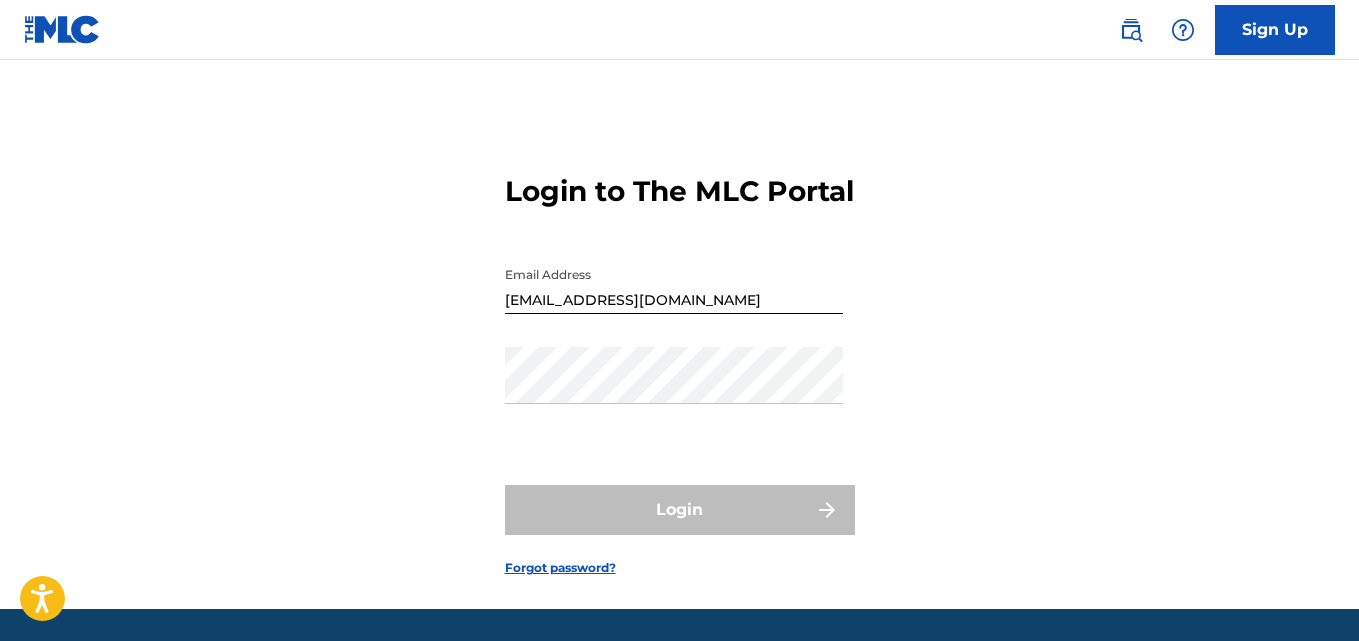 scroll, scrollTop: 0, scrollLeft: 0, axis: both 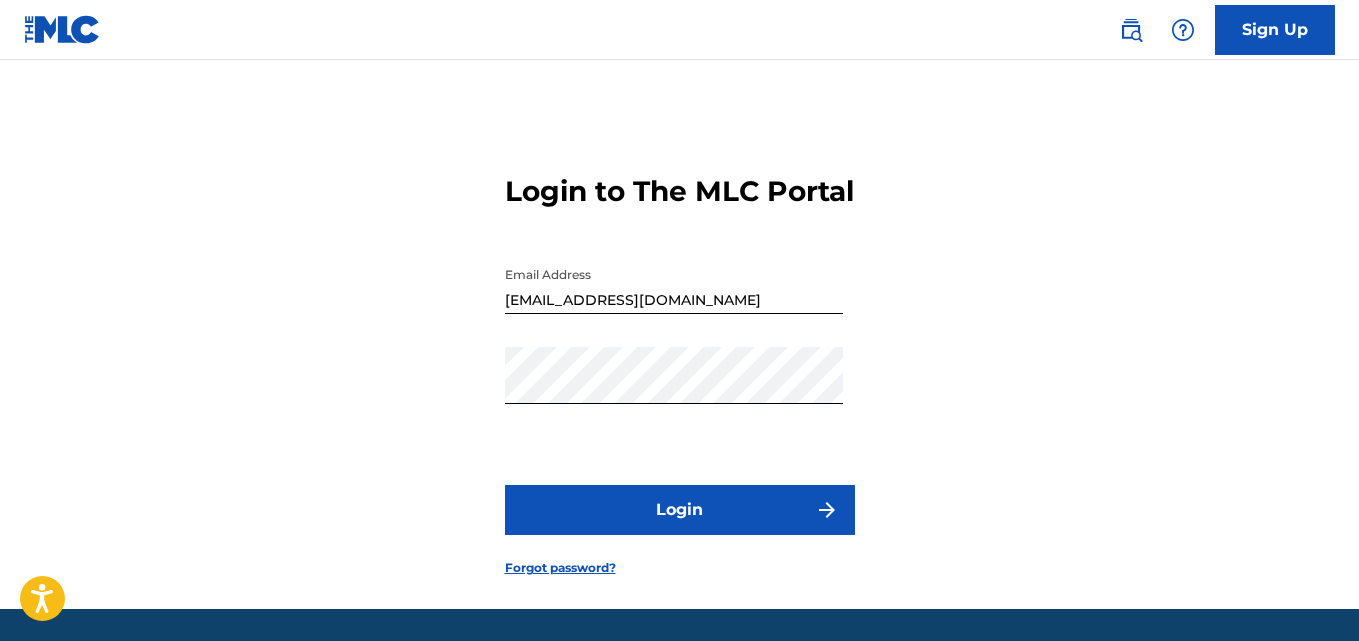 click on "Login" at bounding box center (680, 510) 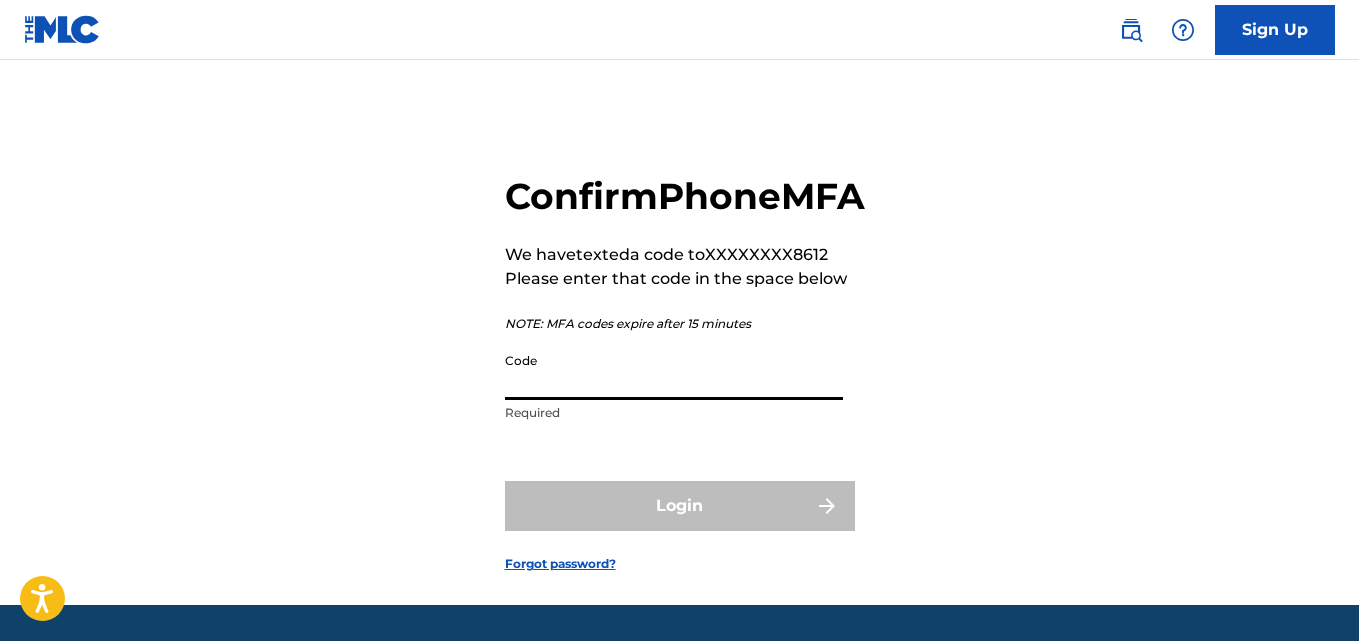 click on "Code" at bounding box center (674, 371) 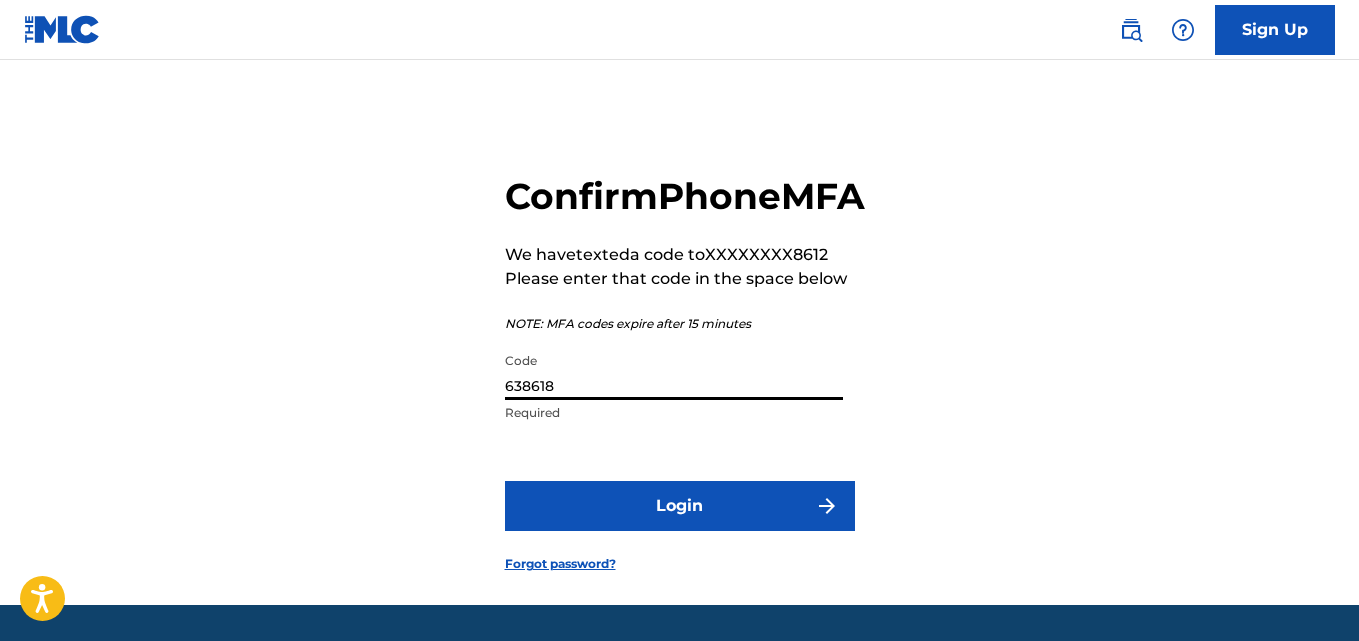 type on "638618" 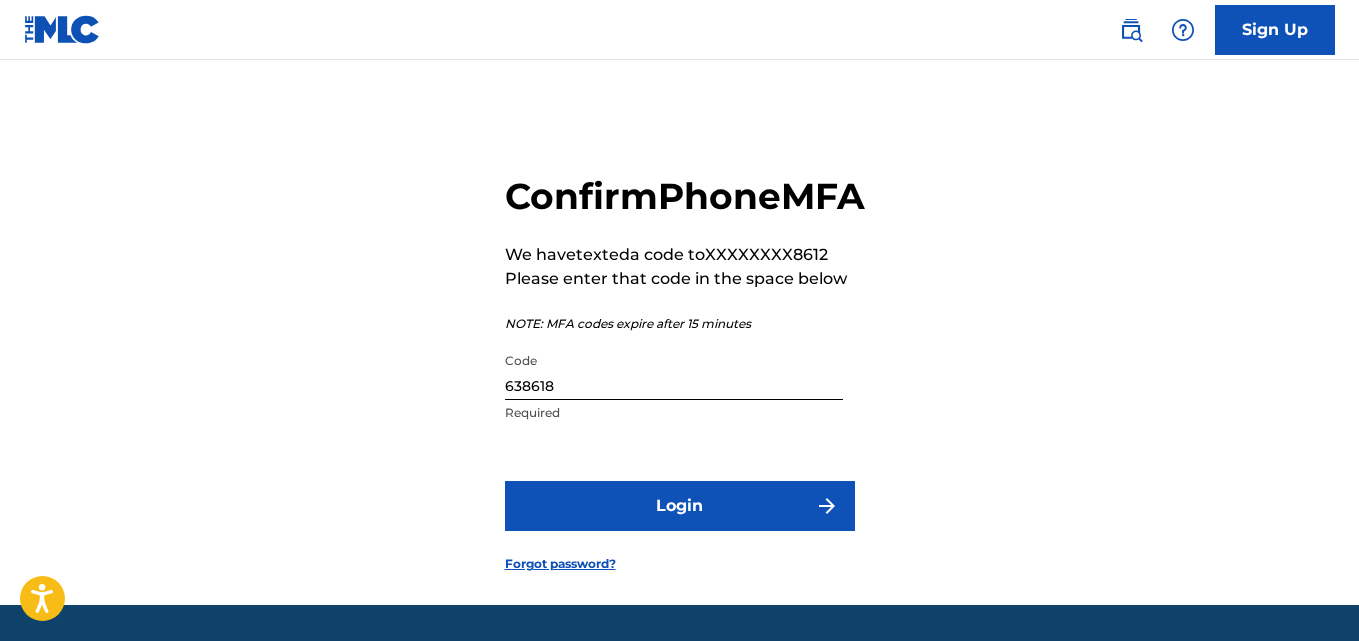 click on "Login" at bounding box center (680, 506) 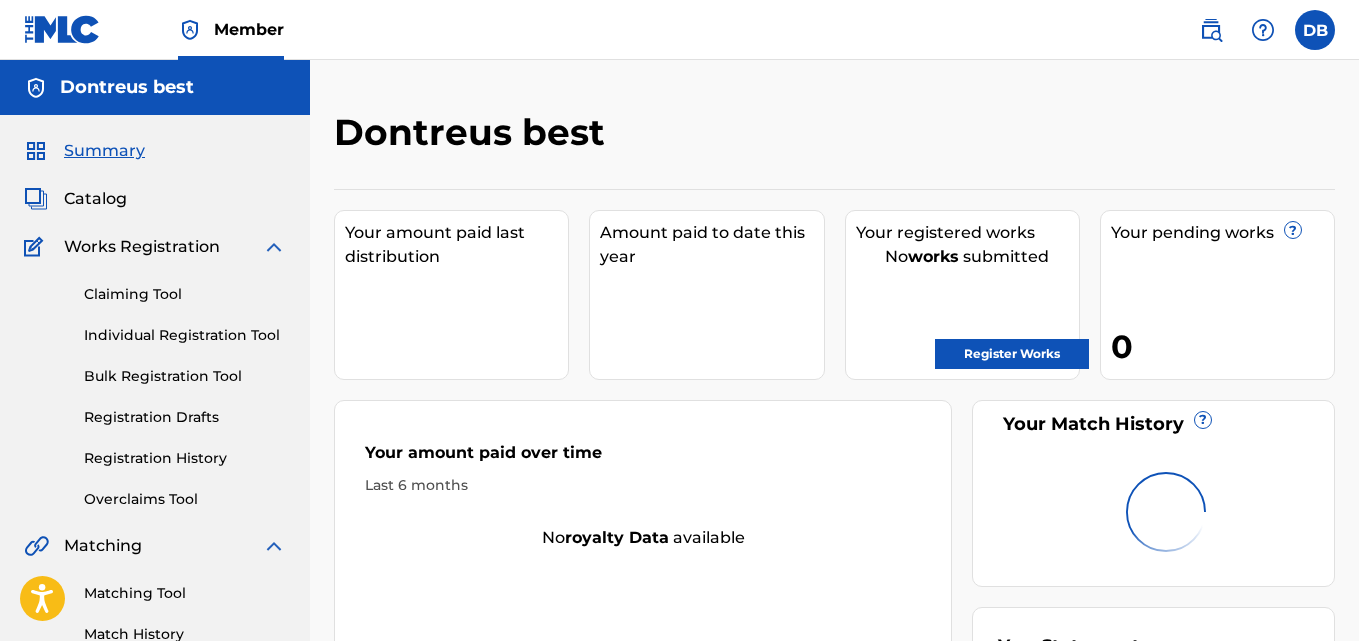 scroll, scrollTop: 0, scrollLeft: 0, axis: both 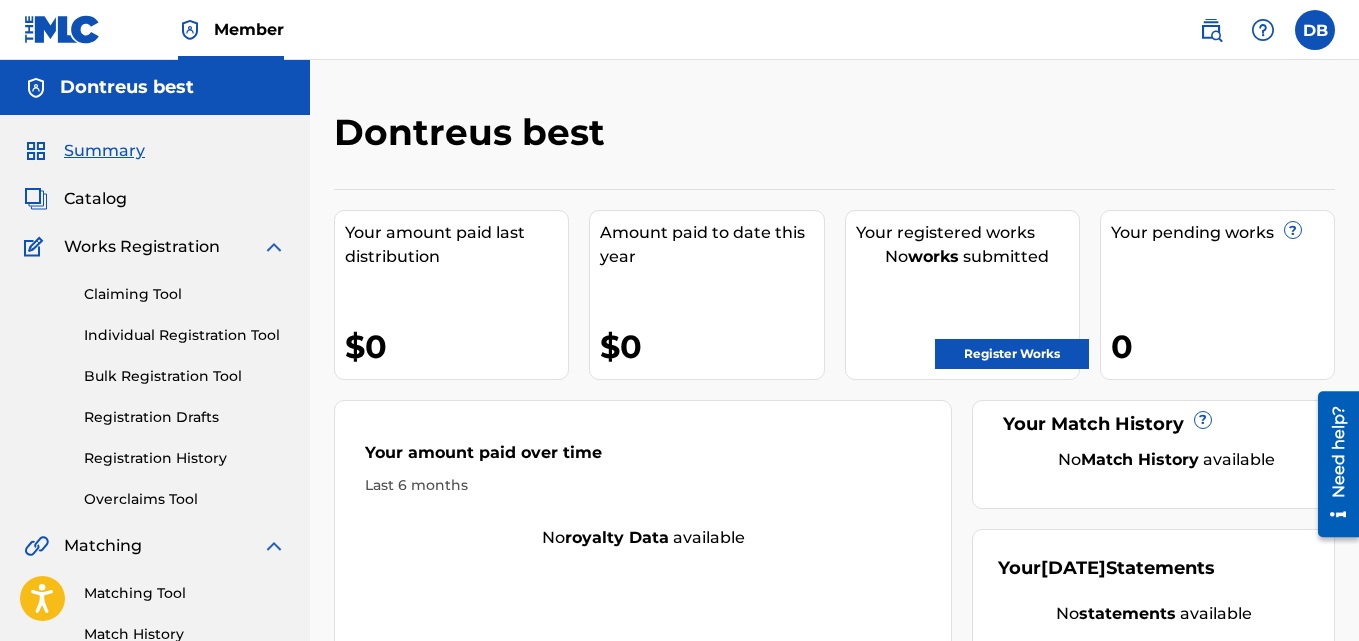 click on "Claiming Tool" at bounding box center (185, 294) 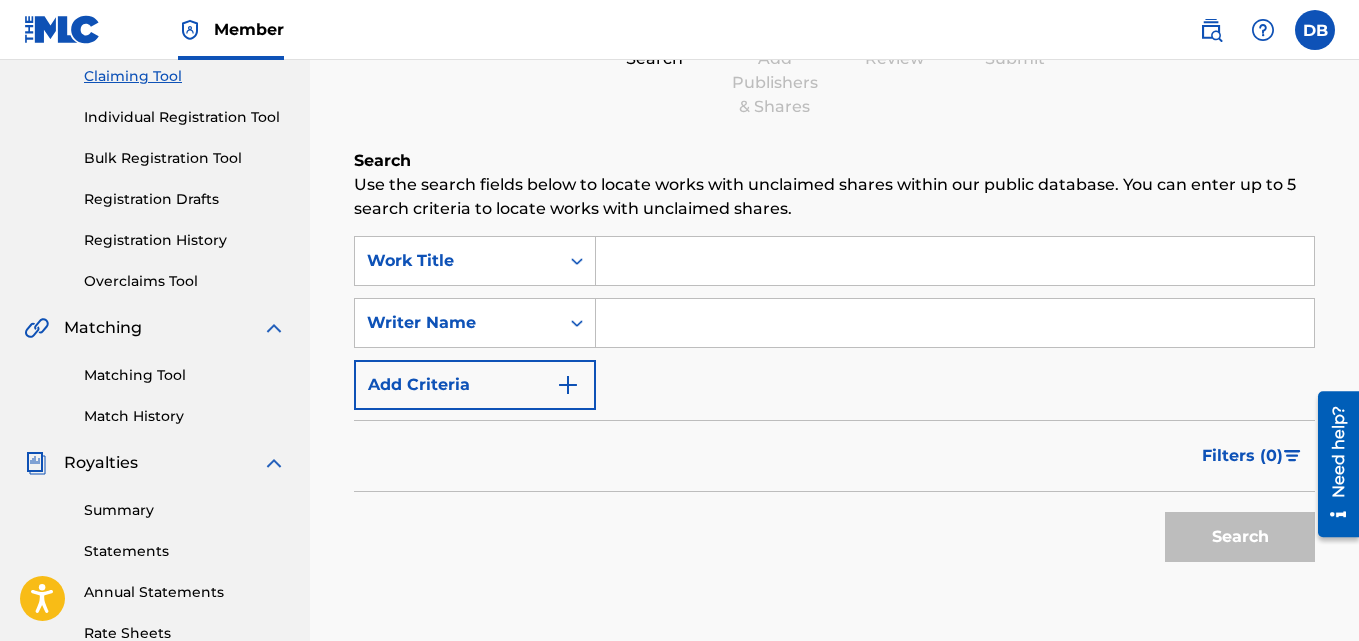 scroll, scrollTop: 220, scrollLeft: 0, axis: vertical 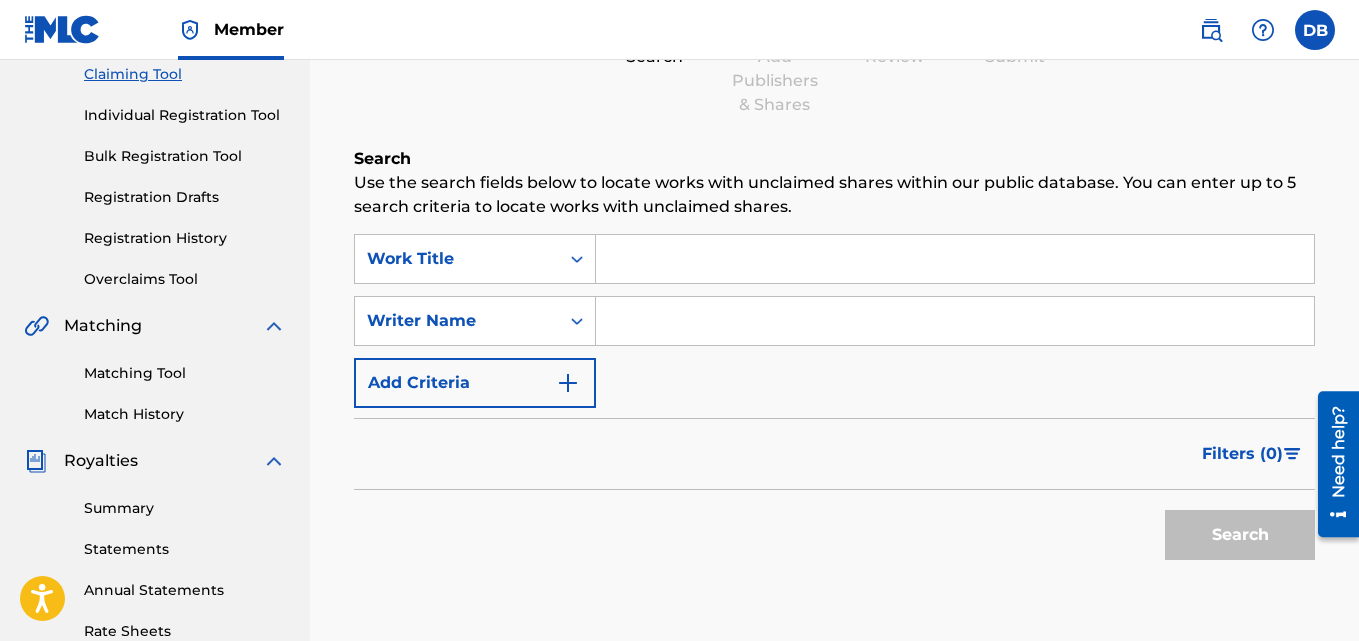 click at bounding box center (955, 259) 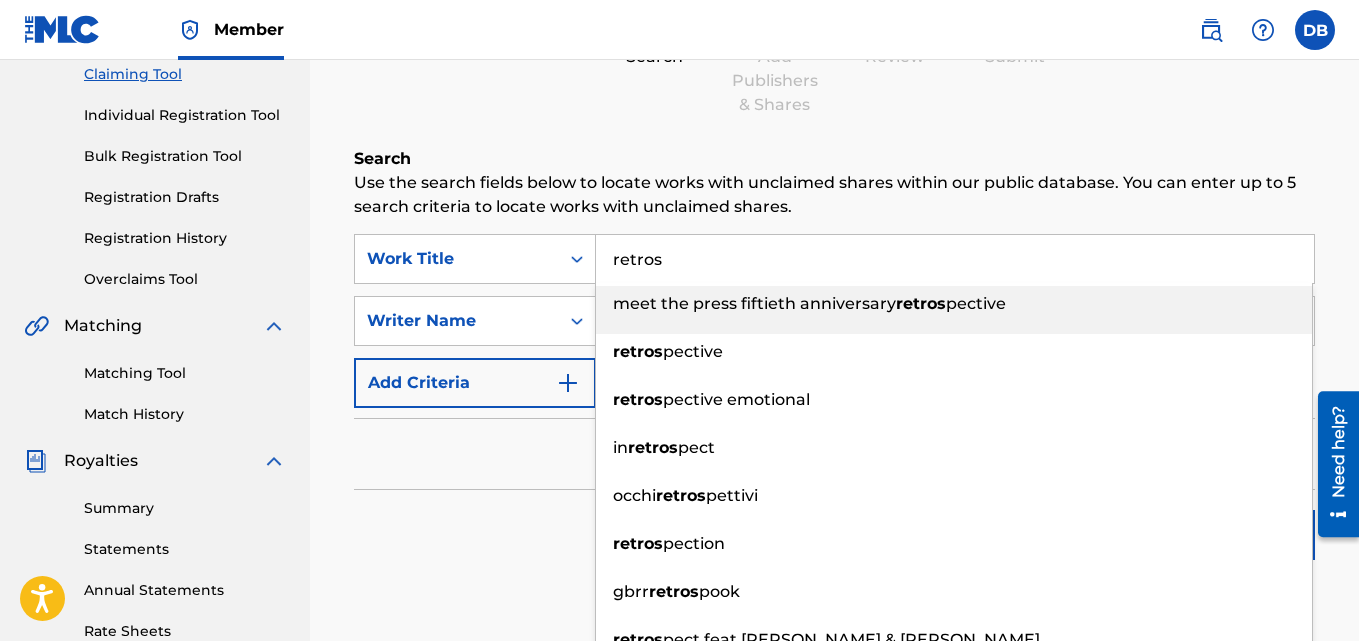 type on "retros" 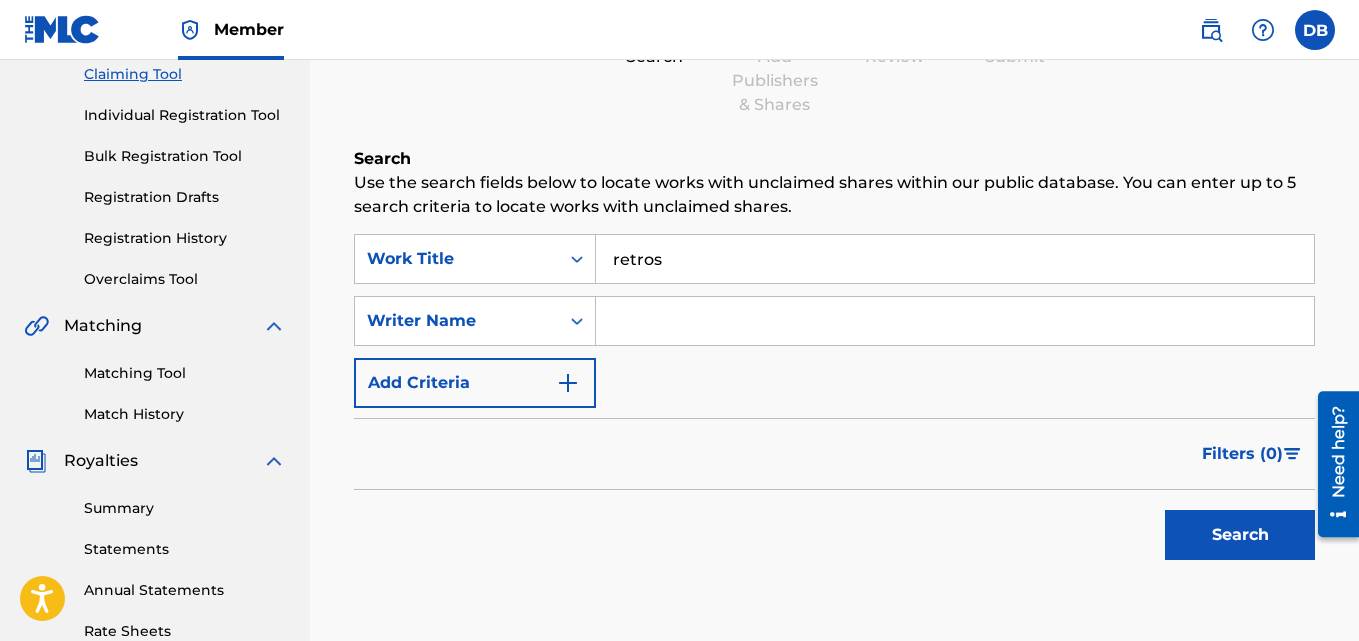 click at bounding box center [955, 321] 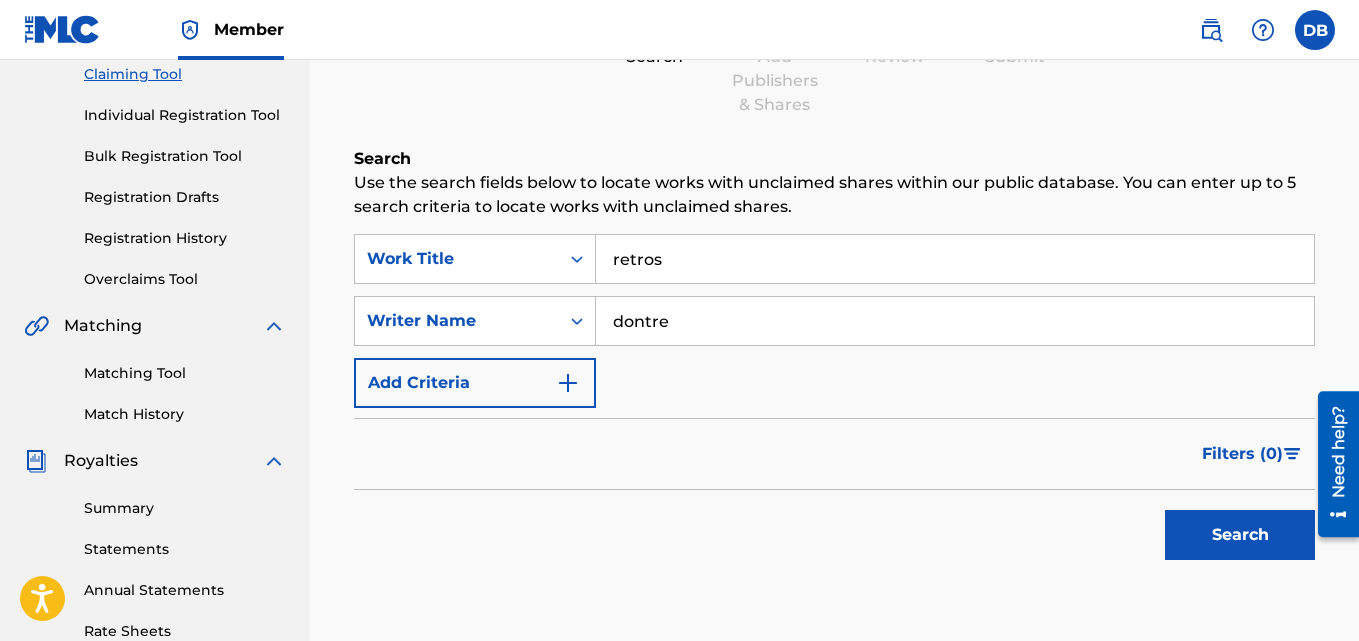 click on "Search" at bounding box center [1240, 535] 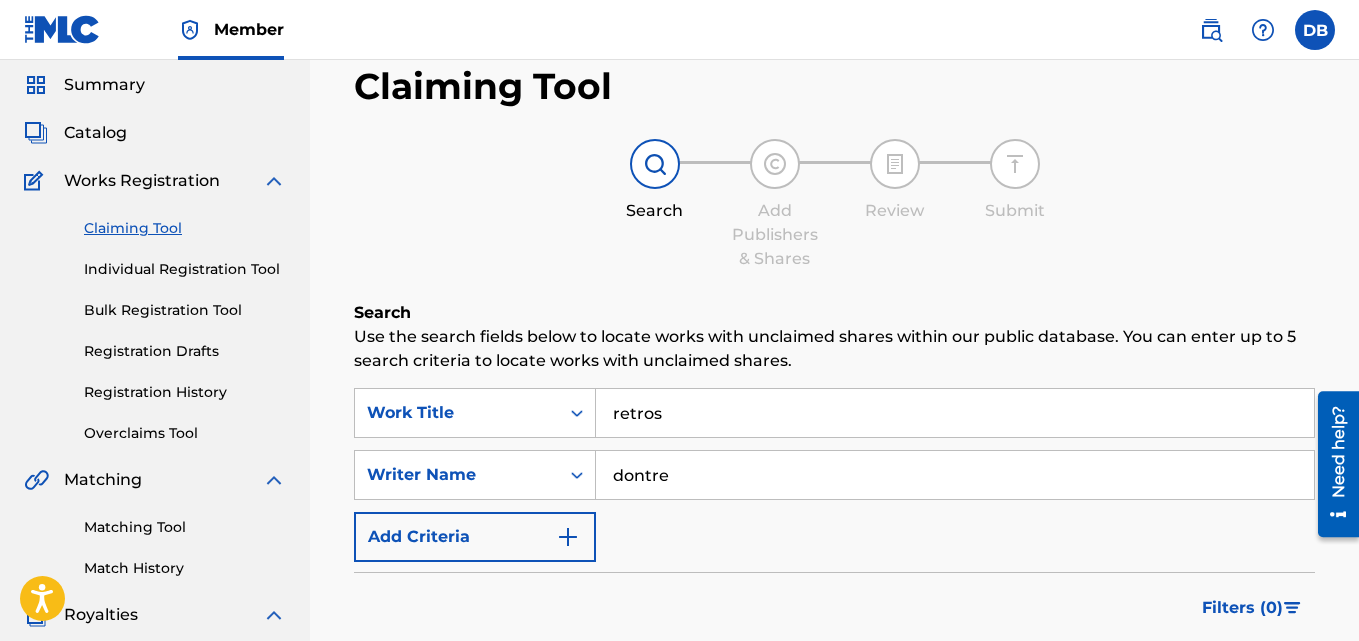 scroll, scrollTop: 64, scrollLeft: 0, axis: vertical 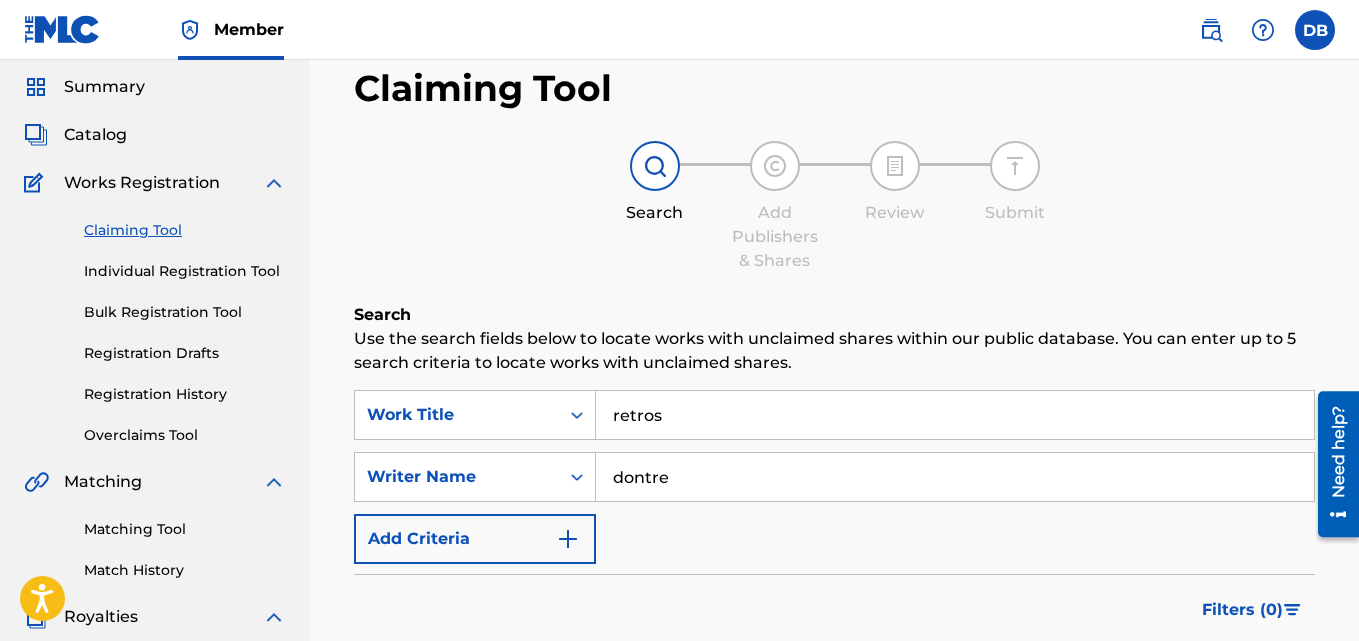 click on "Individual Registration Tool" at bounding box center (185, 271) 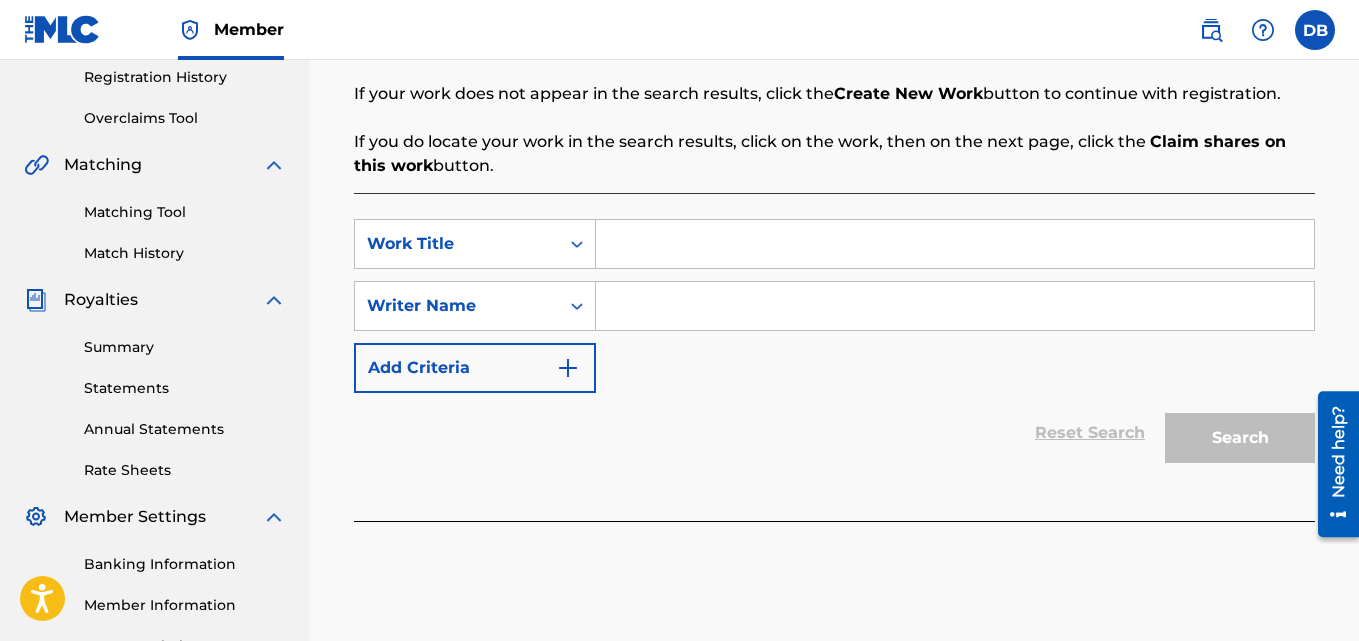 scroll, scrollTop: 414, scrollLeft: 0, axis: vertical 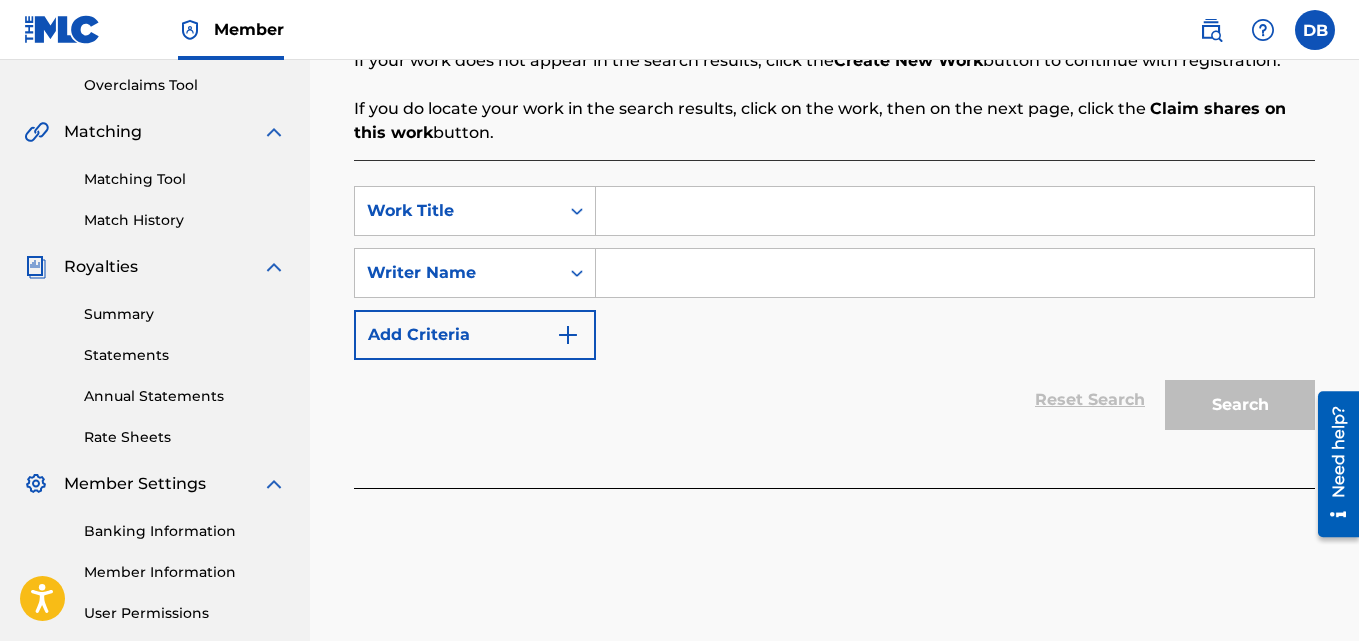 click at bounding box center [955, 211] 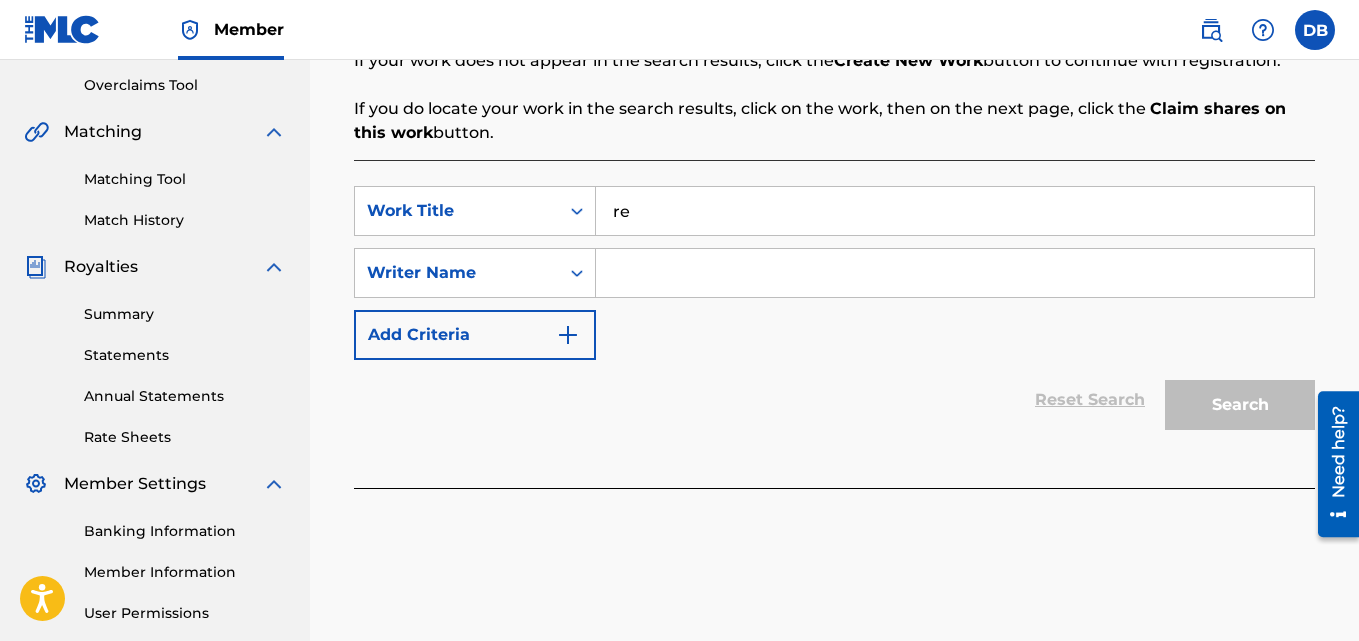 type on "r" 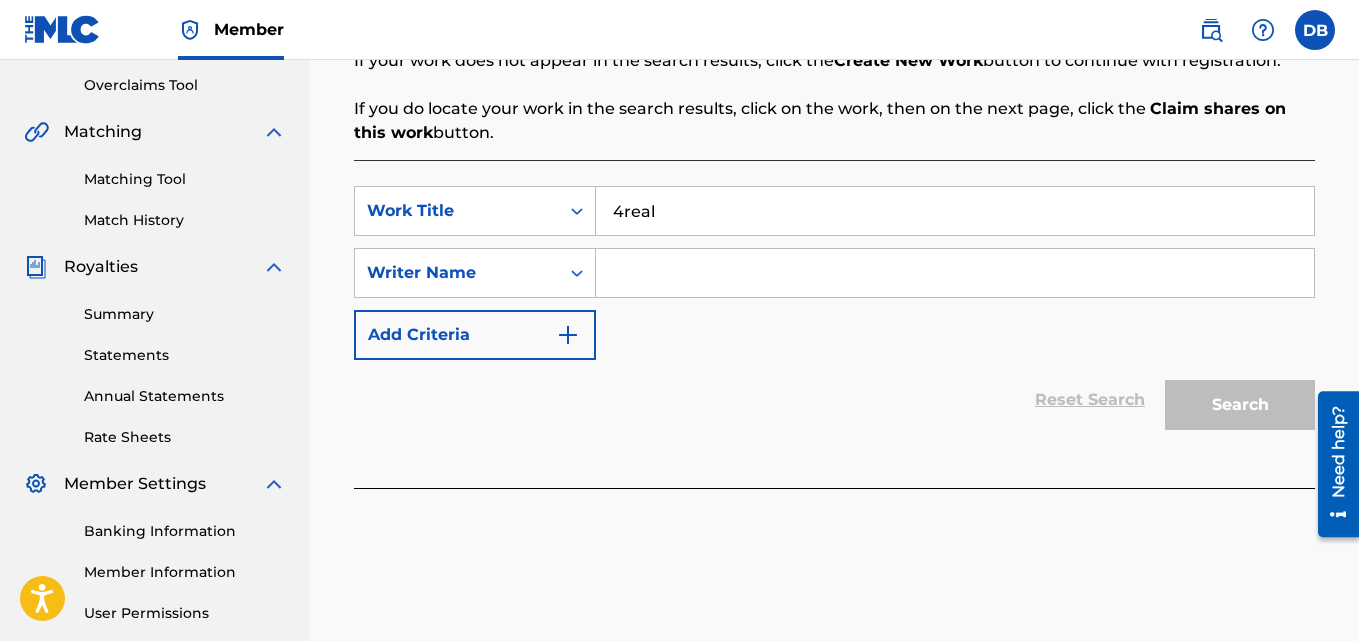 type on "4real" 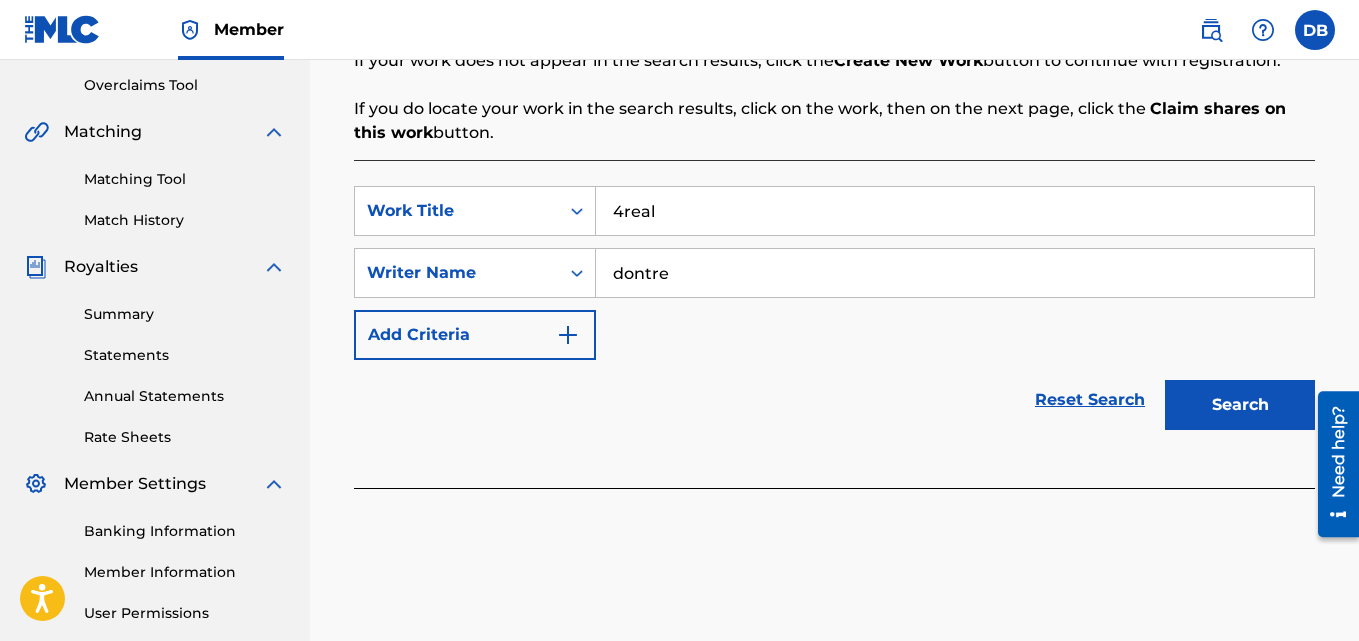 type on "dontre" 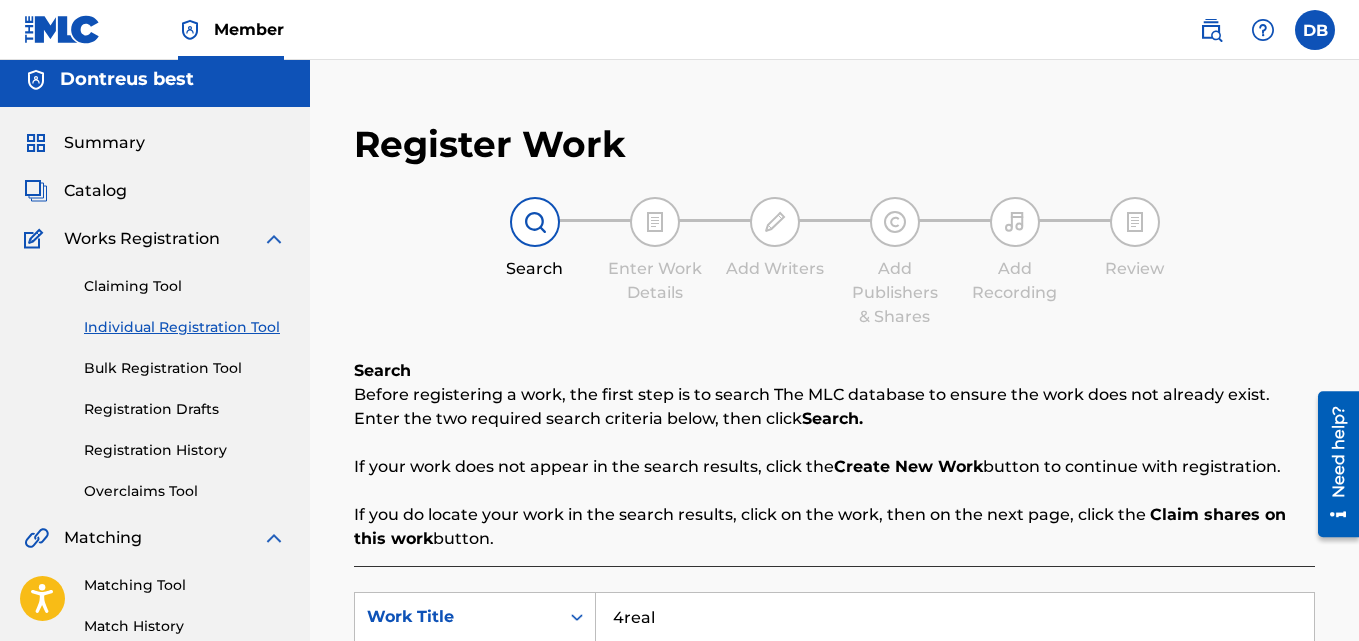 scroll, scrollTop: 6, scrollLeft: 0, axis: vertical 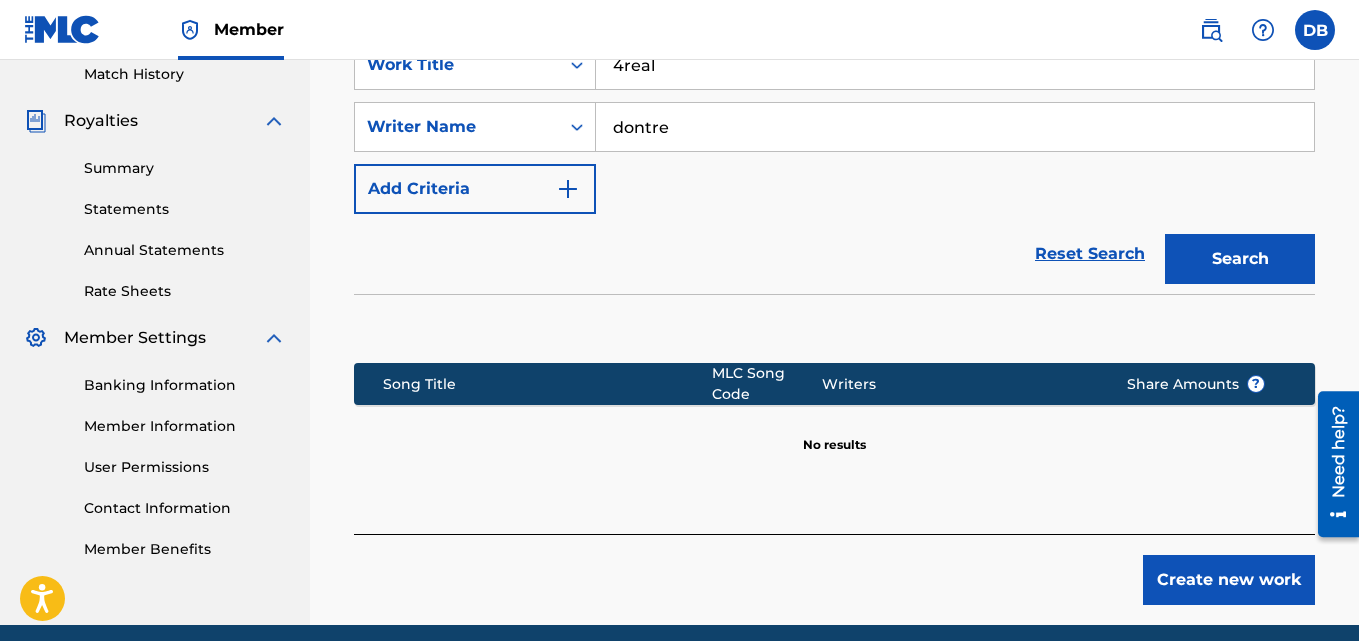 click on "Create new work" at bounding box center (1229, 580) 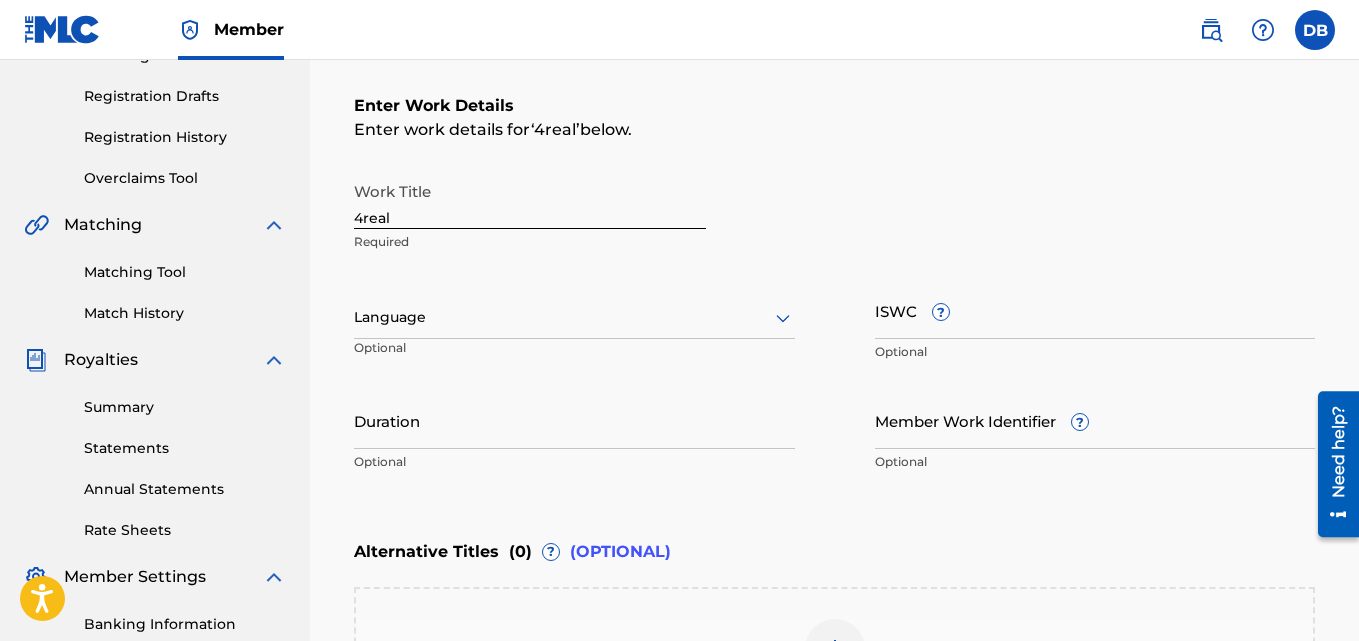 scroll, scrollTop: 323, scrollLeft: 0, axis: vertical 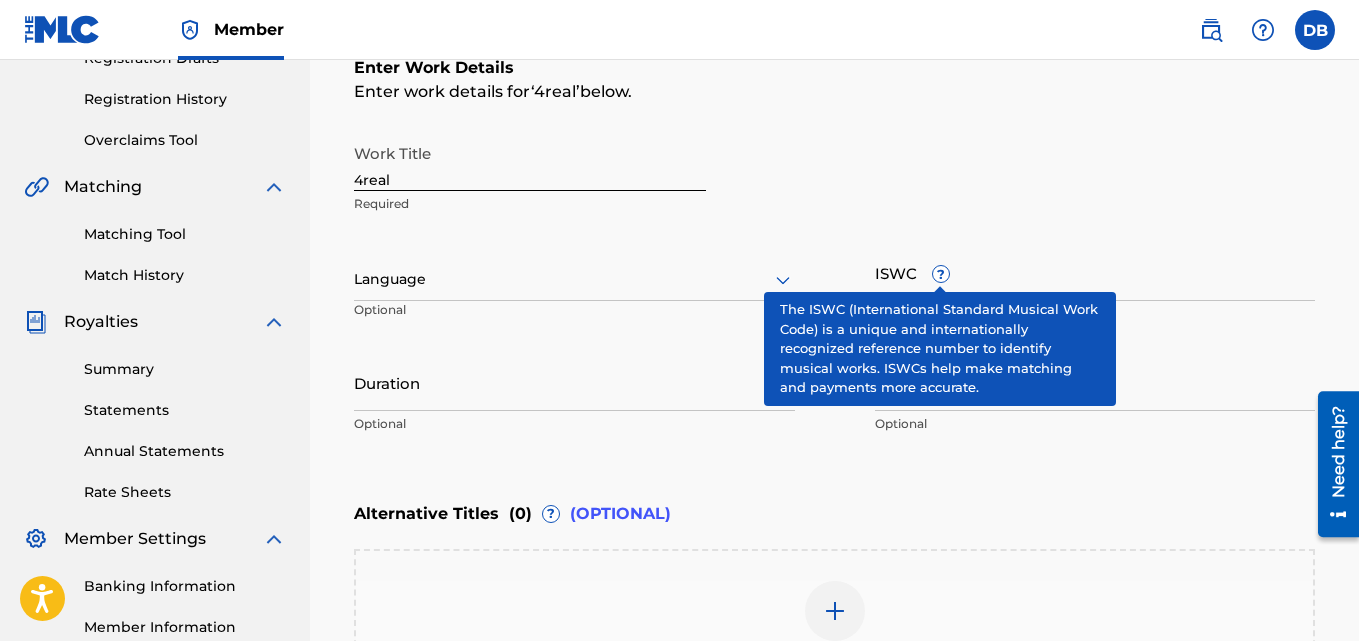 click on "?" at bounding box center (941, 274) 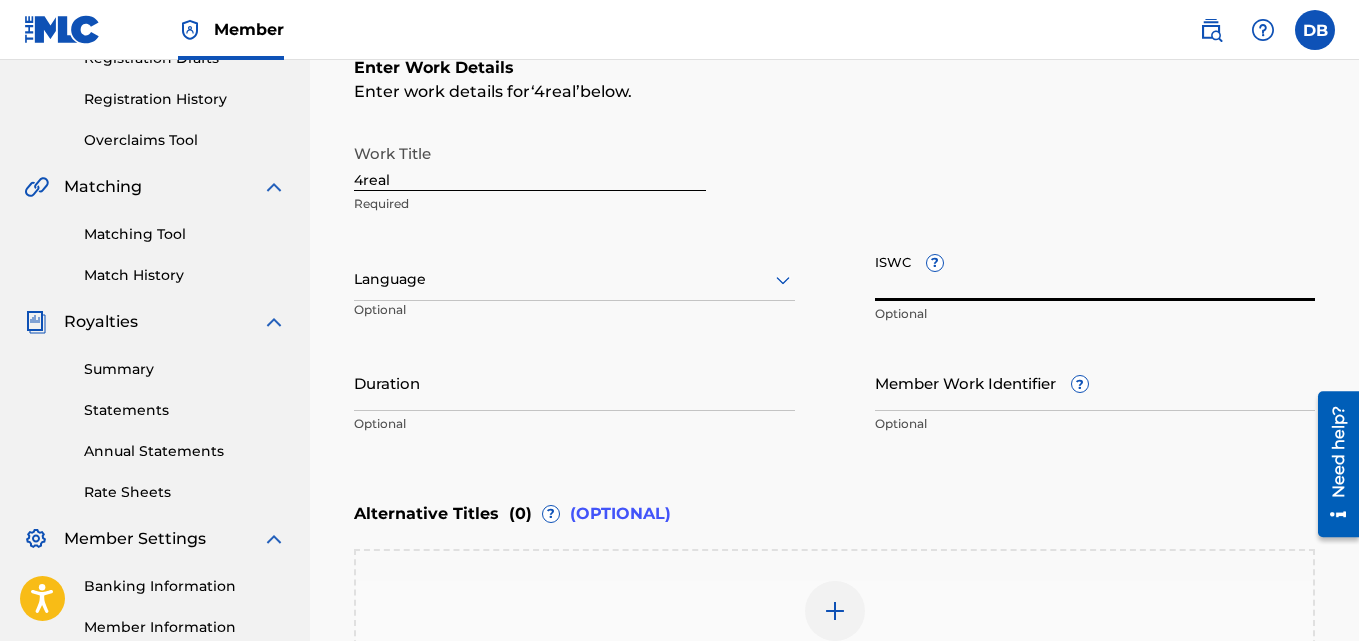 click on "Work Title   4real Required" at bounding box center (834, 179) 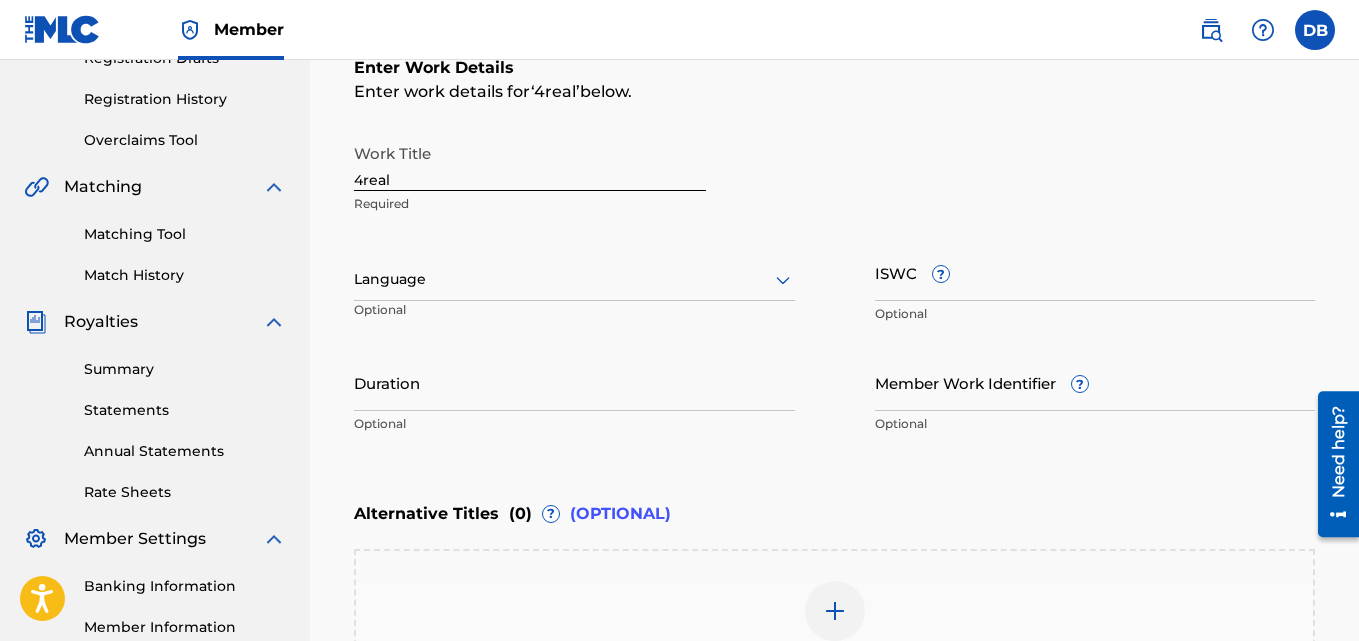click at bounding box center (574, 279) 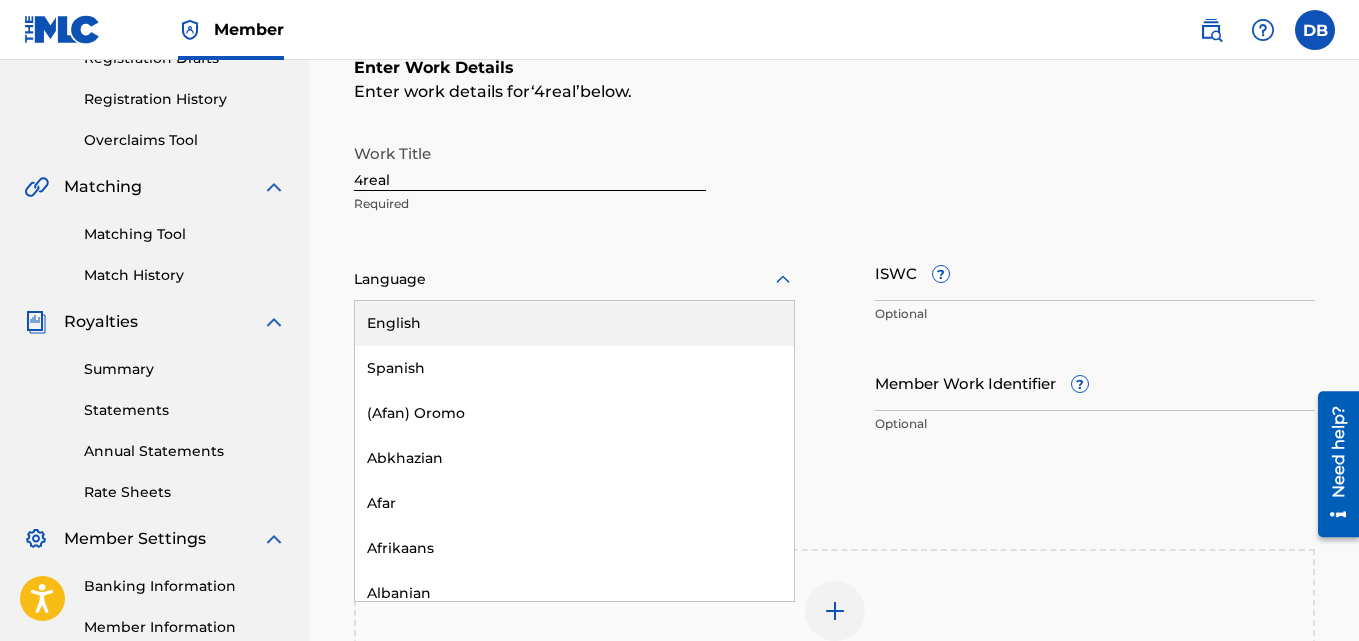 click on "English" at bounding box center [574, 323] 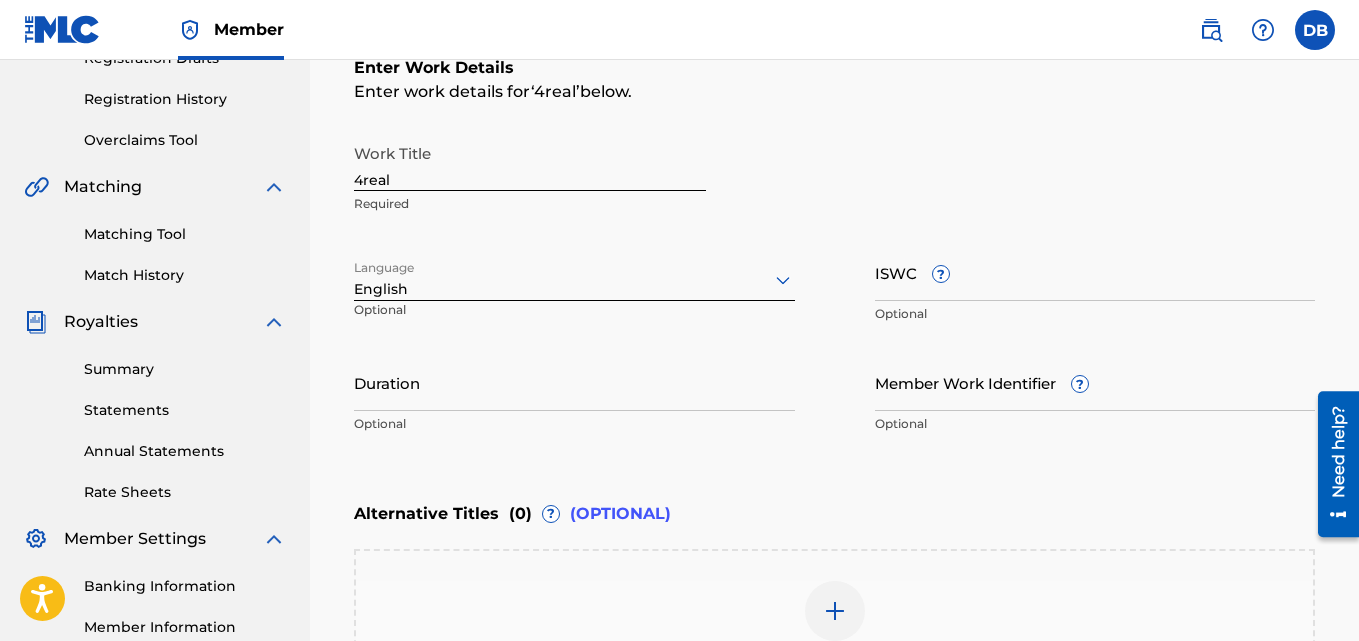 click on "Duration" at bounding box center (574, 382) 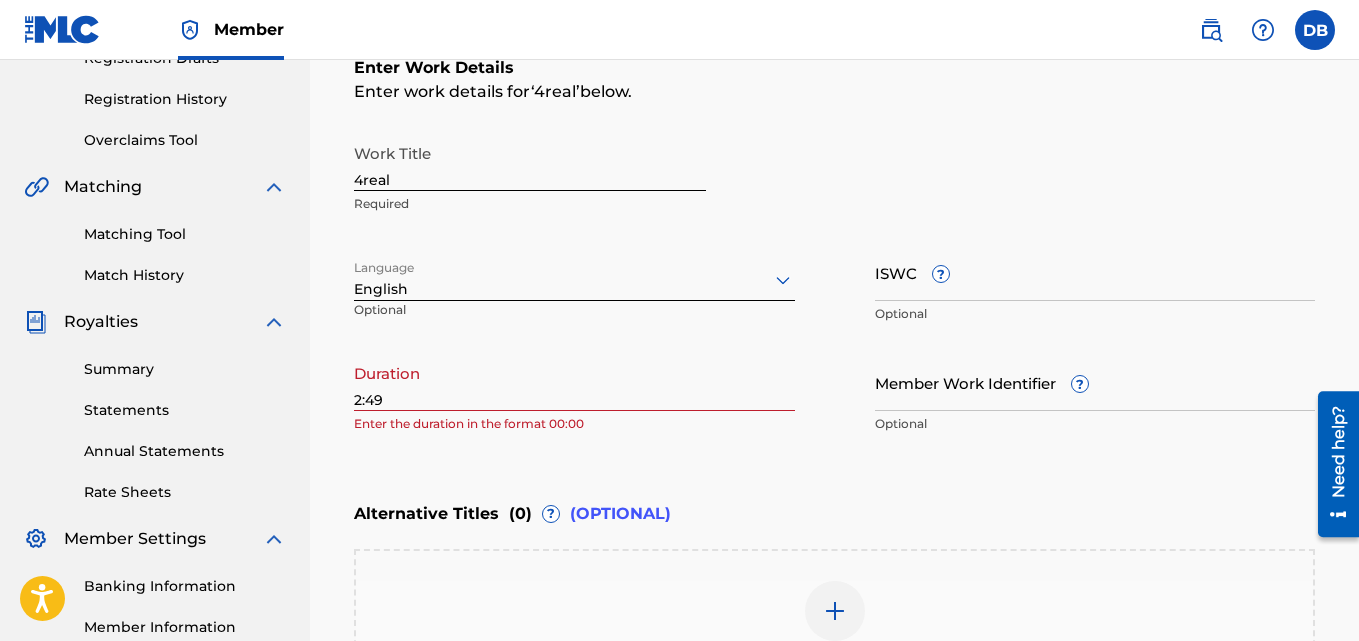 click on "Enter Work Details Enter work details for  ‘ 4real ’  below. Work Title   4real Required Language English Optional ISWC   ? Optional Duration   2:49 Enter the duration in the format 00:00 Member Work Identifier   ? Optional" at bounding box center (834, 250) 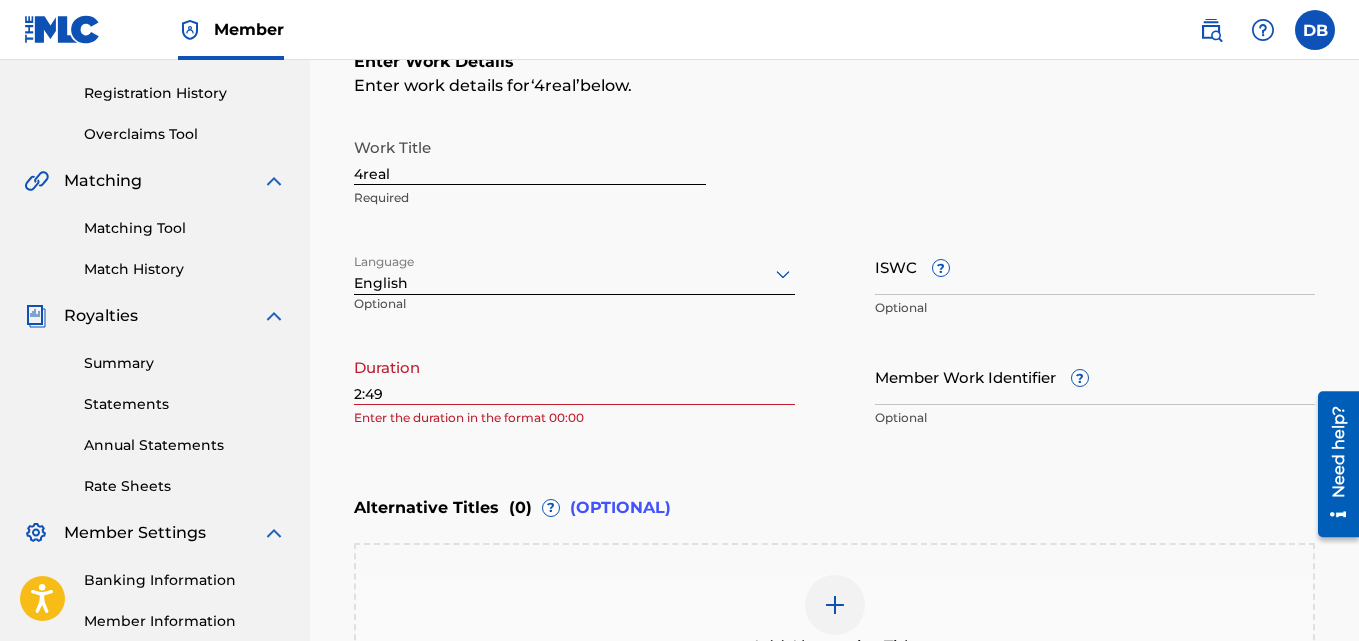 click on "Register Work Search Enter Work Details Add Writers Add Publishers & Shares Add Recording Review Enter Work Details Enter work details for  ‘ 4real ’  below. Work Title   4real Required Language English Optional ISWC   ? Optional Duration   2:49 Enter the duration in the format 00:00 Member Work Identifier   ? Optional Alternative Titles ( 0 ) ? (OPTIONAL) Add Alternative Title Back Save as draft Next" at bounding box center [834, 288] 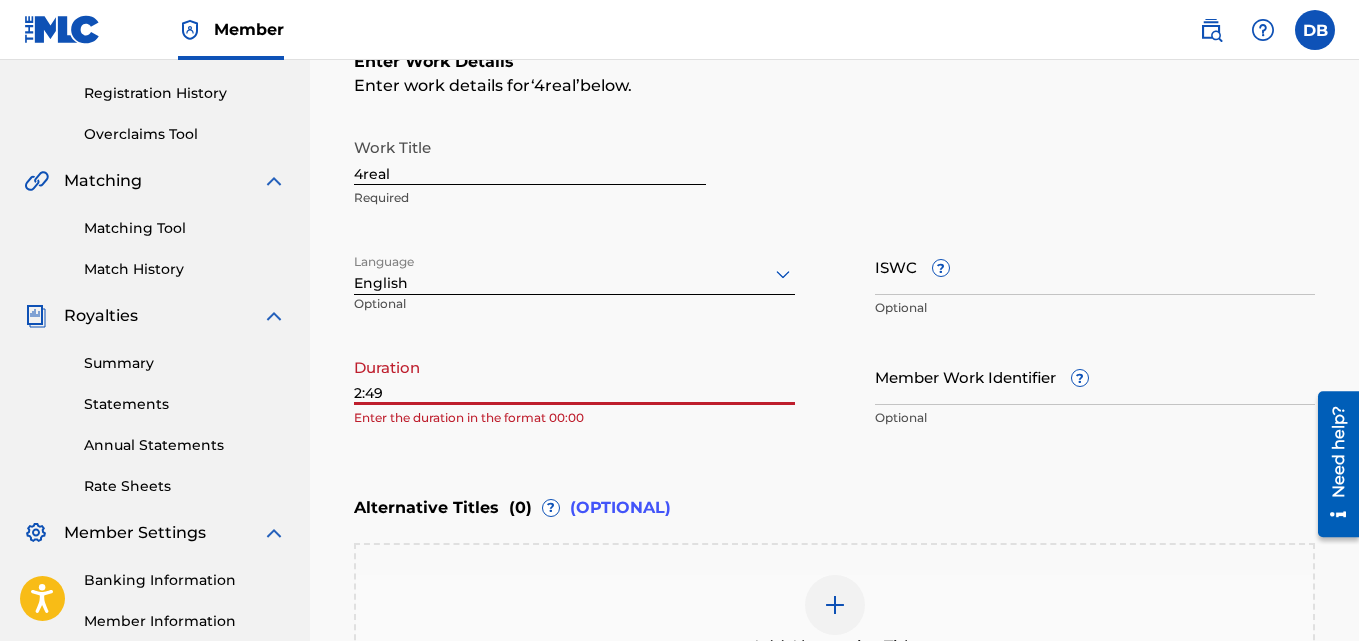 click on "2:49" at bounding box center [574, 376] 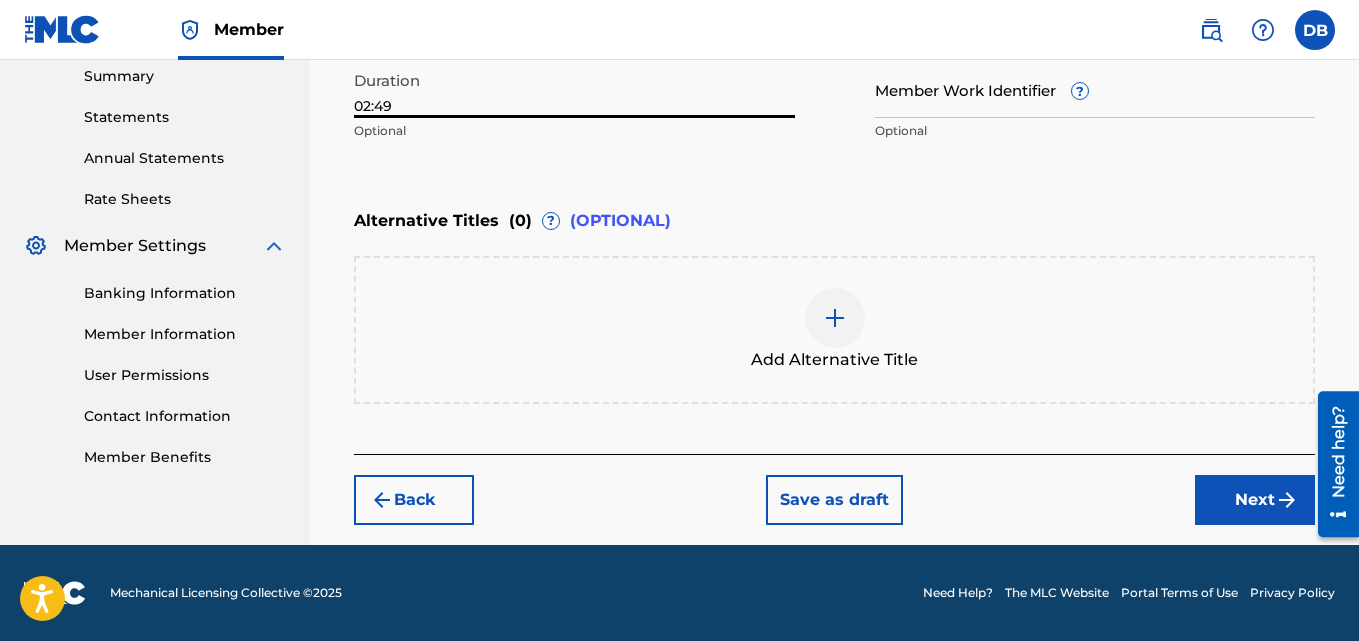 type on "02:49" 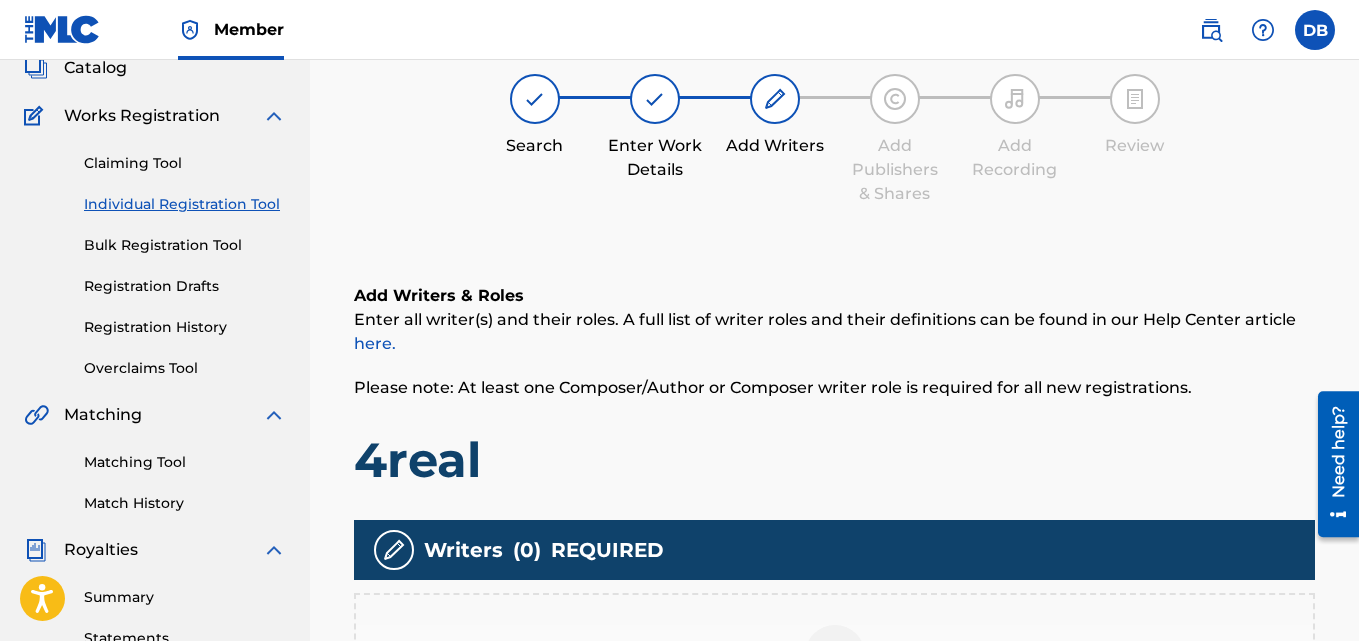 scroll, scrollTop: 90, scrollLeft: 0, axis: vertical 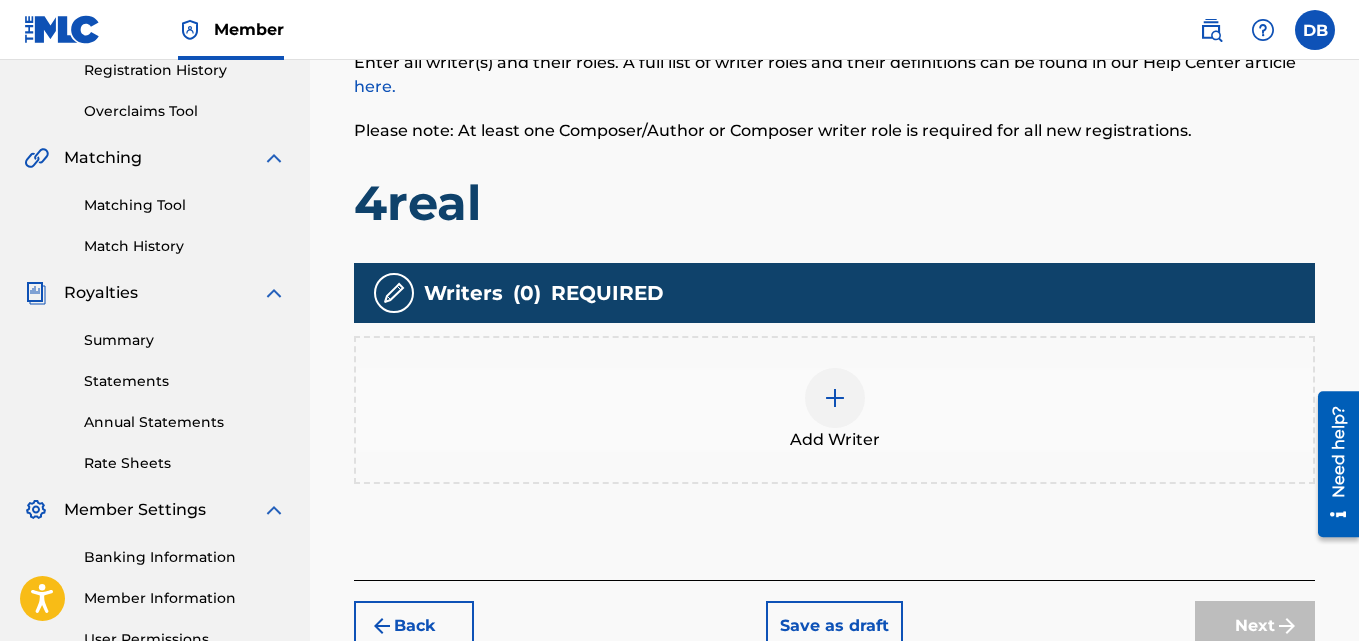 click at bounding box center (835, 398) 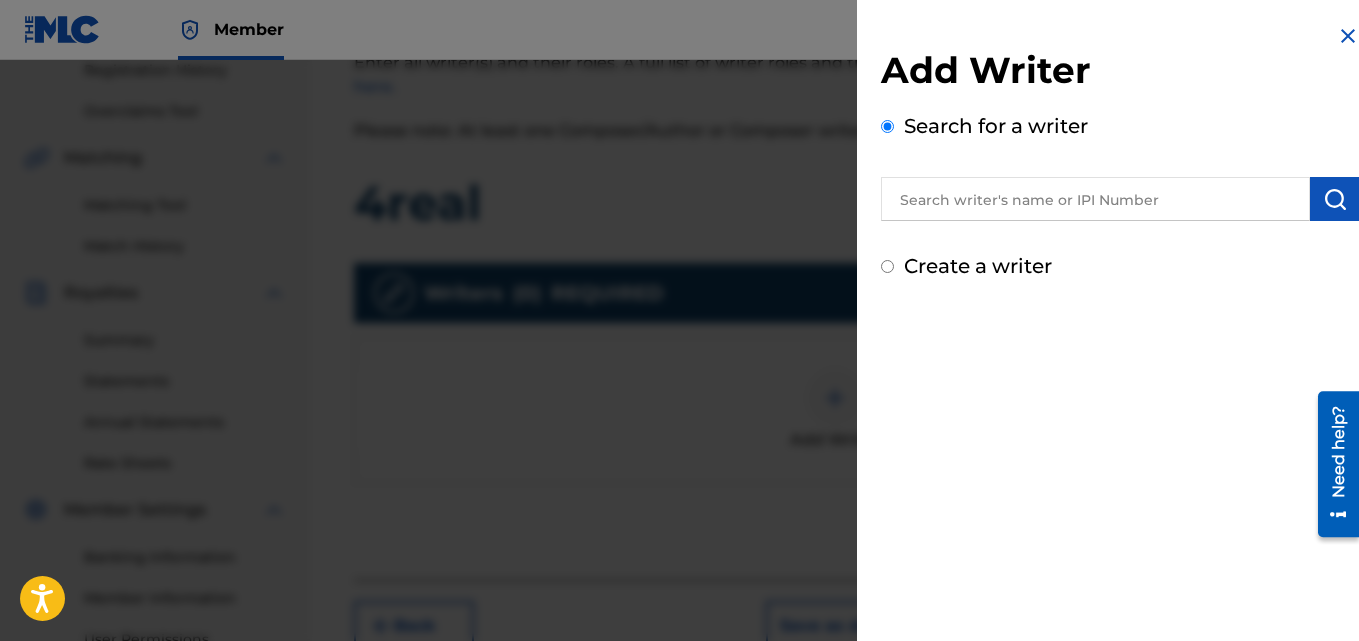 click at bounding box center (1095, 199) 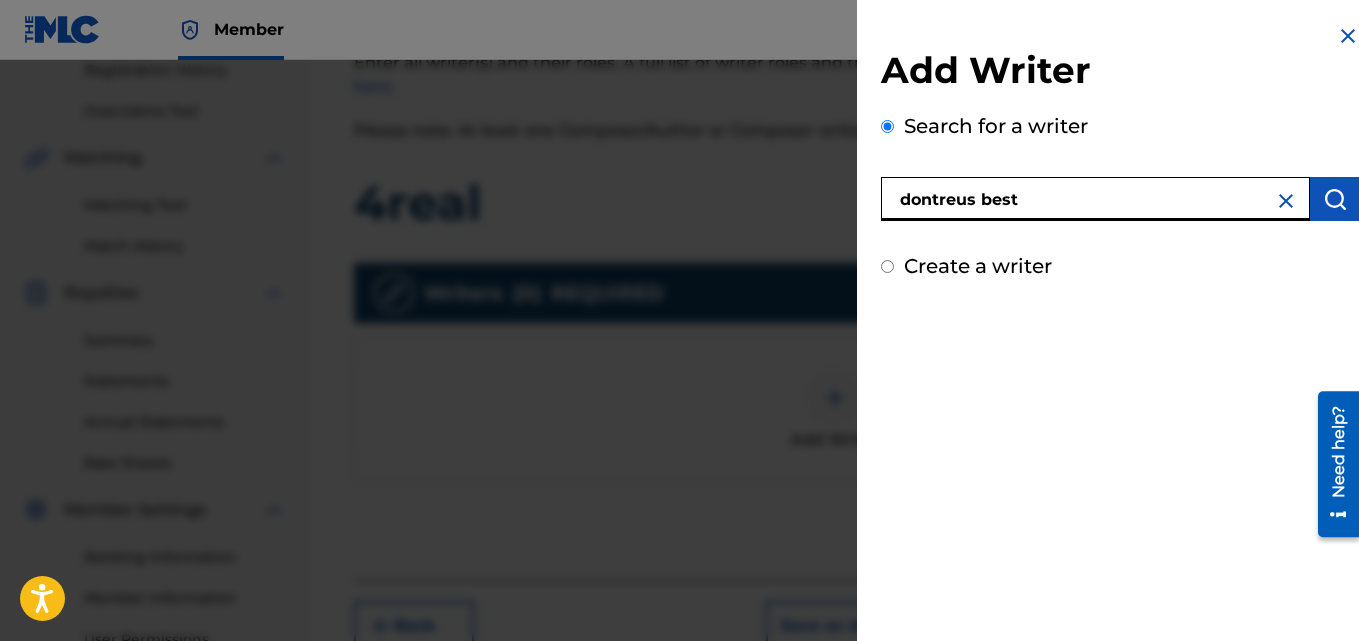 type on "dontreus best" 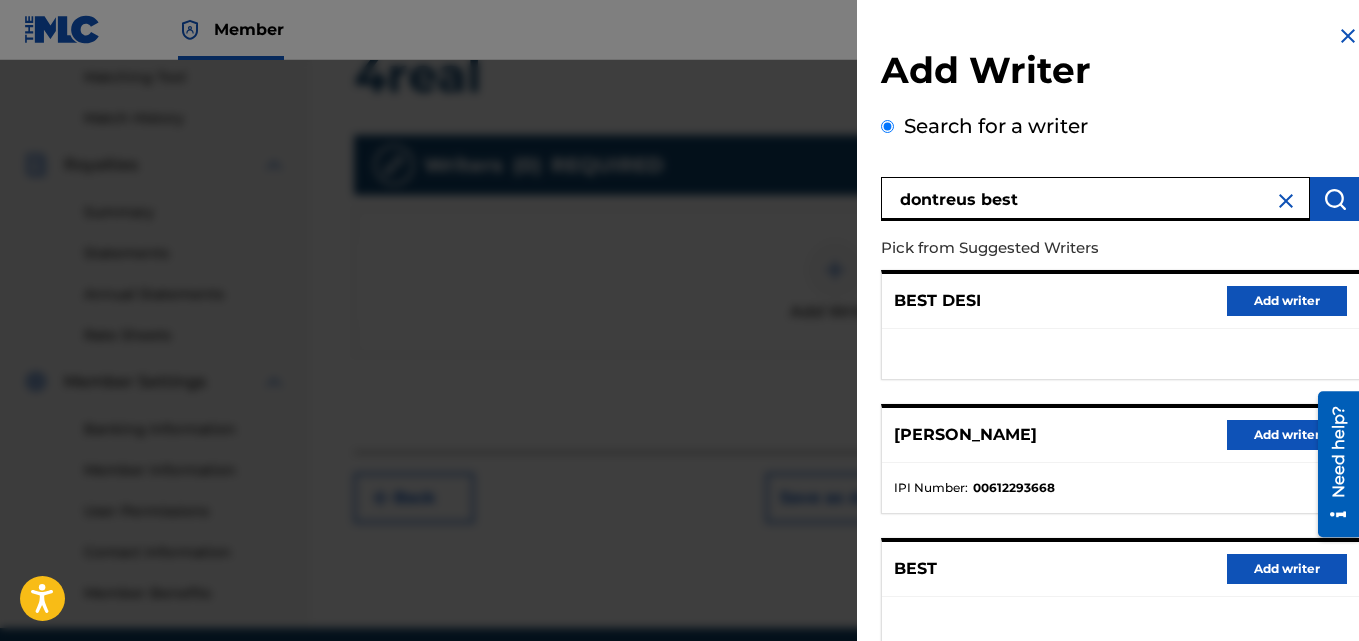 scroll, scrollTop: 599, scrollLeft: 0, axis: vertical 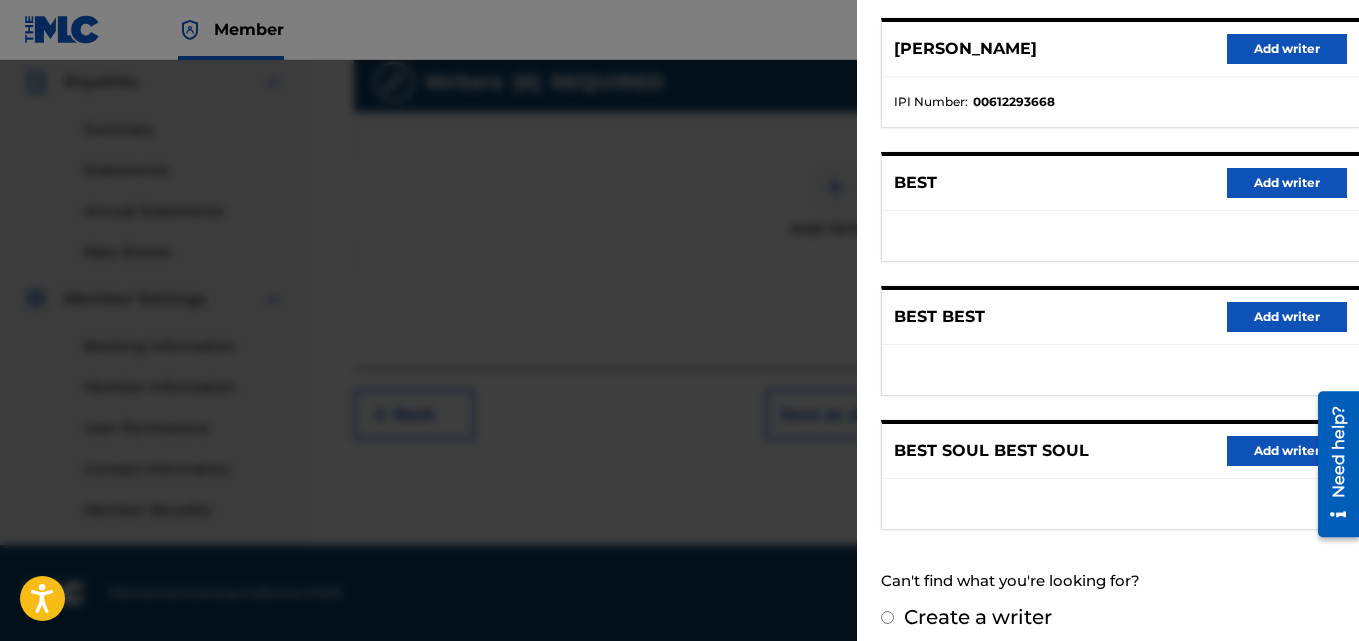 click on "Create a writer" at bounding box center (887, 617) 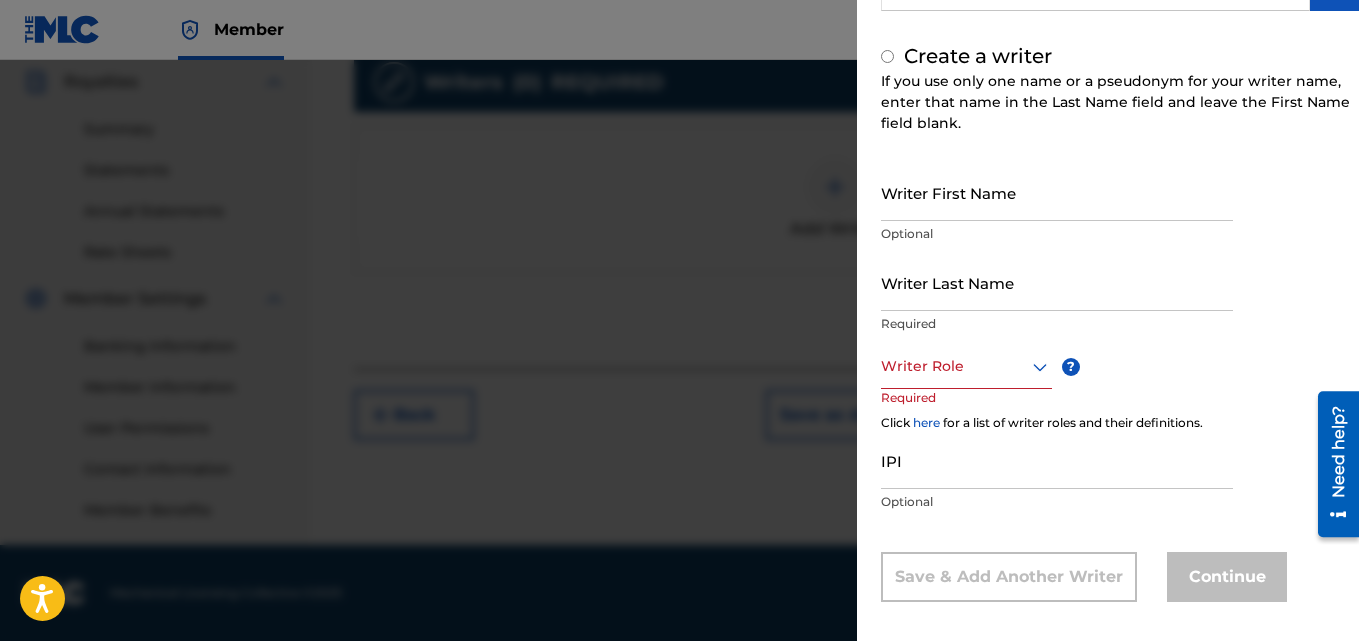radio on "false" 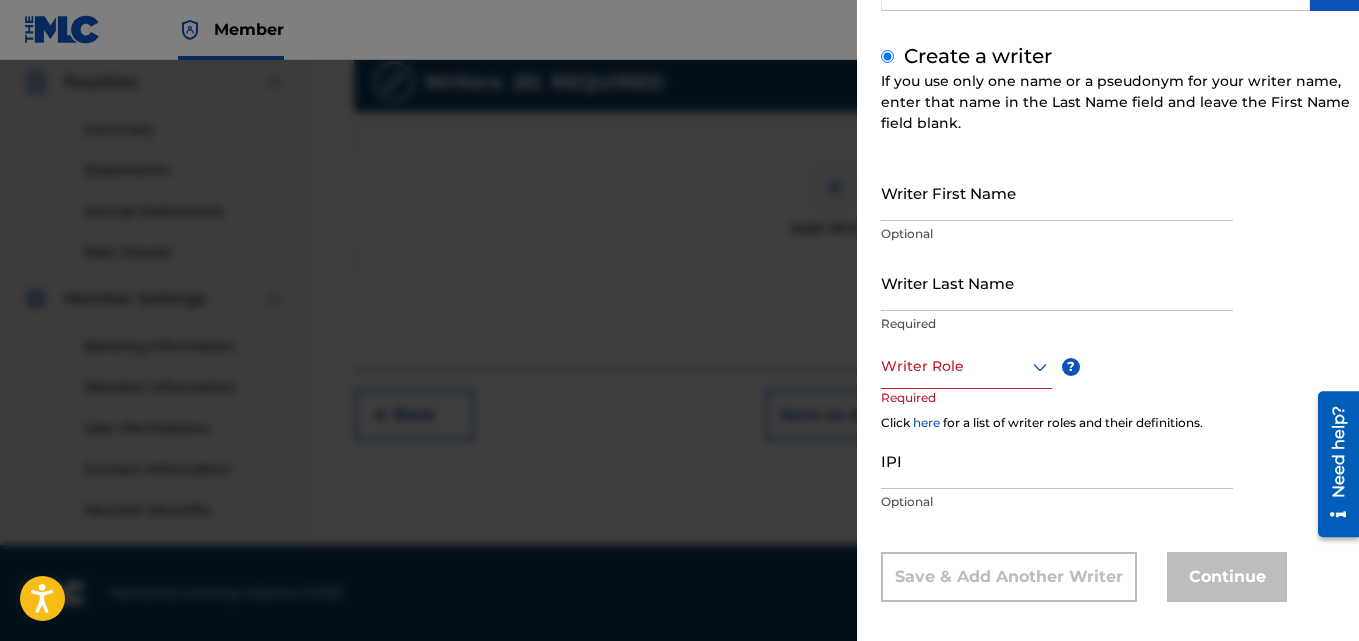 scroll, scrollTop: 225, scrollLeft: 0, axis: vertical 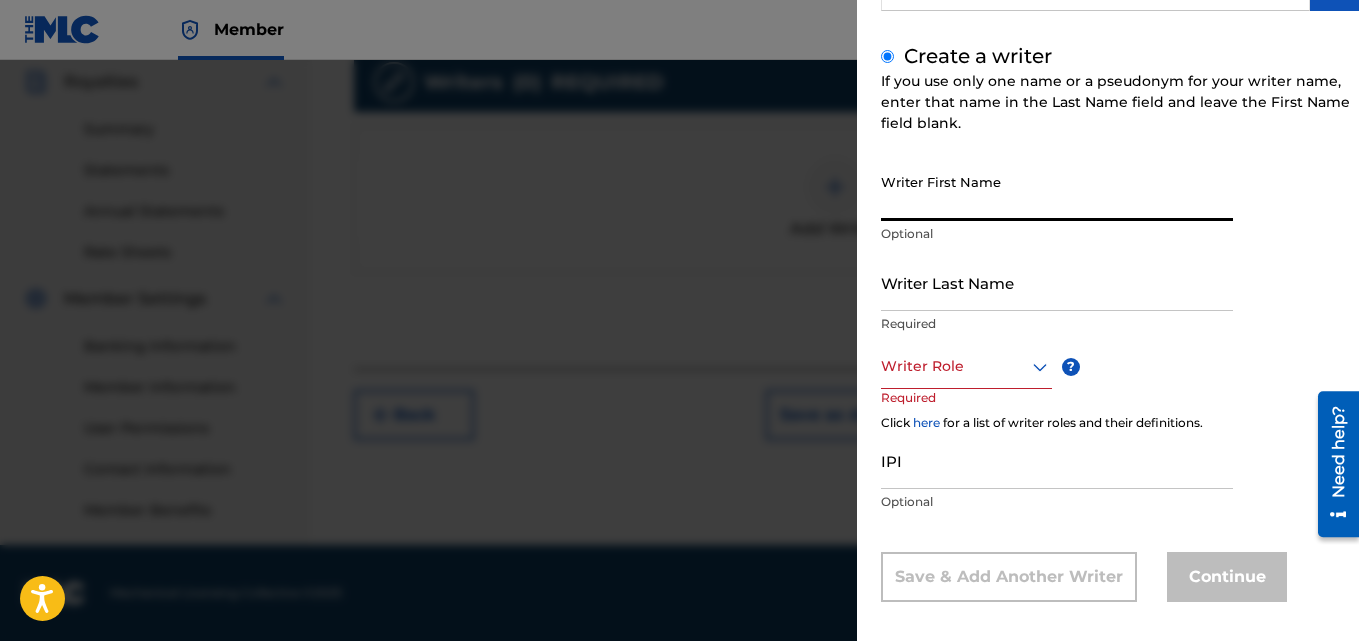 click on "Writer First Name" at bounding box center [1057, 192] 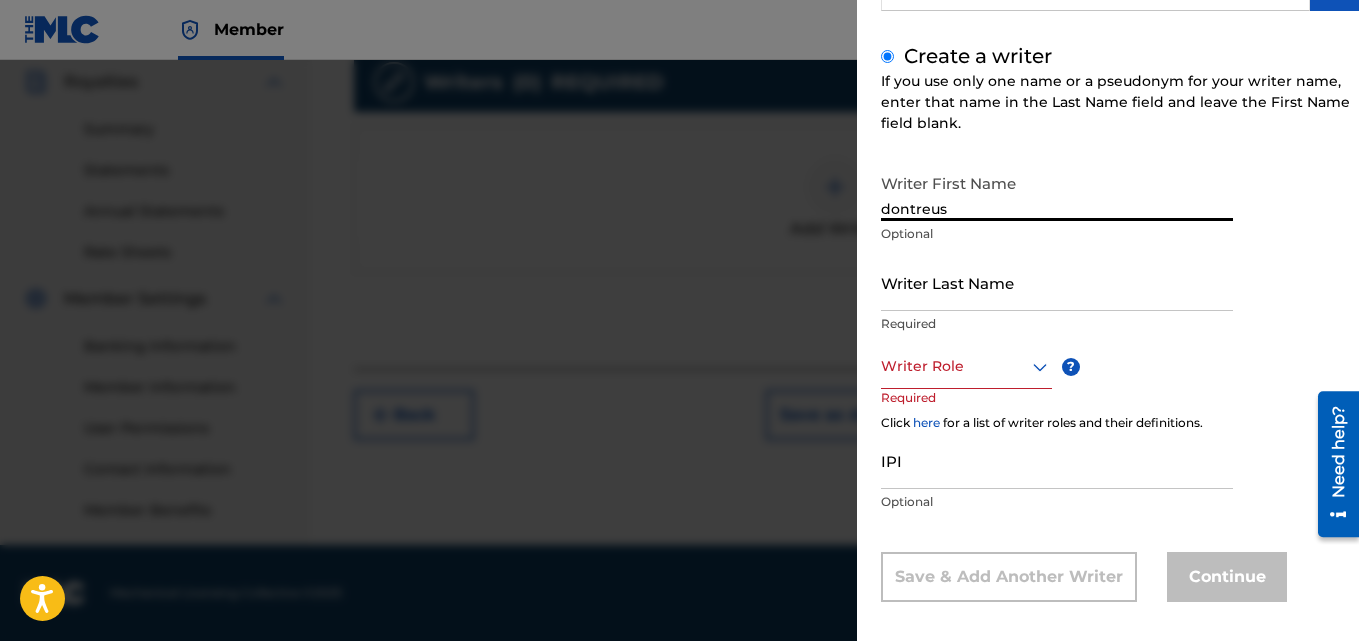 type on "dontreus" 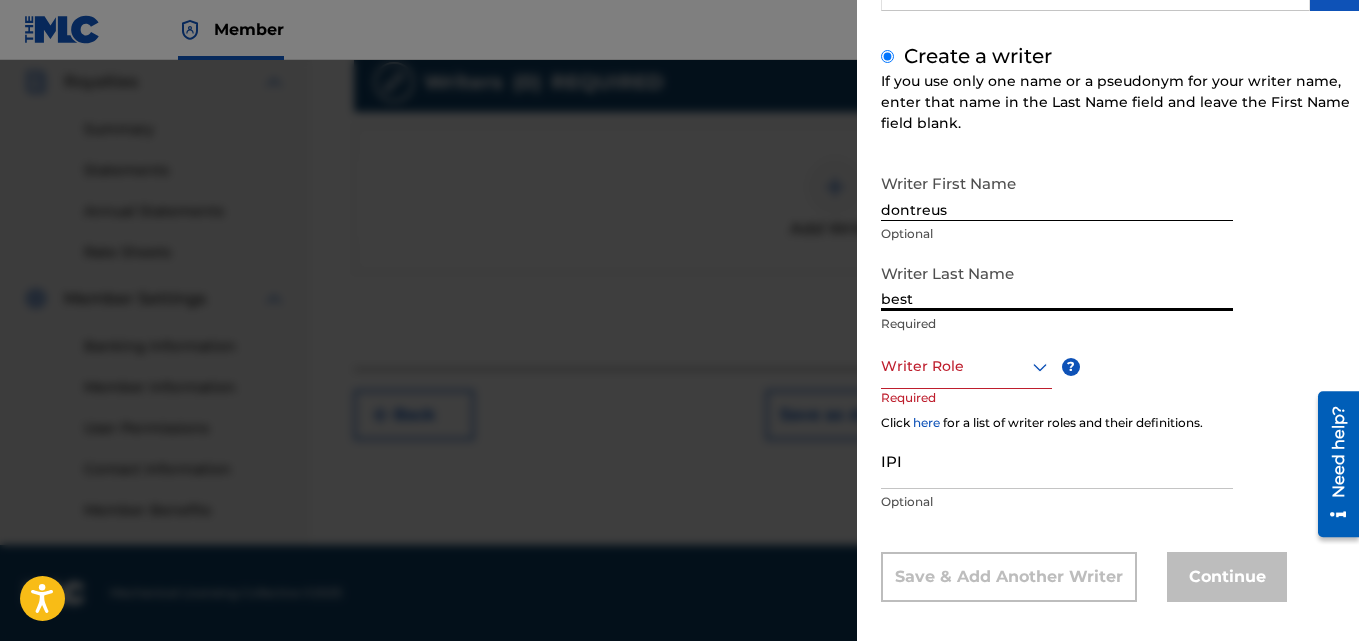 type on "Best" 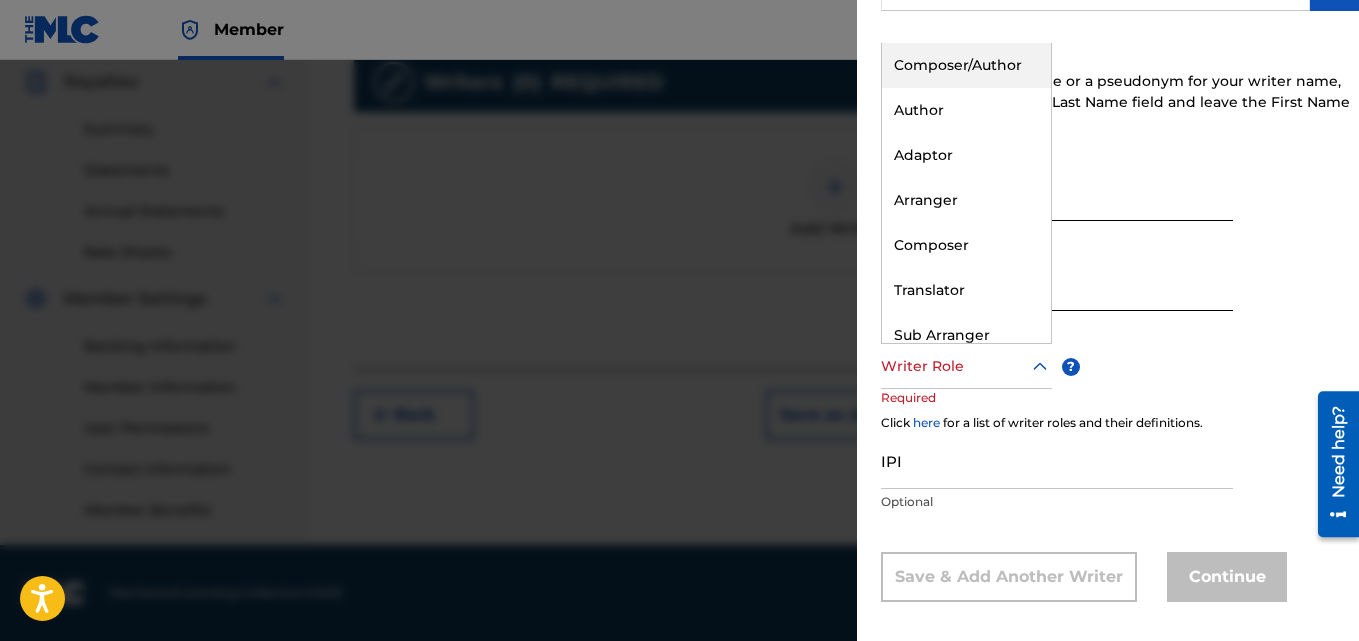 click on "Writer Role" at bounding box center [966, 366] 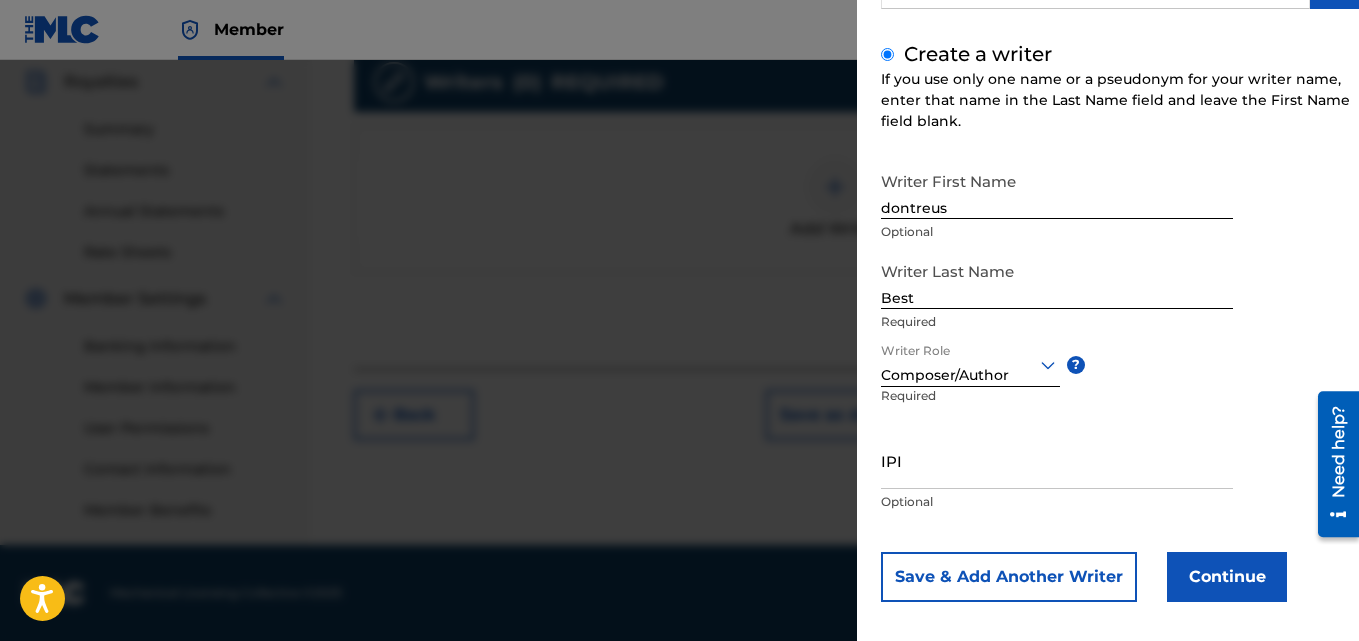 click on "Continue" at bounding box center [1227, 577] 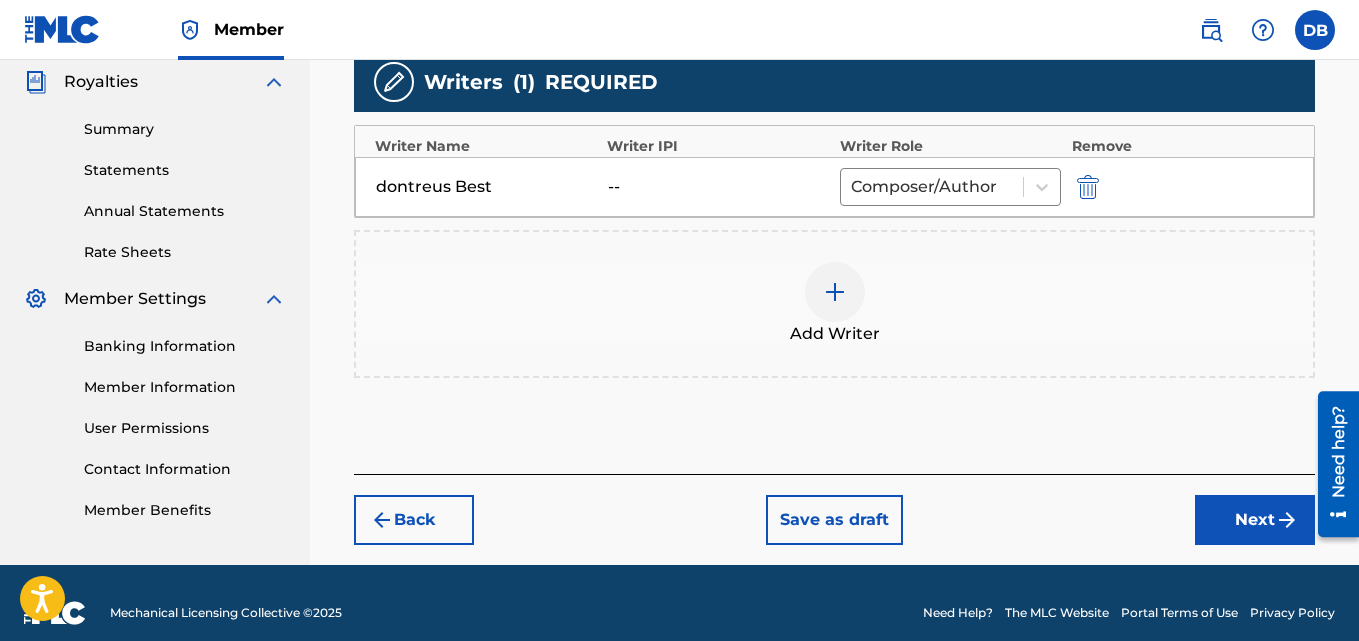 click on "Next" at bounding box center [1255, 520] 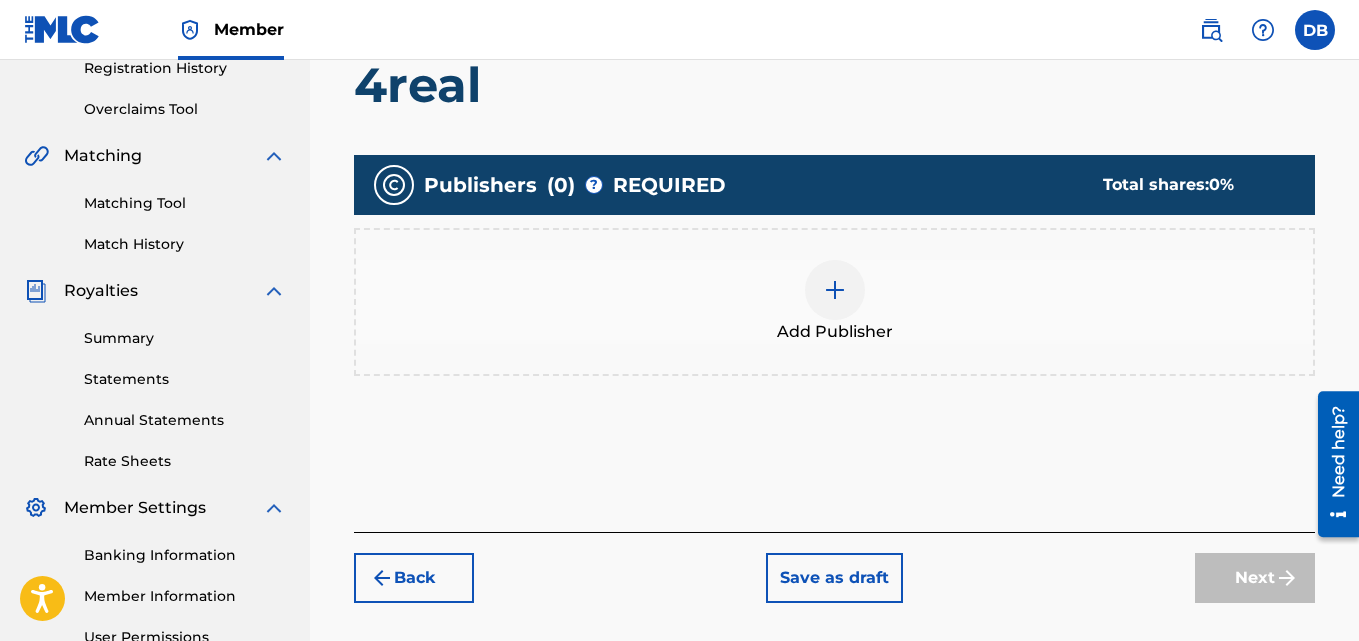 scroll, scrollTop: 393, scrollLeft: 0, axis: vertical 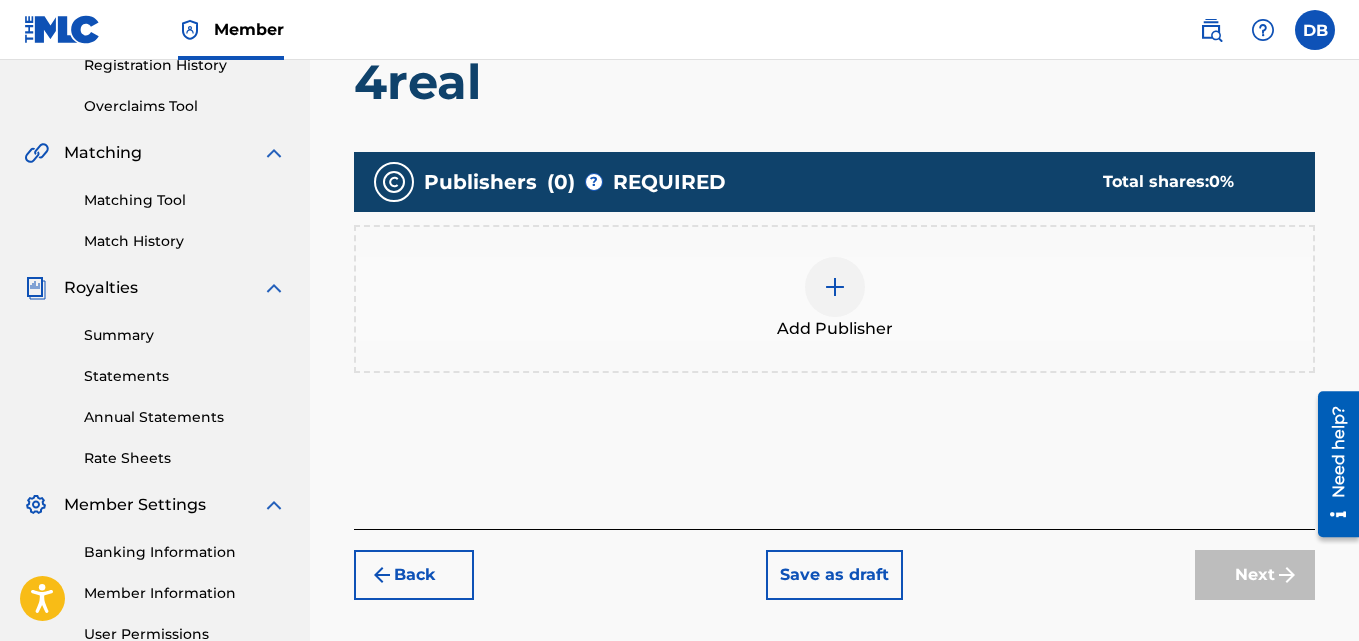 click at bounding box center [835, 287] 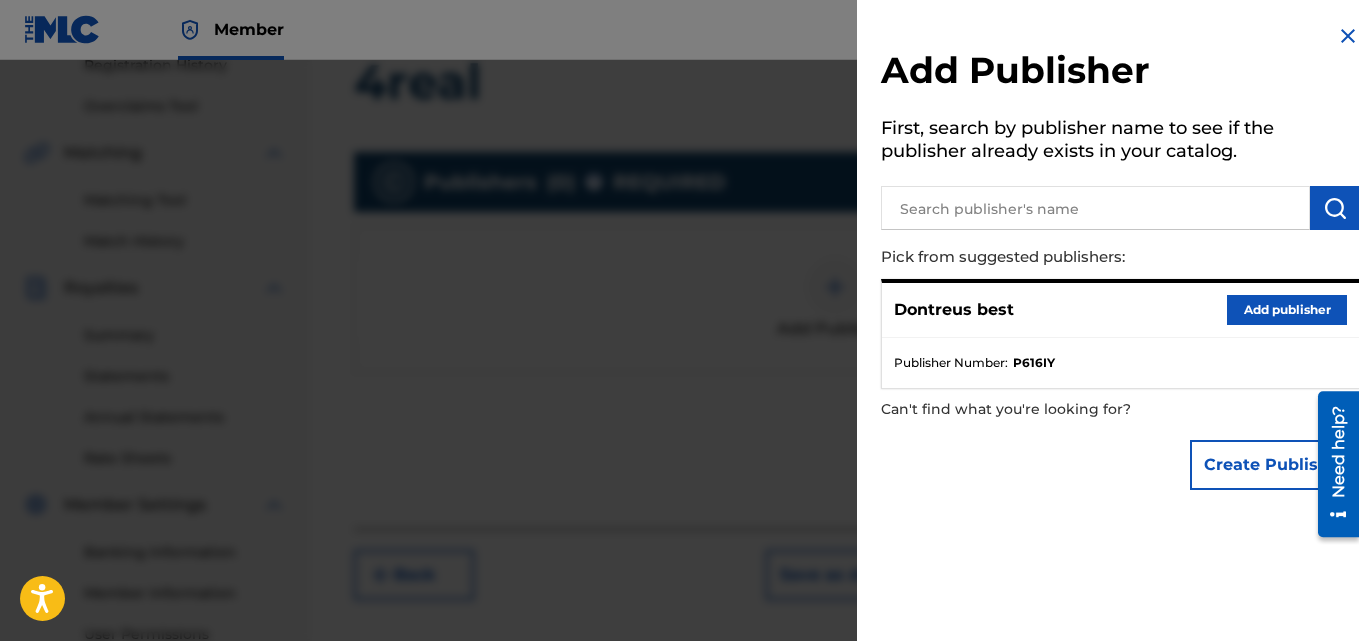 click on "Add publisher" at bounding box center (1287, 310) 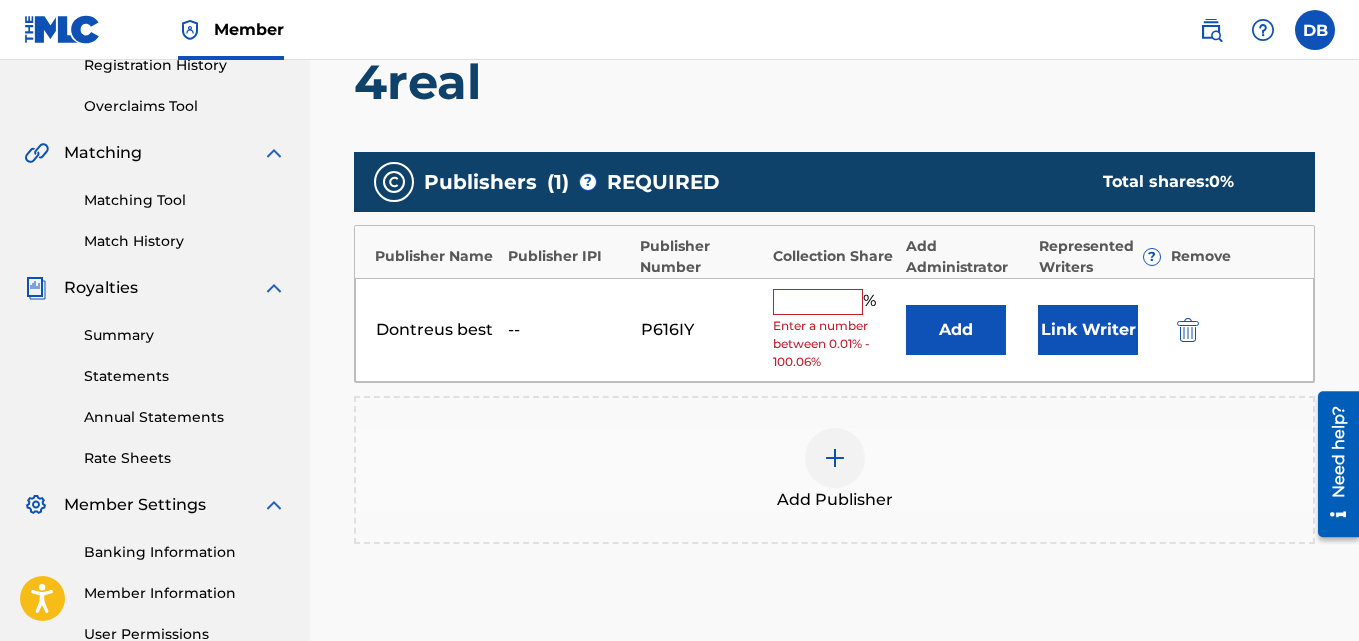 click at bounding box center [818, 302] 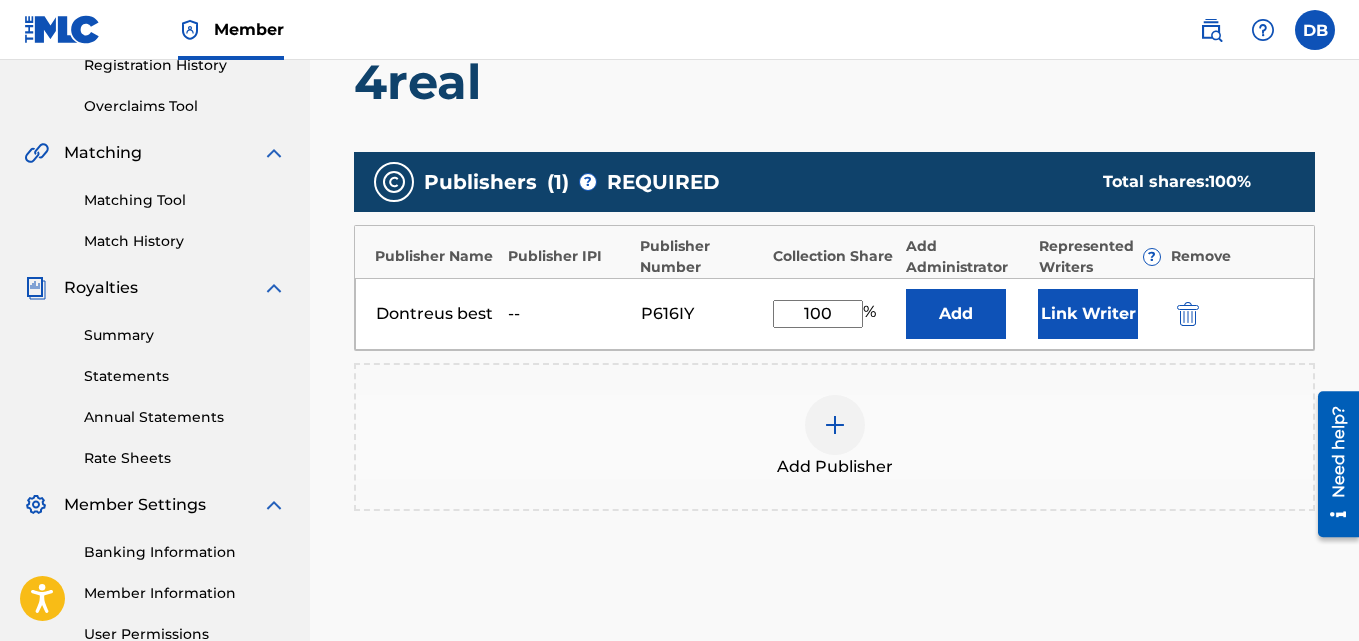 type on "100" 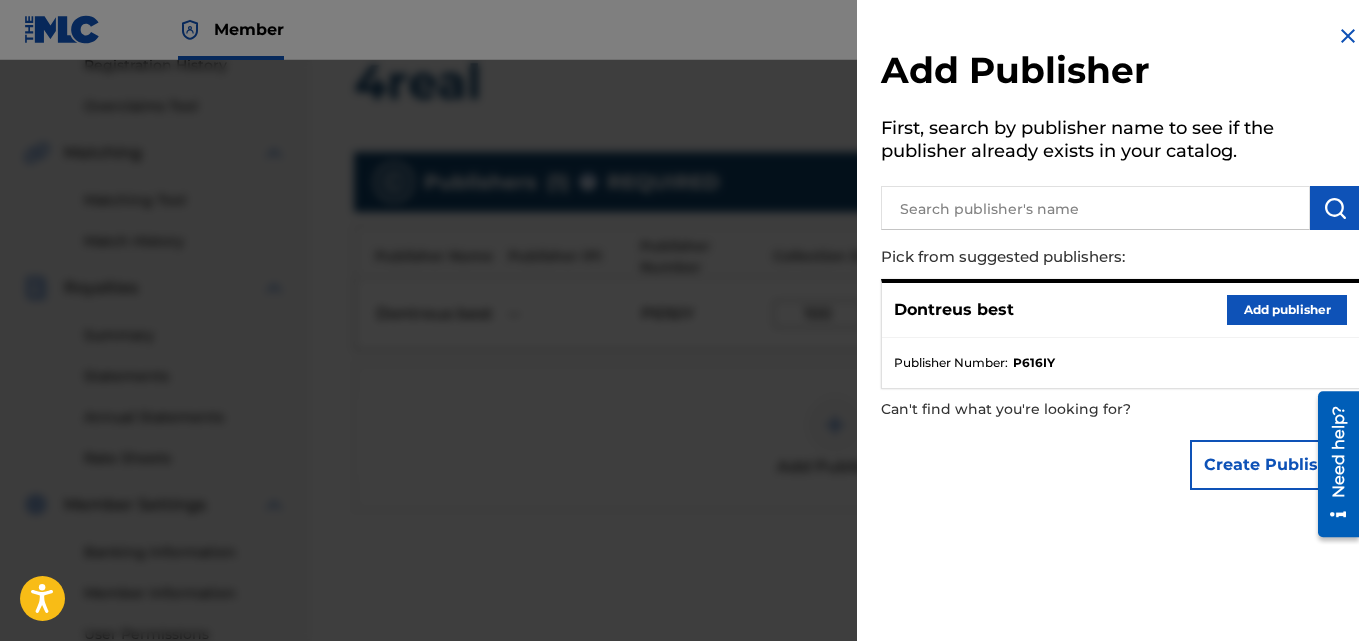 click at bounding box center [1348, 36] 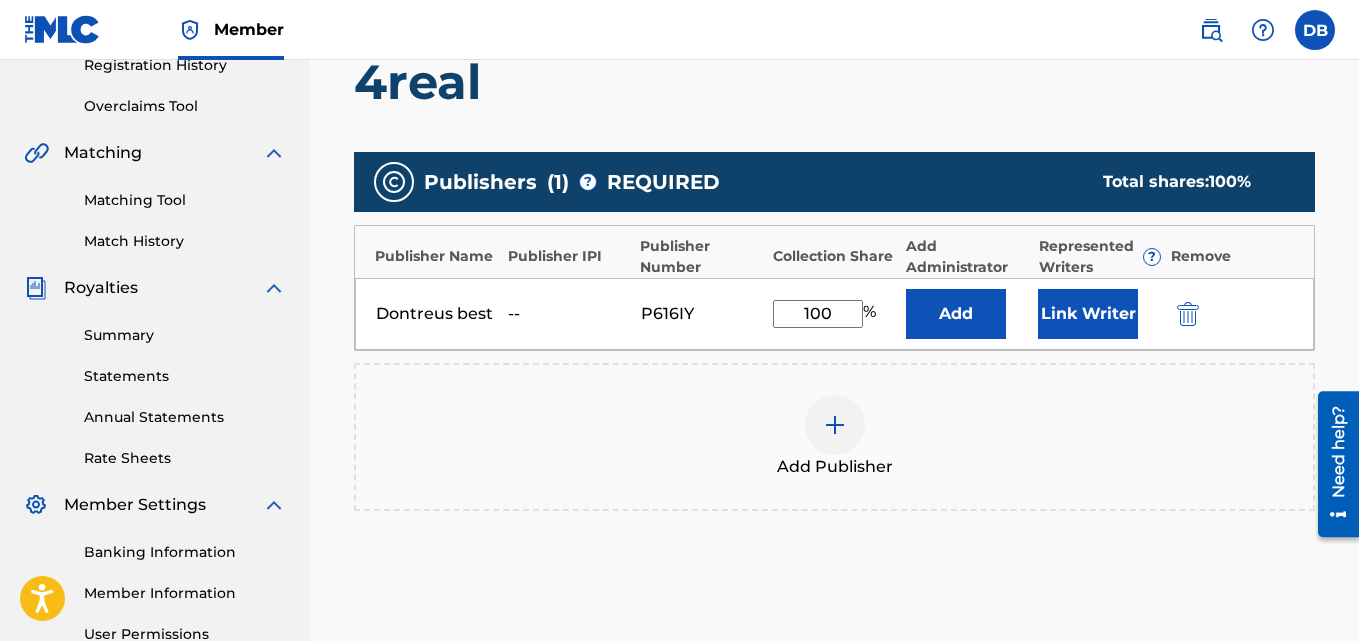 click on "Publishers ( 1 ) ? REQUIRED Total shares:  100 % Publisher Name Publisher IPI Publisher Number Collection Share Add Administrator Represented Writers ? Remove Dontreus best -- P616IY 100 % Add Link Writer Add Publisher" at bounding box center (834, 360) 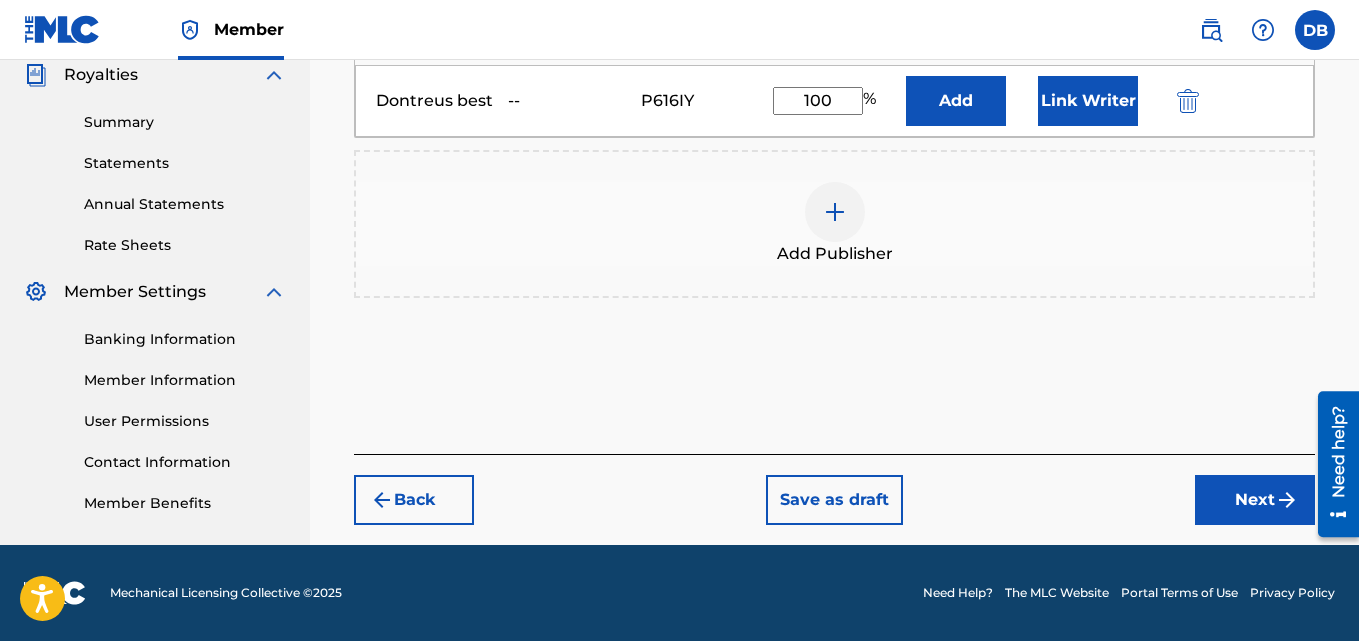 click on "Next" at bounding box center (1255, 500) 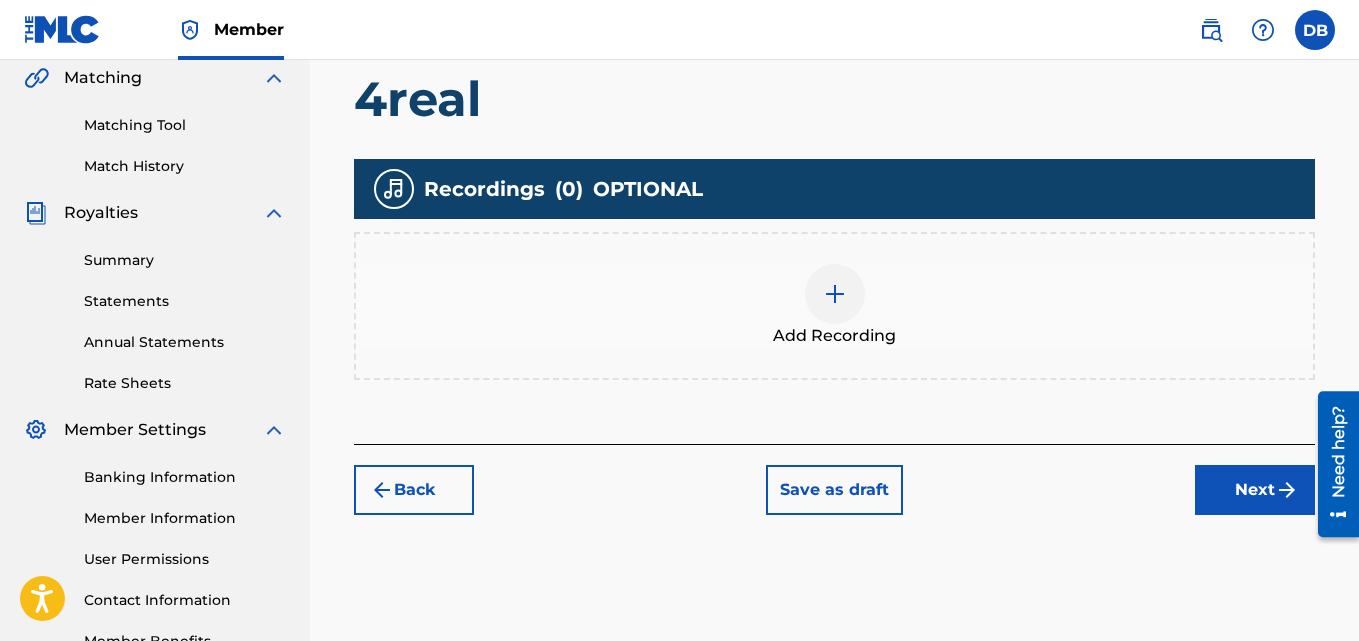 scroll, scrollTop: 469, scrollLeft: 0, axis: vertical 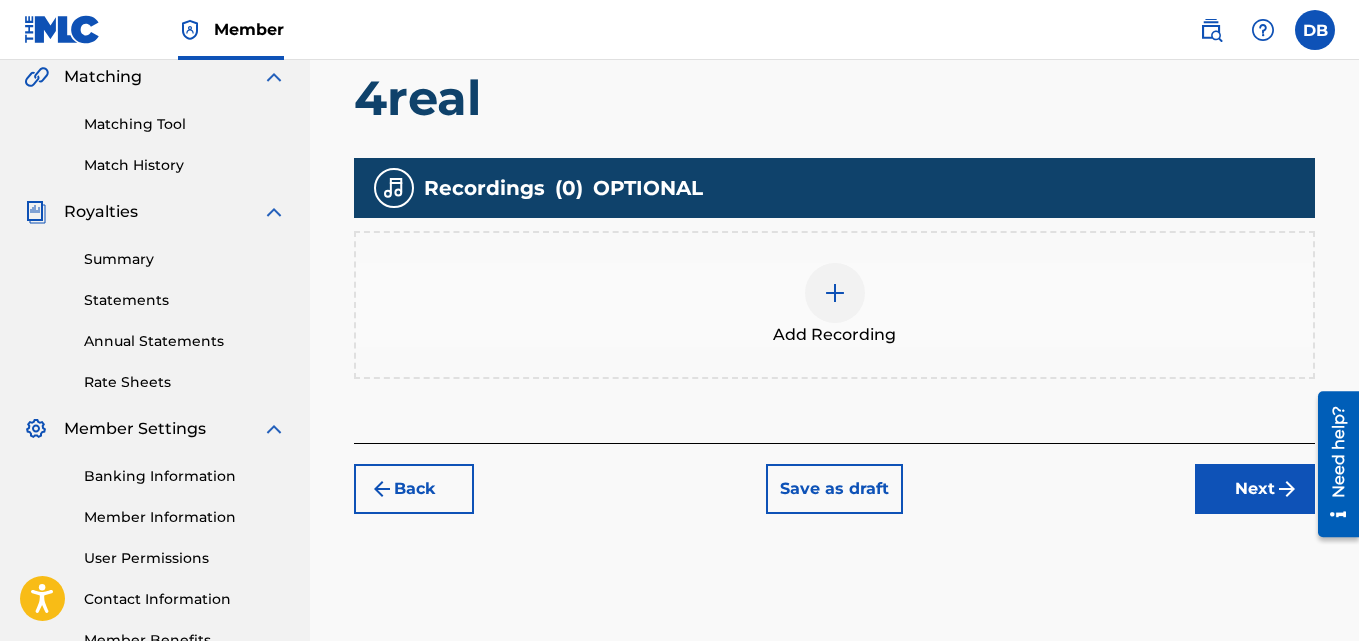 click on "Add Recording" at bounding box center (834, 305) 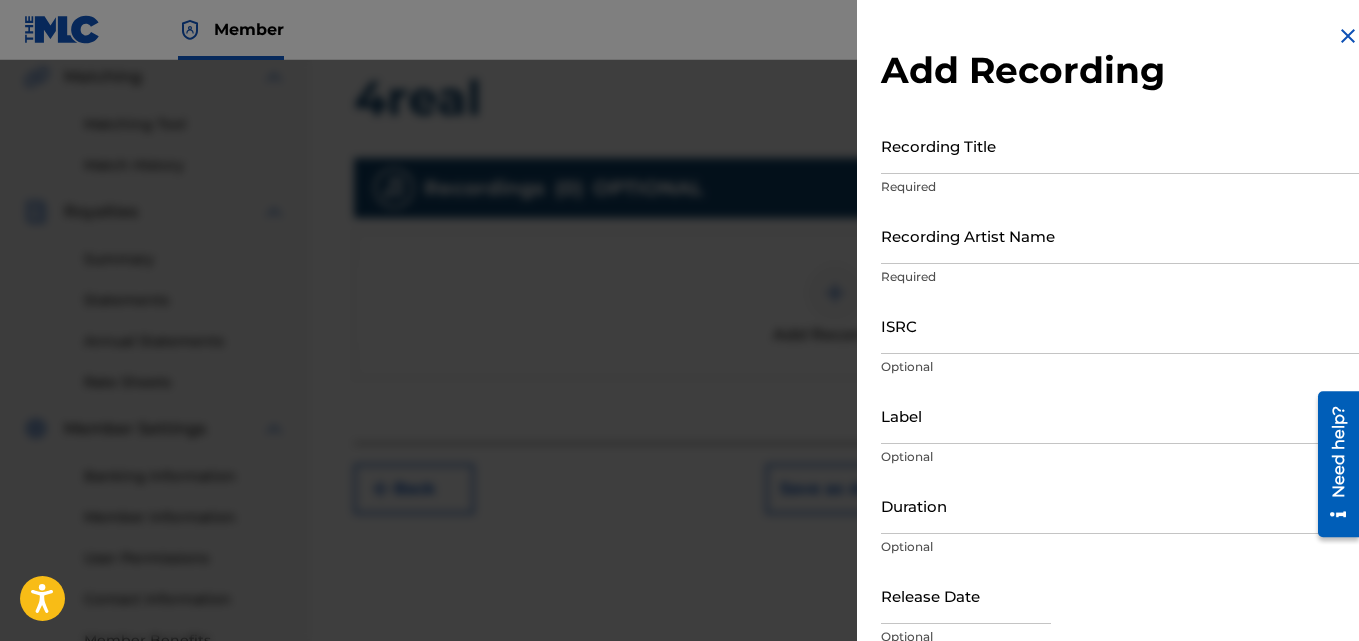 click on "Recording Title" at bounding box center (1120, 145) 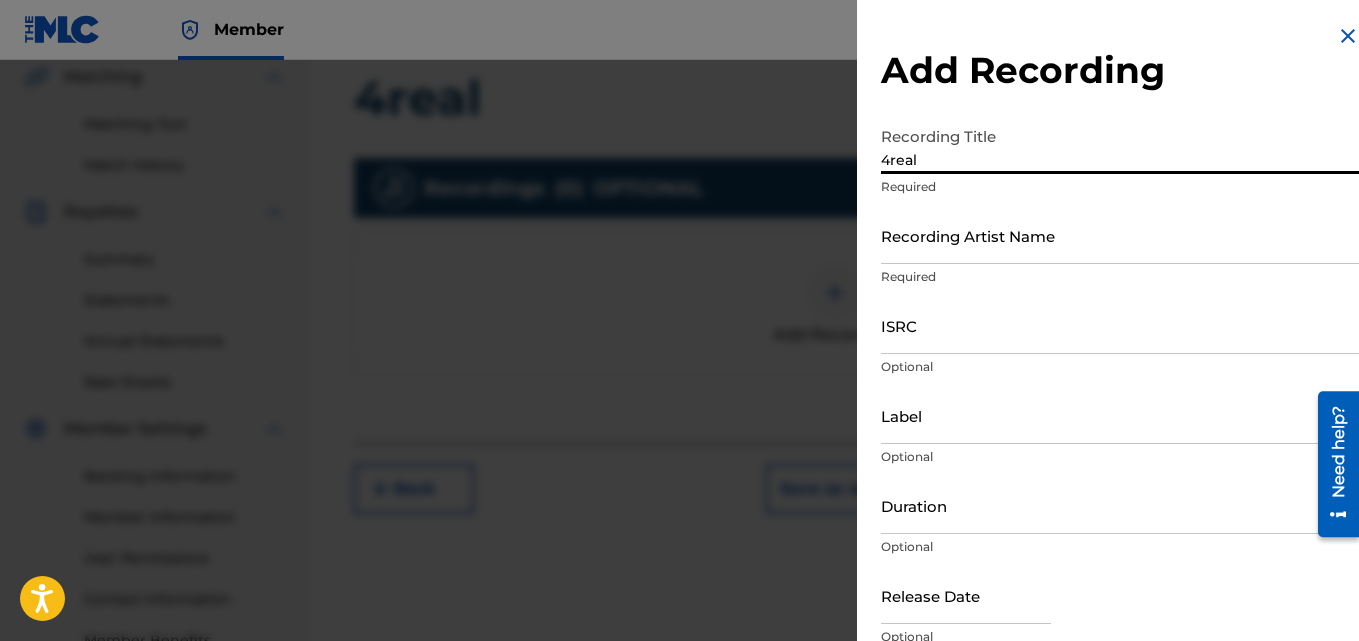 type on "4real" 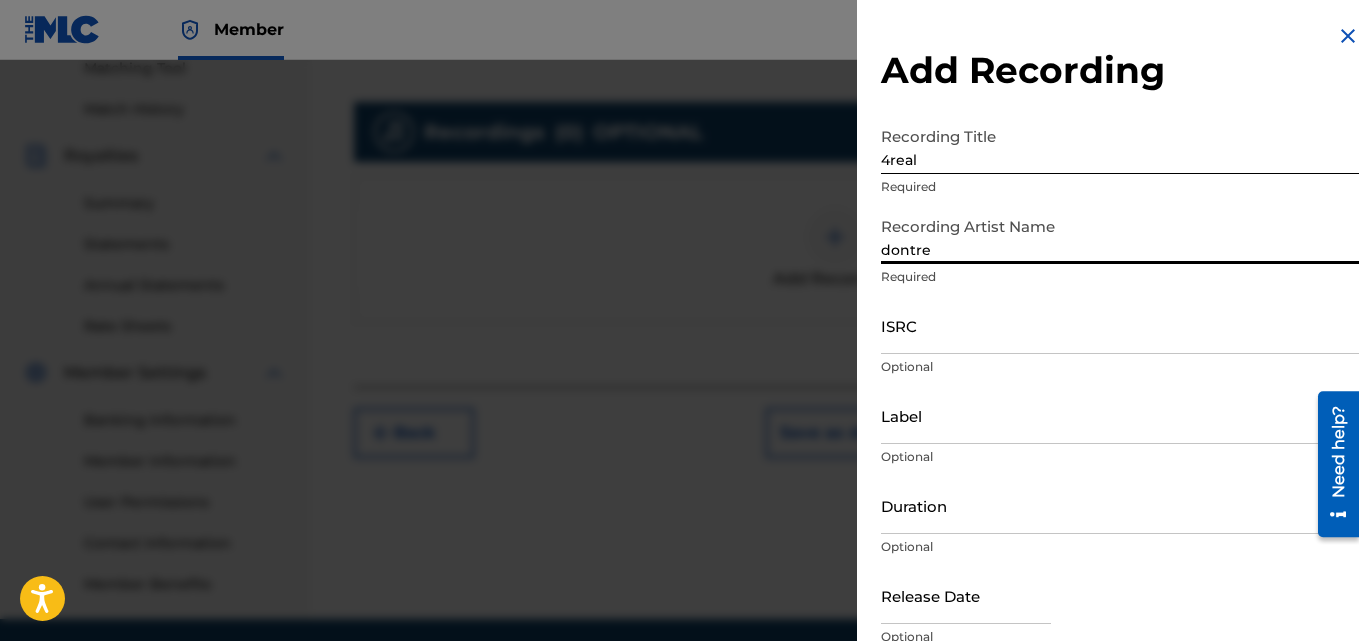 scroll, scrollTop: 533, scrollLeft: 0, axis: vertical 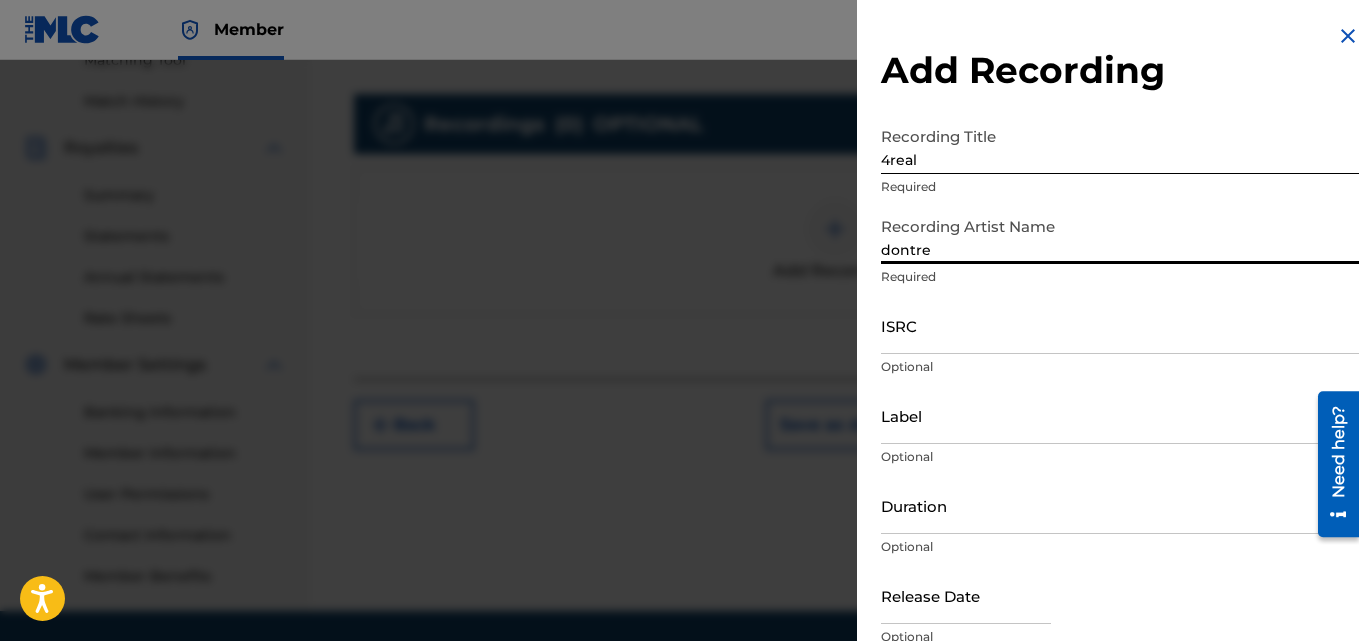 type on "dontre" 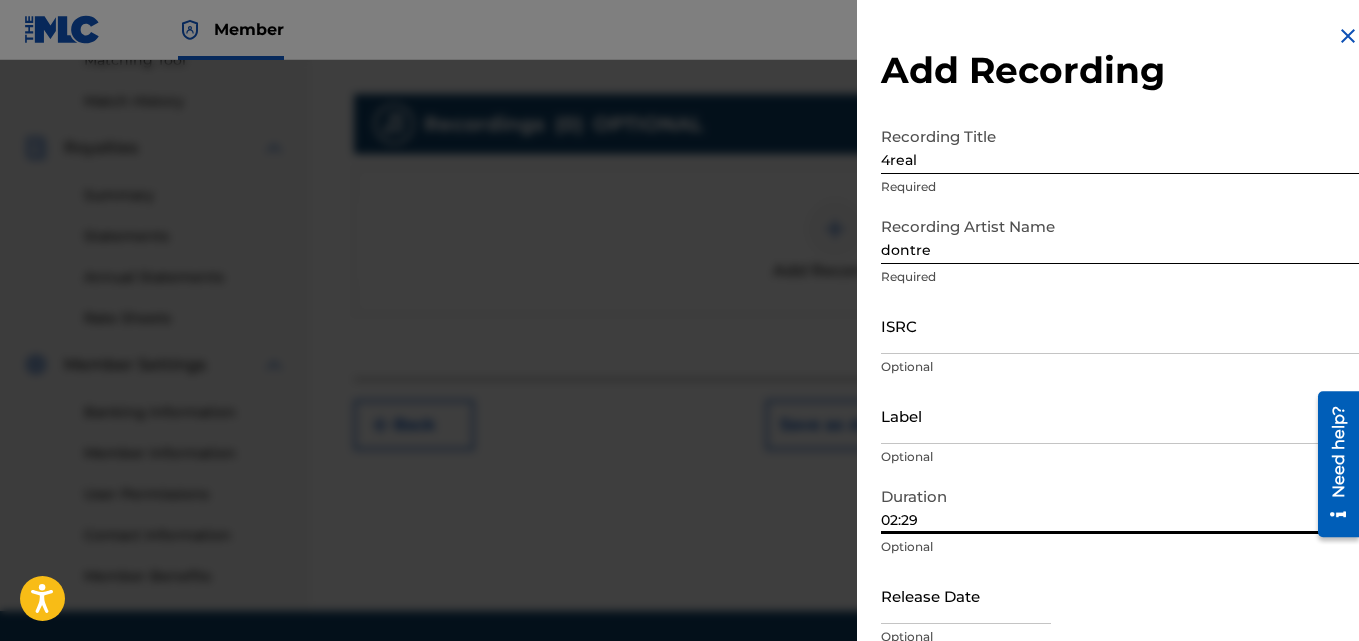 type on "02:29" 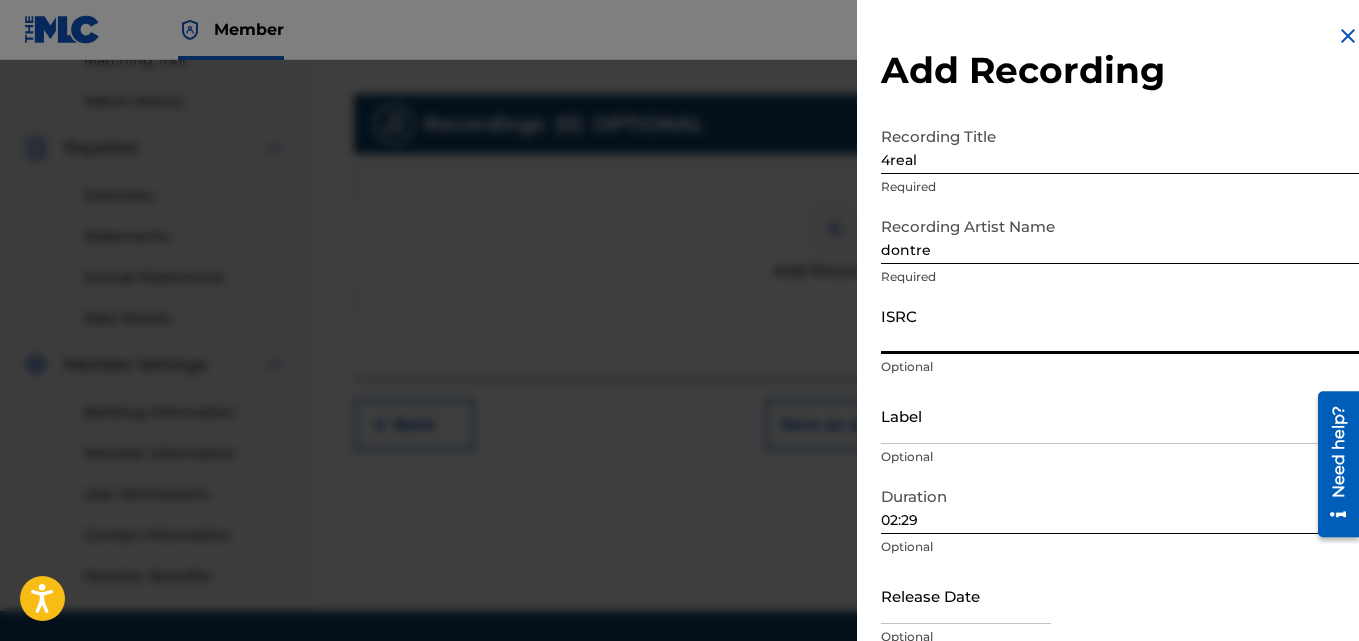 click on "ISRC" at bounding box center (1120, 325) 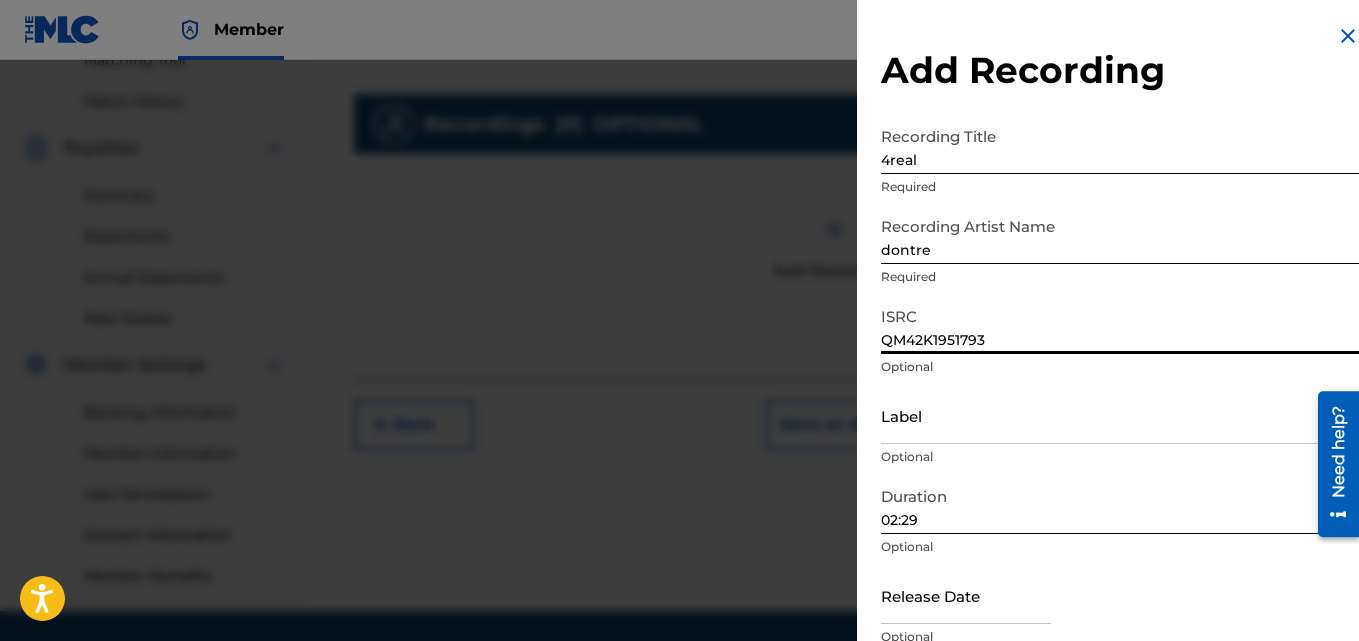 scroll, scrollTop: 599, scrollLeft: 0, axis: vertical 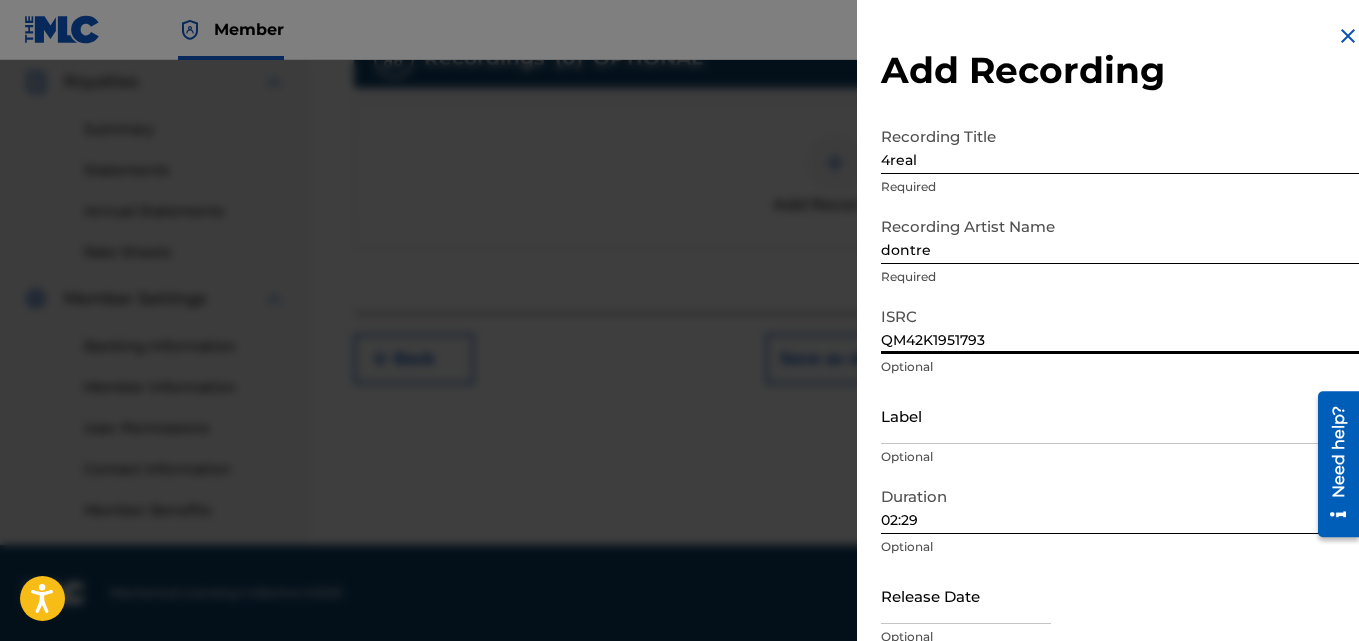 drag, startPoint x: 1365, startPoint y: 366, endPoint x: 55, endPoint y: 19, distance: 1355.1786 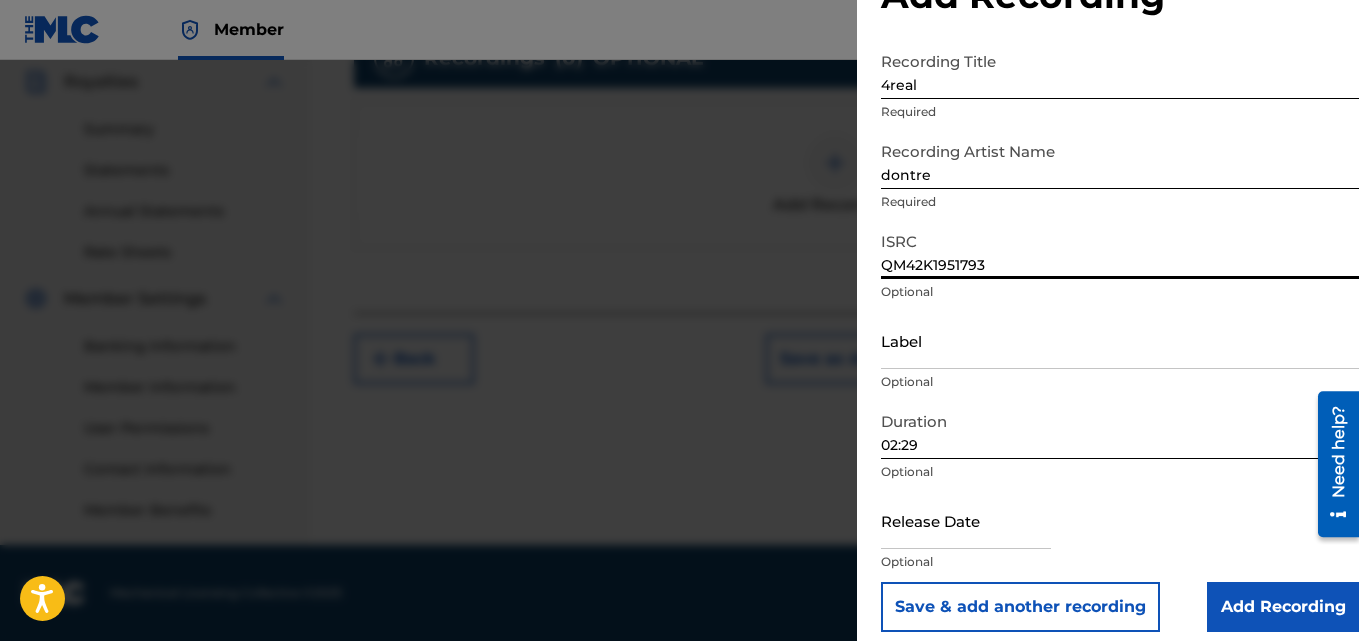 scroll, scrollTop: 90, scrollLeft: 0, axis: vertical 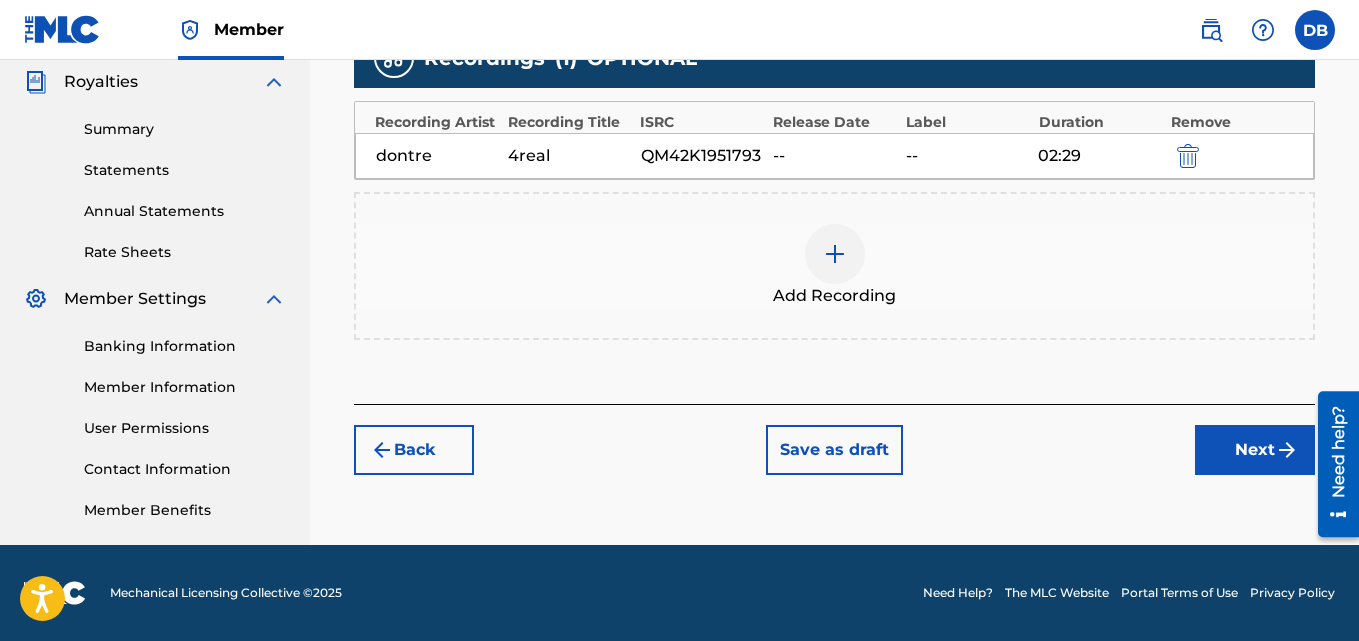 click on "Next" at bounding box center (1255, 450) 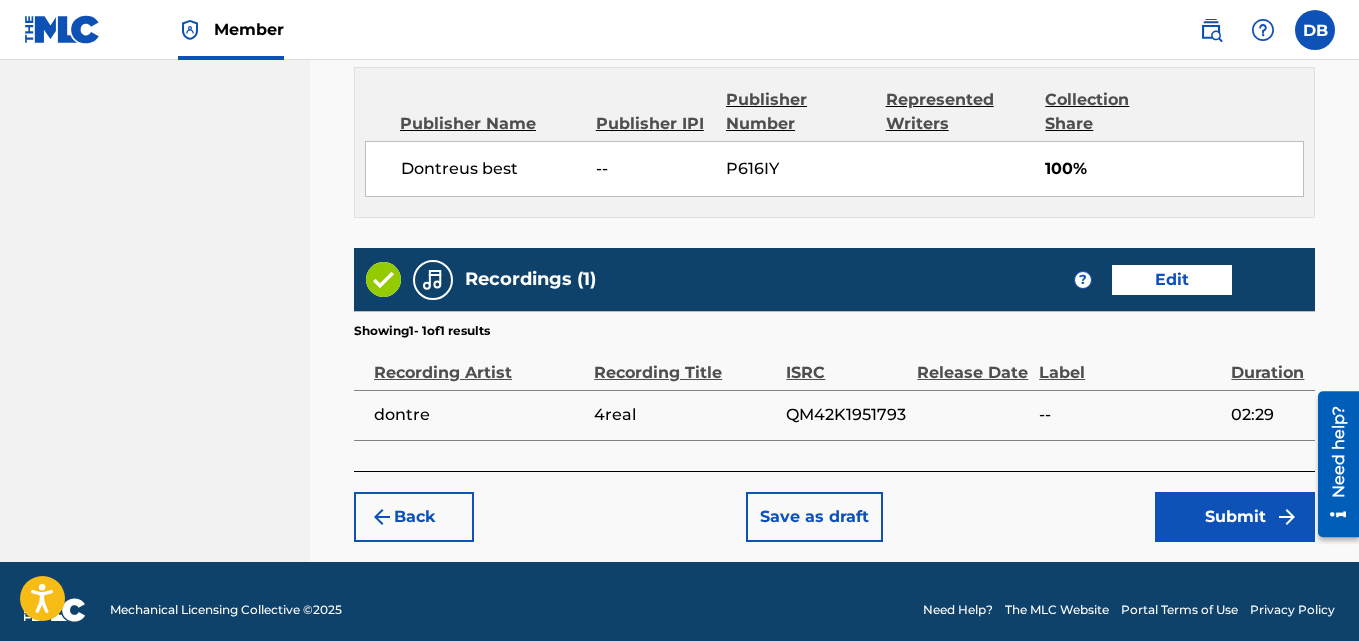 scroll, scrollTop: 1113, scrollLeft: 0, axis: vertical 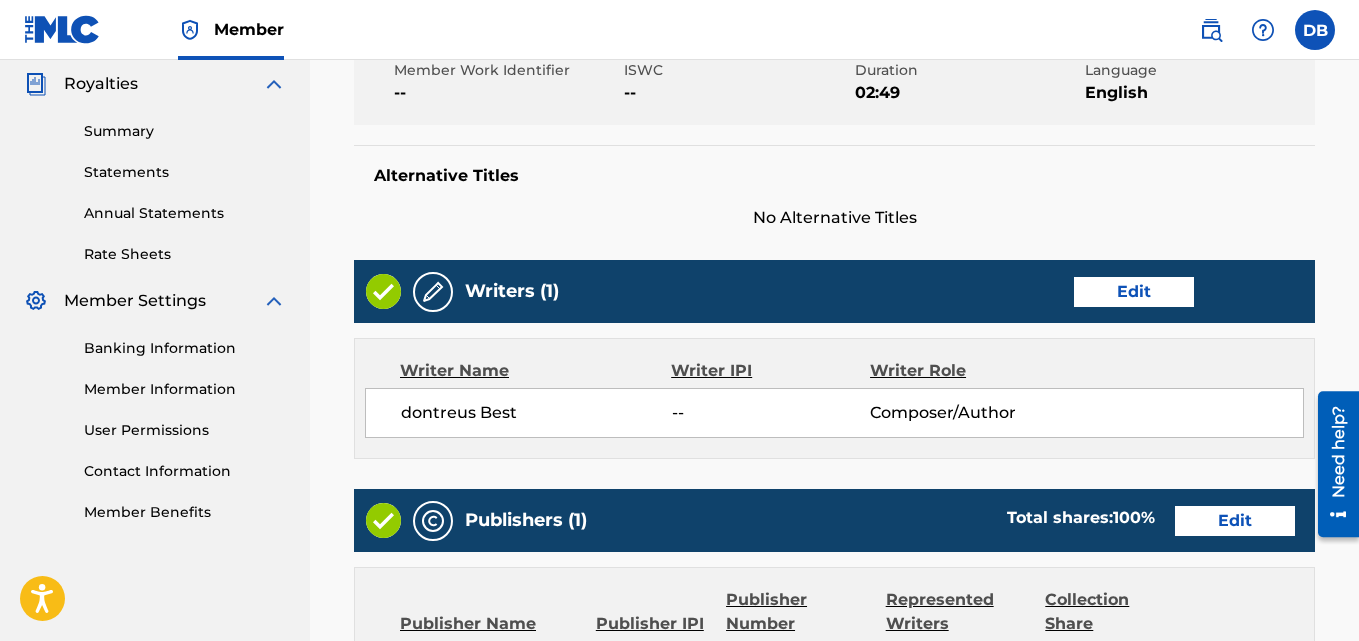drag, startPoint x: 1347, startPoint y: 372, endPoint x: 1347, endPoint y: 345, distance: 27 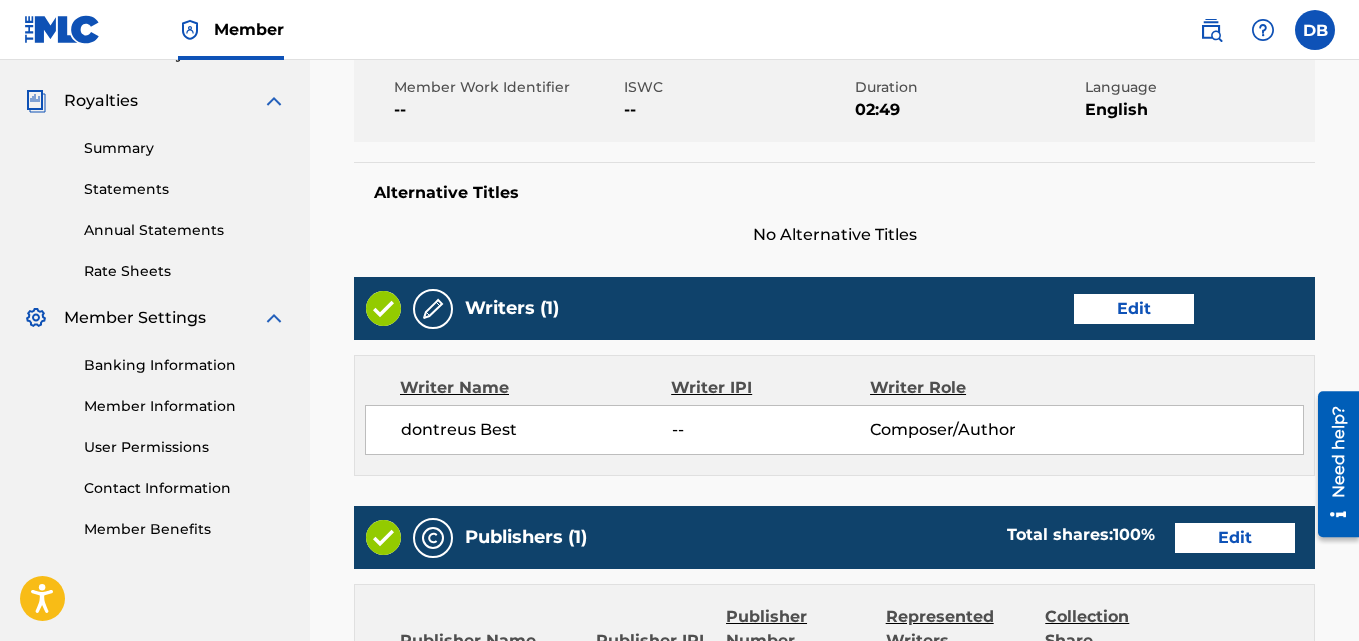 scroll, scrollTop: 586, scrollLeft: 0, axis: vertical 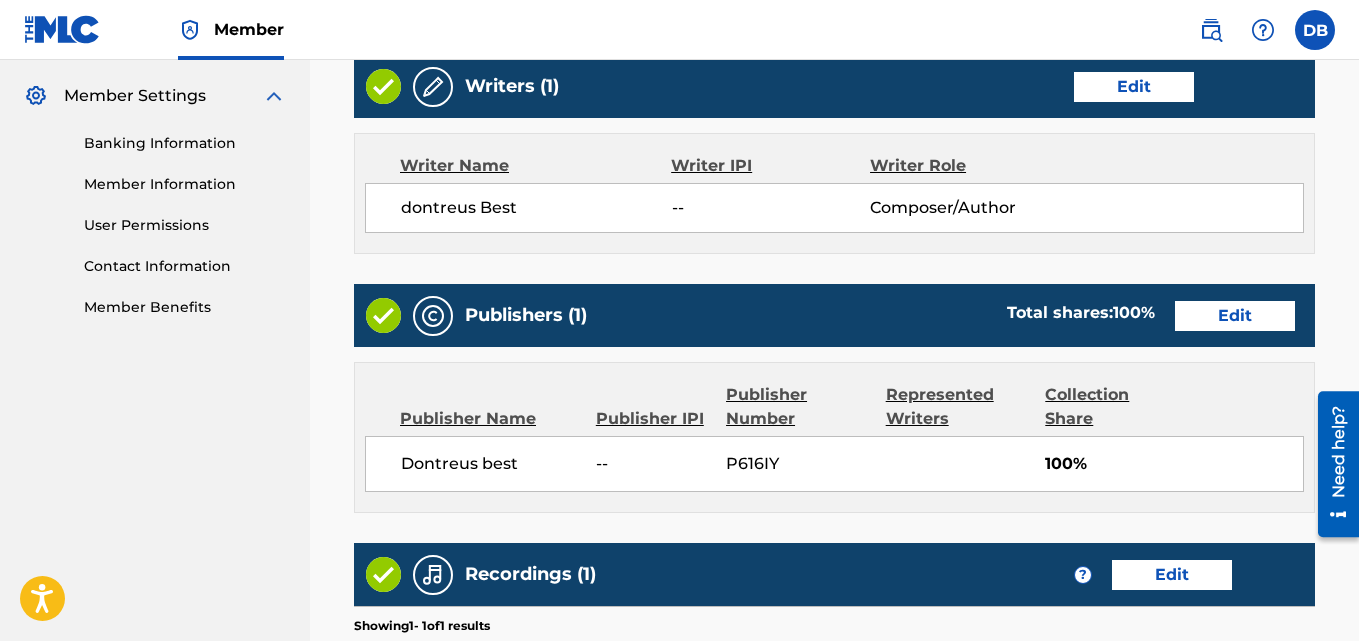 click on "Edit" at bounding box center [1134, 87] 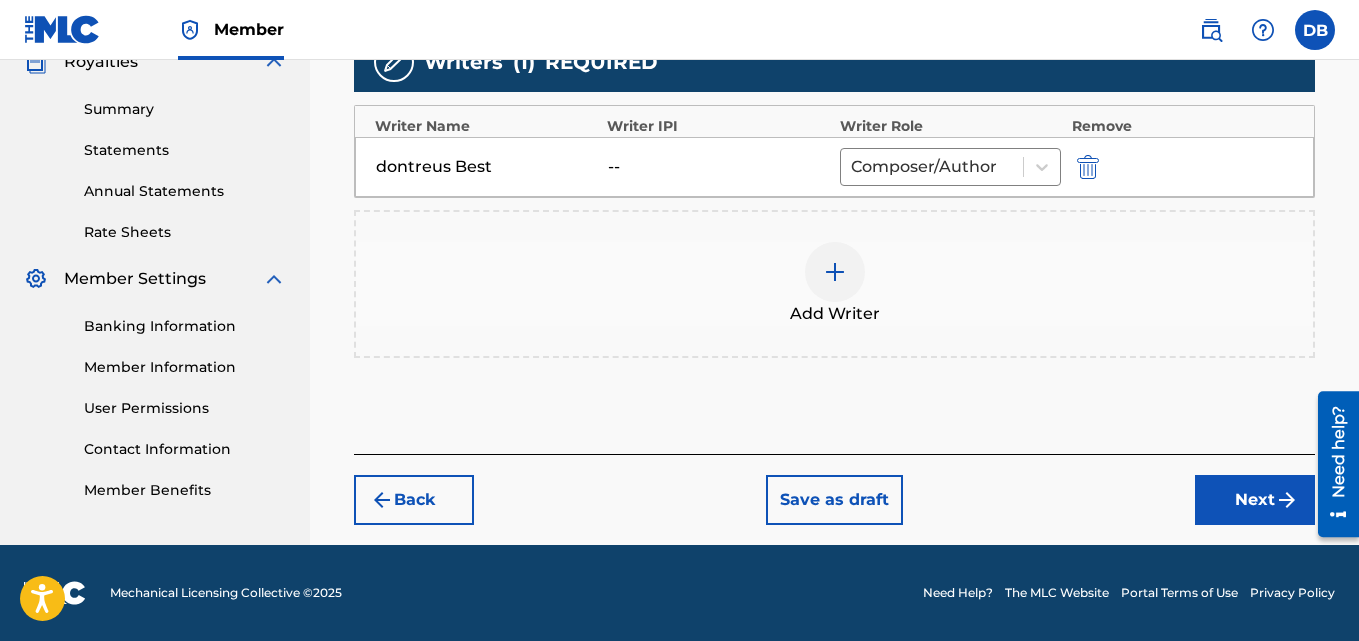 scroll, scrollTop: 619, scrollLeft: 0, axis: vertical 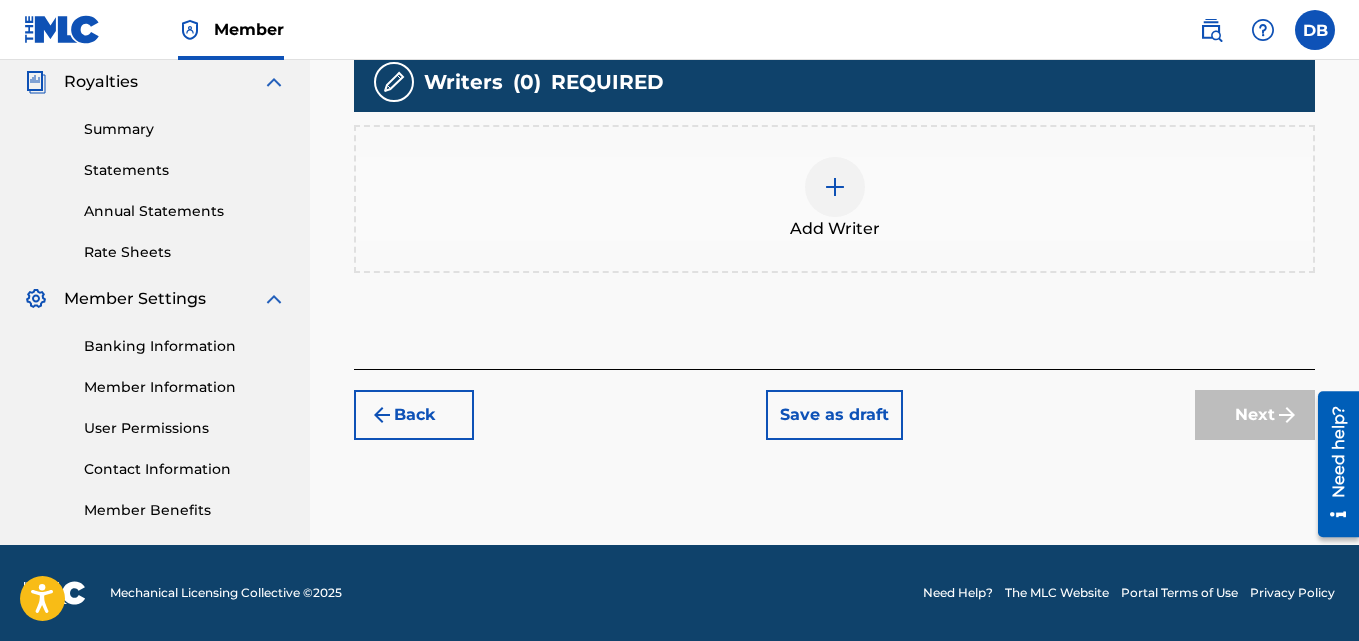 click at bounding box center [835, 187] 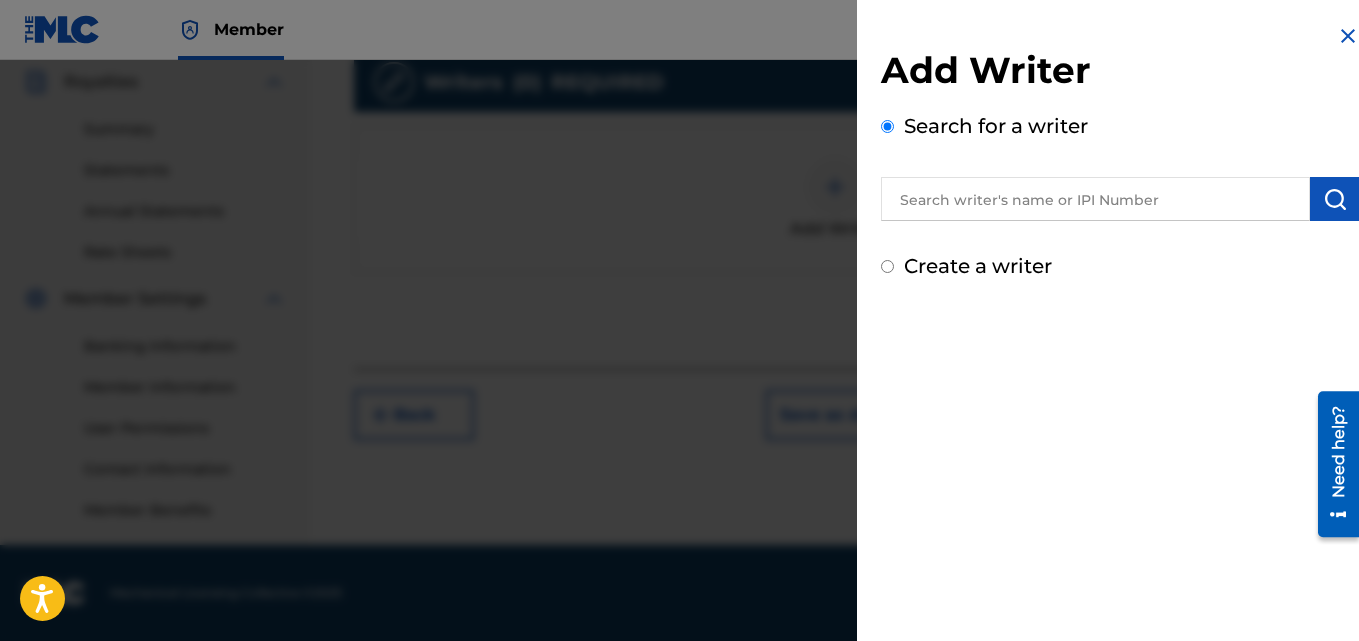 click at bounding box center (1095, 199) 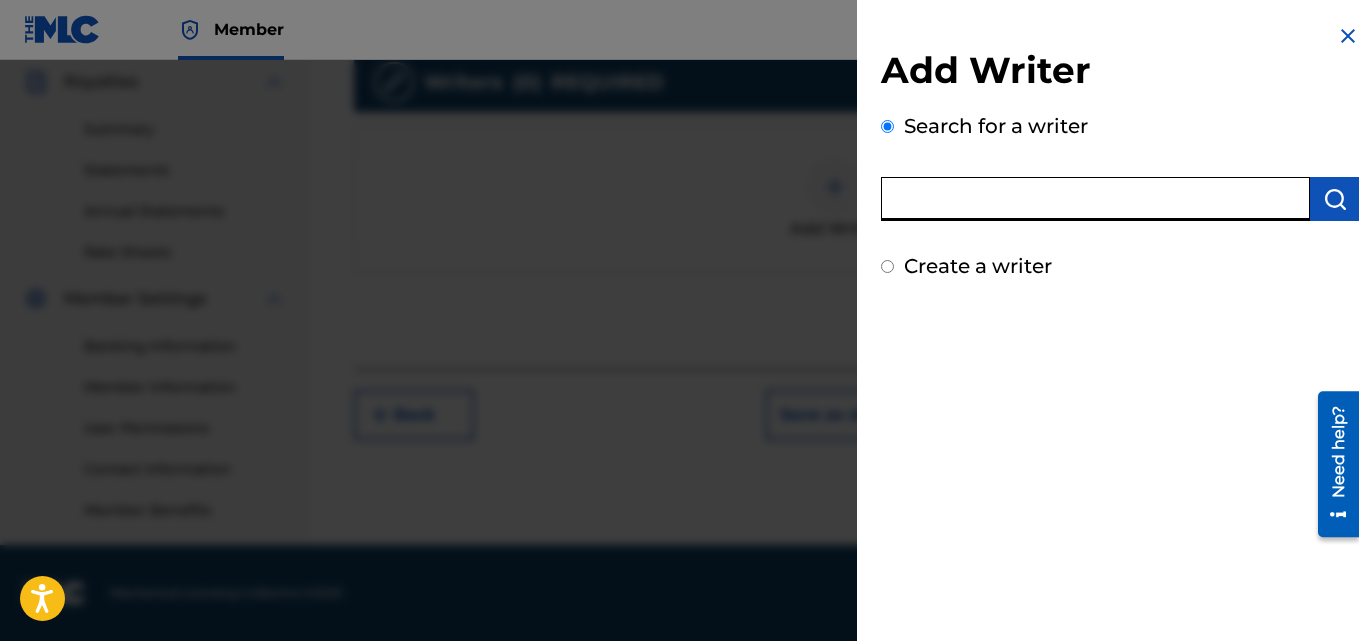 click on "Create a writer" at bounding box center [1120, 266] 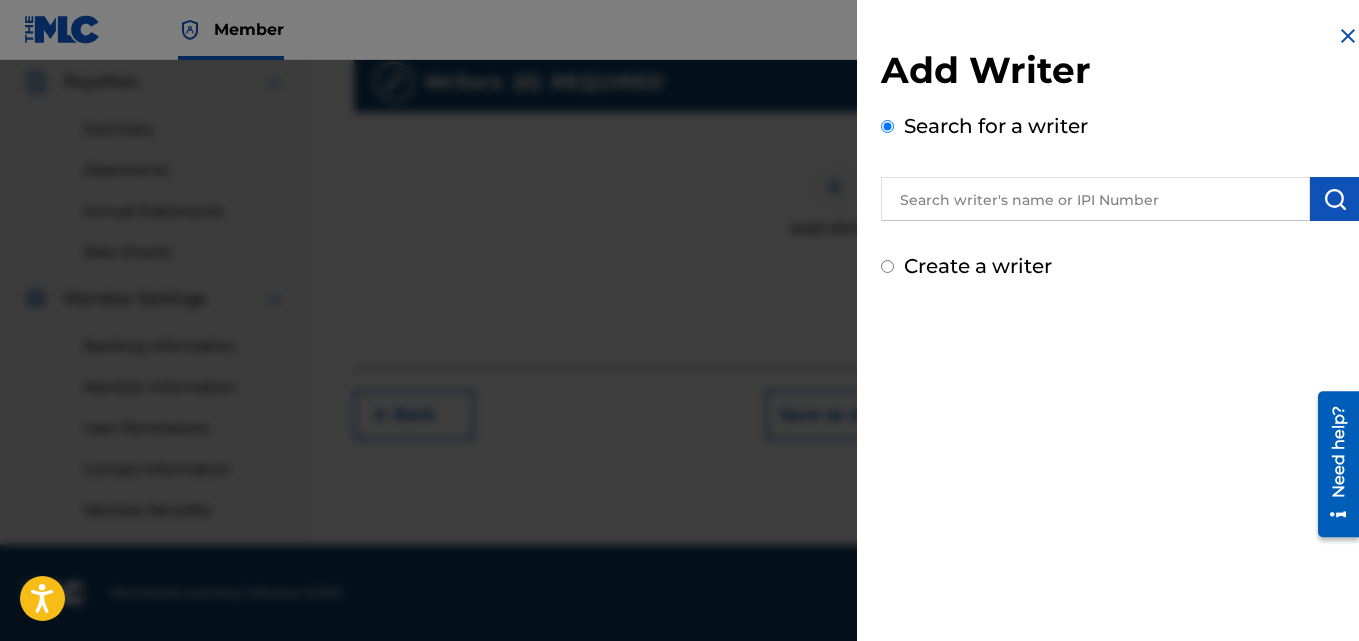 click on "Create a writer" at bounding box center [1120, 266] 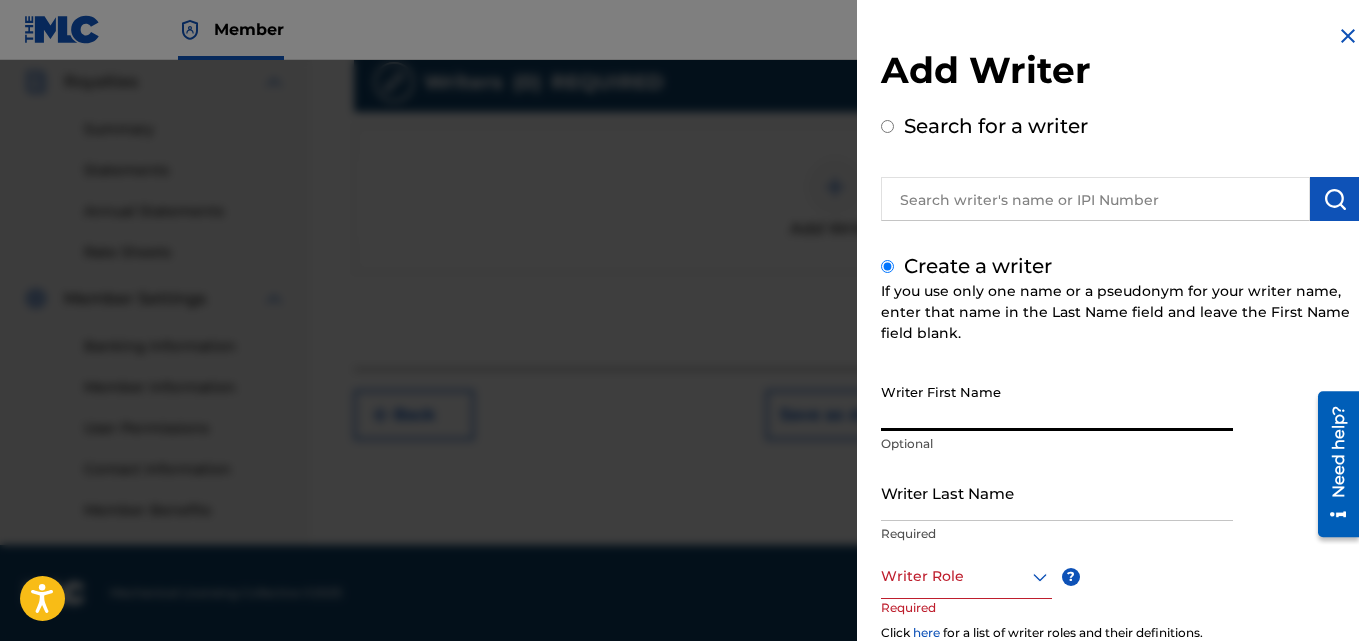 click on "Writer First Name" at bounding box center (1057, 402) 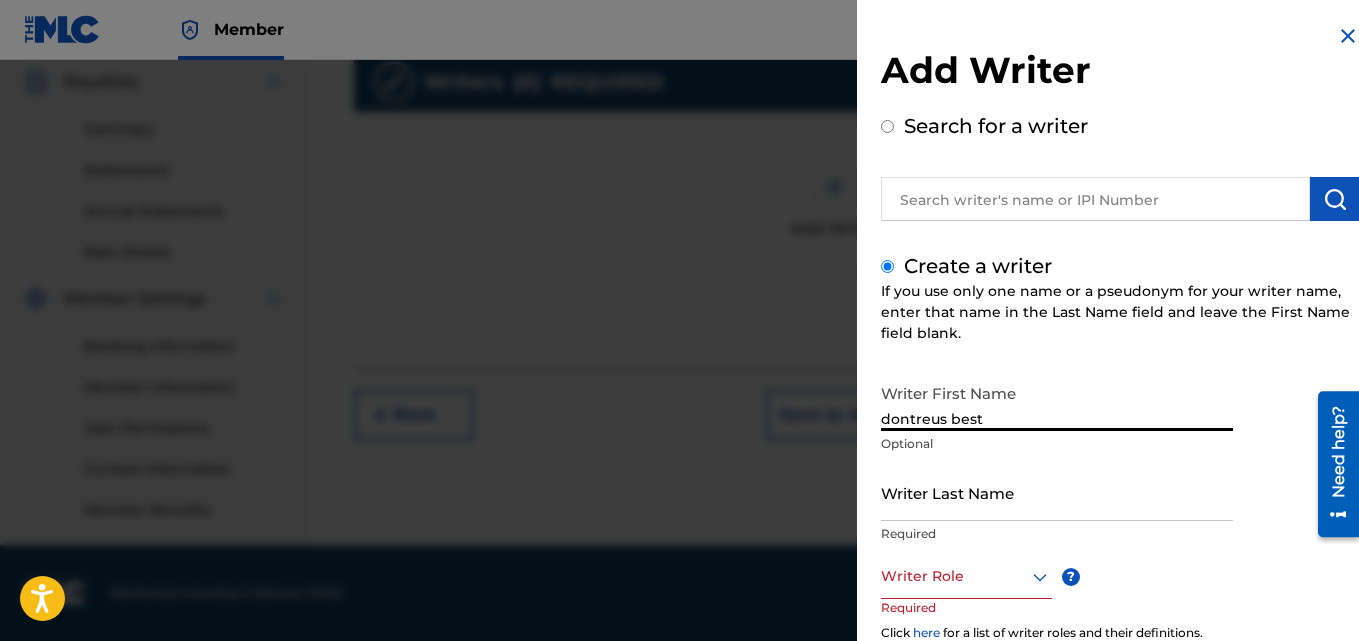 type on "dontreus best" 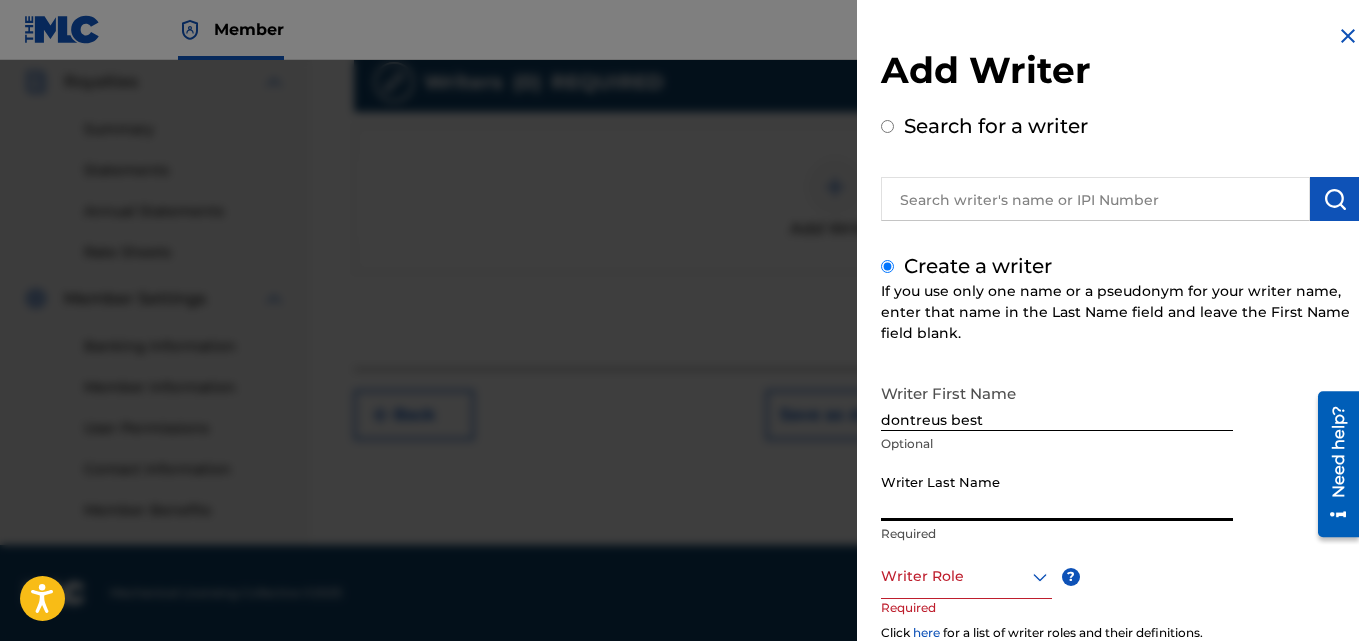 click on "Writer Last Name" at bounding box center (1057, 492) 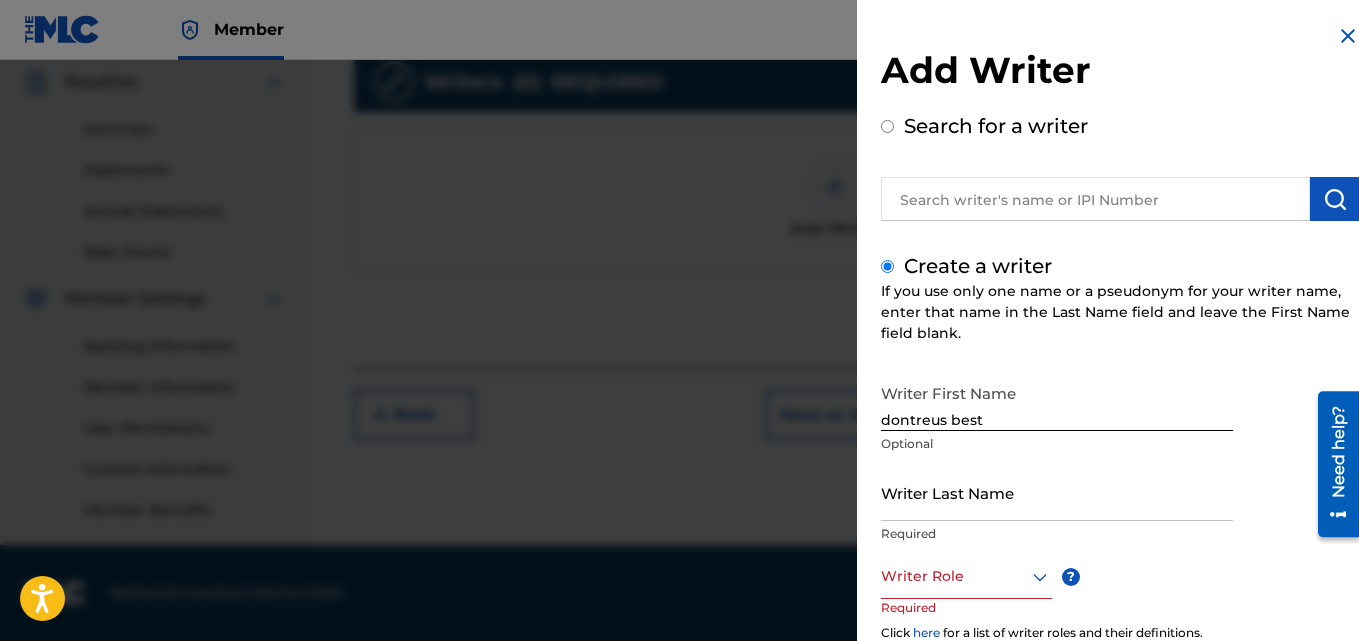 drag, startPoint x: 996, startPoint y: 431, endPoint x: 647, endPoint y: 384, distance: 352.15054 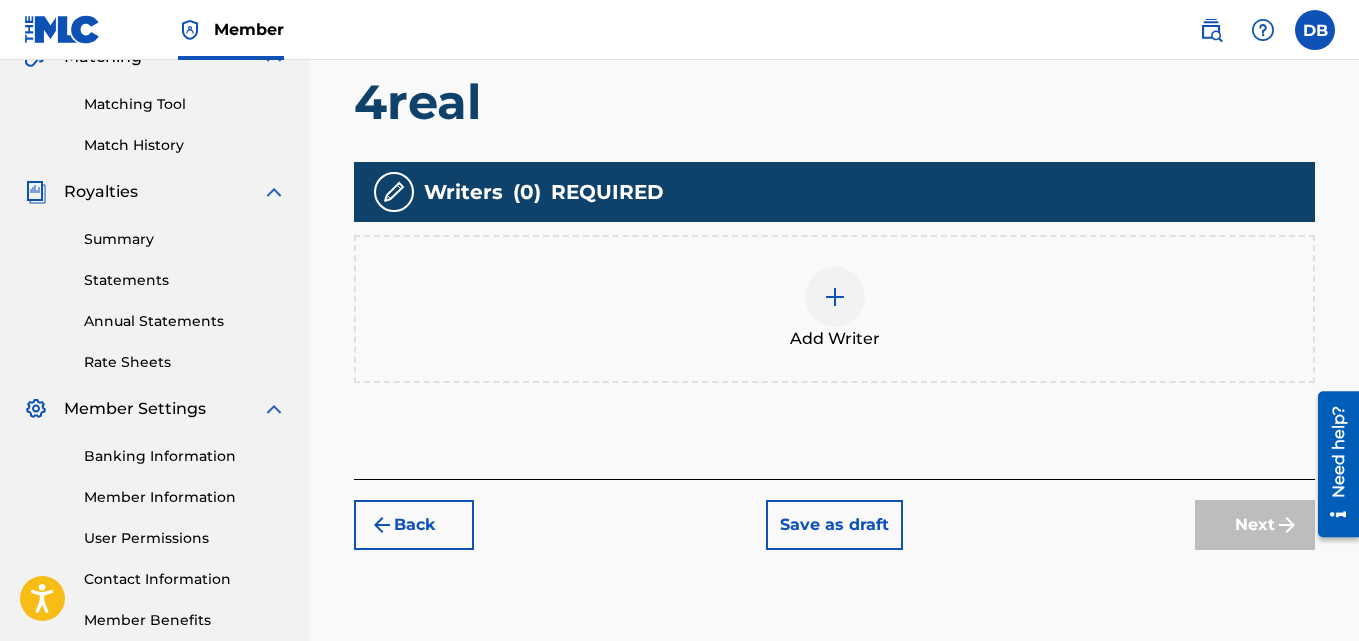 scroll, scrollTop: 495, scrollLeft: 0, axis: vertical 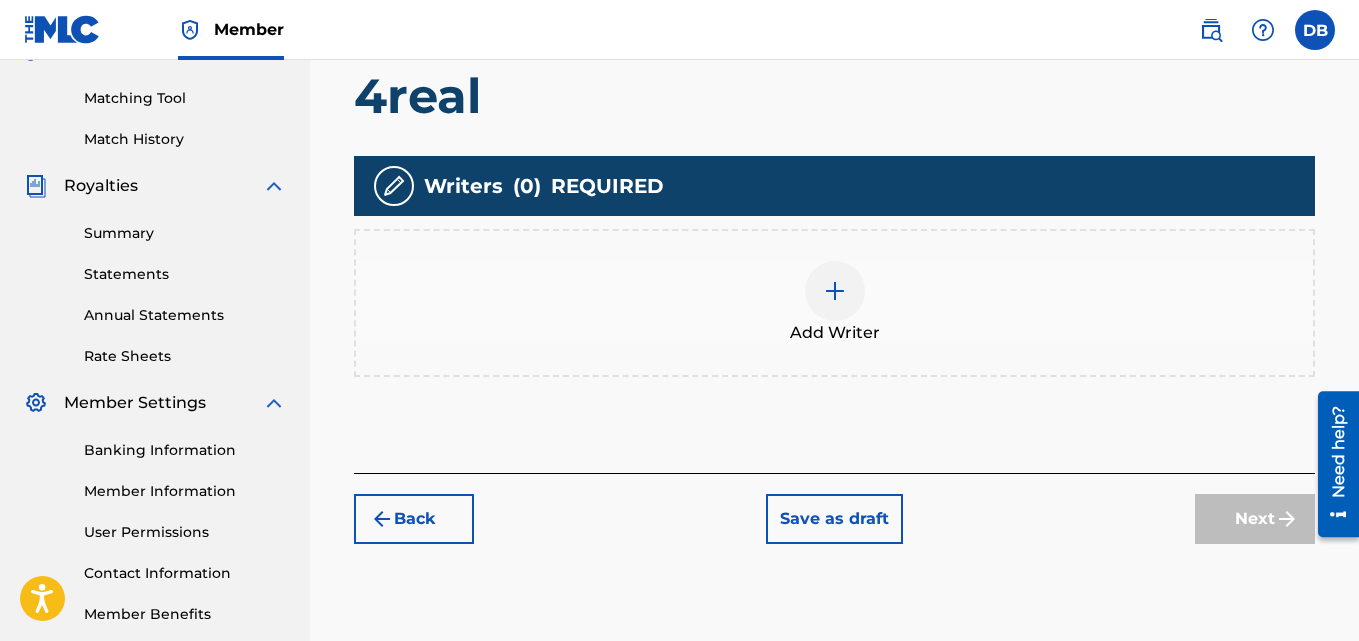 click at bounding box center [835, 291] 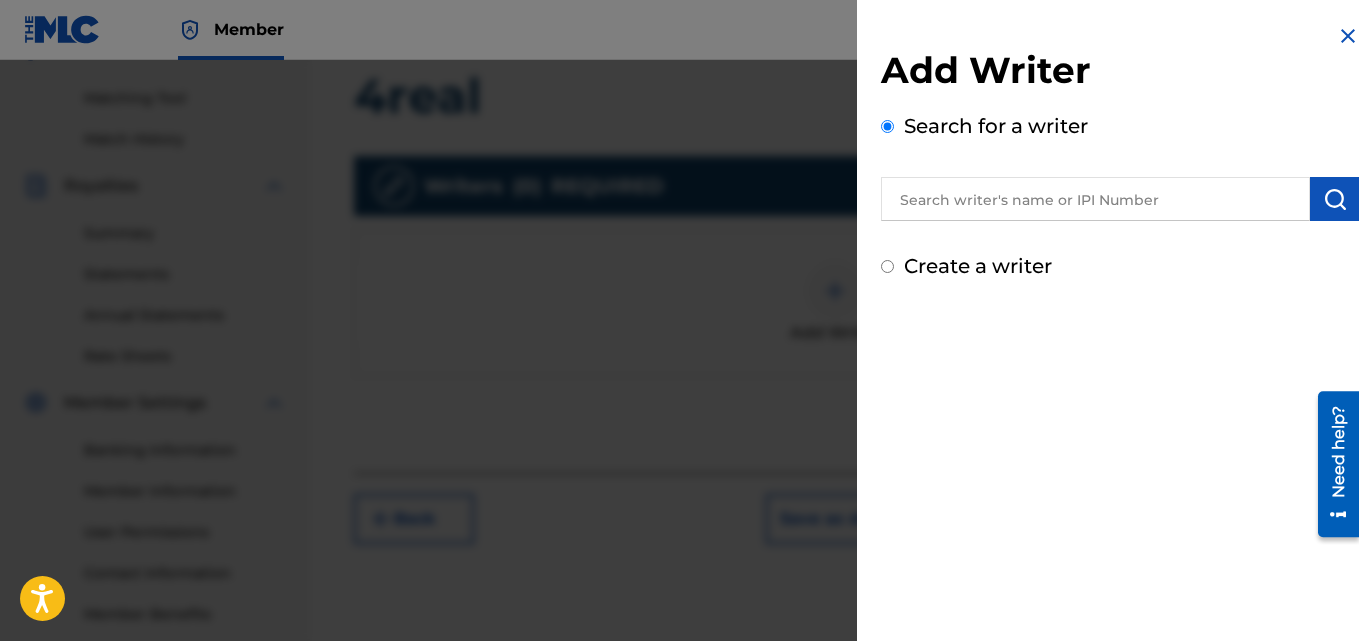 click at bounding box center [1095, 199] 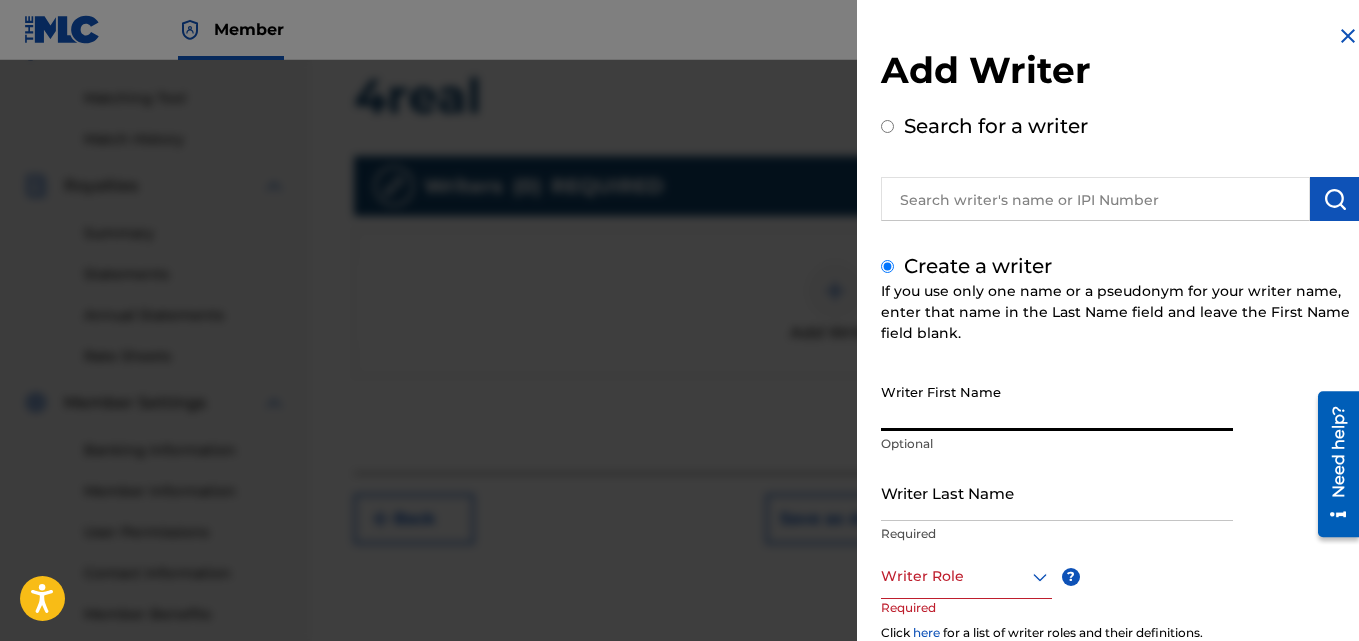 click on "Writer First Name" at bounding box center (1057, 402) 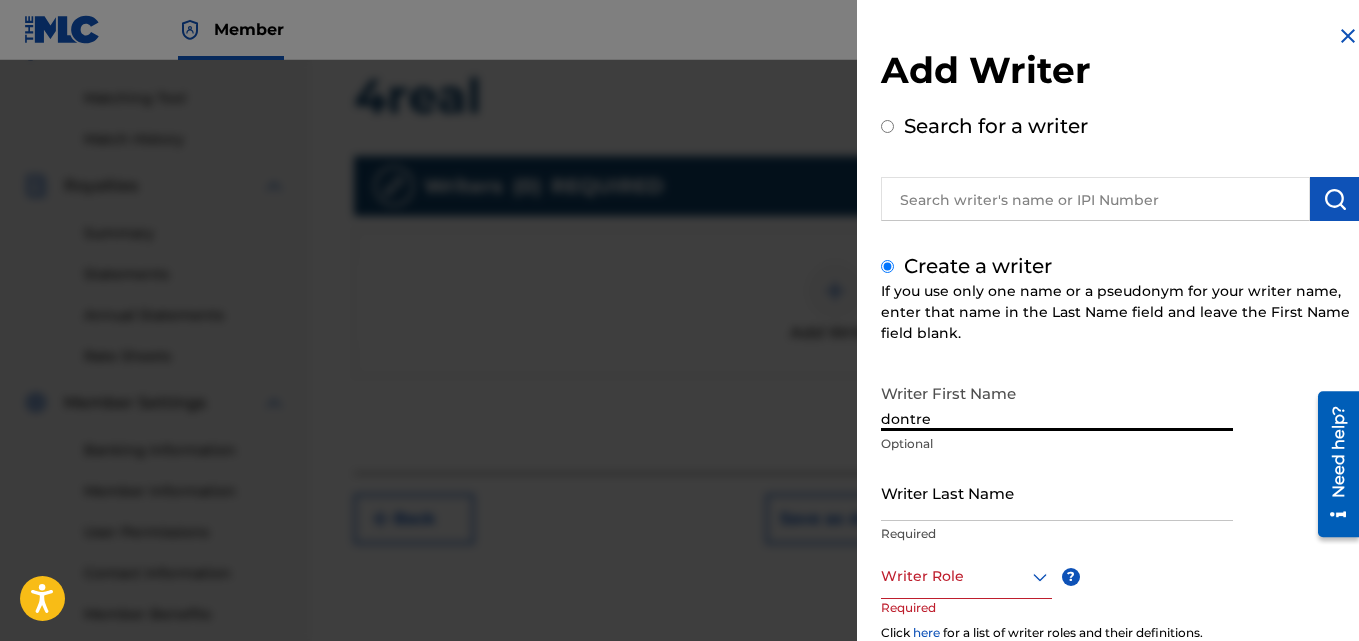 type on "dontre" 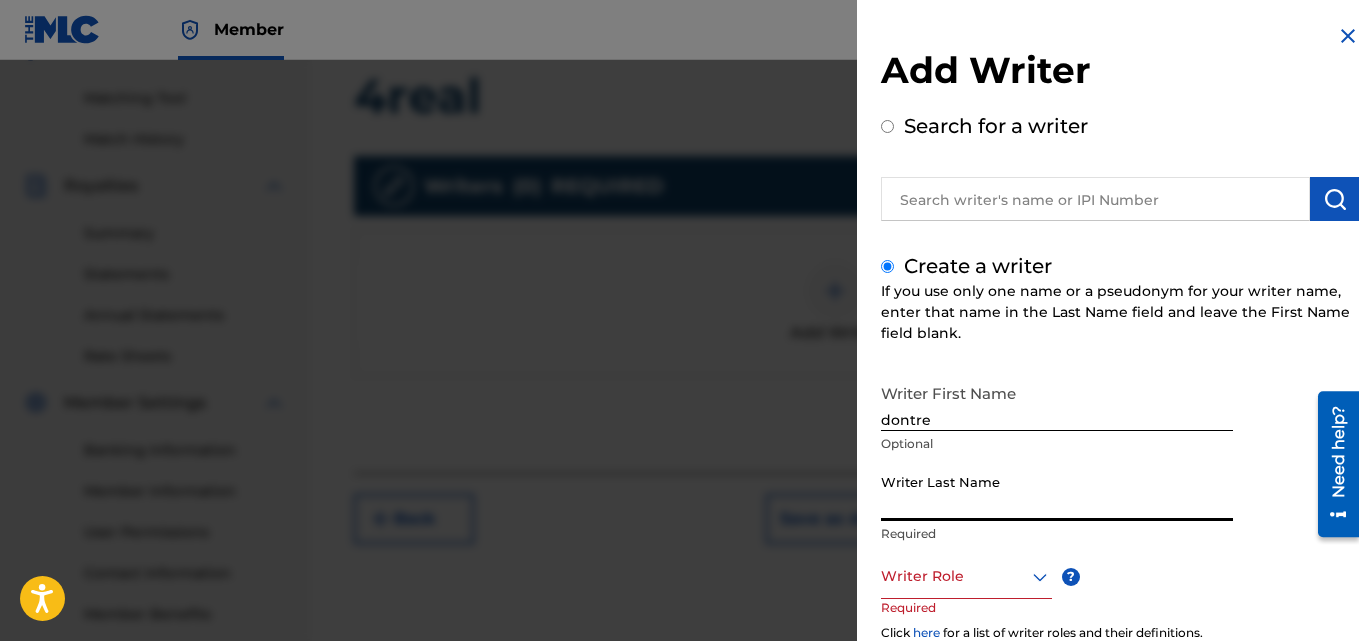 click on "Writer Last Name" at bounding box center [1057, 492] 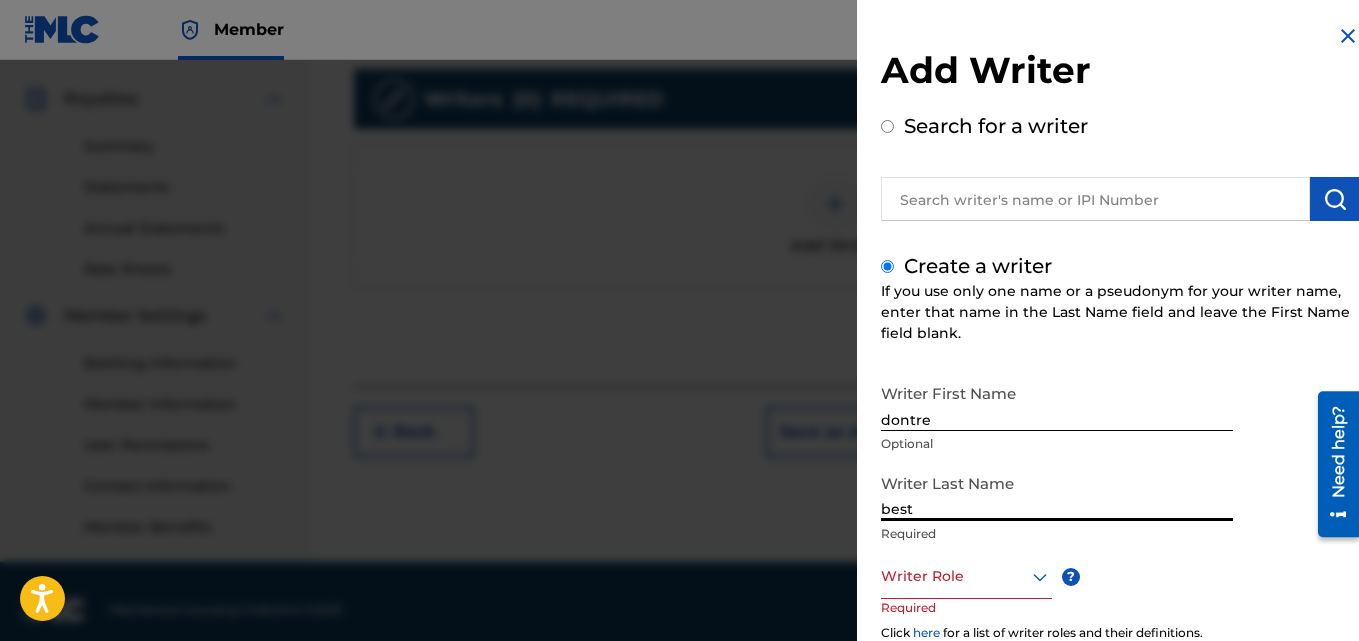 scroll, scrollTop: 599, scrollLeft: 0, axis: vertical 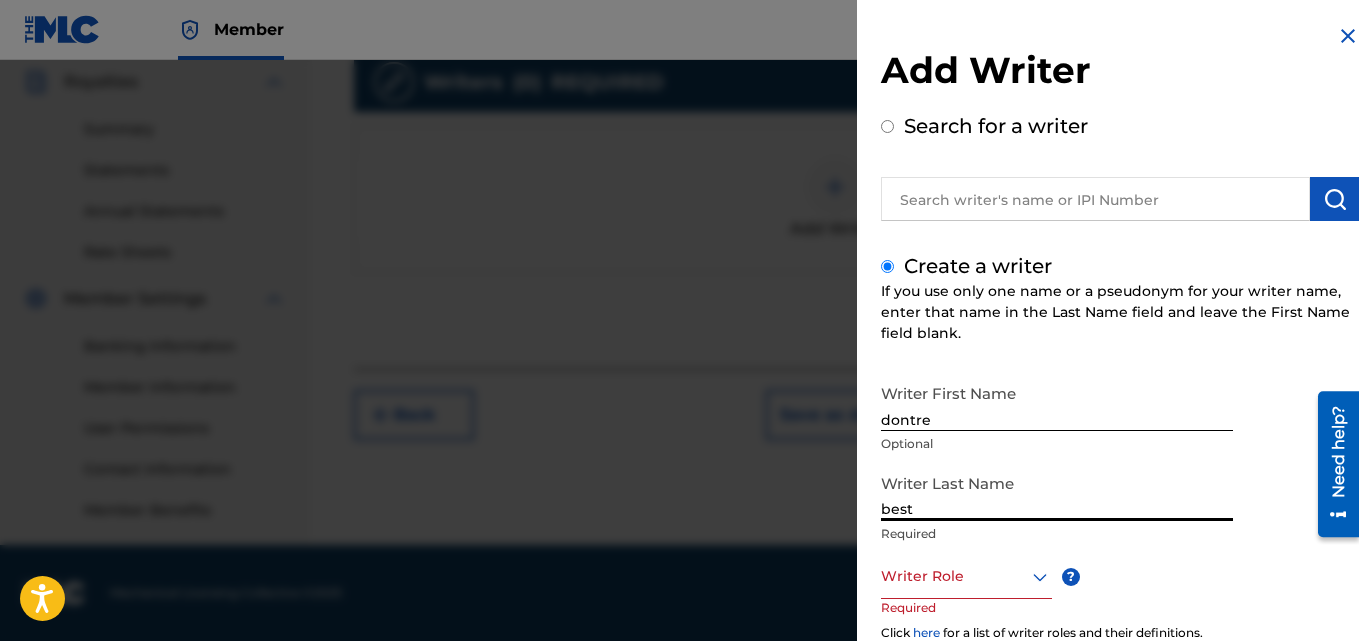 type on "best" 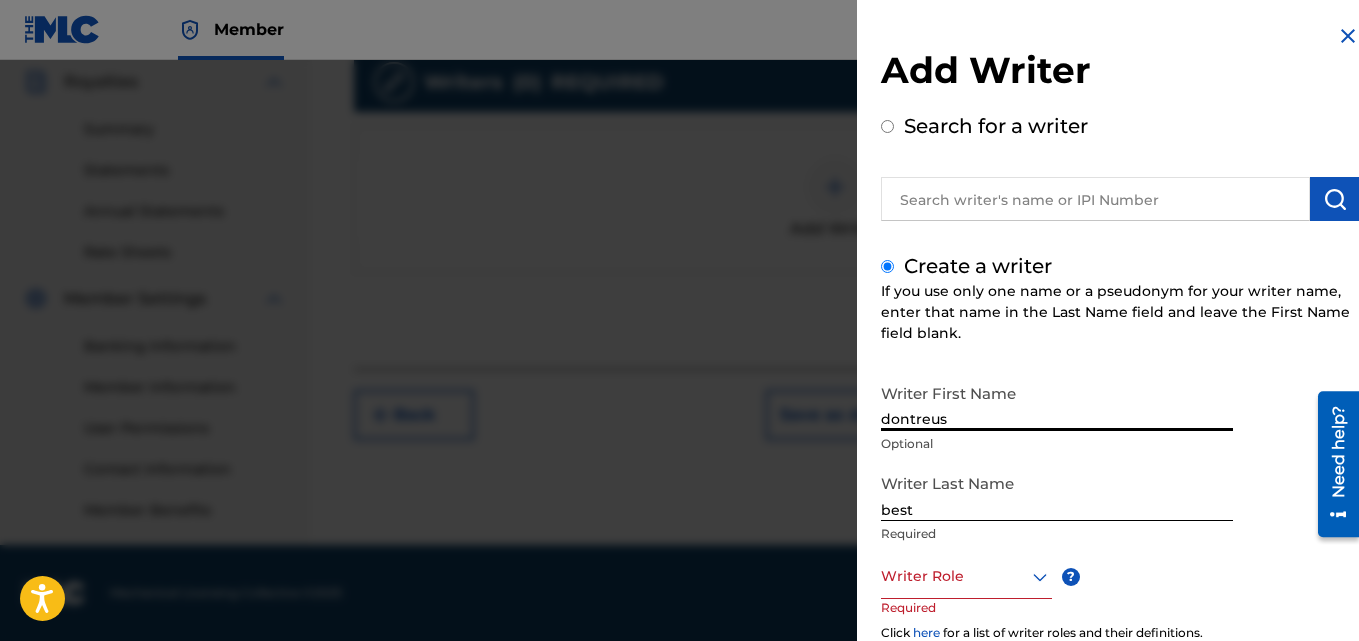 type on "dontreus" 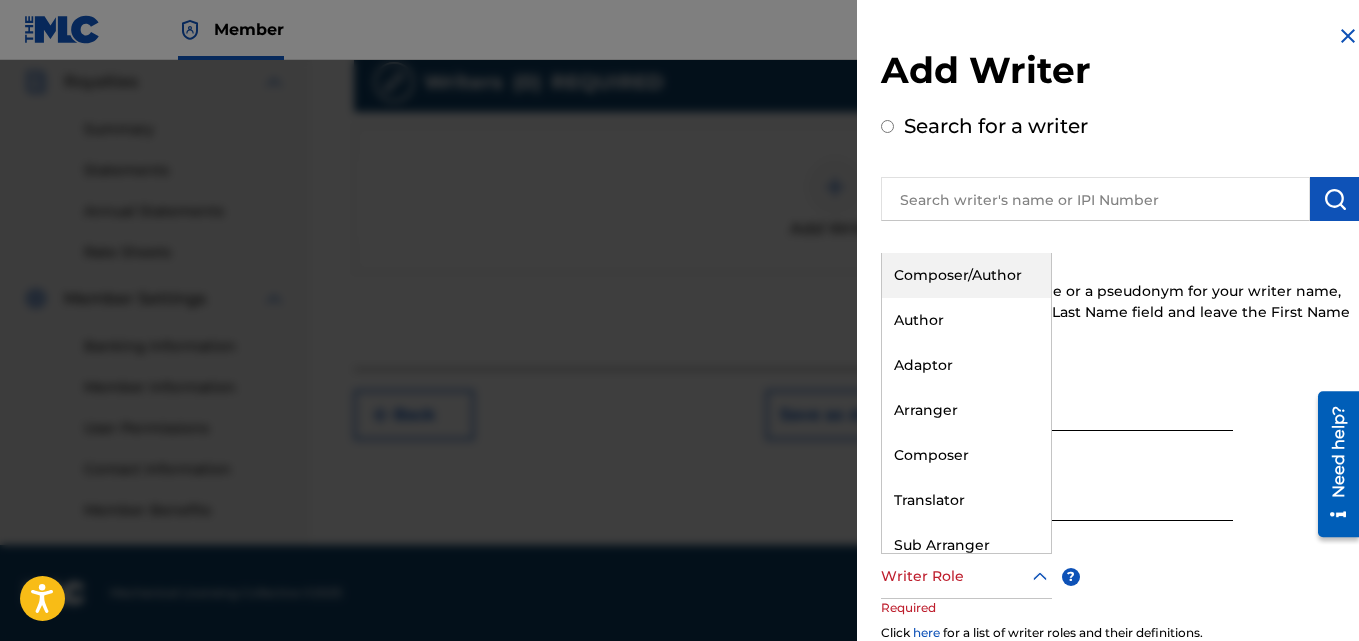 click at bounding box center [966, 576] 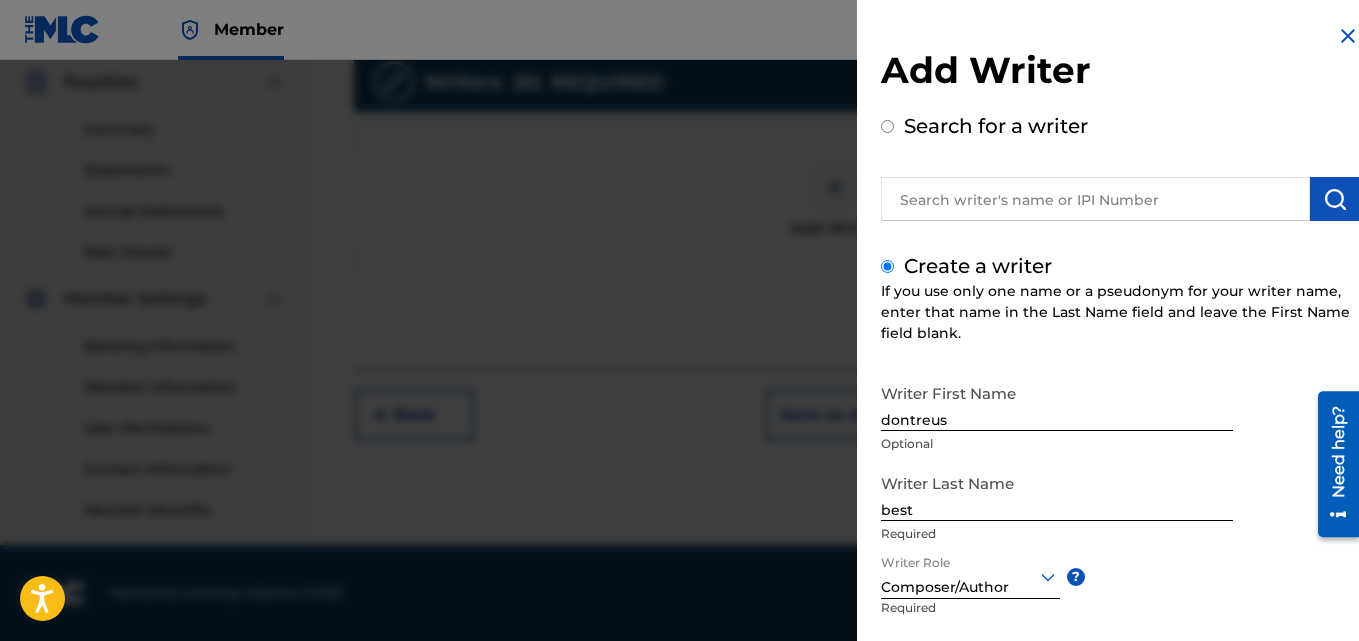 click at bounding box center [1095, 199] 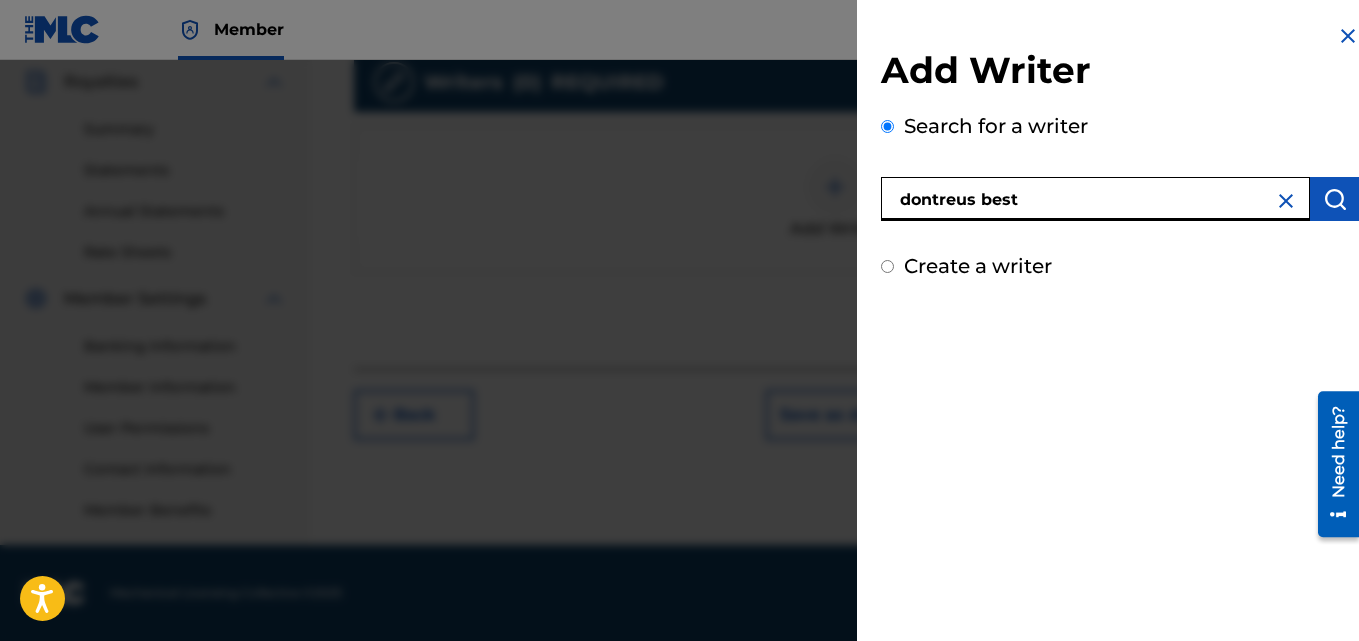 type on "dontreus best" 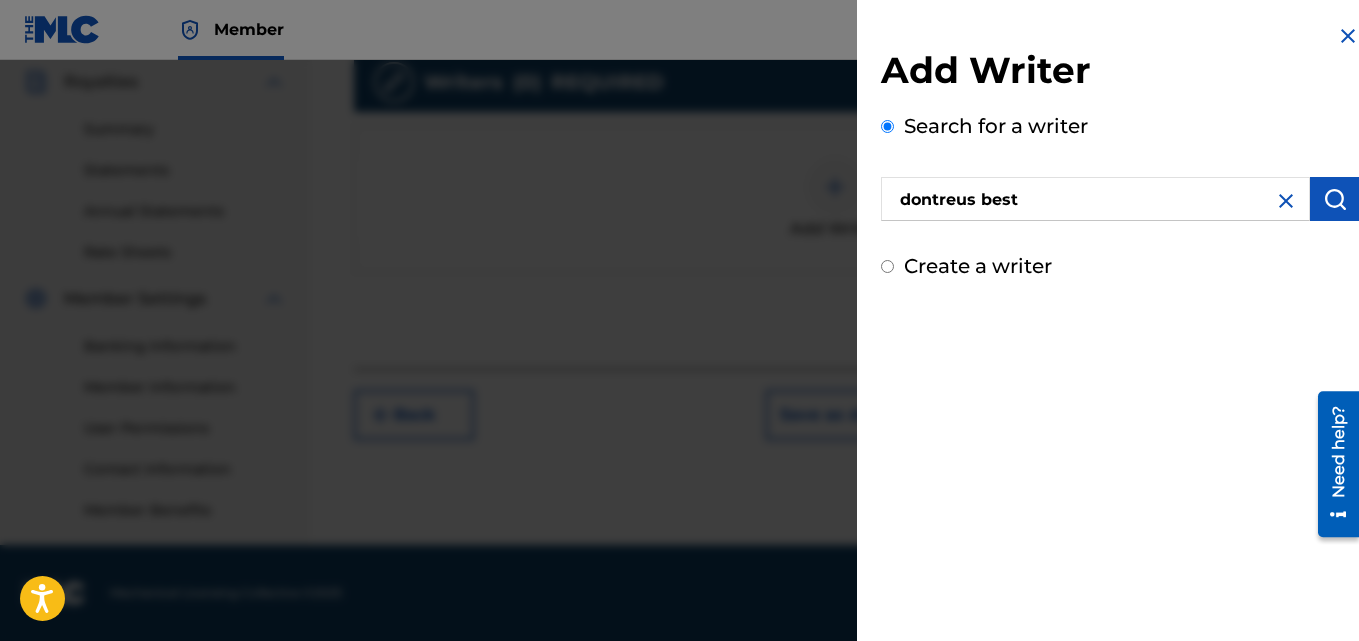 click at bounding box center [1335, 199] 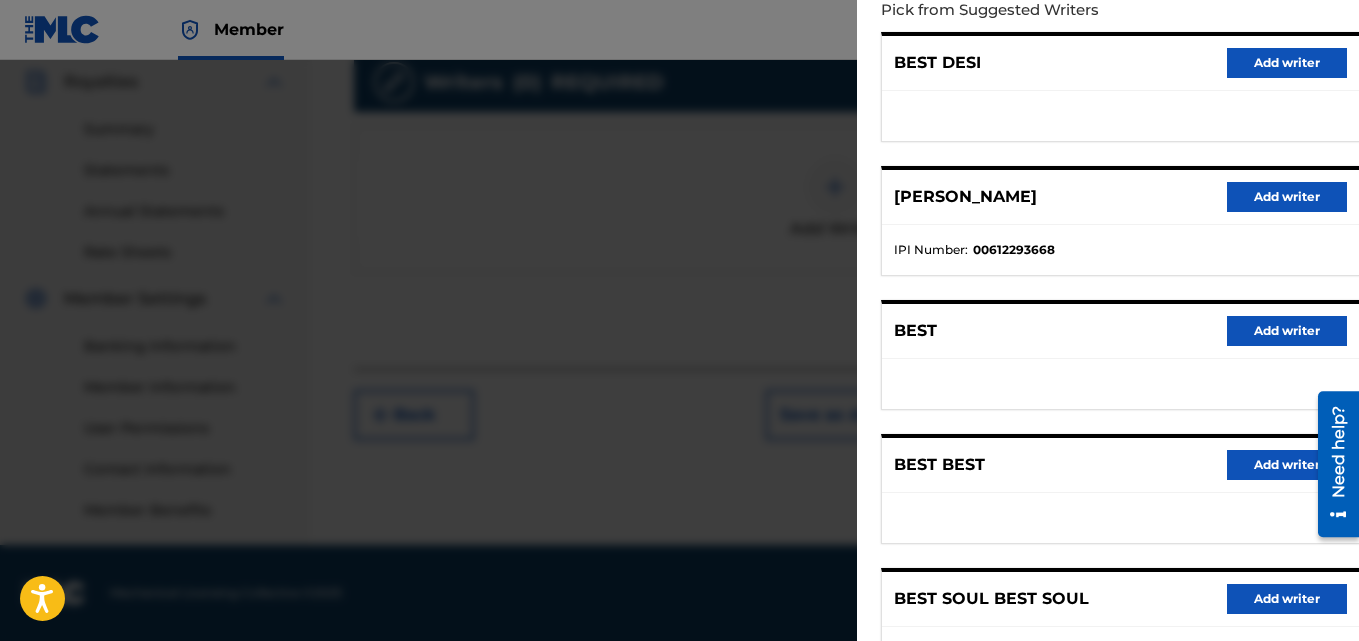 scroll, scrollTop: 401, scrollLeft: 0, axis: vertical 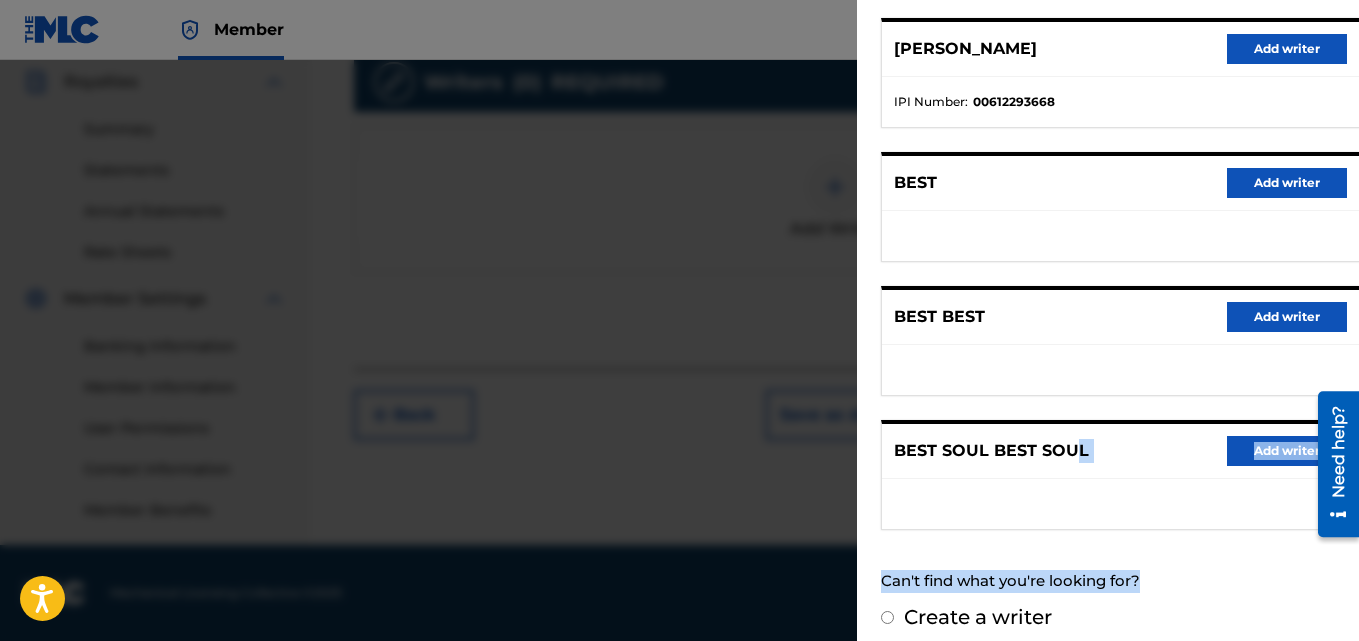 drag, startPoint x: 1071, startPoint y: 404, endPoint x: 890, endPoint y: 603, distance: 269.00186 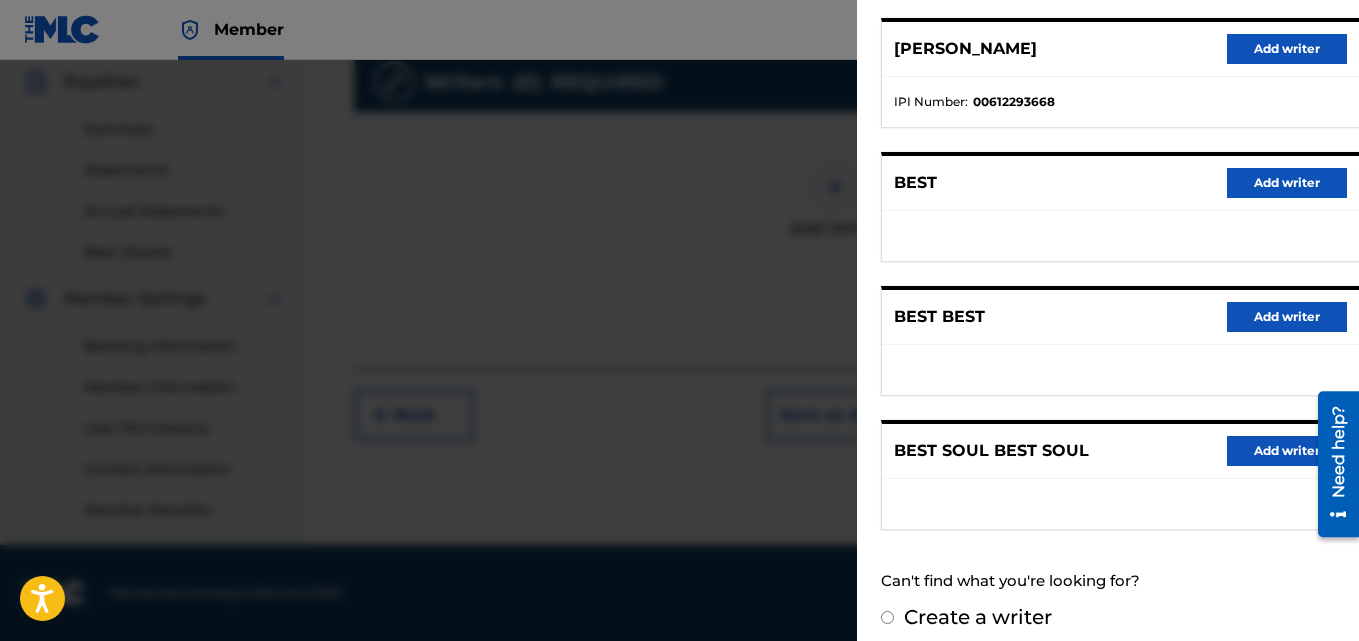 click on "Create a writer" at bounding box center (1120, 617) 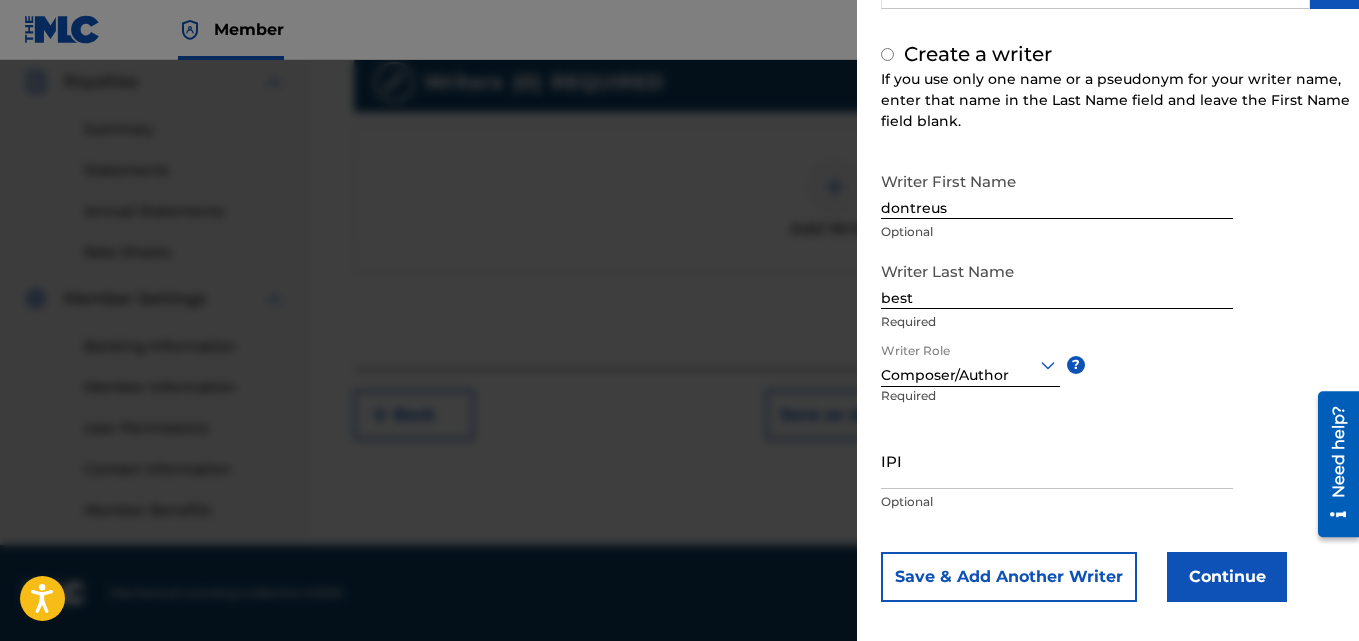 radio on "false" 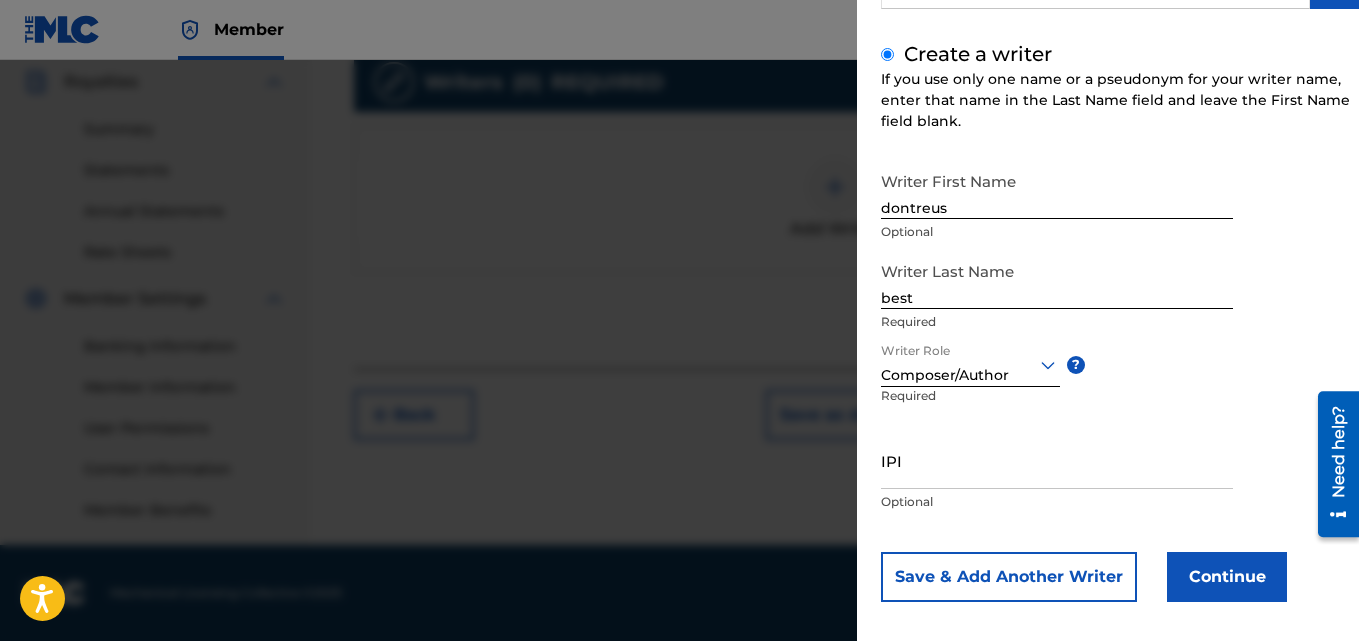 scroll, scrollTop: 227, scrollLeft: 0, axis: vertical 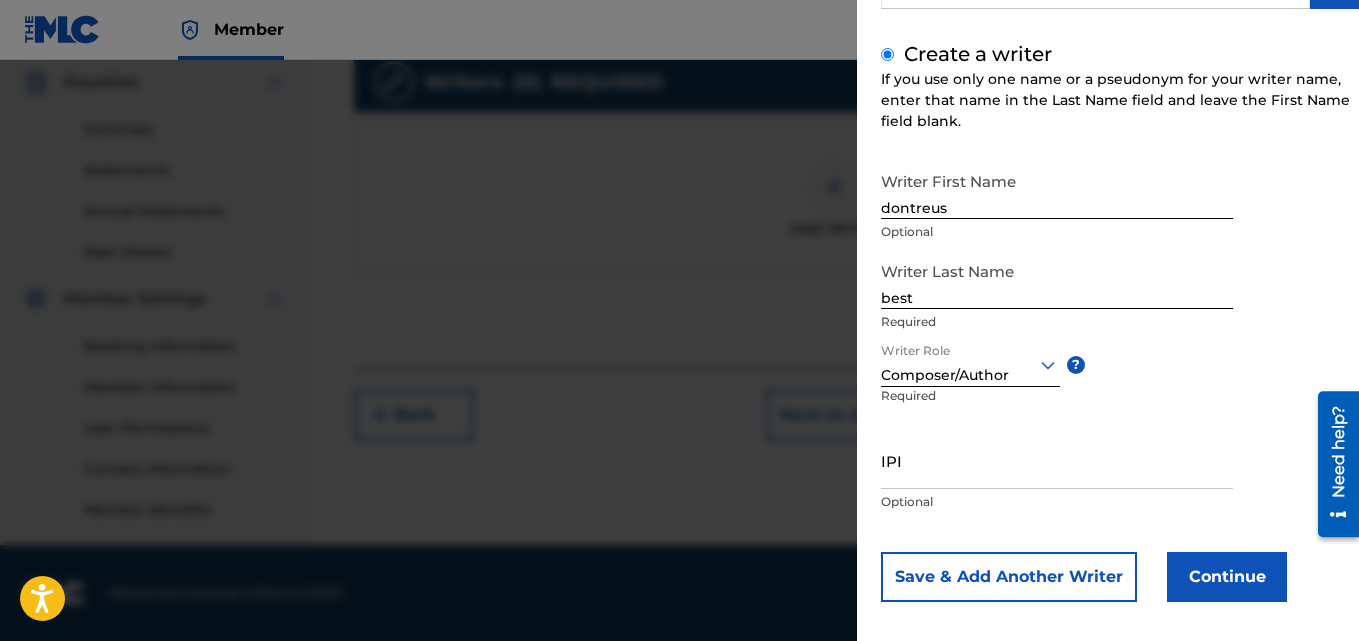click on "Continue" at bounding box center (1227, 577) 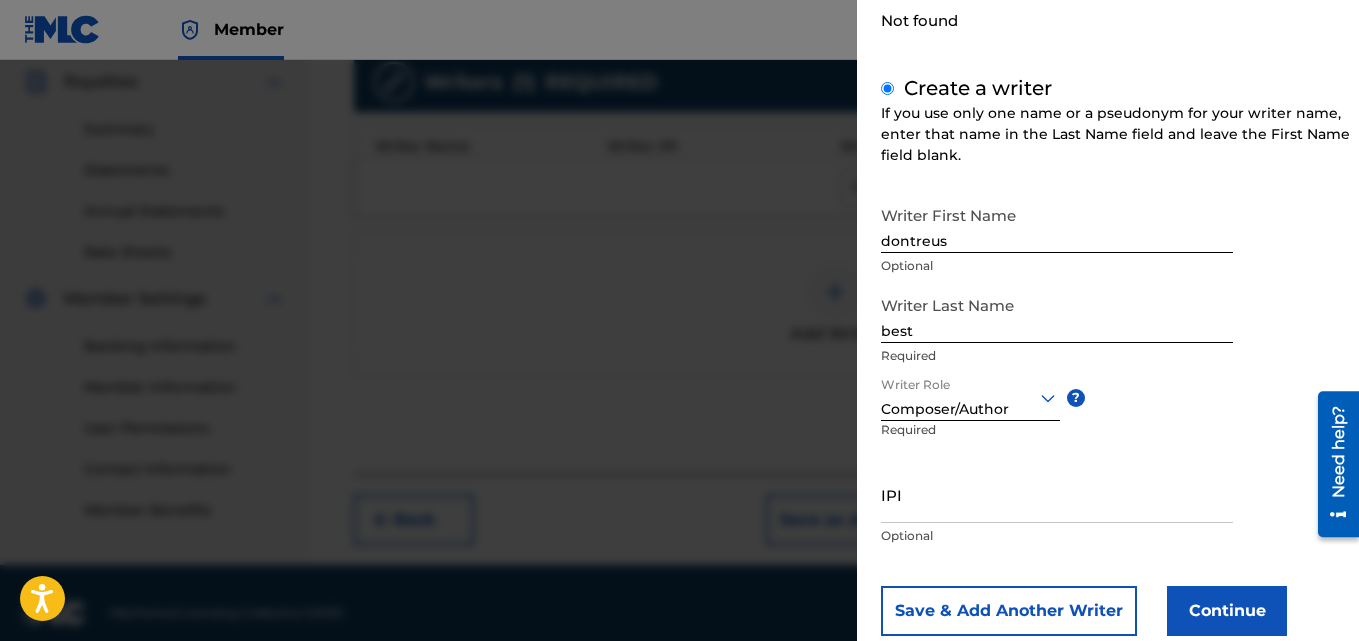 scroll, scrollTop: 0, scrollLeft: 0, axis: both 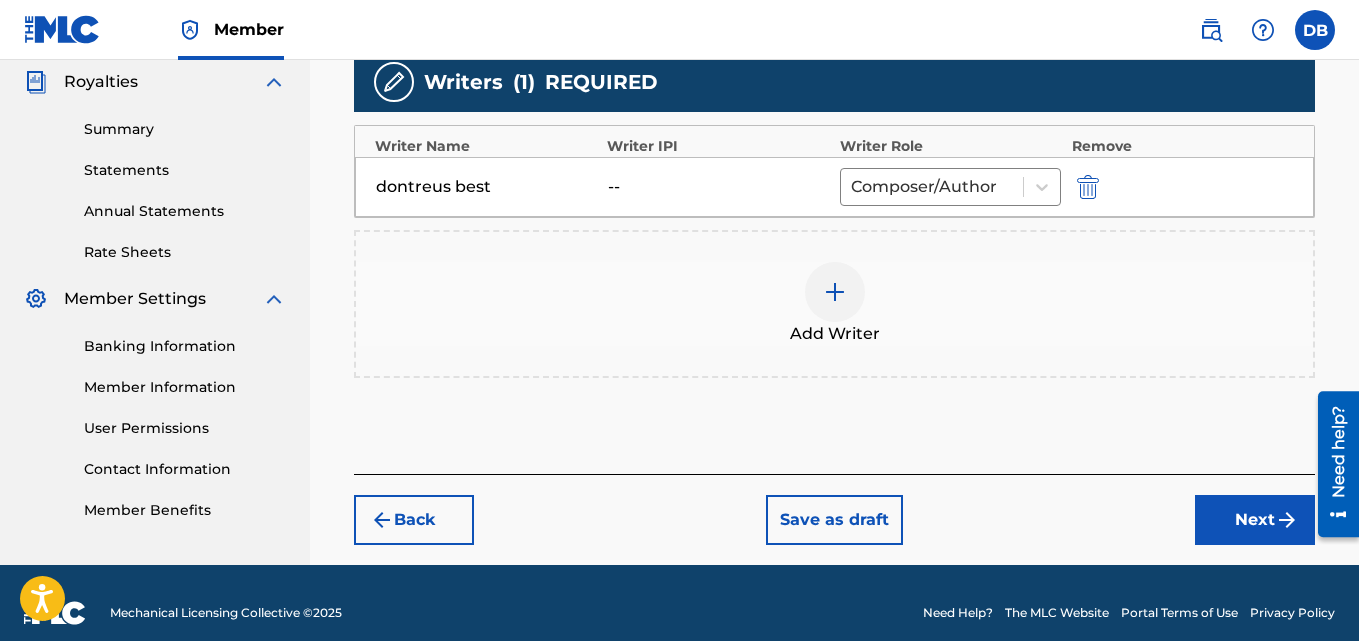click on "Next" at bounding box center (1255, 520) 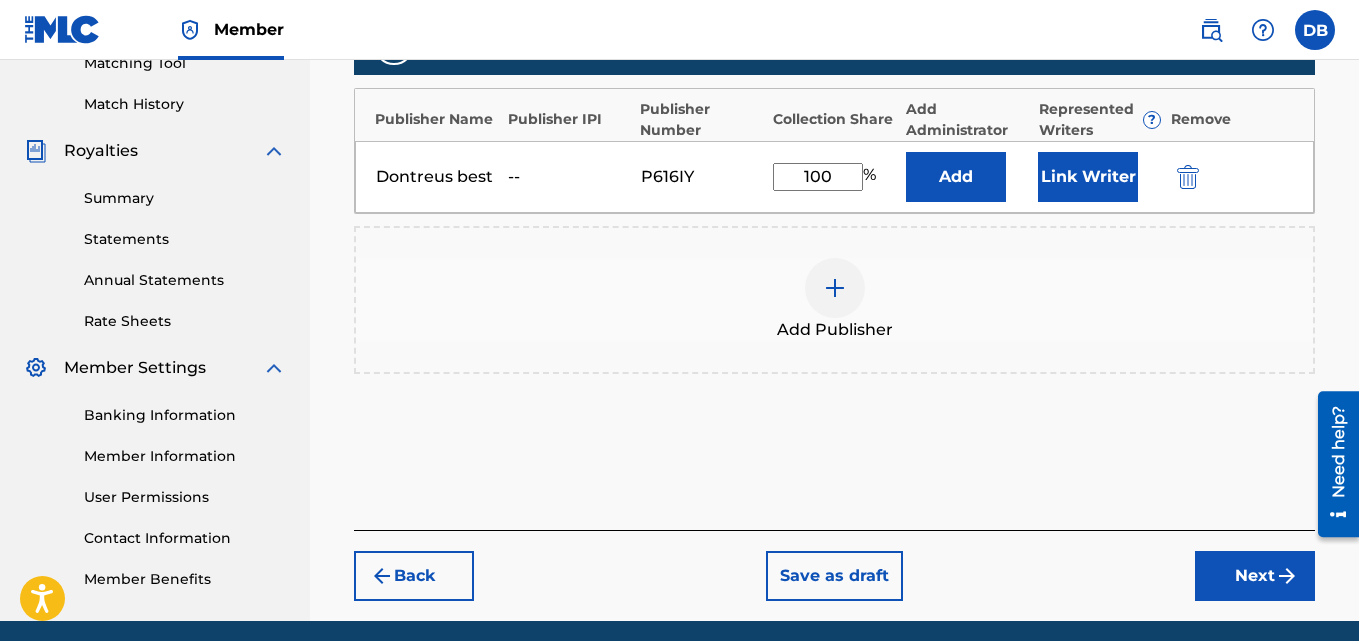 scroll, scrollTop: 540, scrollLeft: 0, axis: vertical 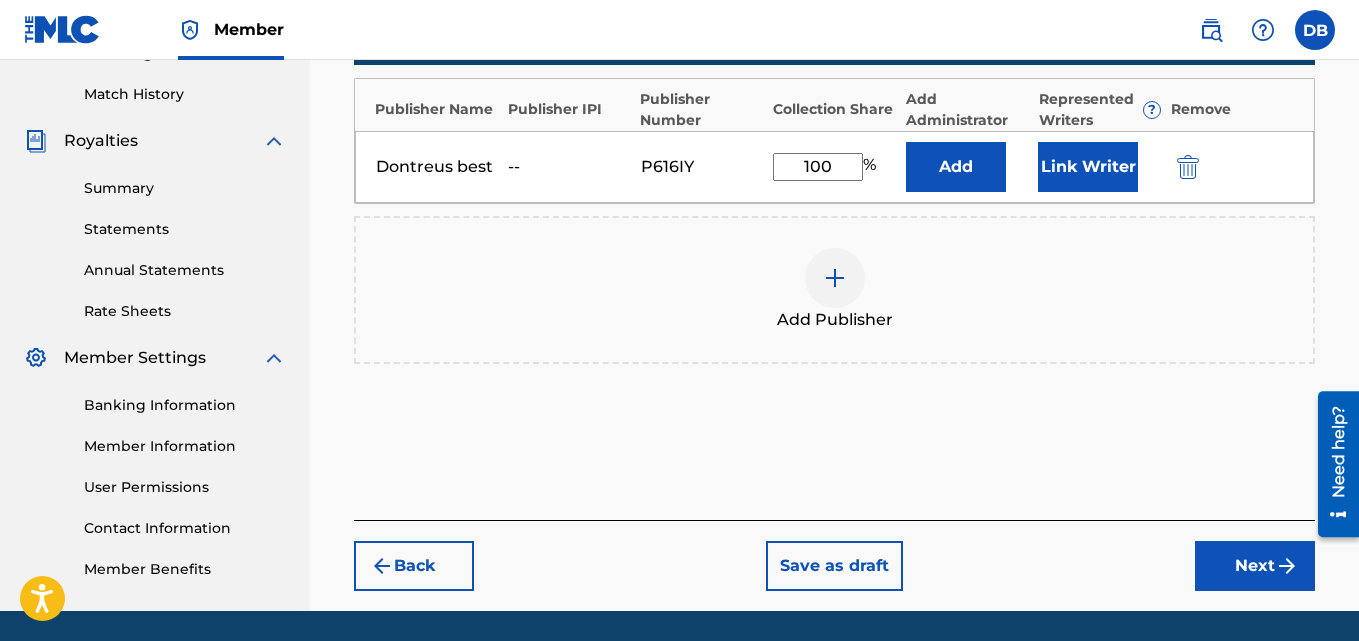 click on "Register Work Search Enter Work Details Add Writers Add Publishers & Shares Add Recording Review Add Publishers & Shares Enter your publisher(s)/administrator(s). 4real Publishers ( 1 ) ? REQUIRED Total shares:  100 % Publisher Name Publisher IPI Publisher Number Collection Share Add Administrator Represented Writers ? Remove Dontreus best -- P616IY 100 % Add Link Writer Add Publisher Back Save as draft Next" at bounding box center [834, 90] 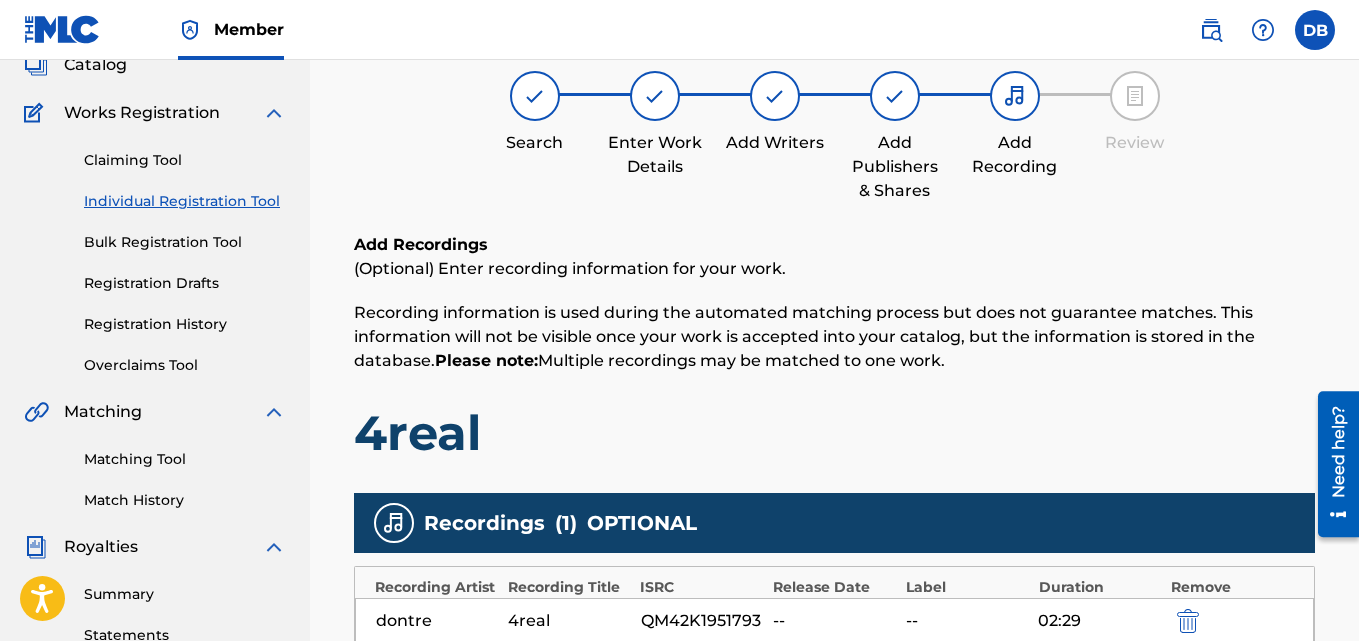 scroll, scrollTop: 90, scrollLeft: 0, axis: vertical 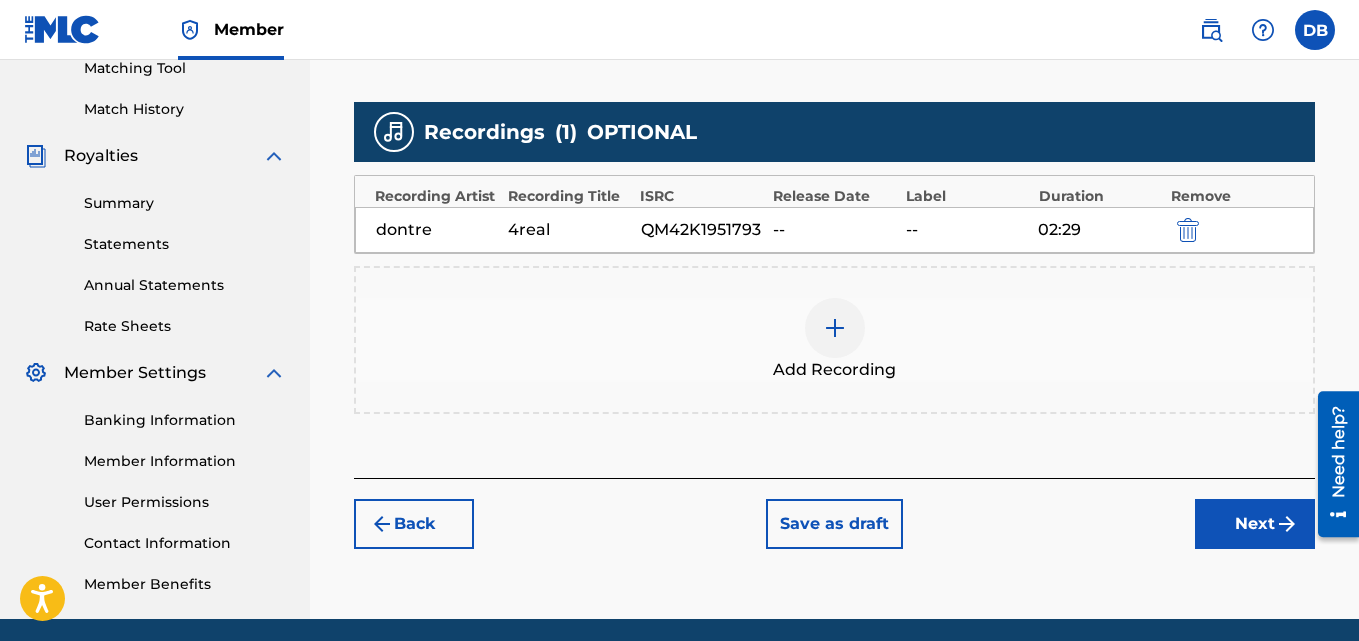 click on "Next" at bounding box center (1255, 524) 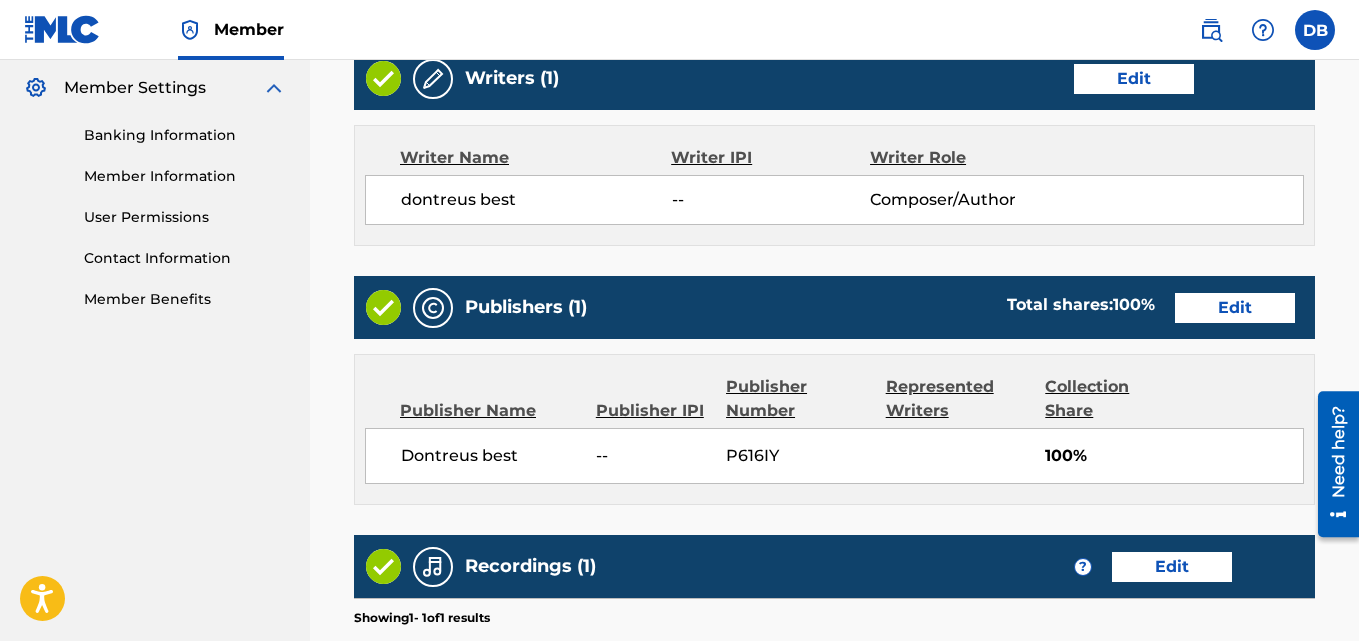 scroll, scrollTop: 816, scrollLeft: 0, axis: vertical 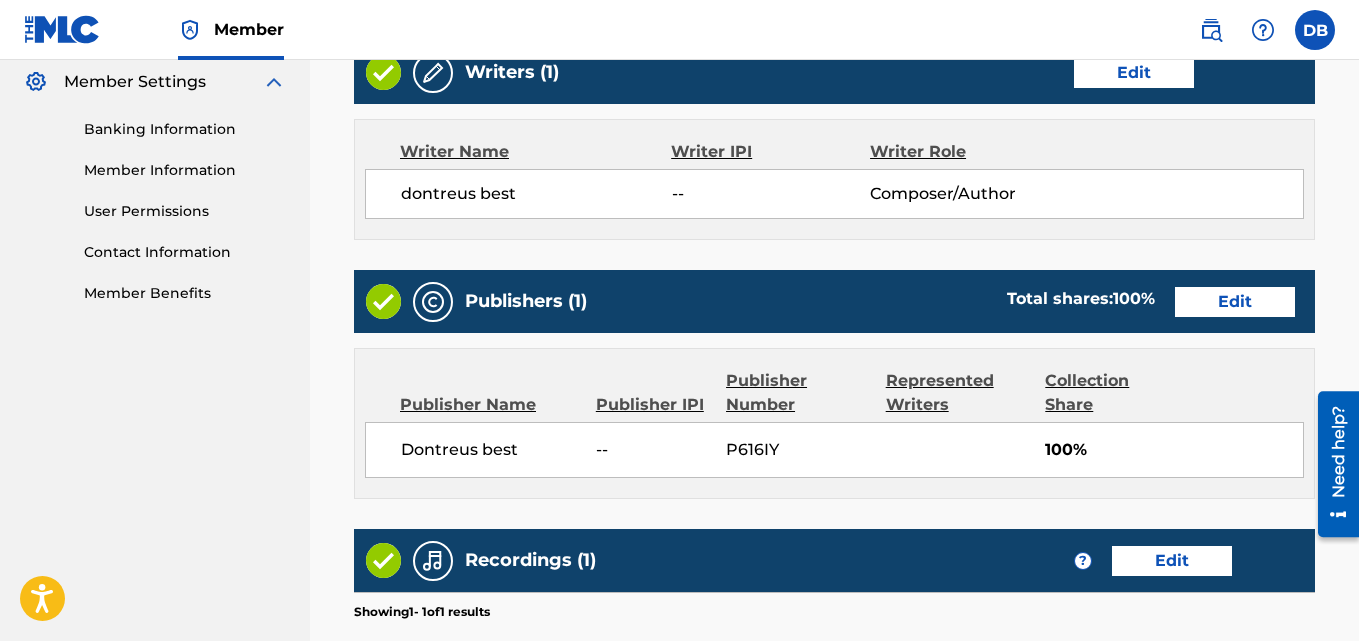 click on "Publisher Name" at bounding box center (490, 405) 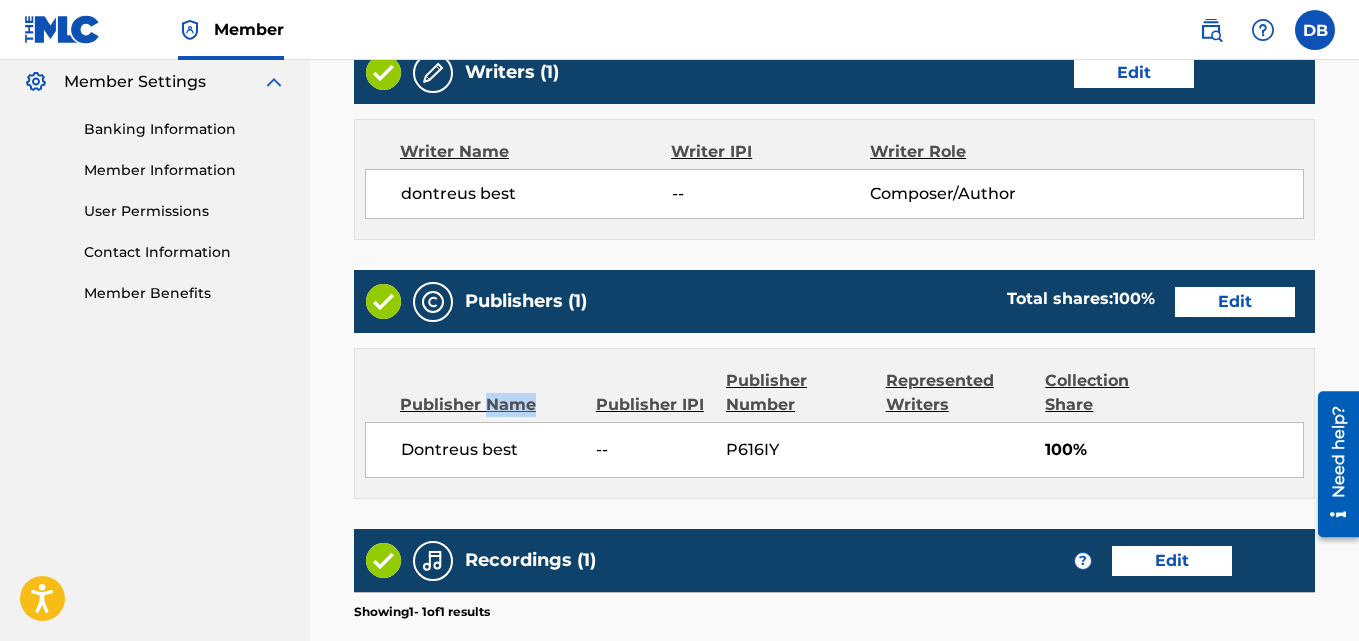 click on "Publisher Name" at bounding box center [490, 405] 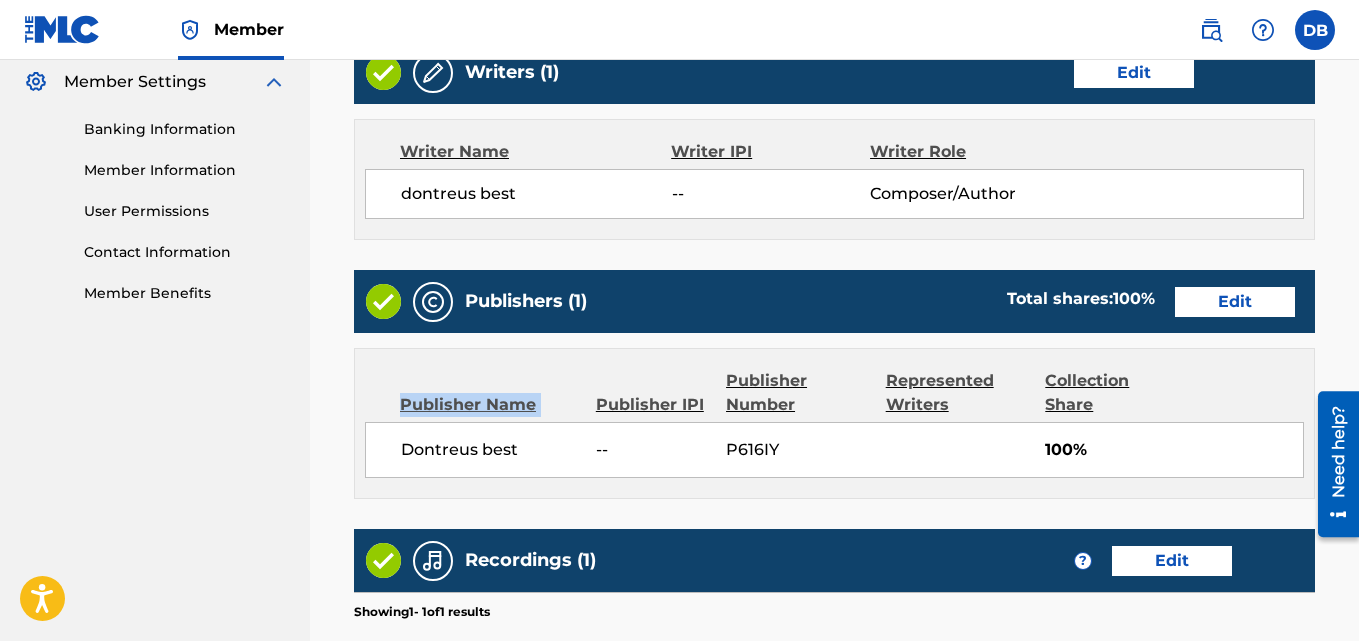click on "Publisher Name" at bounding box center (490, 405) 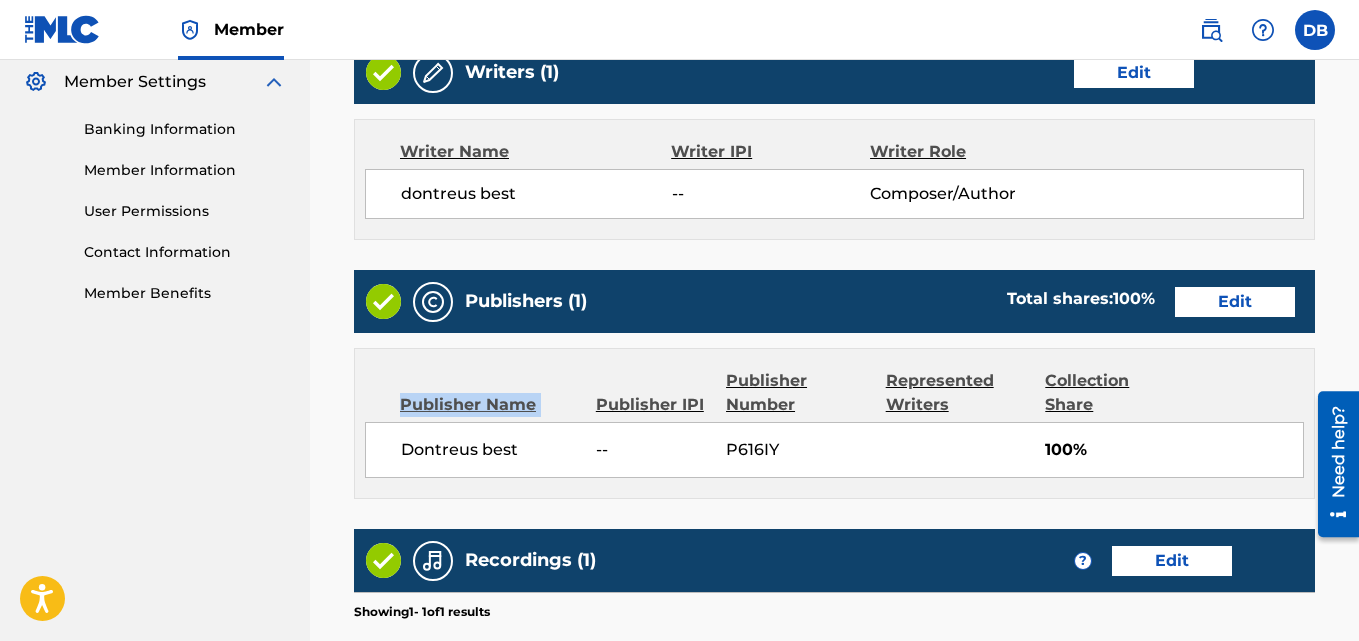 click on "Need help?" at bounding box center (1338, 451) 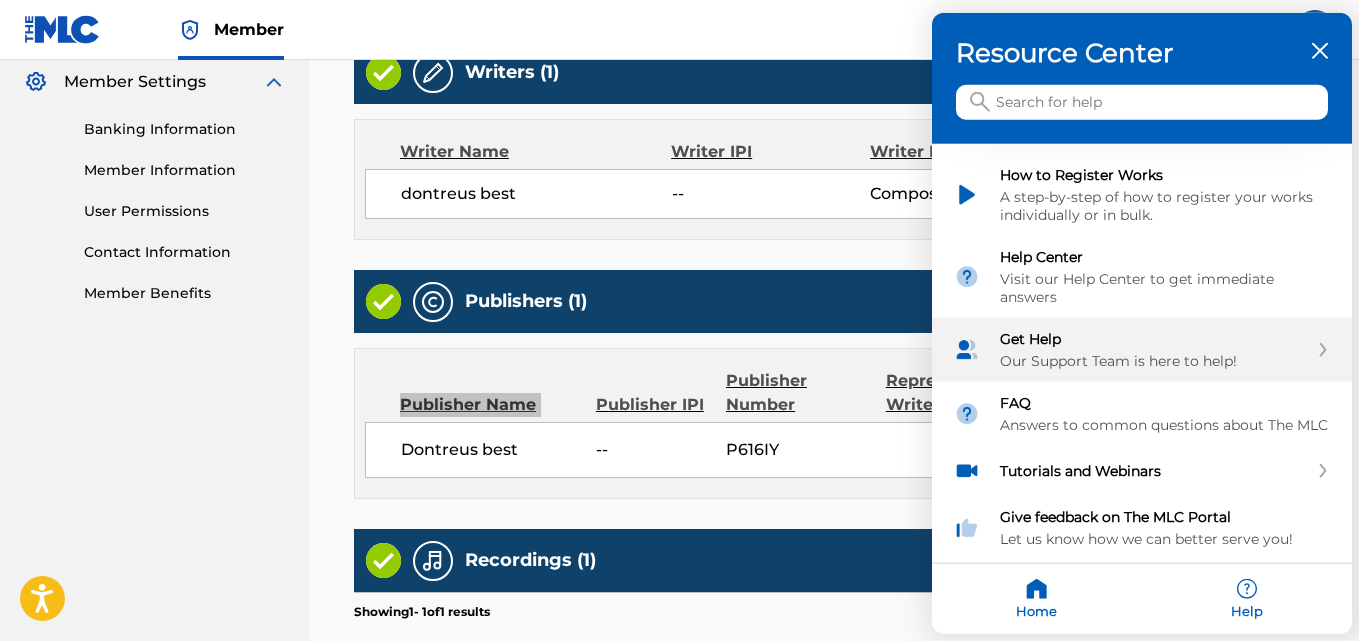 click on "Our Support Team is here to help!" at bounding box center (1154, 361) 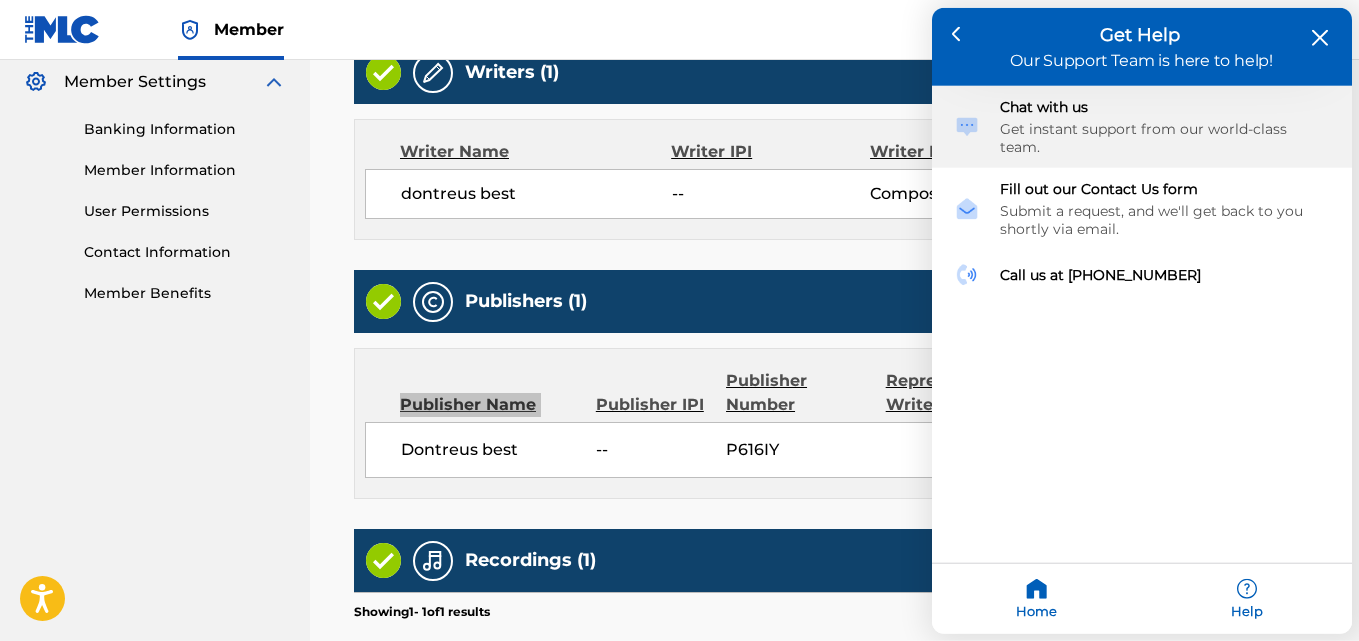 click on "Get instant support from our world-class team." at bounding box center [1165, 138] 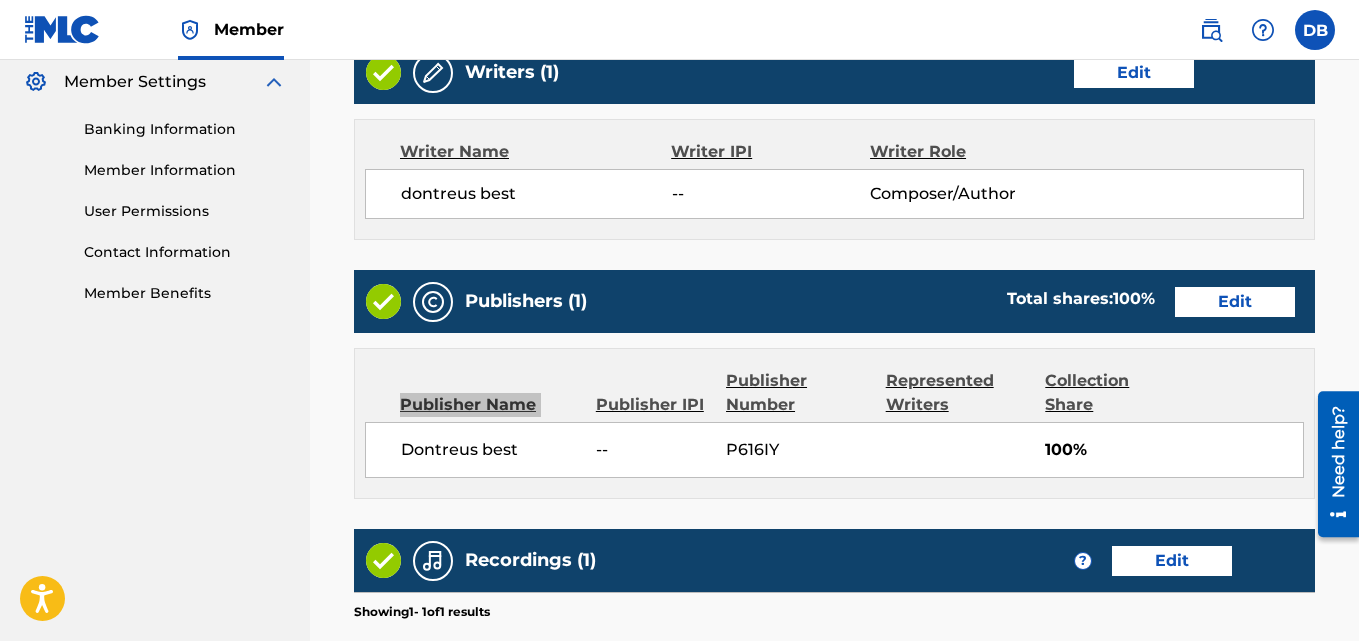 click on "Need help?" at bounding box center (1338, 451) 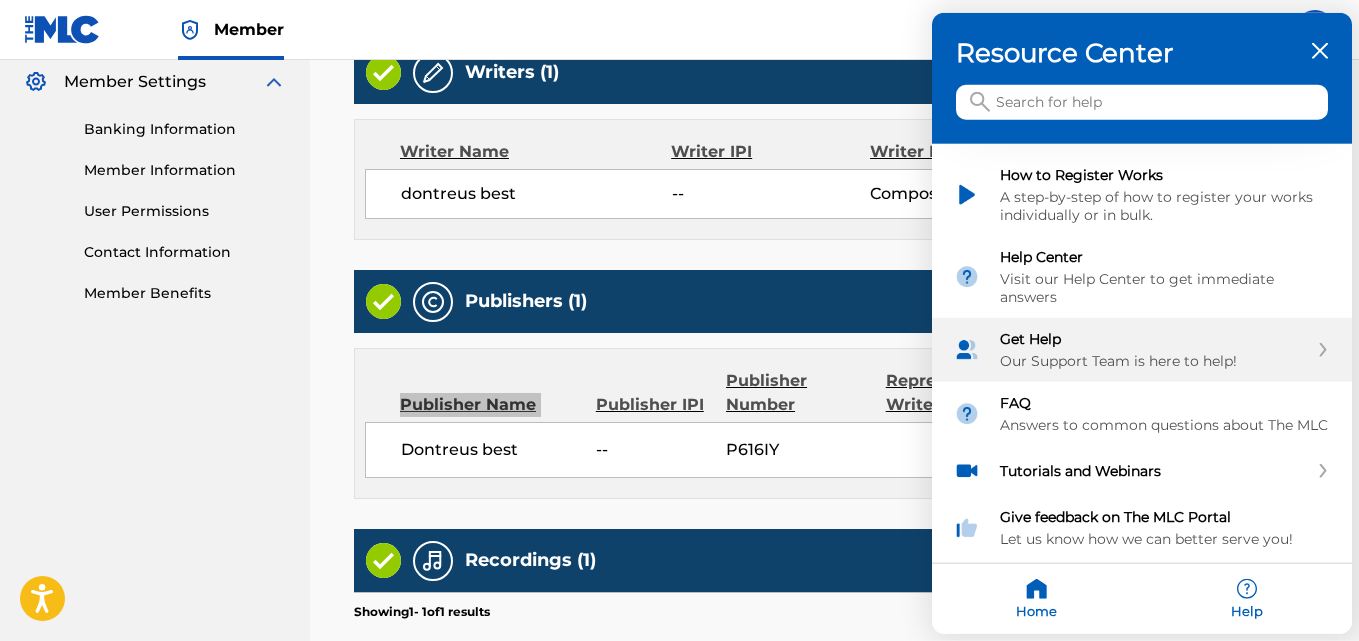 click on "Get Help" at bounding box center [1154, 339] 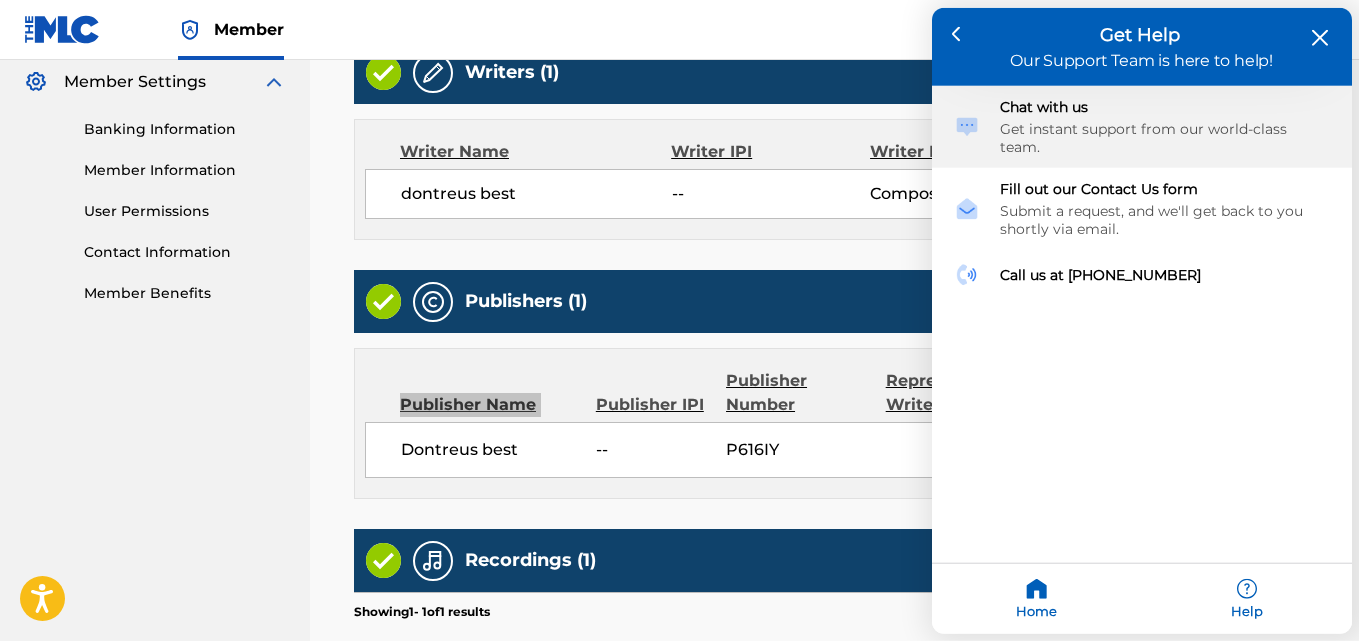 click on "Chat with us" at bounding box center (1165, 107) 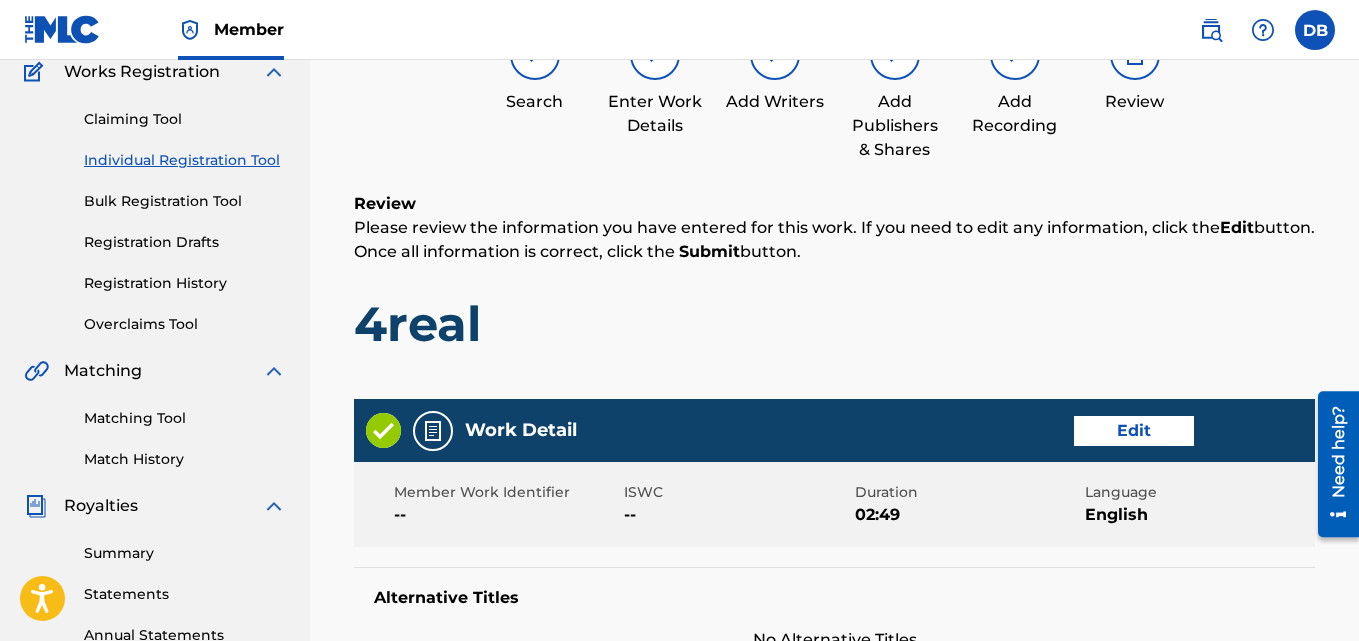 scroll, scrollTop: 0, scrollLeft: 0, axis: both 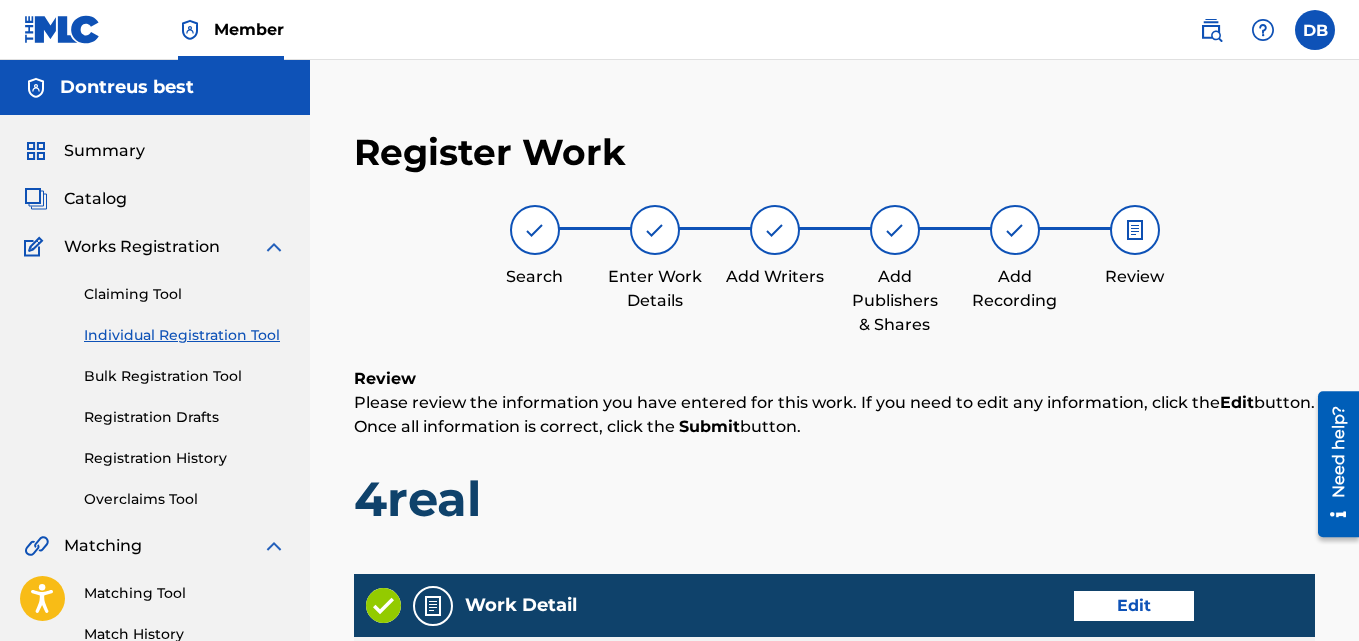 click on "Need help?" at bounding box center [1338, 463] 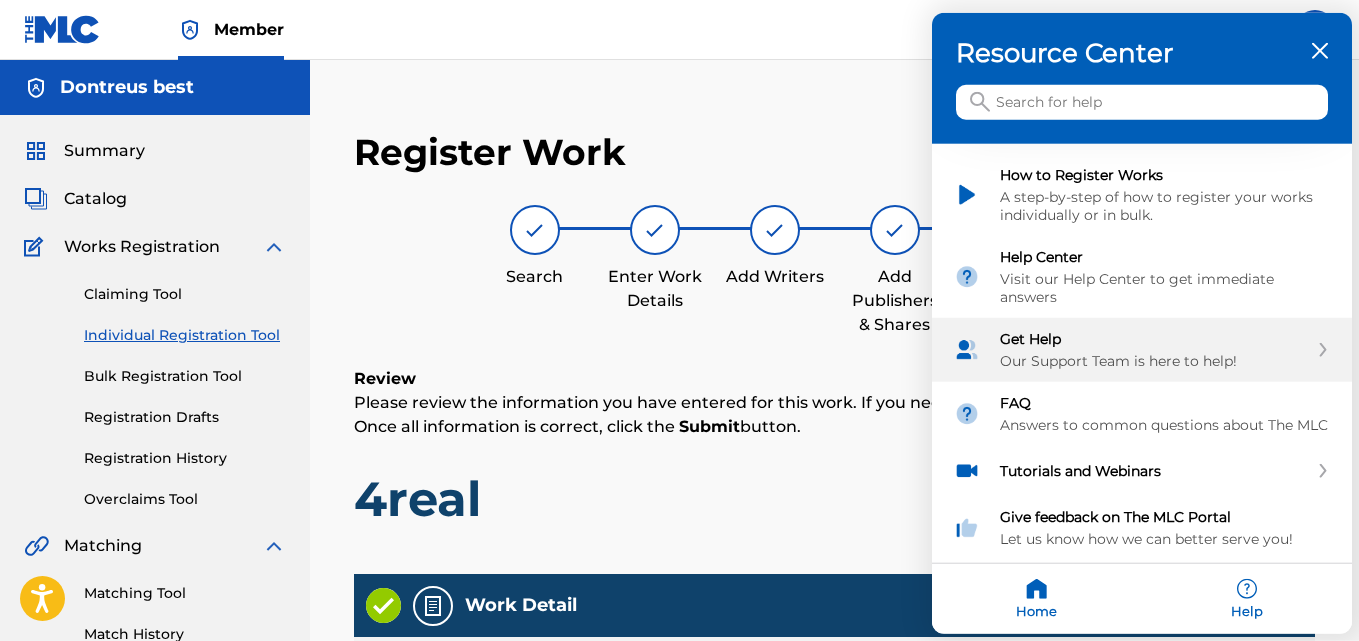 click on "Our Support Team is here to help!" at bounding box center [1154, 361] 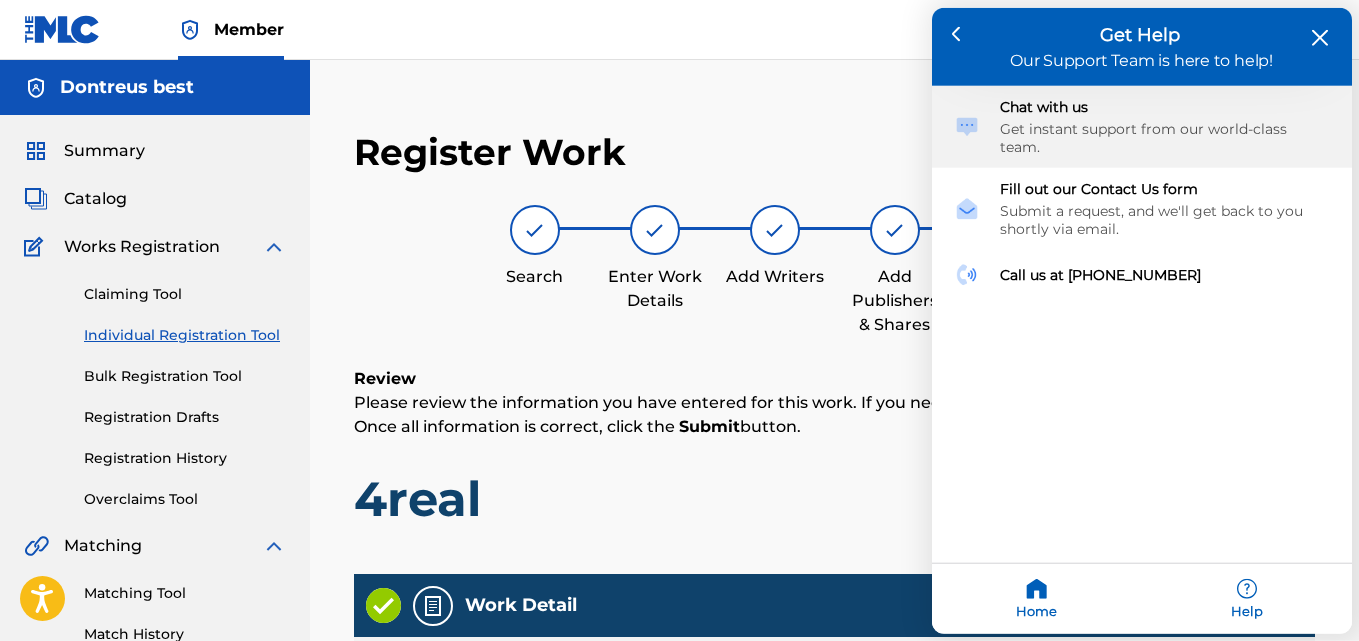 click on "Chat with us   Get instant support from our world-class team." at bounding box center [1165, 127] 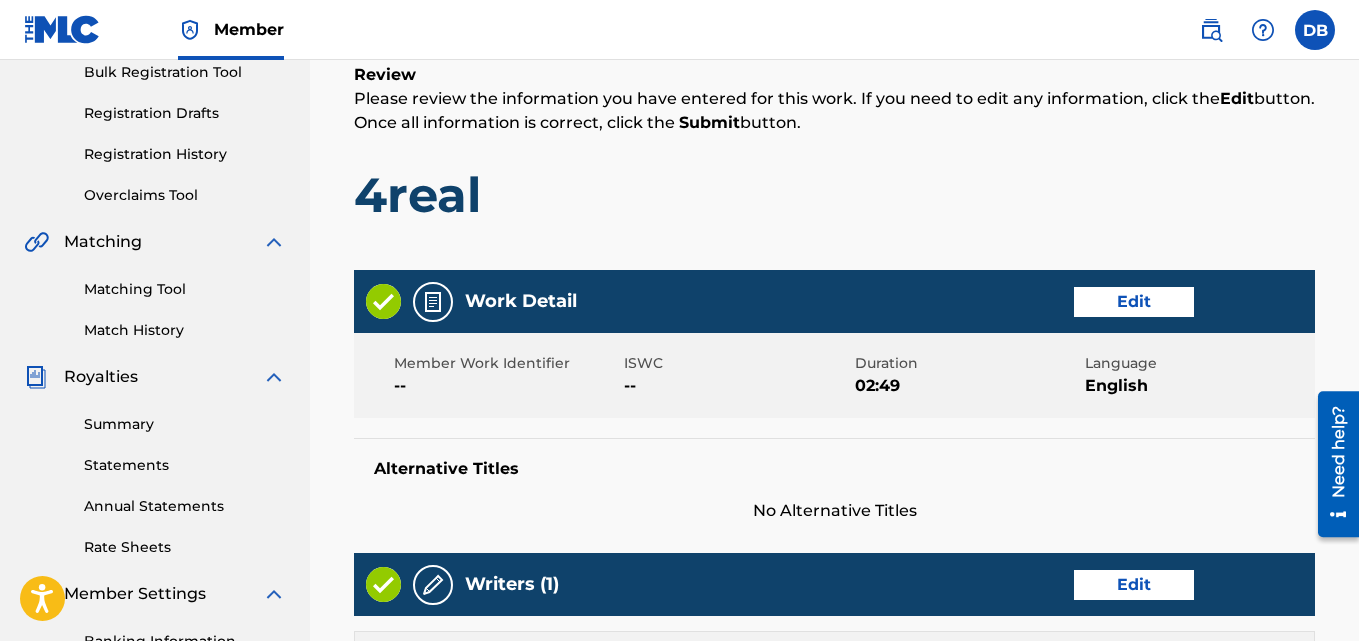 scroll, scrollTop: 405, scrollLeft: 0, axis: vertical 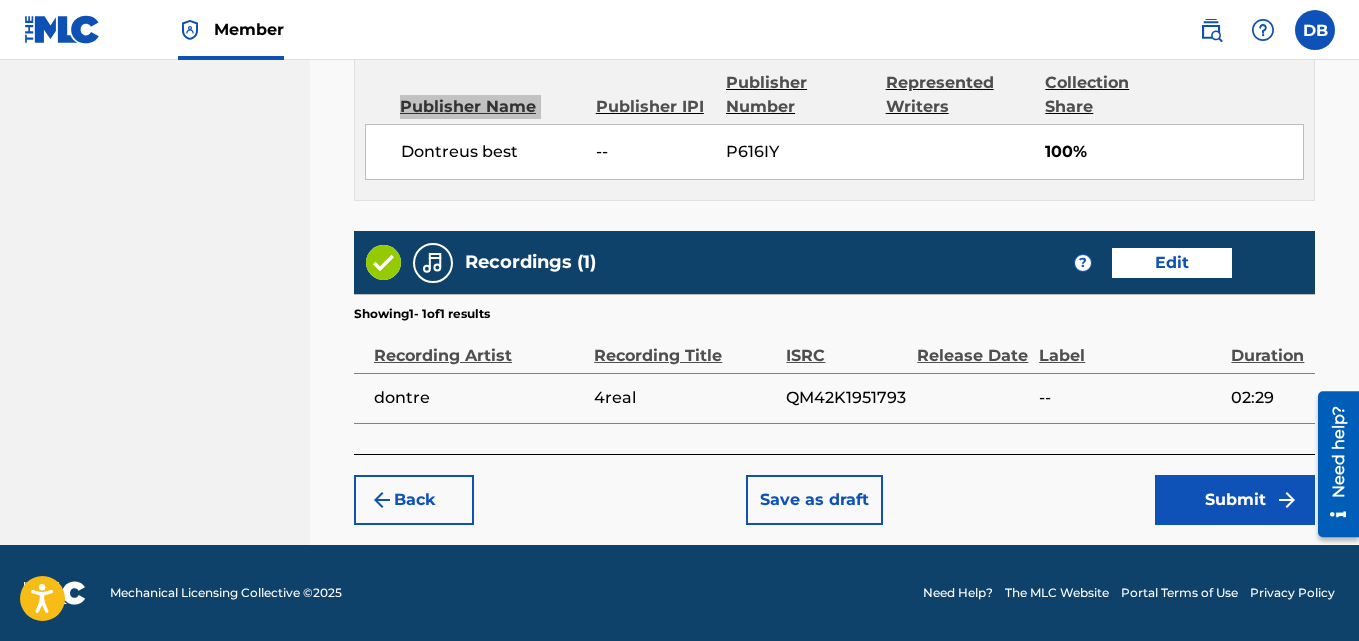 click on "Submit" at bounding box center [1235, 500] 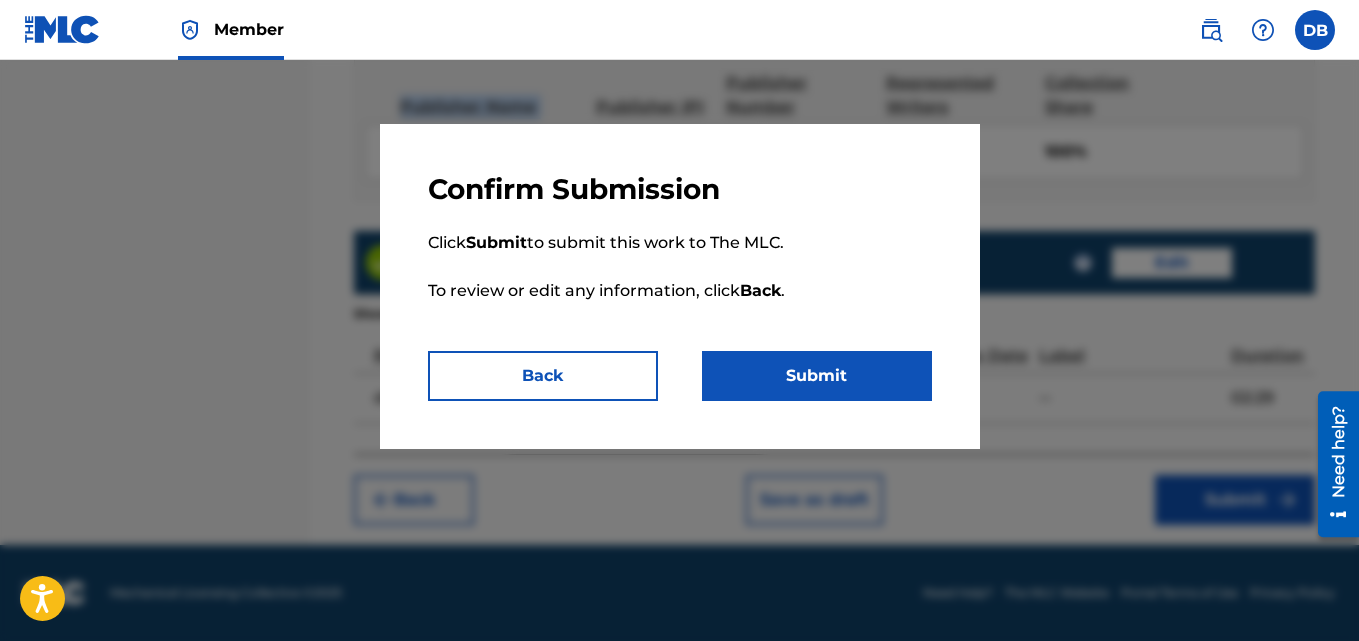 click on "Submit" at bounding box center (817, 376) 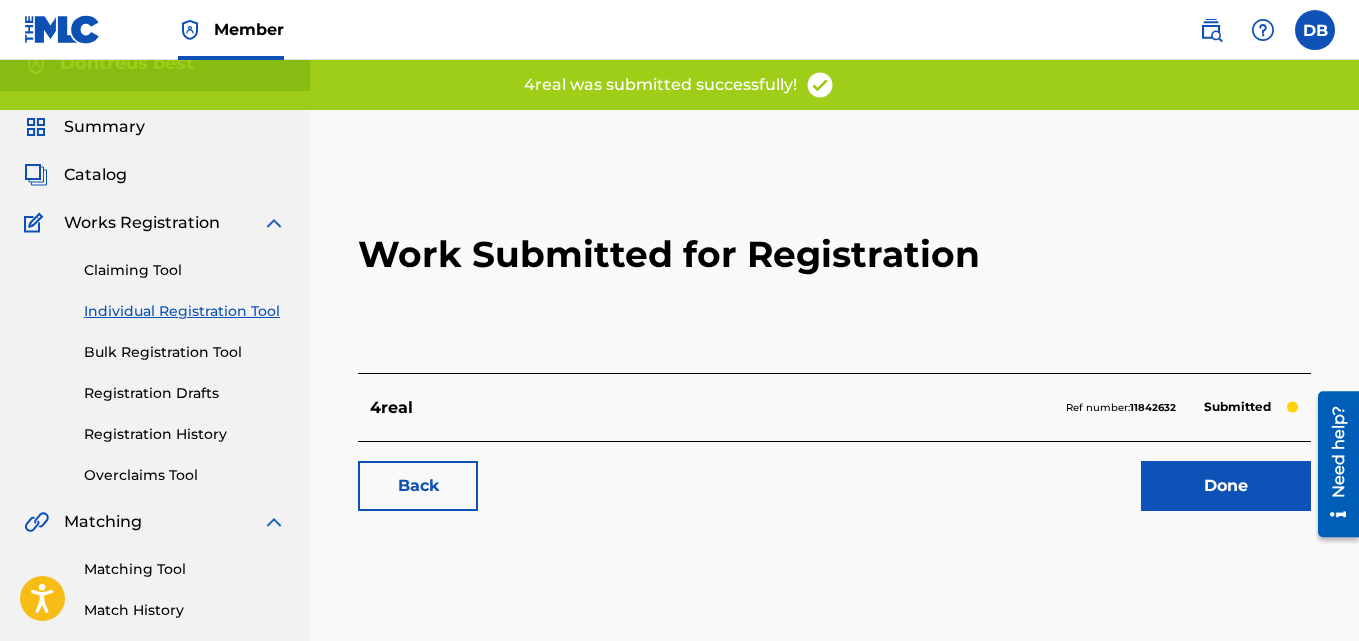 scroll, scrollTop: 0, scrollLeft: 0, axis: both 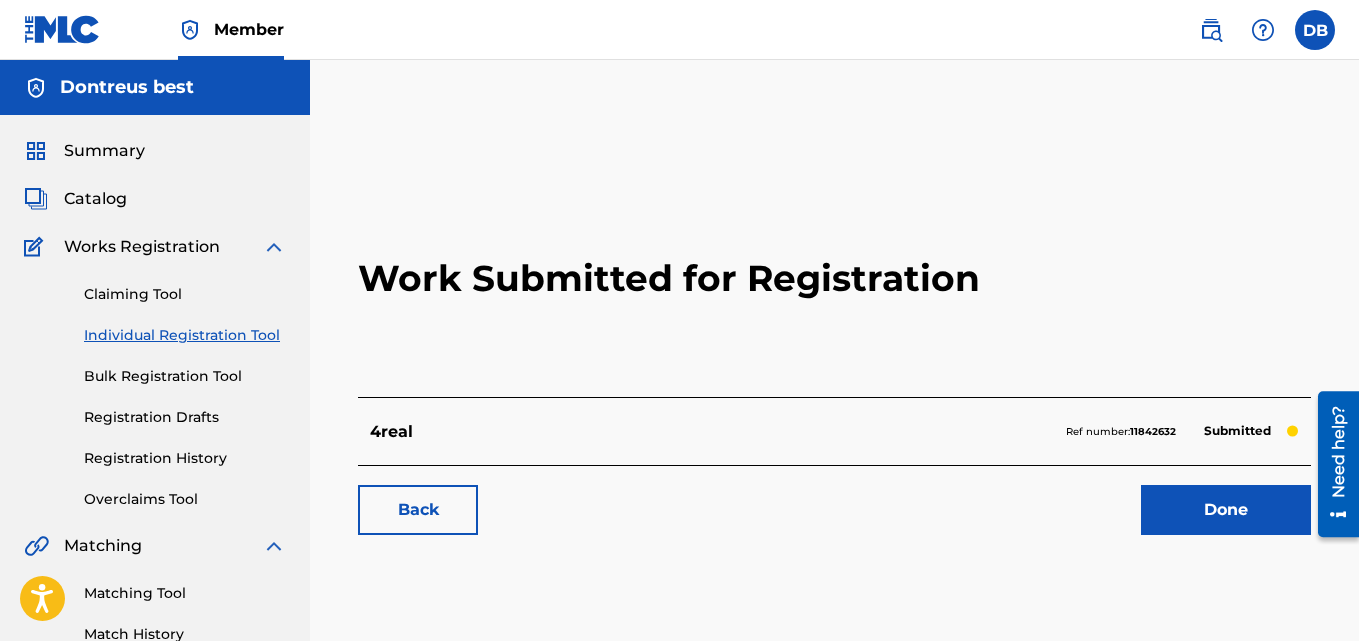 click on "Done" at bounding box center (1226, 510) 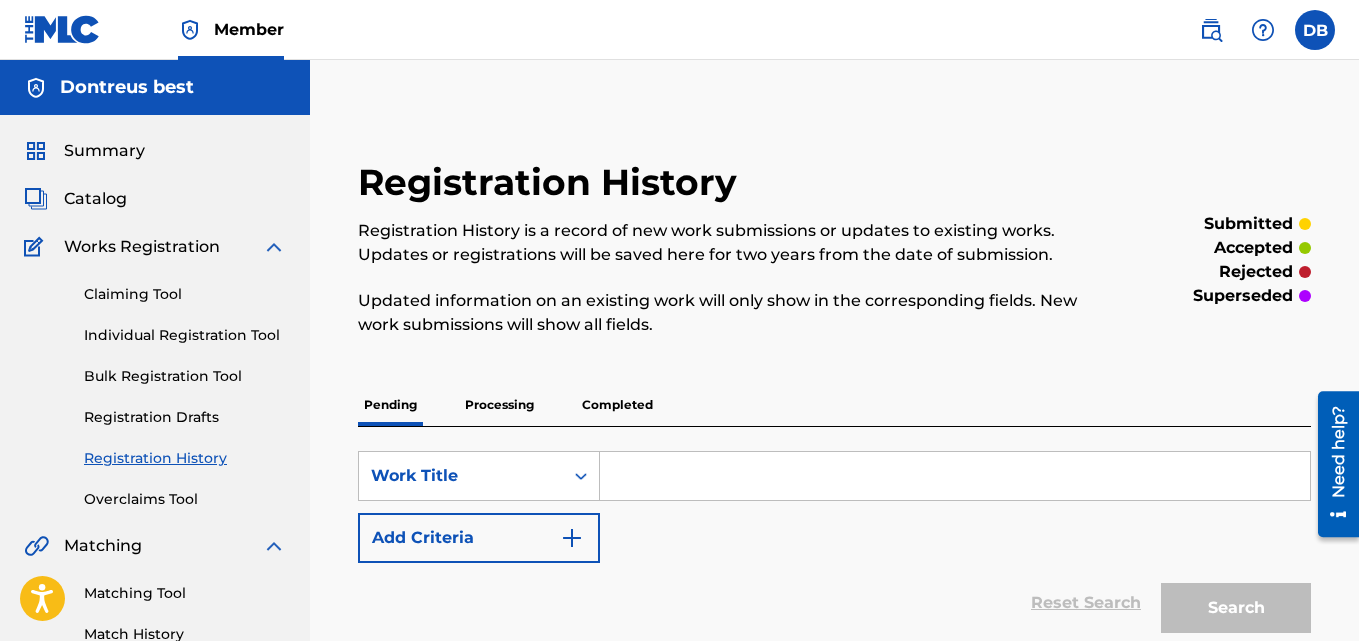 click at bounding box center [955, 476] 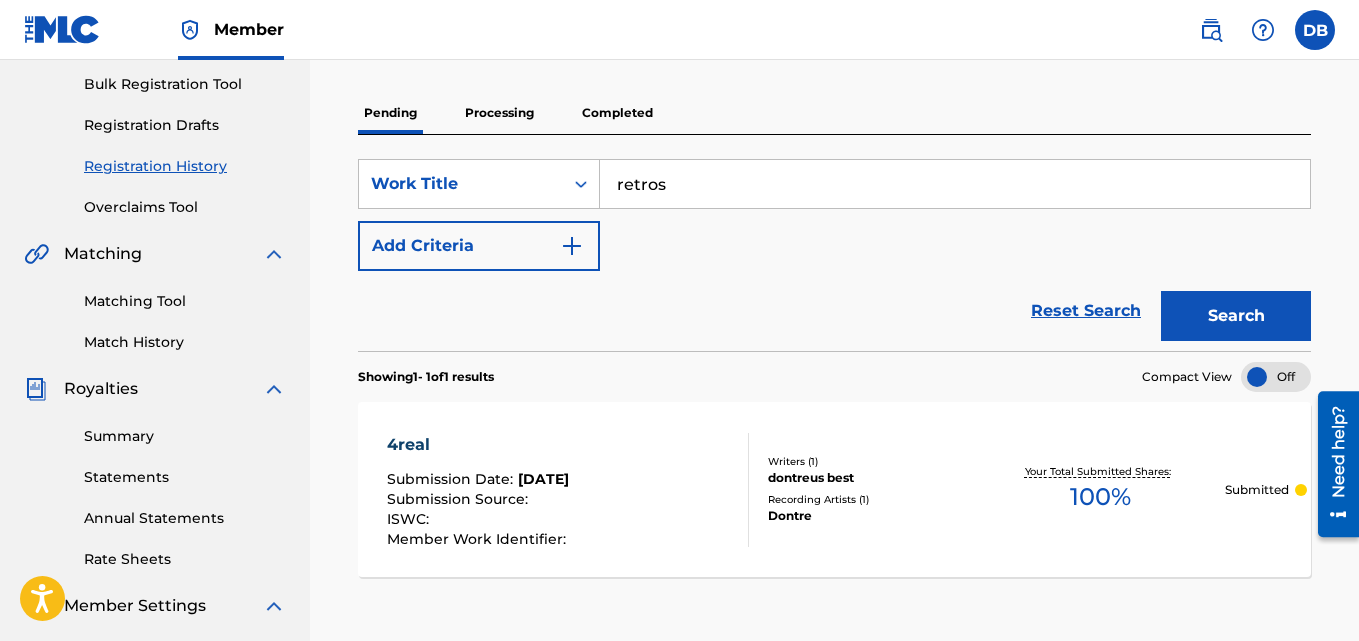 scroll, scrollTop: 294, scrollLeft: 0, axis: vertical 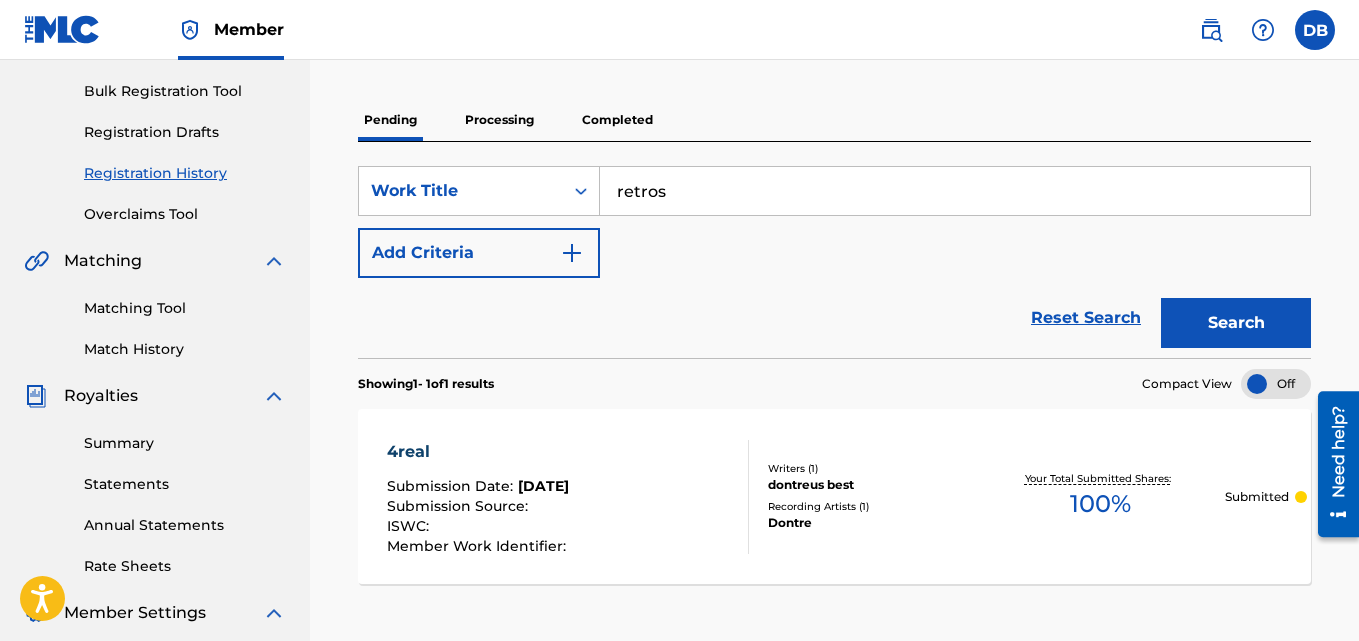 type on "retros" 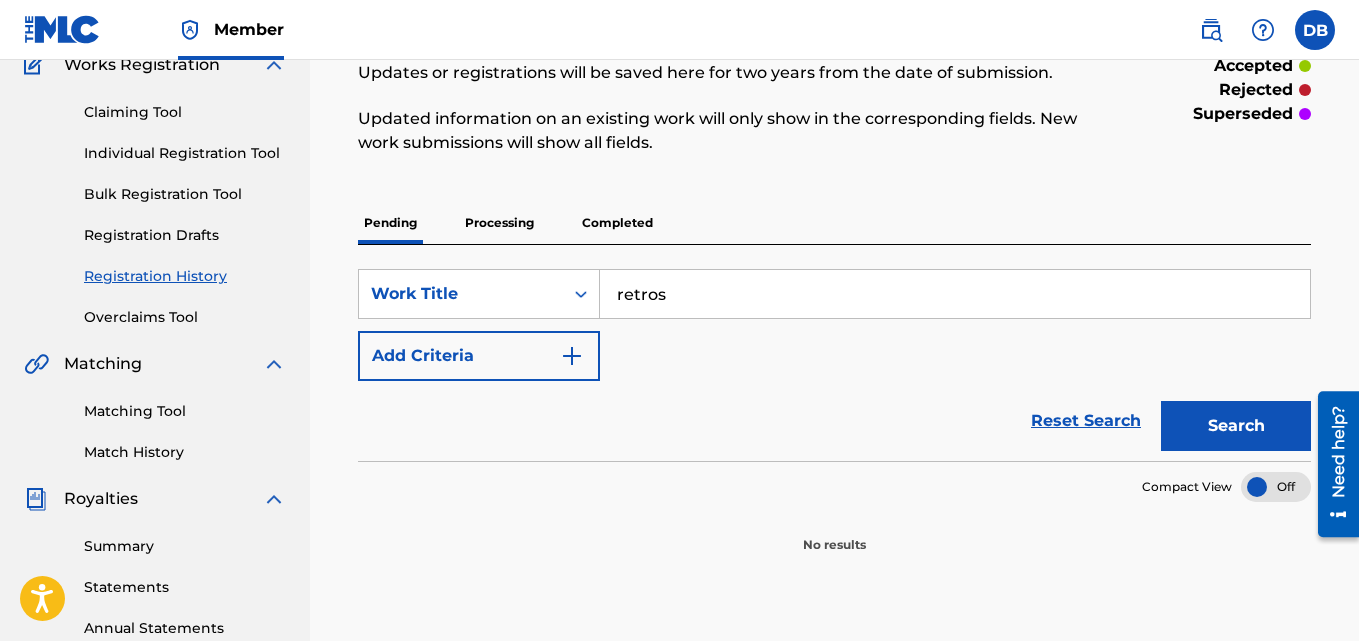 scroll, scrollTop: 0, scrollLeft: 0, axis: both 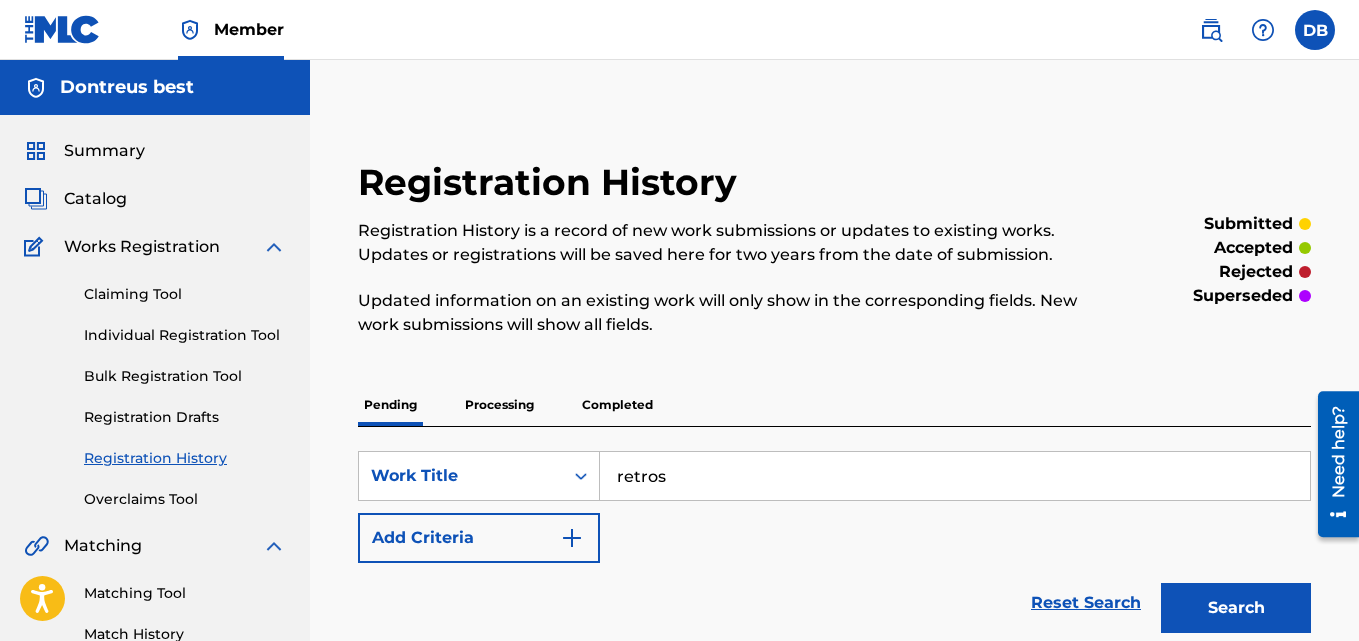 click on "Individual Registration Tool" at bounding box center (185, 335) 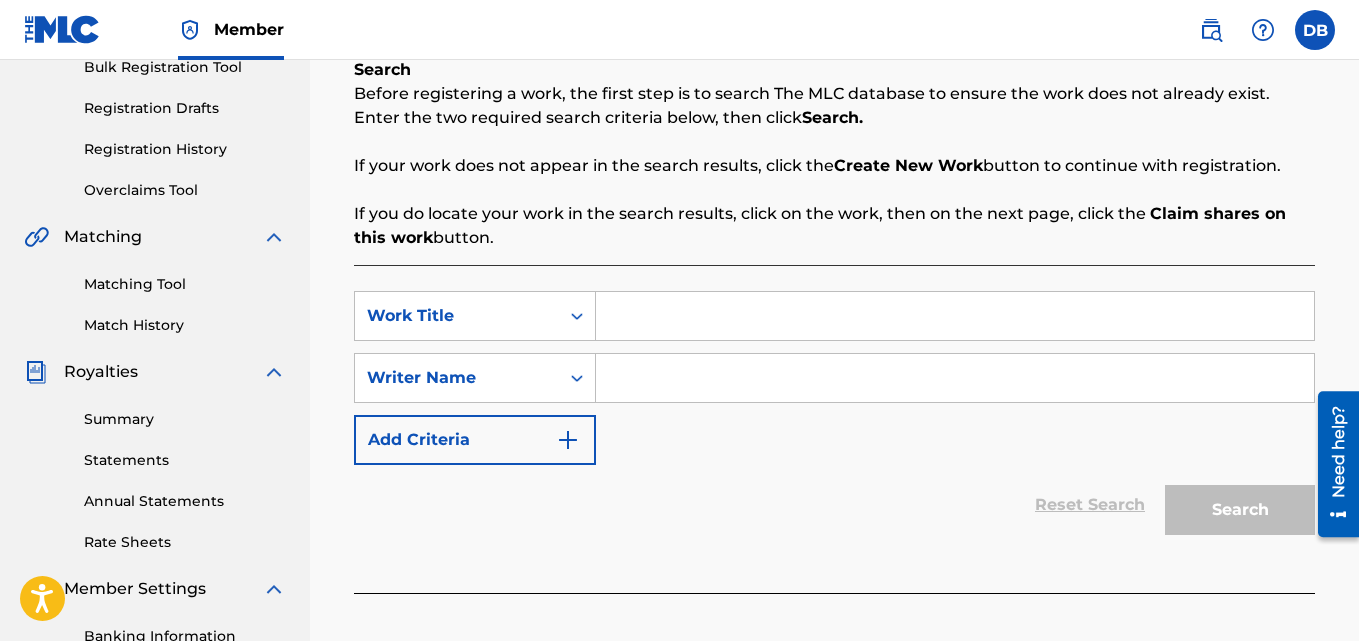 scroll, scrollTop: 311, scrollLeft: 0, axis: vertical 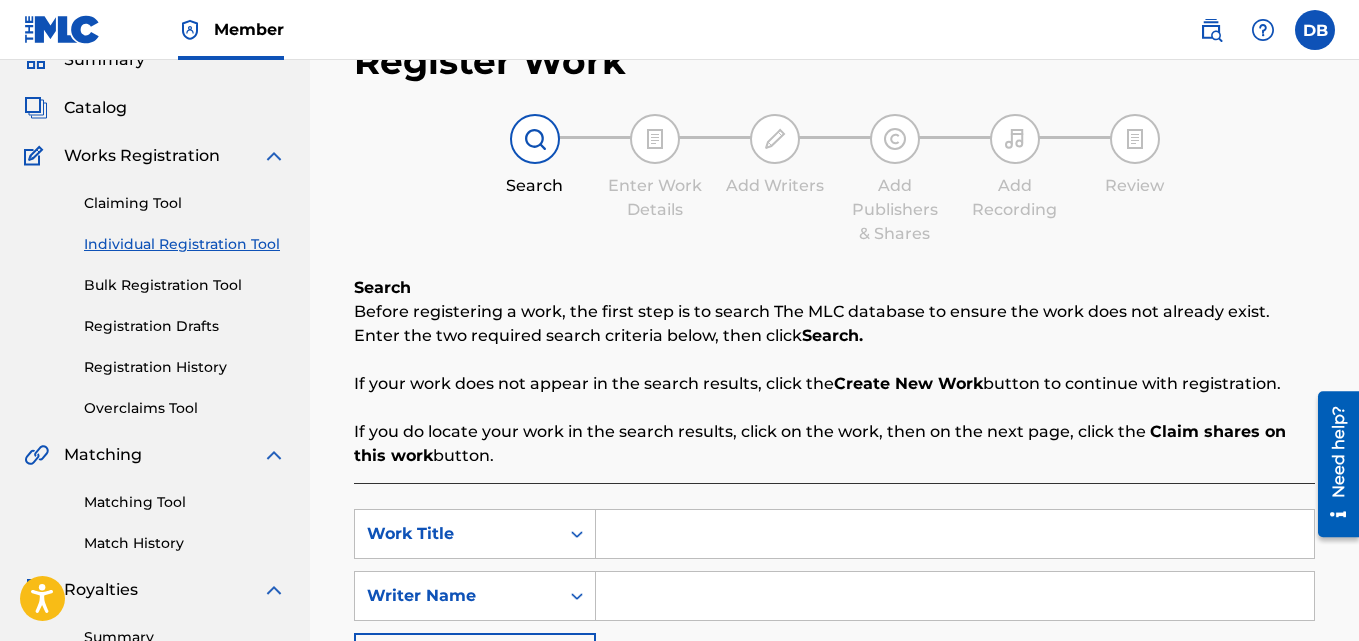 click on "Bulk Registration Tool" at bounding box center (185, 285) 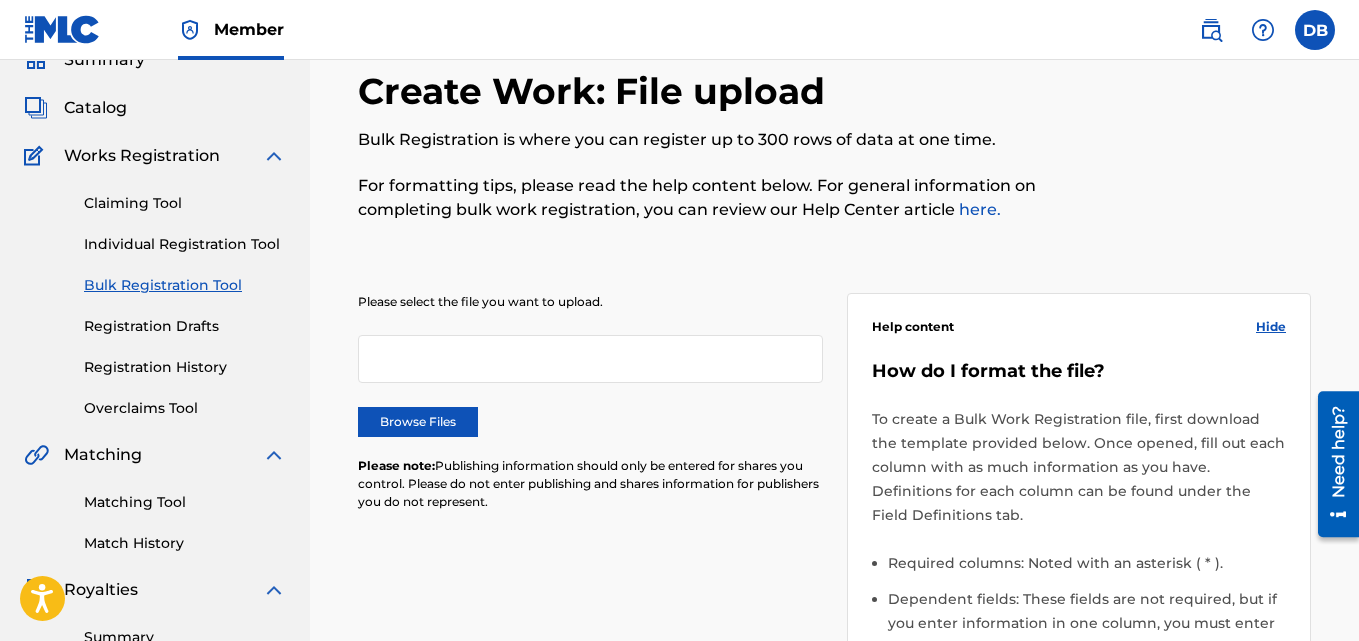 scroll, scrollTop: 0, scrollLeft: 0, axis: both 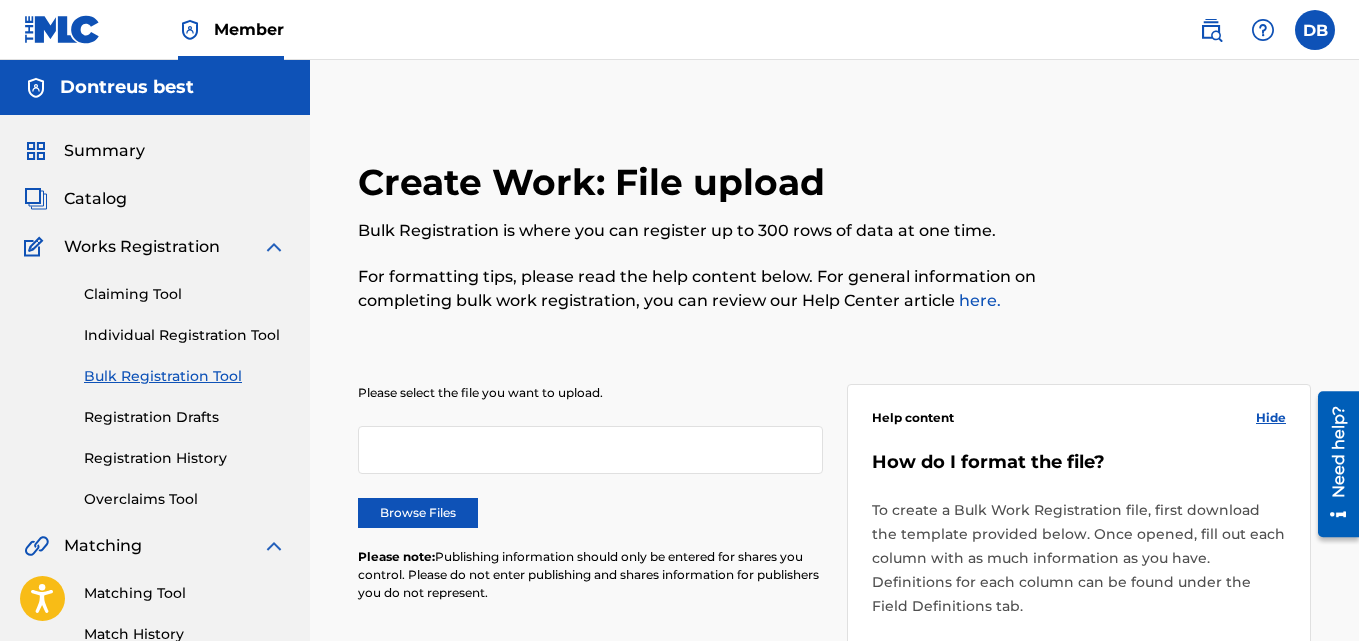 click on "Individual Registration Tool" at bounding box center [185, 335] 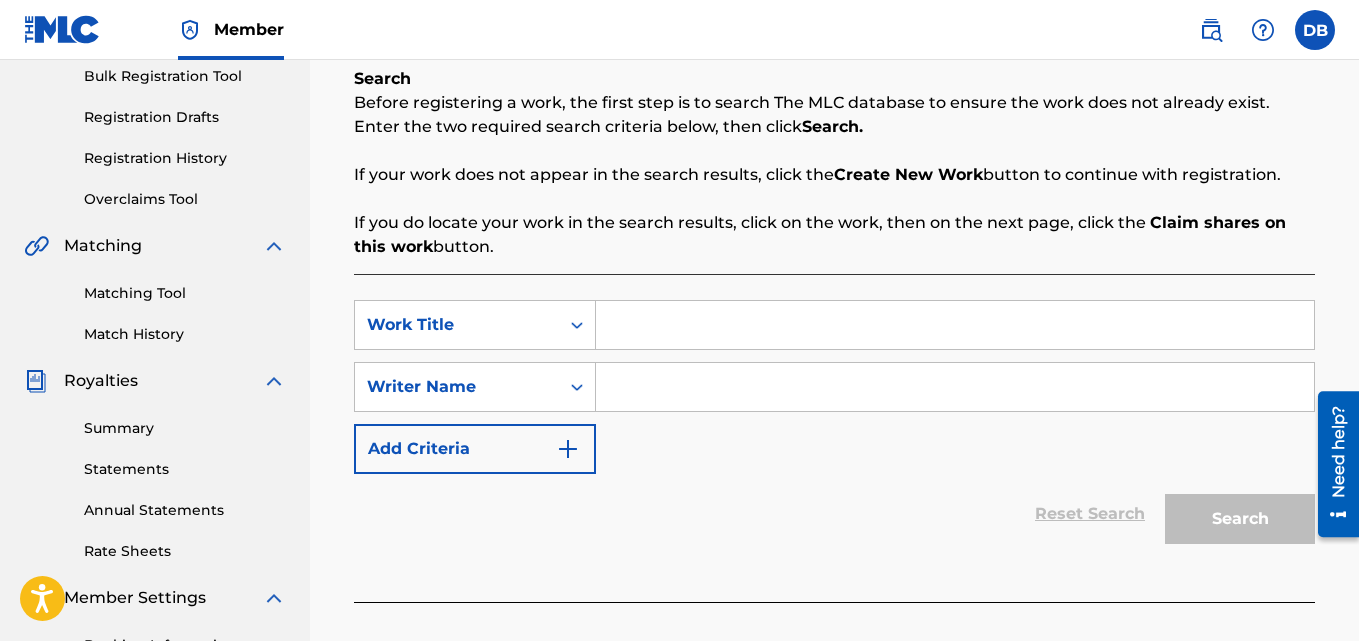 scroll, scrollTop: 307, scrollLeft: 0, axis: vertical 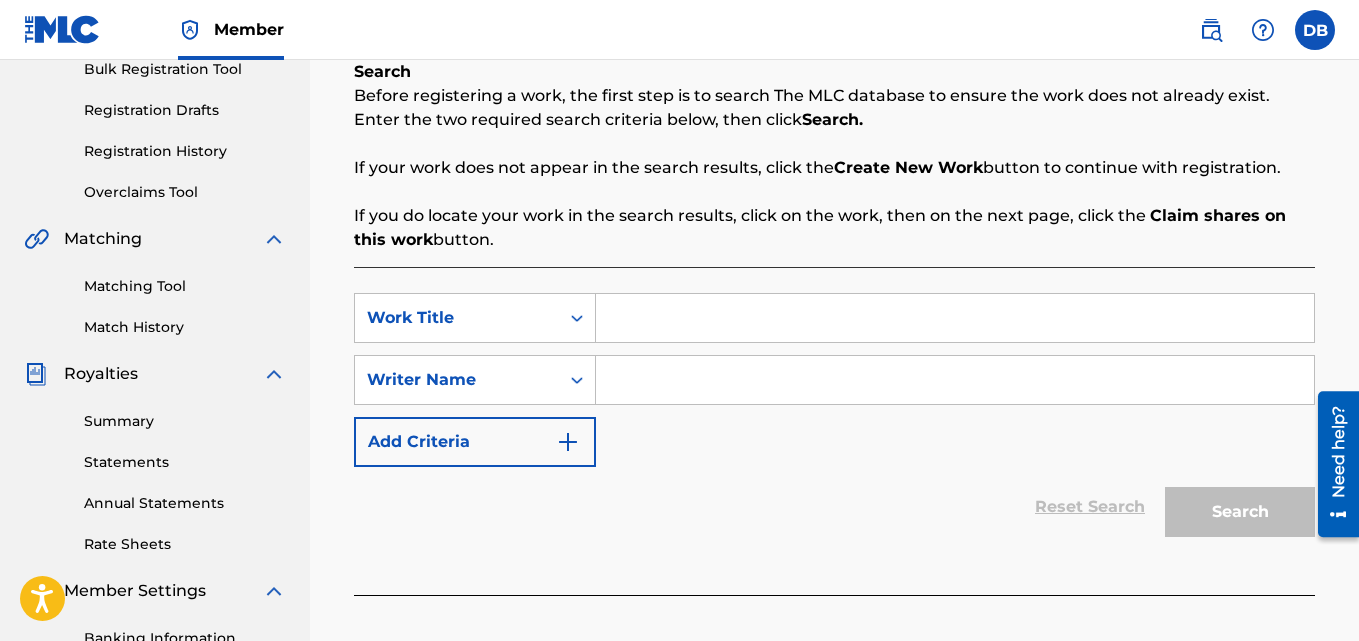 click at bounding box center (955, 318) 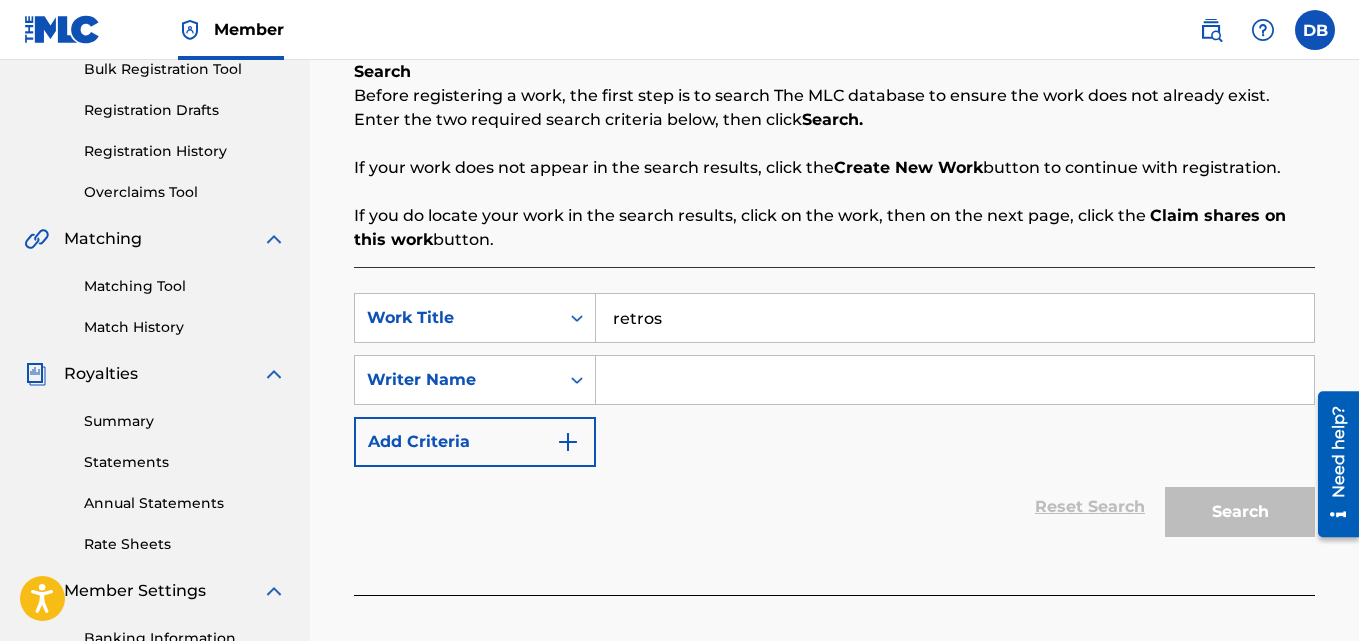 type on "retros" 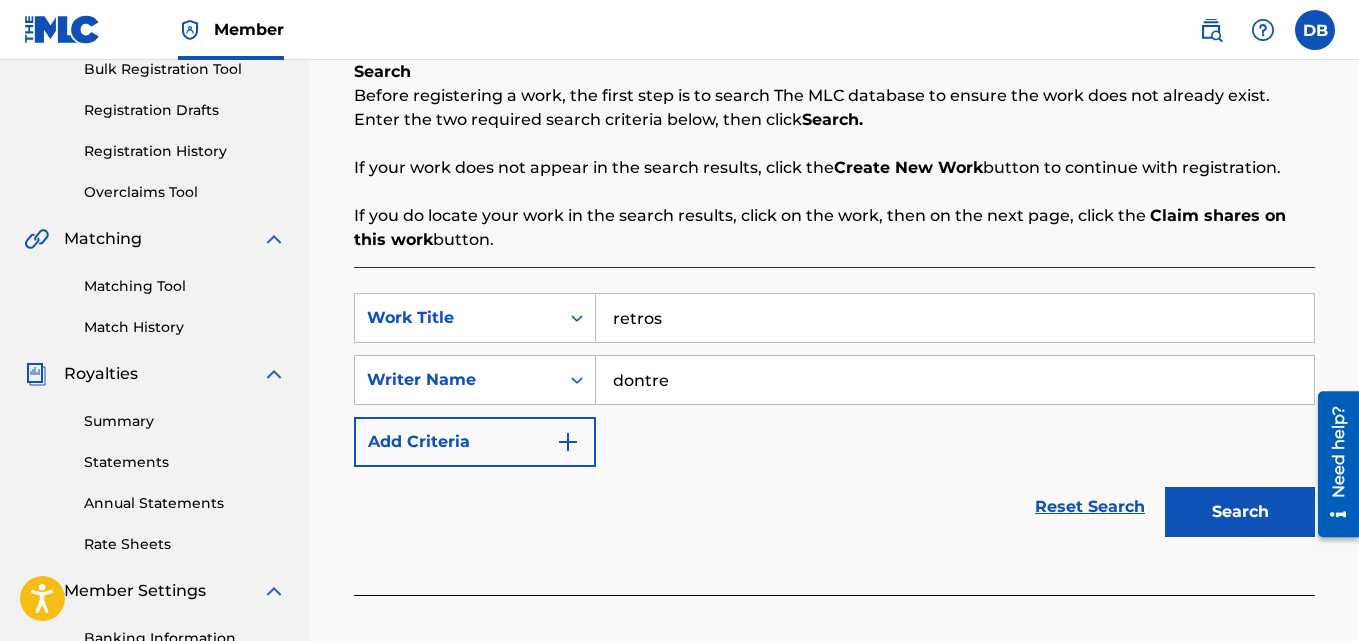 type on "dontre" 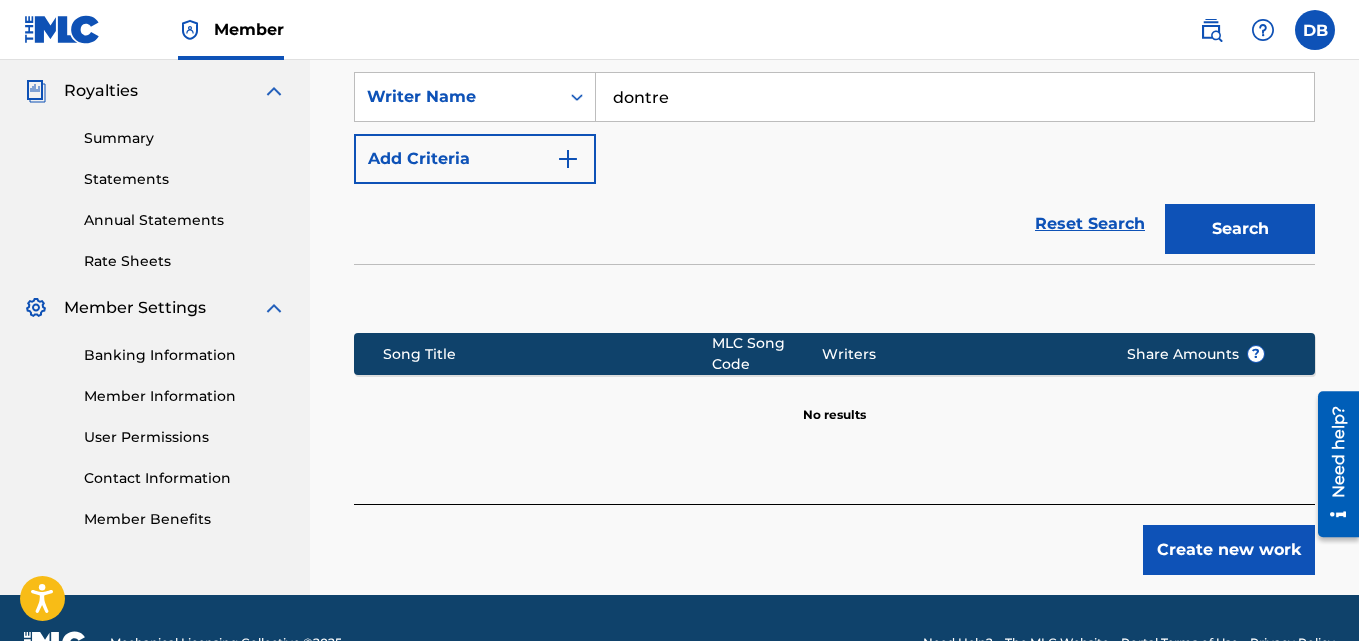 scroll, scrollTop: 640, scrollLeft: 0, axis: vertical 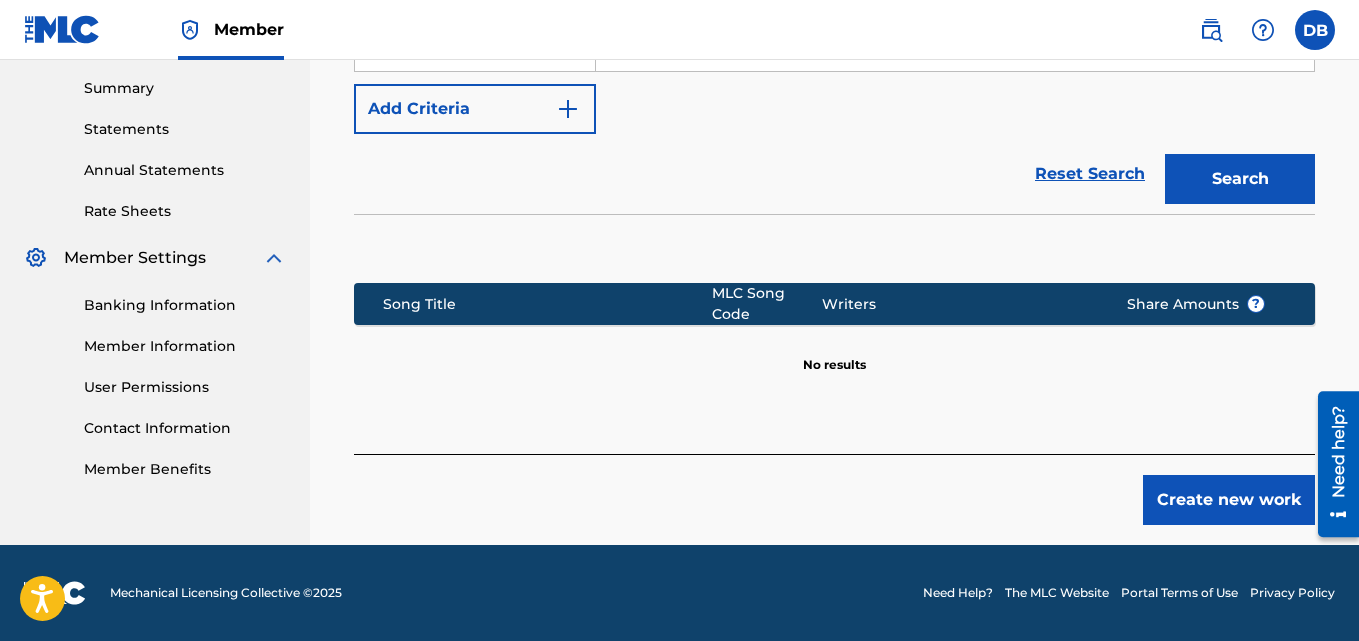 click on "Register Work Search Enter Work Details Add Writers Add Publishers & Shares Add Recording Review Search Before registering a work, the first step is to search The MLC database to ensure the work does not already exist. Enter the two required search criteria below, then click   Search.  If your work does not appear in the search results, click the  Create New Work   button to continue with registration. If you do locate your work in the search results, click on the work, then on the next page, click the   Claim shares on this work  button. SearchWithCriteria23bf5275-05e4-41e4-bb0c-04690aa8c2ef Work Title retros SearchWithCriteriaae66c14c-33ce-42c3-a33b-d5ffb09aee77 Writer Name dontre Add Criteria Reset Search Search Song Title MLC Song Code Writers Share Amounts ? No results Create new work" at bounding box center (834, 7) 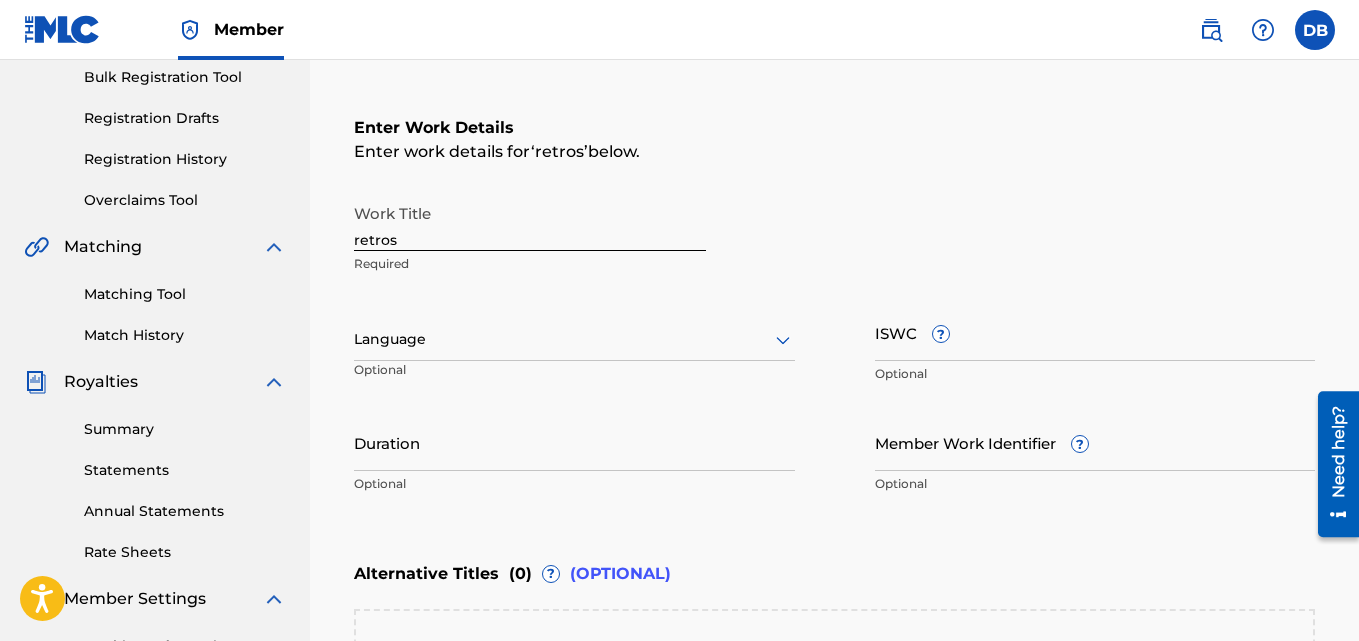 scroll, scrollTop: 297, scrollLeft: 0, axis: vertical 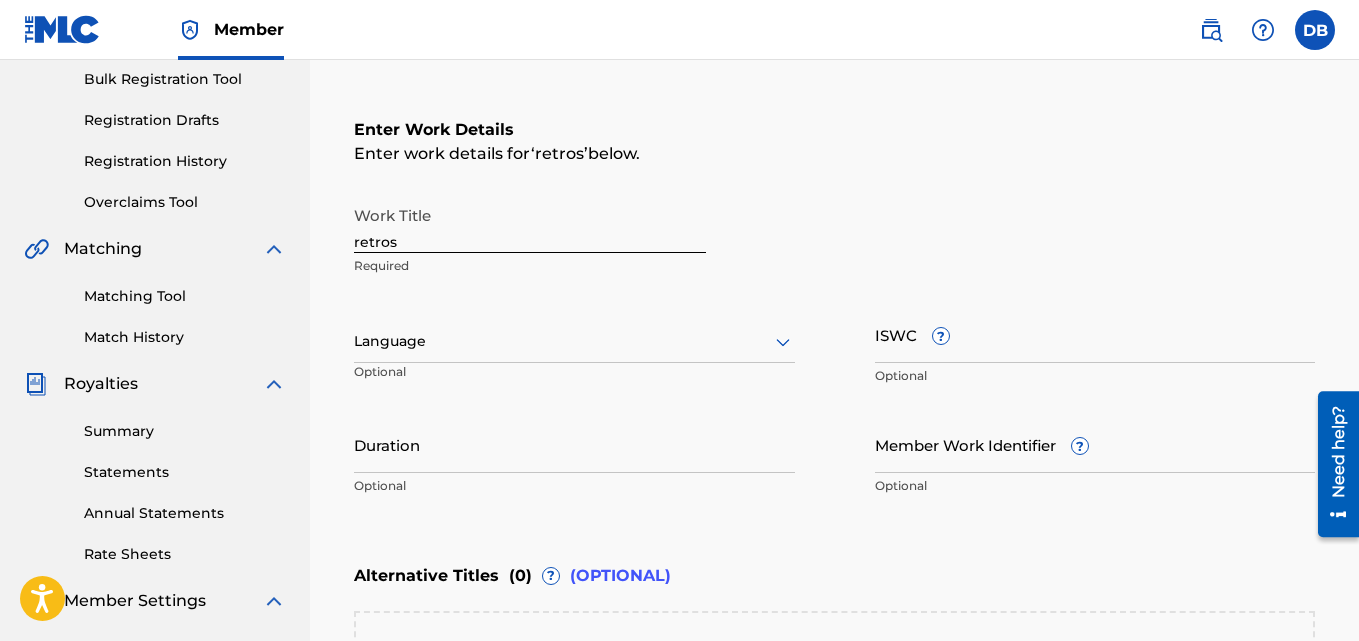 click on "Duration" at bounding box center (574, 444) 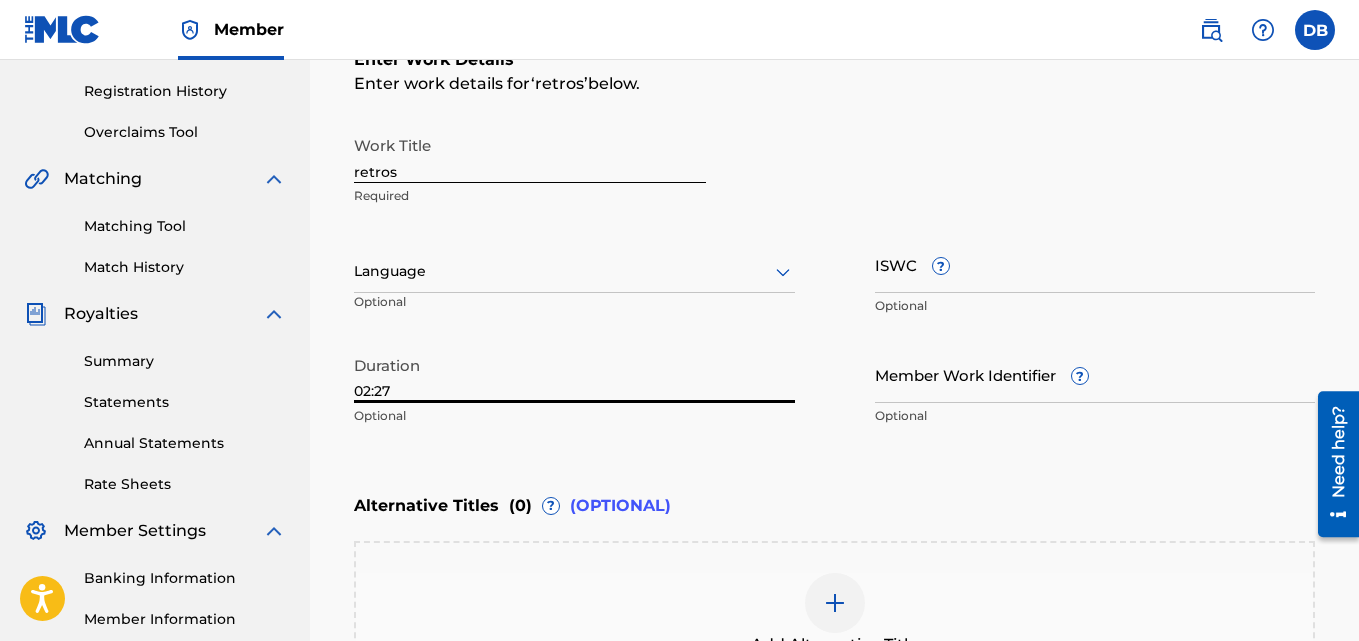 scroll, scrollTop: 370, scrollLeft: 0, axis: vertical 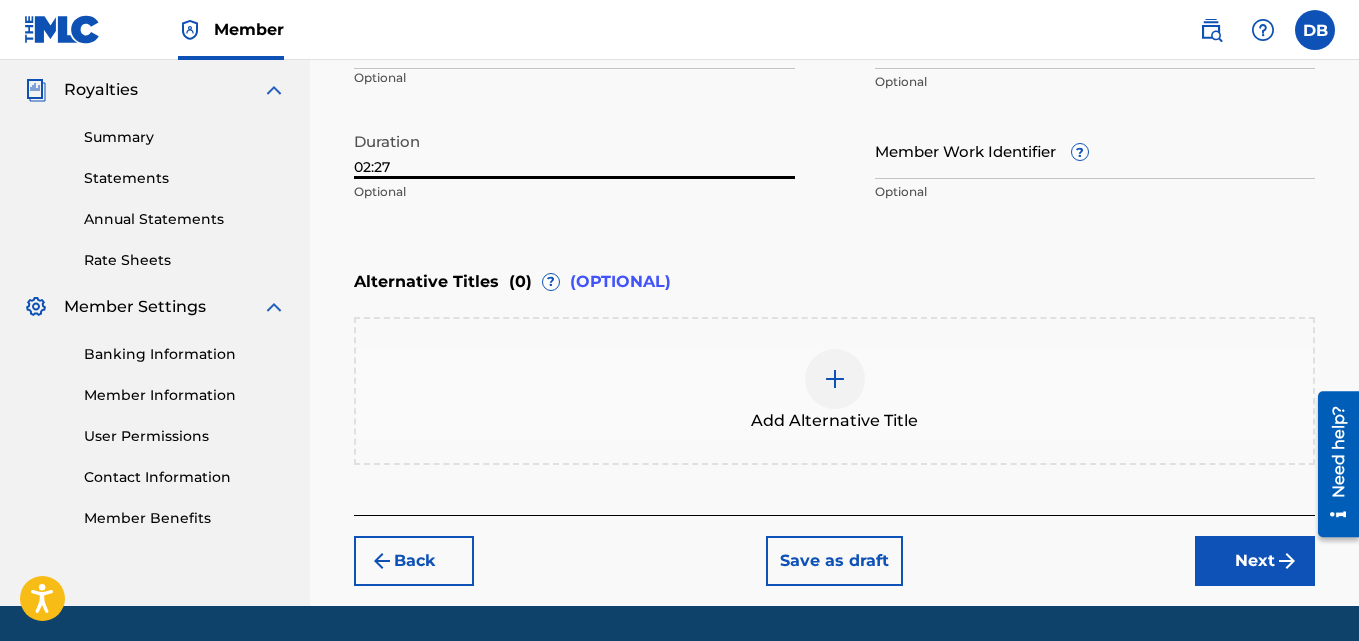 type on "02:27" 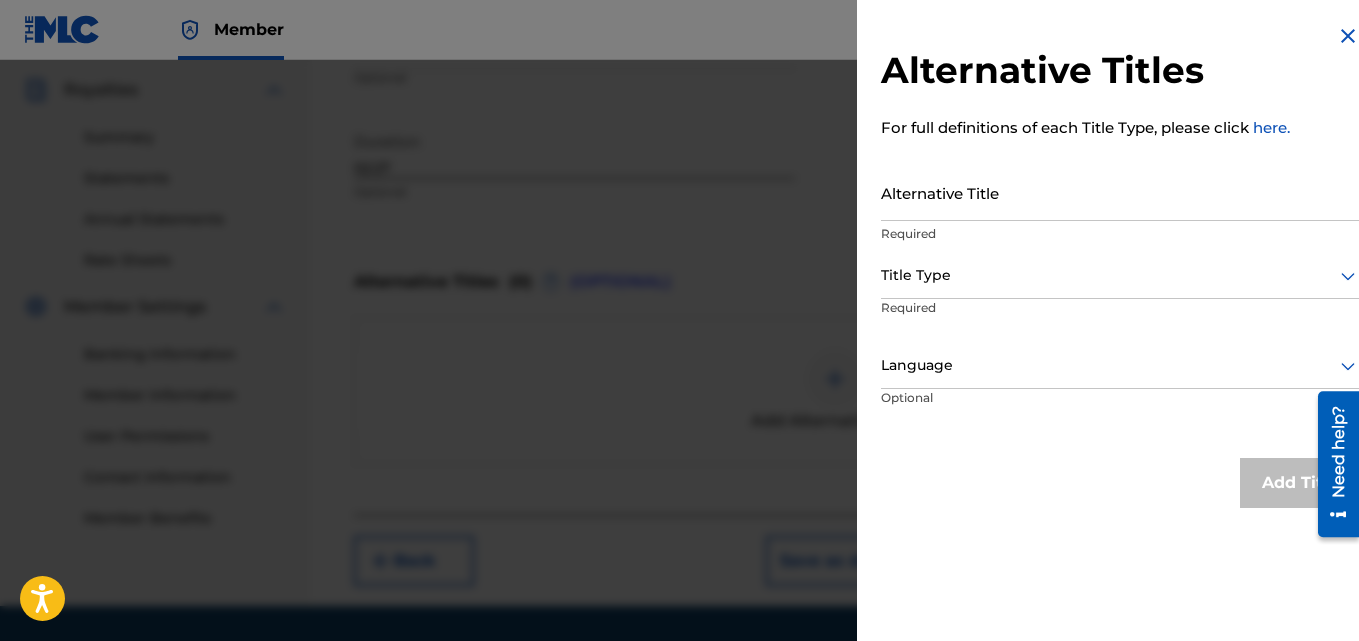 click on "Alternative Title" at bounding box center [1120, 192] 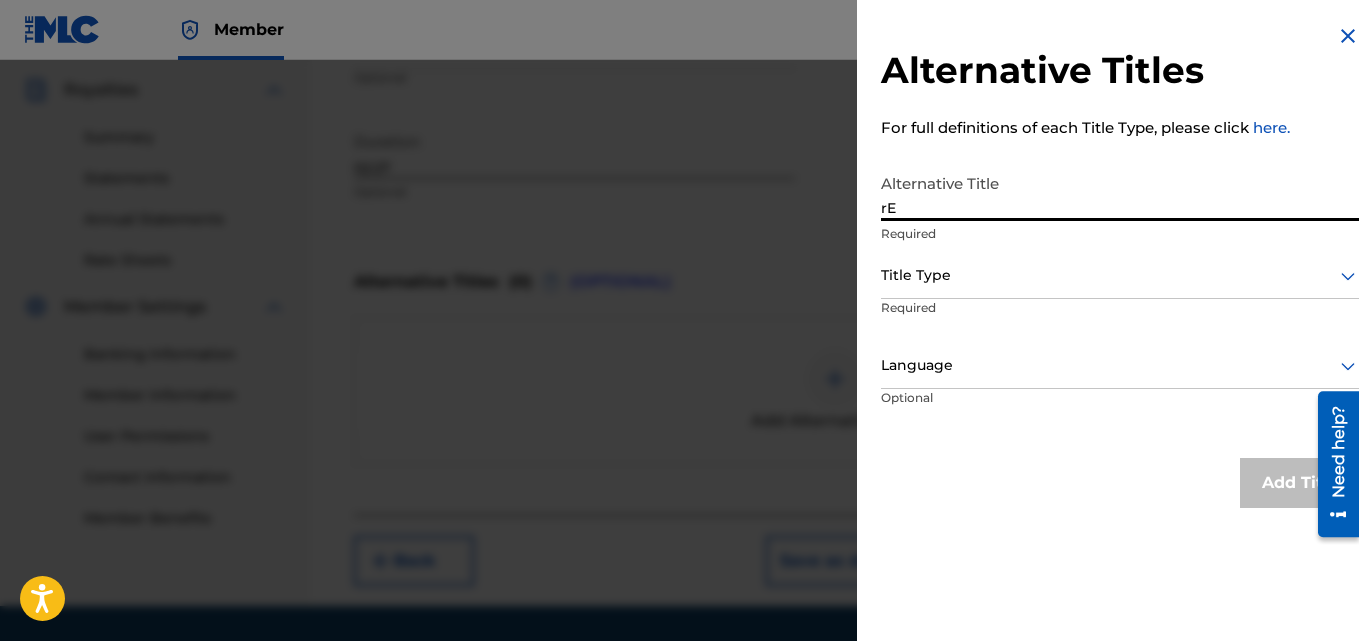 type on "r" 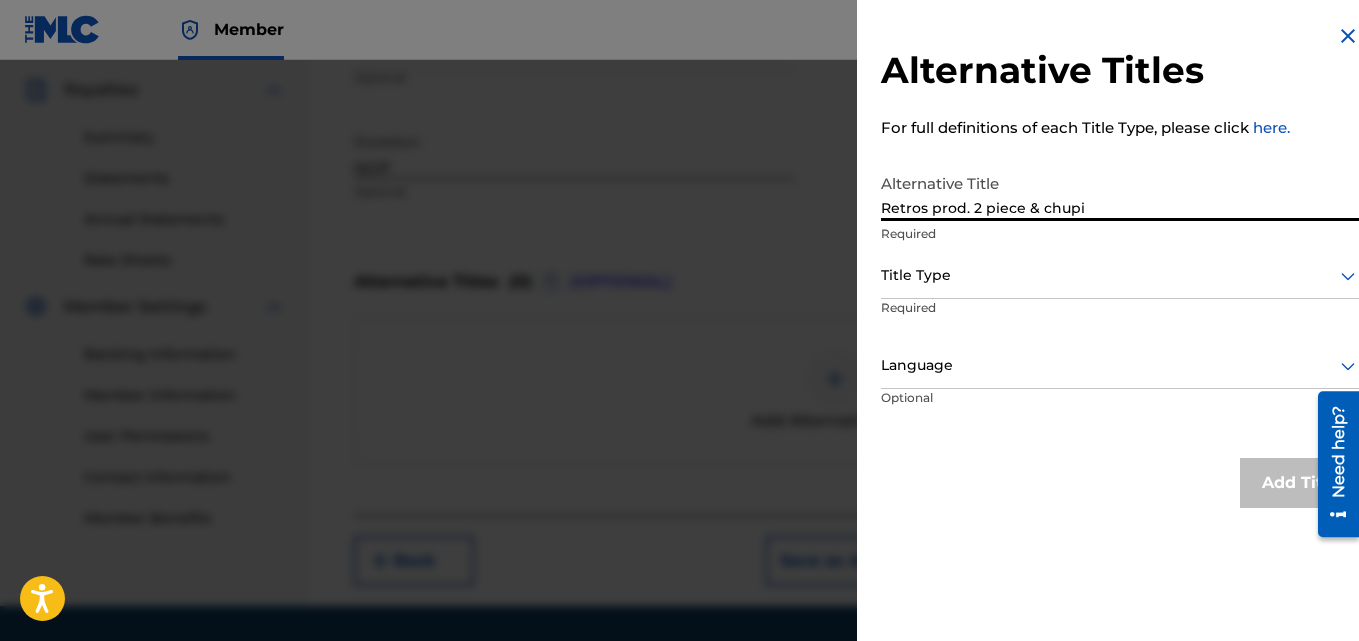 type on "Retros prod. 2 piece & chupi" 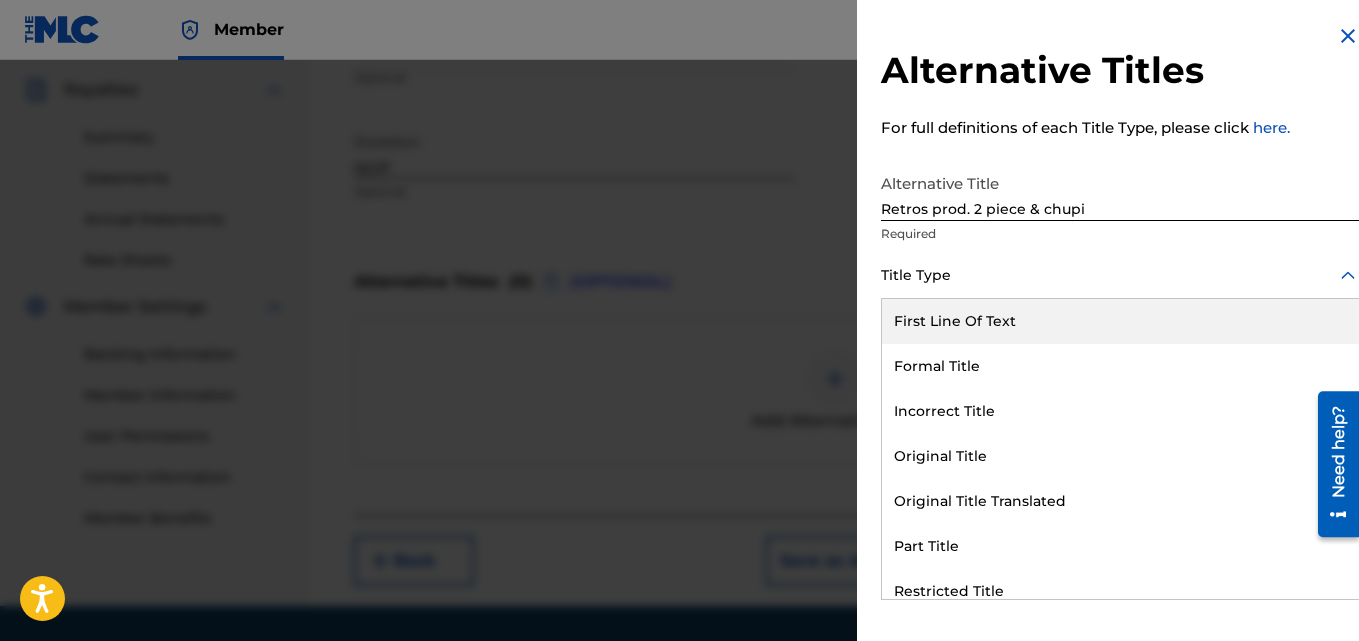 click at bounding box center (1120, 275) 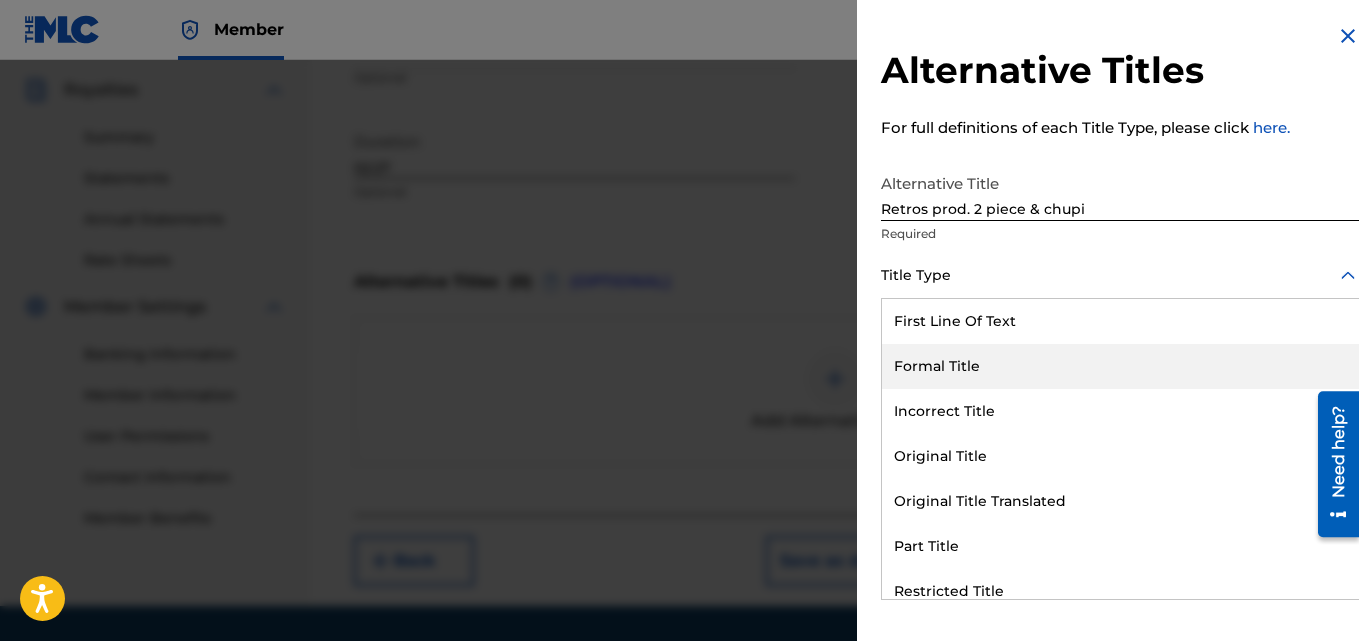 click on "Formal Title" at bounding box center (1120, 366) 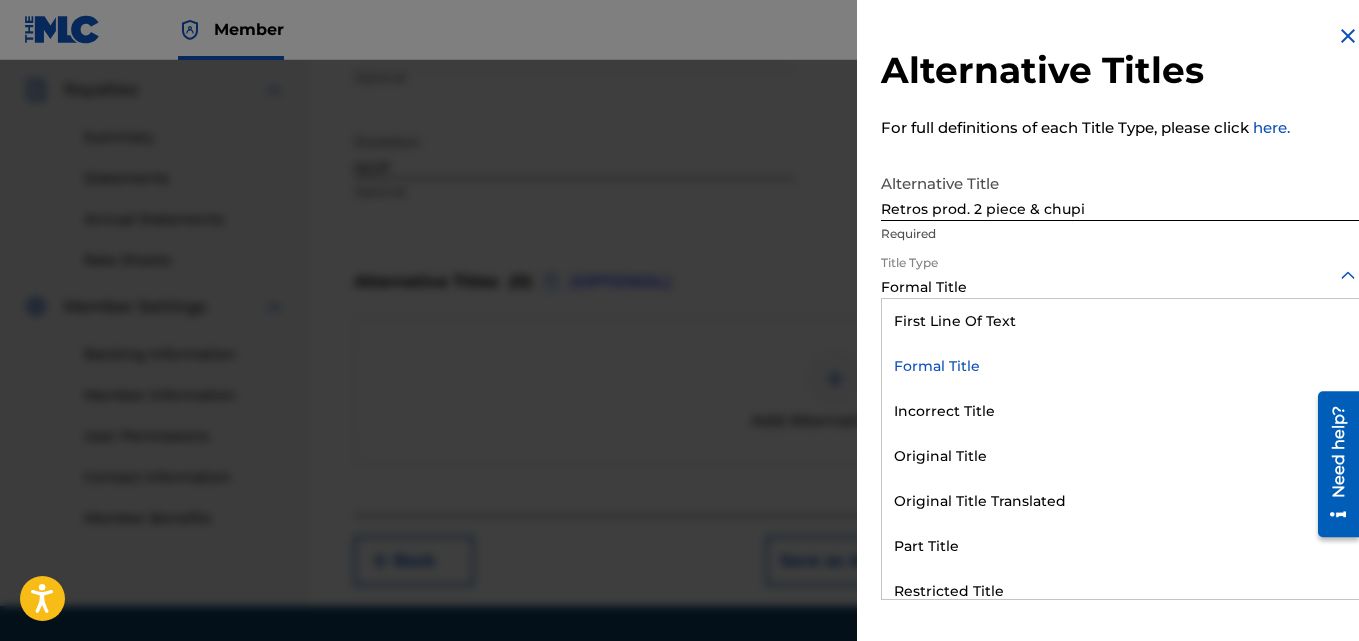 click on "Formal Title" at bounding box center [1120, 287] 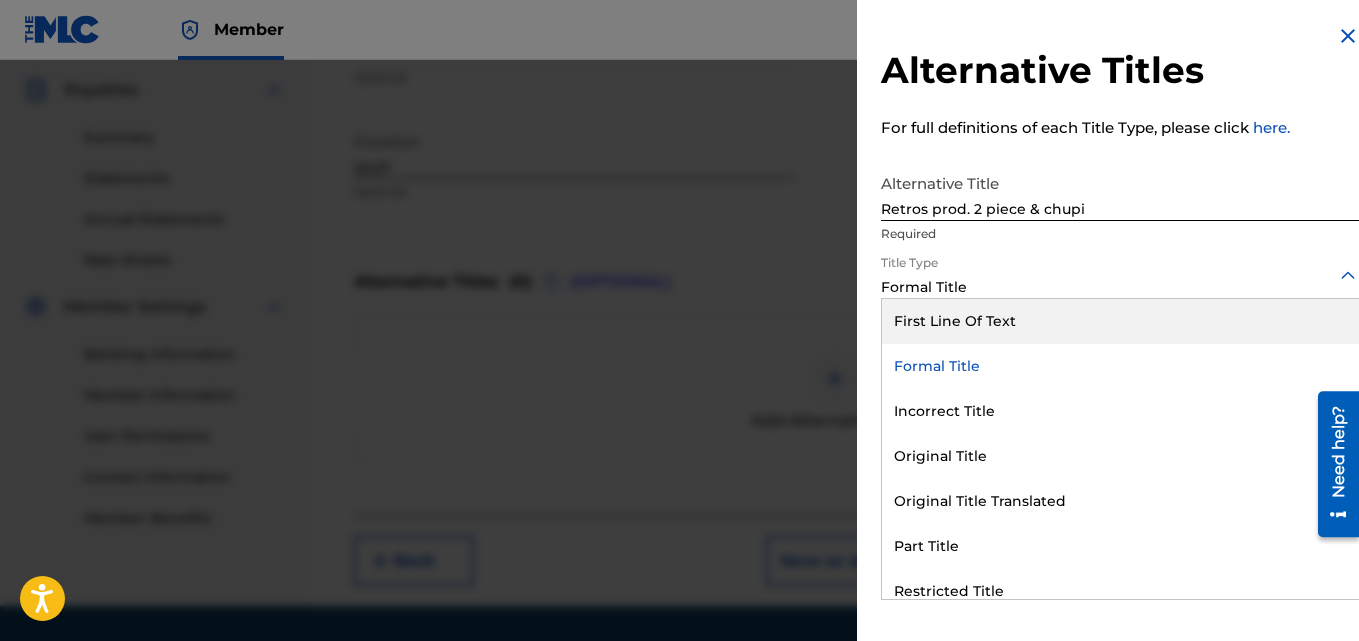click on "First Line Of Text" at bounding box center (1120, 321) 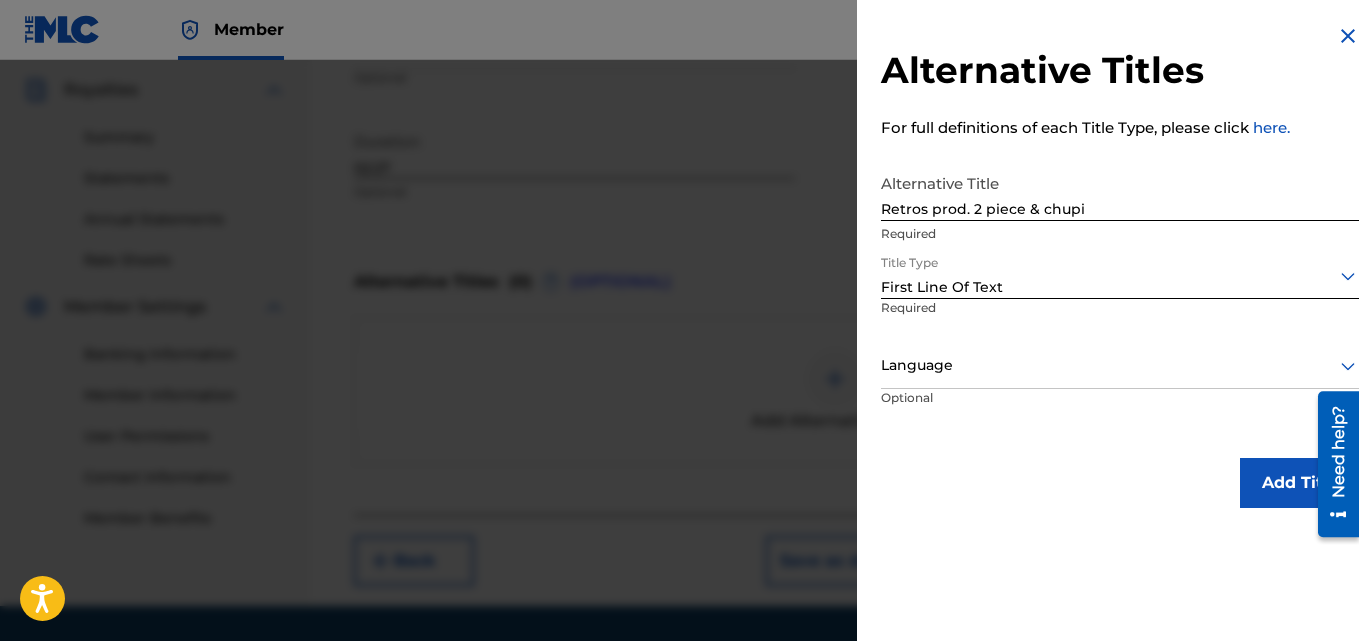 click on "Optional" at bounding box center (957, 411) 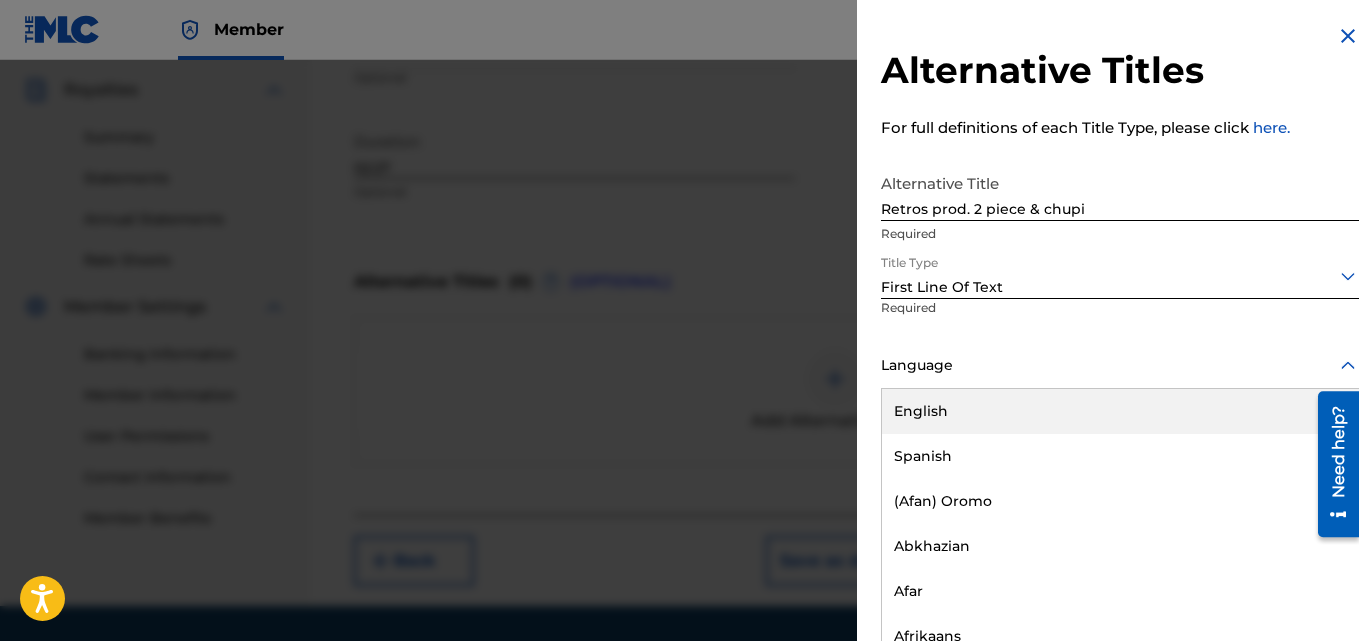scroll, scrollTop: 16, scrollLeft: 0, axis: vertical 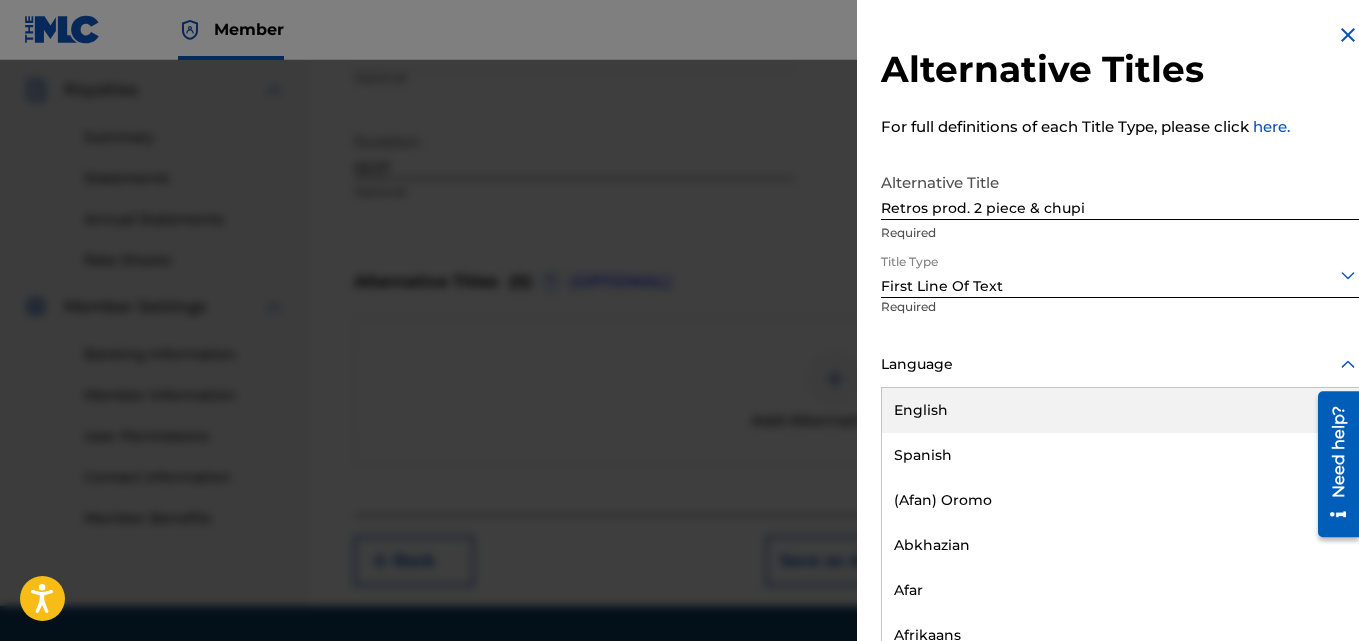 click on "English" at bounding box center (1120, 410) 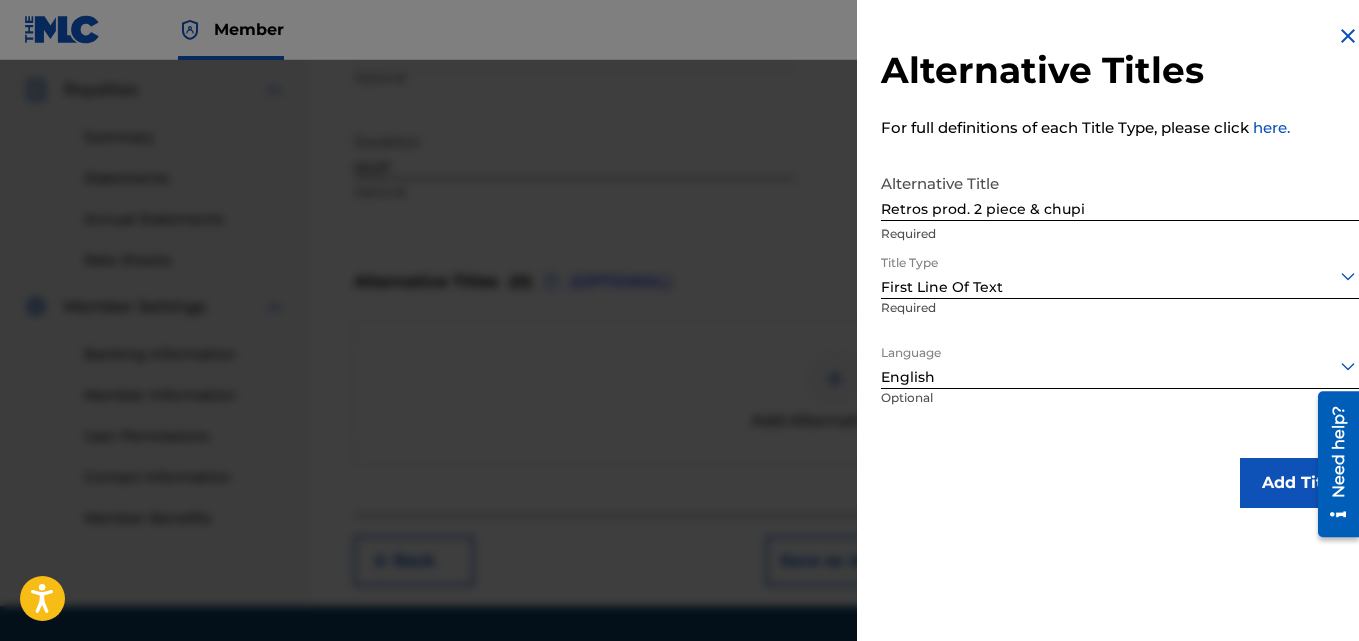 click on "Add Title" at bounding box center (1300, 483) 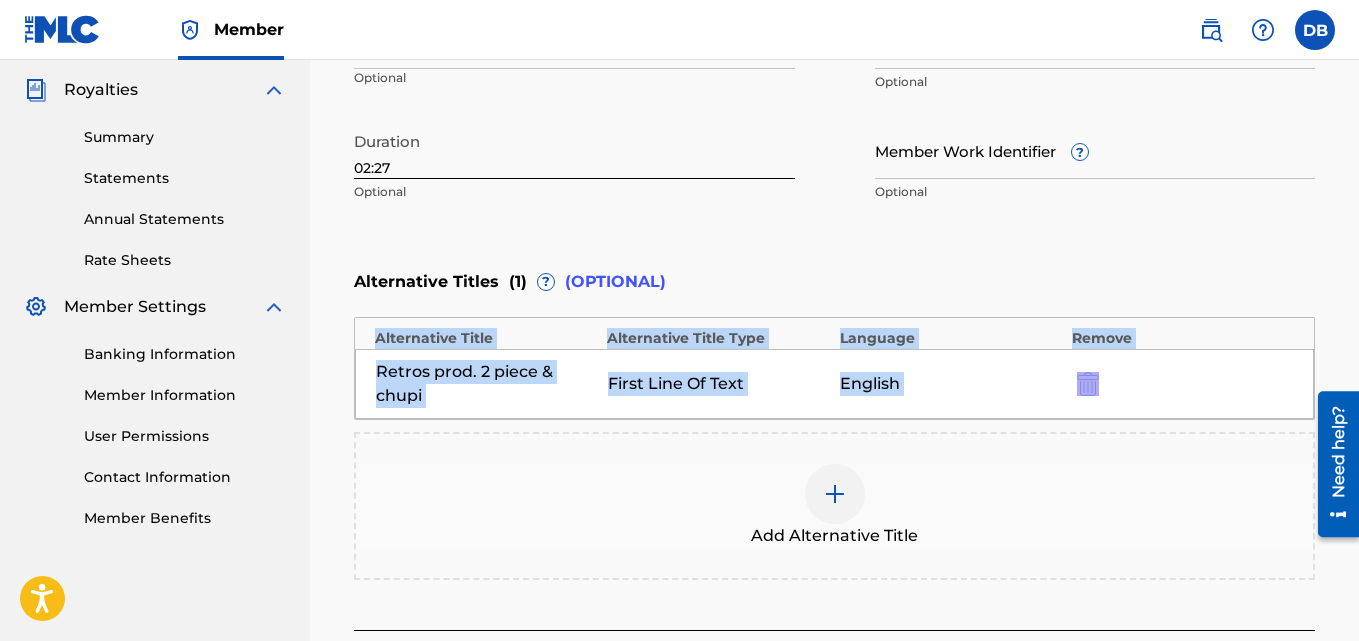 drag, startPoint x: 1357, startPoint y: 297, endPoint x: 1365, endPoint y: 360, distance: 63.505905 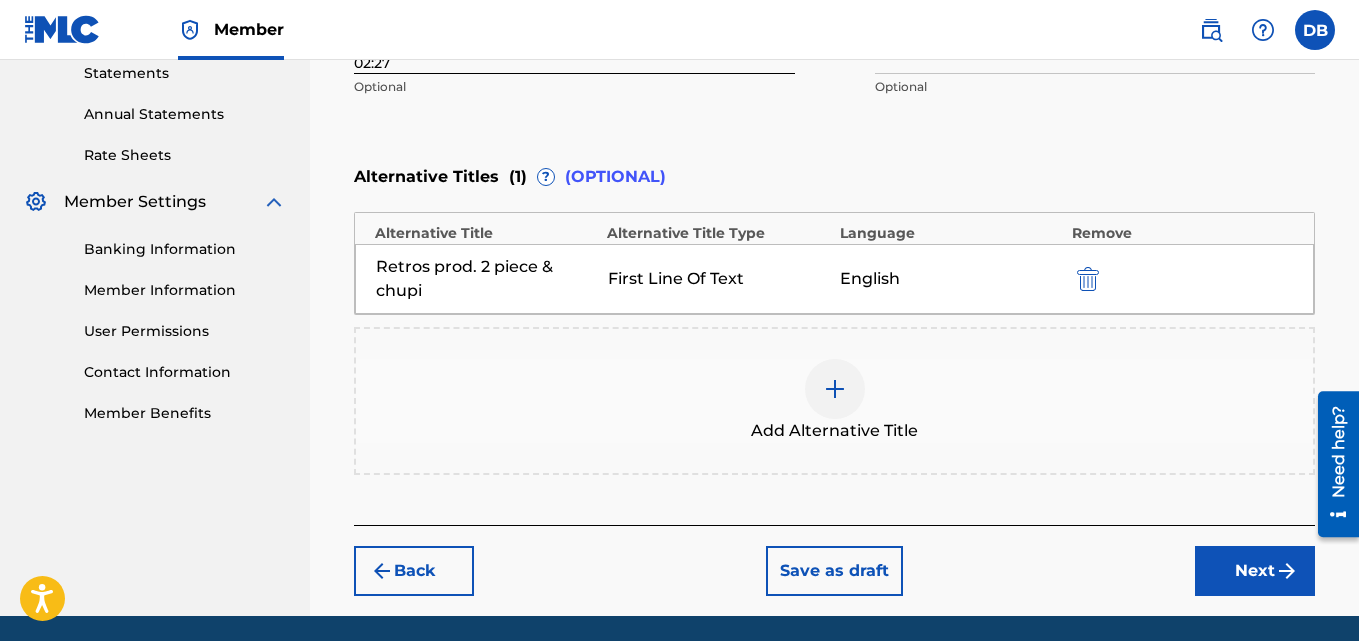 scroll, scrollTop: 740, scrollLeft: 0, axis: vertical 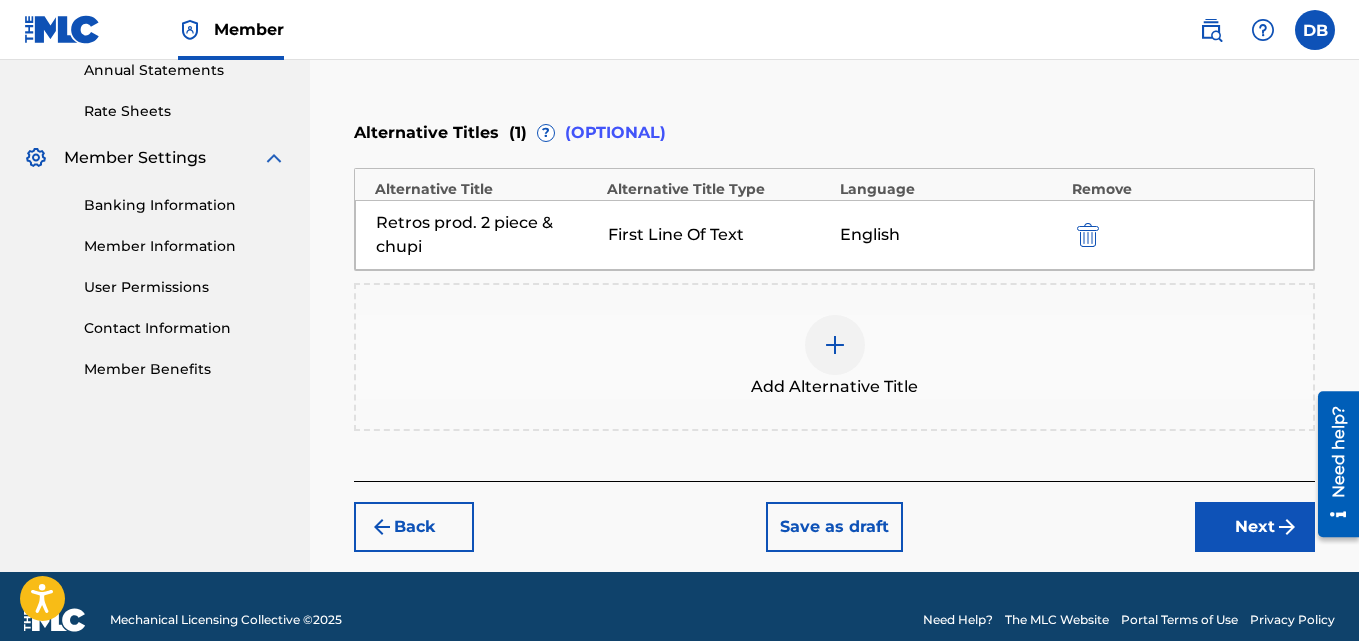 click on "Register Work Search Enter Work Details Add Writers Add Publishers & Shares Add Recording Review Enter Work Details Enter work details for  ‘ retros  ’  below. Work Title   retros Required Language Optional ISWC   ? Optional Duration   02:27 Optional Member Work Identifier   ? Optional Alternative Titles ( 1 ) ? (OPTIONAL) Alternative Title Alternative Title Type Language Remove Retros prod. 2 piece & chupi First Line Of Text English Add Alternative Title Back Save as draft Next" at bounding box center [834, -29] 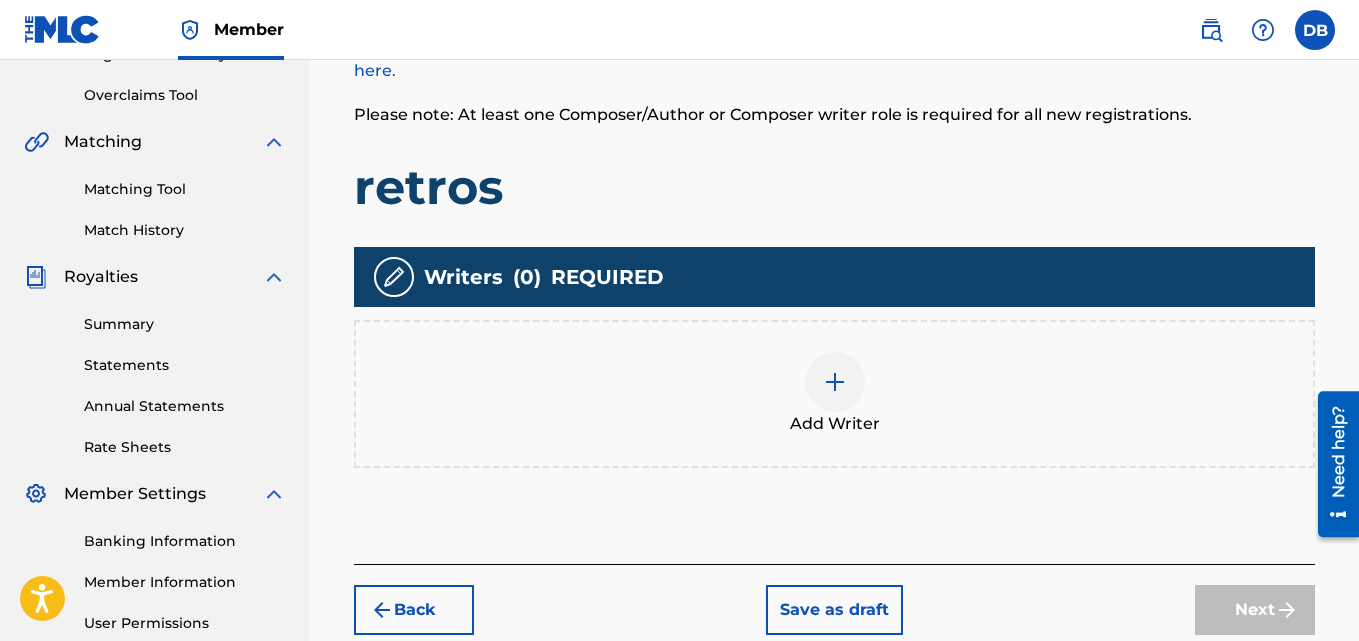 scroll, scrollTop: 408, scrollLeft: 0, axis: vertical 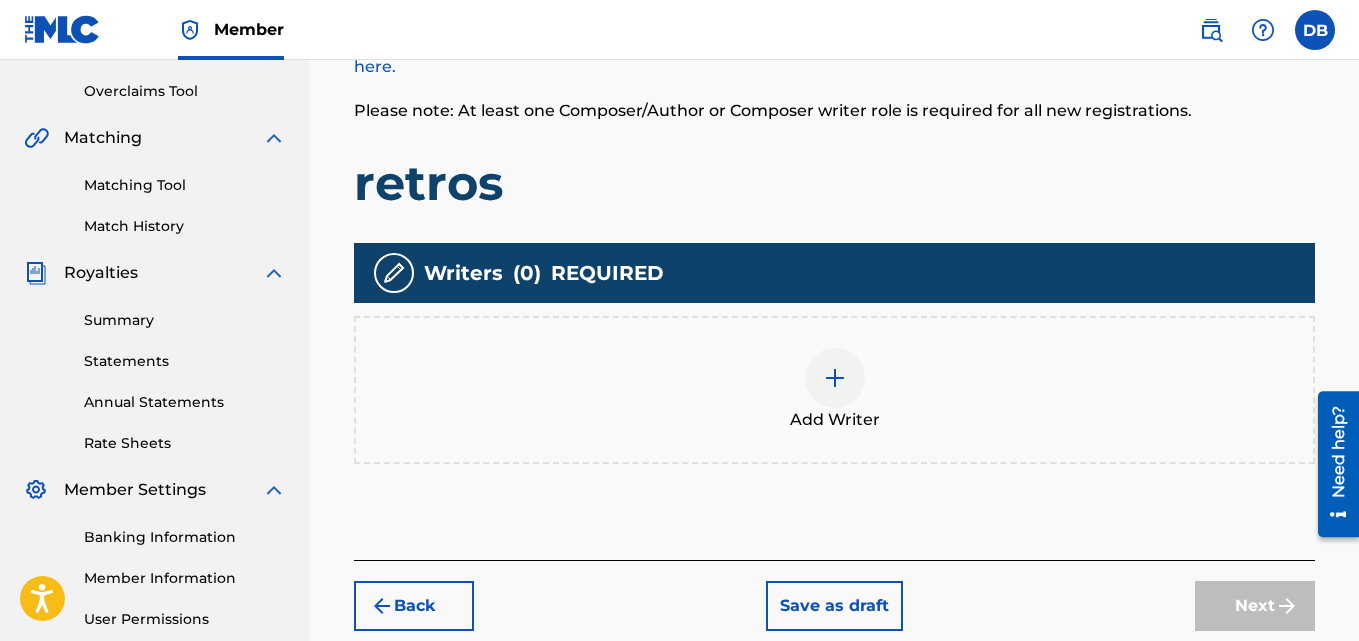 click at bounding box center [835, 378] 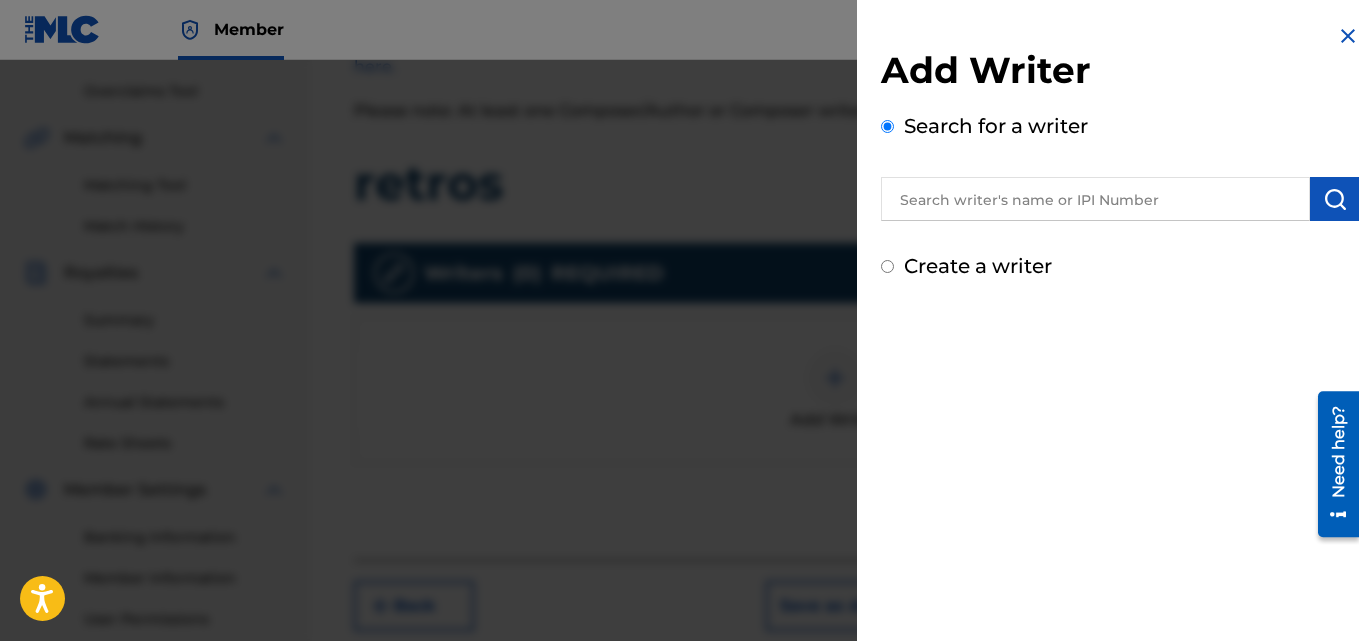 click at bounding box center (1095, 199) 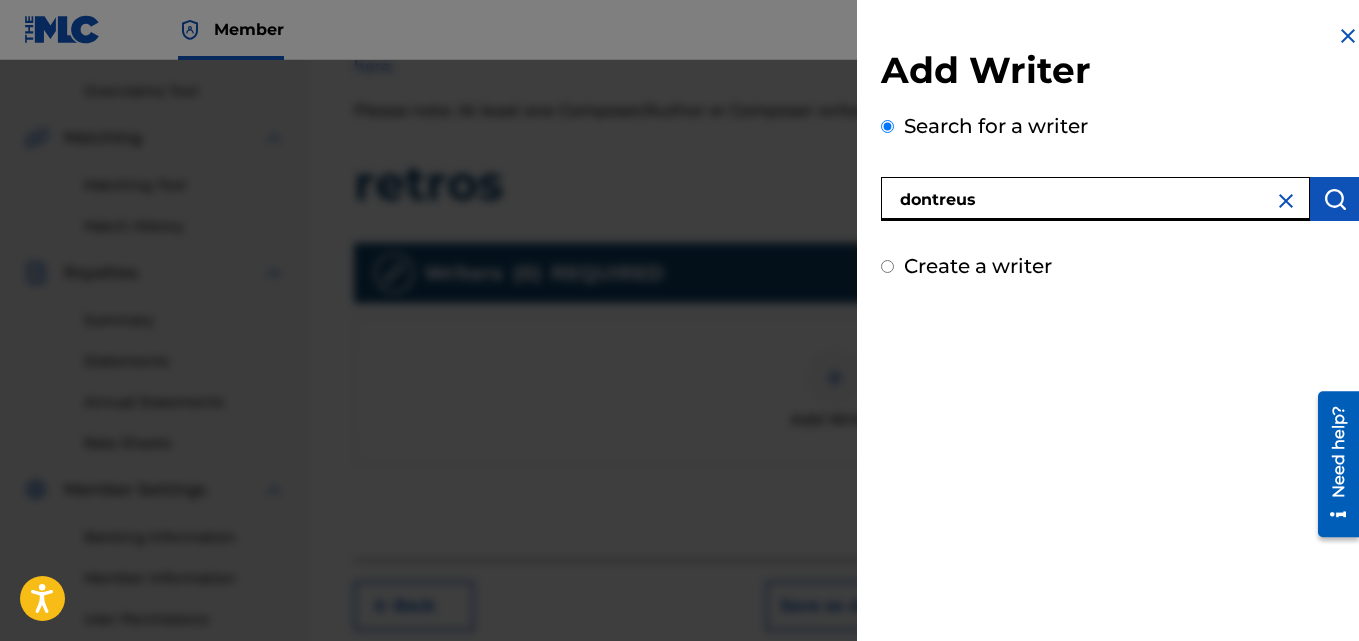 type on "dontreus" 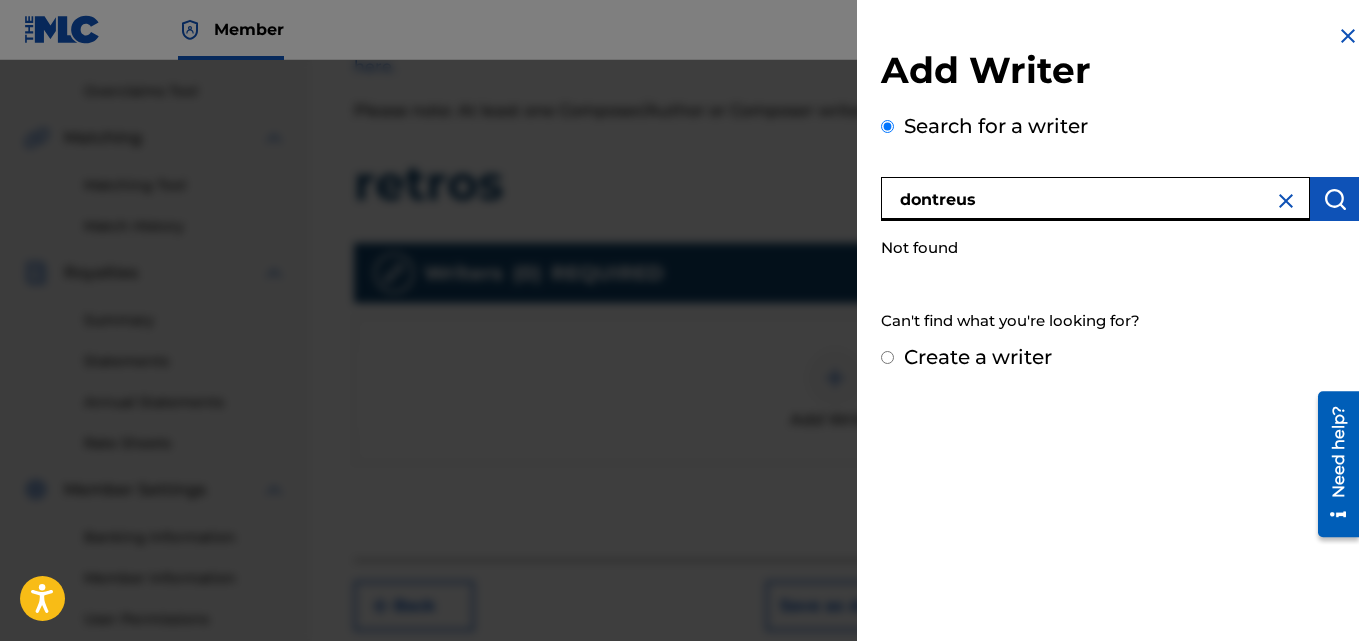 click on "Add Writer Search for a writer [PERSON_NAME] Not found Can't find what you're looking for? Create a writer" at bounding box center (1120, 198) 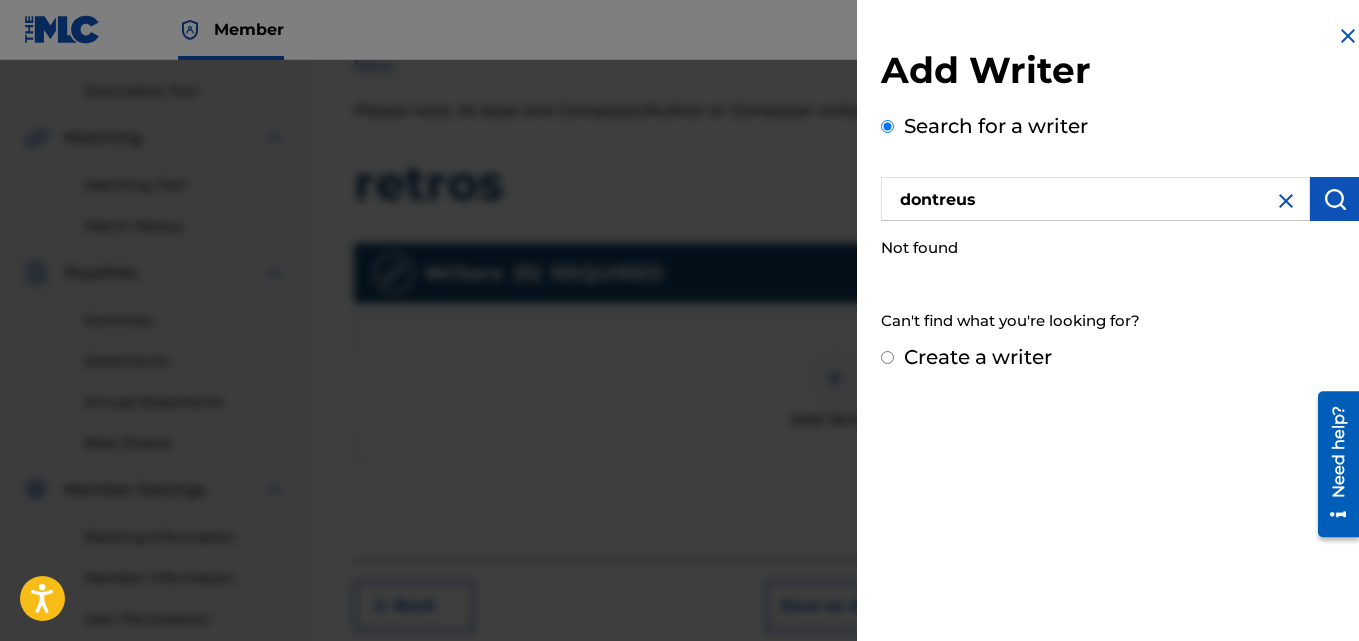 click on "Create a writer" at bounding box center (887, 357) 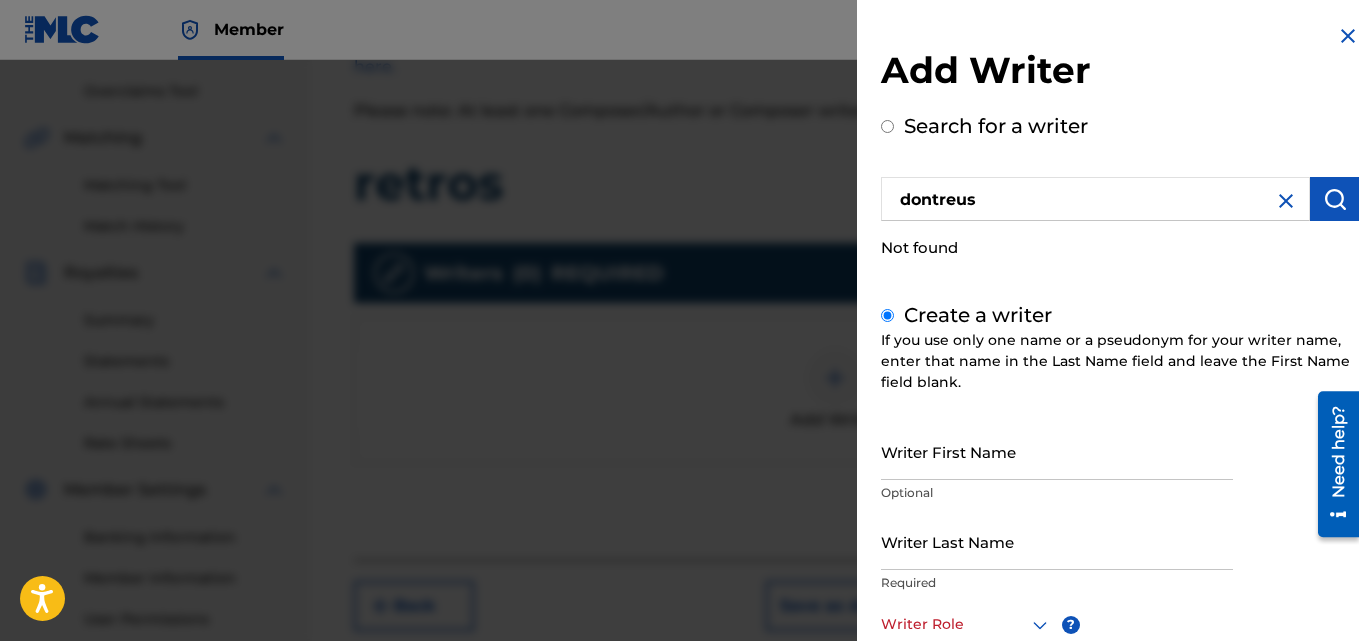 click on "Writer First Name" at bounding box center (1057, 451) 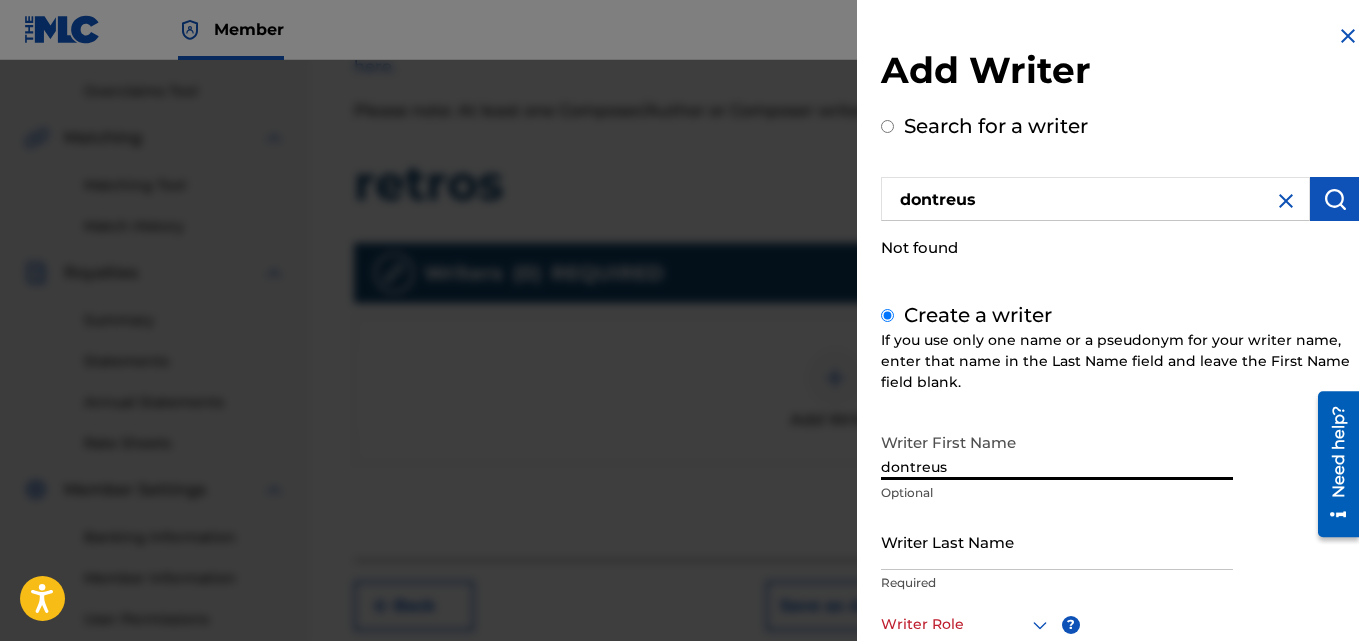 type on "dontreus" 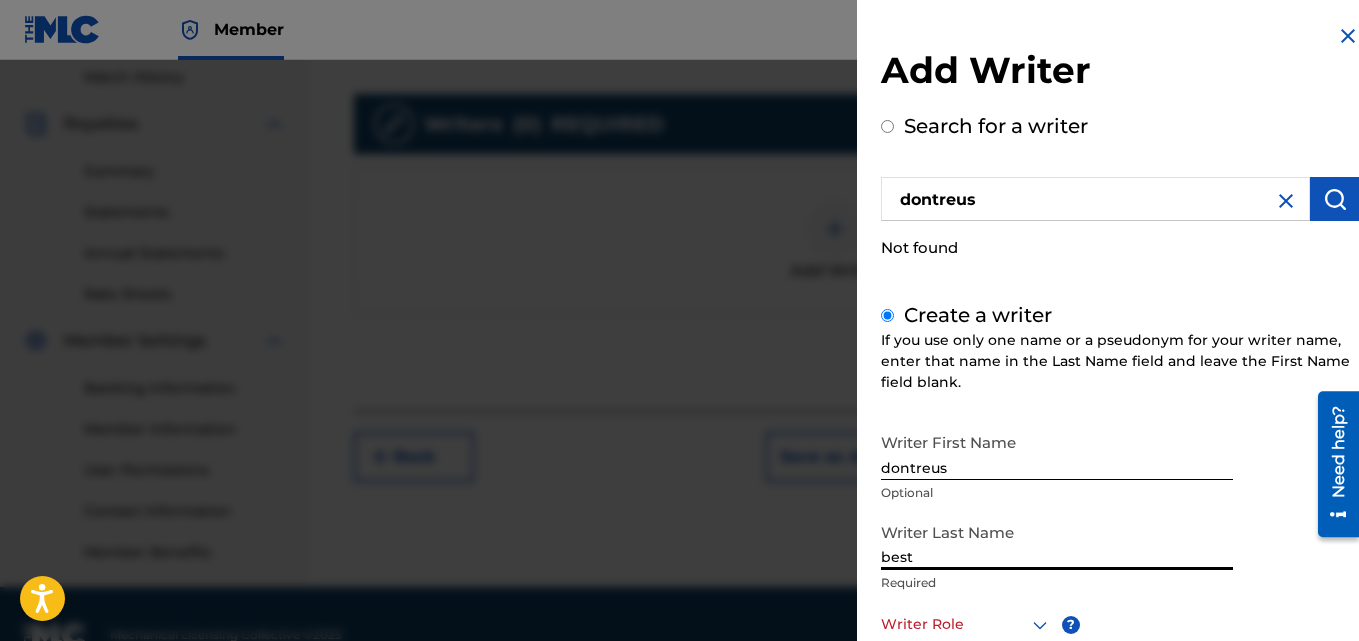 scroll, scrollTop: 554, scrollLeft: 0, axis: vertical 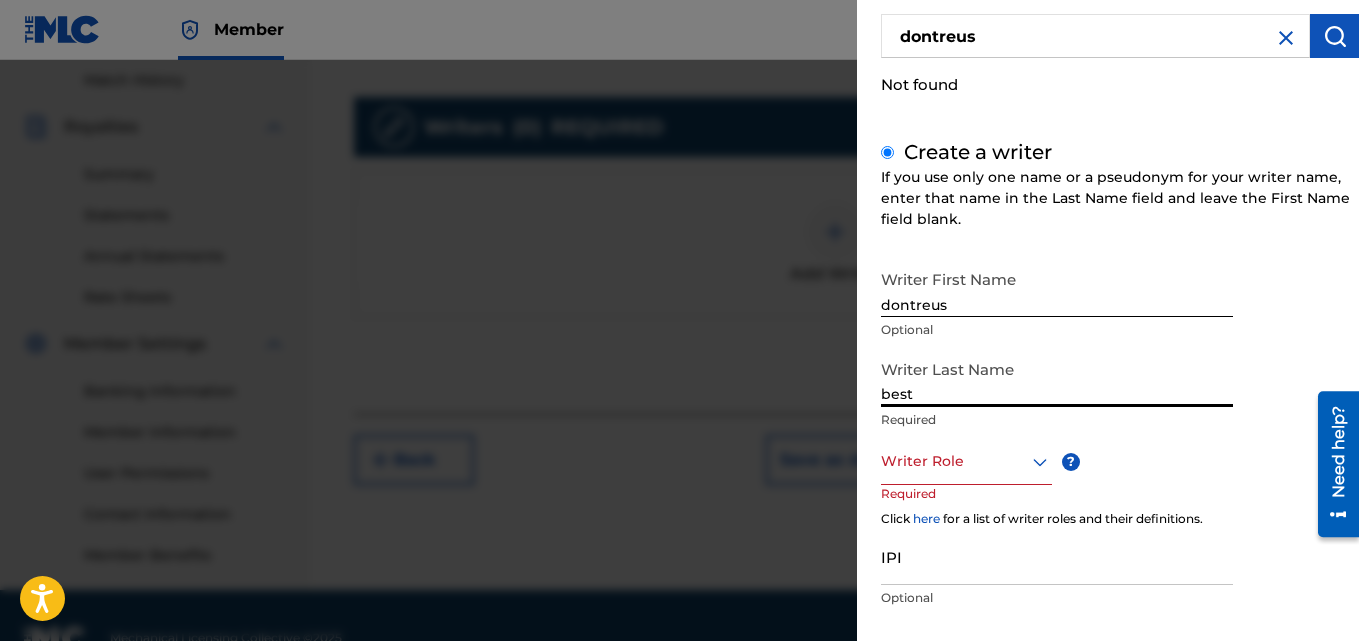 drag, startPoint x: 1213, startPoint y: 374, endPoint x: 907, endPoint y: 479, distance: 323.51352 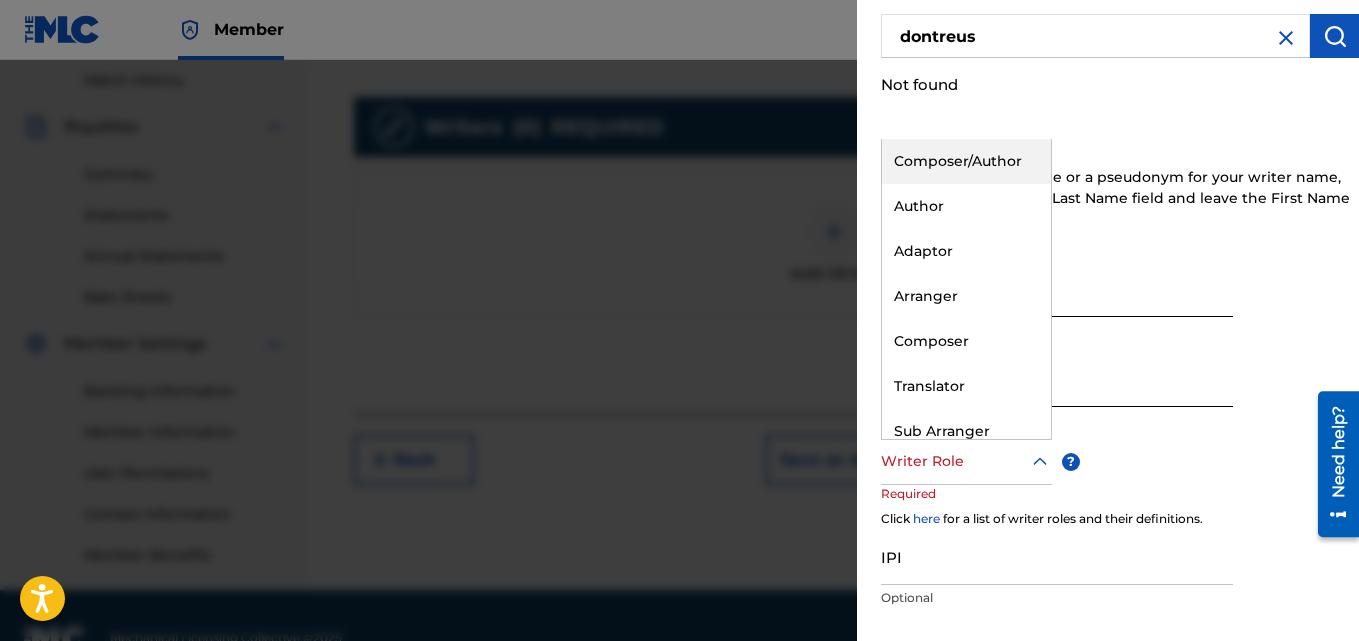 click at bounding box center [966, 461] 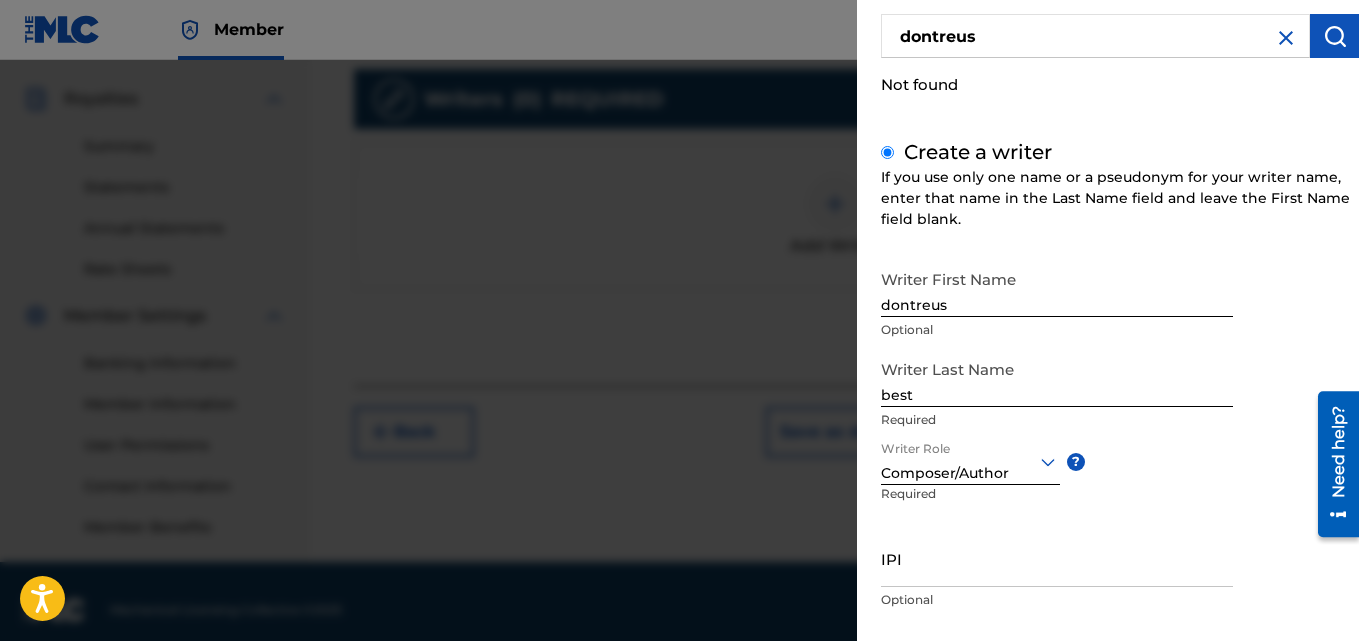 scroll, scrollTop: 599, scrollLeft: 0, axis: vertical 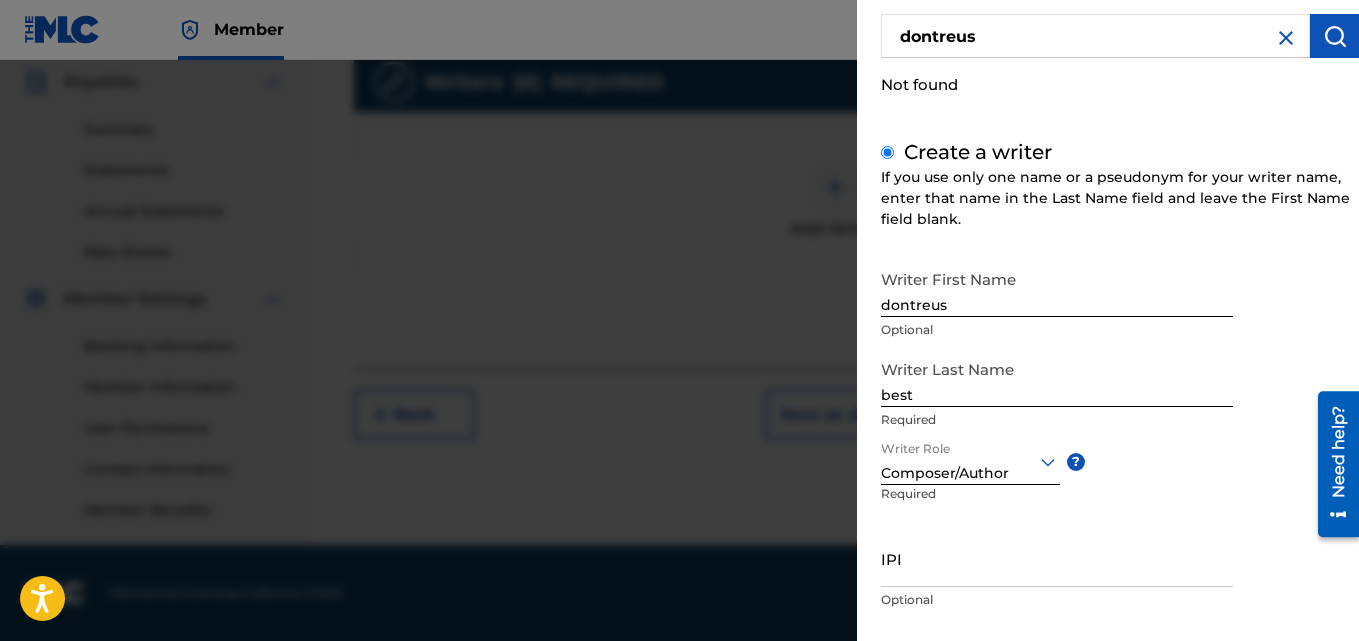 drag, startPoint x: 1364, startPoint y: 327, endPoint x: 41, endPoint y: 45, distance: 1352.7206 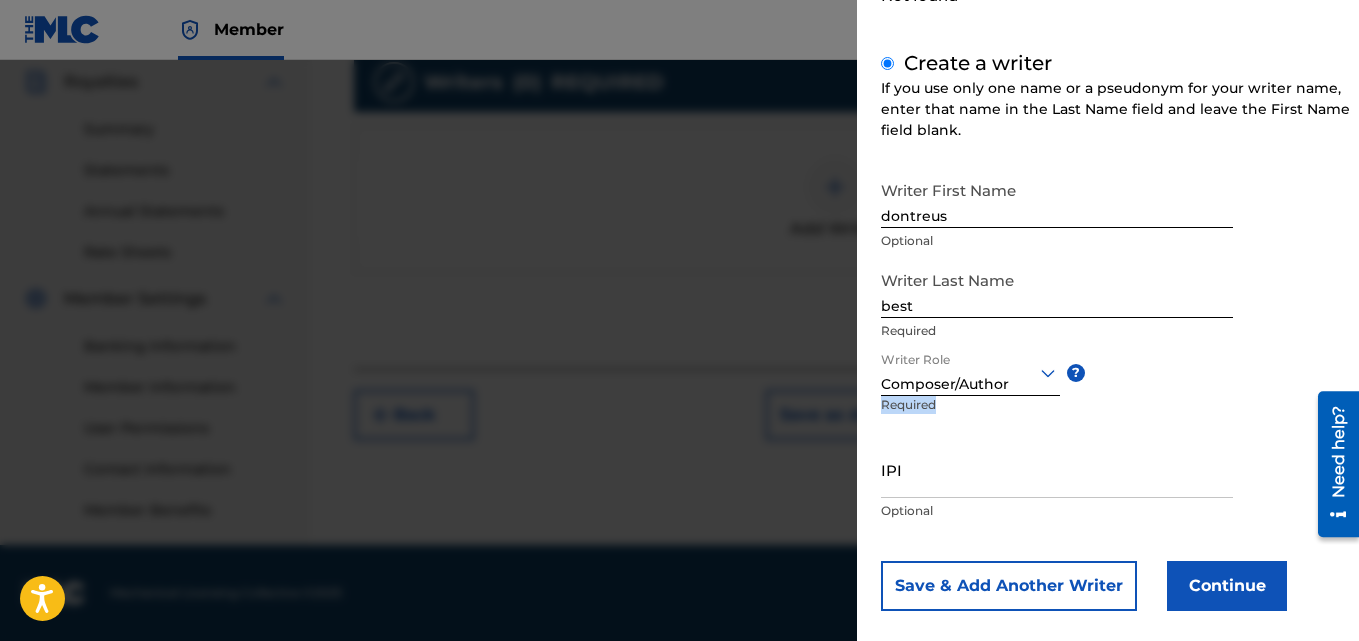 scroll, scrollTop: 257, scrollLeft: 0, axis: vertical 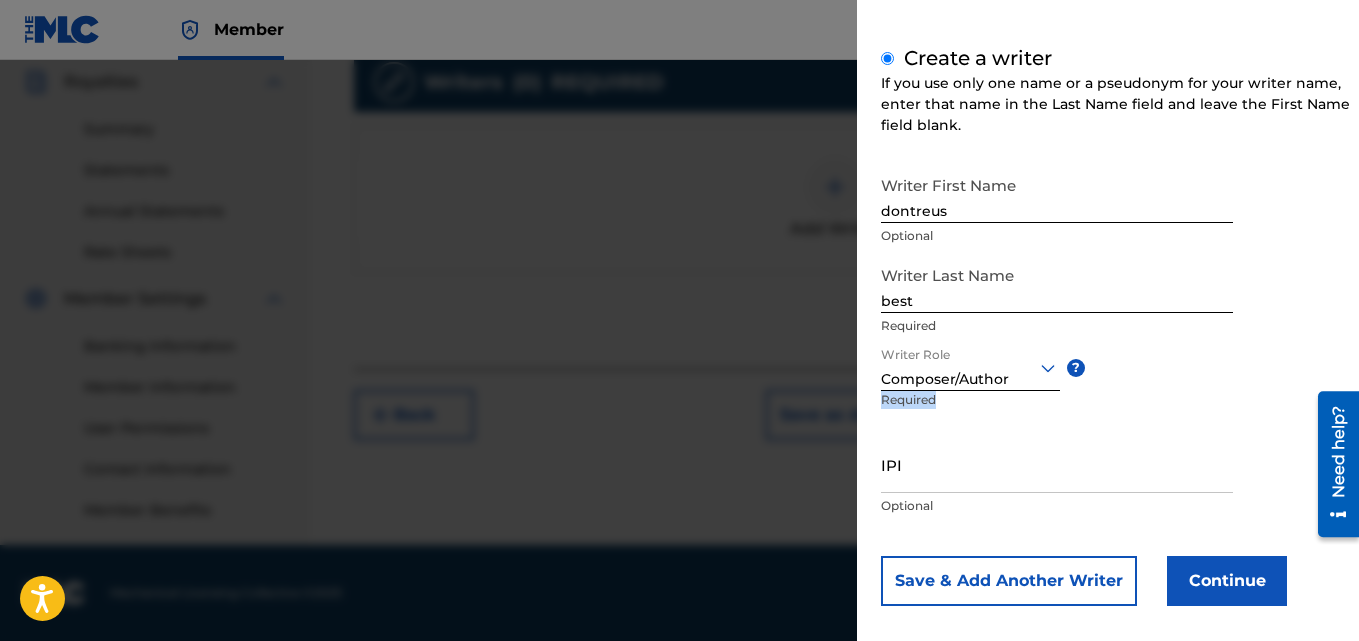 drag, startPoint x: 1098, startPoint y: 458, endPoint x: 1139, endPoint y: 445, distance: 43.011627 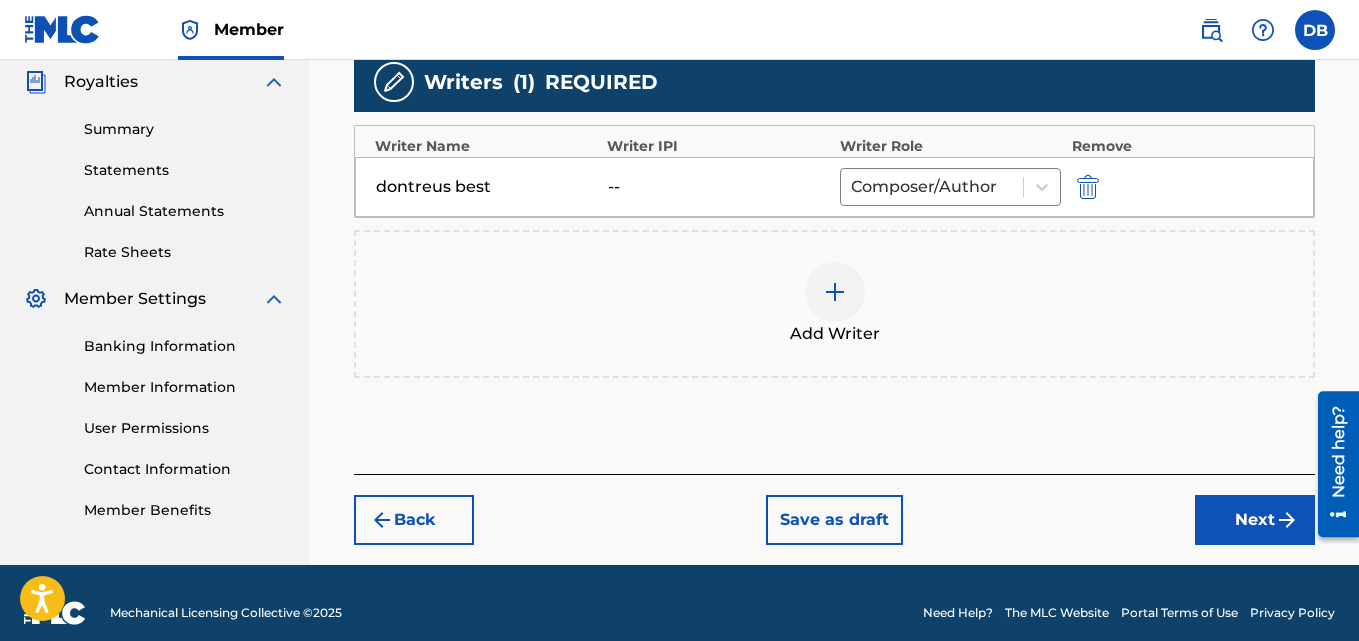 click on "Next" at bounding box center (1255, 520) 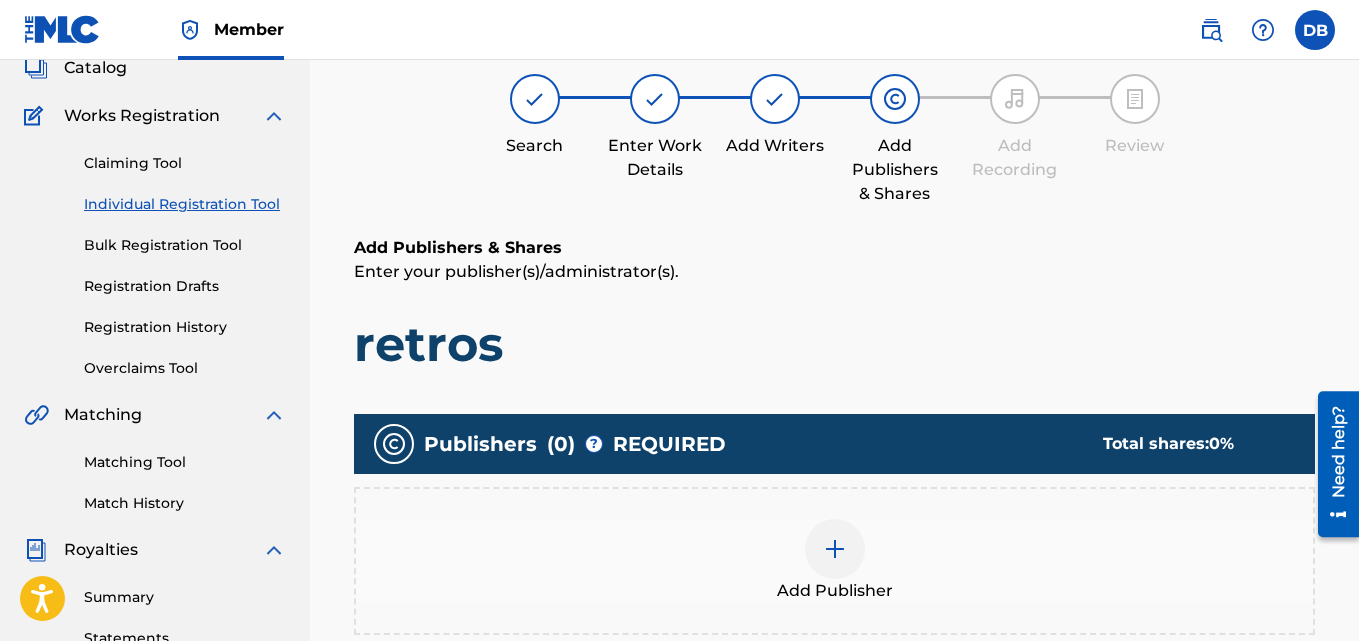 scroll, scrollTop: 90, scrollLeft: 0, axis: vertical 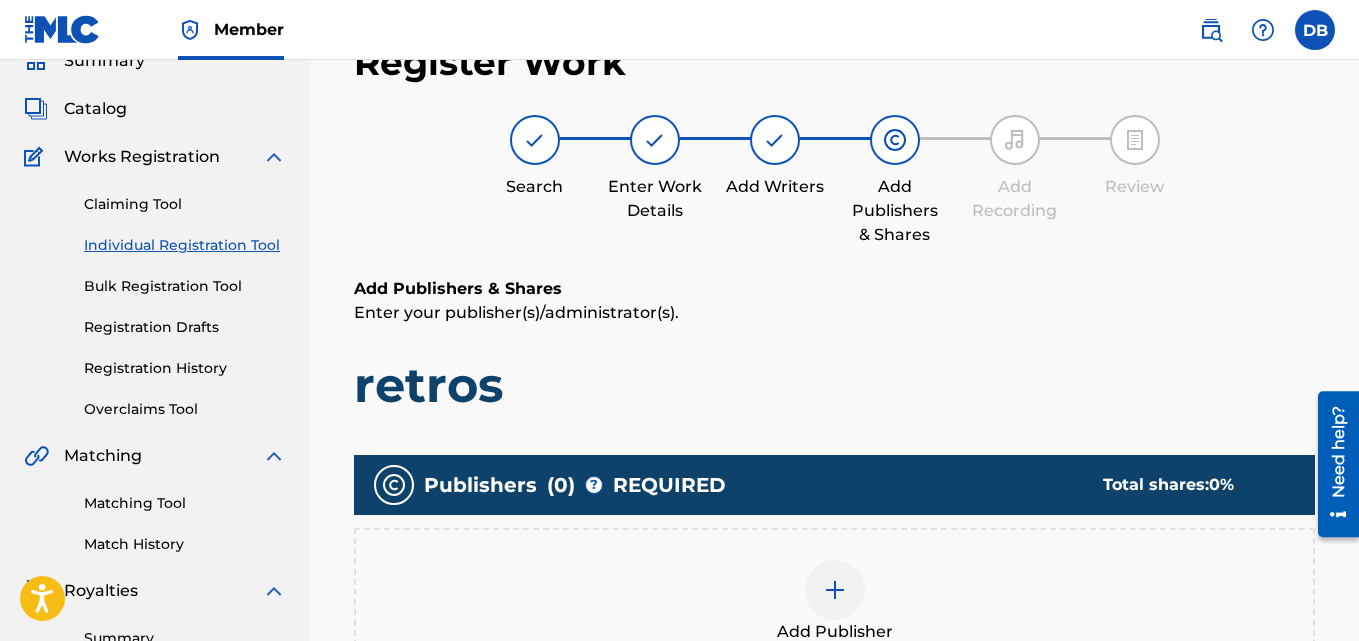 click at bounding box center (835, 590) 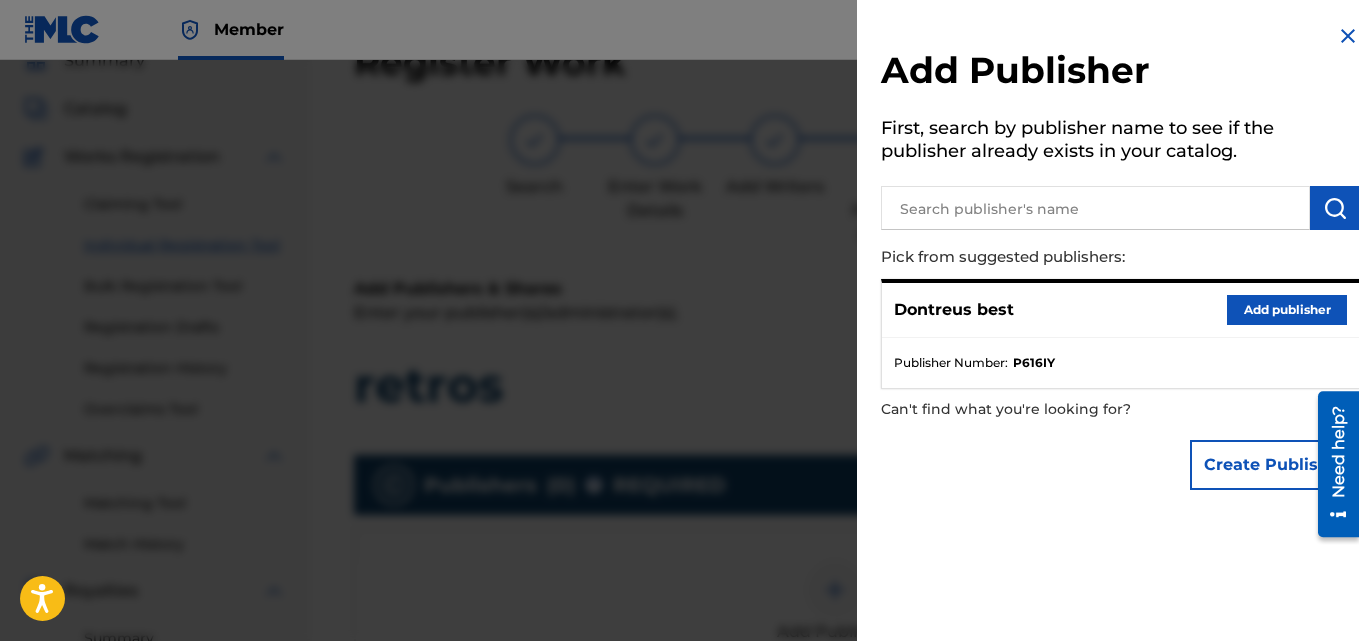 click on "Add publisher" at bounding box center [1287, 310] 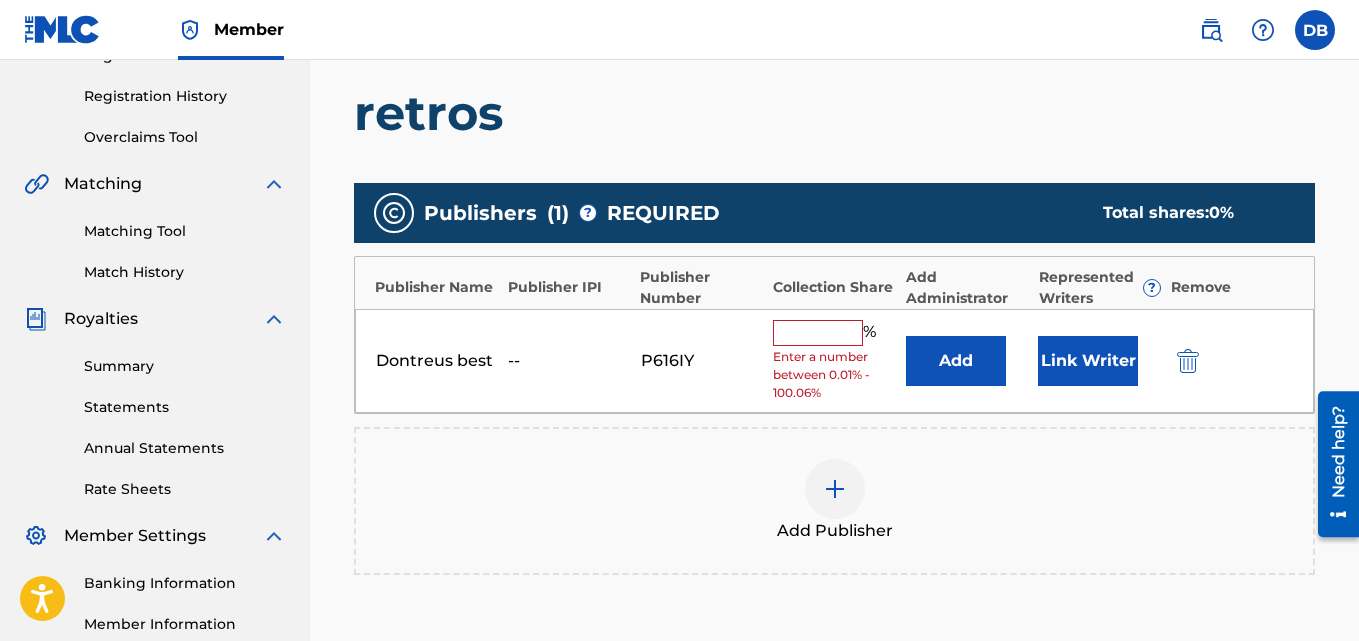 scroll, scrollTop: 368, scrollLeft: 0, axis: vertical 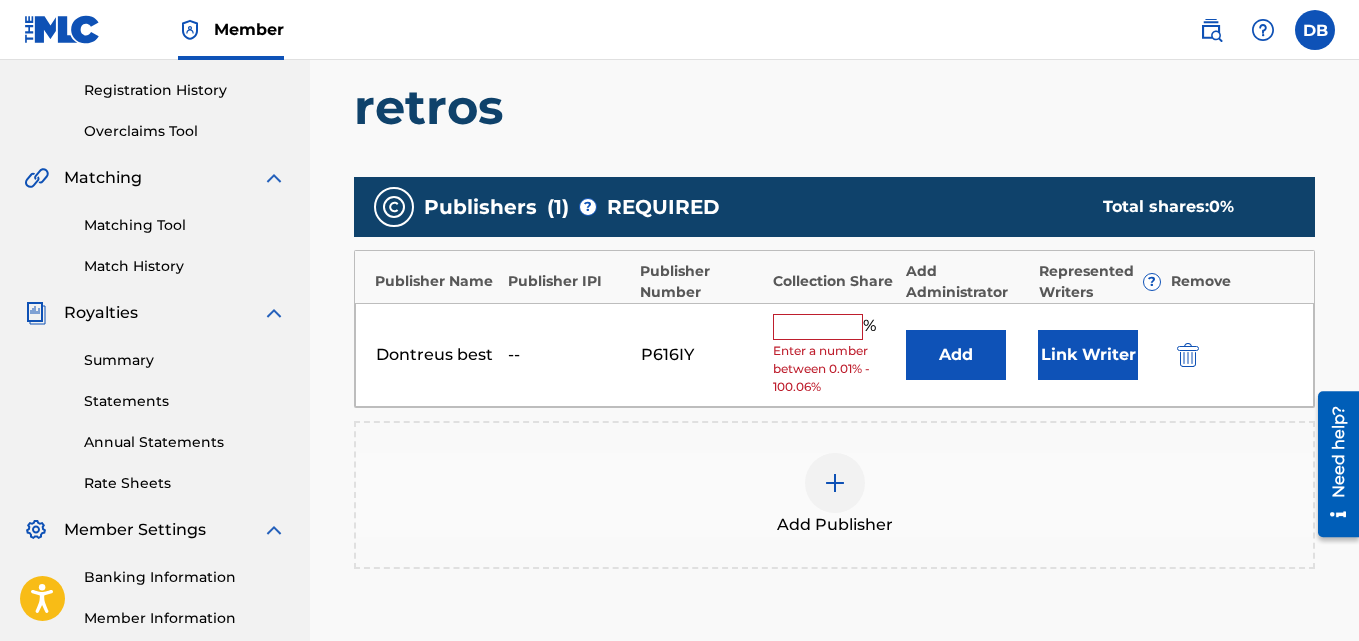 click at bounding box center [818, 327] 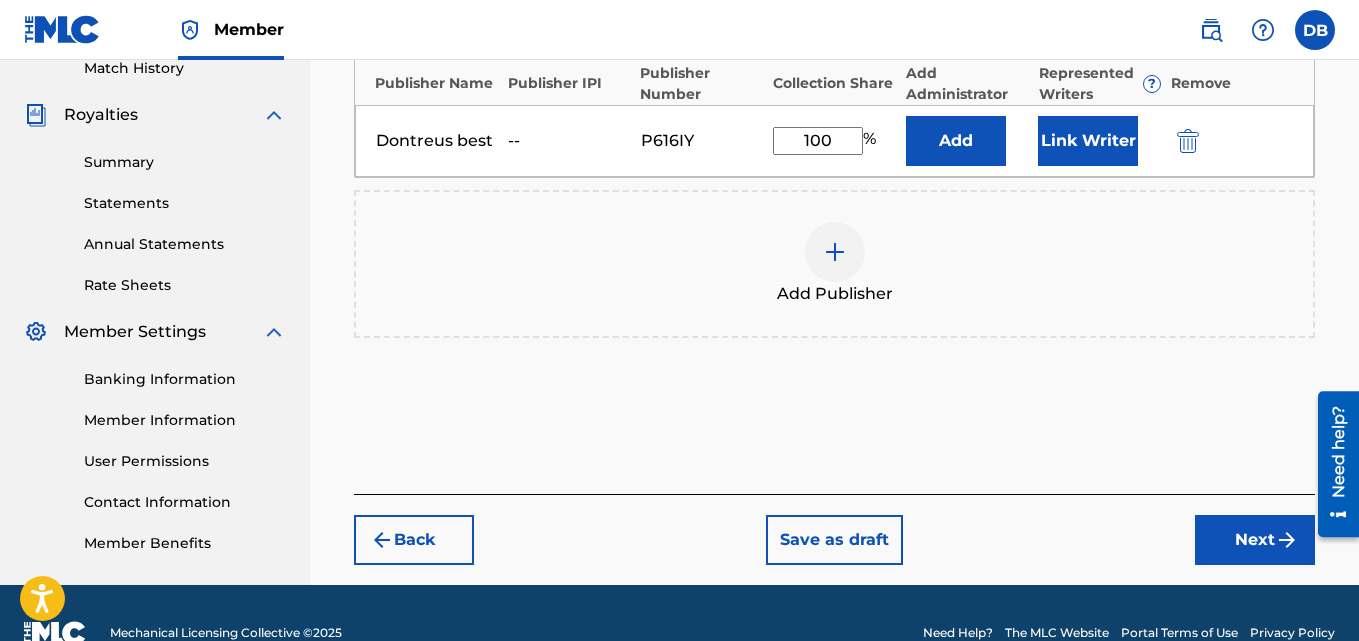 type on "100" 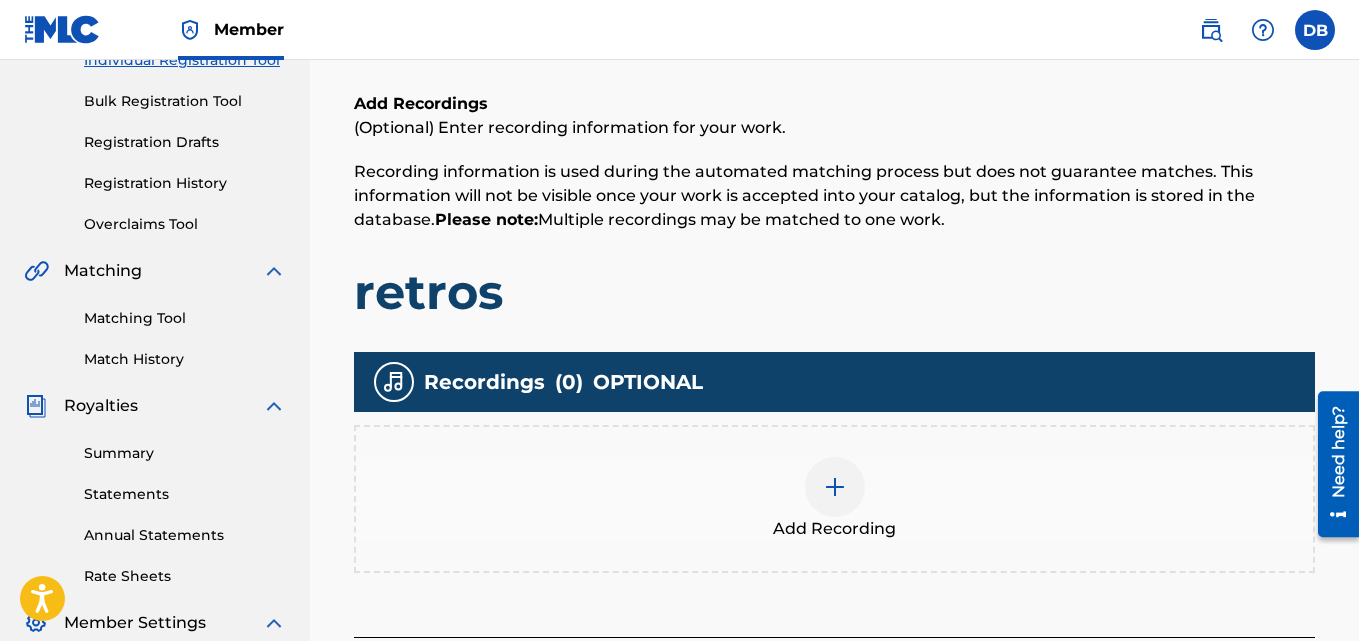 scroll, scrollTop: 272, scrollLeft: 0, axis: vertical 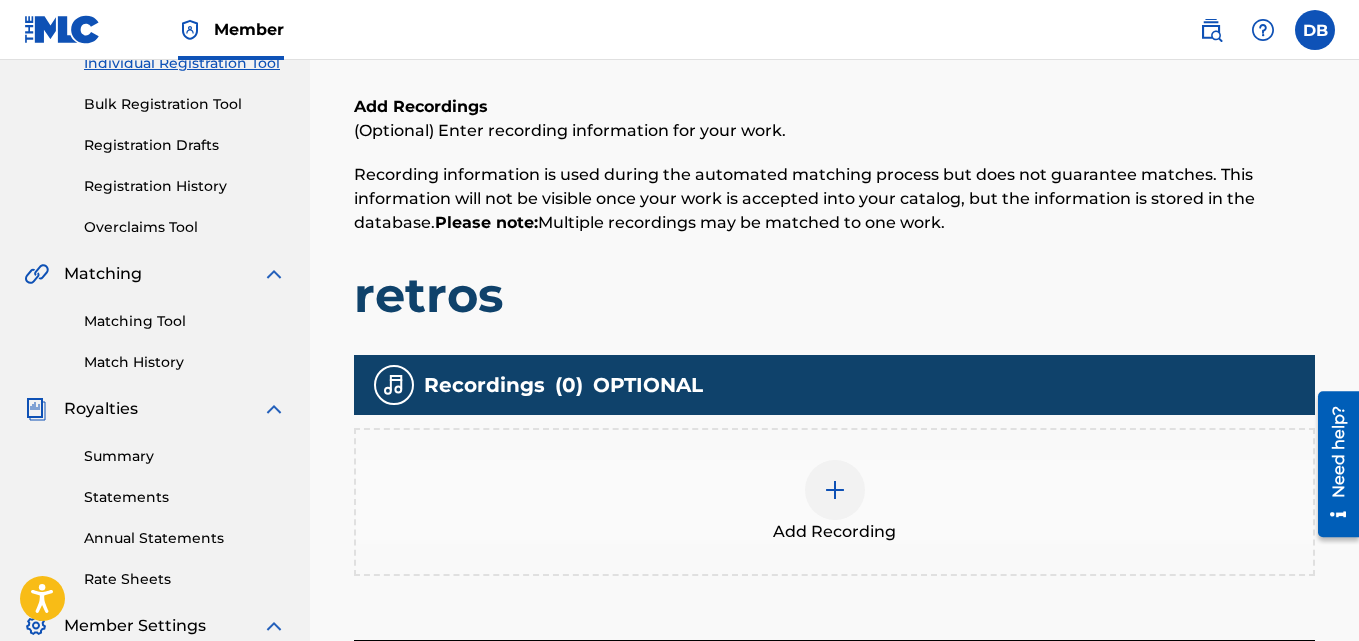 click on "Add Recording" at bounding box center [834, 502] 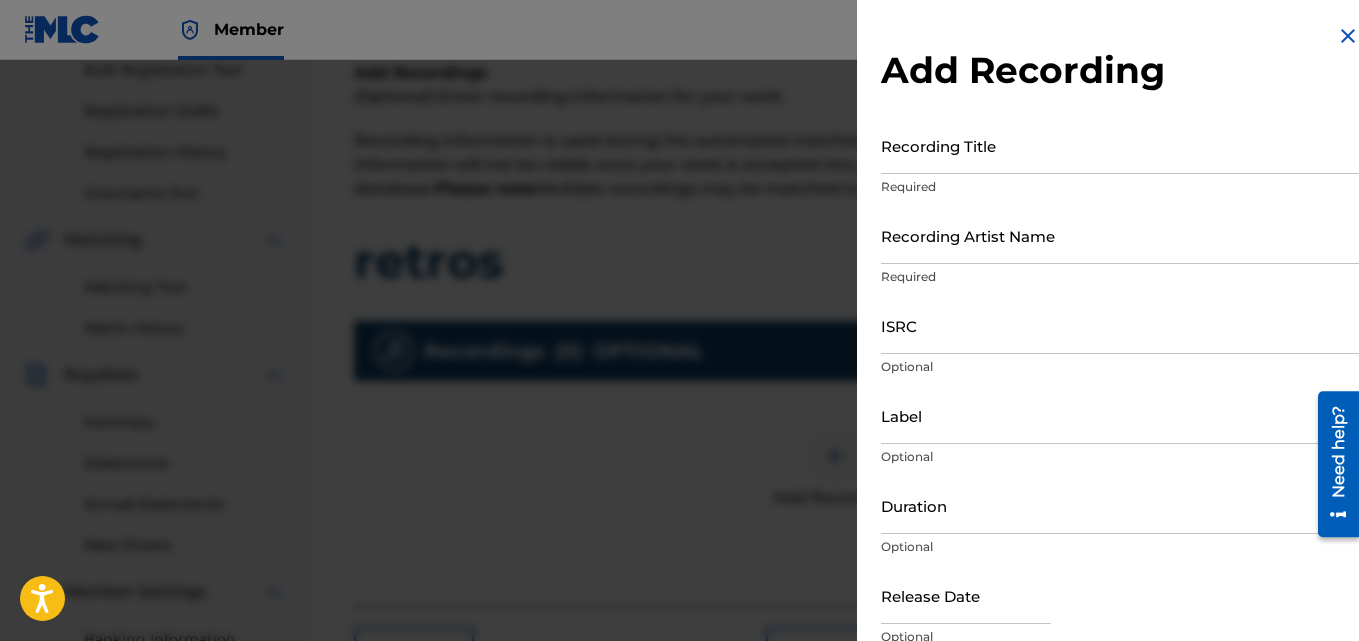 scroll, scrollTop: 319, scrollLeft: 0, axis: vertical 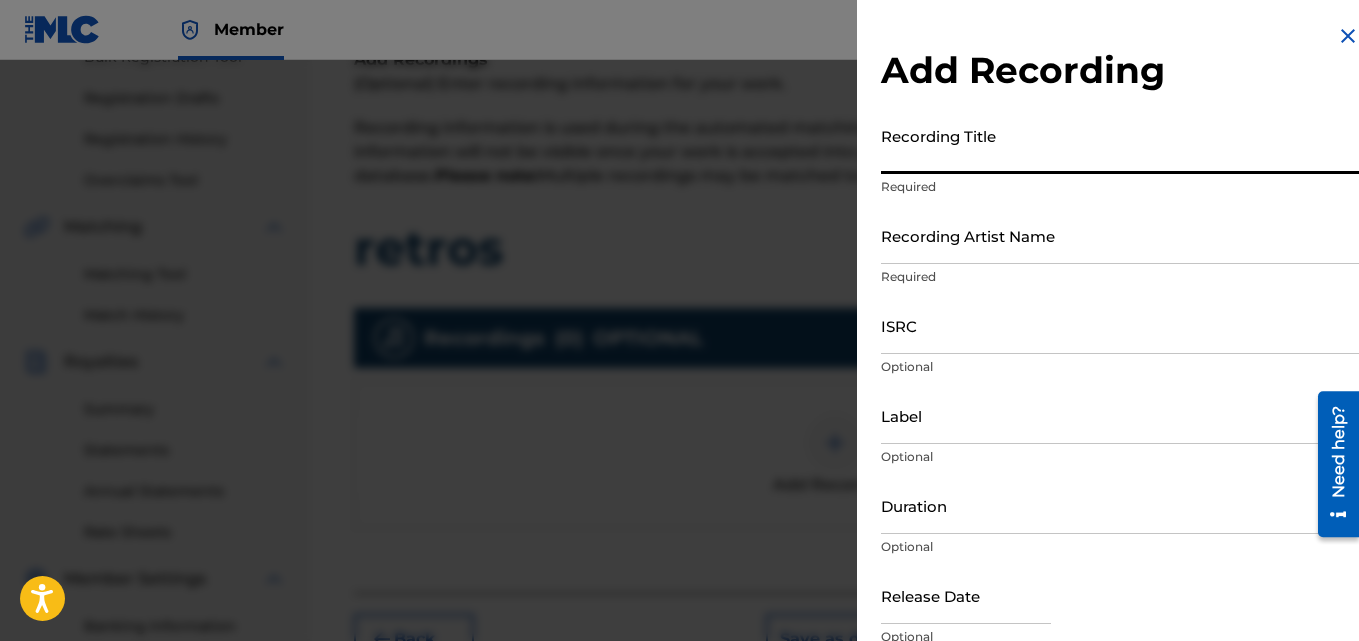 click on "Recording Title" at bounding box center (1120, 145) 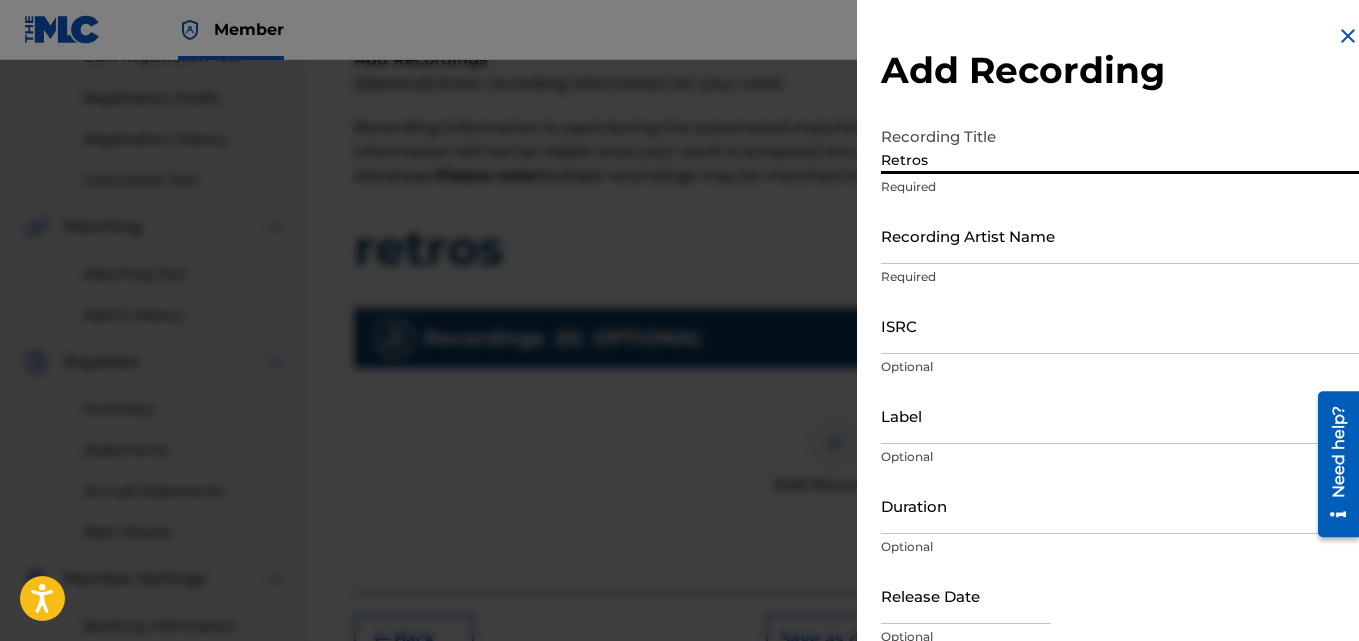 type on "Retros" 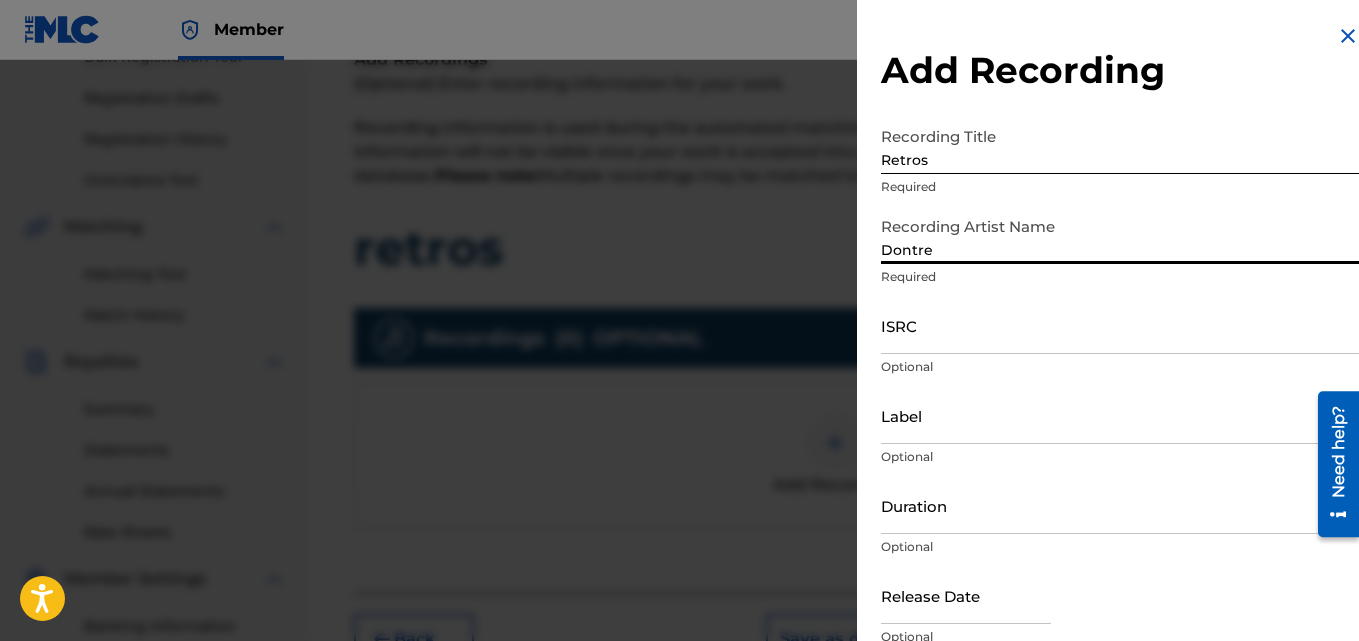 type on "Dontre" 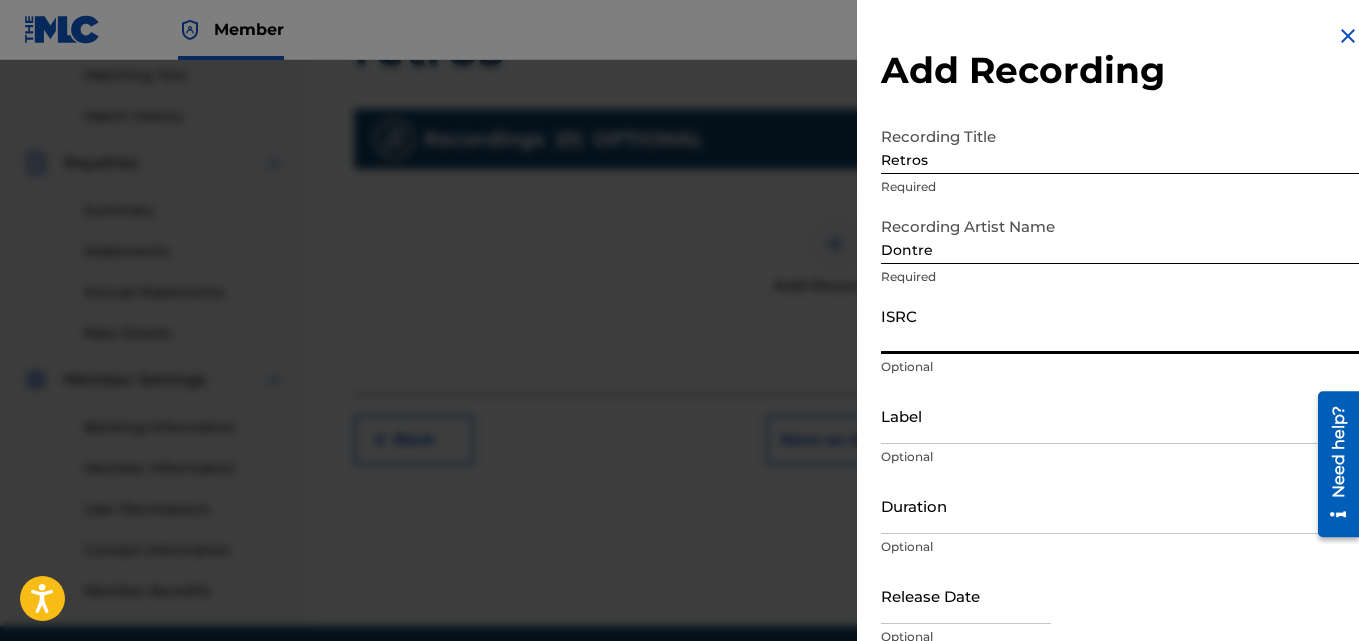 scroll, scrollTop: 520, scrollLeft: 0, axis: vertical 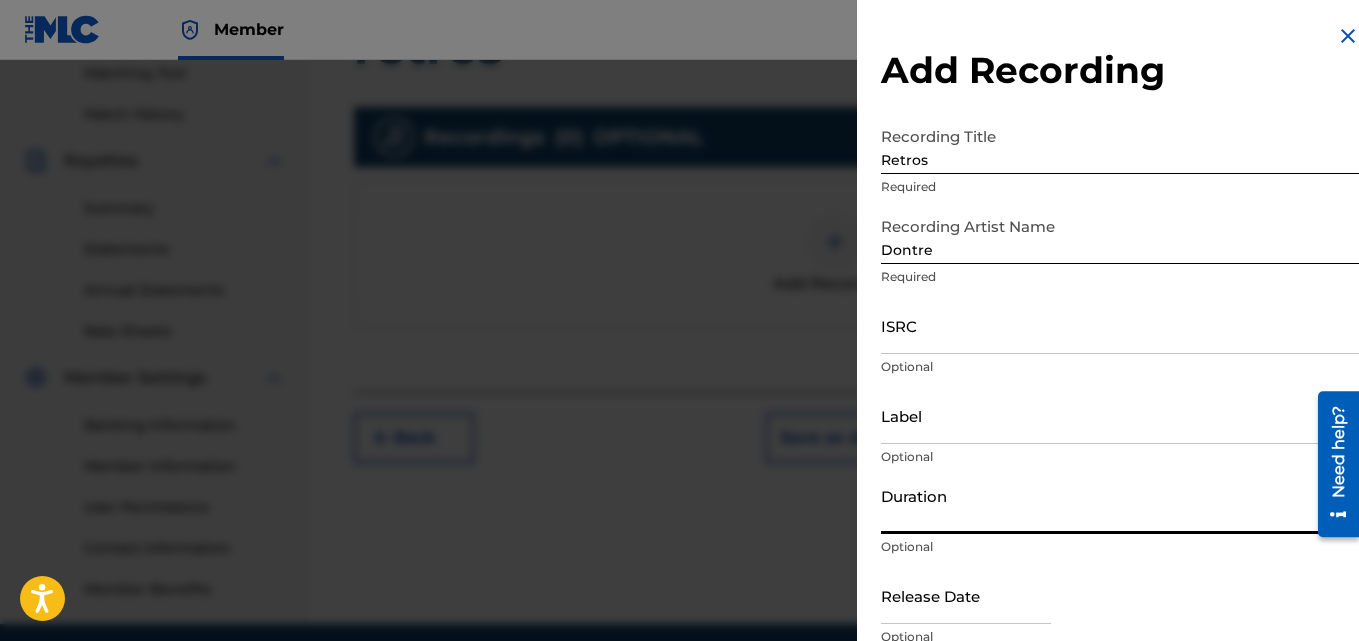 click on "Duration" at bounding box center (1120, 505) 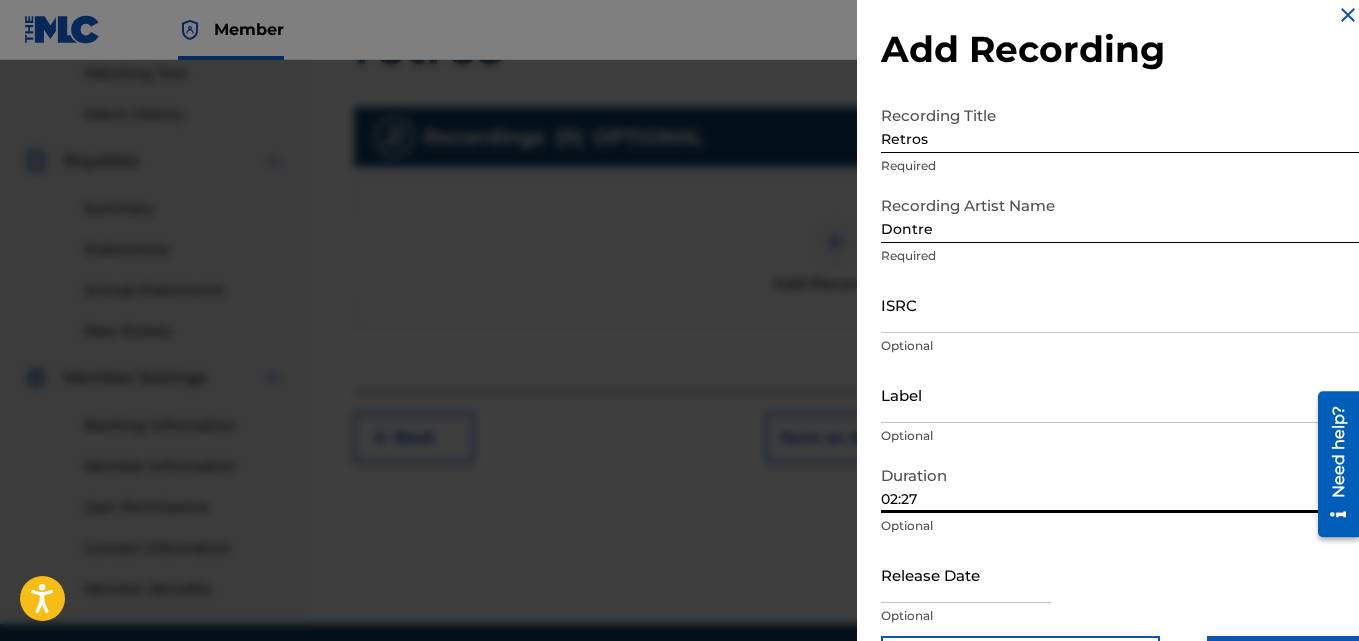scroll, scrollTop: 70, scrollLeft: 0, axis: vertical 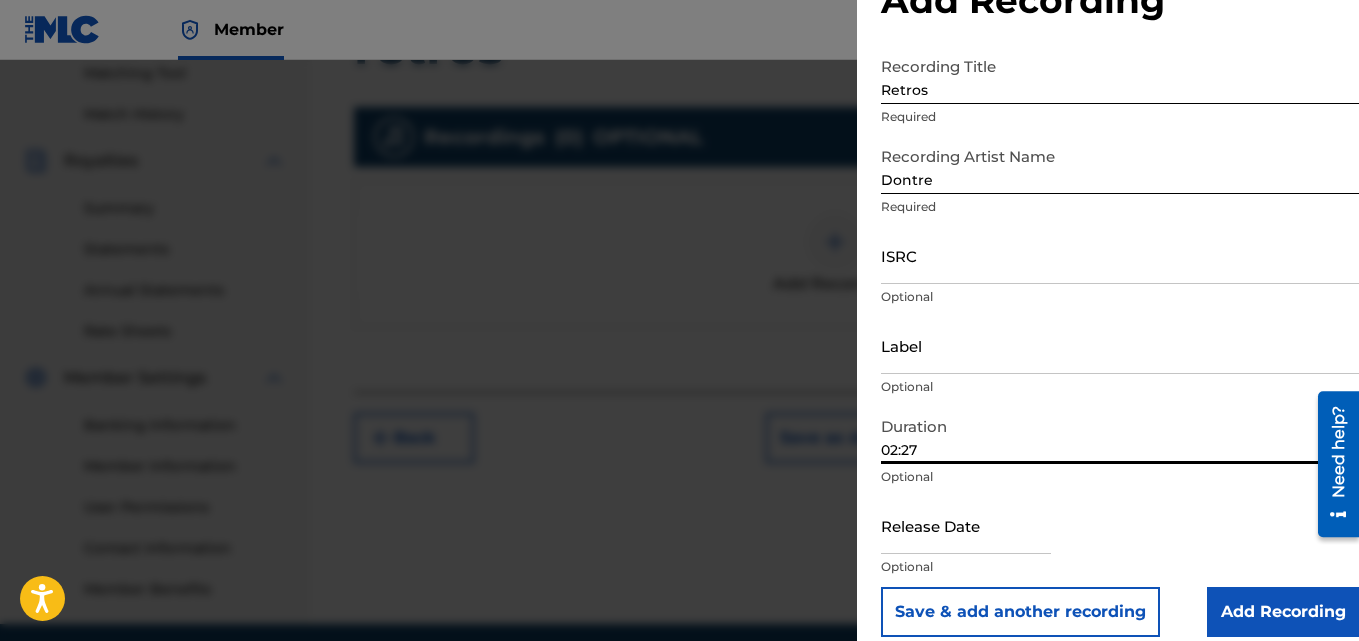 type on "02:27" 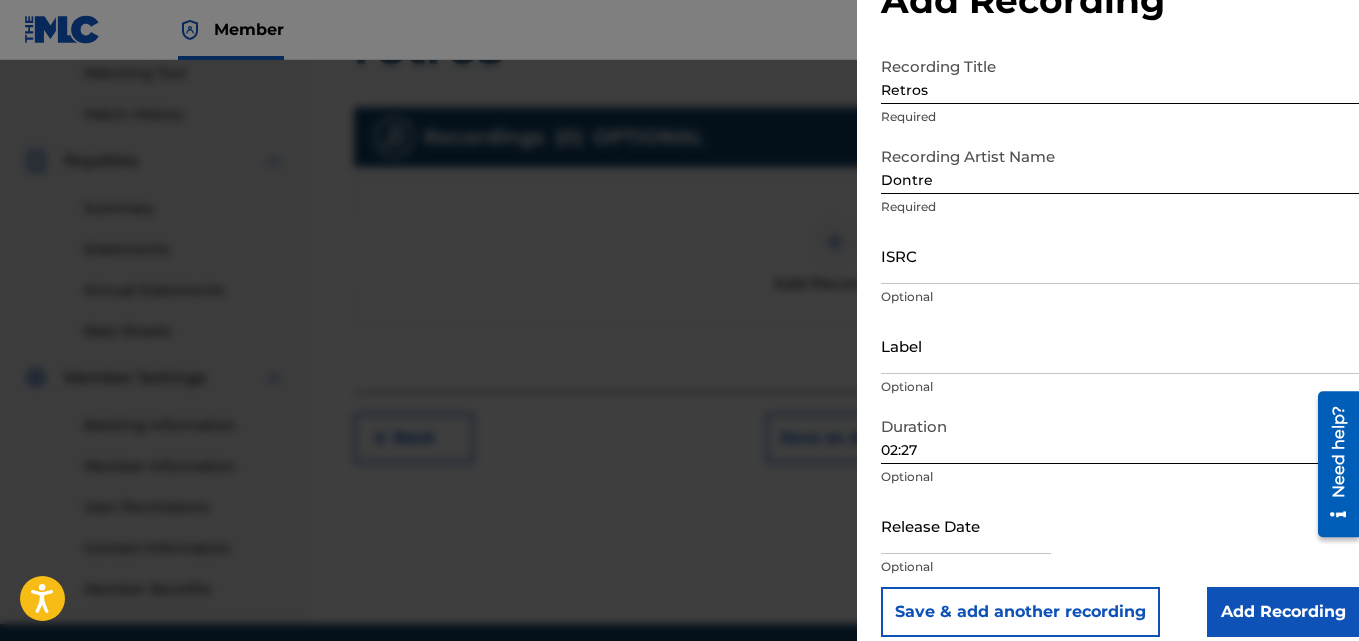 click on "Add Recording" at bounding box center [1283, 612] 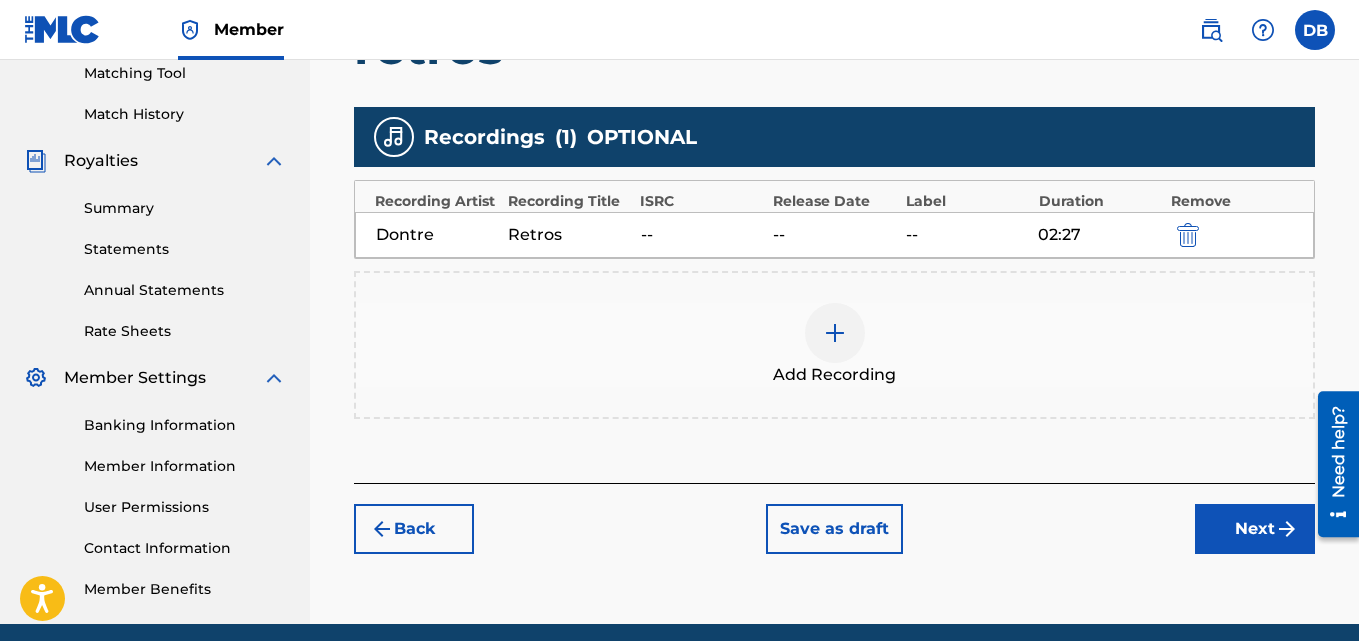 click on "Next" at bounding box center (1255, 529) 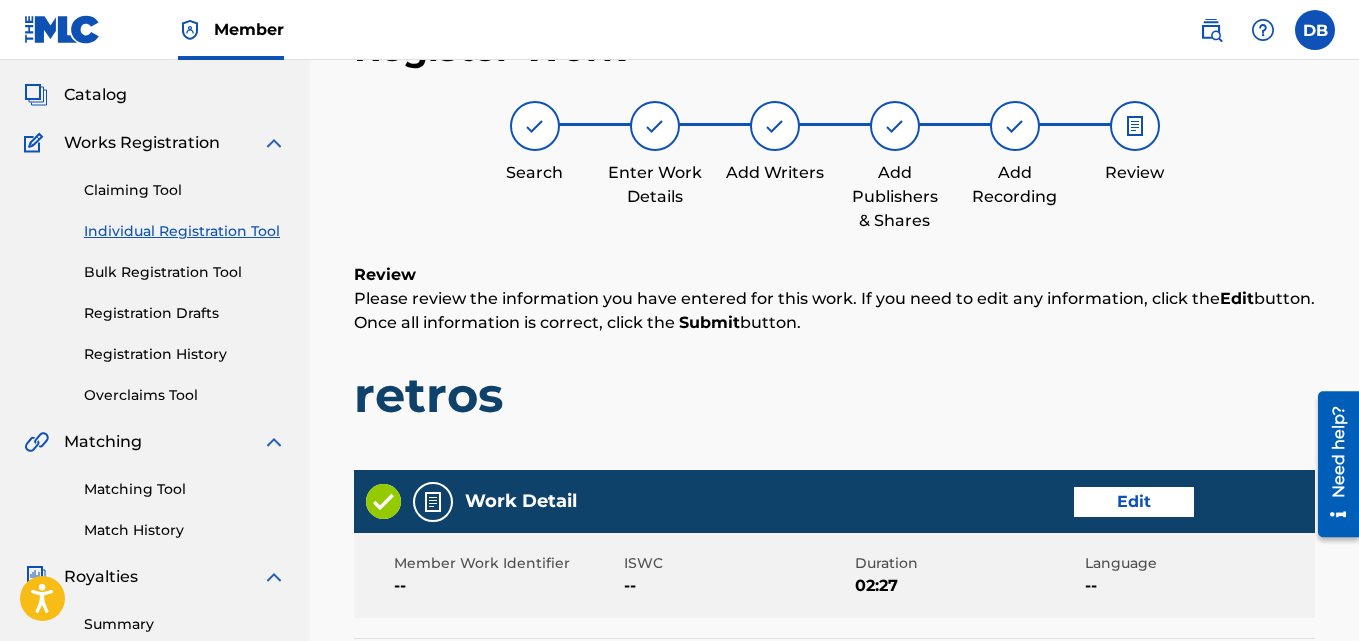 scroll, scrollTop: 90, scrollLeft: 0, axis: vertical 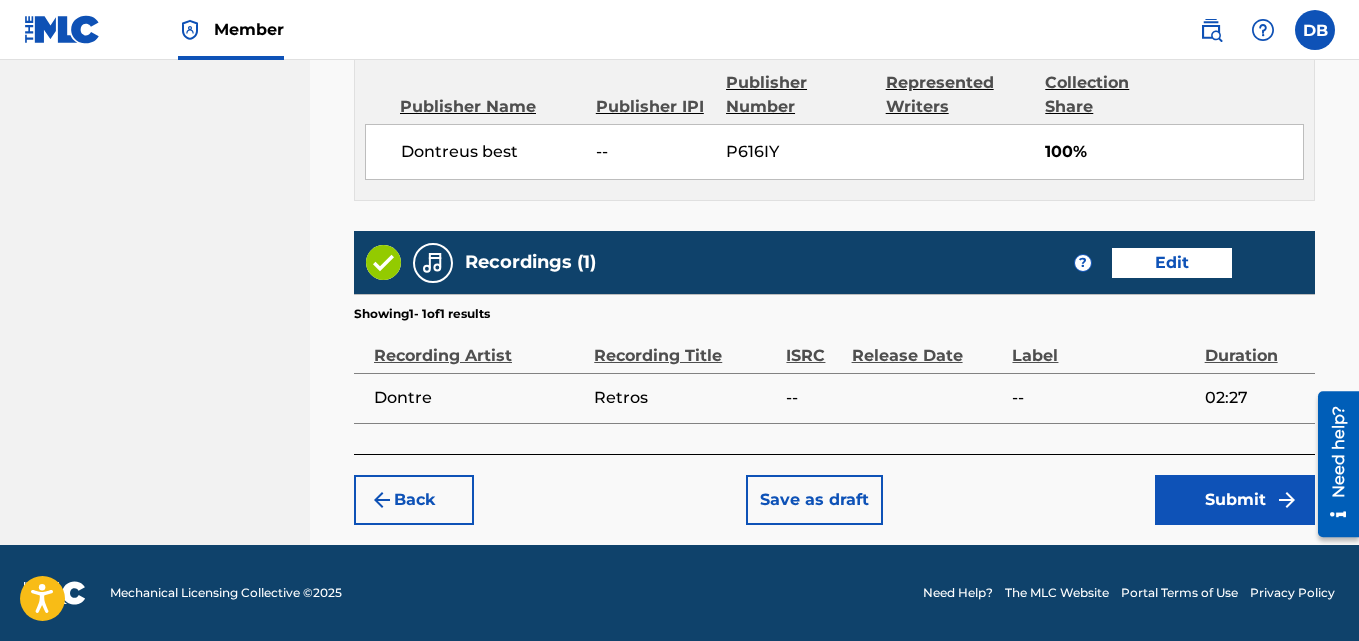 click on "Submit" at bounding box center (1235, 500) 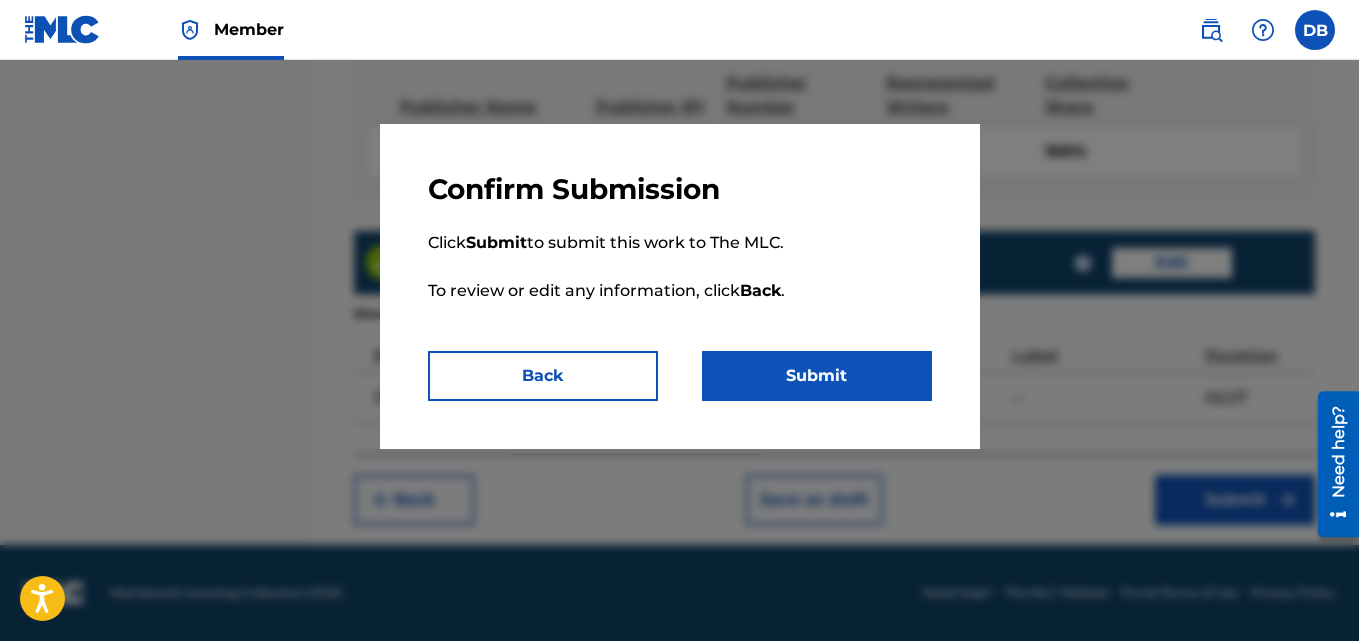 click on "Submit" at bounding box center (817, 376) 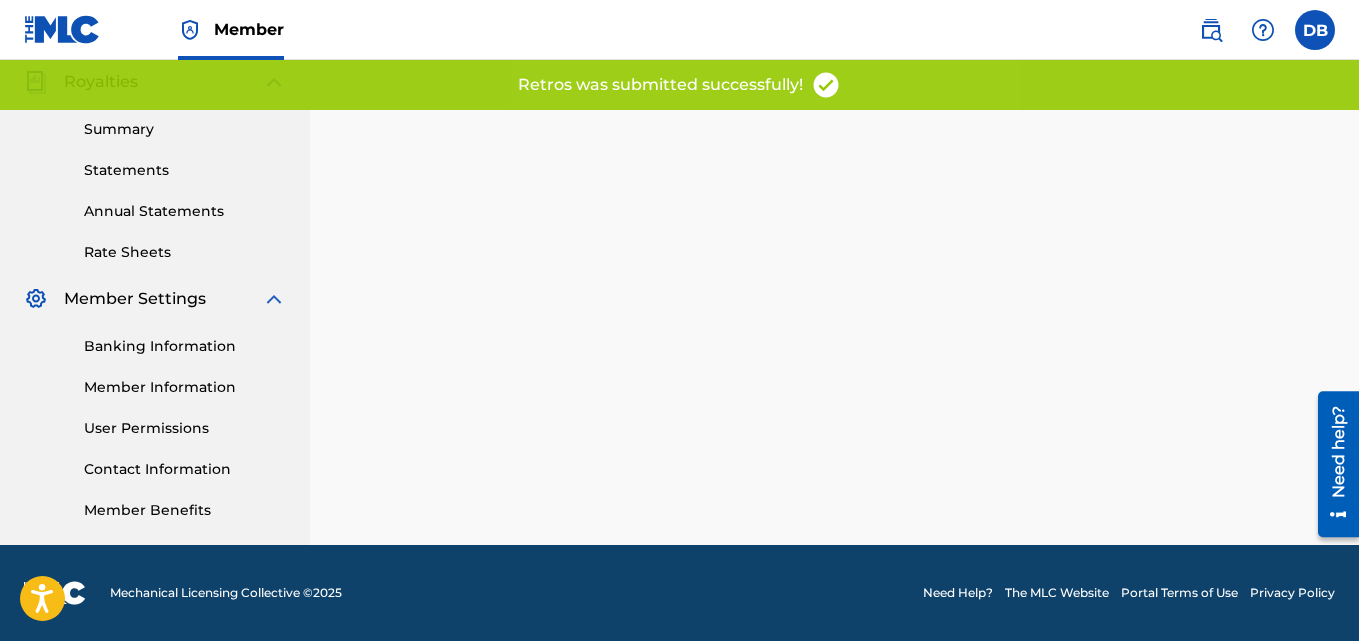 scroll, scrollTop: 0, scrollLeft: 0, axis: both 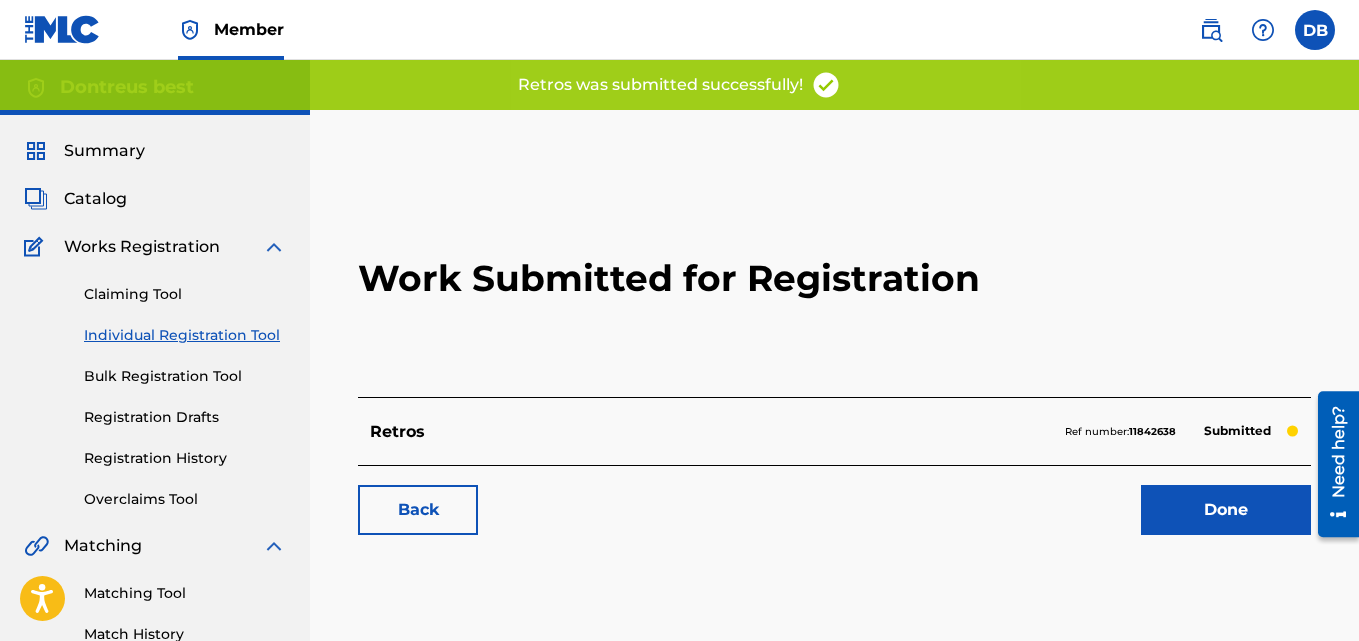 click on "Individual Registration Tool" at bounding box center (185, 335) 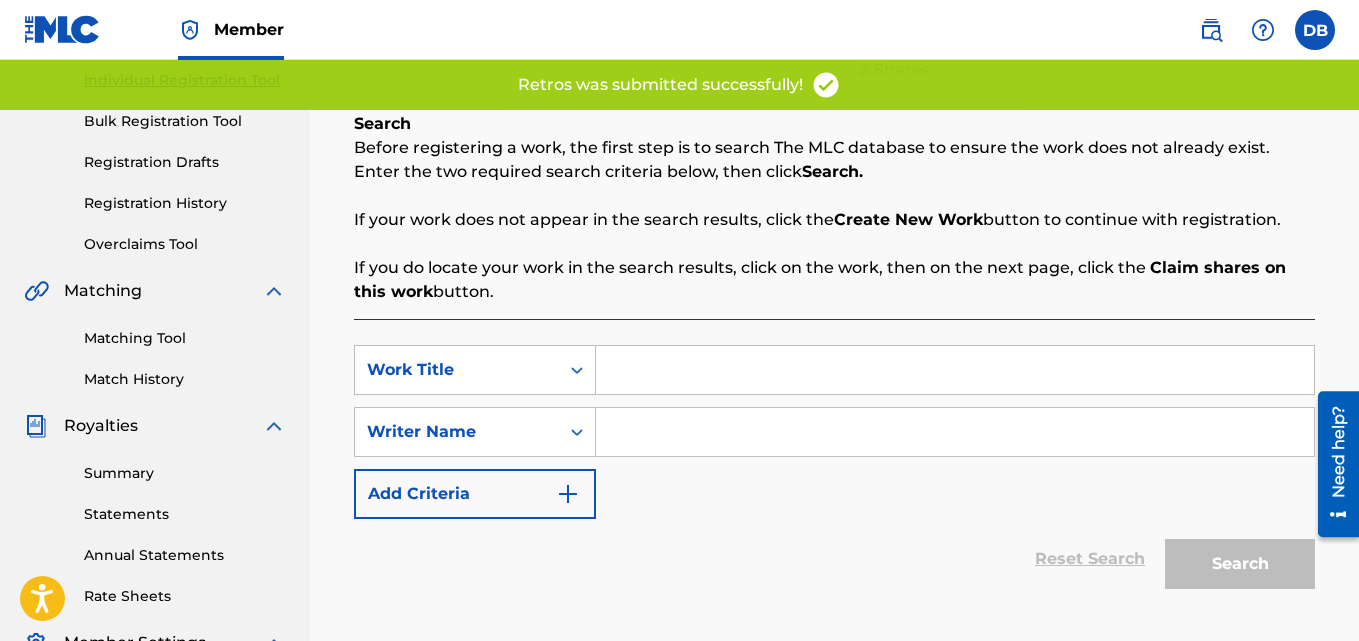 scroll, scrollTop: 274, scrollLeft: 0, axis: vertical 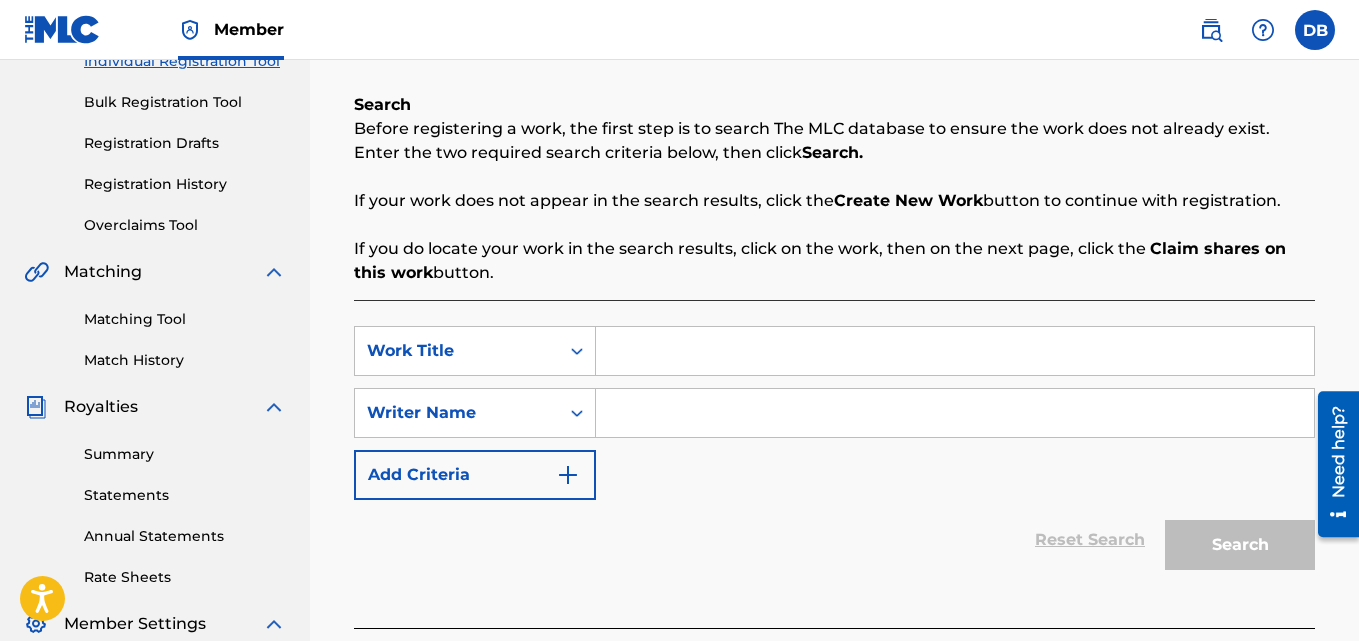 click at bounding box center (955, 351) 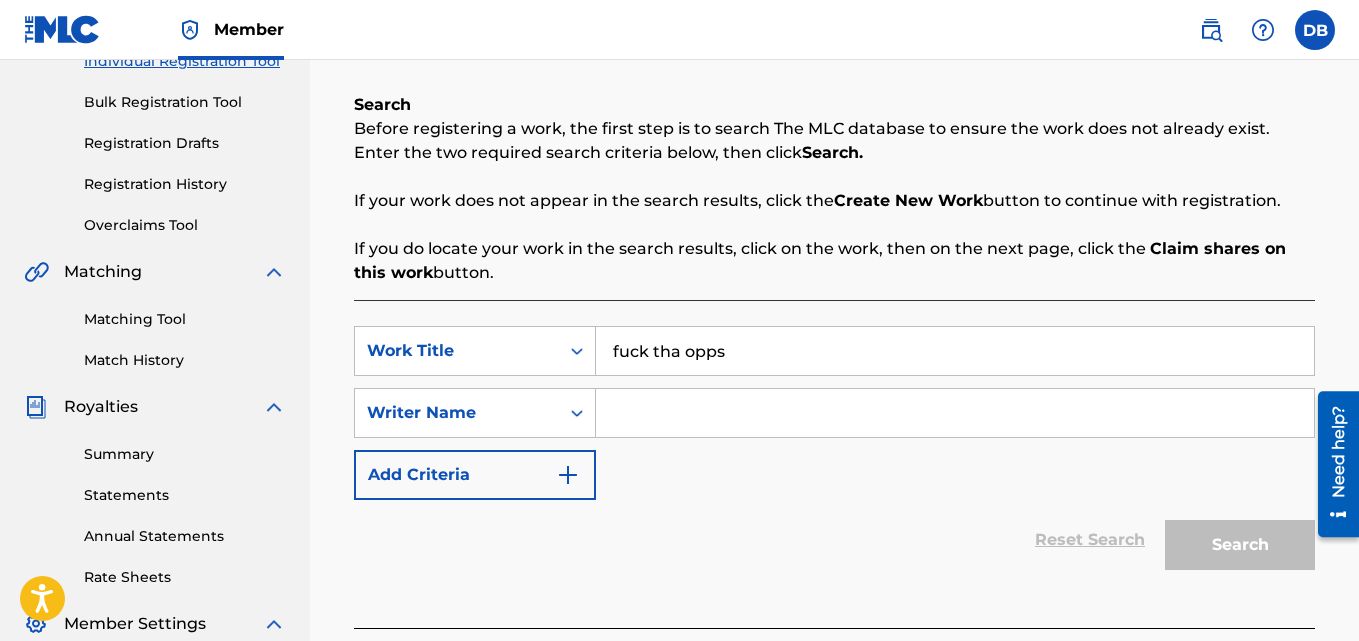 type on "fuck tha opps" 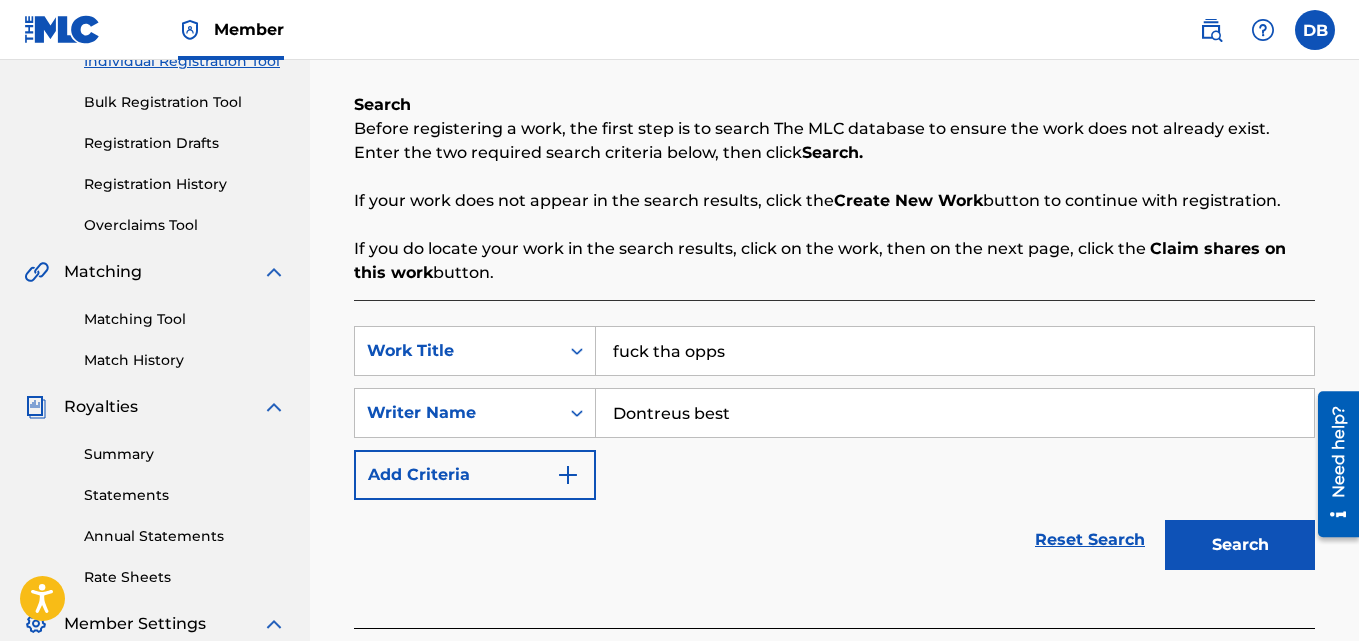 click on "Search" at bounding box center [1240, 545] 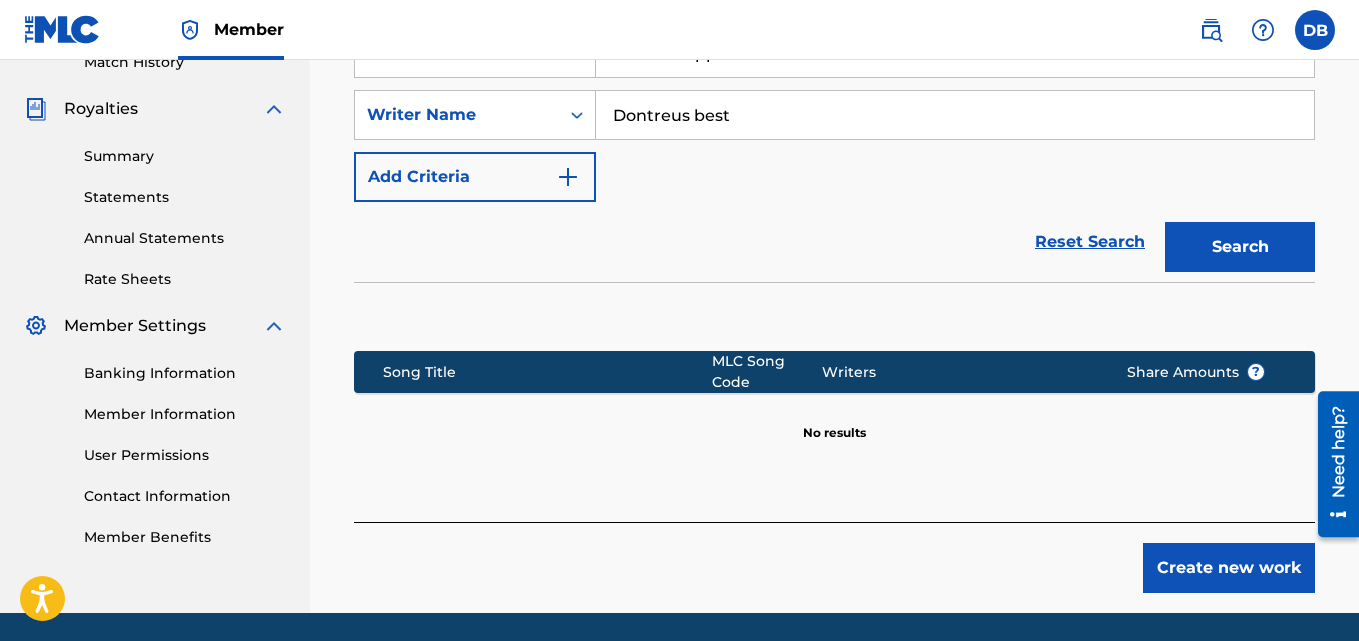scroll, scrollTop: 584, scrollLeft: 0, axis: vertical 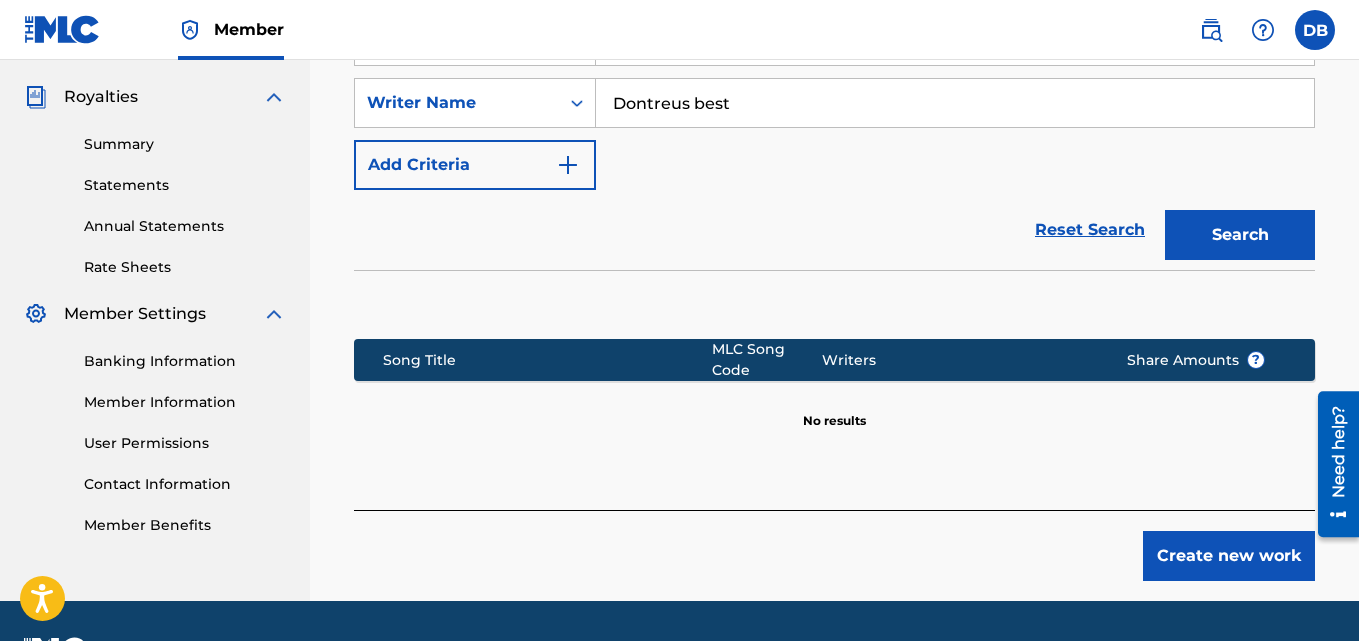 click on "Create new work" at bounding box center [1229, 556] 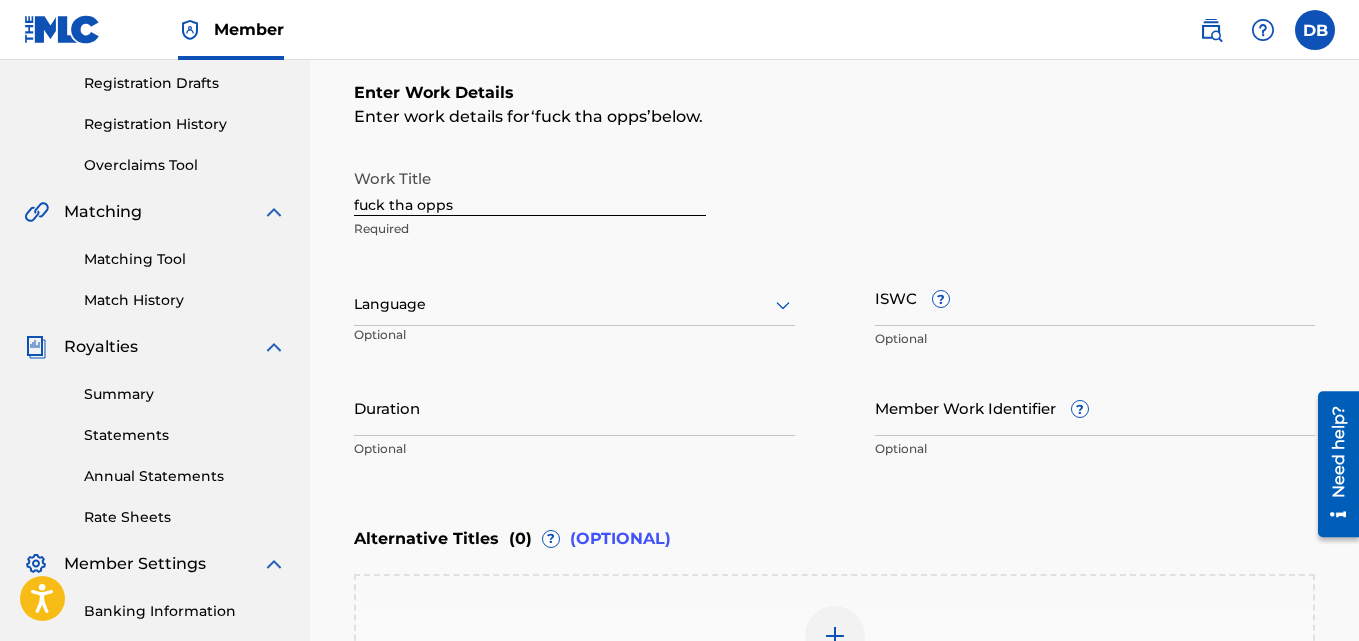 scroll, scrollTop: 329, scrollLeft: 0, axis: vertical 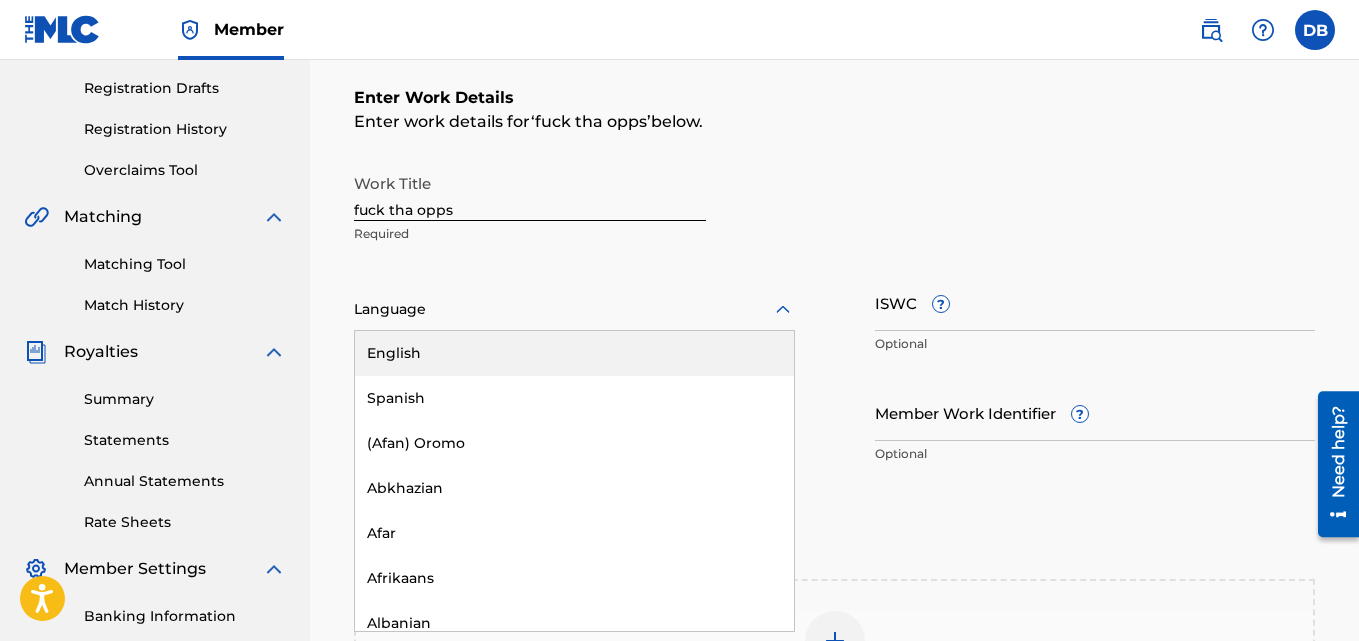 click on "Language" at bounding box center [574, 310] 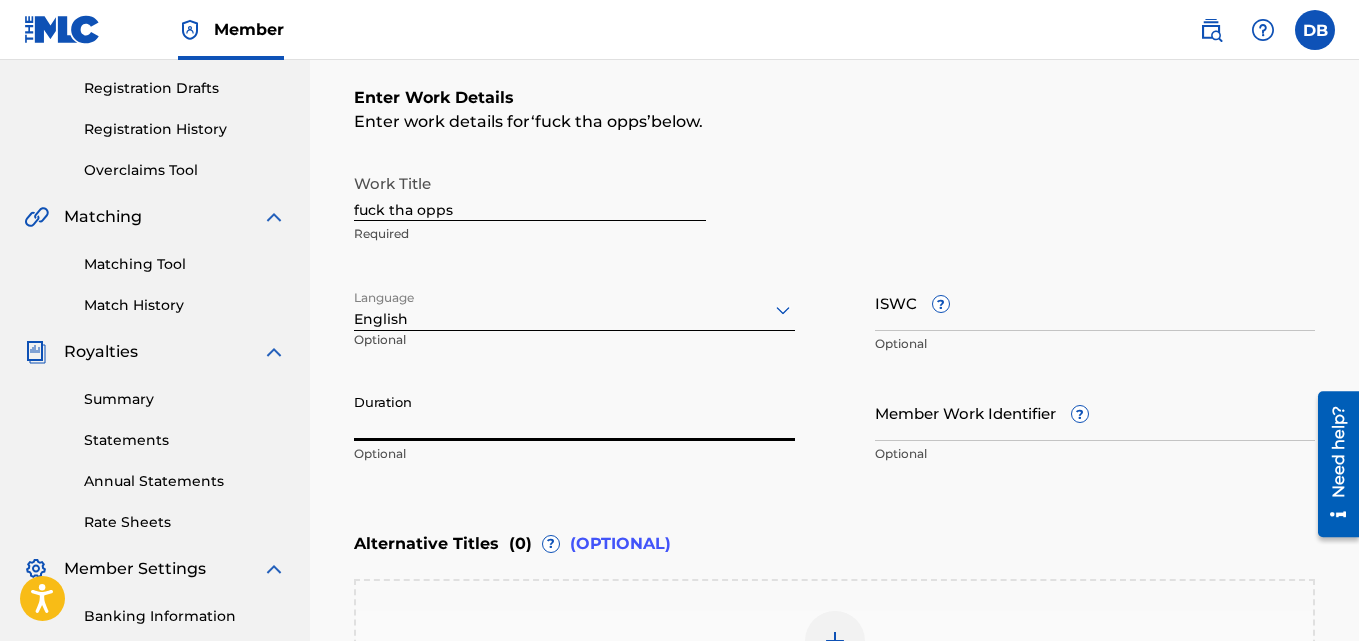 click on "Duration" at bounding box center (574, 412) 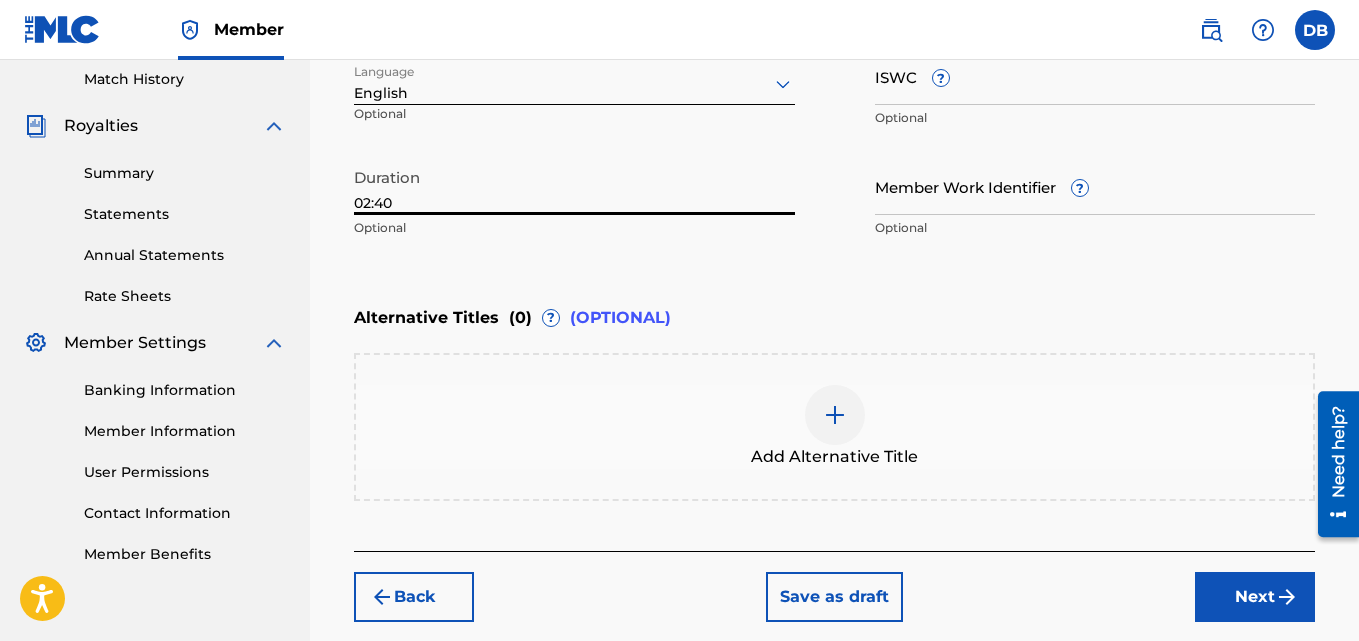 scroll, scrollTop: 599, scrollLeft: 0, axis: vertical 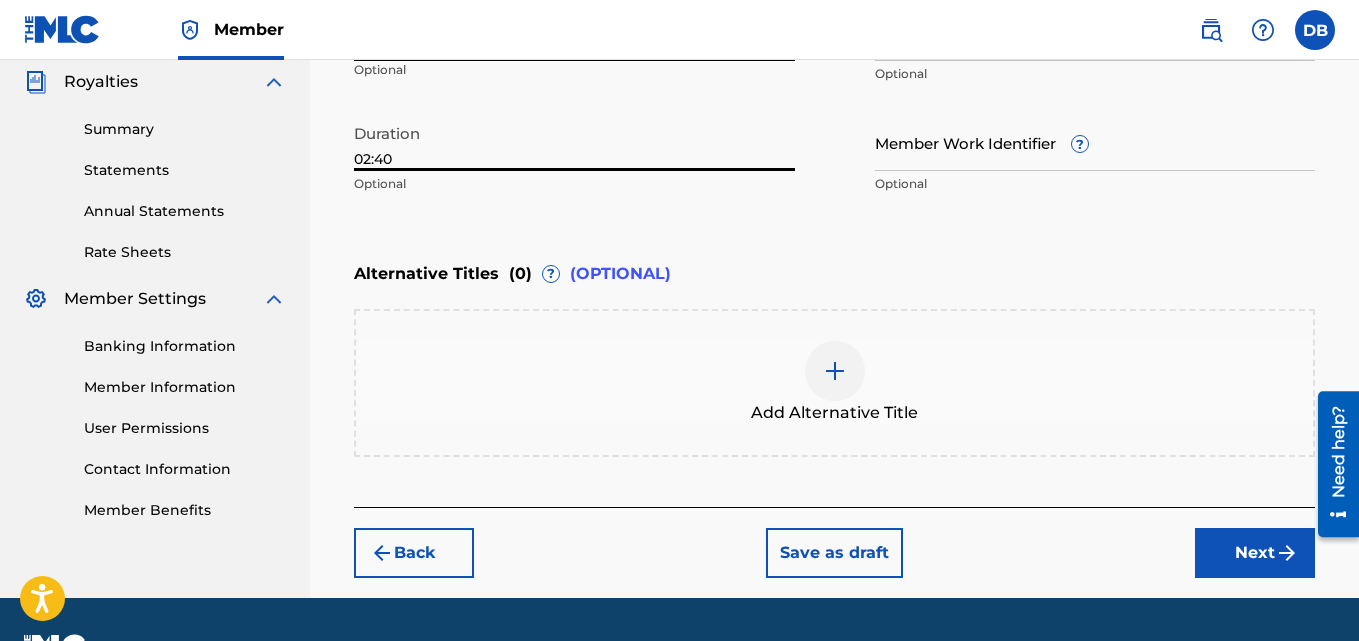 type on "02:40" 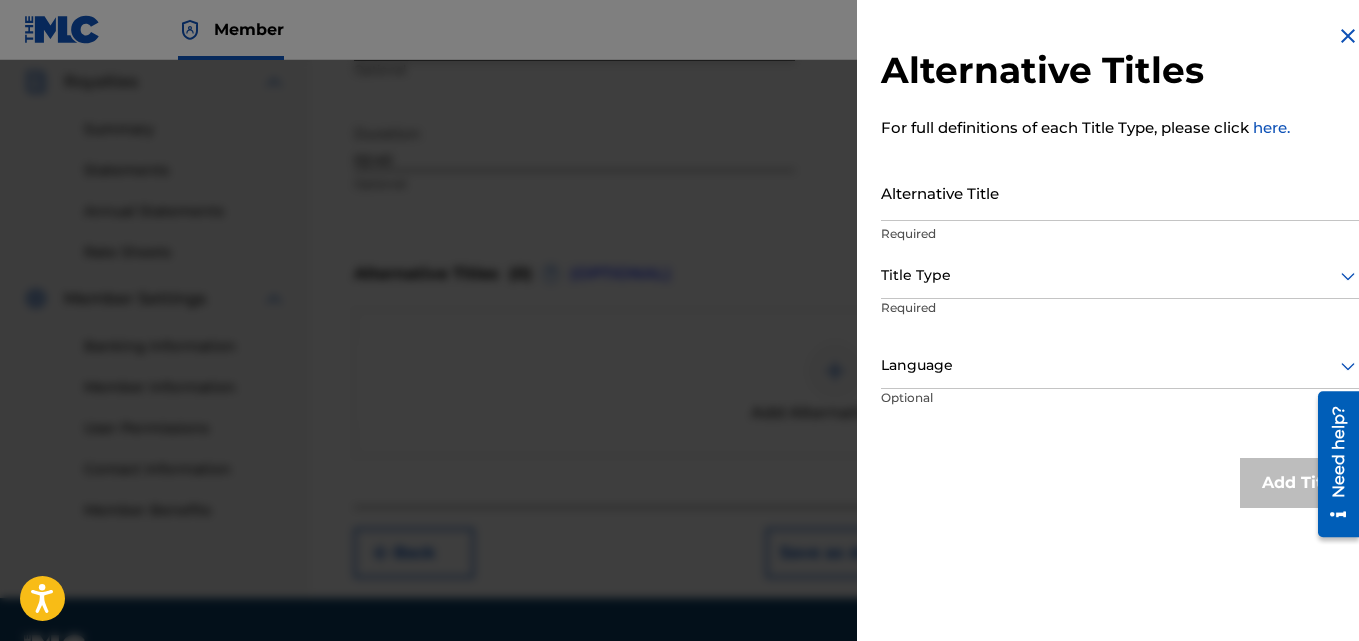 click at bounding box center (679, 380) 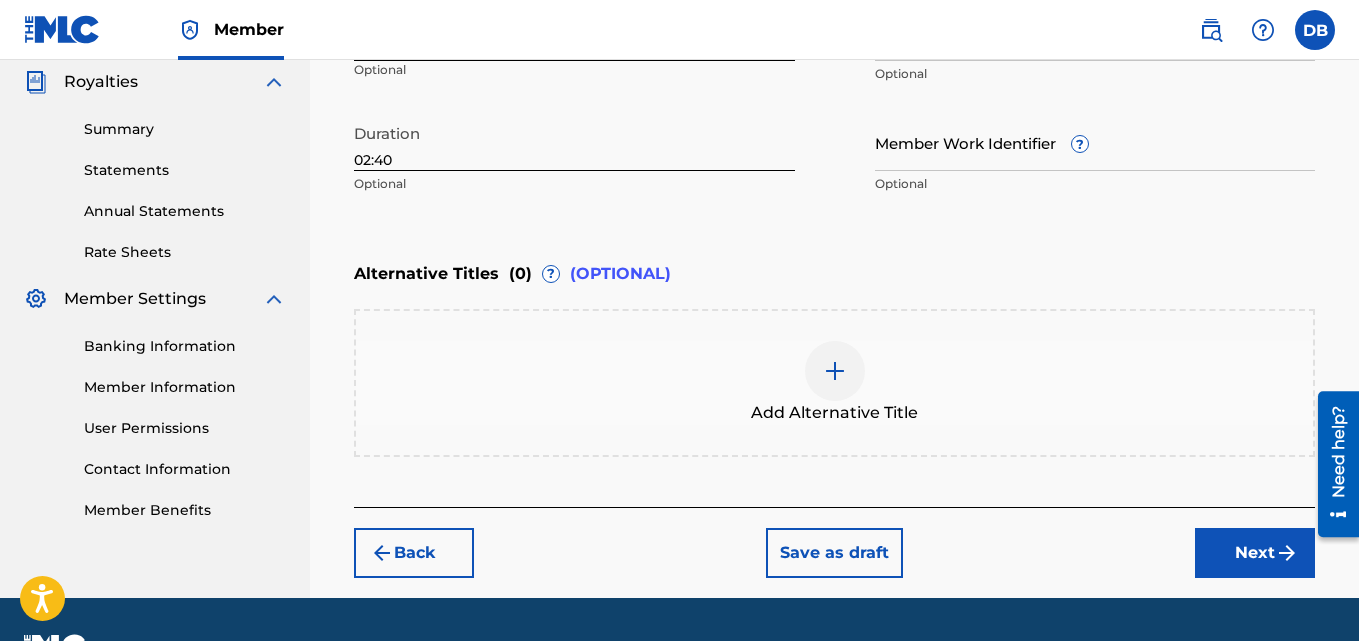 click on "Next" at bounding box center [1255, 553] 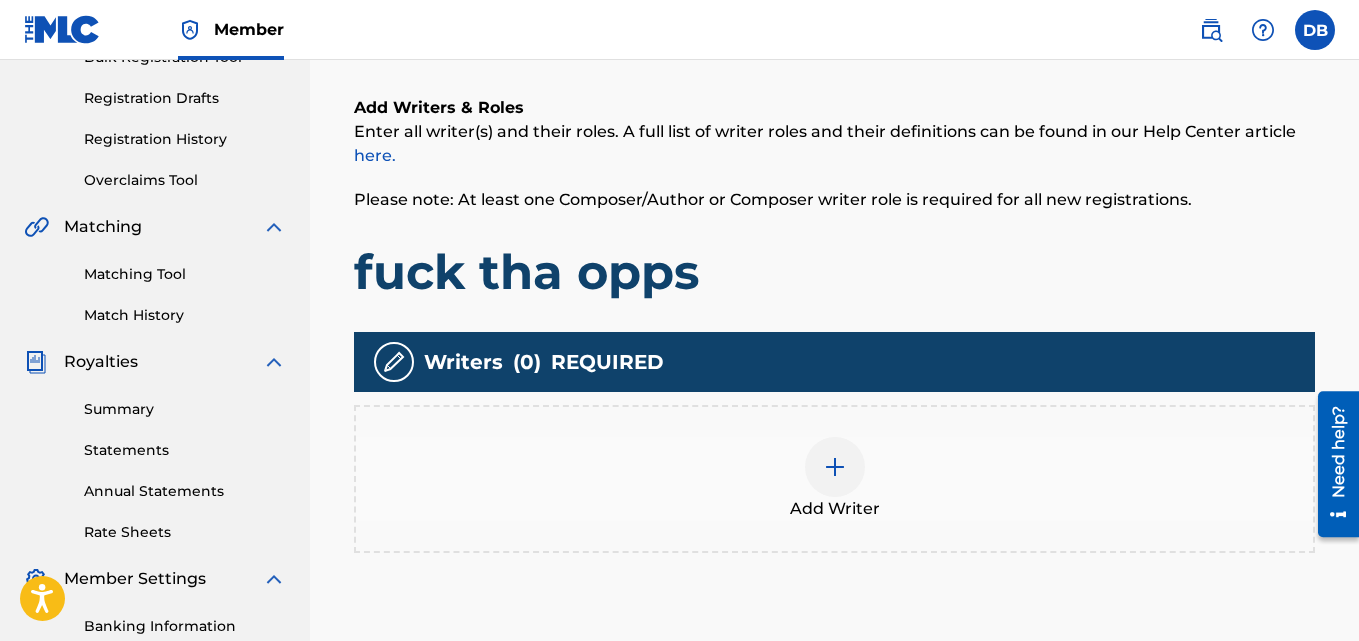 scroll, scrollTop: 412, scrollLeft: 0, axis: vertical 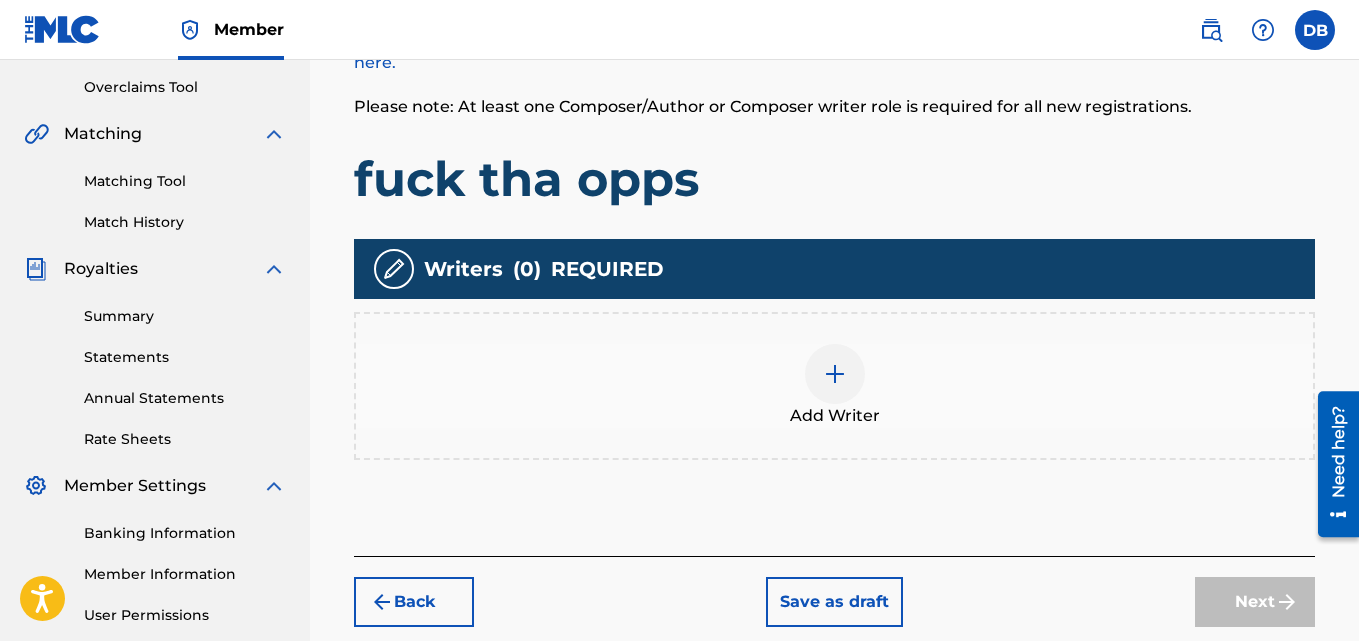 click at bounding box center [835, 374] 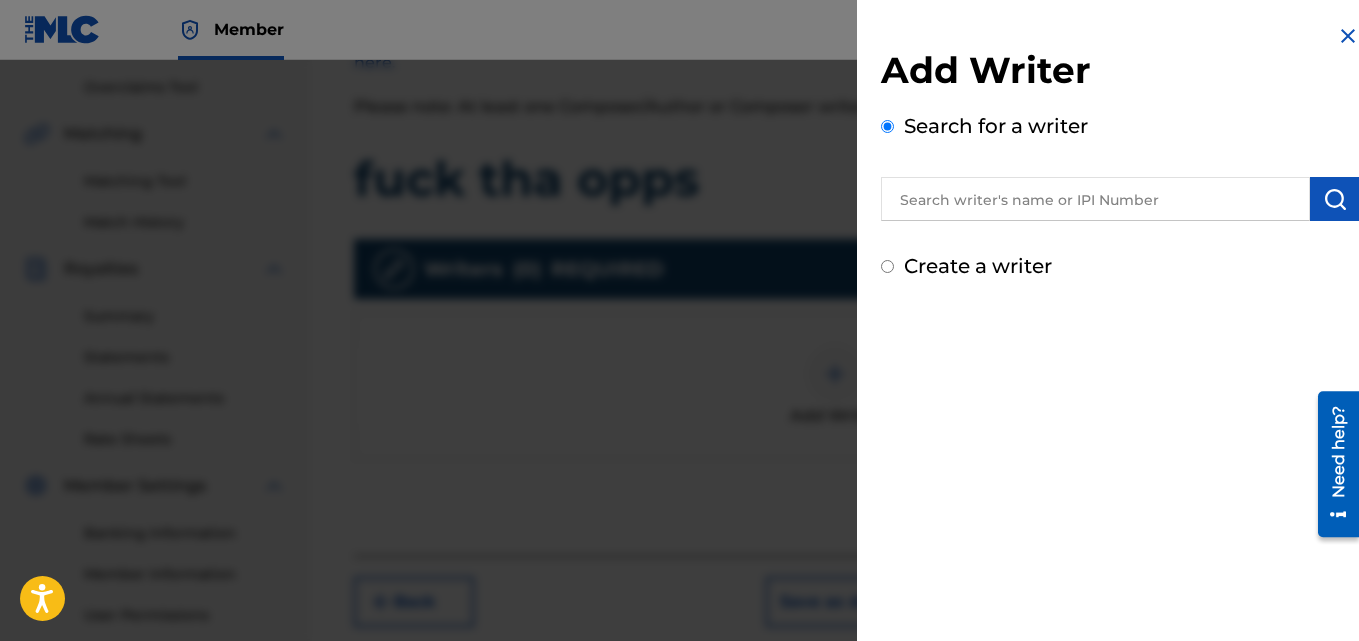 click on "Create a writer" at bounding box center (978, 266) 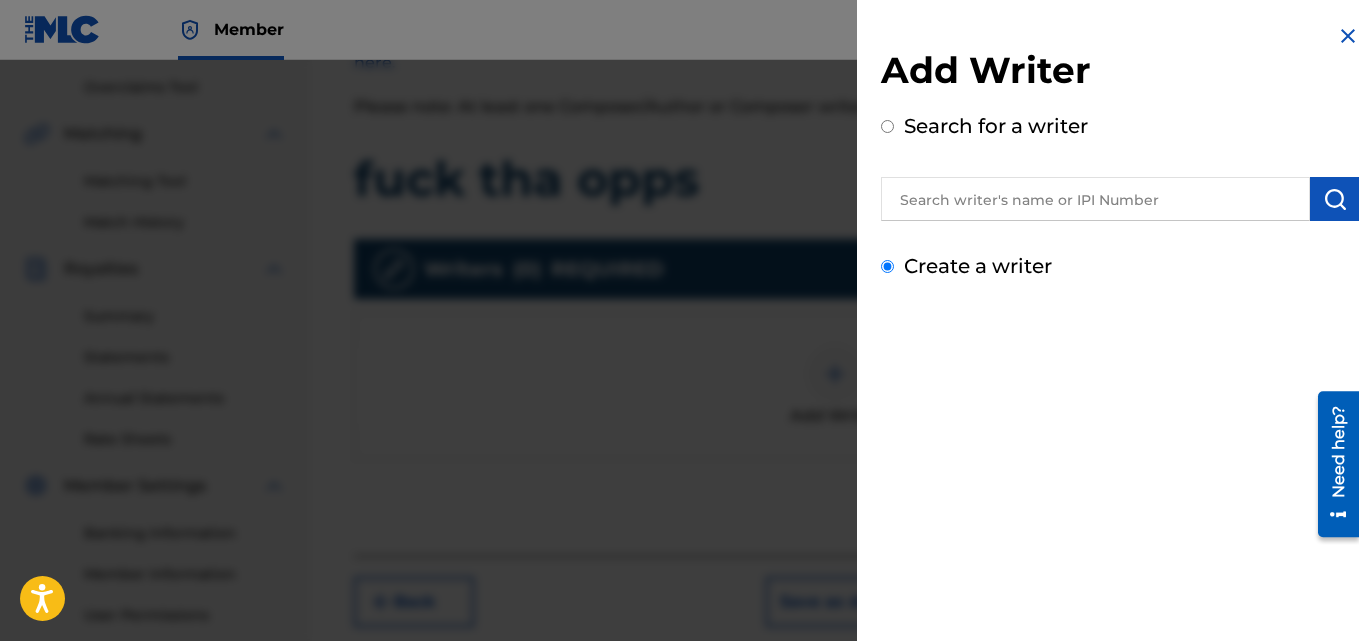 click on "Create a writer" at bounding box center (887, 266) 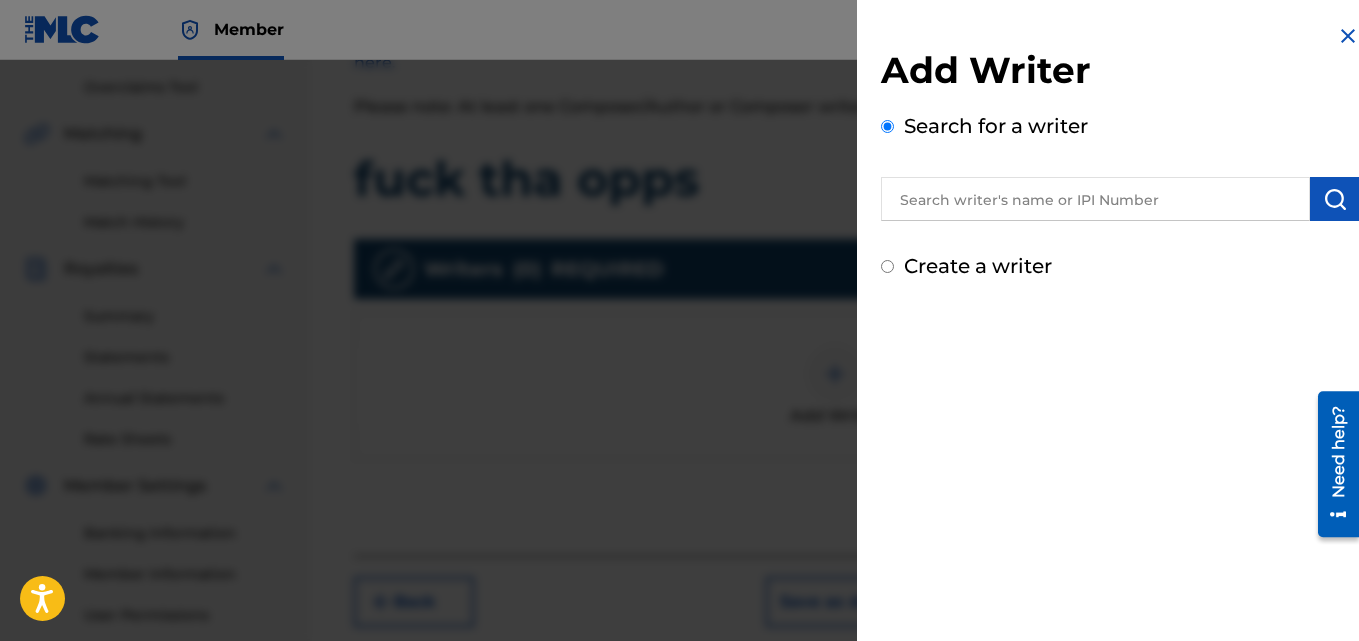 radio on "false" 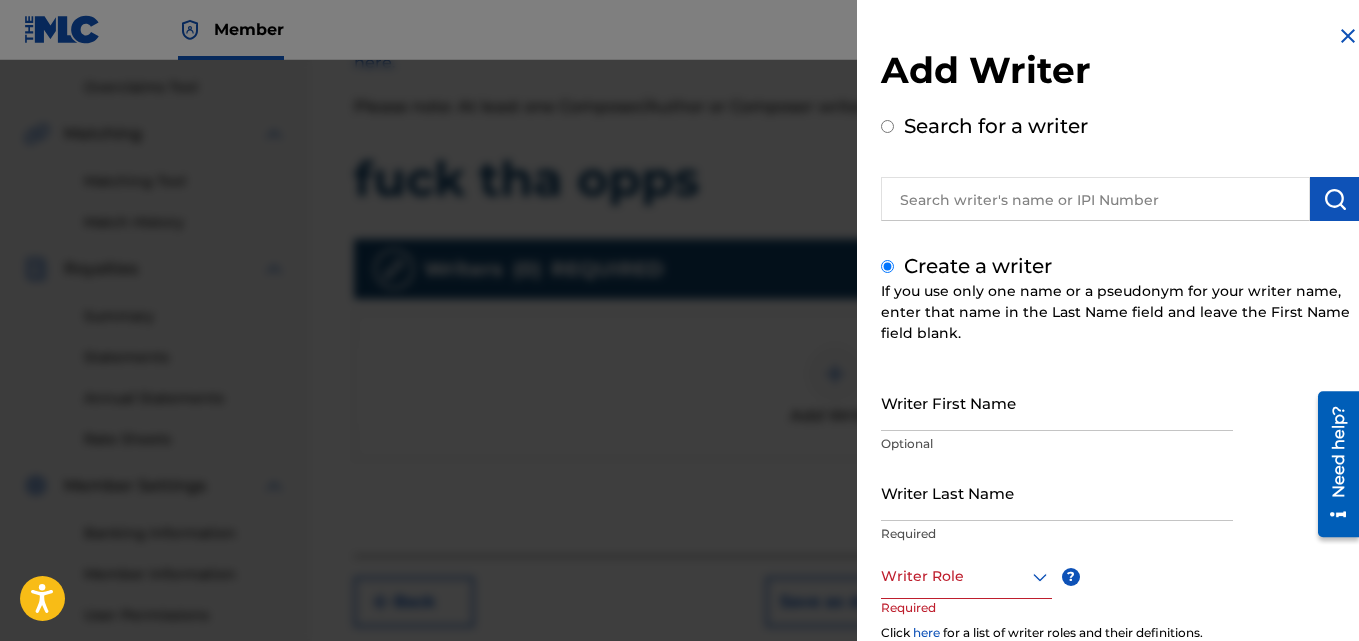 click on "Writer First Name" at bounding box center (1057, 402) 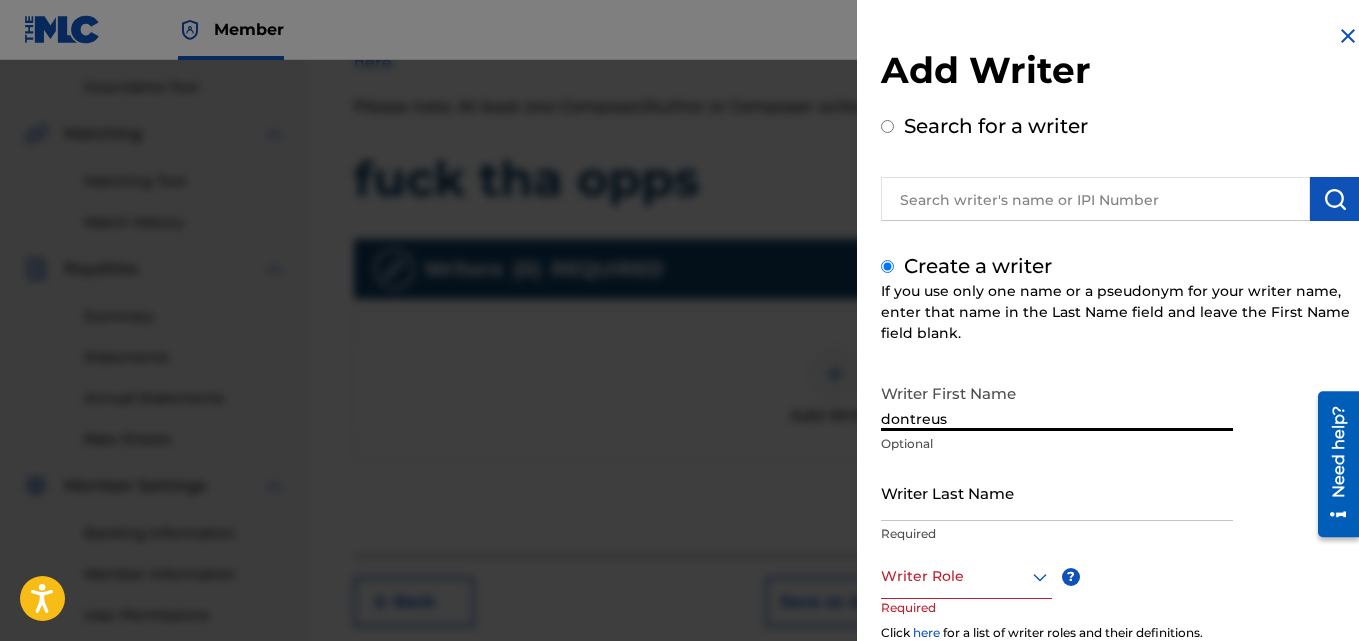 type on "dontreus" 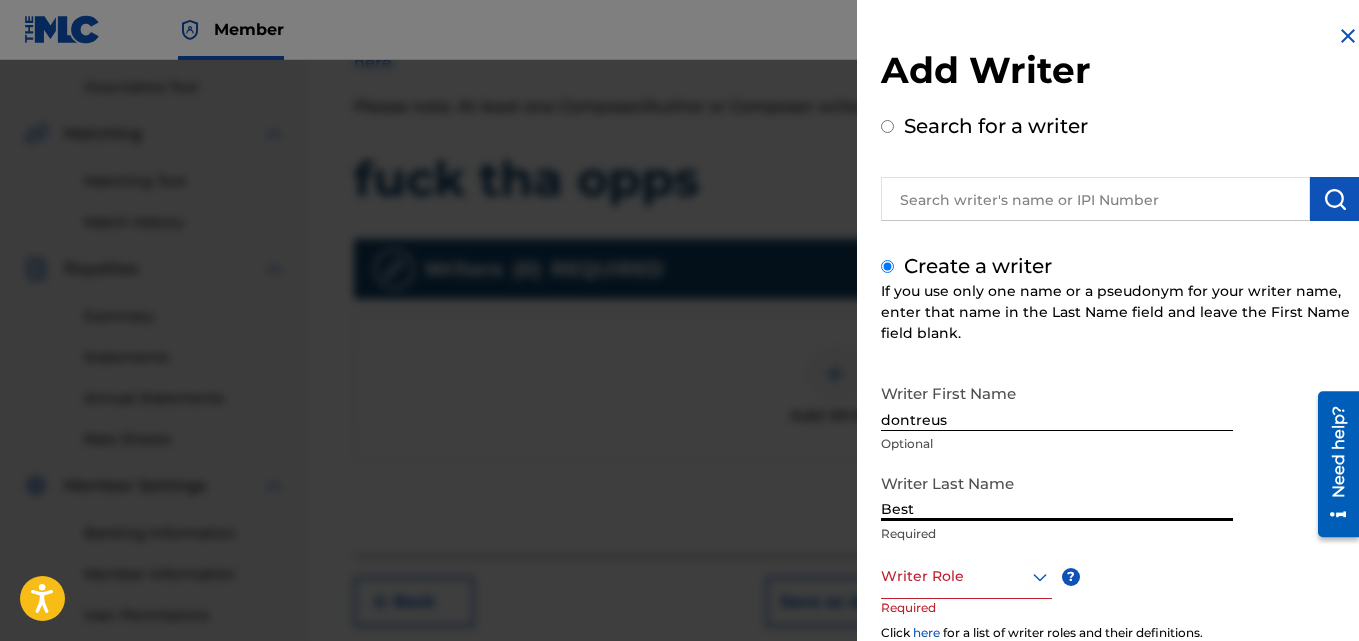 type on "Best" 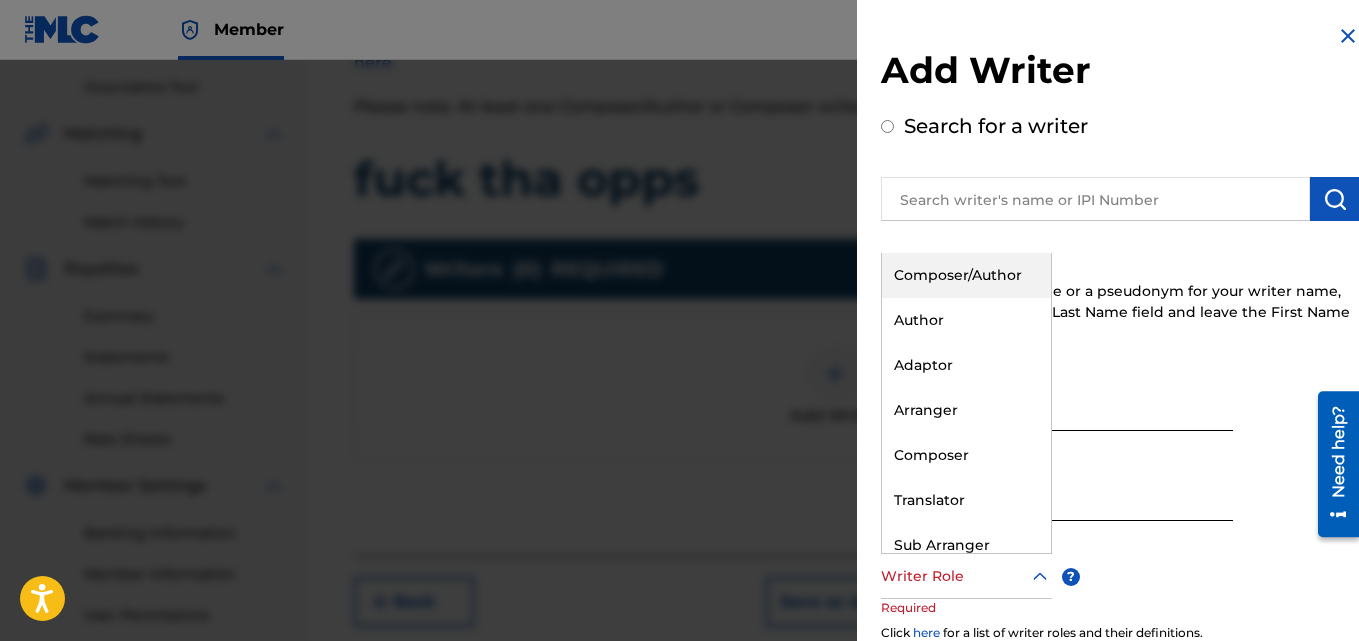 click on "Composer/Author" at bounding box center (966, 275) 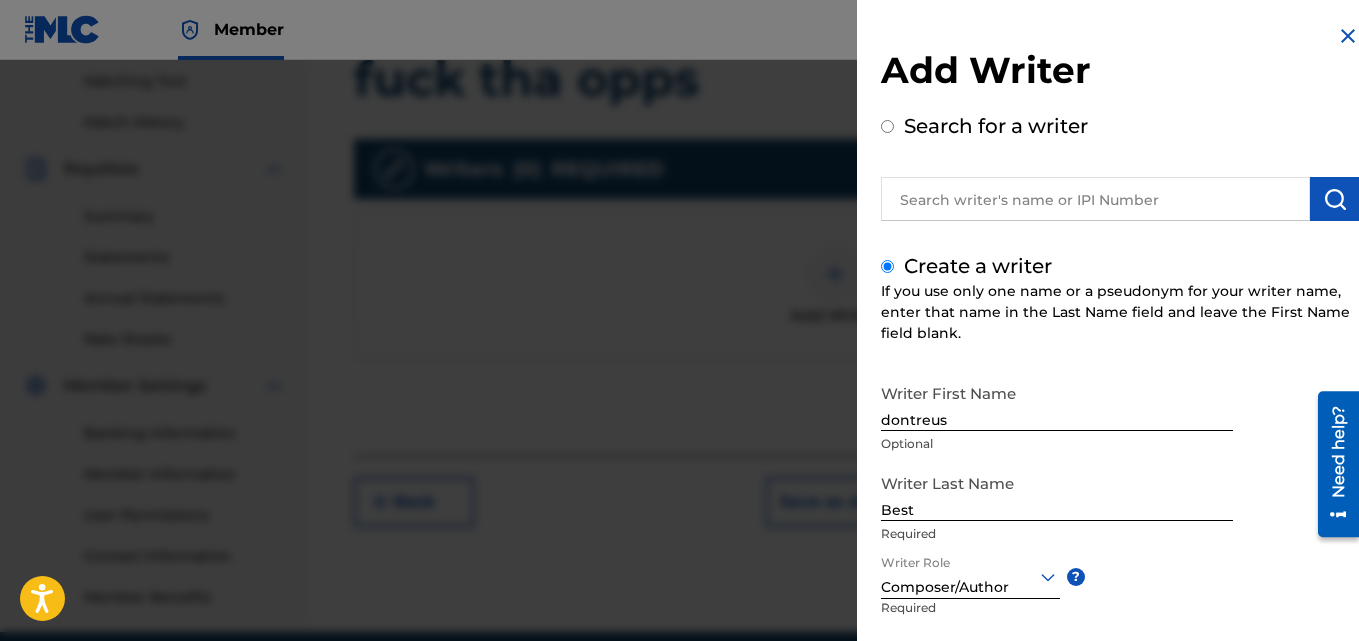 scroll, scrollTop: 599, scrollLeft: 0, axis: vertical 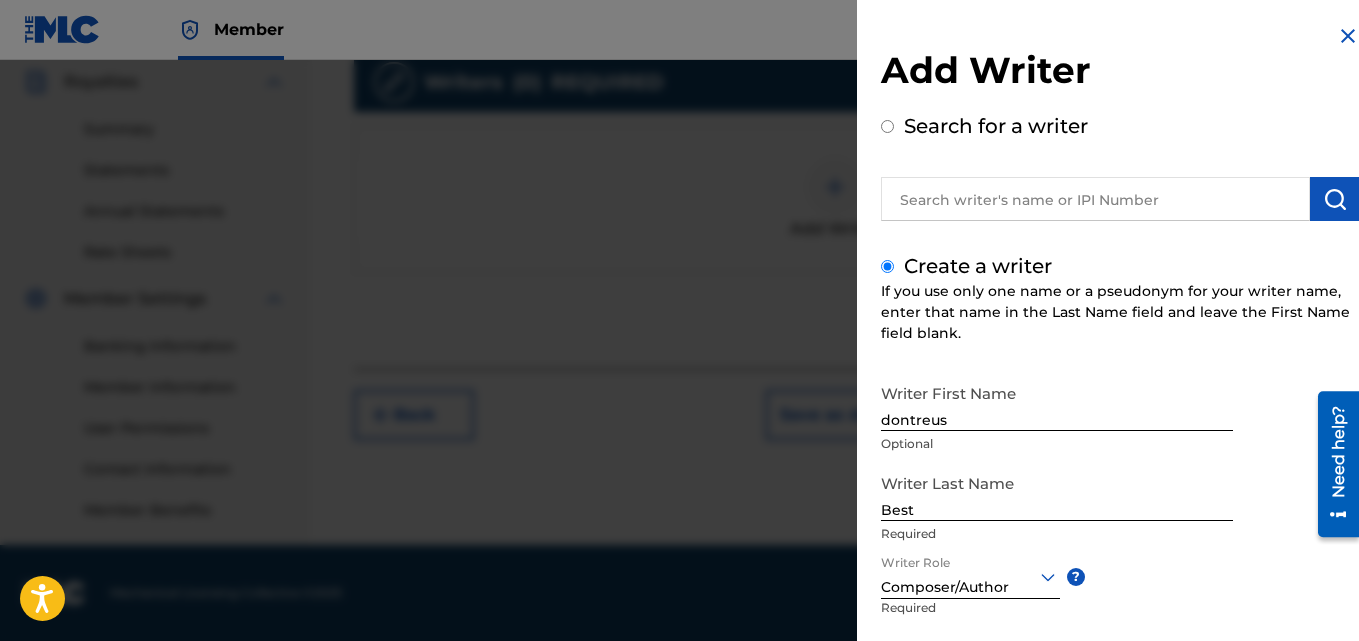 click on "Writer First Name   dontreus Optional Writer Last Name   Best Required Writer Role Composer/Author ? Required IPI   Optional Save & Add Another Writer Continue" at bounding box center (1120, 594) 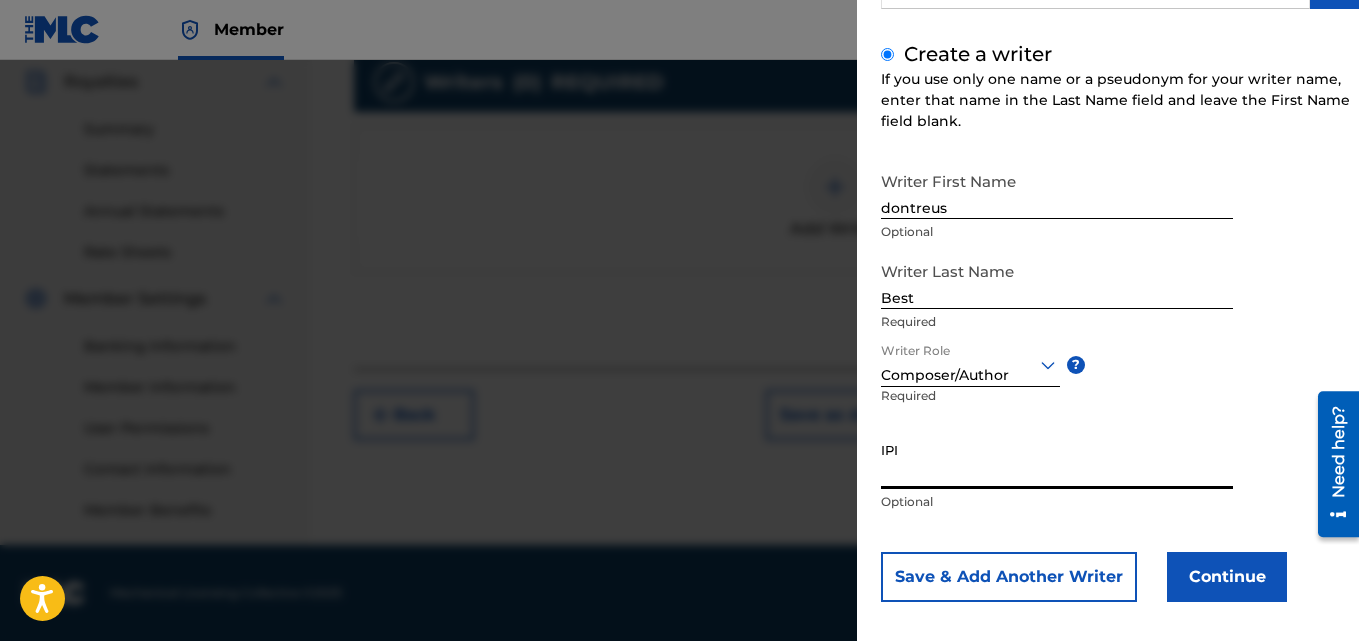 scroll, scrollTop: 227, scrollLeft: 0, axis: vertical 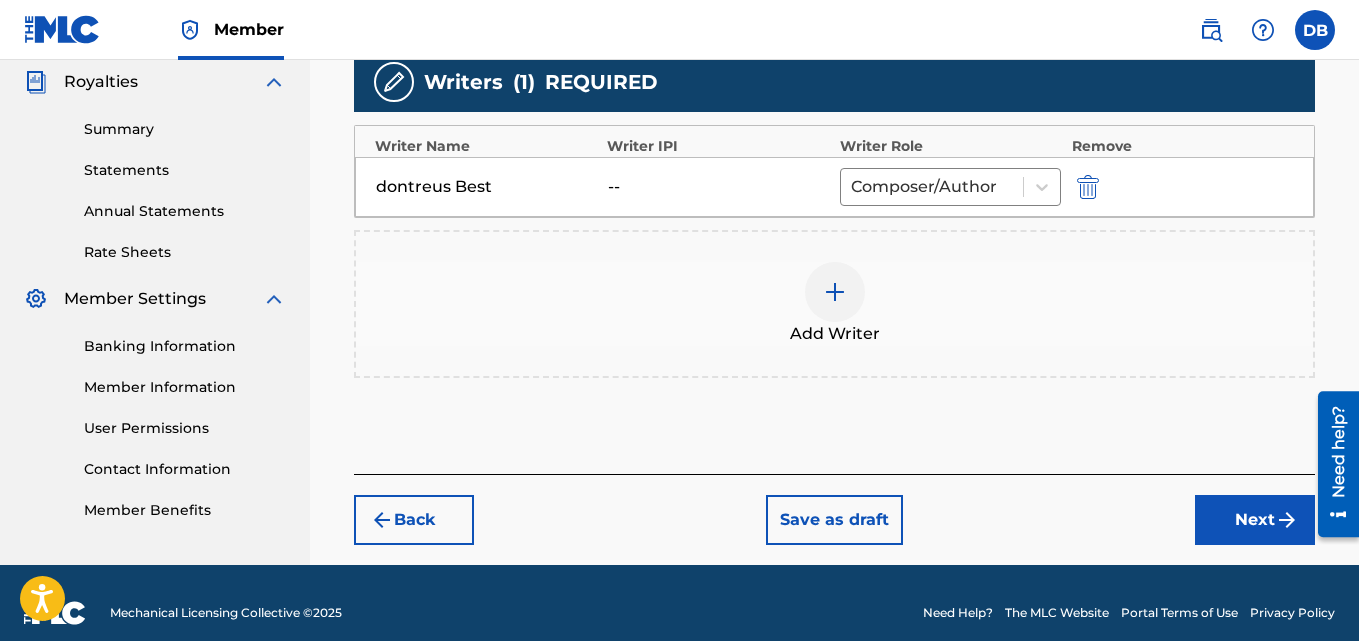 click on "Next" at bounding box center (1255, 520) 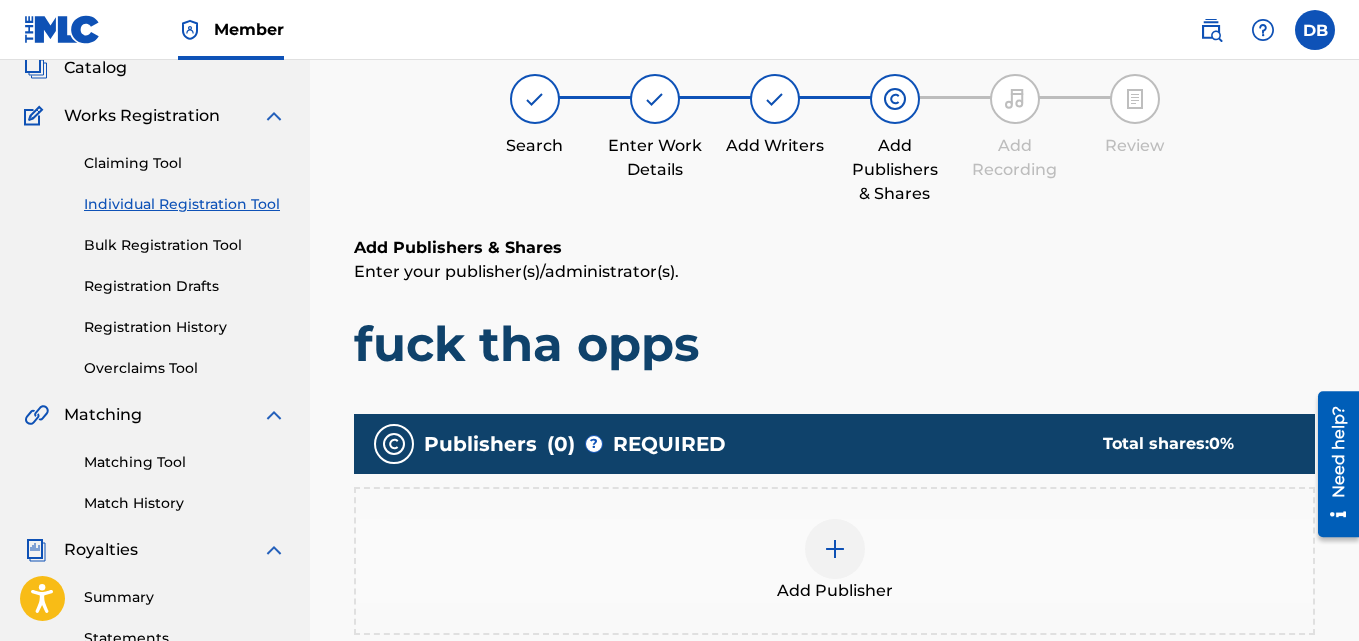 scroll, scrollTop: 90, scrollLeft: 0, axis: vertical 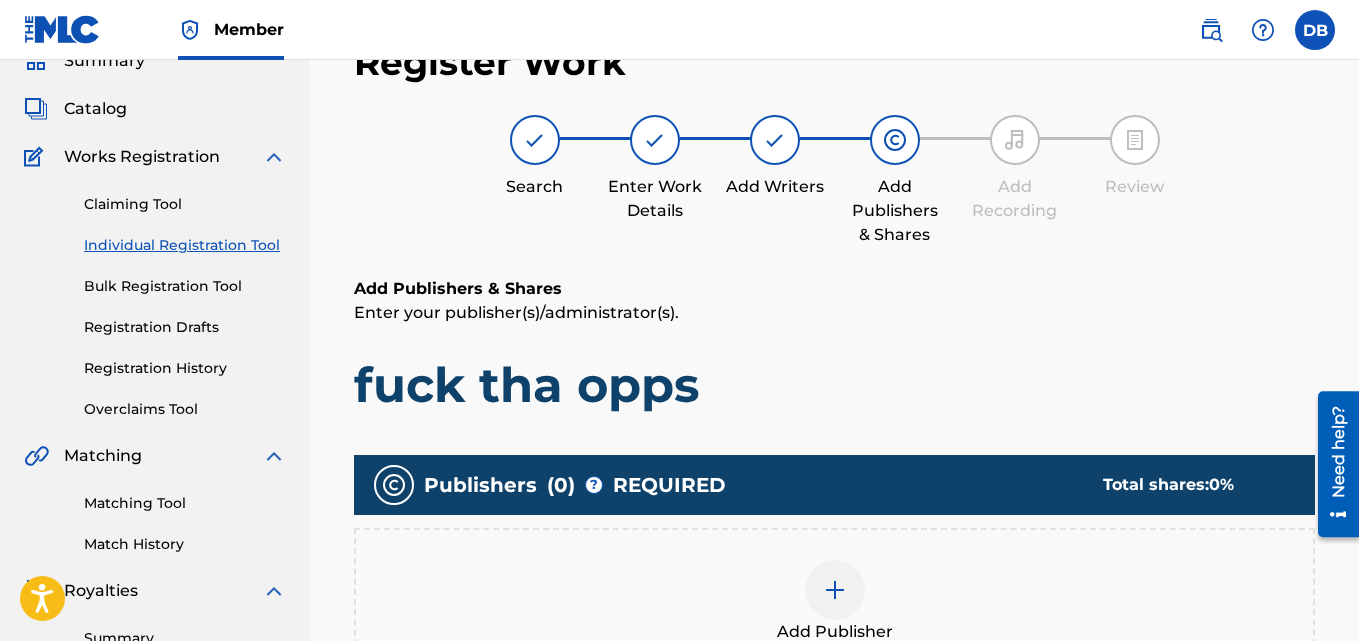 click at bounding box center (835, 590) 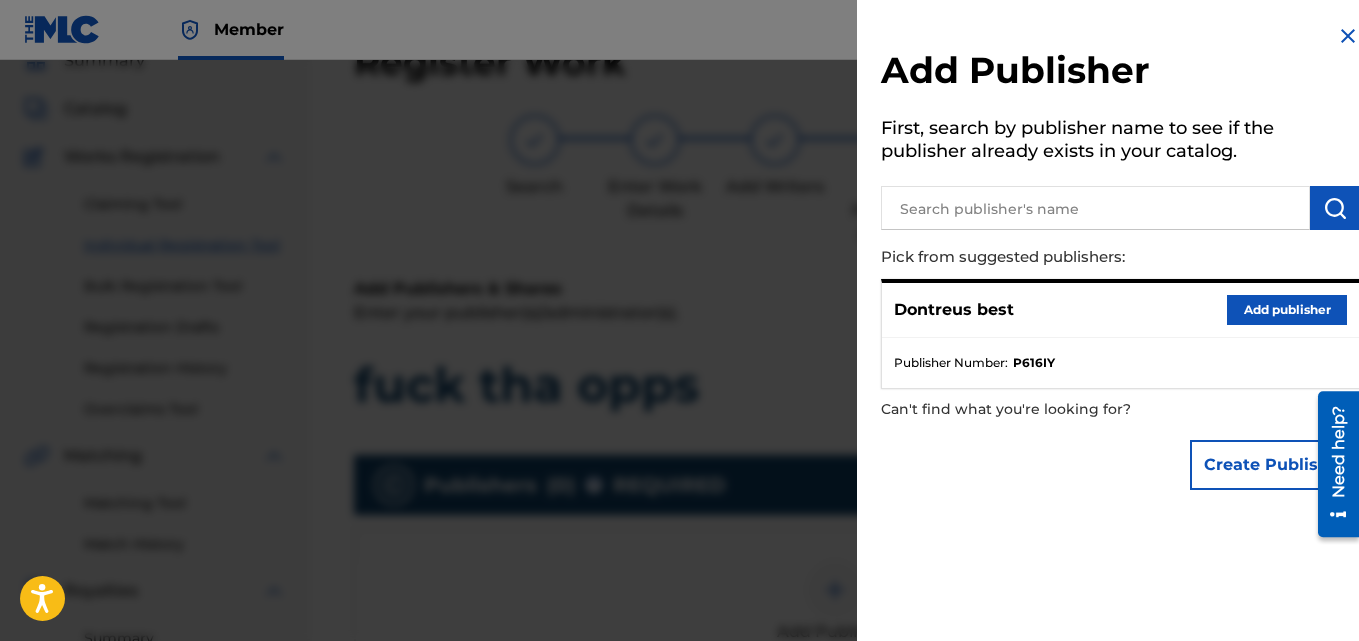 click on "Add publisher" at bounding box center (1287, 310) 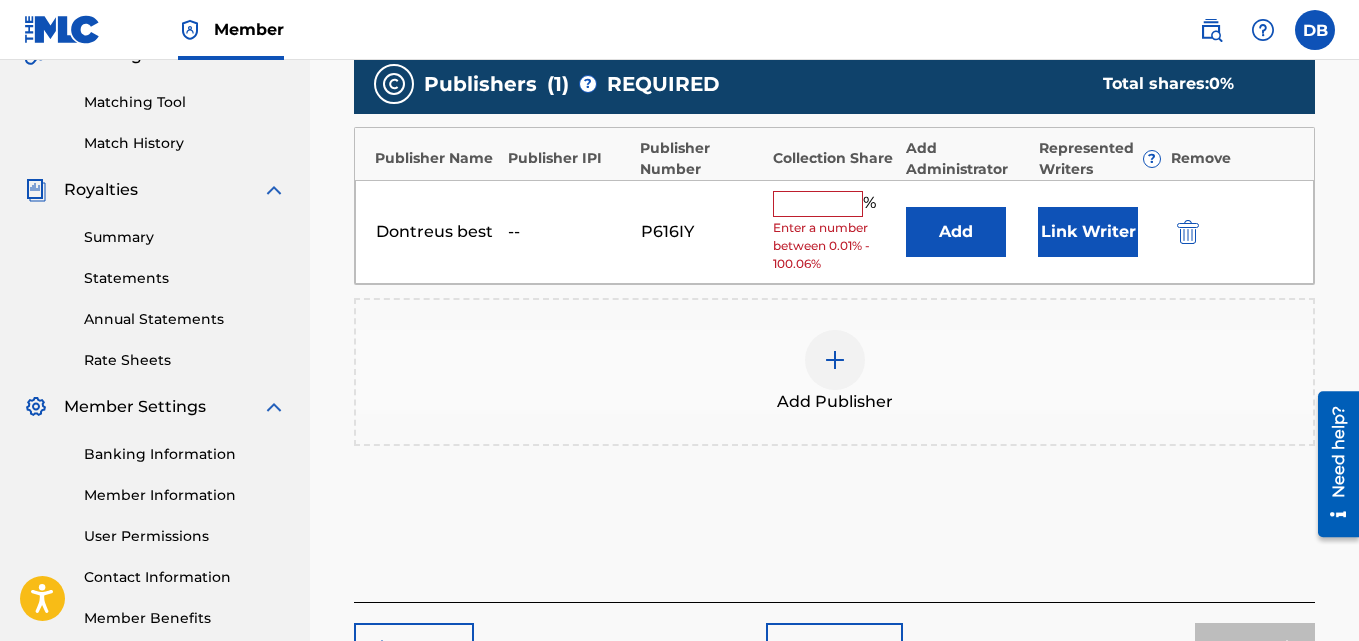 scroll, scrollTop: 515, scrollLeft: 0, axis: vertical 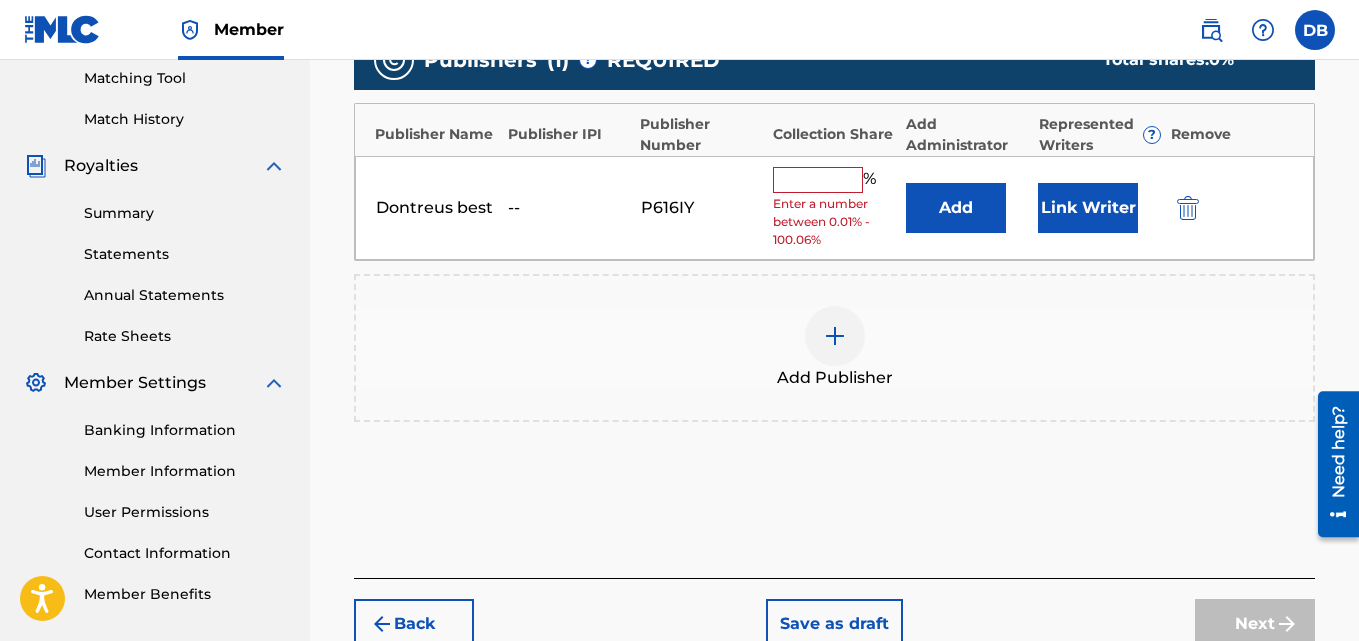 click at bounding box center (818, 180) 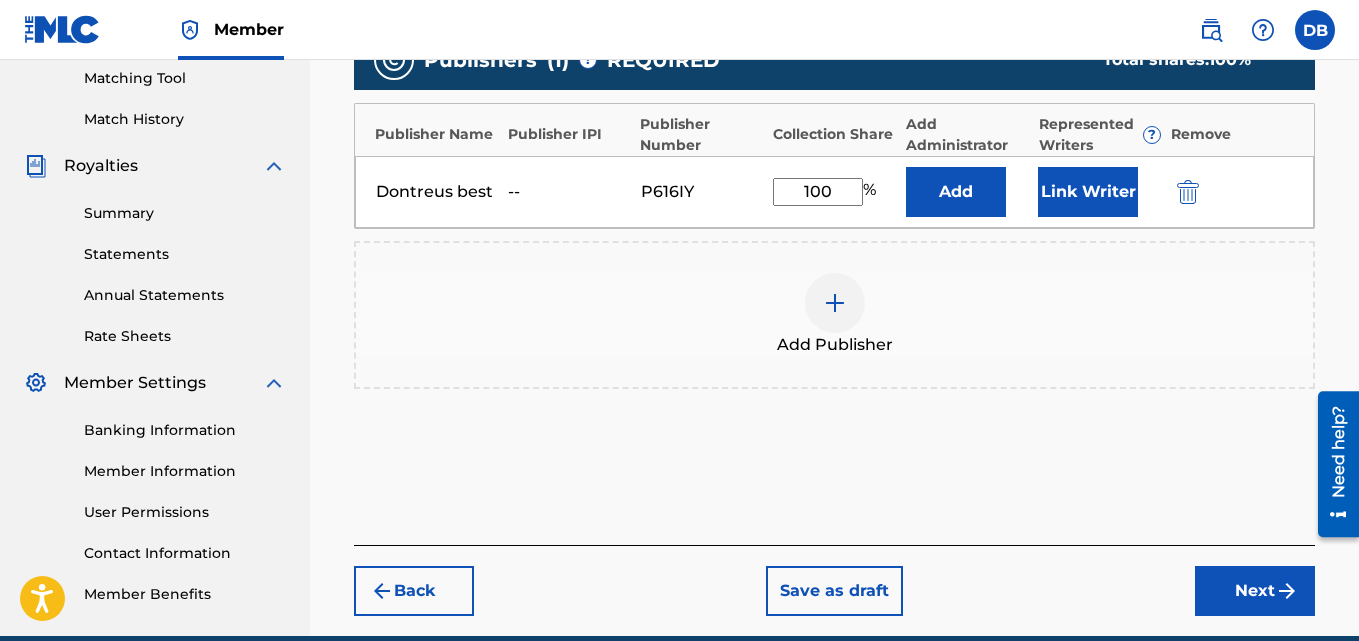 type on "100" 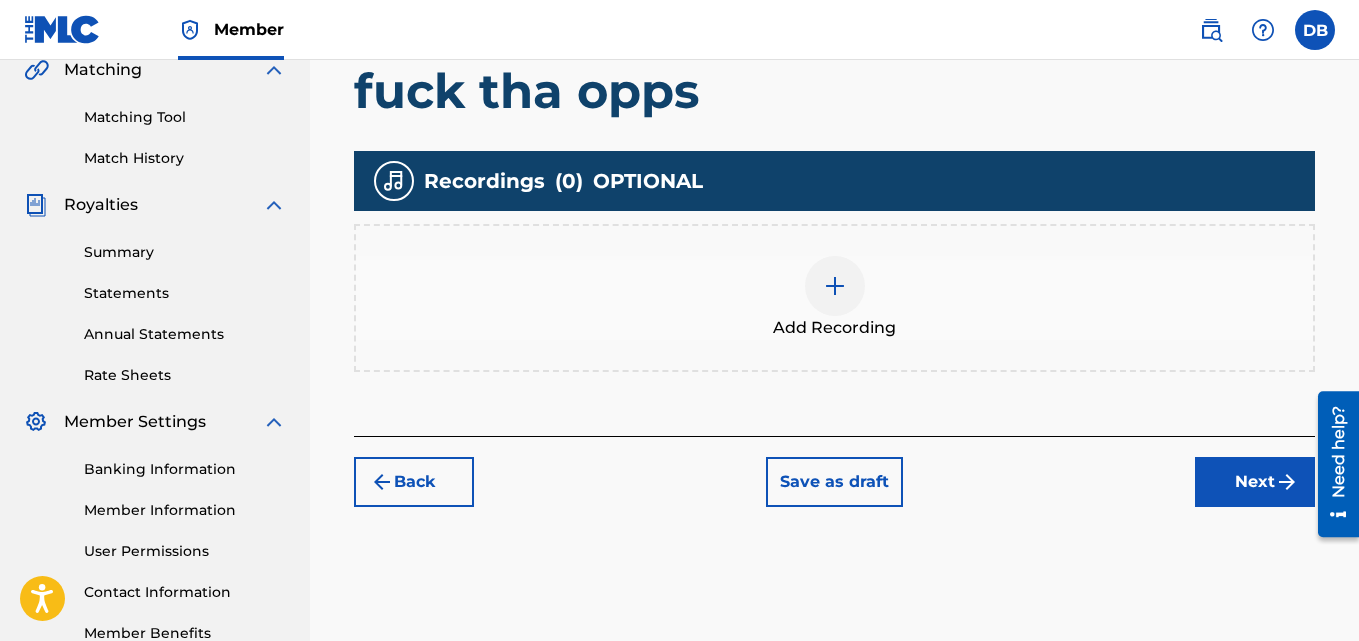 scroll, scrollTop: 483, scrollLeft: 0, axis: vertical 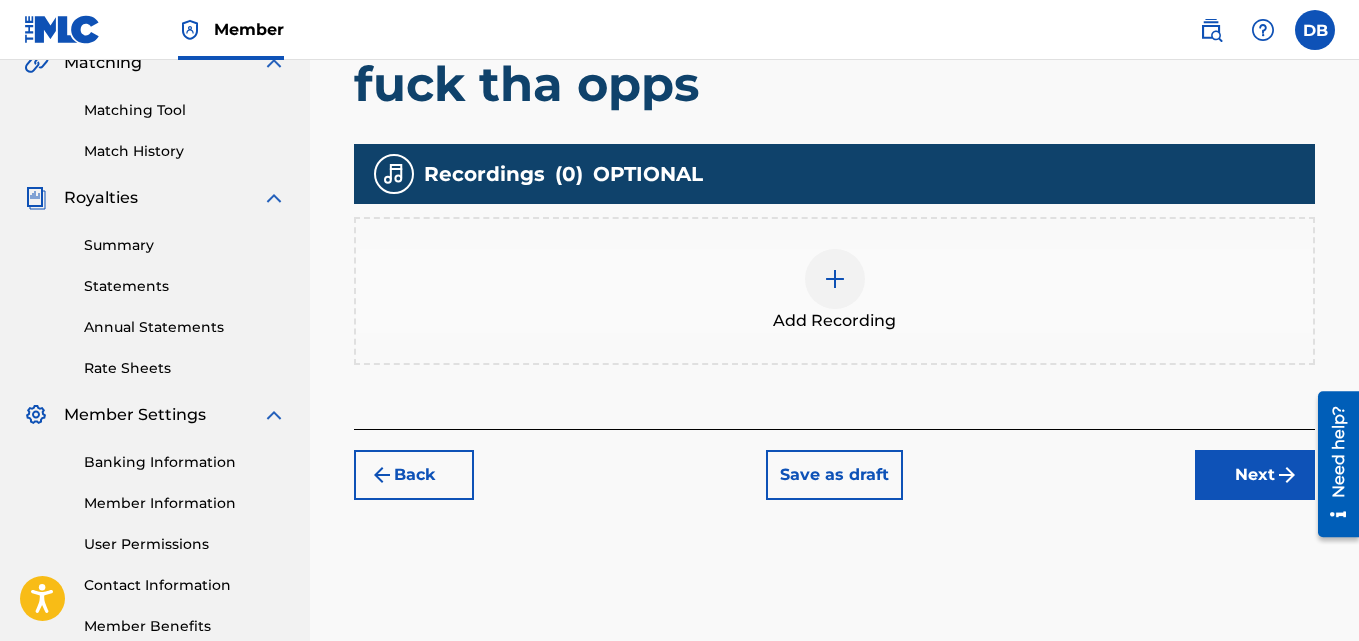 click at bounding box center (835, 279) 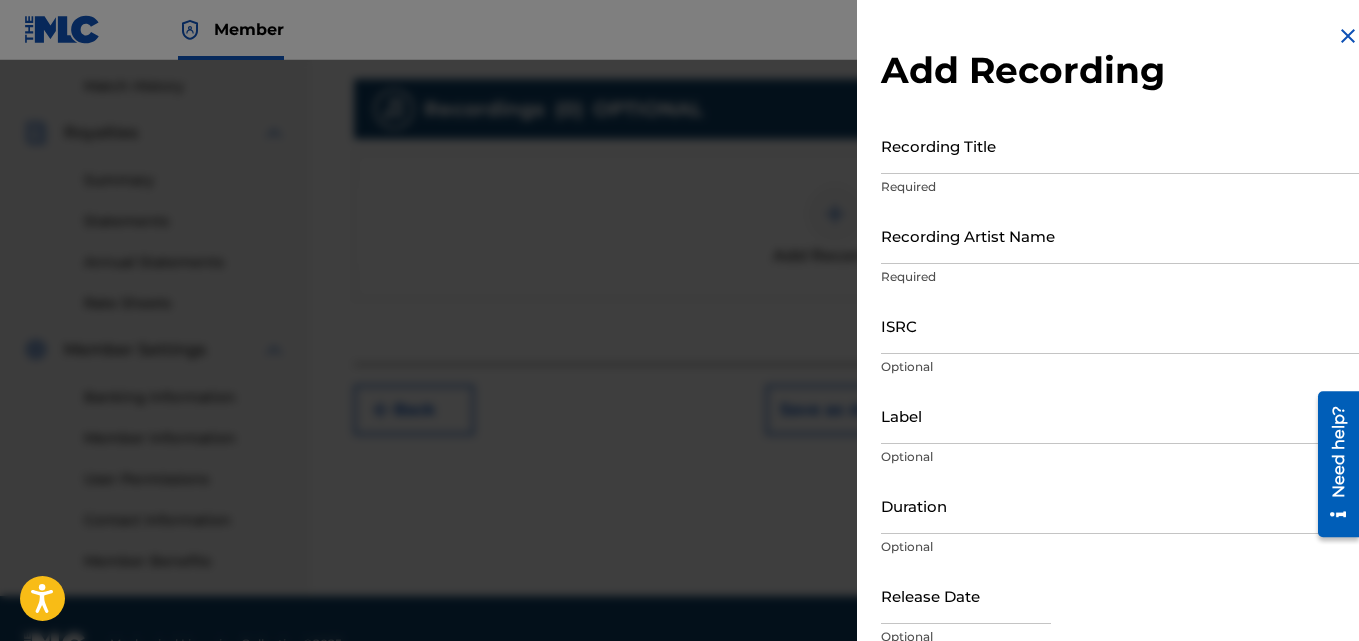 scroll, scrollTop: 599, scrollLeft: 0, axis: vertical 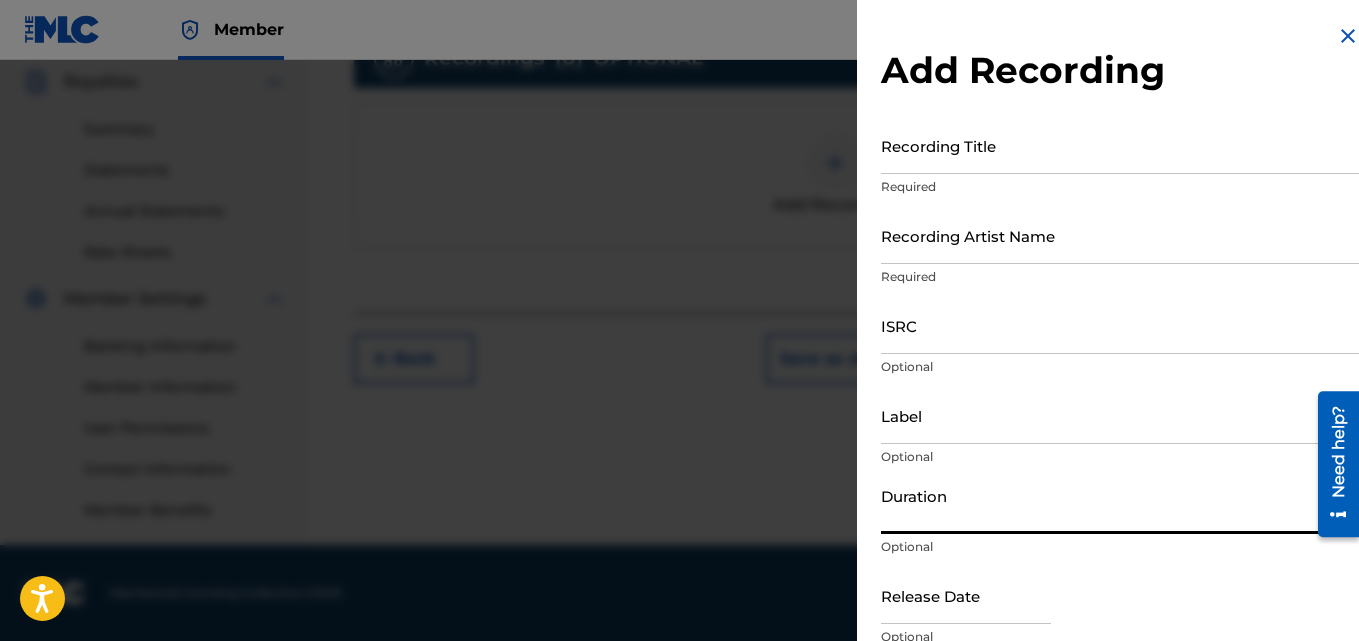 click on "Duration" at bounding box center [1120, 505] 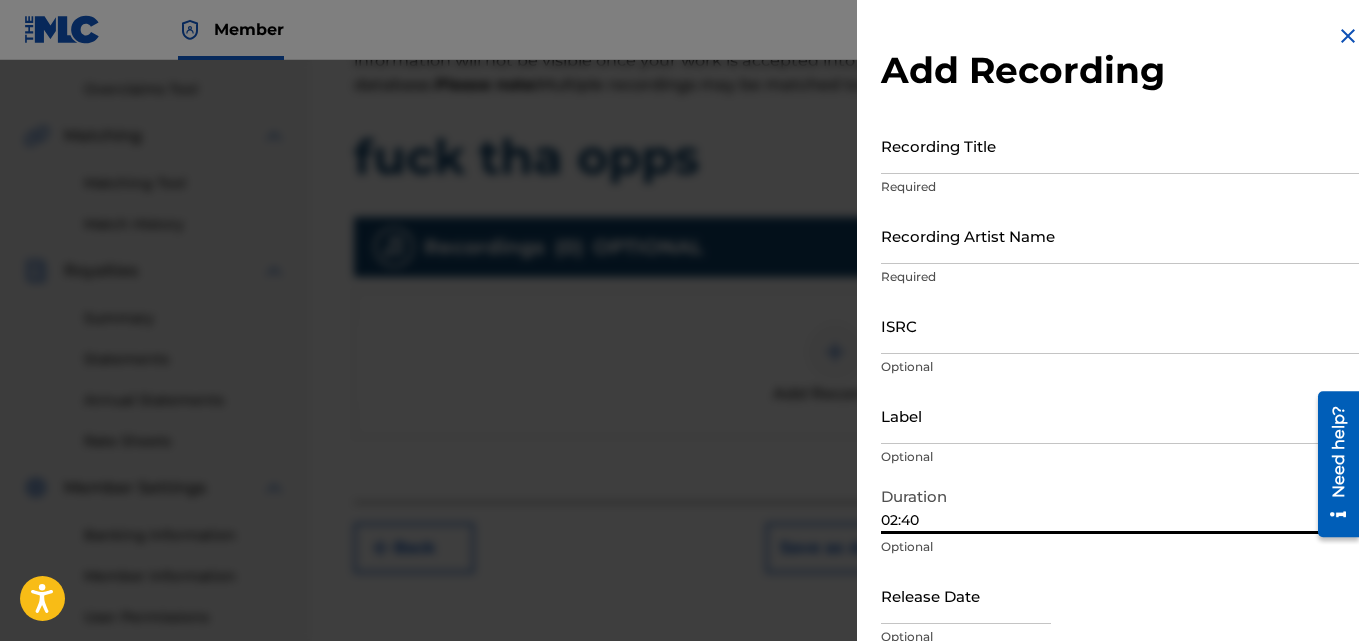 scroll, scrollTop: 411, scrollLeft: 0, axis: vertical 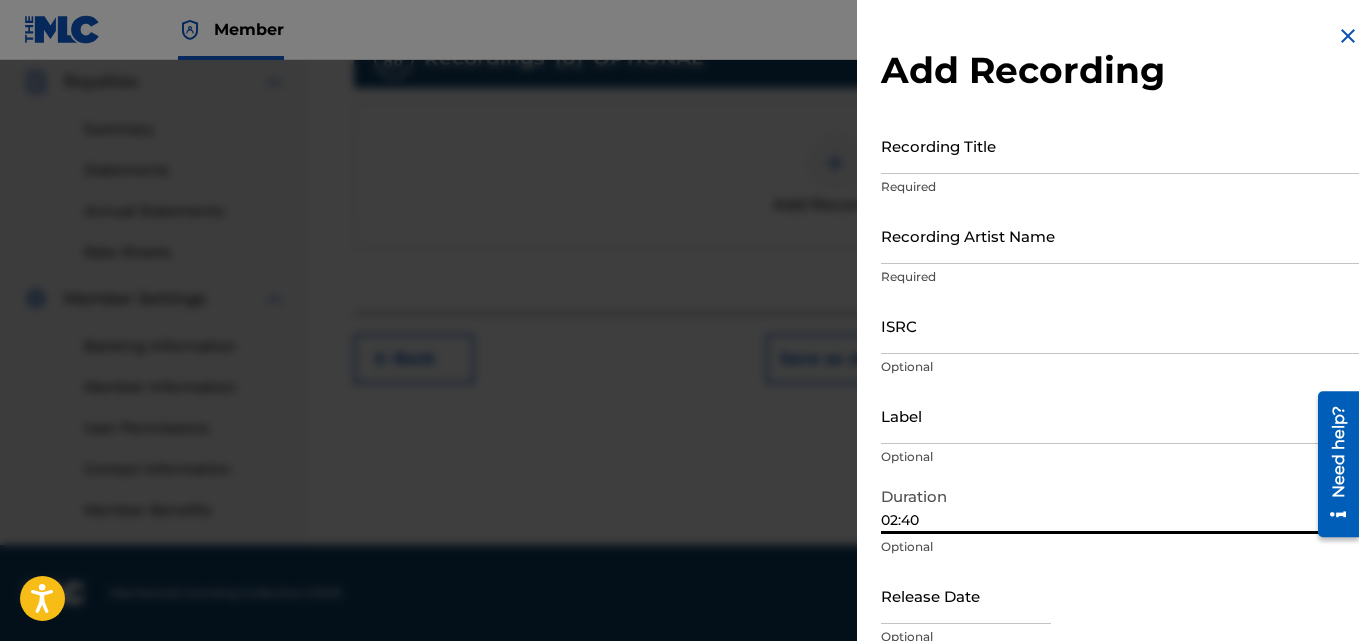 type on "02:40" 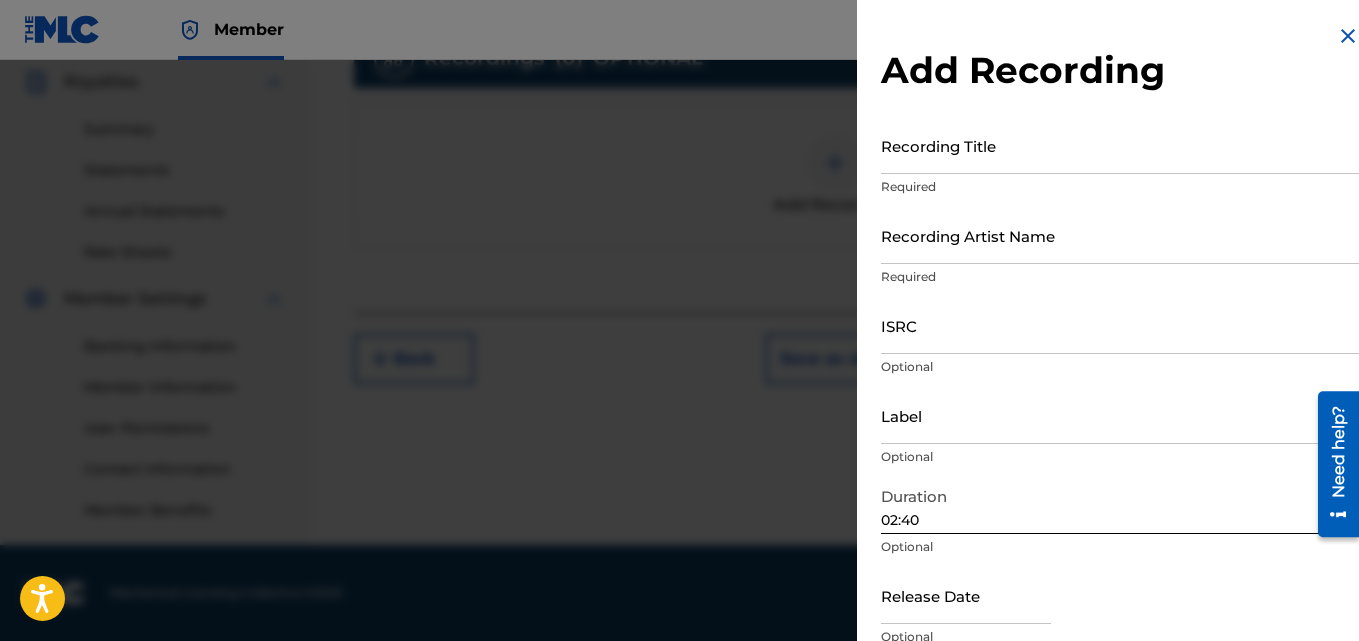 click at bounding box center [966, 595] 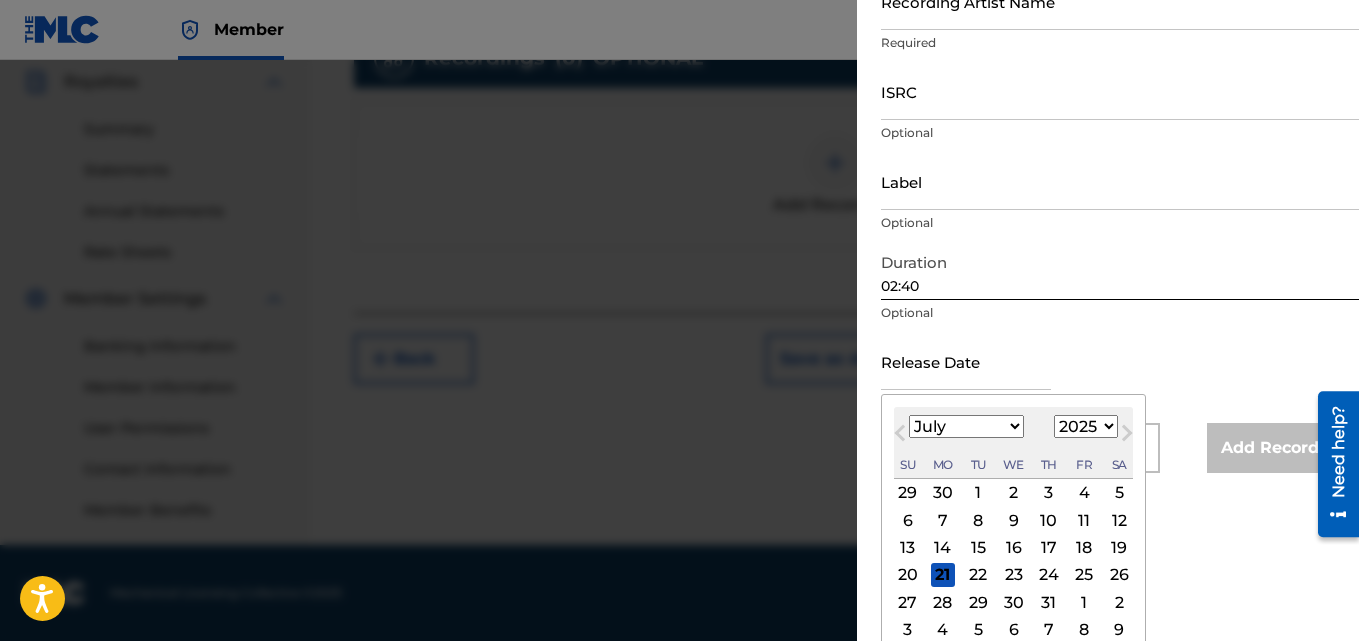 scroll, scrollTop: 233, scrollLeft: 0, axis: vertical 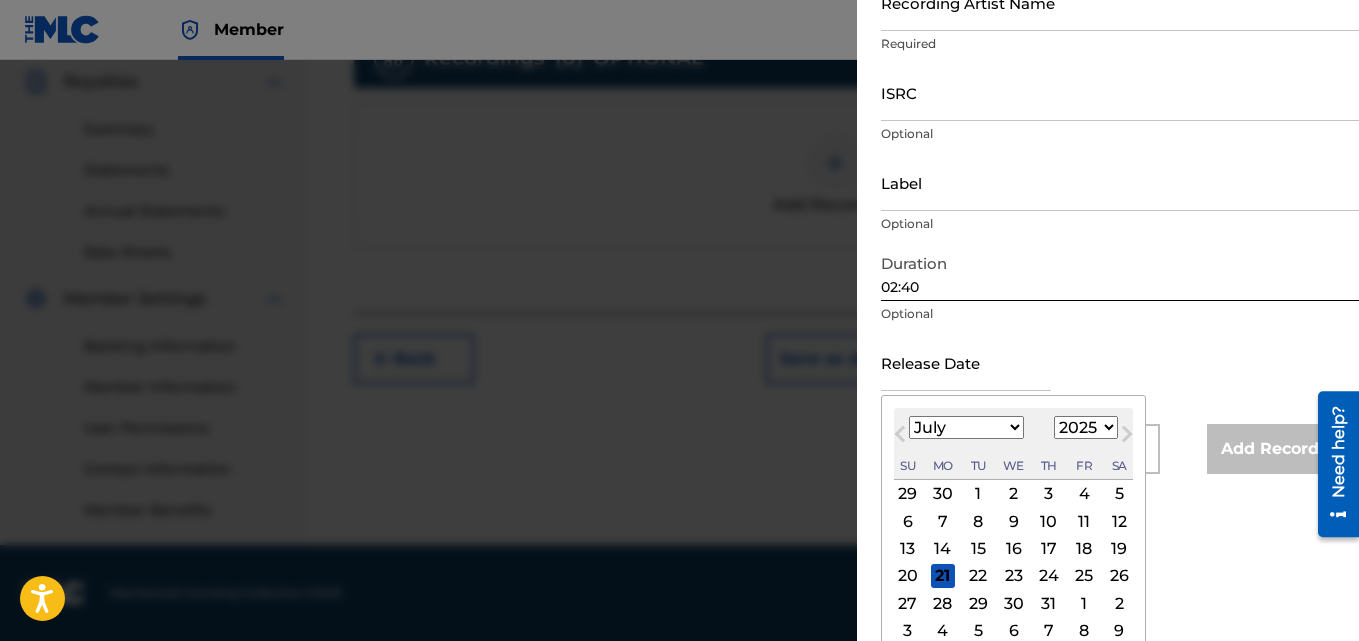 click on "1899 1900 1901 1902 1903 1904 1905 1906 1907 1908 1909 1910 1911 1912 1913 1914 1915 1916 1917 1918 1919 1920 1921 1922 1923 1924 1925 1926 1927 1928 1929 1930 1931 1932 1933 1934 1935 1936 1937 1938 1939 1940 1941 1942 1943 1944 1945 1946 1947 1948 1949 1950 1951 1952 1953 1954 1955 1956 1957 1958 1959 1960 1961 1962 1963 1964 1965 1966 1967 1968 1969 1970 1971 1972 1973 1974 1975 1976 1977 1978 1979 1980 1981 1982 1983 1984 1985 1986 1987 1988 1989 1990 1991 1992 1993 1994 1995 1996 1997 1998 1999 2000 2001 2002 2003 2004 2005 2006 2007 2008 2009 2010 2011 2012 2013 2014 2015 2016 2017 2018 2019 2020 2021 2022 2023 2024 2025 2026 2027 2028 2029 2030 2031 2032 2033 2034 2035 2036 2037 2038 2039 2040 2041 2042 2043 2044 2045 2046 2047 2048 2049 2050 2051 2052 2053 2054 2055 2056 2057 2058 2059 2060 2061 2062 2063 2064 2065 2066 2067 2068 2069 2070 2071 2072 2073 2074 2075 2076 2077 2078 2079 2080 2081 2082 2083 2084 2085 2086 2087 2088 2089 2090 2091 2092 2093 2094 2095 2096 2097 2098 2099 2100" at bounding box center [1086, 427] 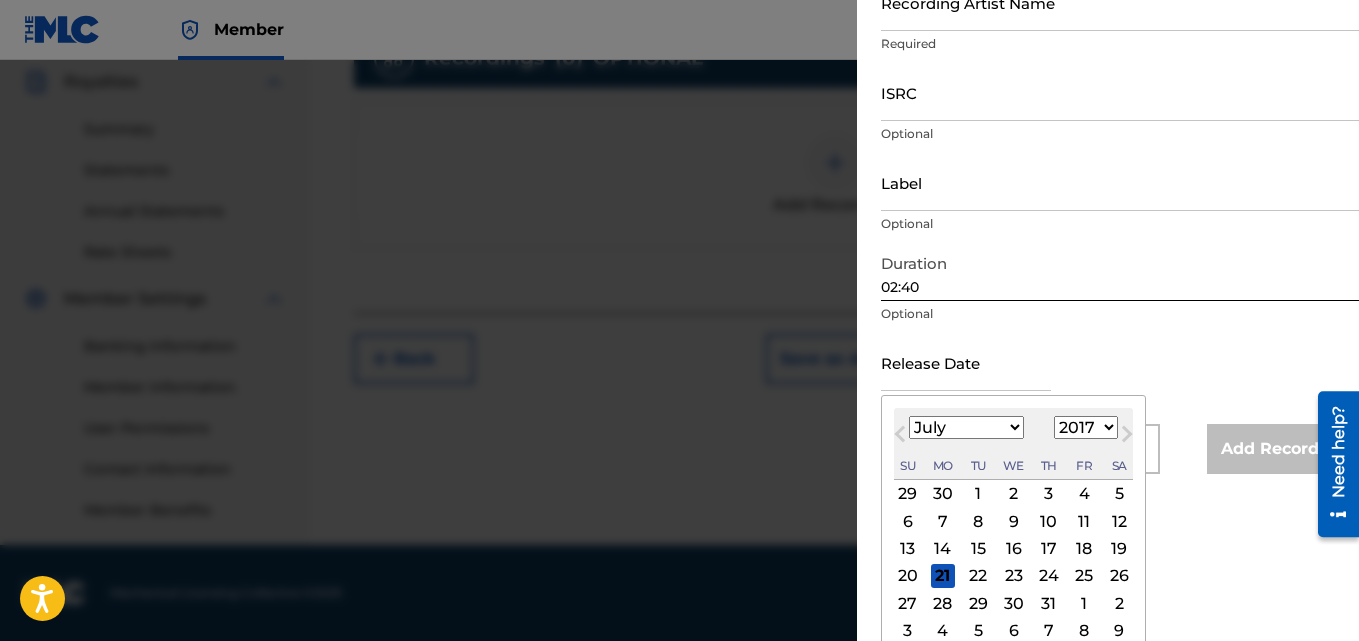 click on "1899 1900 1901 1902 1903 1904 1905 1906 1907 1908 1909 1910 1911 1912 1913 1914 1915 1916 1917 1918 1919 1920 1921 1922 1923 1924 1925 1926 1927 1928 1929 1930 1931 1932 1933 1934 1935 1936 1937 1938 1939 1940 1941 1942 1943 1944 1945 1946 1947 1948 1949 1950 1951 1952 1953 1954 1955 1956 1957 1958 1959 1960 1961 1962 1963 1964 1965 1966 1967 1968 1969 1970 1971 1972 1973 1974 1975 1976 1977 1978 1979 1980 1981 1982 1983 1984 1985 1986 1987 1988 1989 1990 1991 1992 1993 1994 1995 1996 1997 1998 1999 2000 2001 2002 2003 2004 2005 2006 2007 2008 2009 2010 2011 2012 2013 2014 2015 2016 2017 2018 2019 2020 2021 2022 2023 2024 2025 2026 2027 2028 2029 2030 2031 2032 2033 2034 2035 2036 2037 2038 2039 2040 2041 2042 2043 2044 2045 2046 2047 2048 2049 2050 2051 2052 2053 2054 2055 2056 2057 2058 2059 2060 2061 2062 2063 2064 2065 2066 2067 2068 2069 2070 2071 2072 2073 2074 2075 2076 2077 2078 2079 2080 2081 2082 2083 2084 2085 2086 2087 2088 2089 2090 2091 2092 2093 2094 2095 2096 2097 2098 2099 2100" at bounding box center (1086, 427) 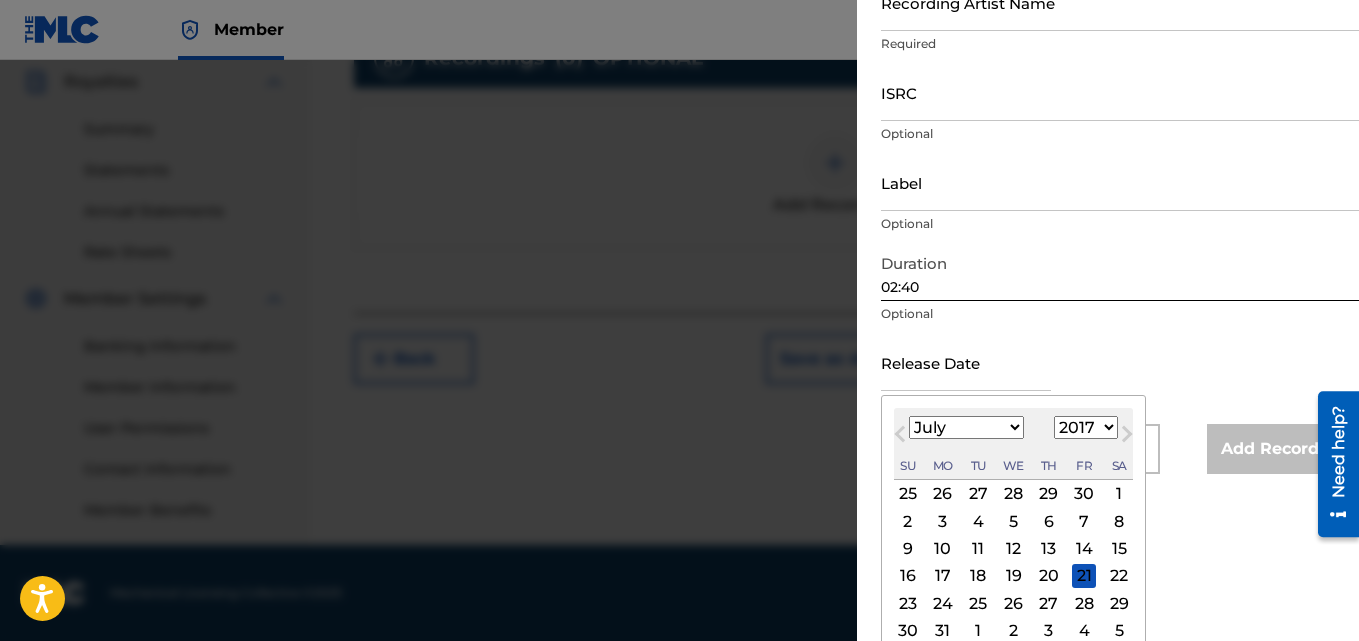 click on "January February March April May June July August September October November December" at bounding box center [966, 427] 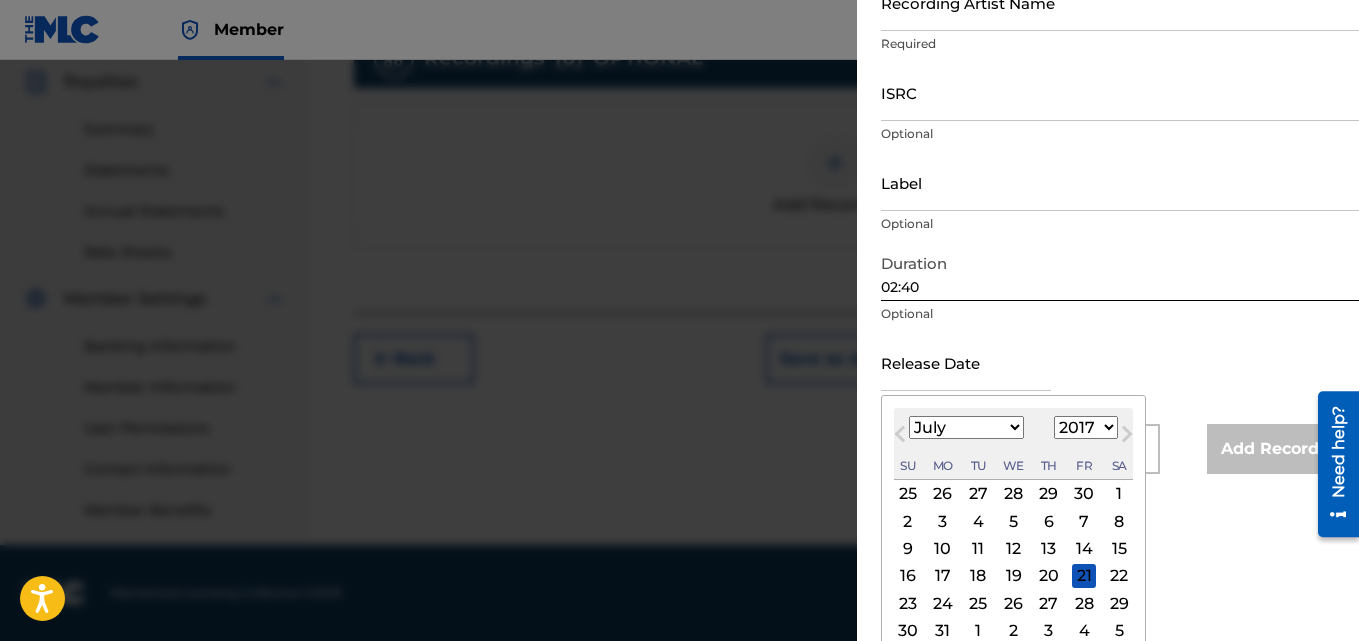 select on "7" 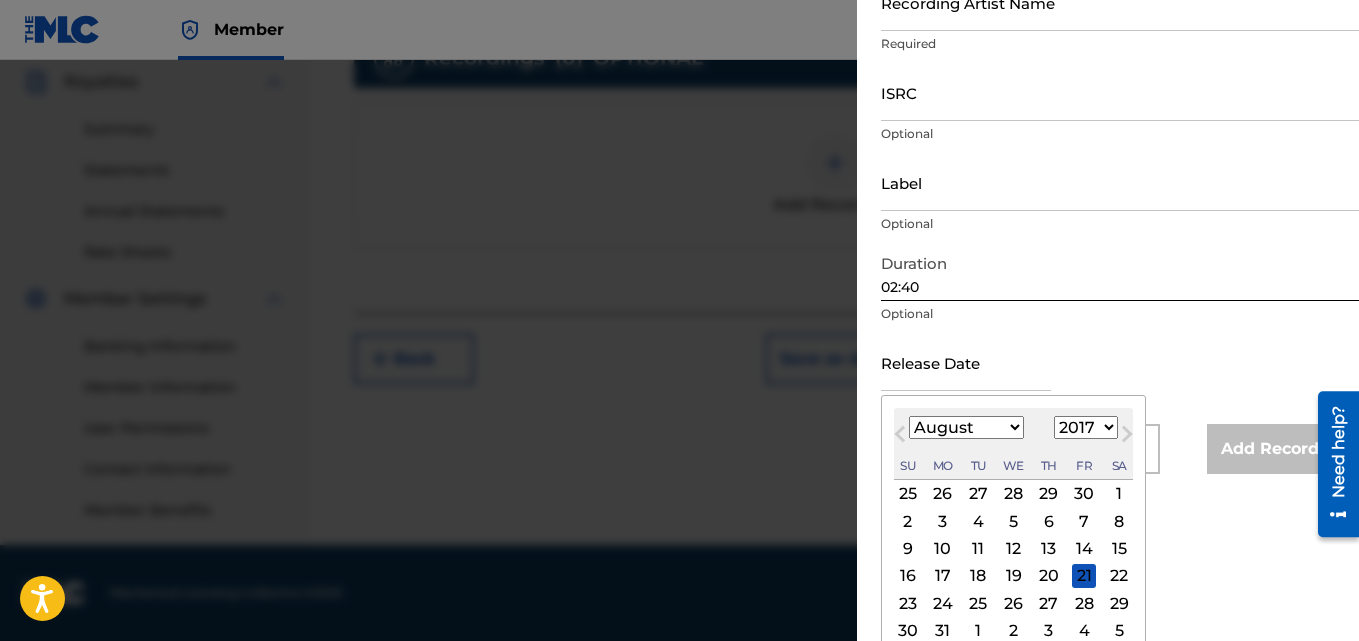 click on "January February March April May June July August September October November December" at bounding box center [966, 427] 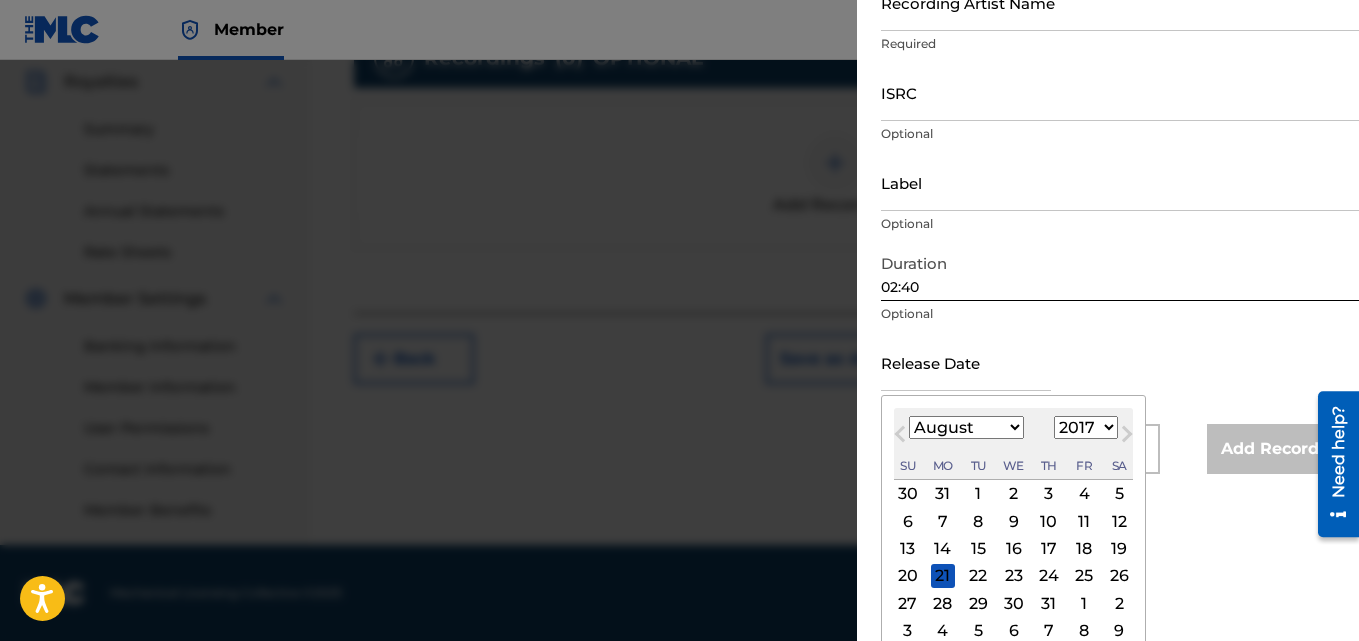 click on "2" at bounding box center [1014, 494] 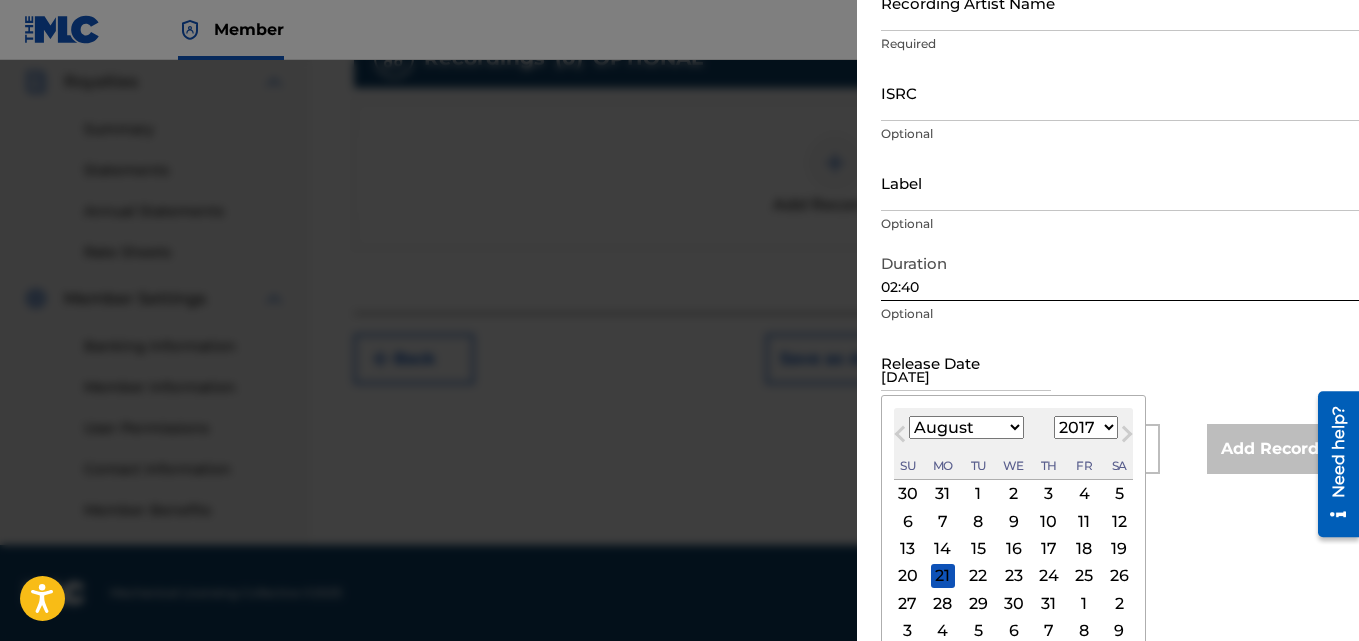 scroll, scrollTop: 90, scrollLeft: 0, axis: vertical 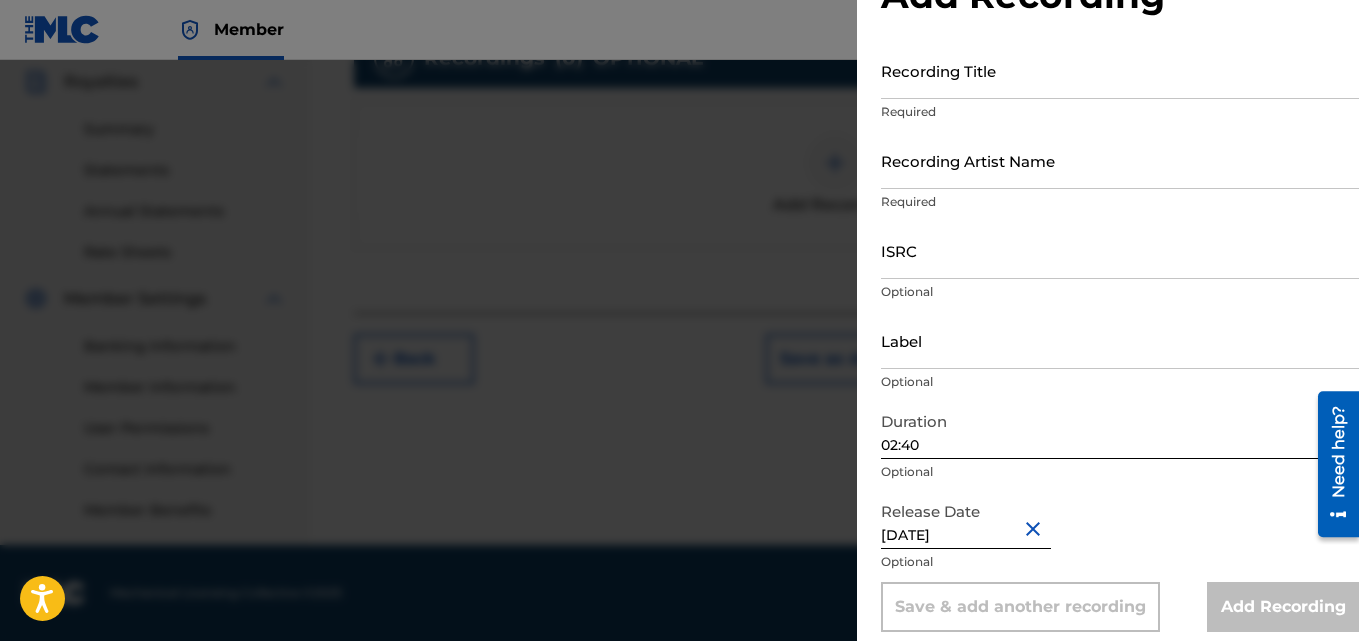 click on "Release Date [DATE] Optional" at bounding box center [1120, 537] 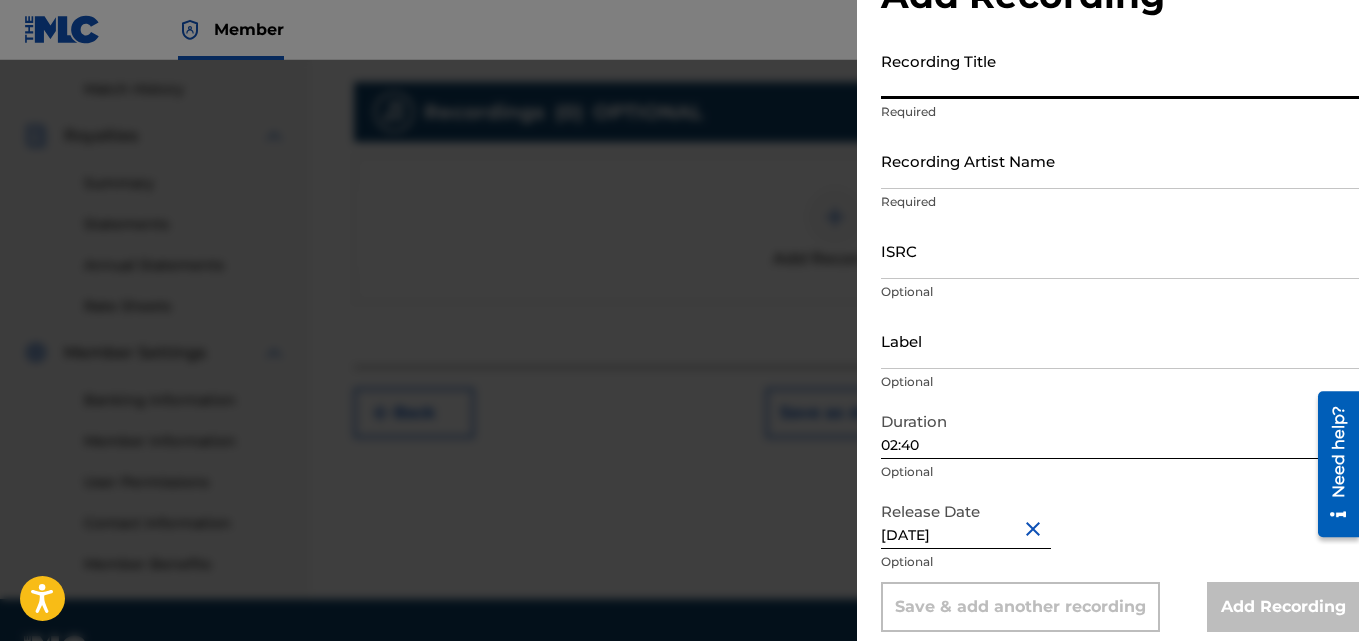 click on "Recording Title" at bounding box center [1120, 70] 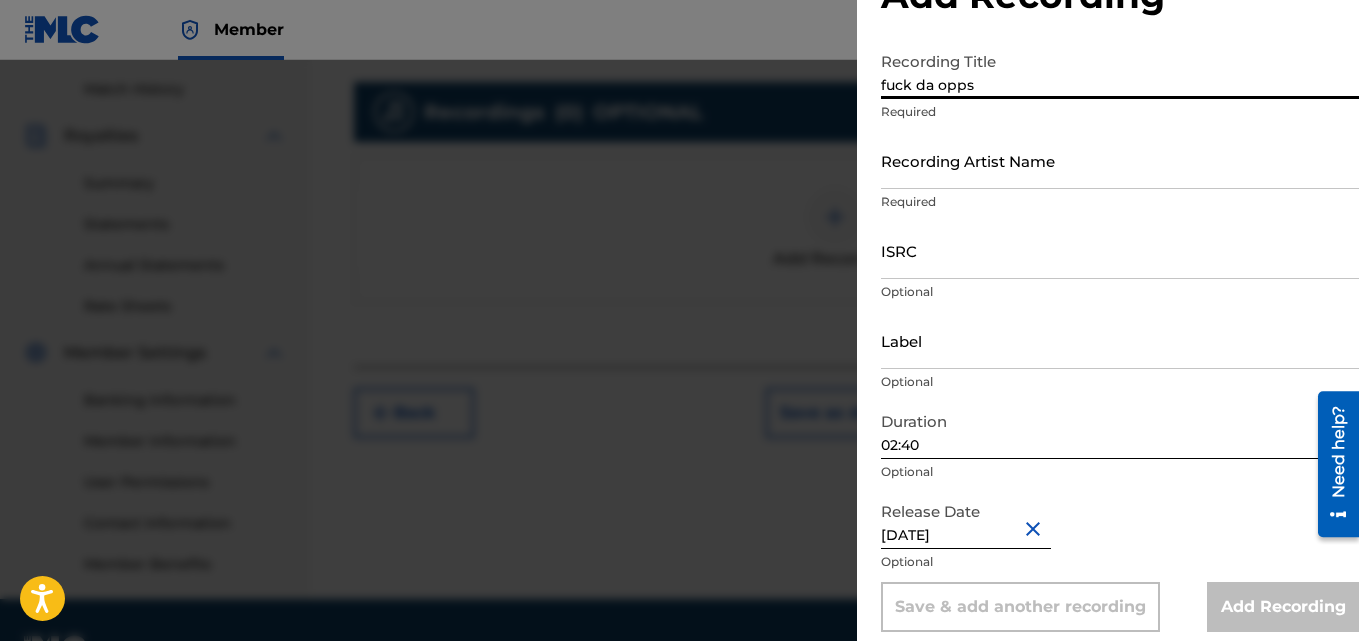 type on "fuck da opps" 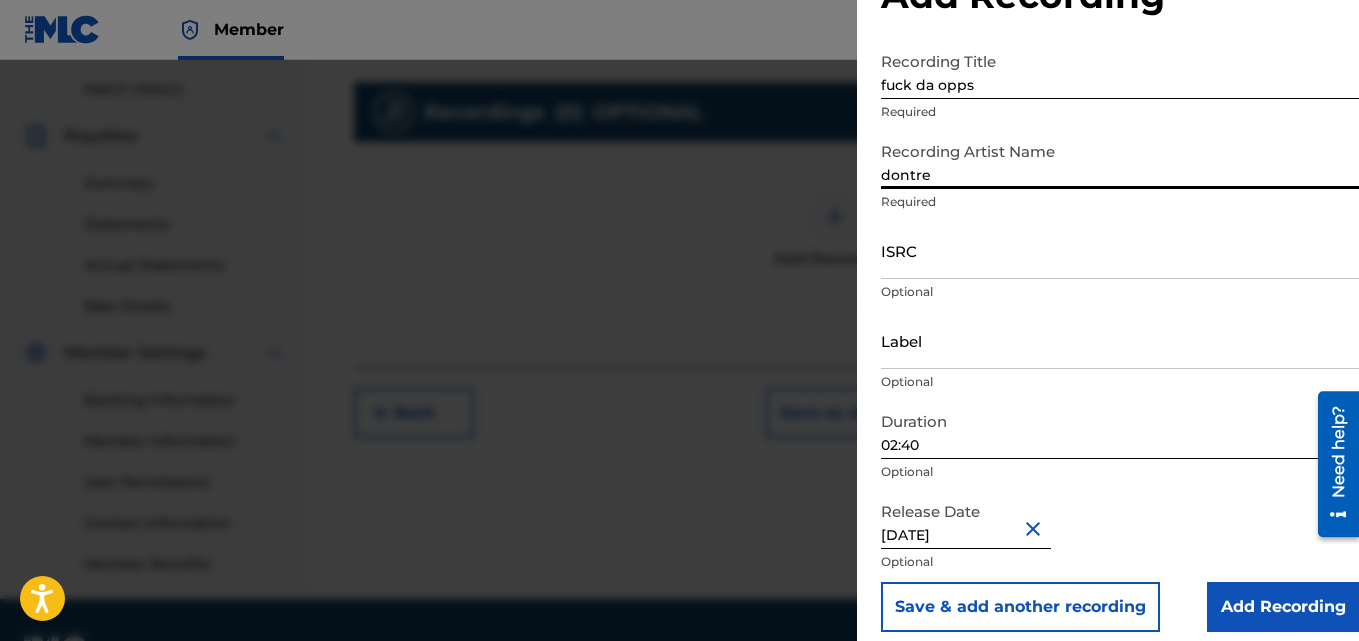 type on "dontre" 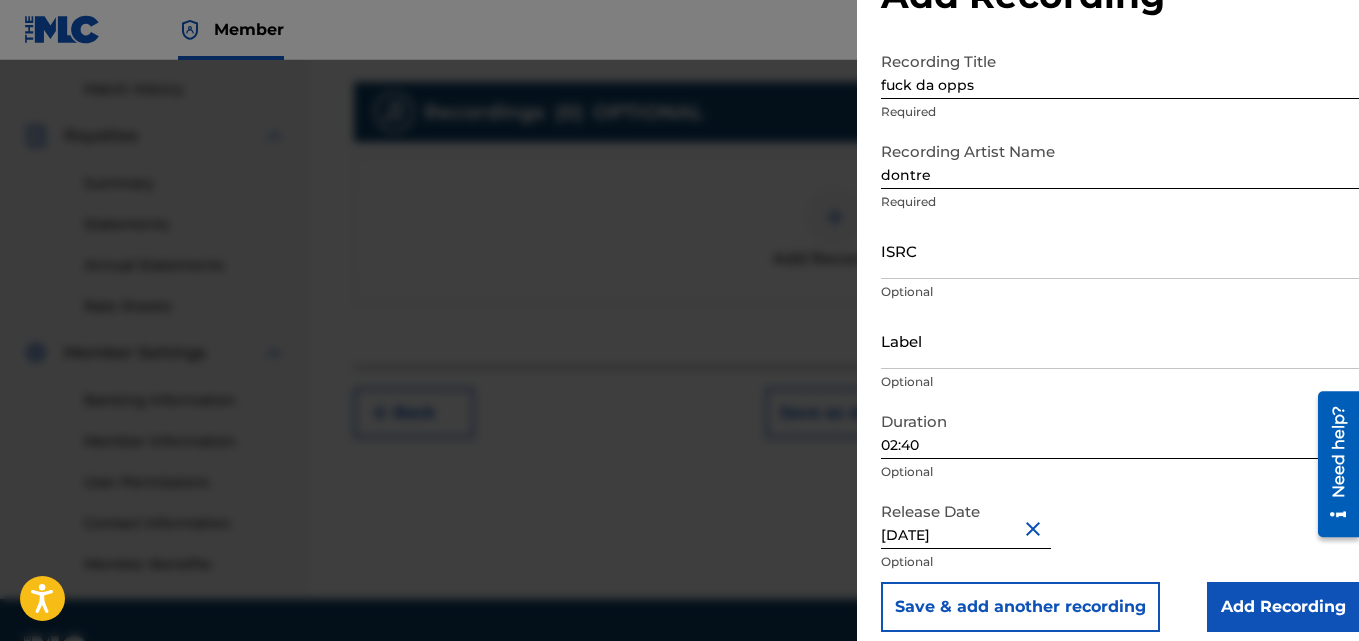 click on "Add Recording" at bounding box center (1283, 607) 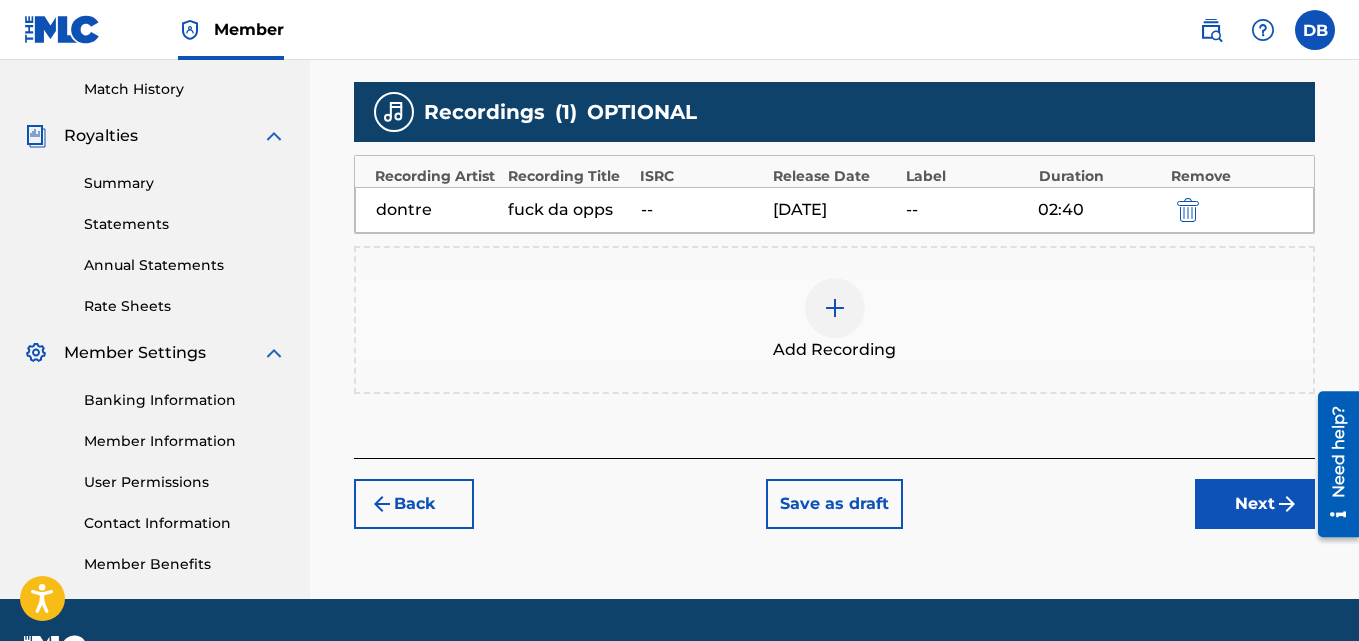 click at bounding box center (1287, 504) 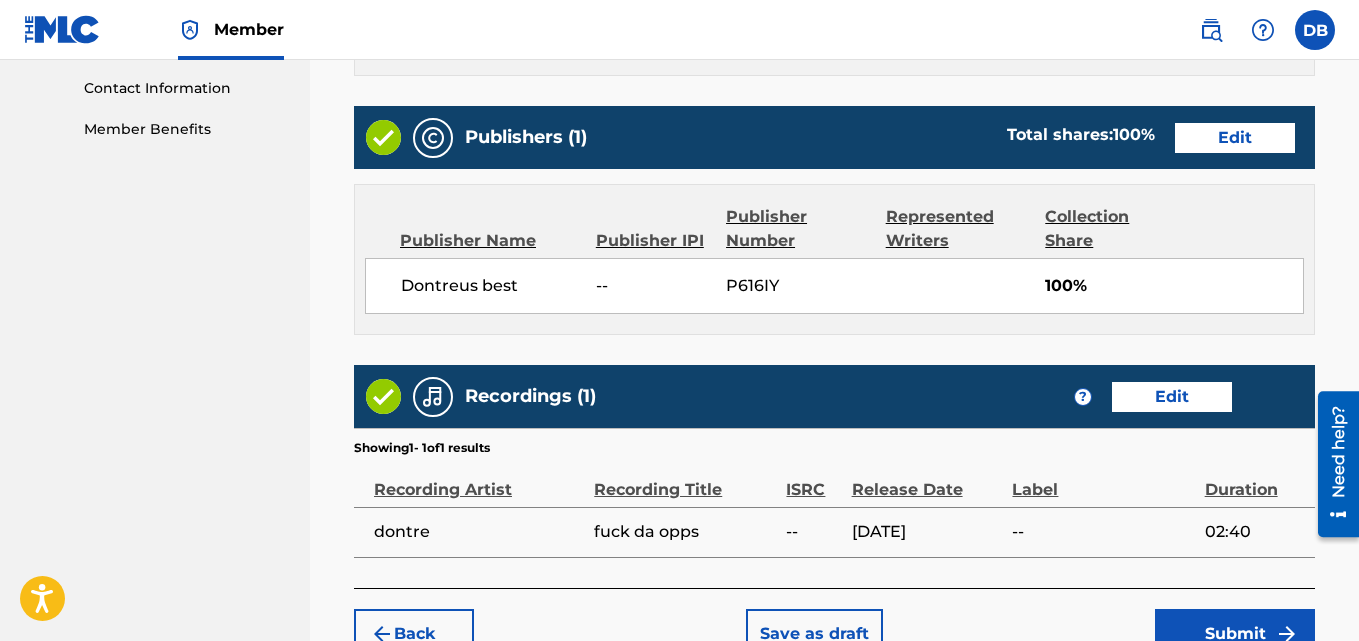 scroll, scrollTop: 1114, scrollLeft: 0, axis: vertical 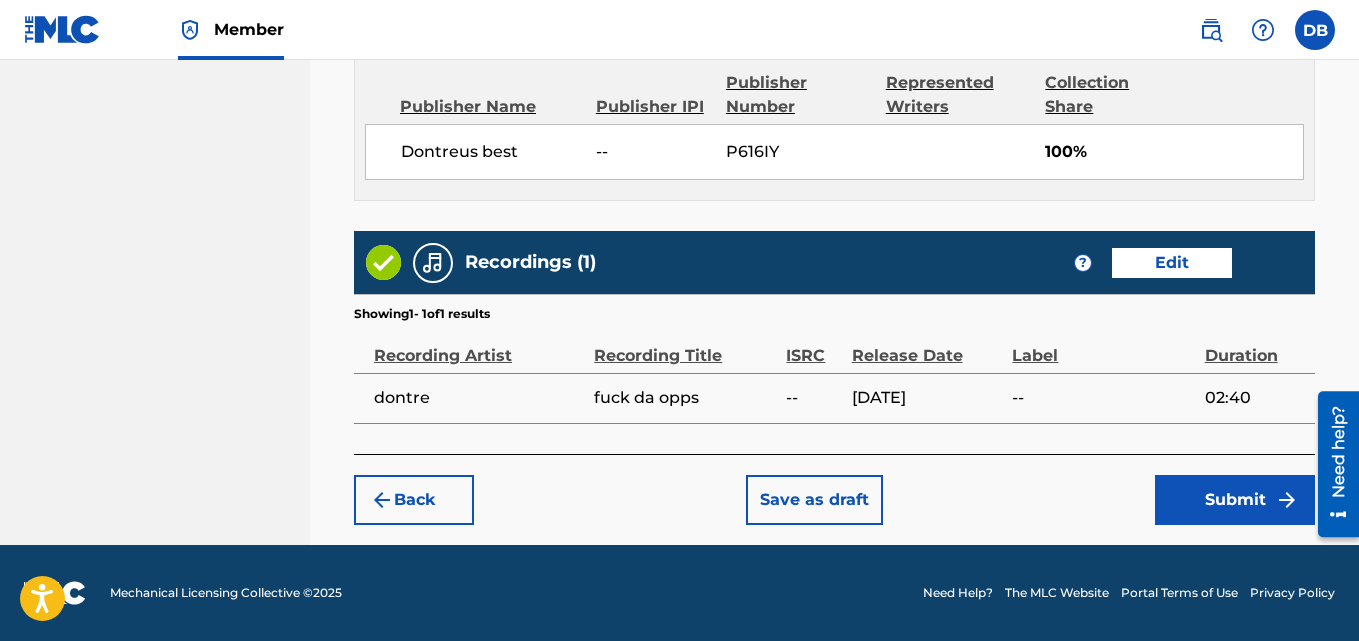 click on "Submit" at bounding box center (1235, 500) 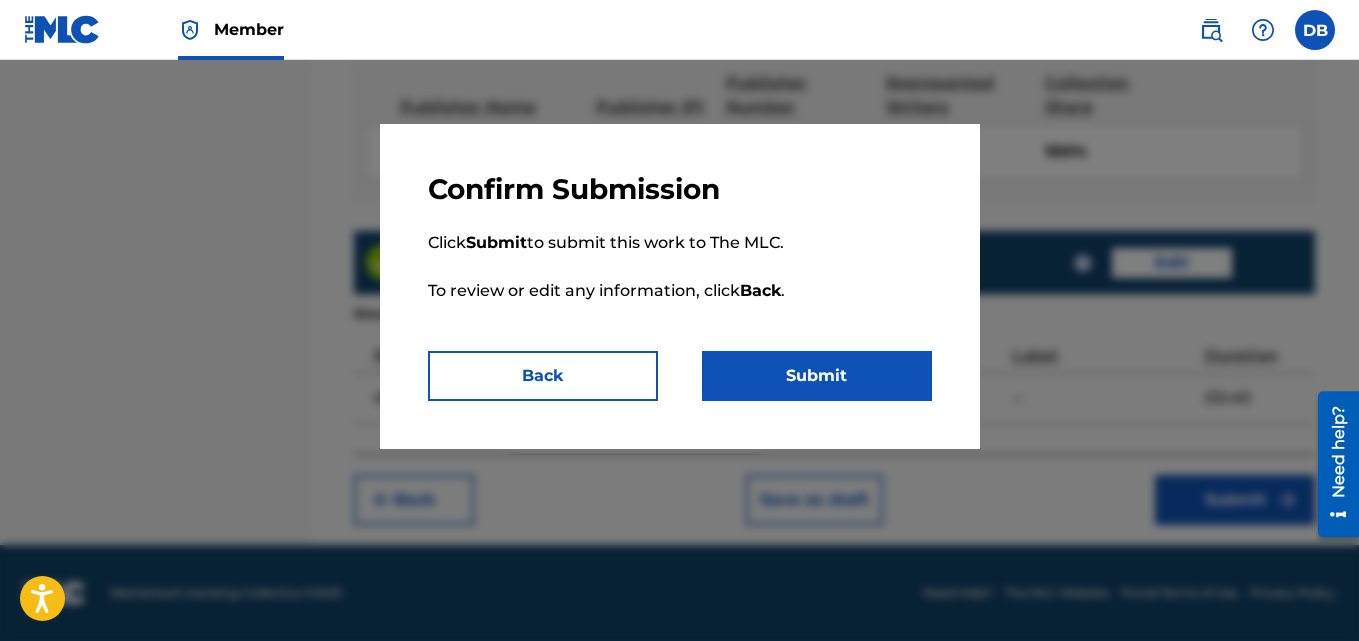 click on "Submit" at bounding box center (817, 376) 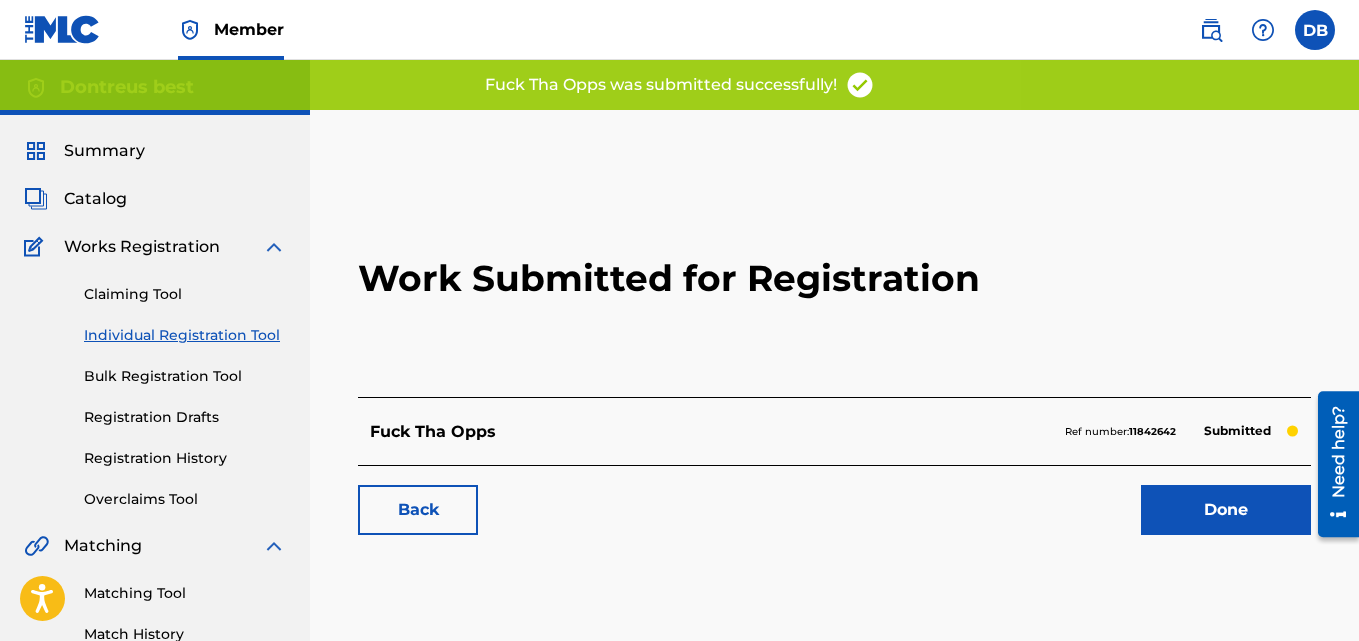click on "Done" at bounding box center [1226, 510] 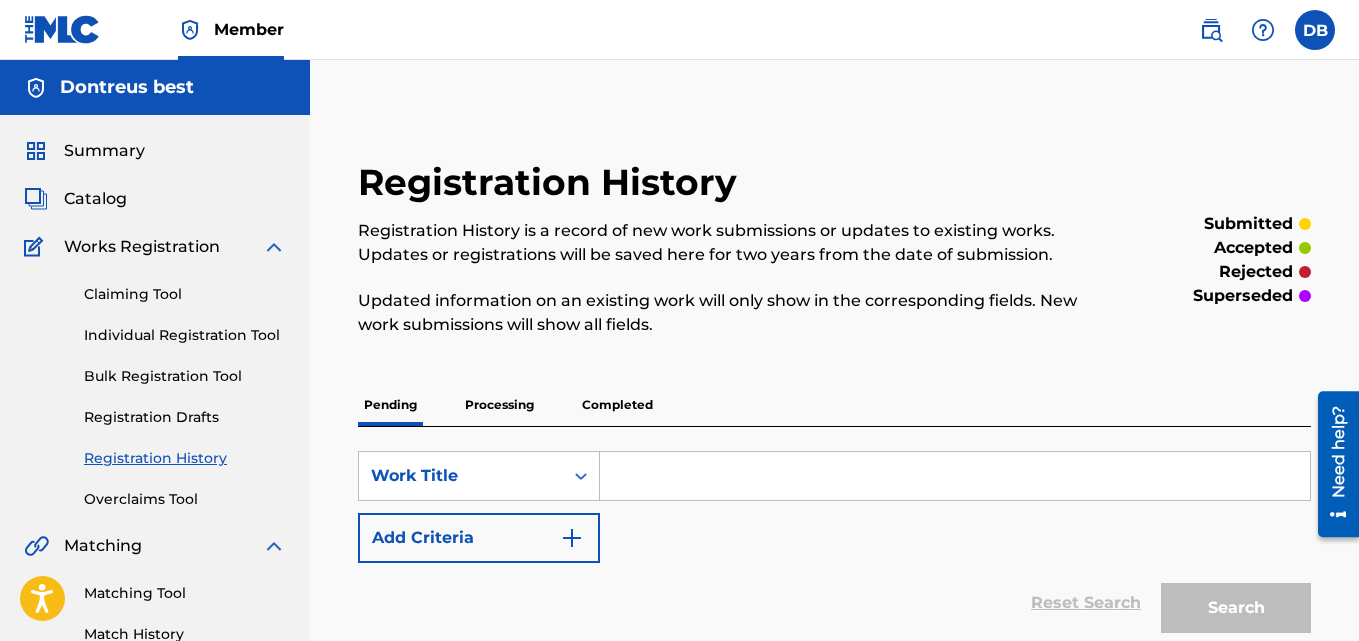 click on "Bulk Registration Tool" at bounding box center [185, 376] 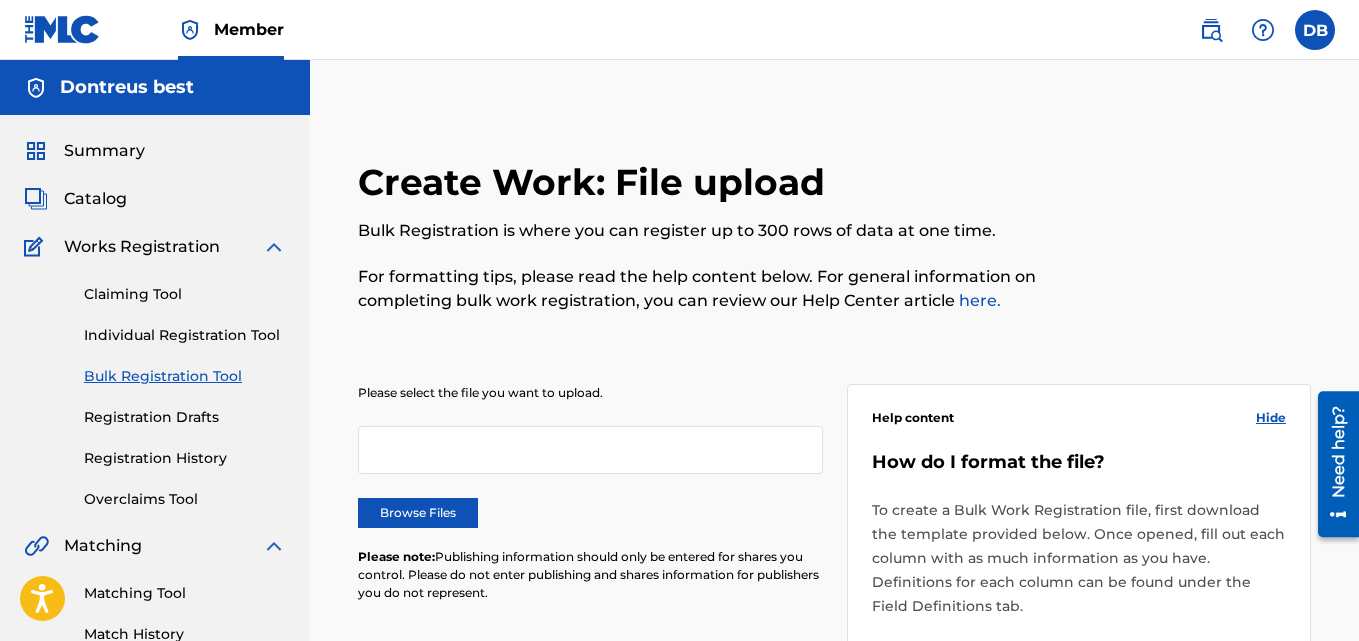 click on "Individual Registration Tool" at bounding box center [185, 335] 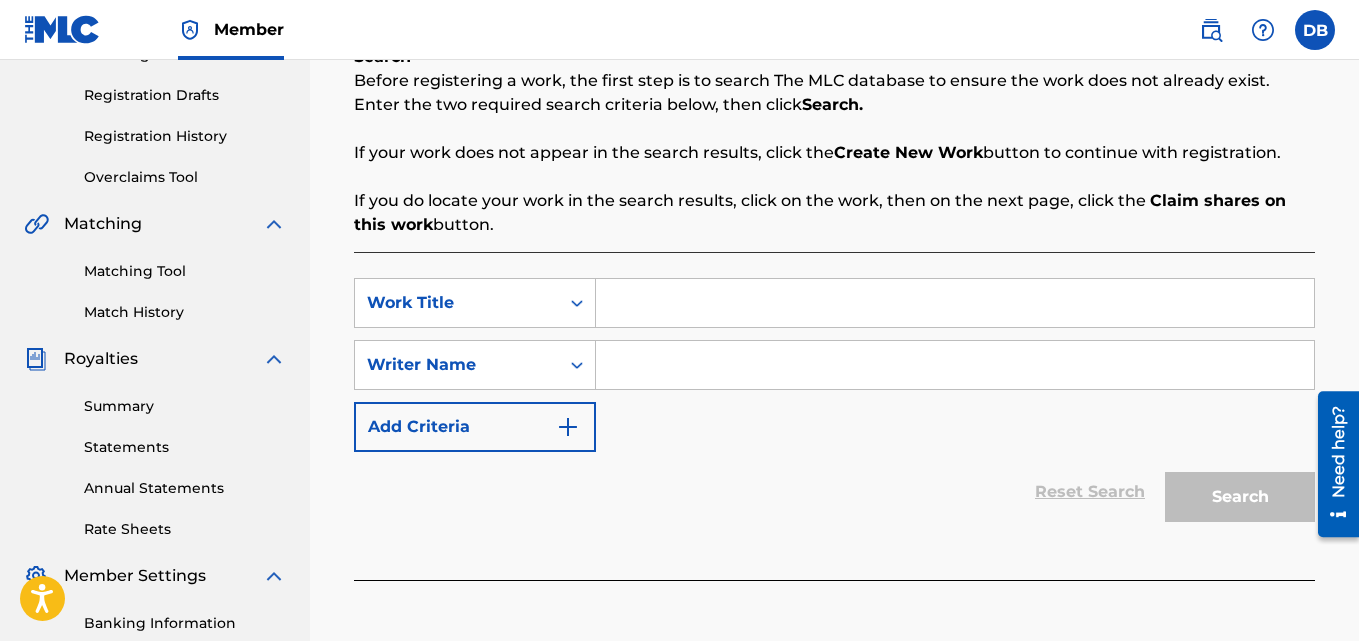 scroll, scrollTop: 327, scrollLeft: 0, axis: vertical 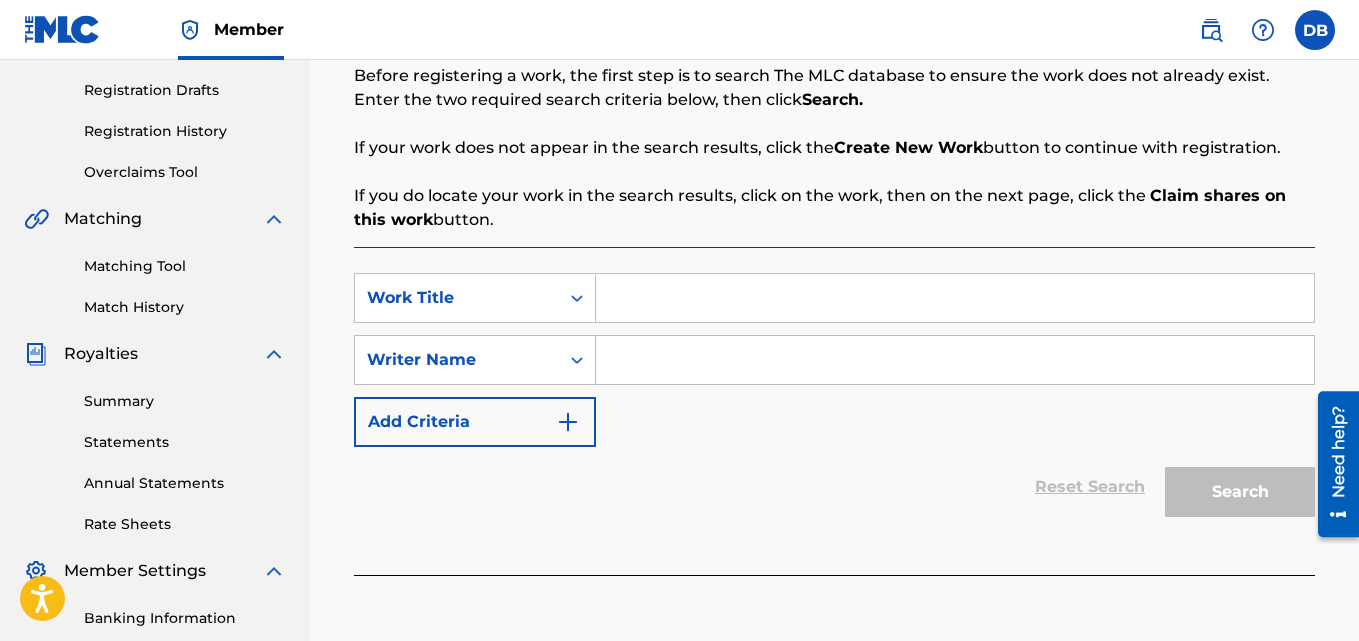 click at bounding box center [955, 298] 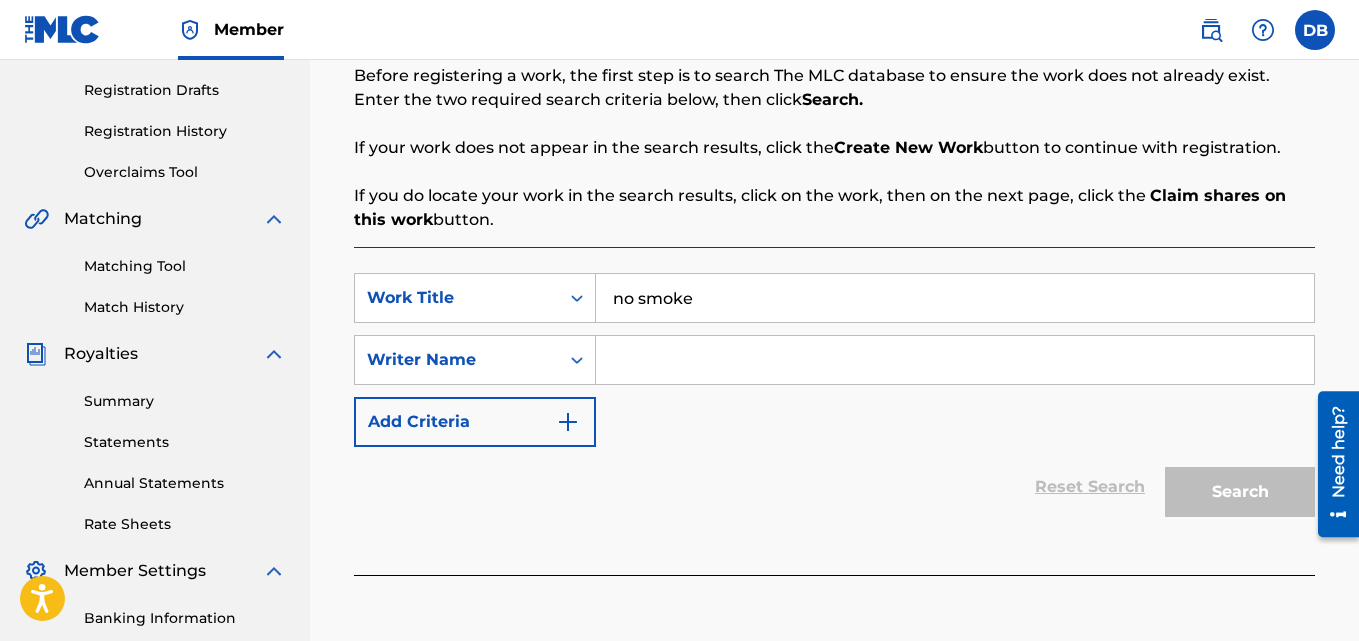 type on "no smoke" 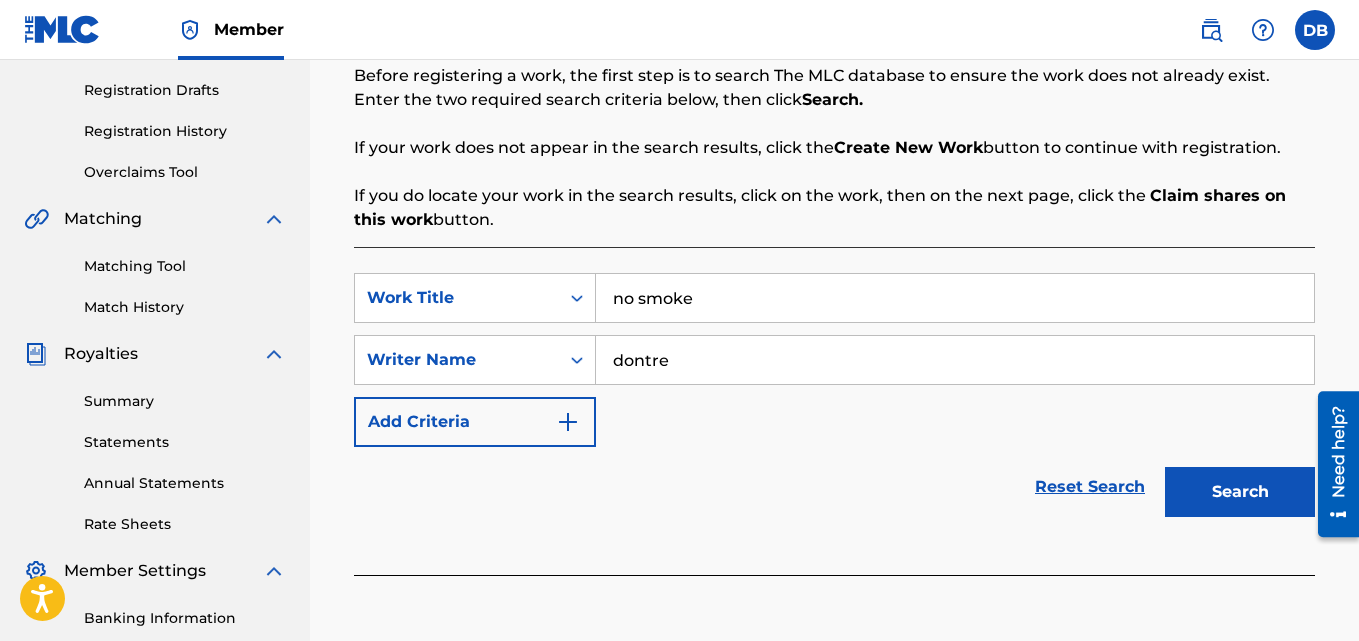 type on "dontre" 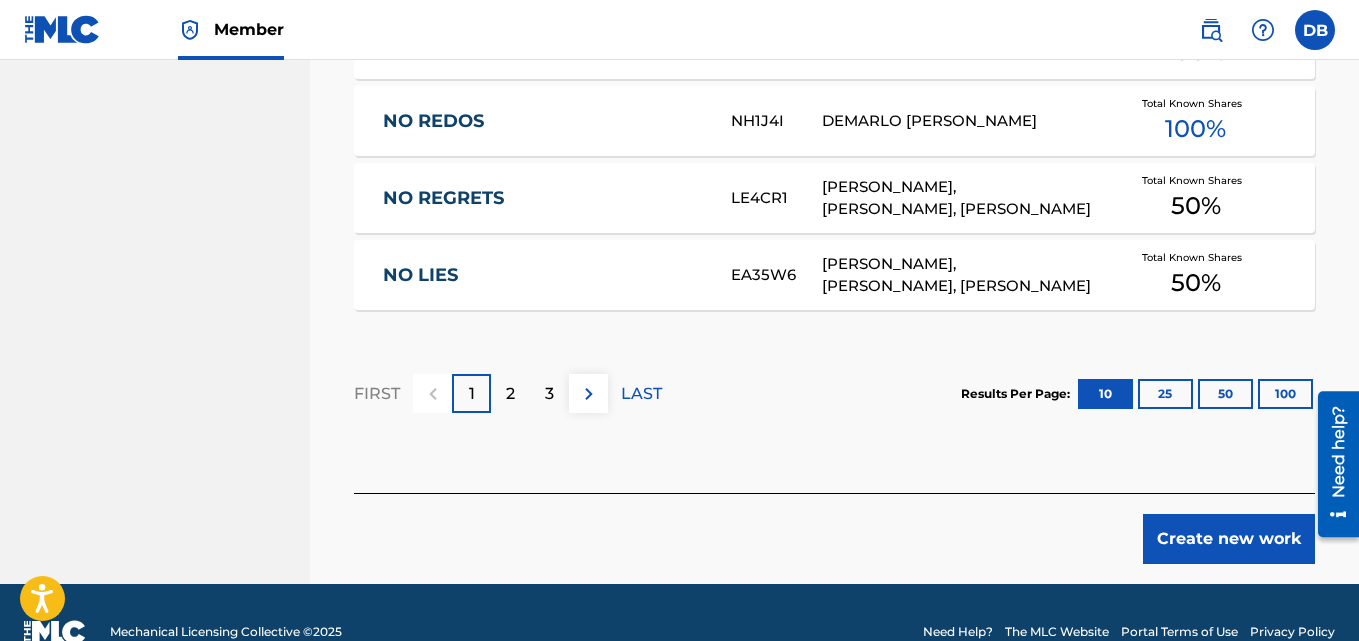 scroll, scrollTop: 1459, scrollLeft: 0, axis: vertical 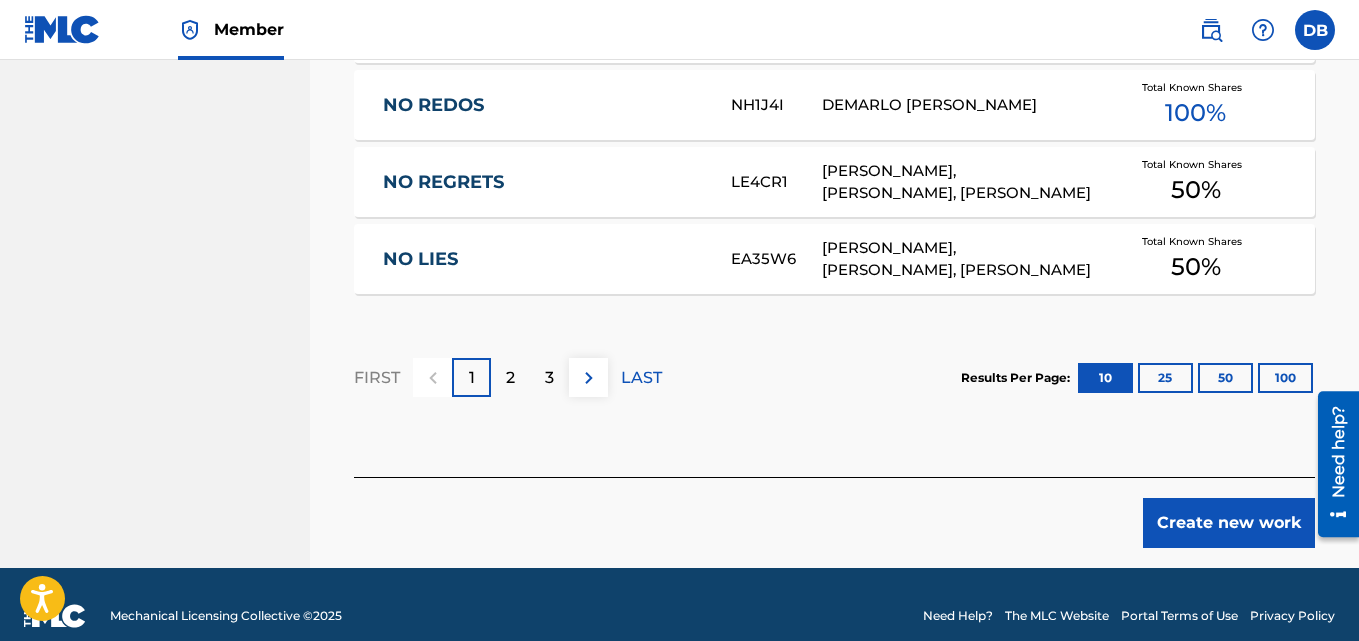 click on "Create new work" at bounding box center (1229, 523) 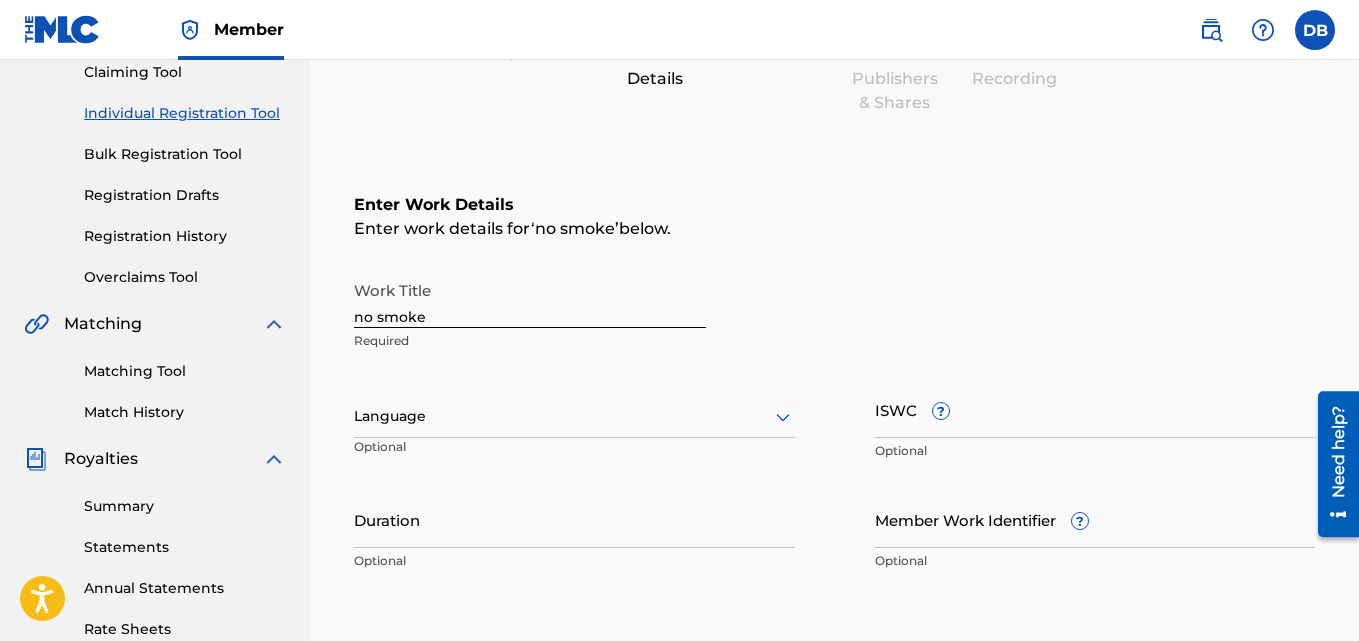 scroll, scrollTop: 198, scrollLeft: 0, axis: vertical 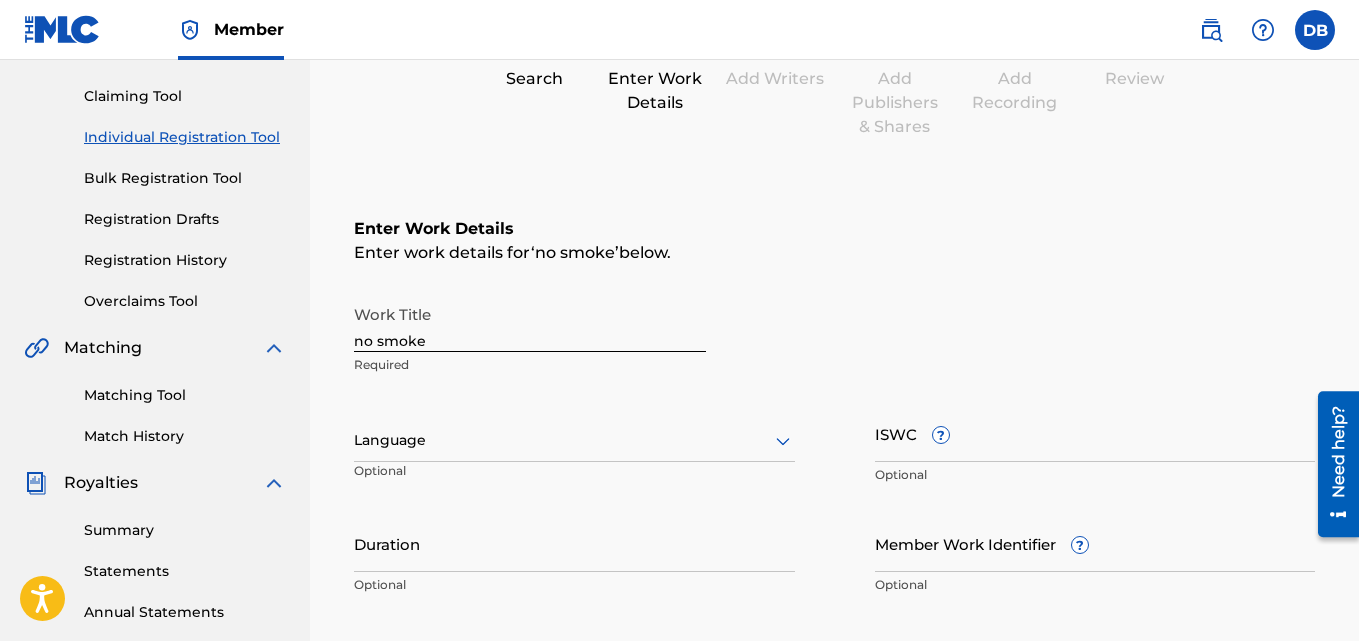 click at bounding box center [574, 440] 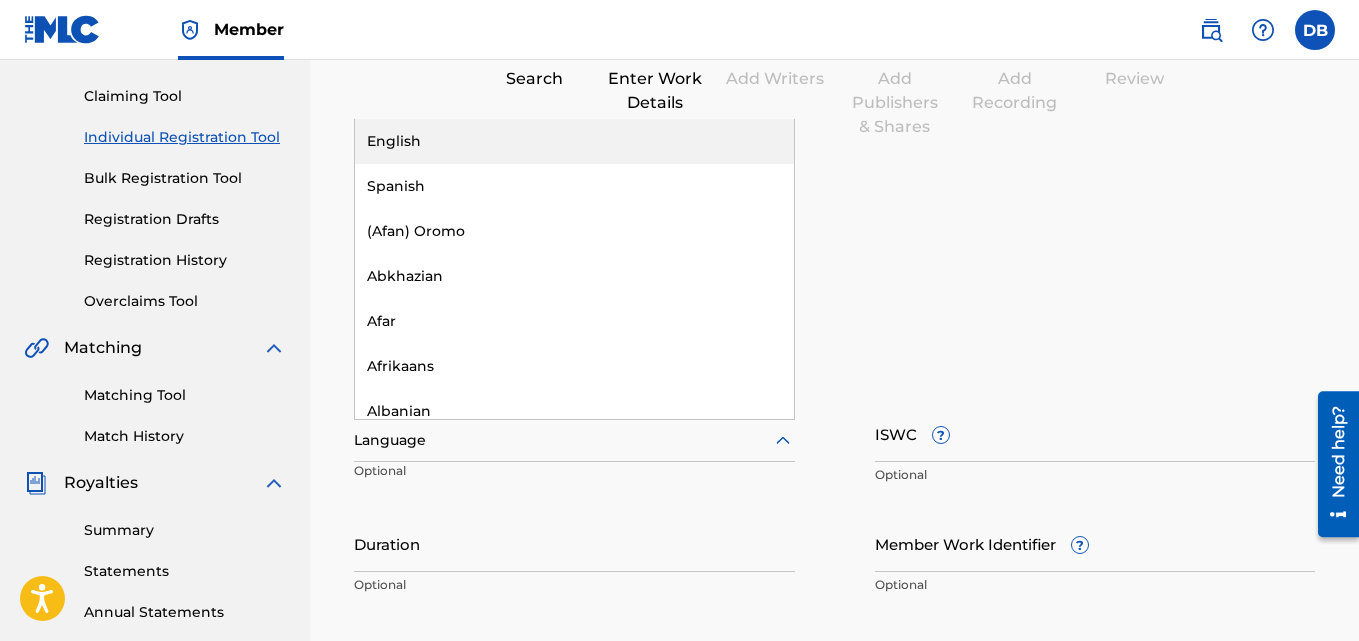 click on "English" at bounding box center [574, 141] 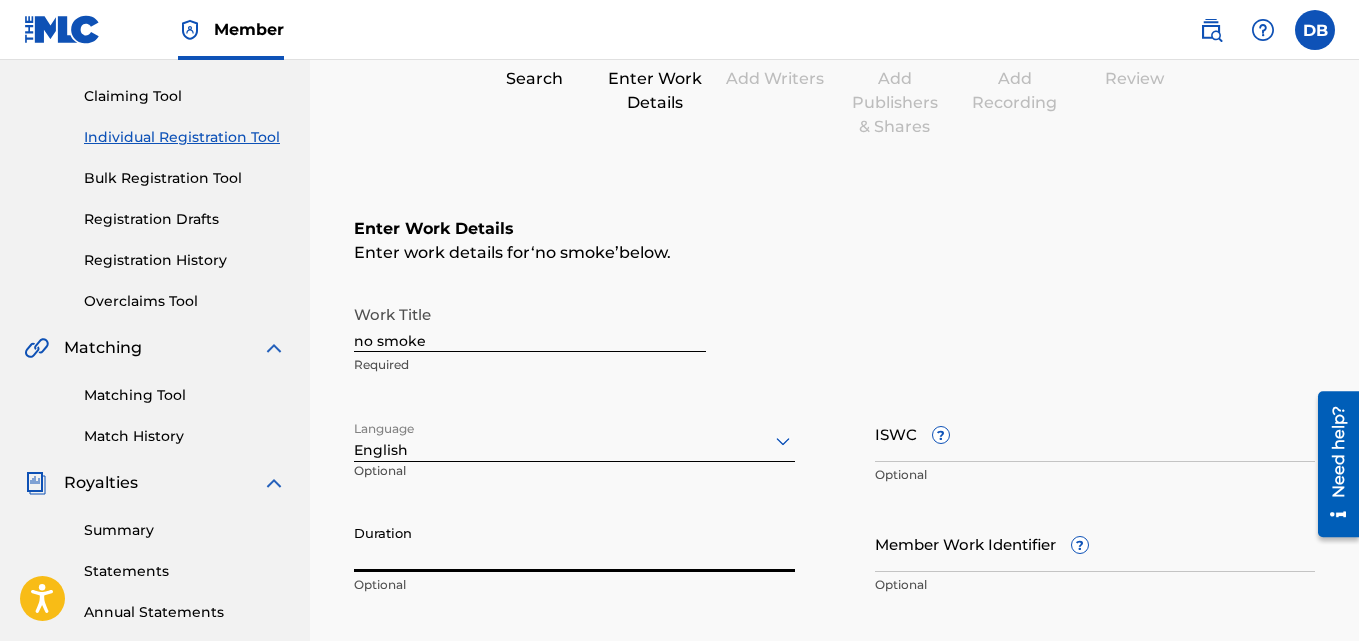 click on "Duration" at bounding box center [574, 543] 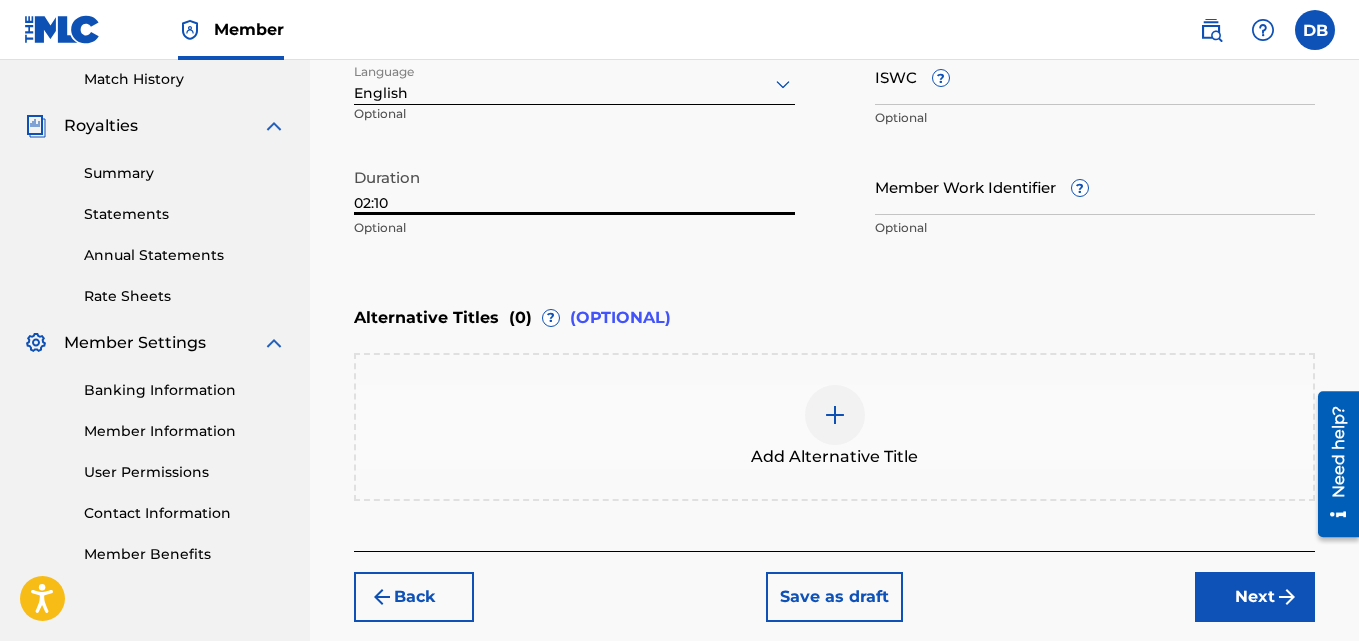 scroll, scrollTop: 560, scrollLeft: 0, axis: vertical 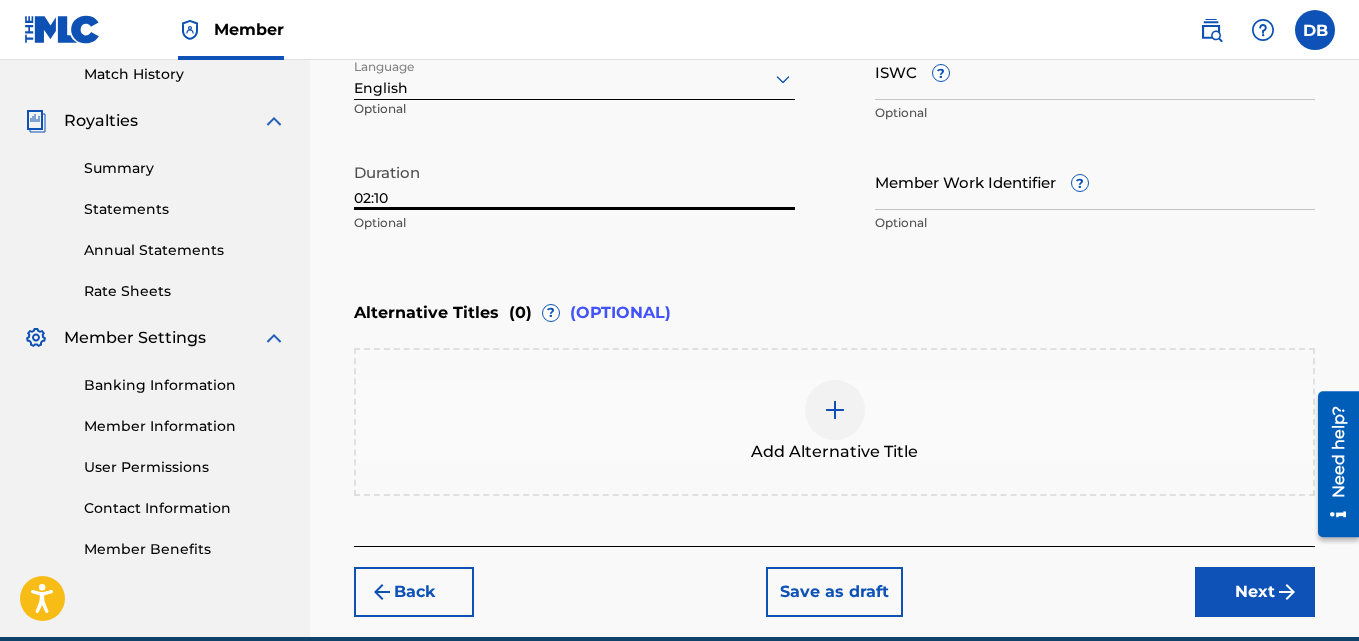 type on "02:10" 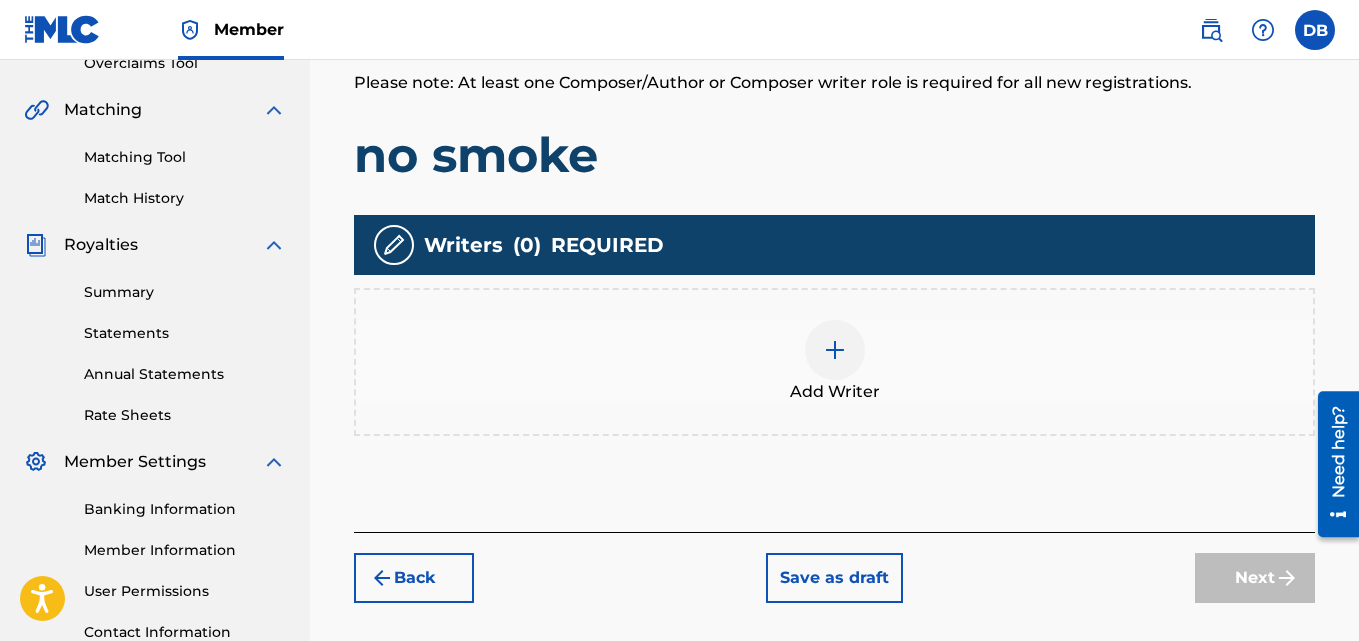 scroll, scrollTop: 500, scrollLeft: 0, axis: vertical 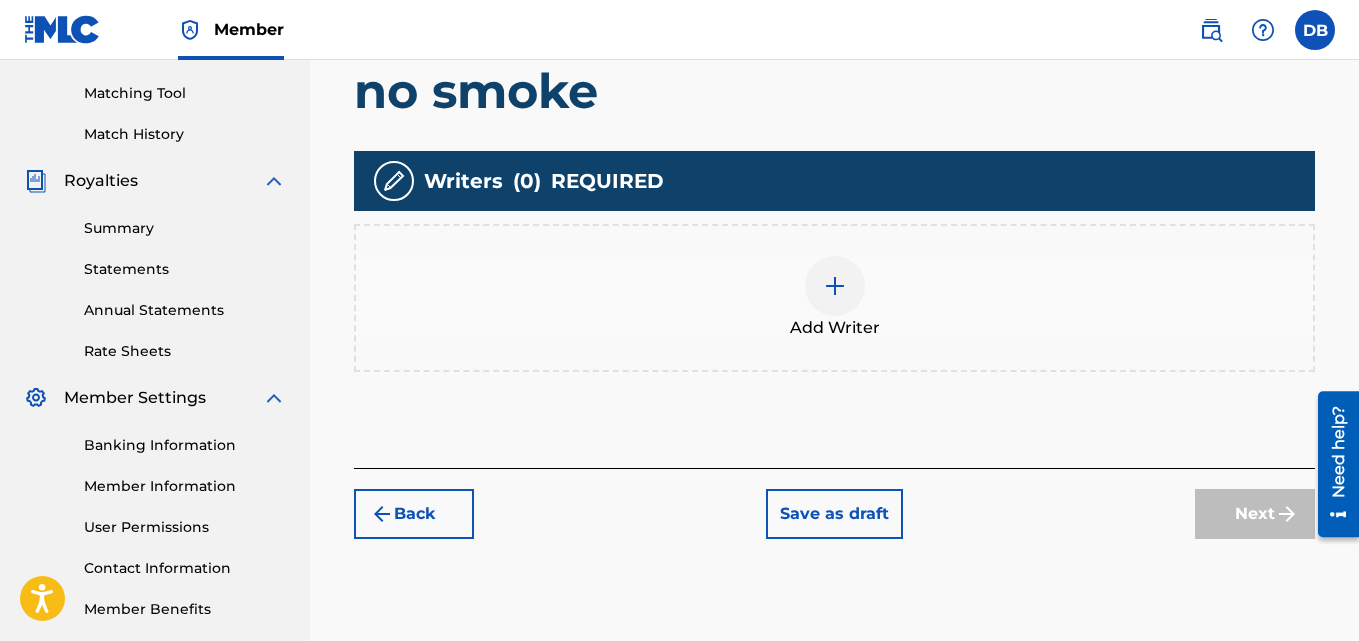 click at bounding box center [835, 286] 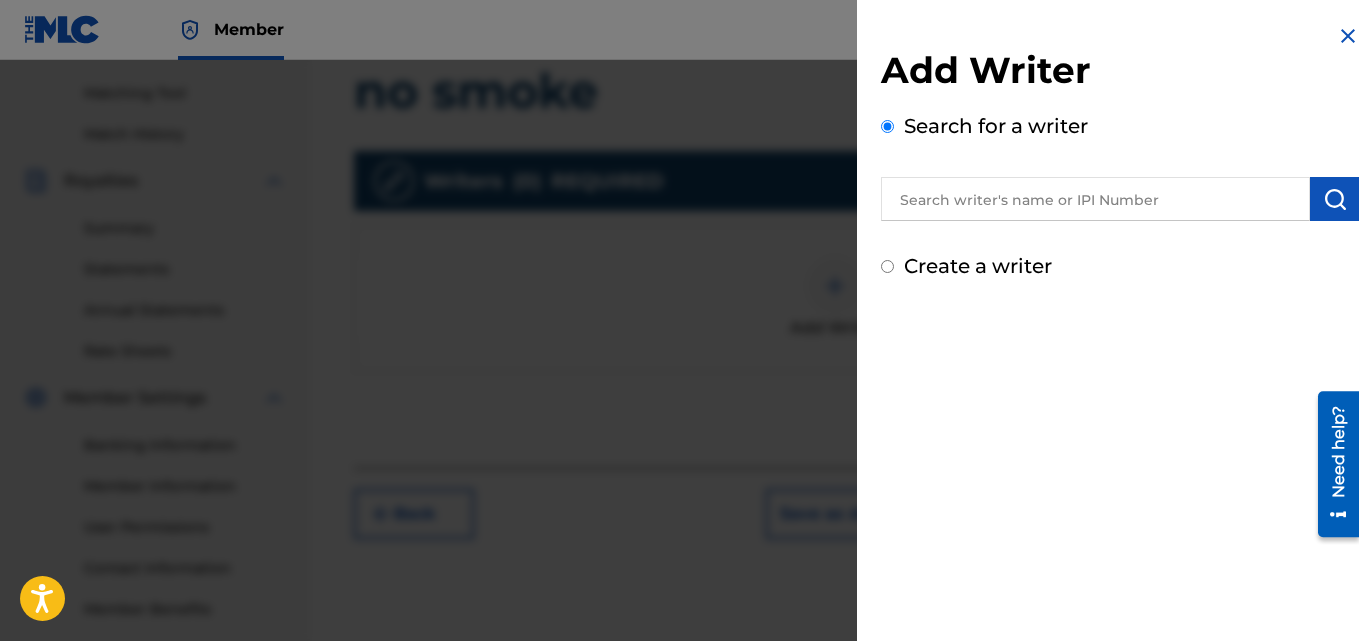 click on "Create a writer" at bounding box center (978, 266) 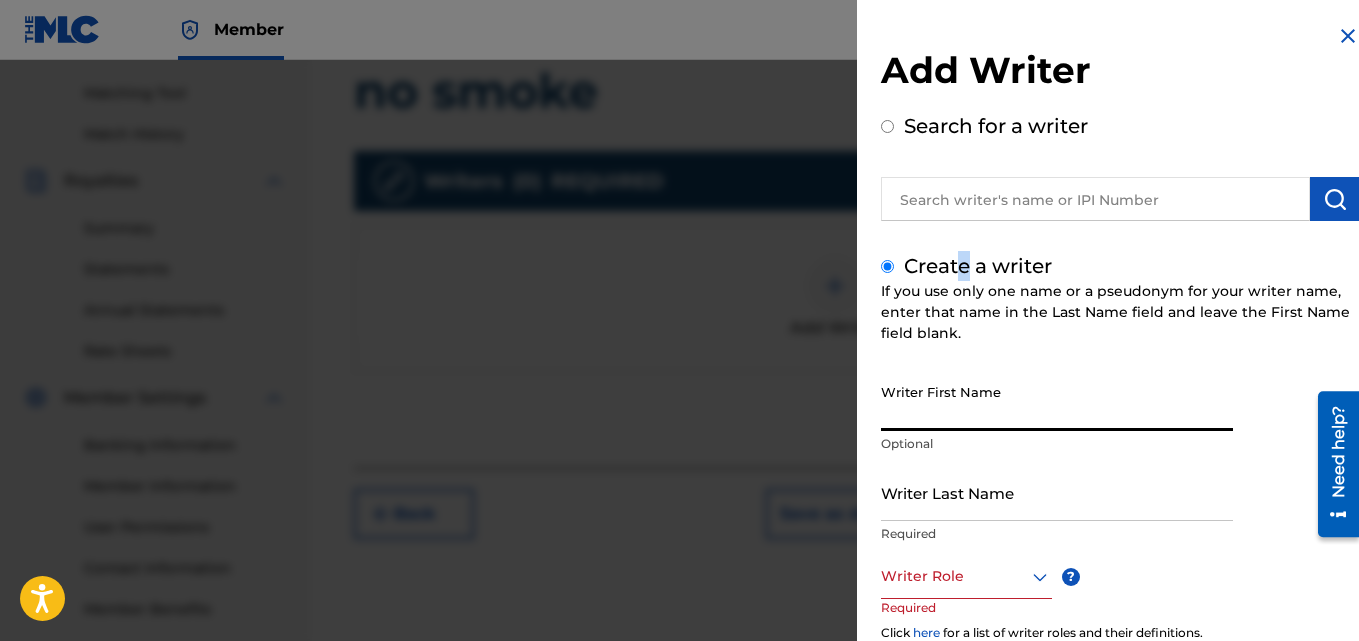 click on "Writer First Name" at bounding box center [1057, 402] 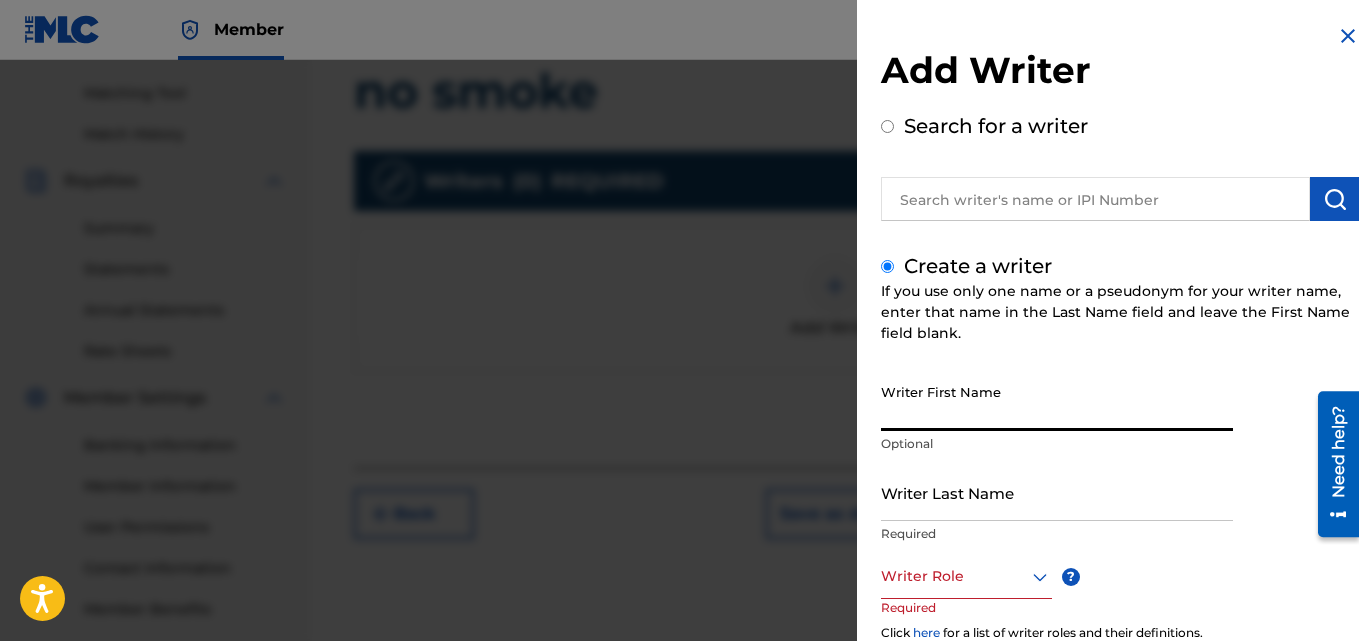 type on "Dontreus" 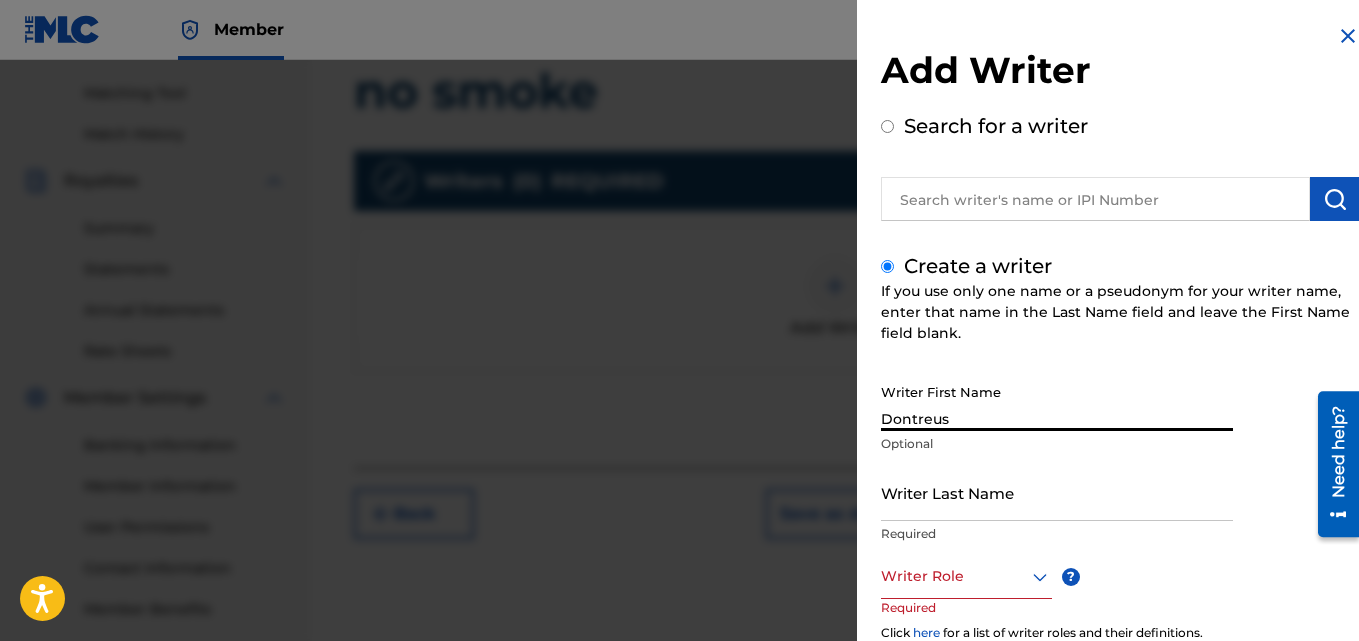 type on "Best" 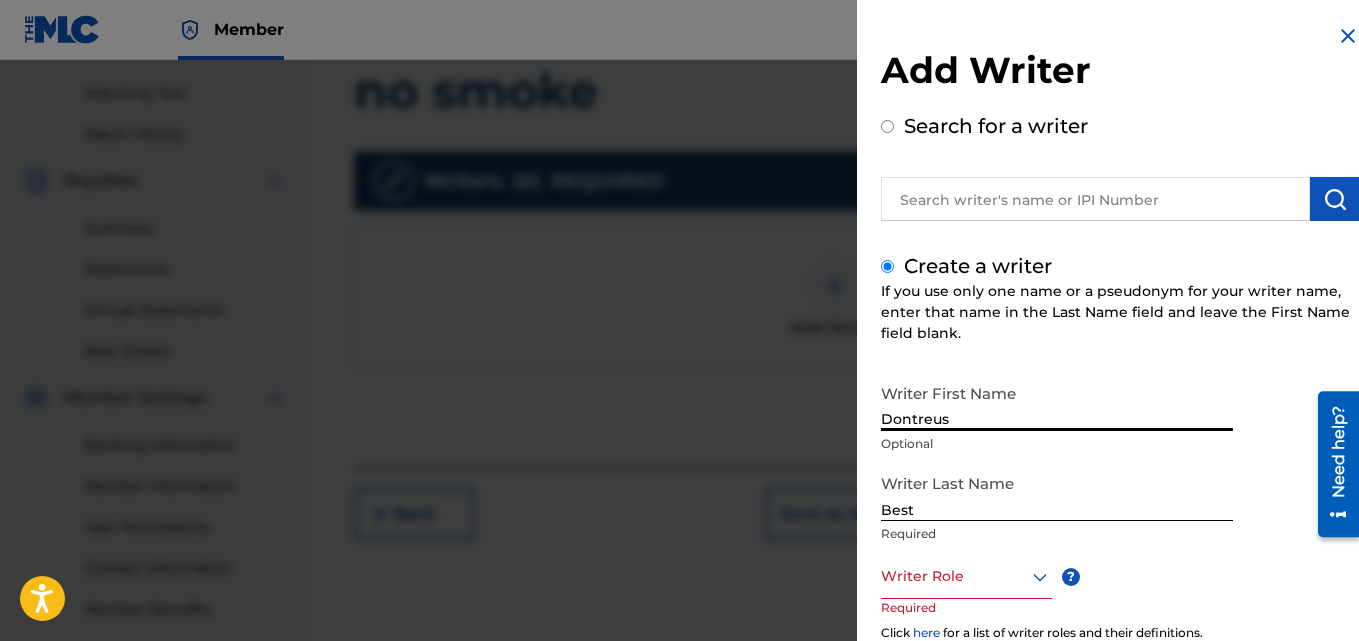 scroll, scrollTop: 599, scrollLeft: 0, axis: vertical 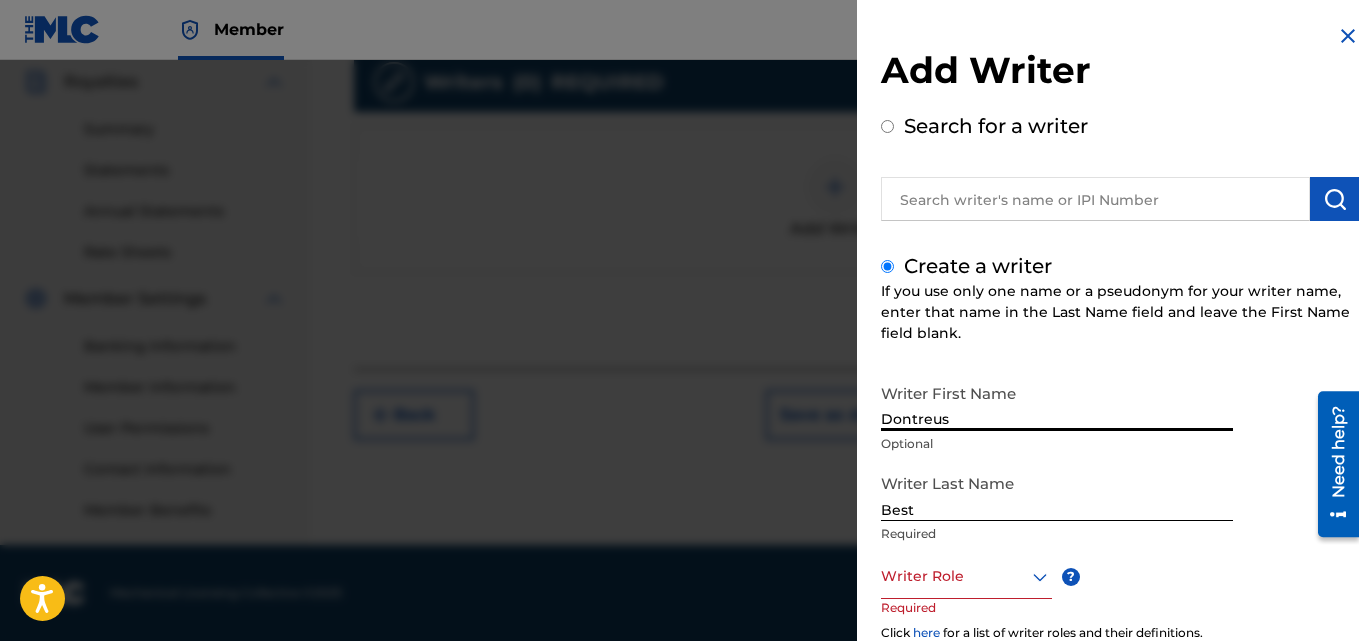 click at bounding box center (966, 576) 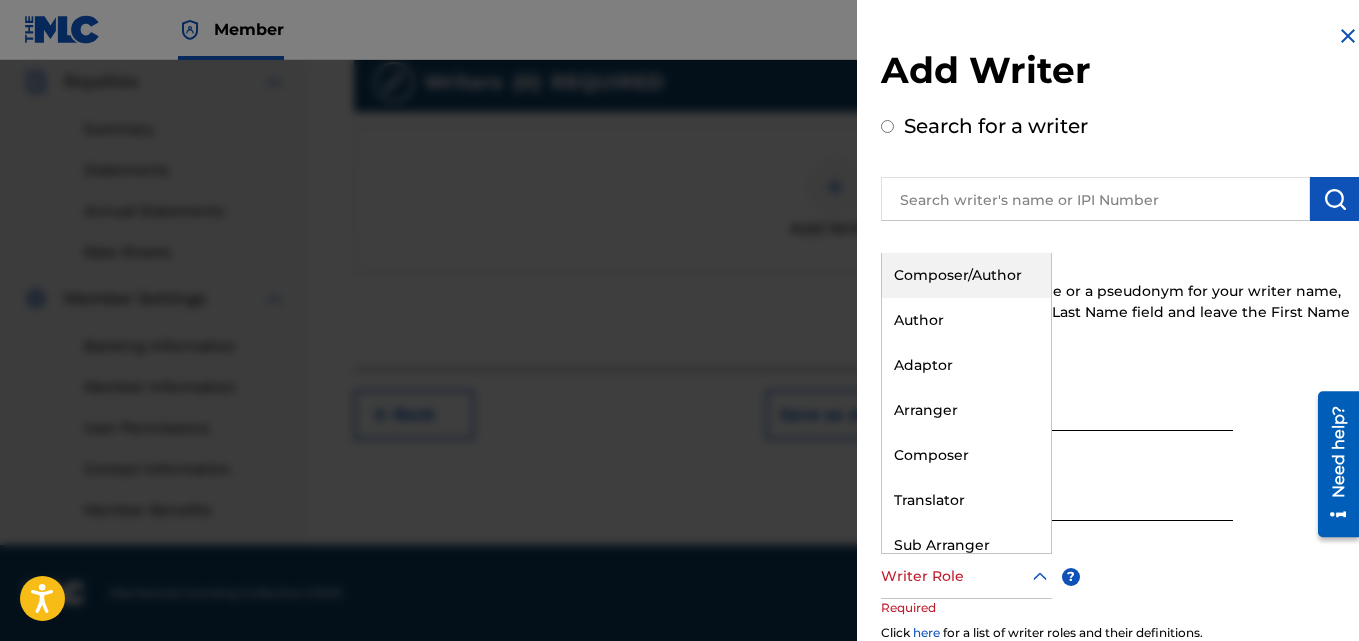 click on "Composer/Author" at bounding box center [966, 275] 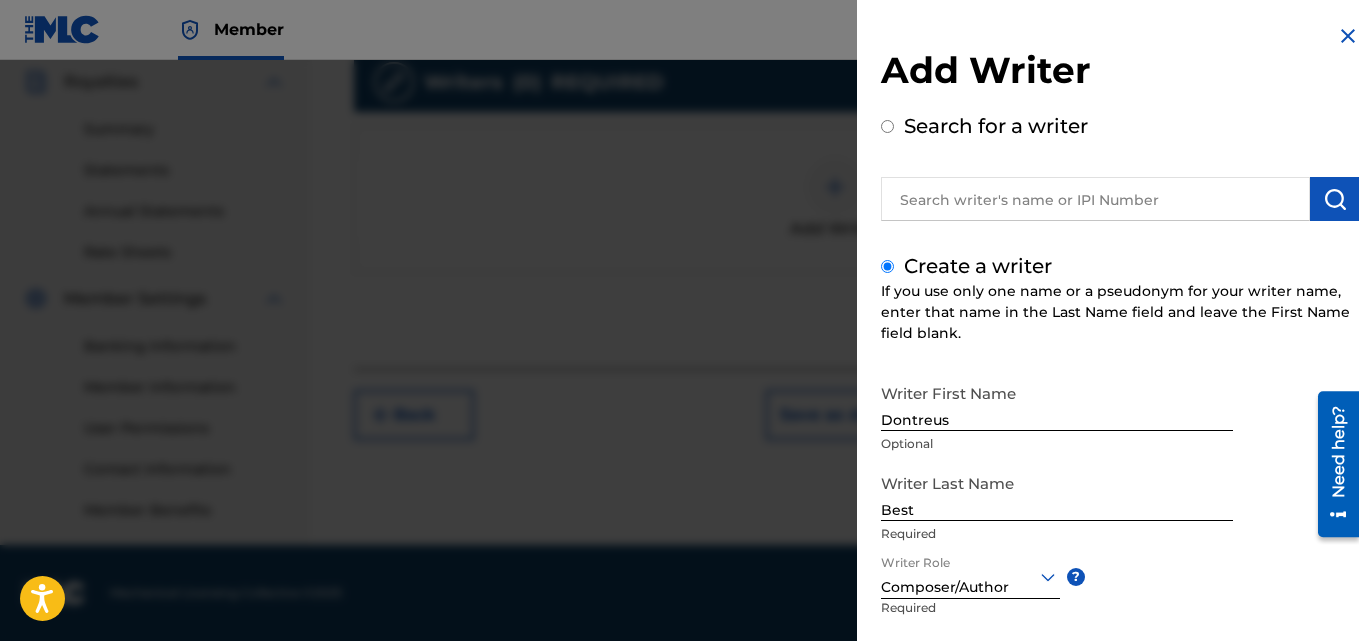 click on "Optional" at bounding box center (1057, 444) 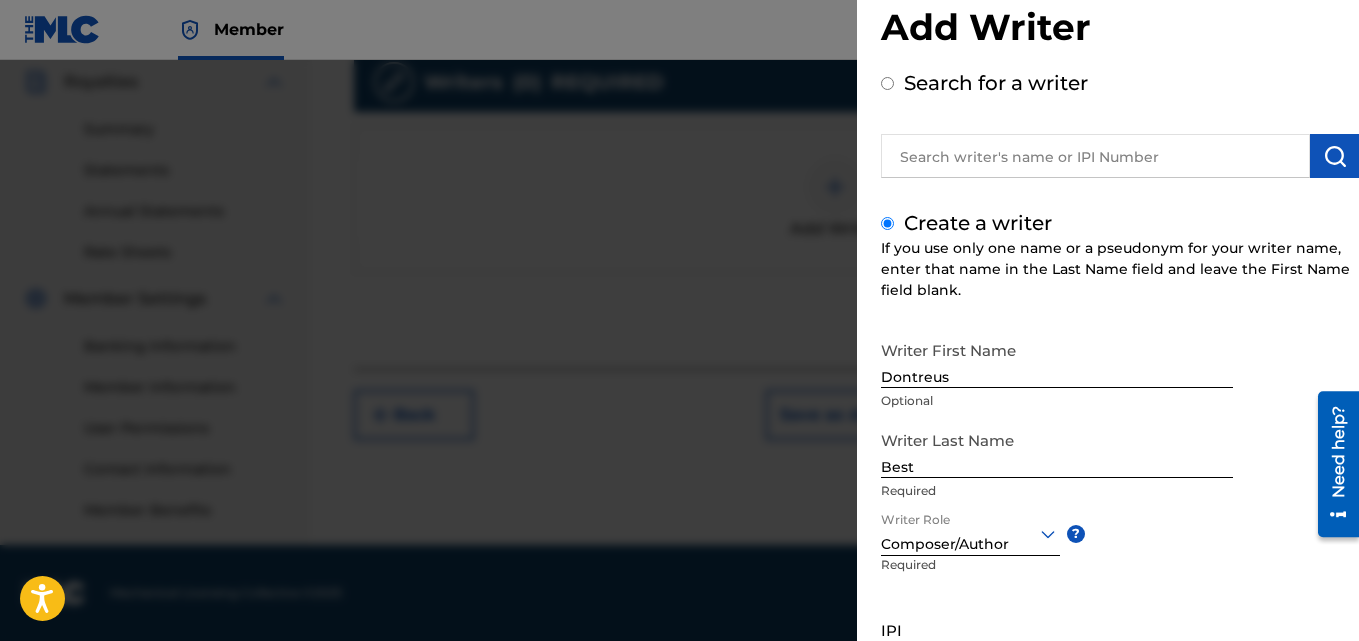 click on "Writer First Name   [PERSON_NAME] Optional Writer Last Name   Best Required Writer Role Composer/Author ? Required IPI   Optional Save & Add Another Writer Continue" at bounding box center (1120, 551) 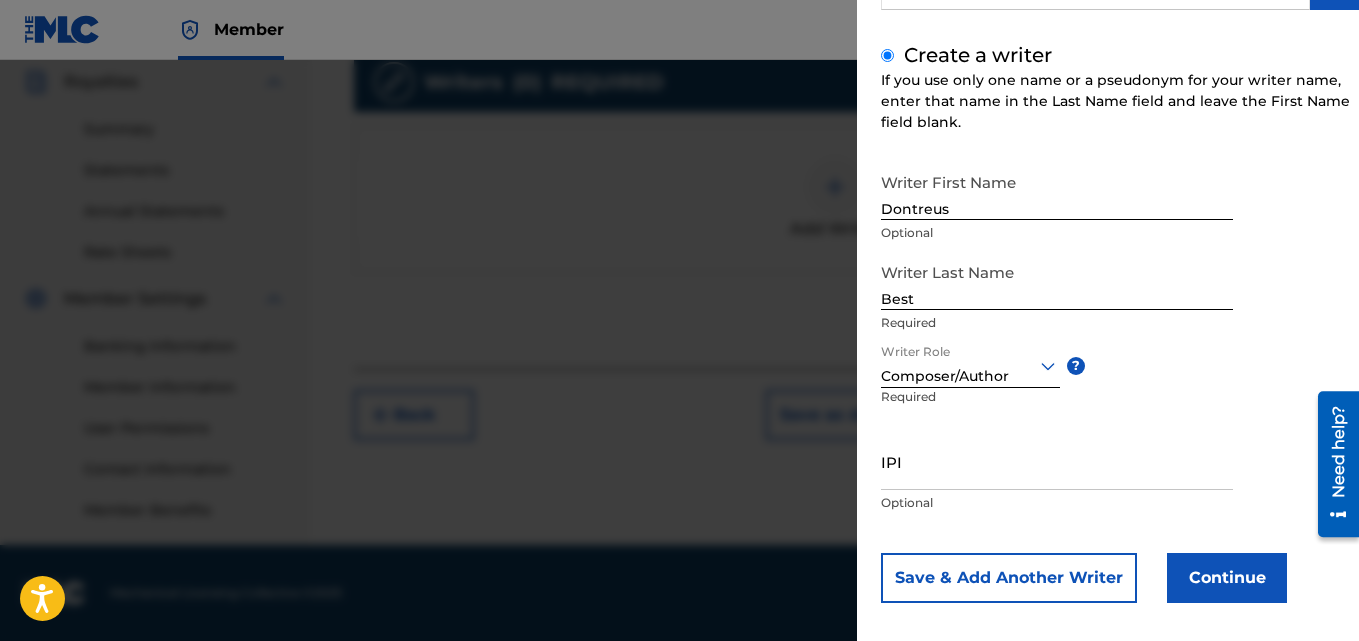 scroll, scrollTop: 227, scrollLeft: 0, axis: vertical 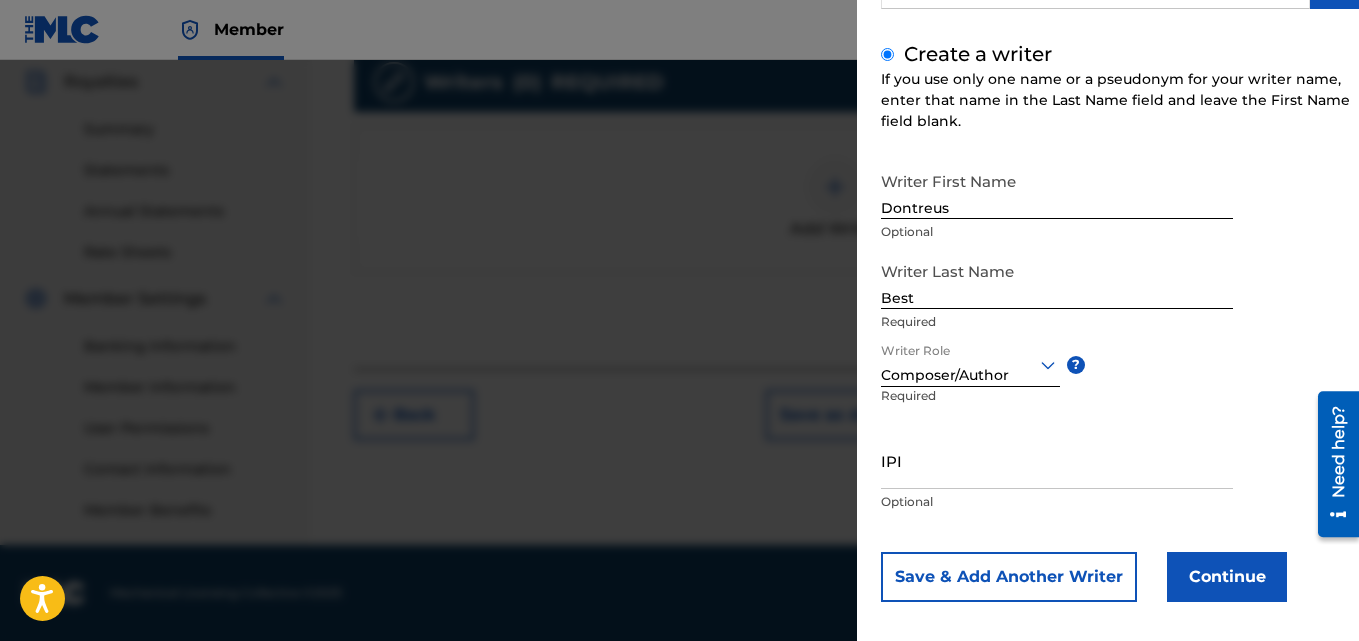 click on "Continue" at bounding box center (1227, 577) 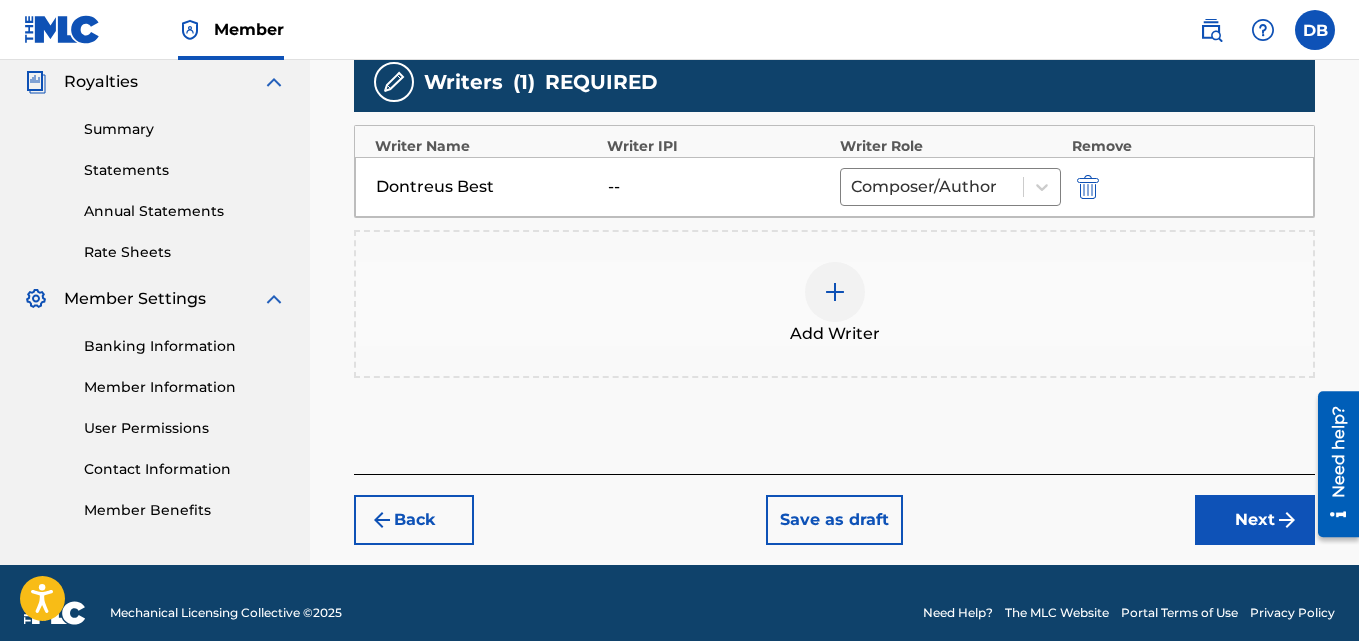 click on "Next" at bounding box center (1255, 520) 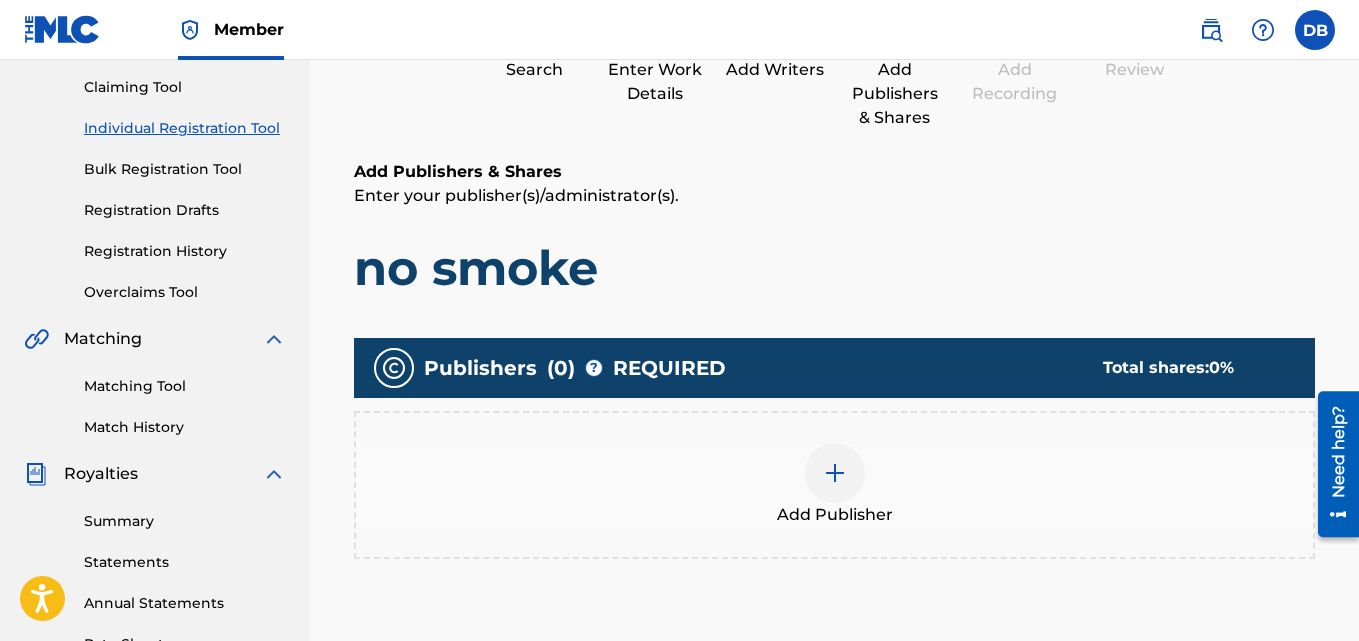 scroll, scrollTop: 90, scrollLeft: 0, axis: vertical 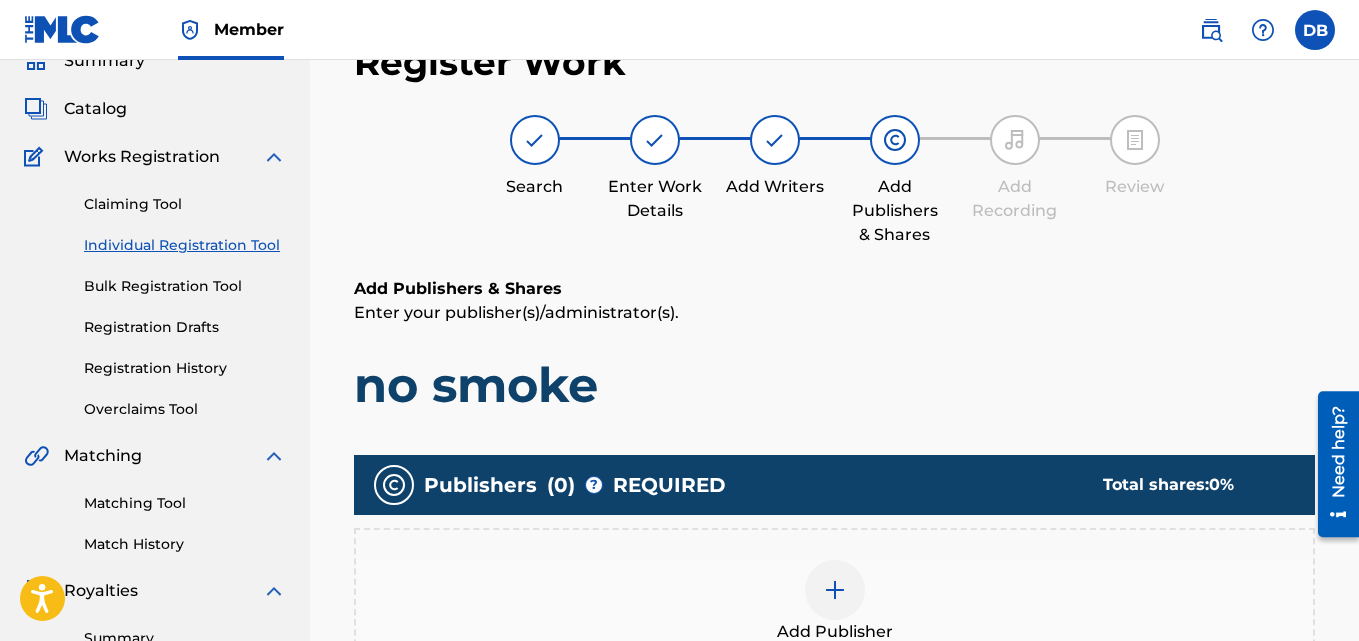 click at bounding box center (835, 590) 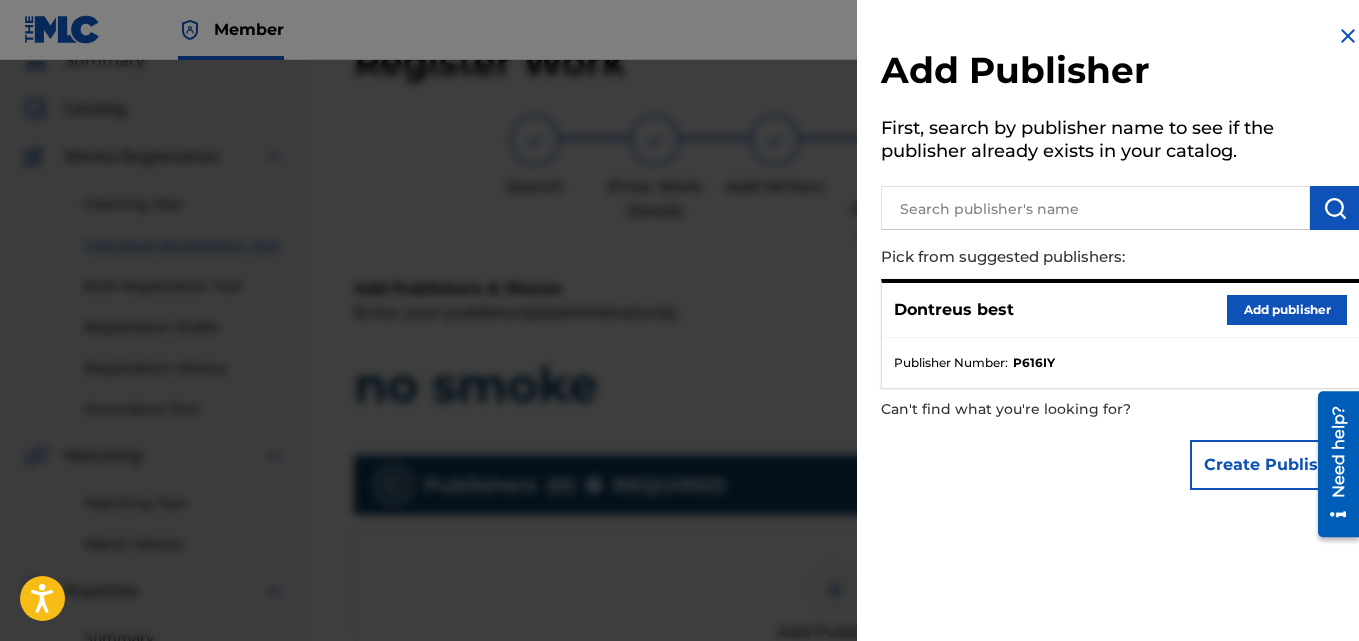 click on "Add publisher" at bounding box center [1287, 310] 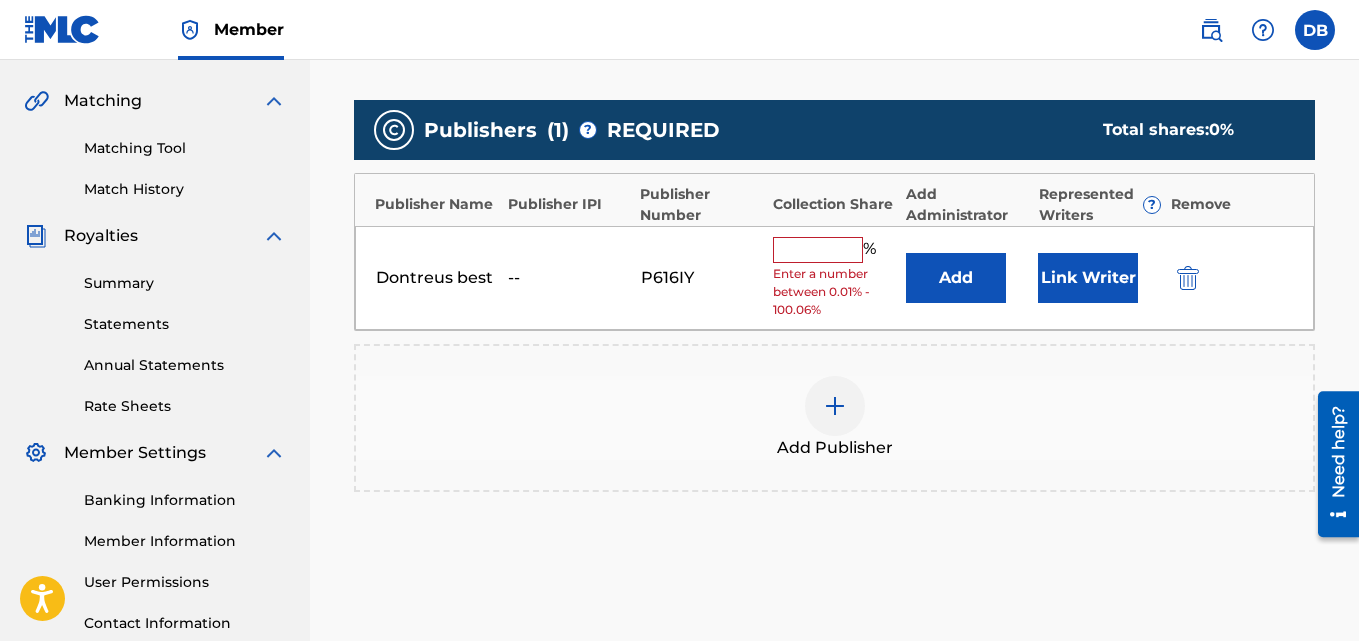 scroll, scrollTop: 535, scrollLeft: 0, axis: vertical 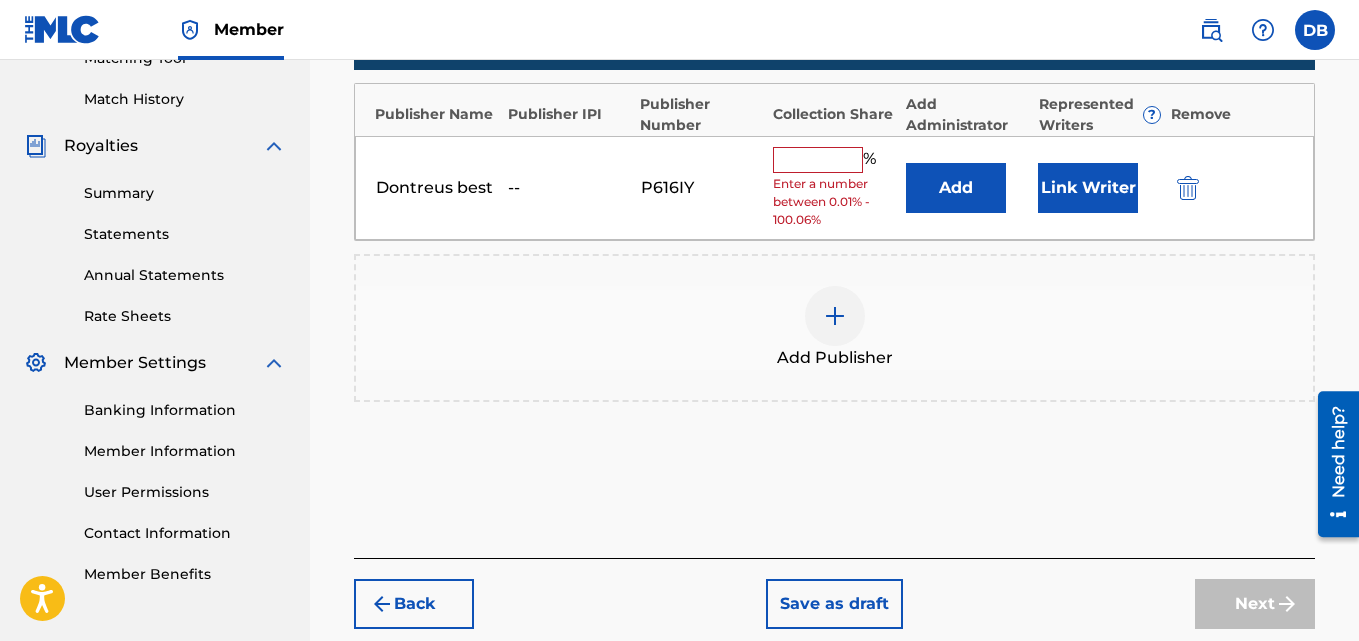 click at bounding box center [818, 160] 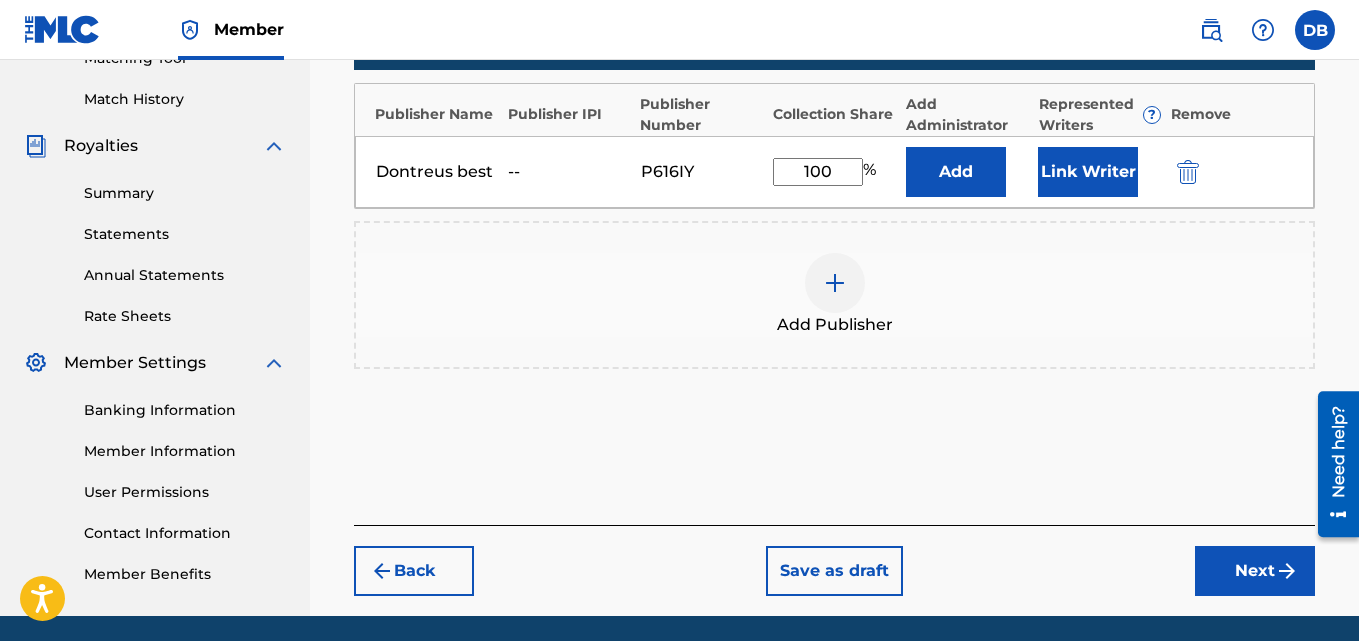 type on "100" 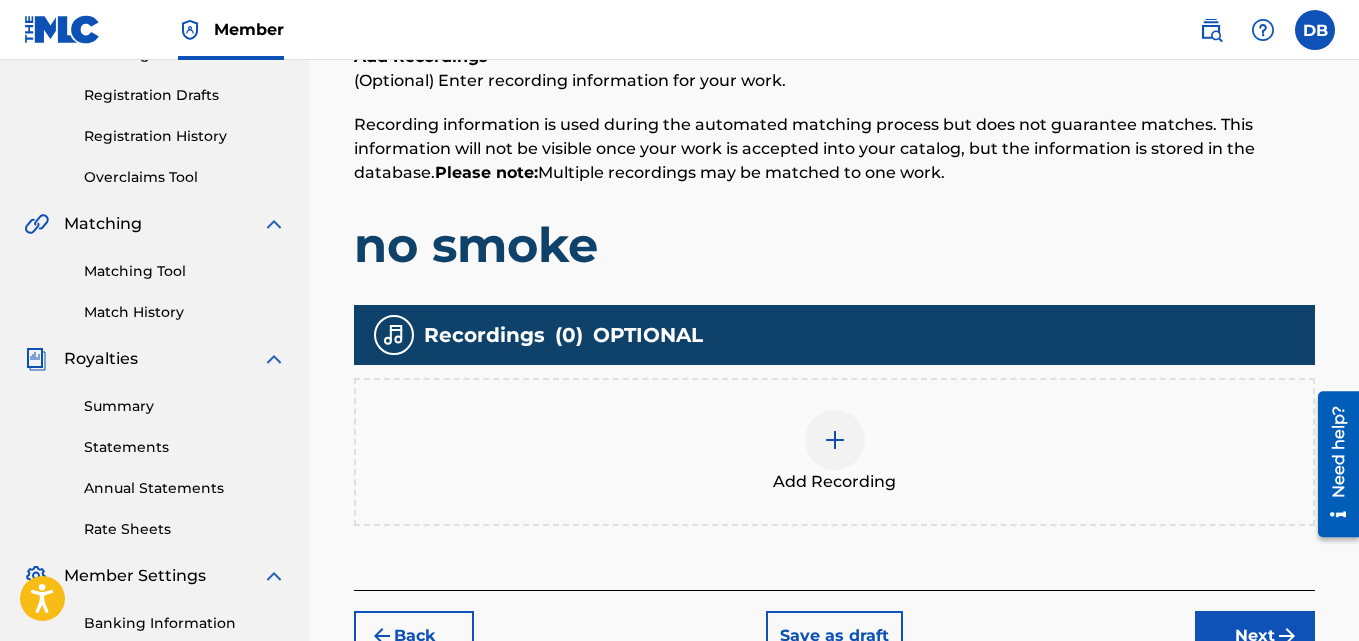 scroll, scrollTop: 489, scrollLeft: 0, axis: vertical 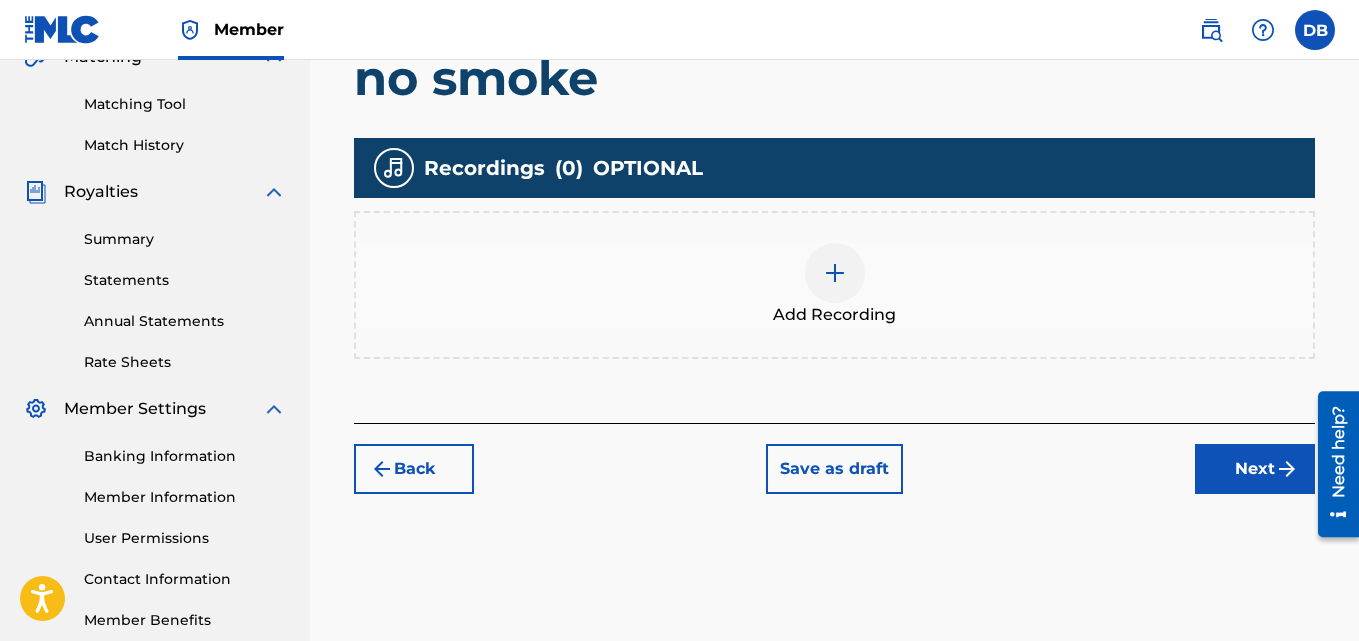 click at bounding box center (835, 273) 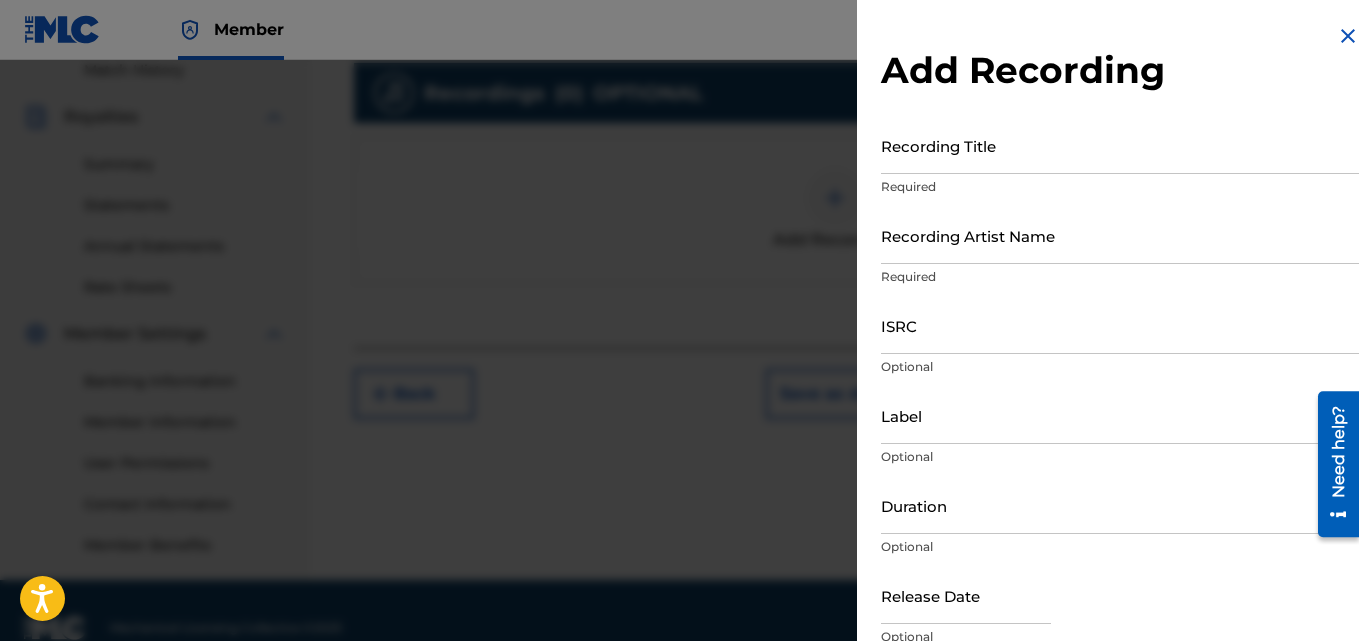 scroll, scrollTop: 599, scrollLeft: 0, axis: vertical 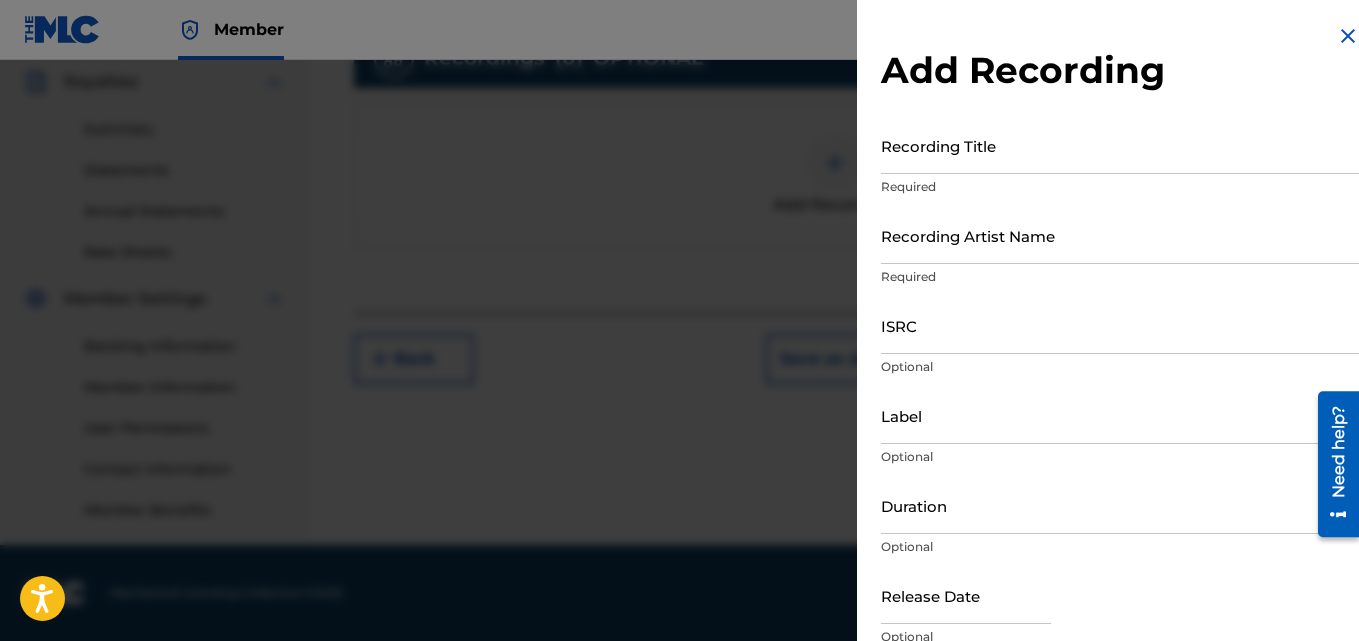 click on "Duration" at bounding box center [1120, 505] 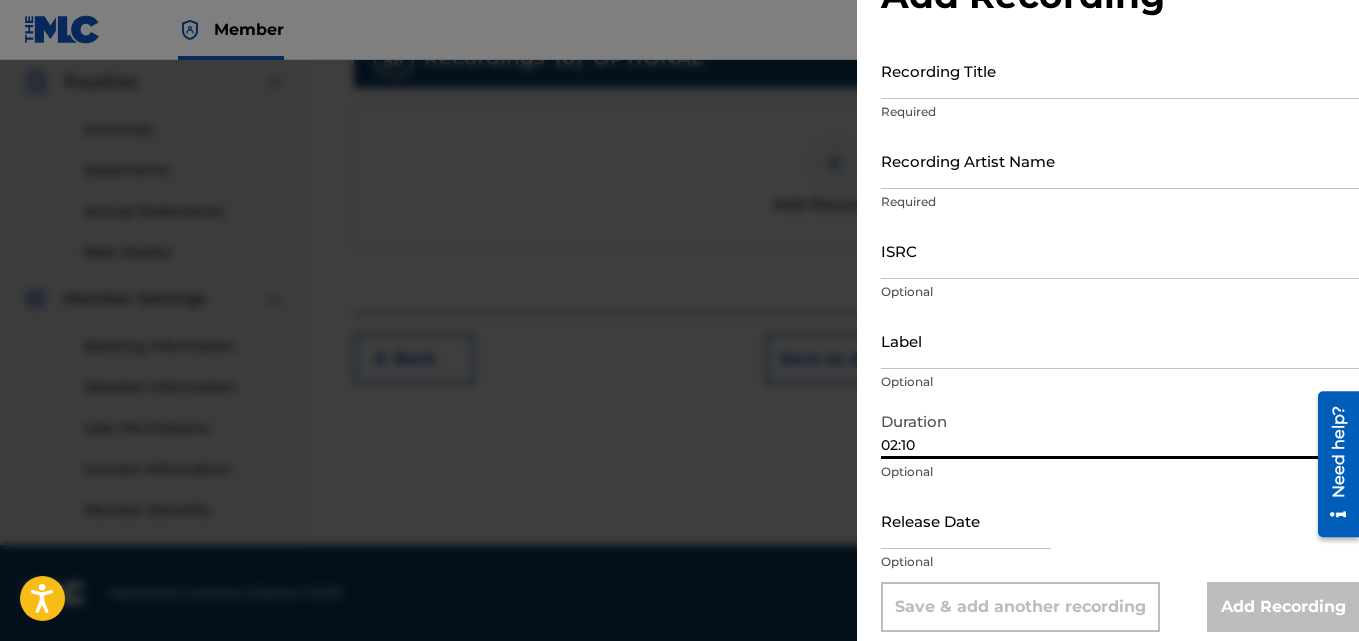 scroll, scrollTop: 90, scrollLeft: 0, axis: vertical 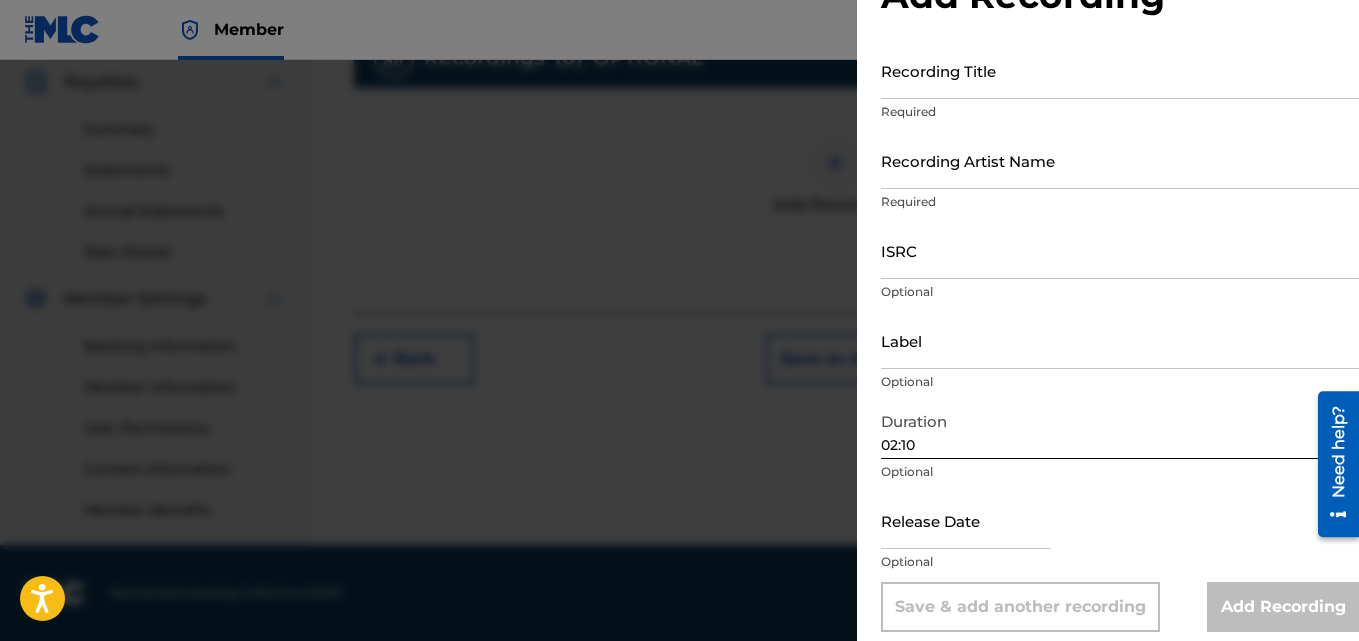 click at bounding box center (966, 522) 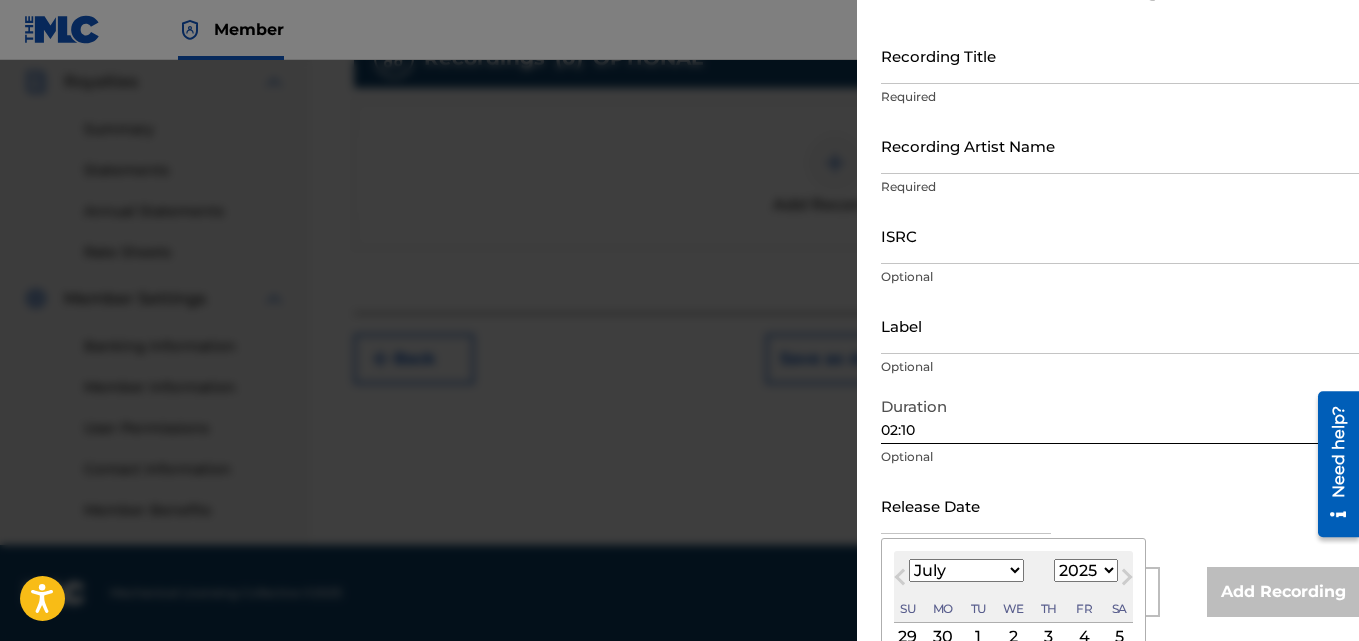 click on "Next Month" at bounding box center [1127, 581] 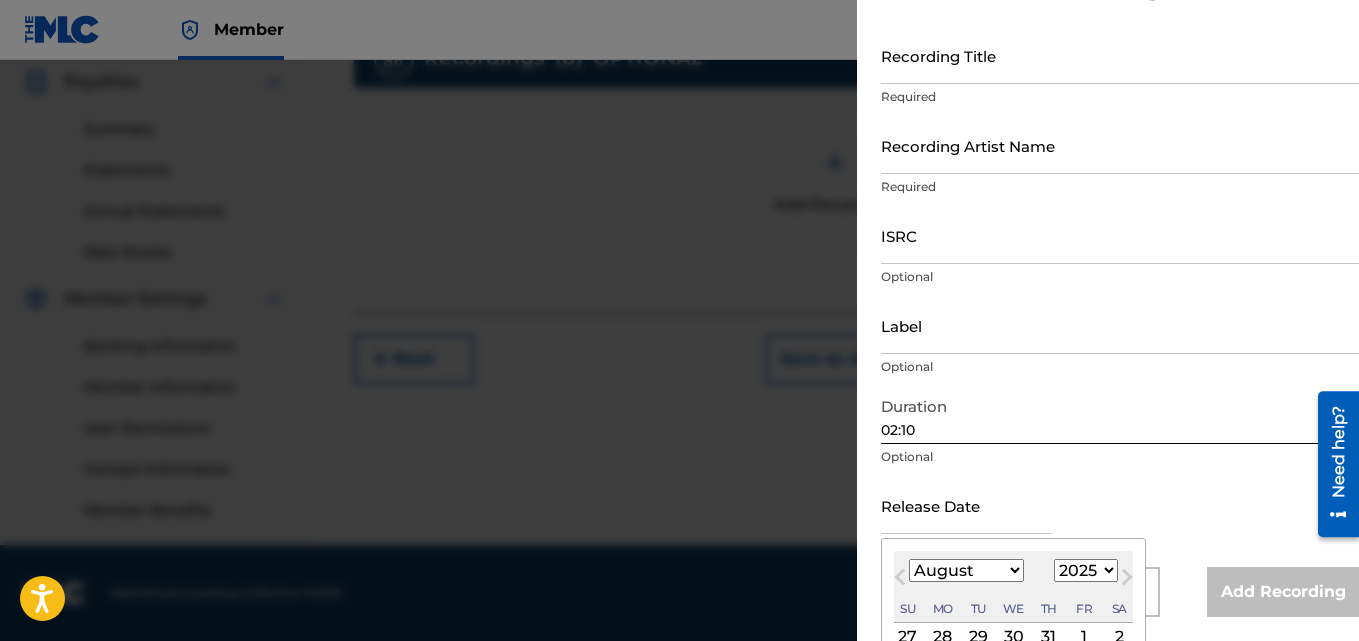 click on "1899 1900 1901 1902 1903 1904 1905 1906 1907 1908 1909 1910 1911 1912 1913 1914 1915 1916 1917 1918 1919 1920 1921 1922 1923 1924 1925 1926 1927 1928 1929 1930 1931 1932 1933 1934 1935 1936 1937 1938 1939 1940 1941 1942 1943 1944 1945 1946 1947 1948 1949 1950 1951 1952 1953 1954 1955 1956 1957 1958 1959 1960 1961 1962 1963 1964 1965 1966 1967 1968 1969 1970 1971 1972 1973 1974 1975 1976 1977 1978 1979 1980 1981 1982 1983 1984 1985 1986 1987 1988 1989 1990 1991 1992 1993 1994 1995 1996 1997 1998 1999 2000 2001 2002 2003 2004 2005 2006 2007 2008 2009 2010 2011 2012 2013 2014 2015 2016 2017 2018 2019 2020 2021 2022 2023 2024 2025 2026 2027 2028 2029 2030 2031 2032 2033 2034 2035 2036 2037 2038 2039 2040 2041 2042 2043 2044 2045 2046 2047 2048 2049 2050 2051 2052 2053 2054 2055 2056 2057 2058 2059 2060 2061 2062 2063 2064 2065 2066 2067 2068 2069 2070 2071 2072 2073 2074 2075 2076 2077 2078 2079 2080 2081 2082 2083 2084 2085 2086 2087 2088 2089 2090 2091 2092 2093 2094 2095 2096 2097 2098 2099 2100" at bounding box center [1086, 570] 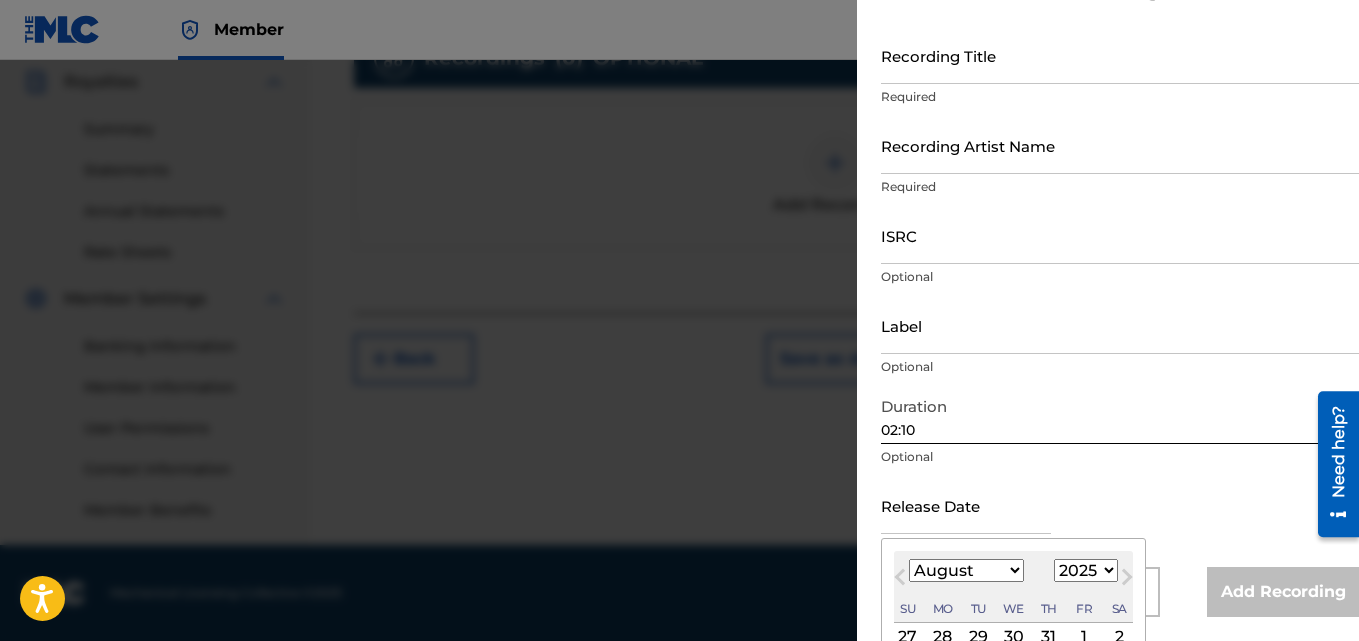 select on "2018" 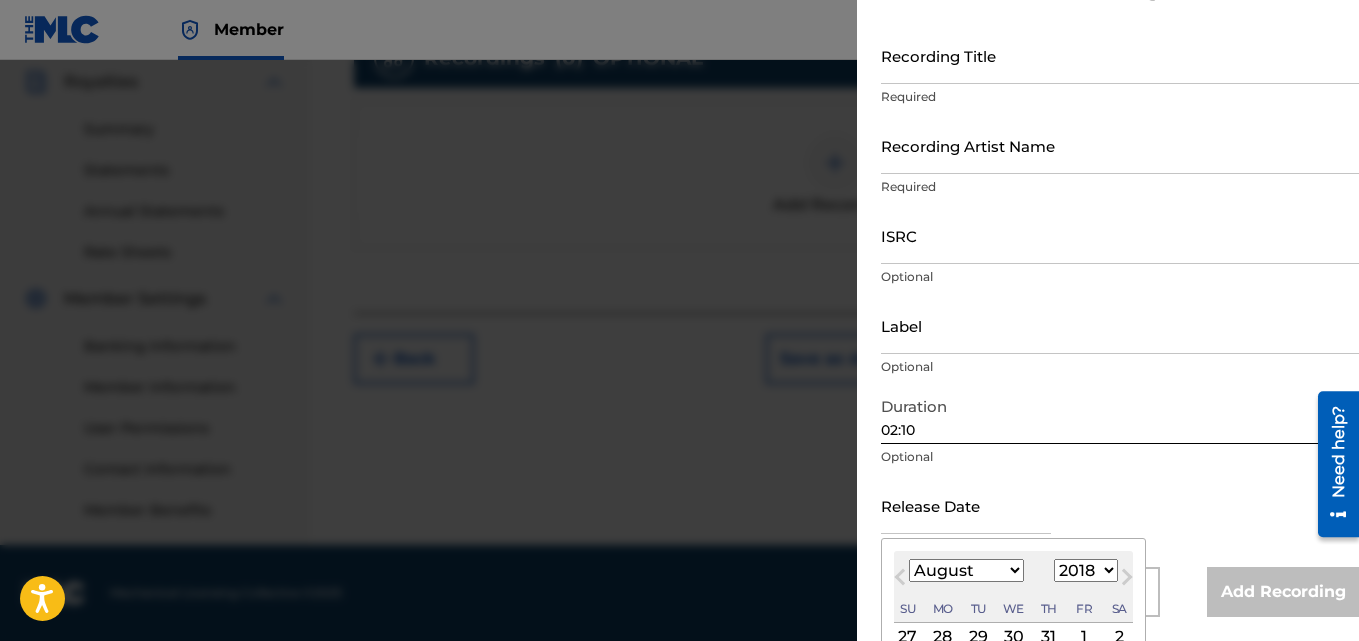 click on "1899 1900 1901 1902 1903 1904 1905 1906 1907 1908 1909 1910 1911 1912 1913 1914 1915 1916 1917 1918 1919 1920 1921 1922 1923 1924 1925 1926 1927 1928 1929 1930 1931 1932 1933 1934 1935 1936 1937 1938 1939 1940 1941 1942 1943 1944 1945 1946 1947 1948 1949 1950 1951 1952 1953 1954 1955 1956 1957 1958 1959 1960 1961 1962 1963 1964 1965 1966 1967 1968 1969 1970 1971 1972 1973 1974 1975 1976 1977 1978 1979 1980 1981 1982 1983 1984 1985 1986 1987 1988 1989 1990 1991 1992 1993 1994 1995 1996 1997 1998 1999 2000 2001 2002 2003 2004 2005 2006 2007 2008 2009 2010 2011 2012 2013 2014 2015 2016 2017 2018 2019 2020 2021 2022 2023 2024 2025 2026 2027 2028 2029 2030 2031 2032 2033 2034 2035 2036 2037 2038 2039 2040 2041 2042 2043 2044 2045 2046 2047 2048 2049 2050 2051 2052 2053 2054 2055 2056 2057 2058 2059 2060 2061 2062 2063 2064 2065 2066 2067 2068 2069 2070 2071 2072 2073 2074 2075 2076 2077 2078 2079 2080 2081 2082 2083 2084 2085 2086 2087 2088 2089 2090 2091 2092 2093 2094 2095 2096 2097 2098 2099 2100" at bounding box center (1086, 570) 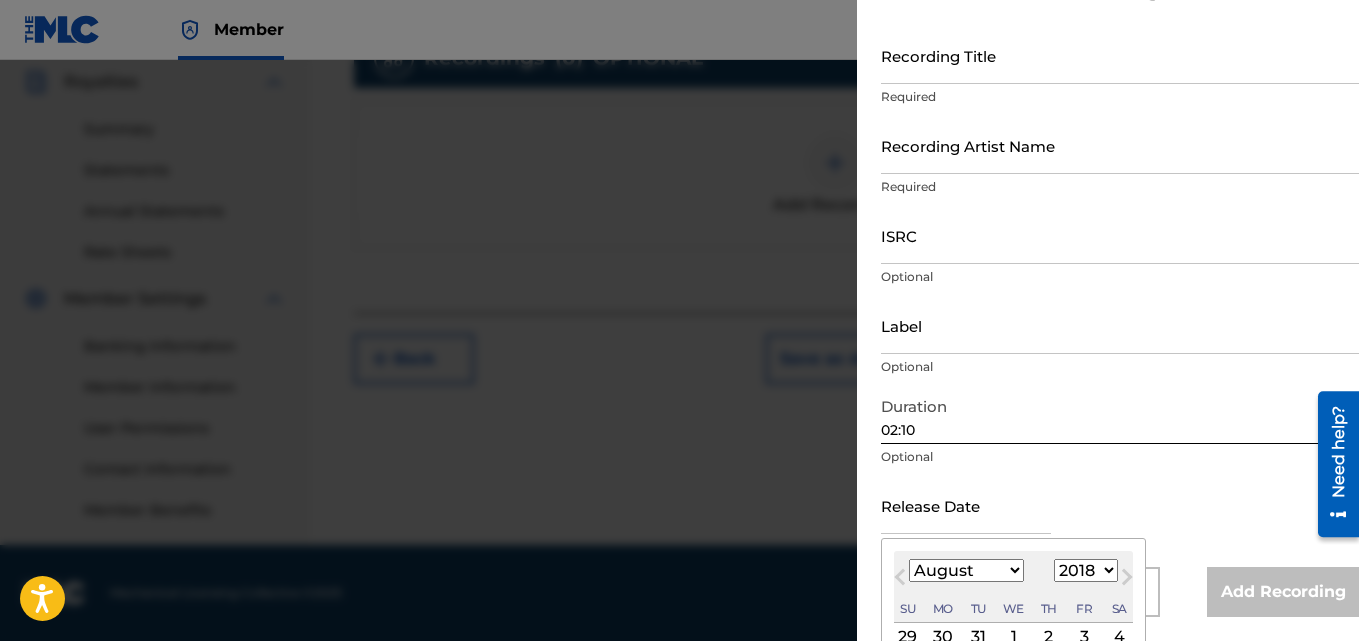 click on "January February March April May June July August September October November December" at bounding box center [966, 570] 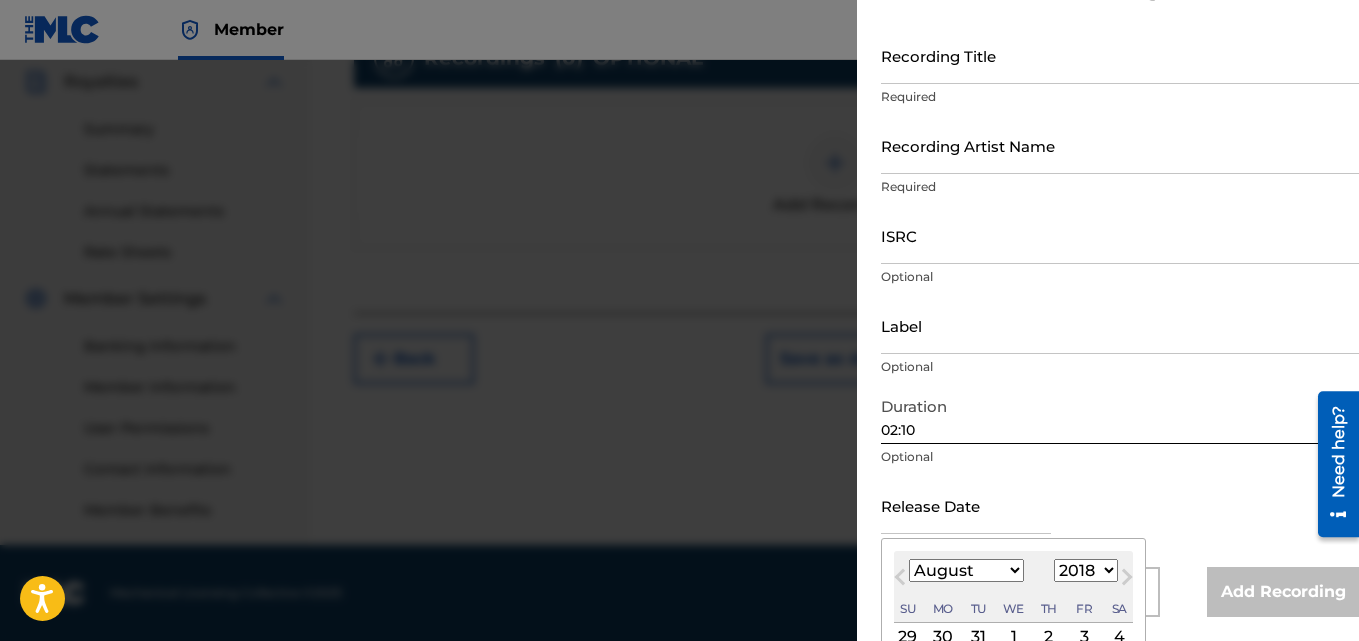 select on "4" 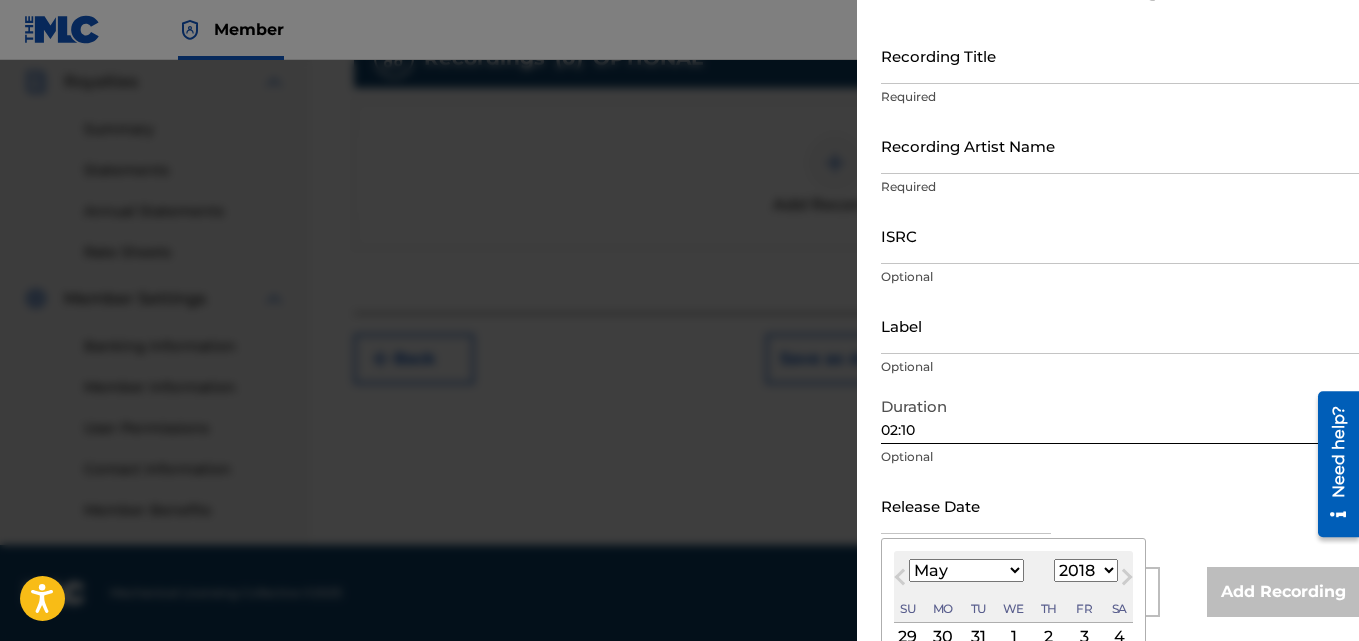 click on "January February March April May June July August September October November December" at bounding box center [966, 570] 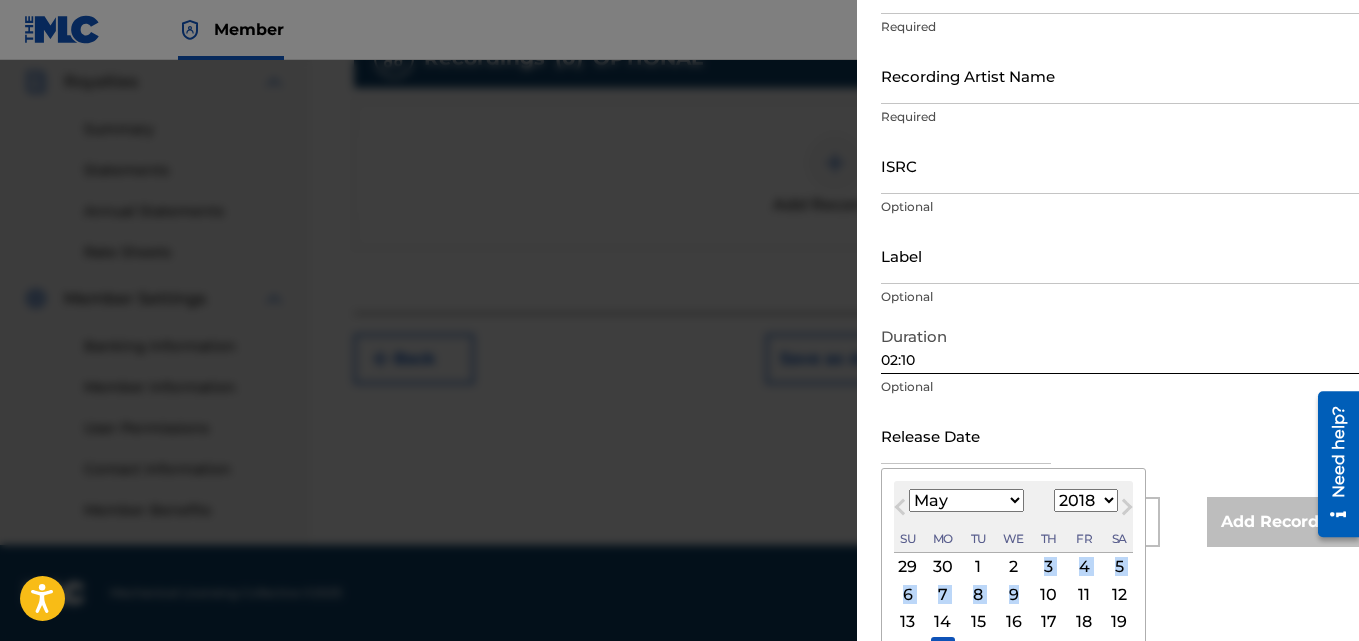 drag, startPoint x: 1029, startPoint y: 565, endPoint x: 1019, endPoint y: 591, distance: 27.856777 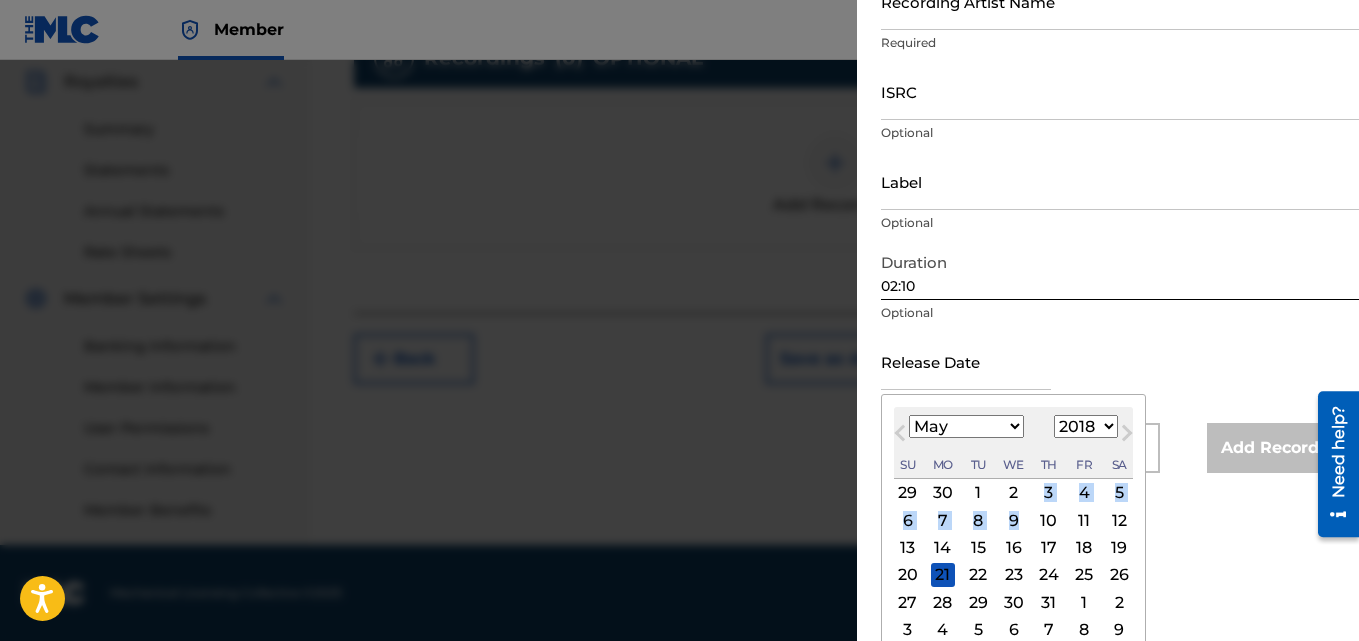 scroll, scrollTop: 249, scrollLeft: 0, axis: vertical 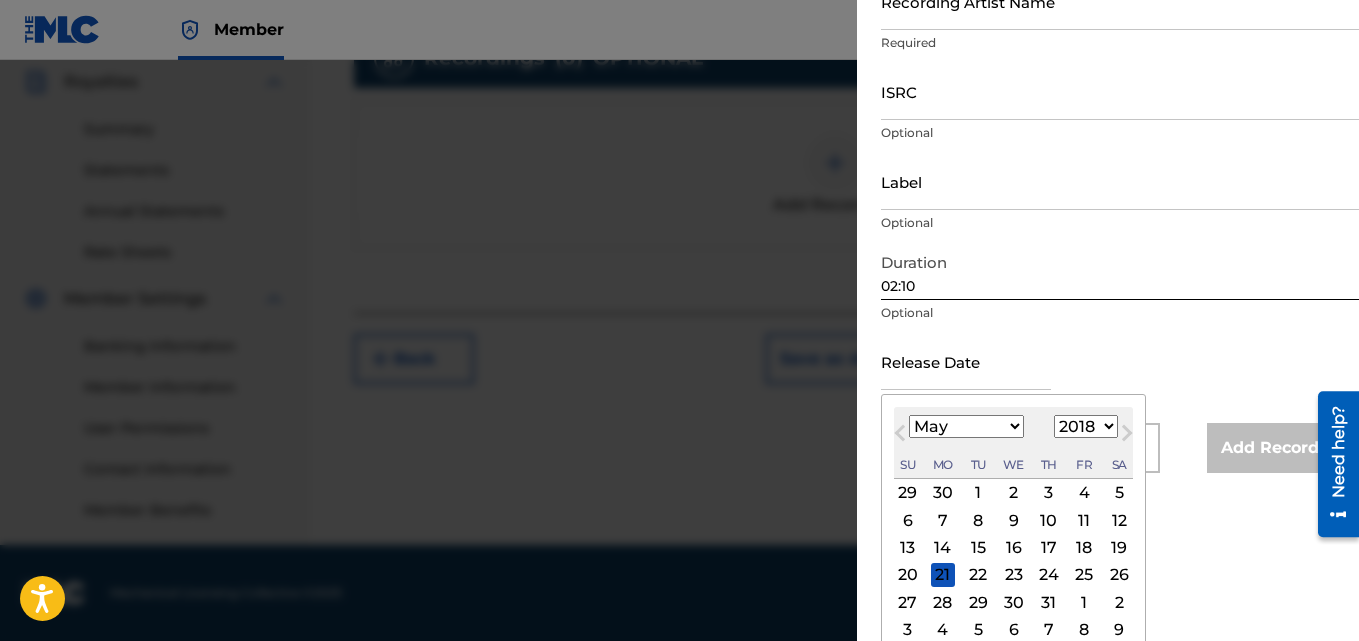 click on "18" at bounding box center (1084, 548) 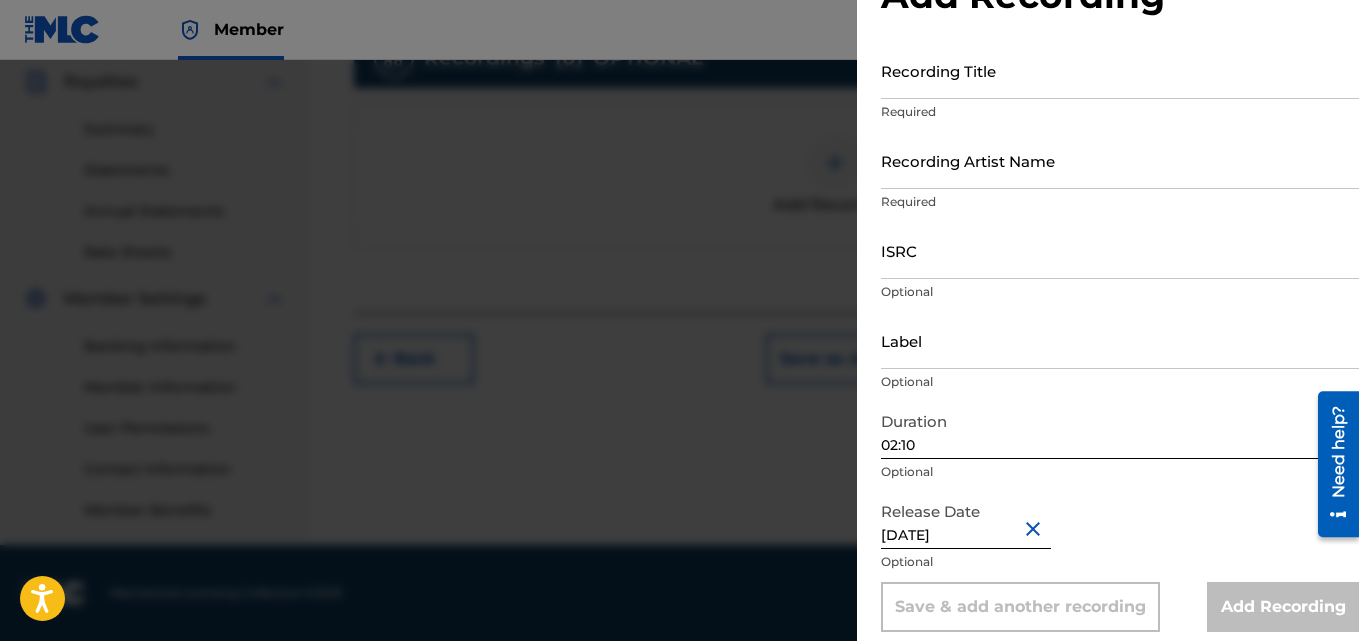scroll, scrollTop: 90, scrollLeft: 0, axis: vertical 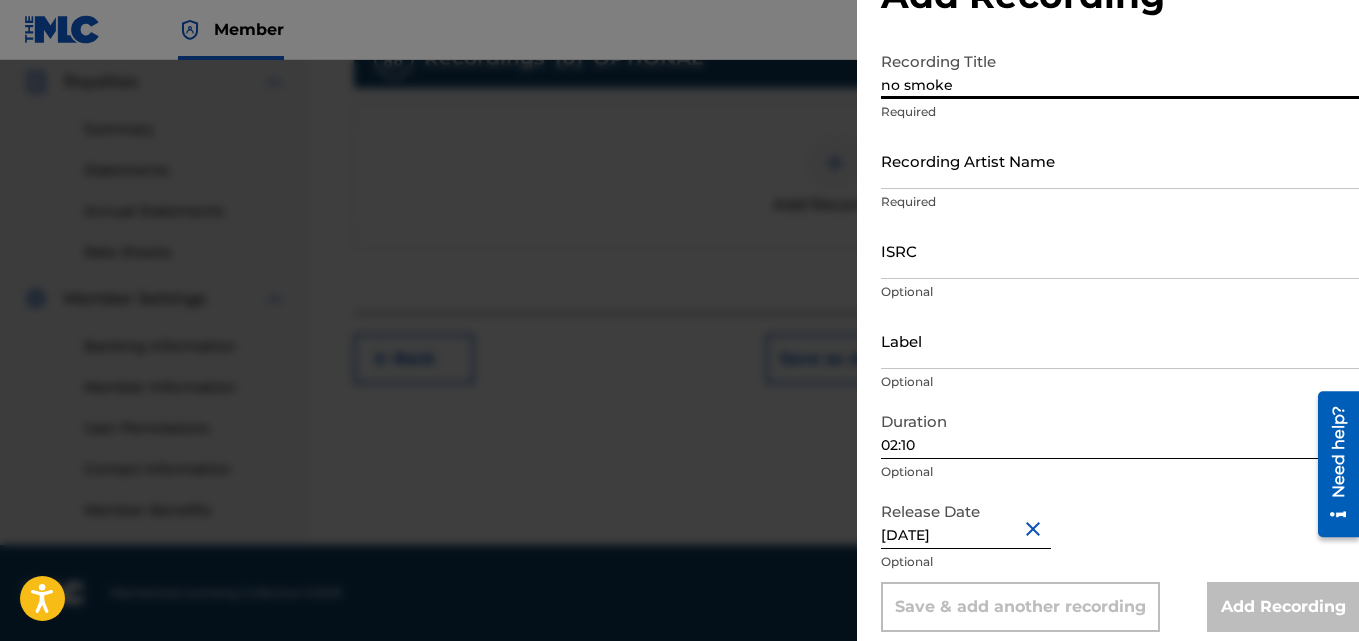 type on "no smoke" 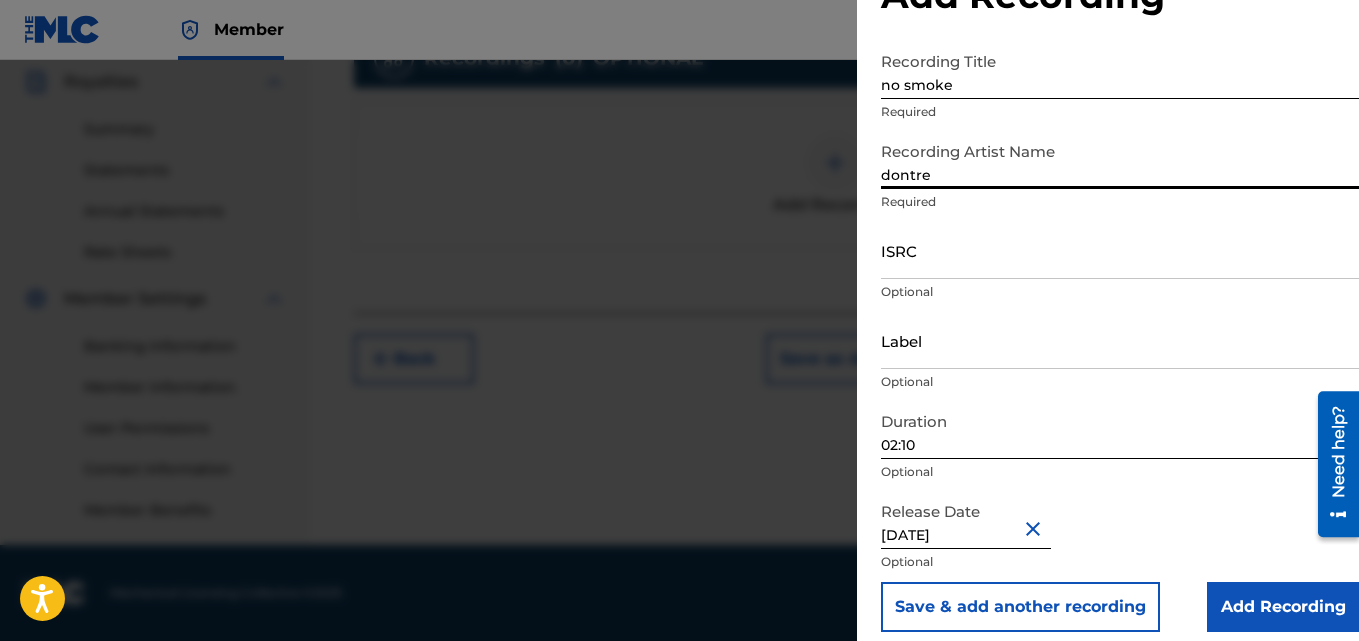 type on "dontre" 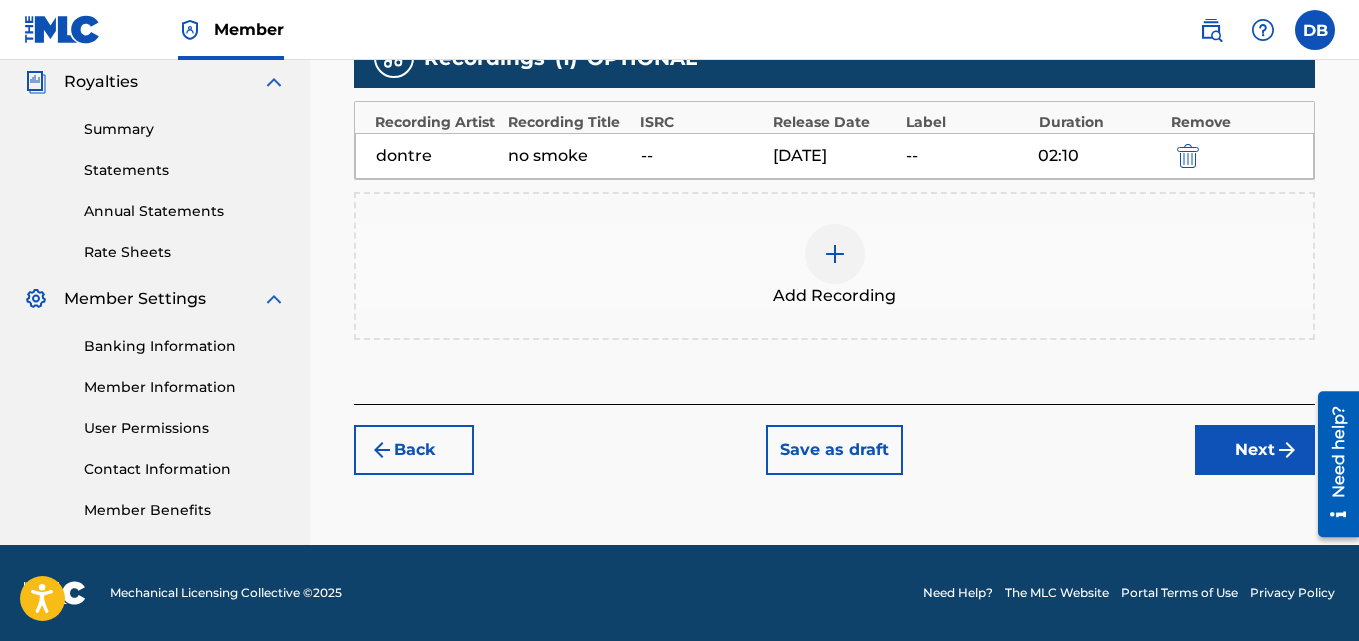 click at bounding box center (1287, 450) 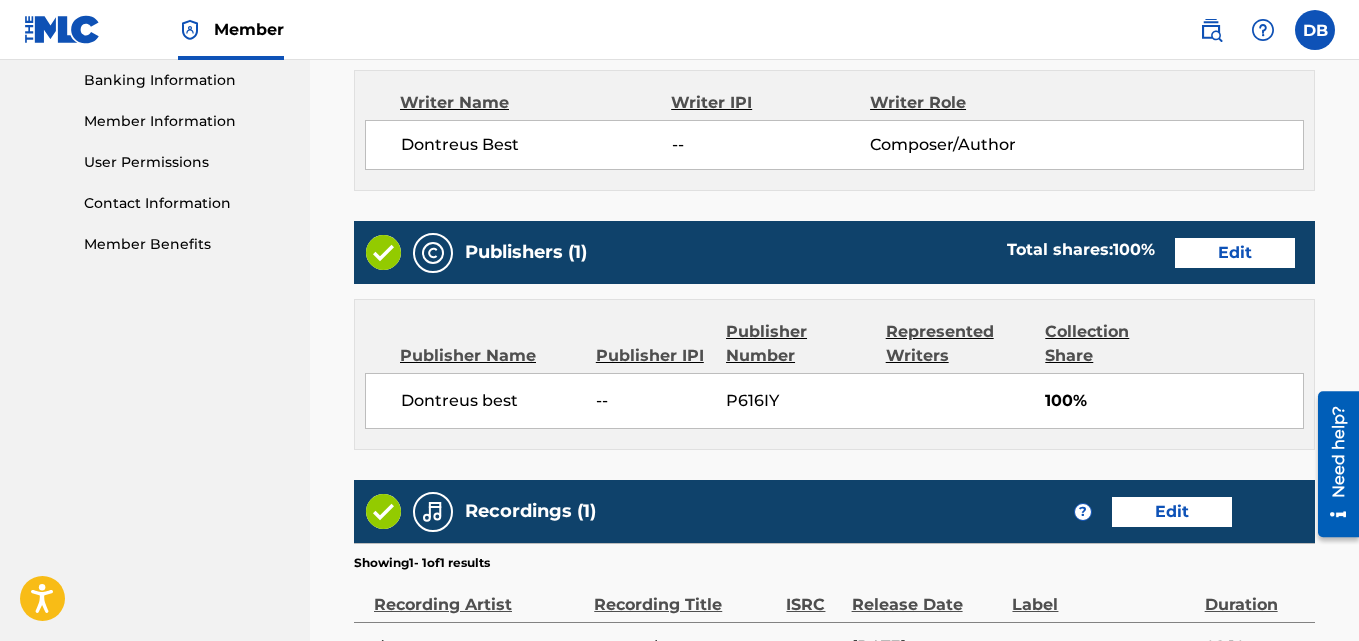 scroll, scrollTop: 1114, scrollLeft: 0, axis: vertical 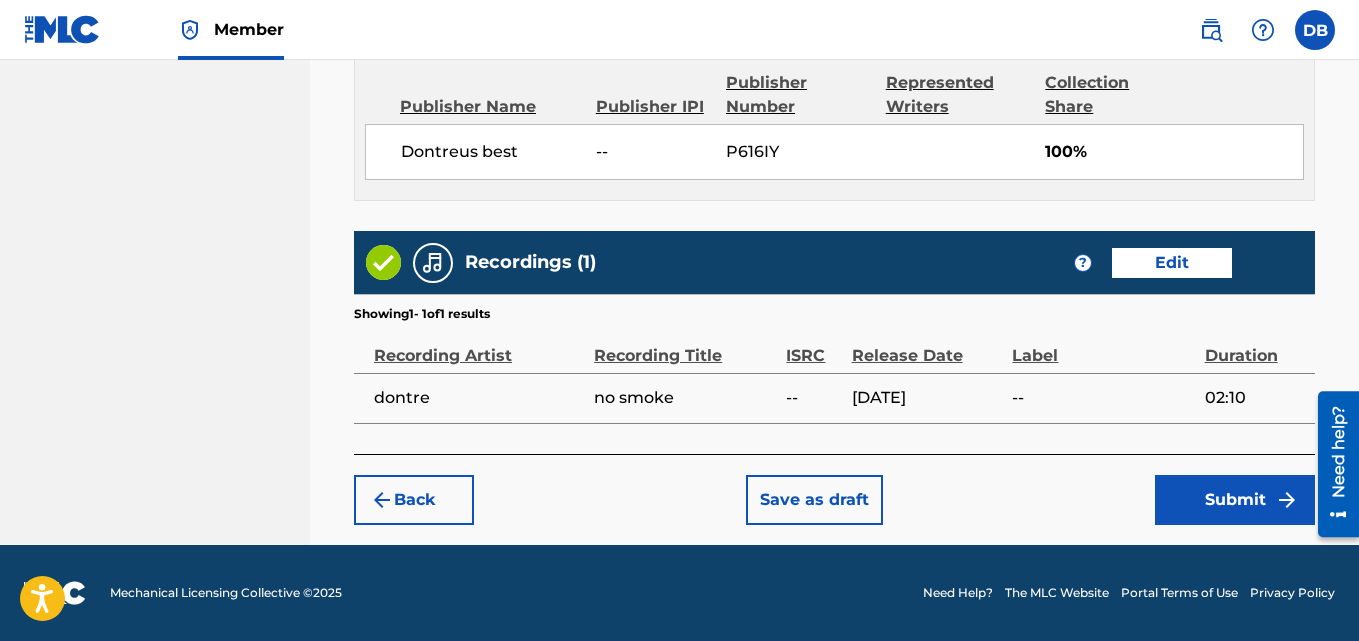 click on "Submit" at bounding box center (1235, 500) 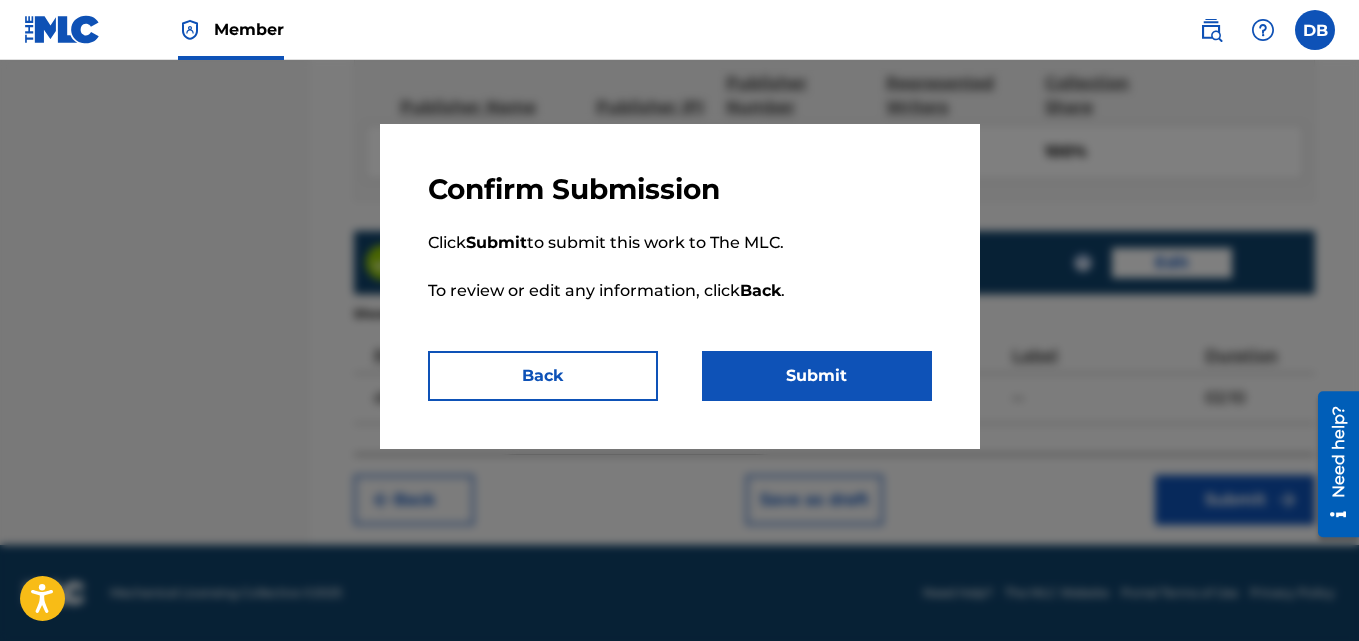 click on "Submit" at bounding box center (817, 376) 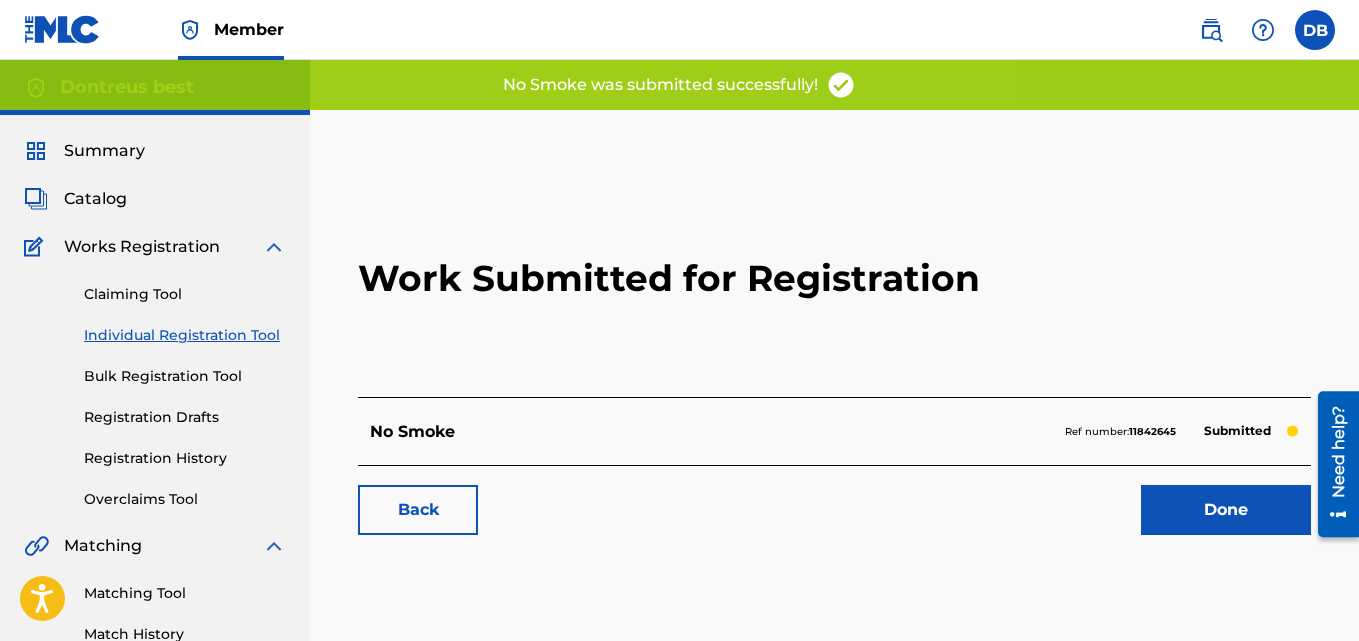 click on "Claiming Tool Individual Registration Tool Bulk Registration Tool Registration Drafts Registration History Overclaims Tool" at bounding box center (155, 384) 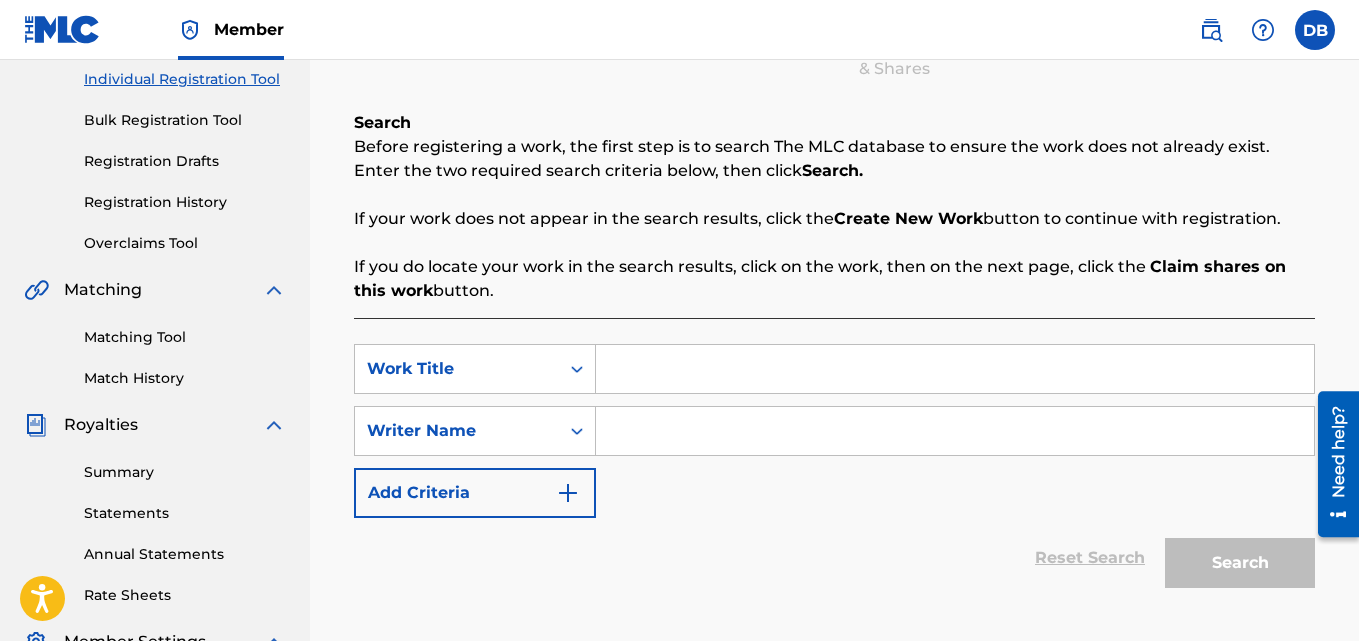 scroll, scrollTop: 332, scrollLeft: 0, axis: vertical 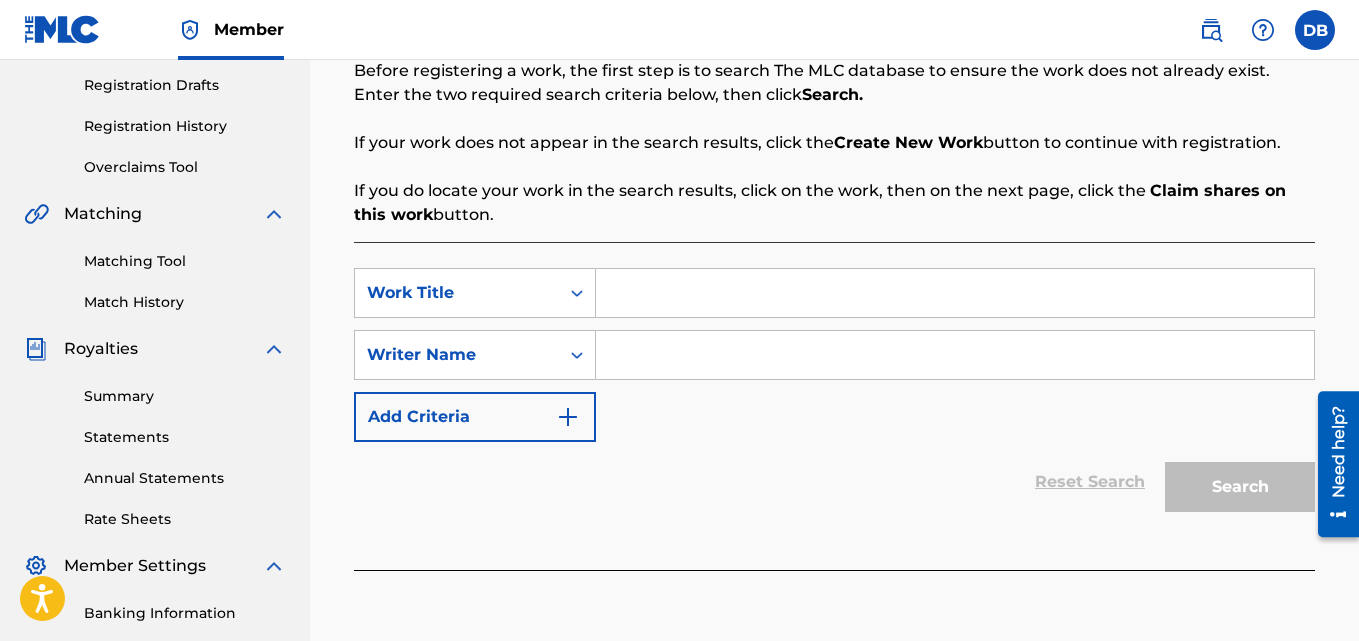 drag, startPoint x: 811, startPoint y: 342, endPoint x: 813, endPoint y: 315, distance: 27.073973 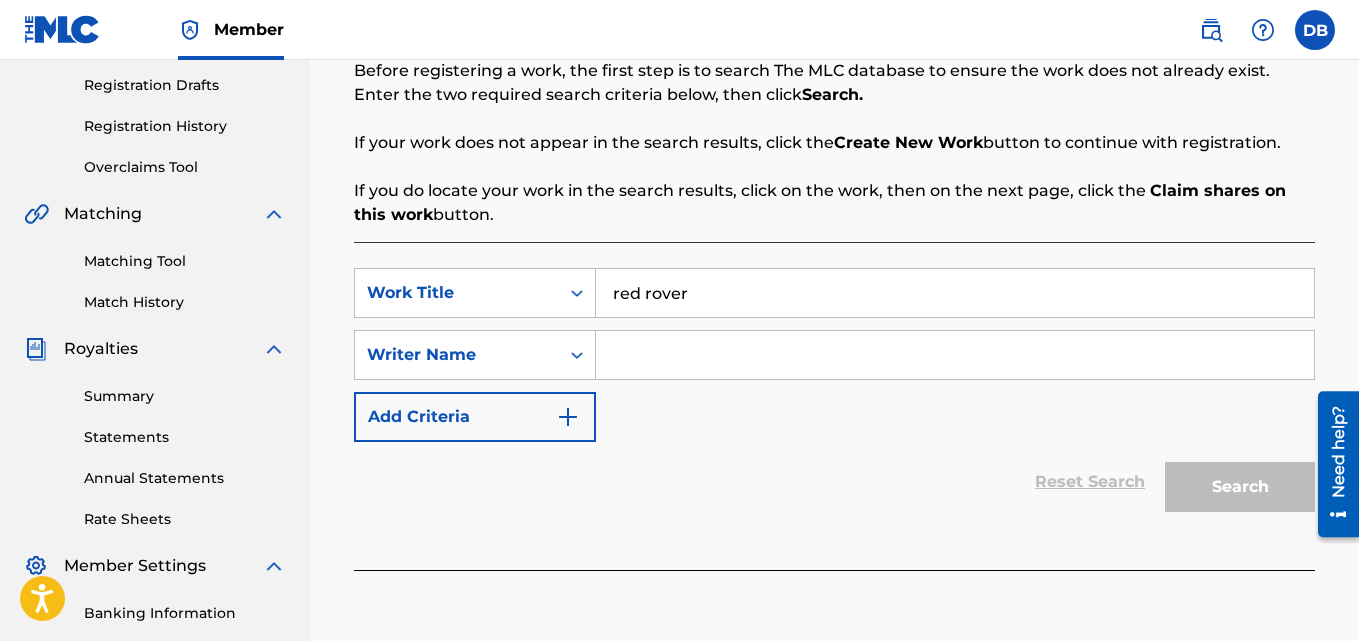 type on "red rover" 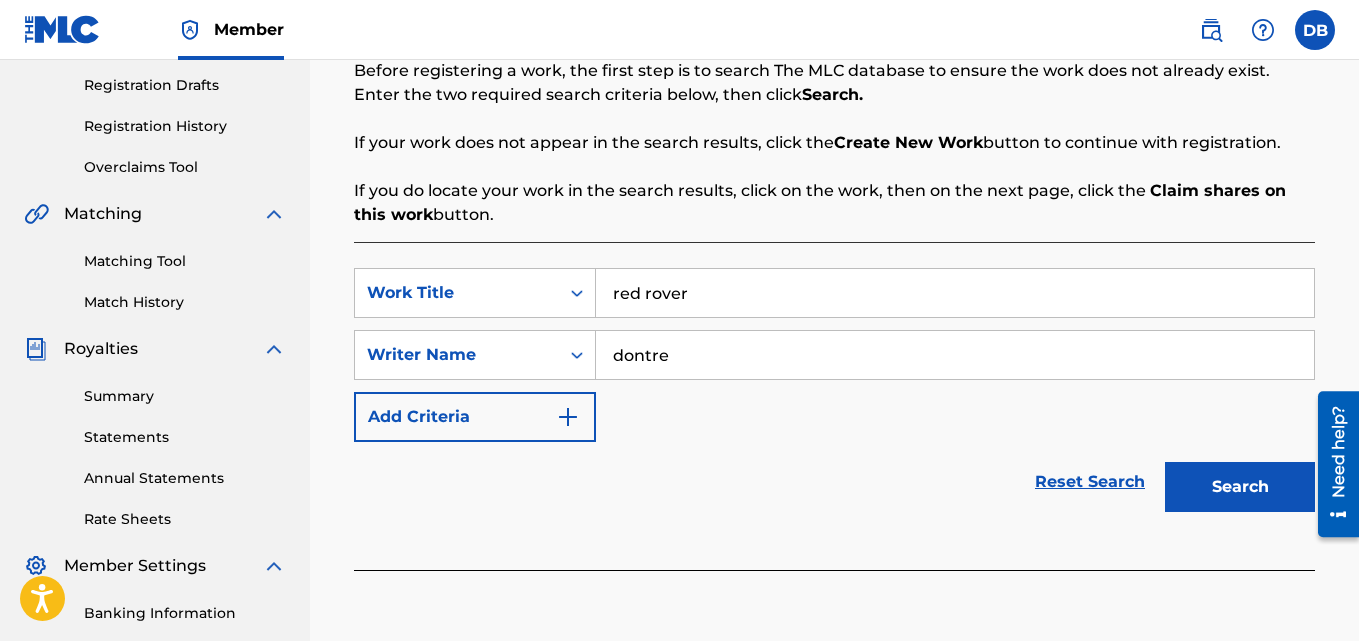 click on "Search" at bounding box center [1240, 487] 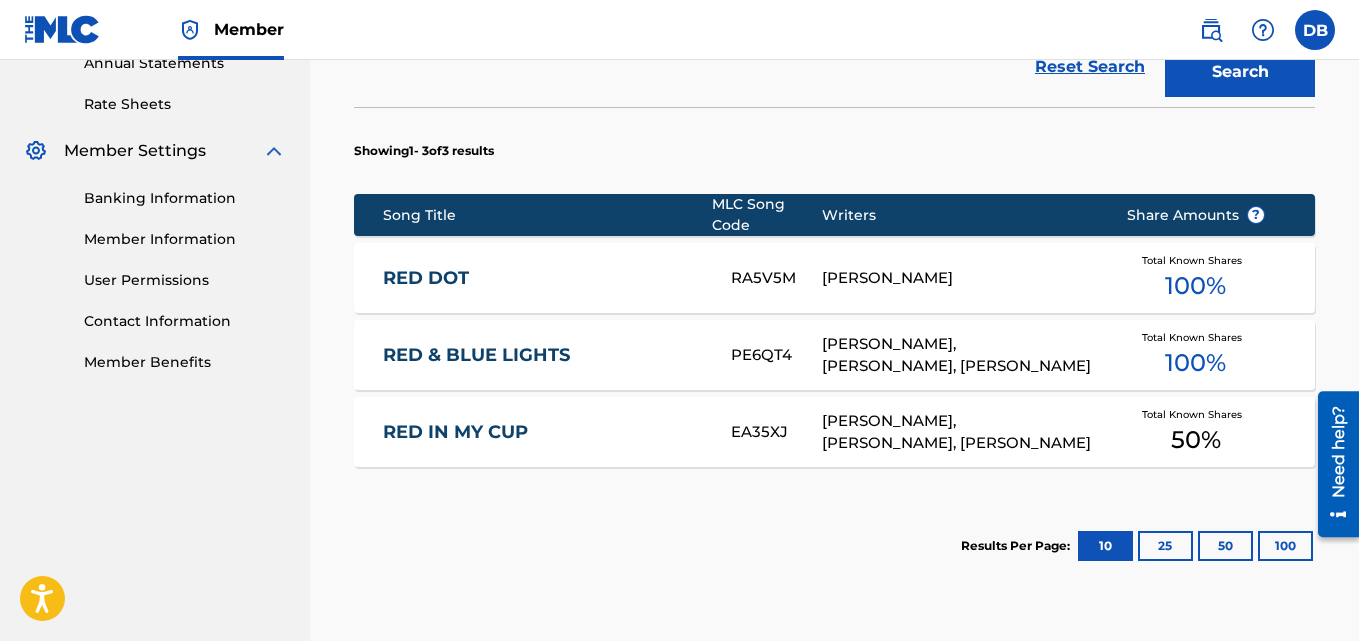 scroll, scrollTop: 325, scrollLeft: 0, axis: vertical 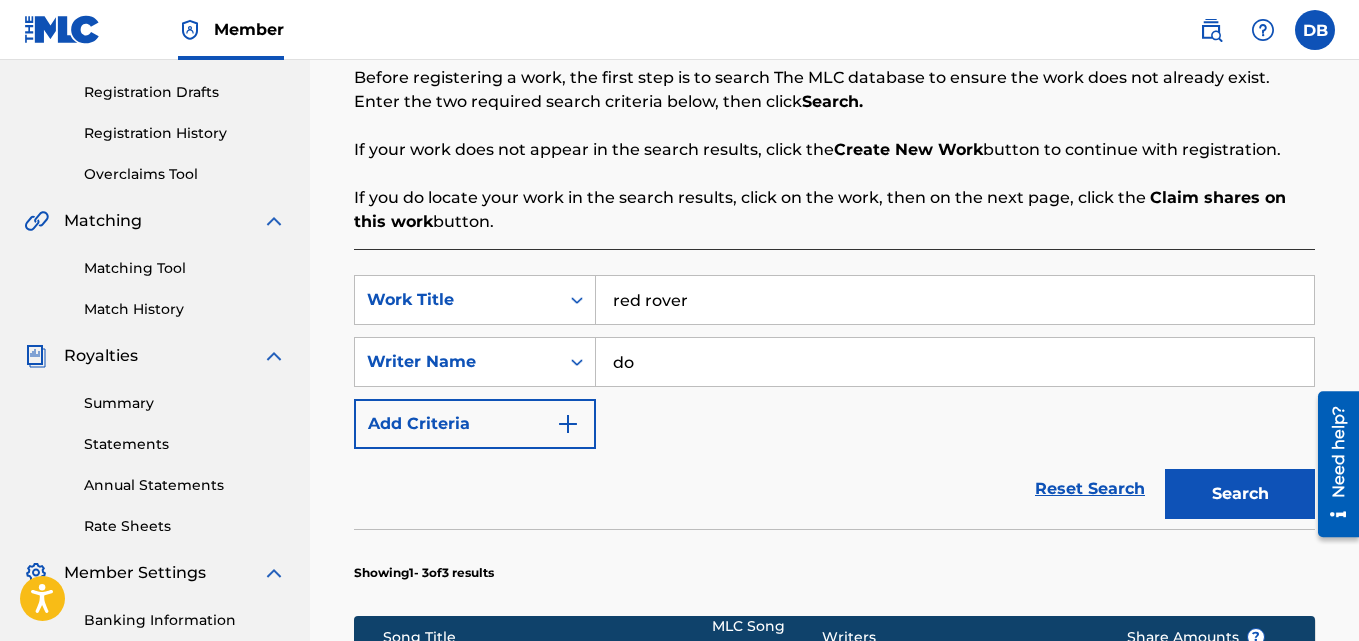 type on "d" 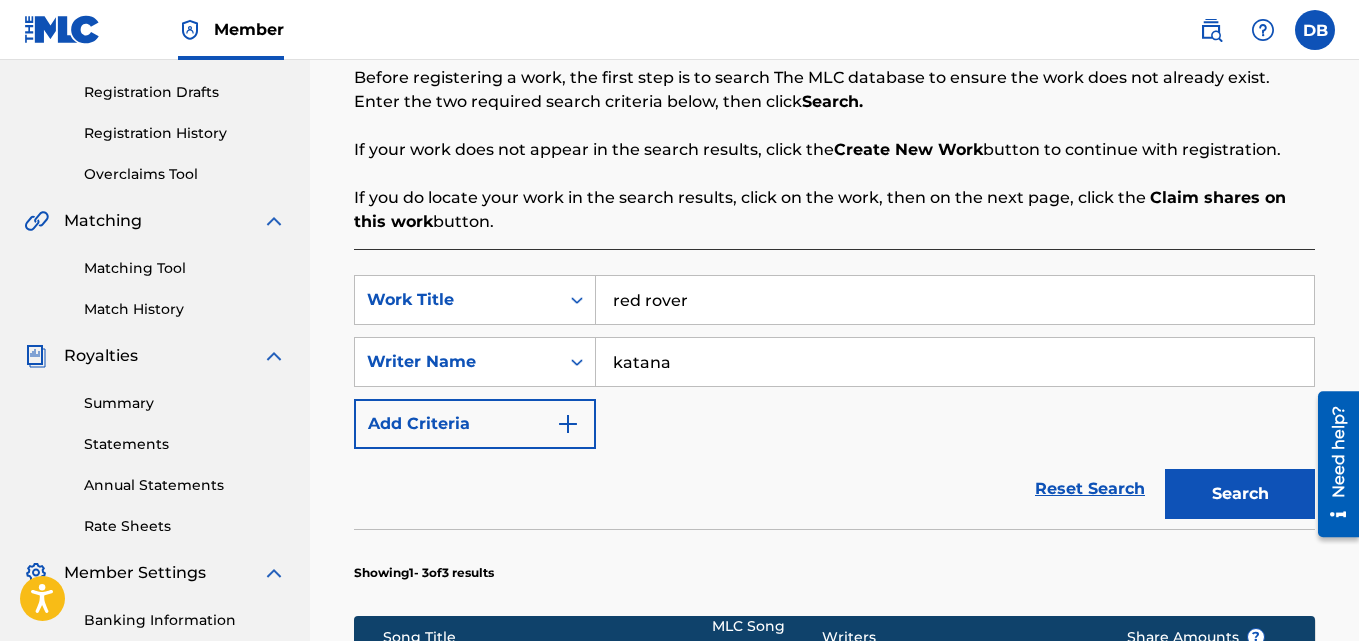 type on "katana" 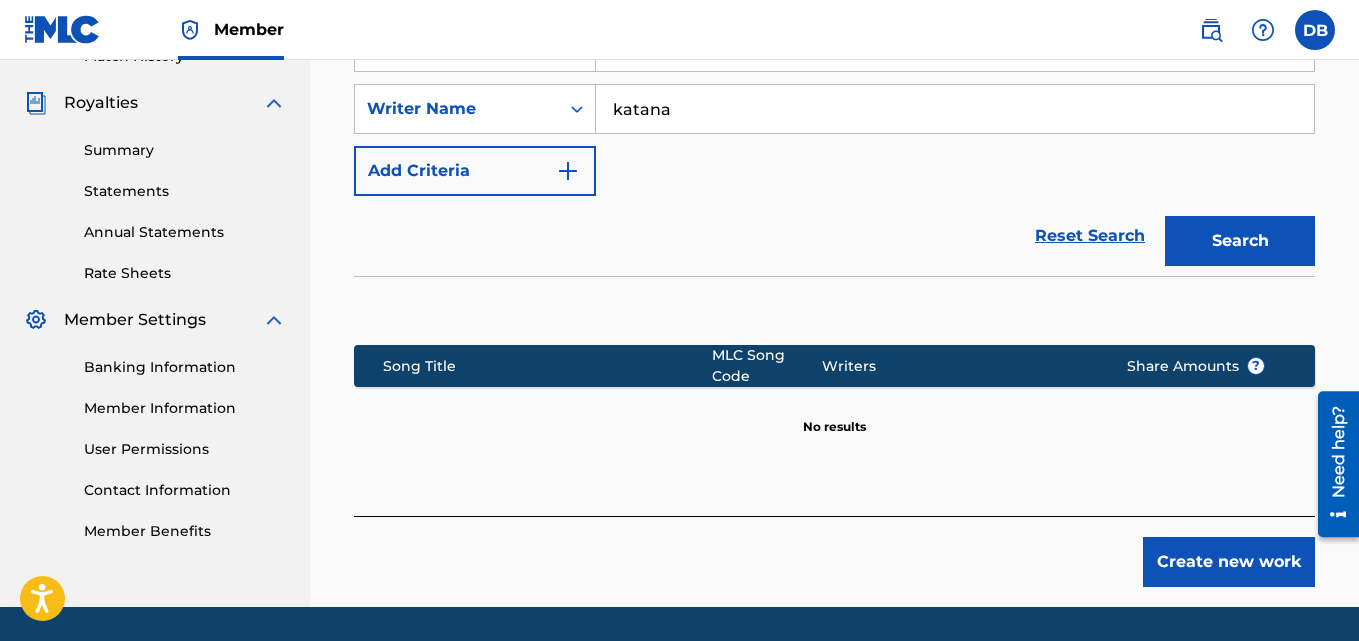 scroll, scrollTop: 628, scrollLeft: 0, axis: vertical 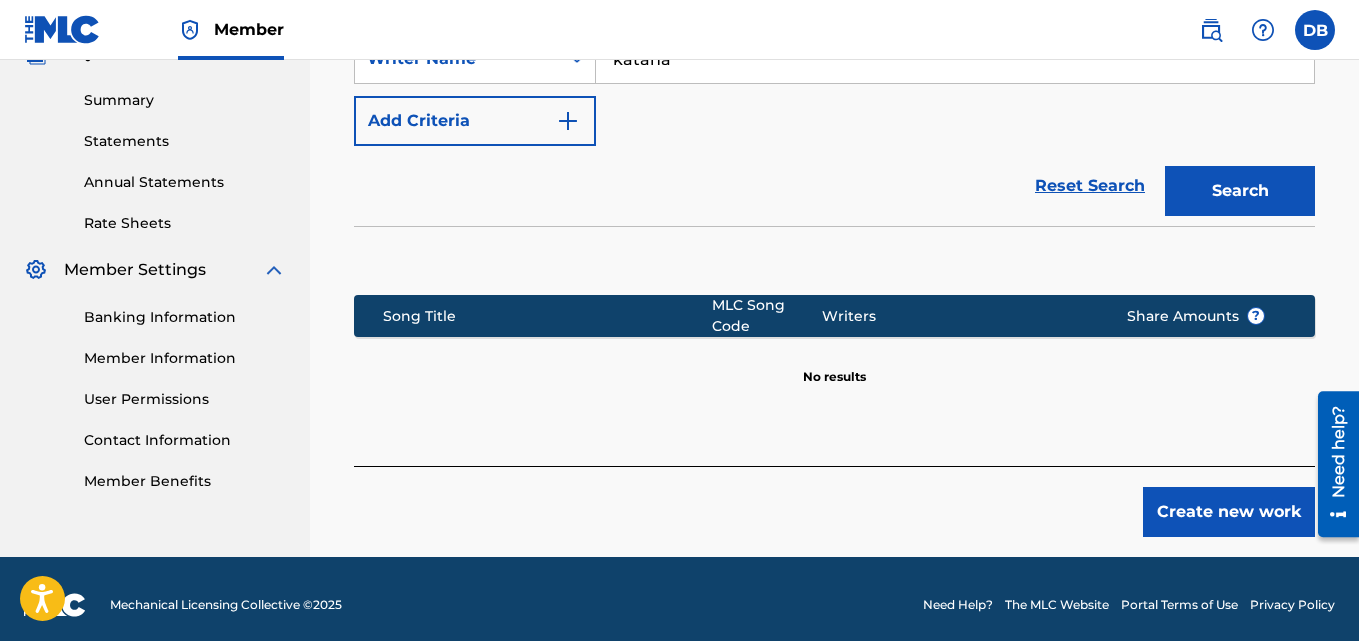 click on "Create new work" at bounding box center [1229, 512] 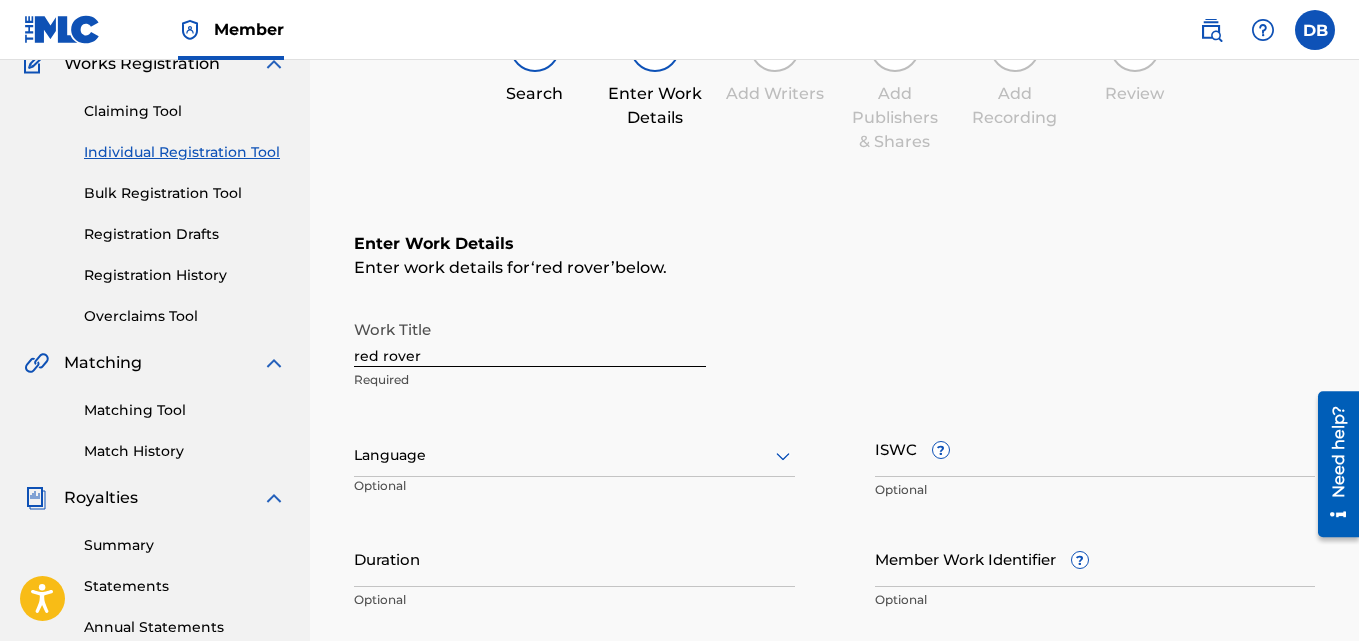 scroll, scrollTop: 139, scrollLeft: 0, axis: vertical 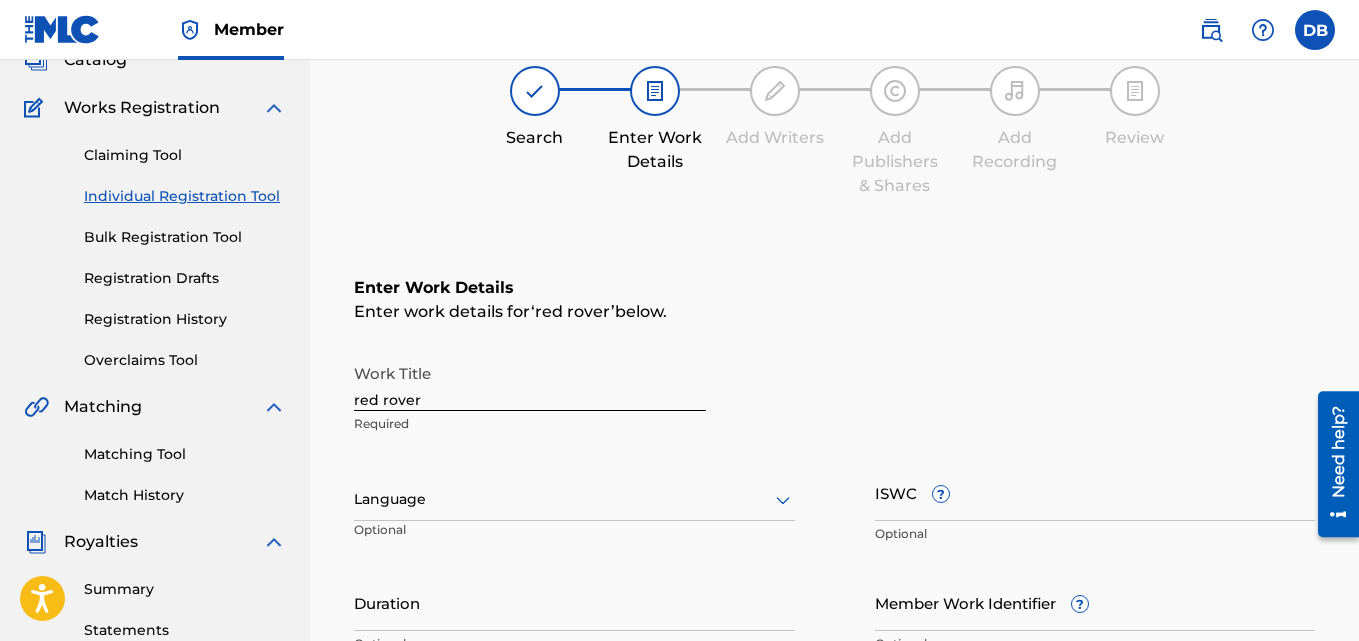 click at bounding box center [574, 499] 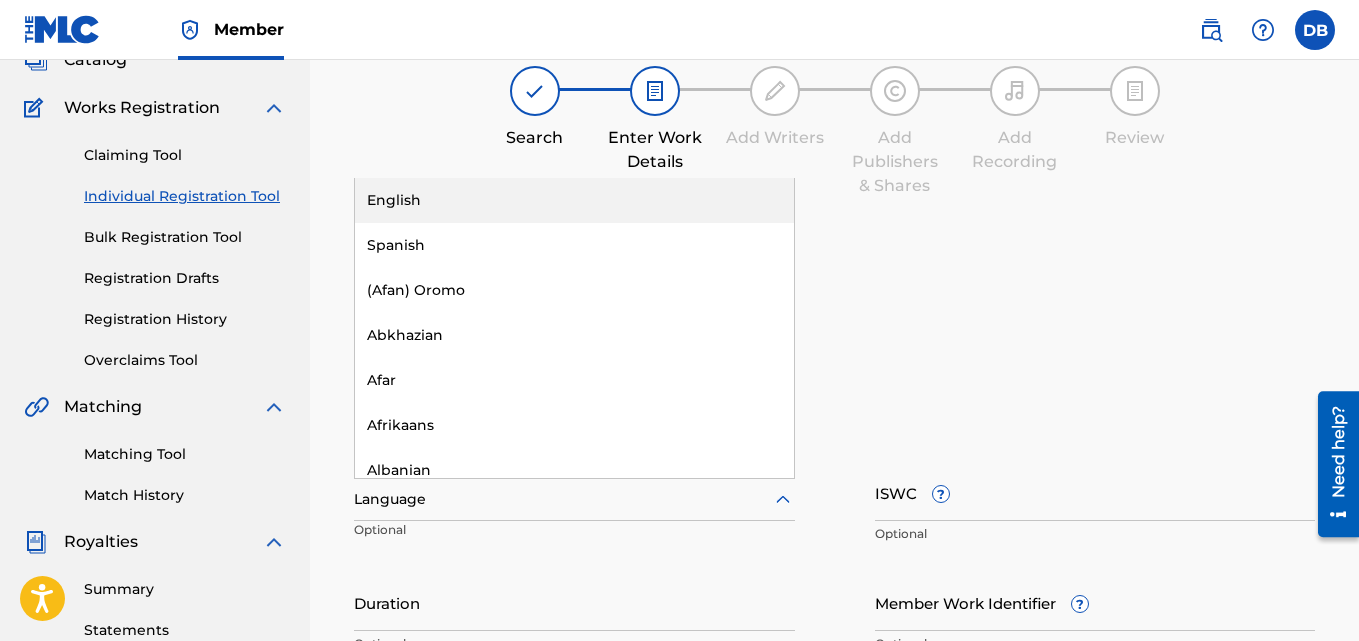 click on "English" at bounding box center (574, 200) 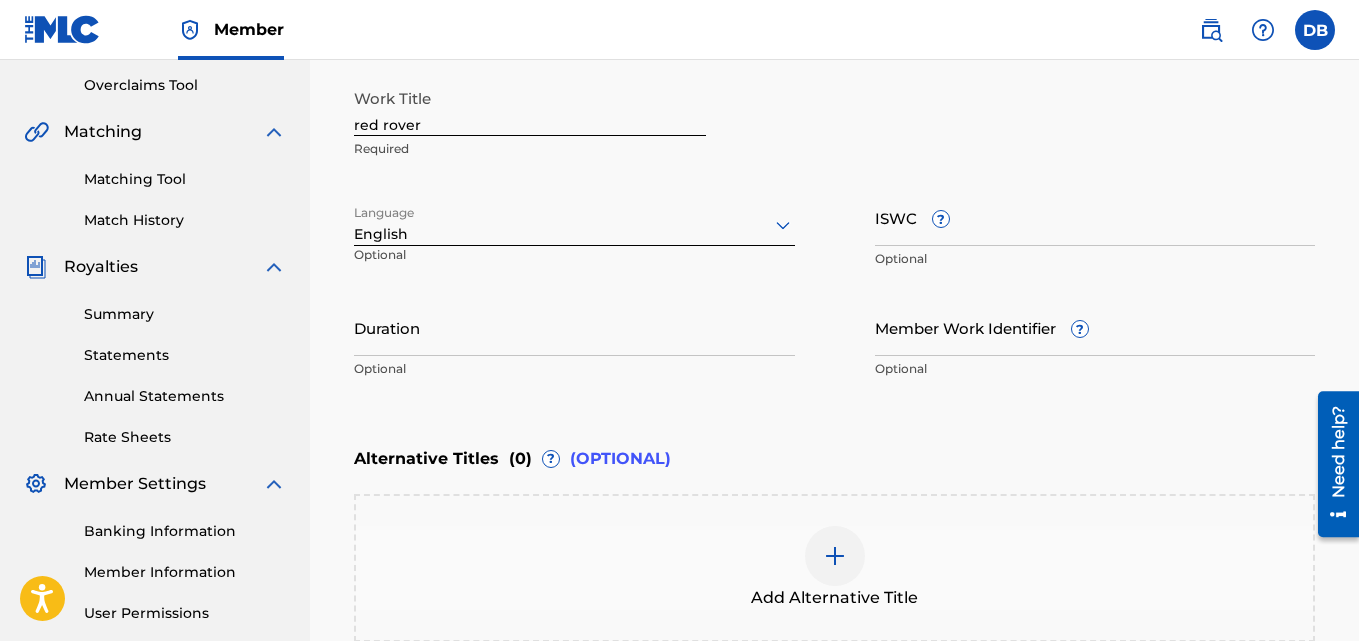 scroll, scrollTop: 420, scrollLeft: 0, axis: vertical 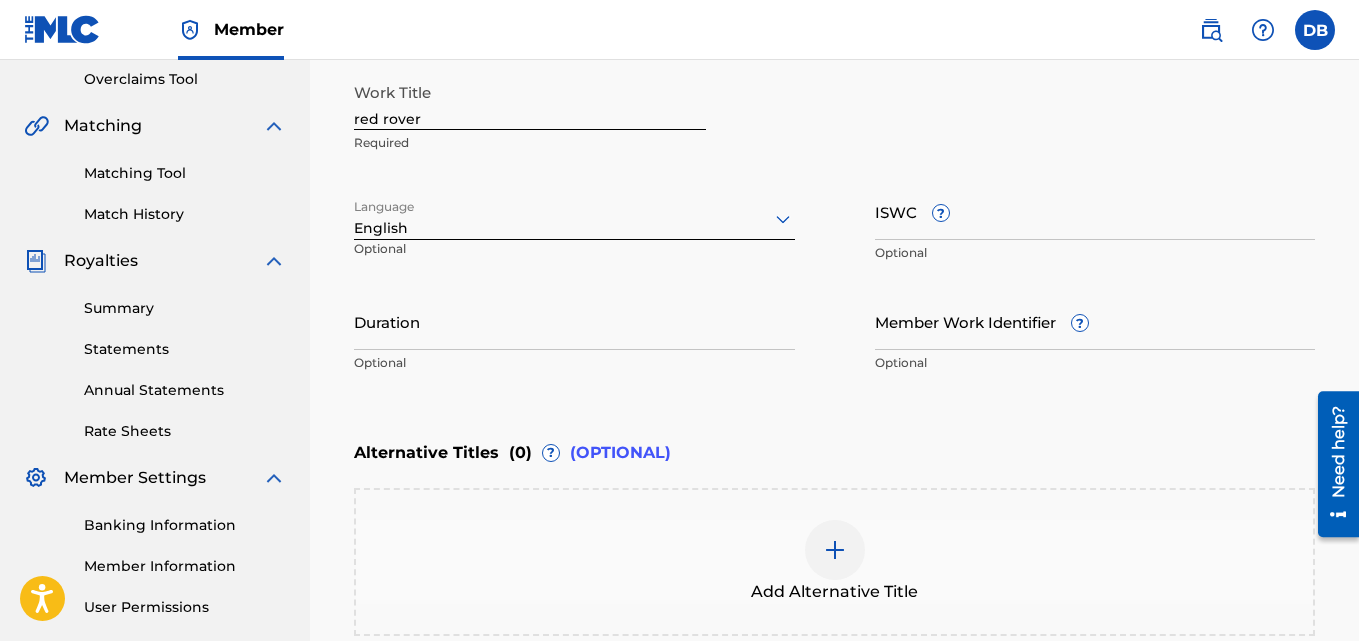 click on "Duration" at bounding box center (574, 321) 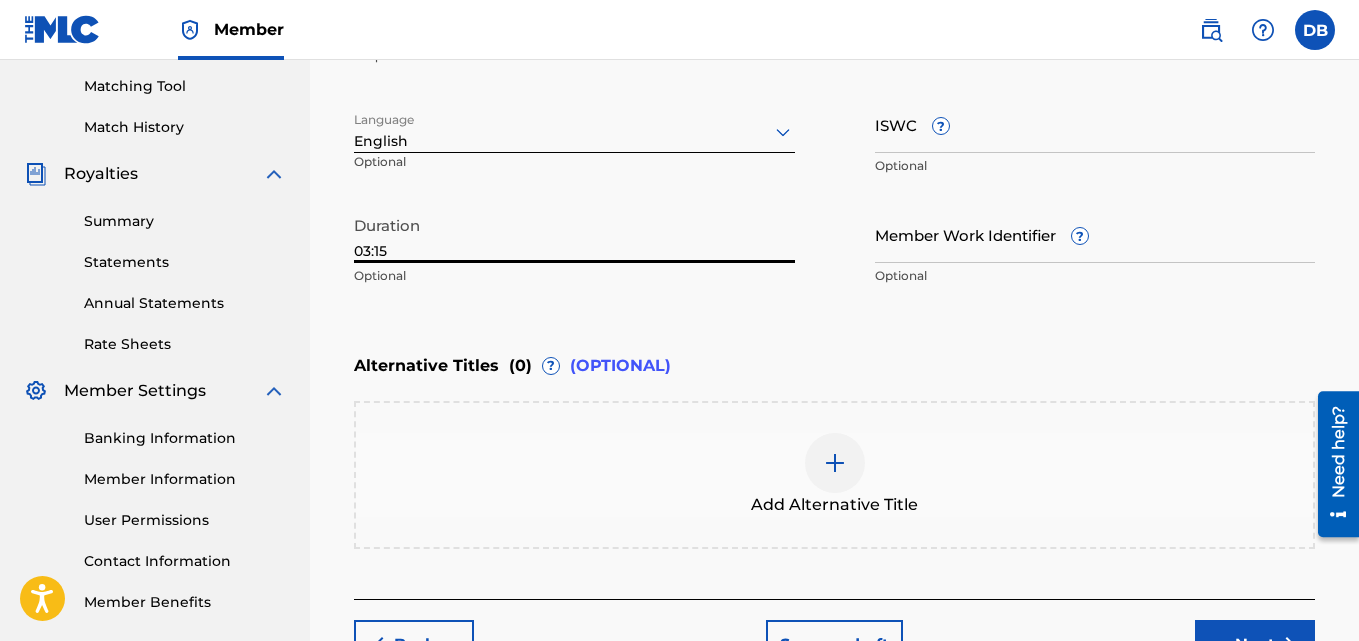 scroll, scrollTop: 652, scrollLeft: 0, axis: vertical 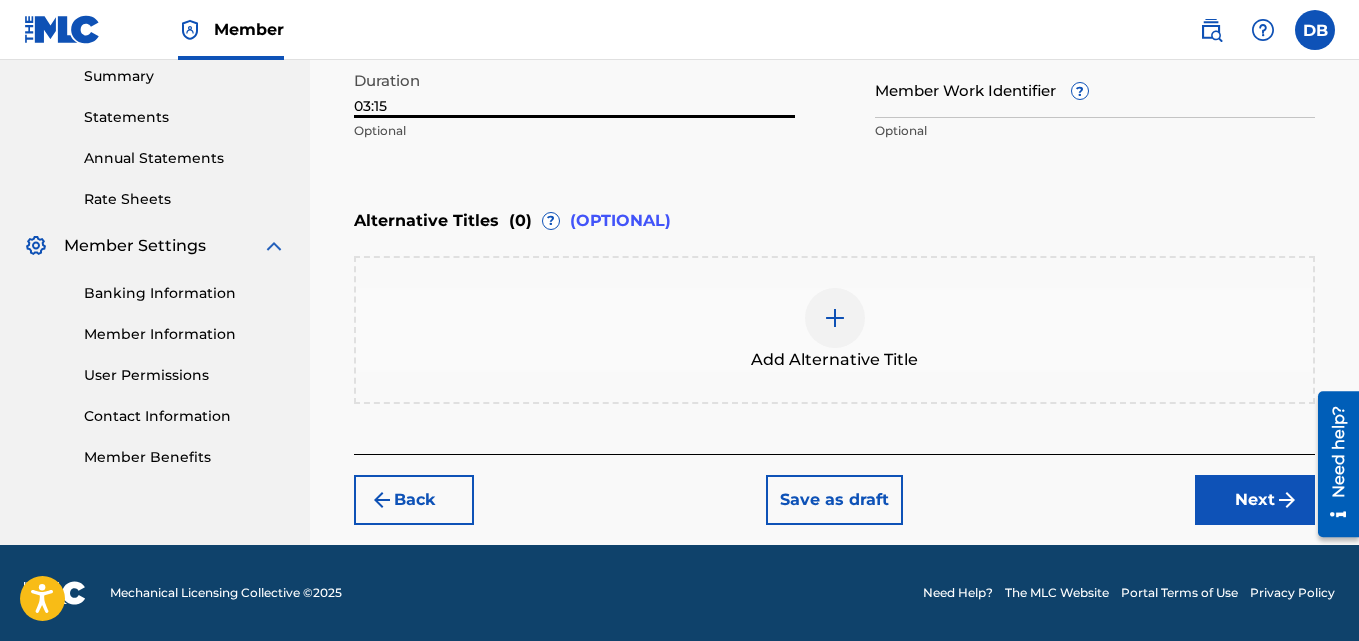 type on "03:15" 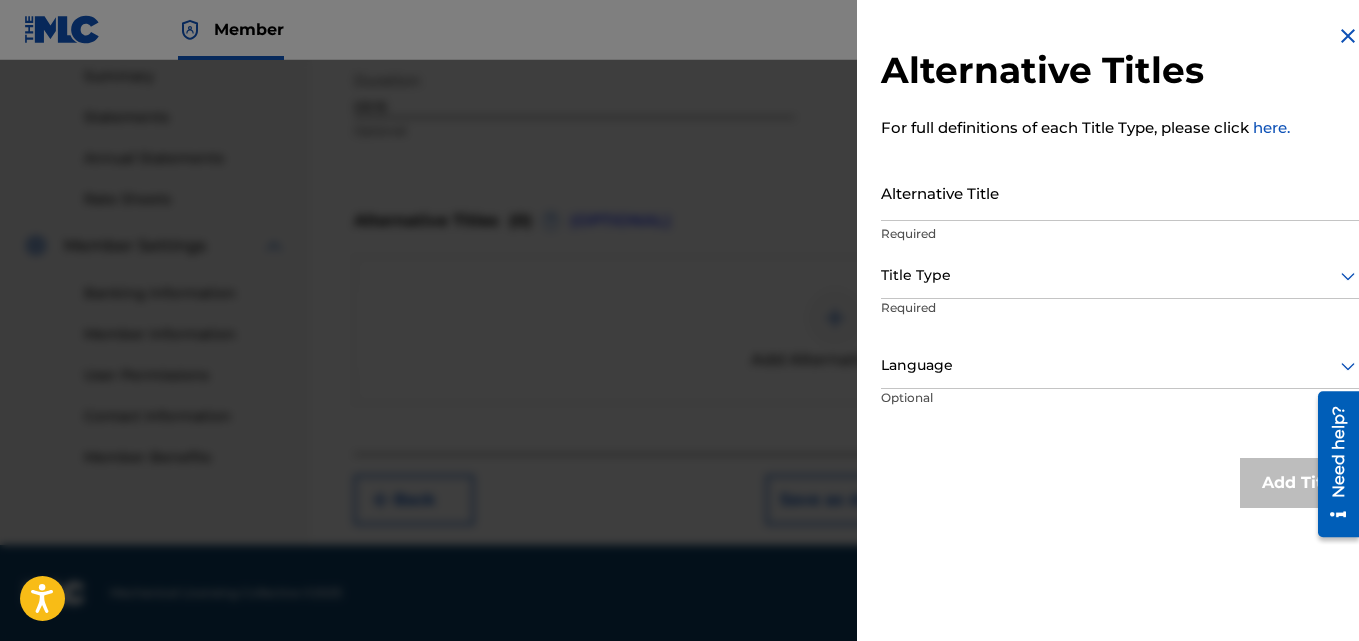 click on "Alternative Title" at bounding box center (1120, 192) 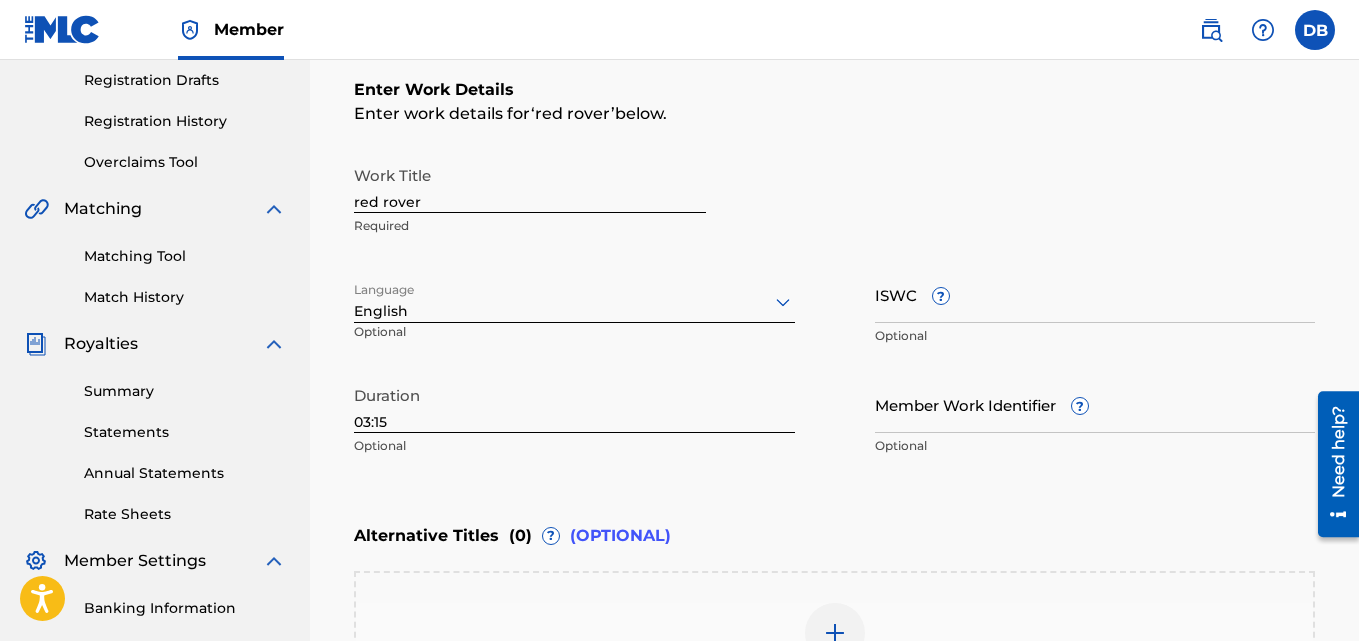 scroll, scrollTop: 172, scrollLeft: 0, axis: vertical 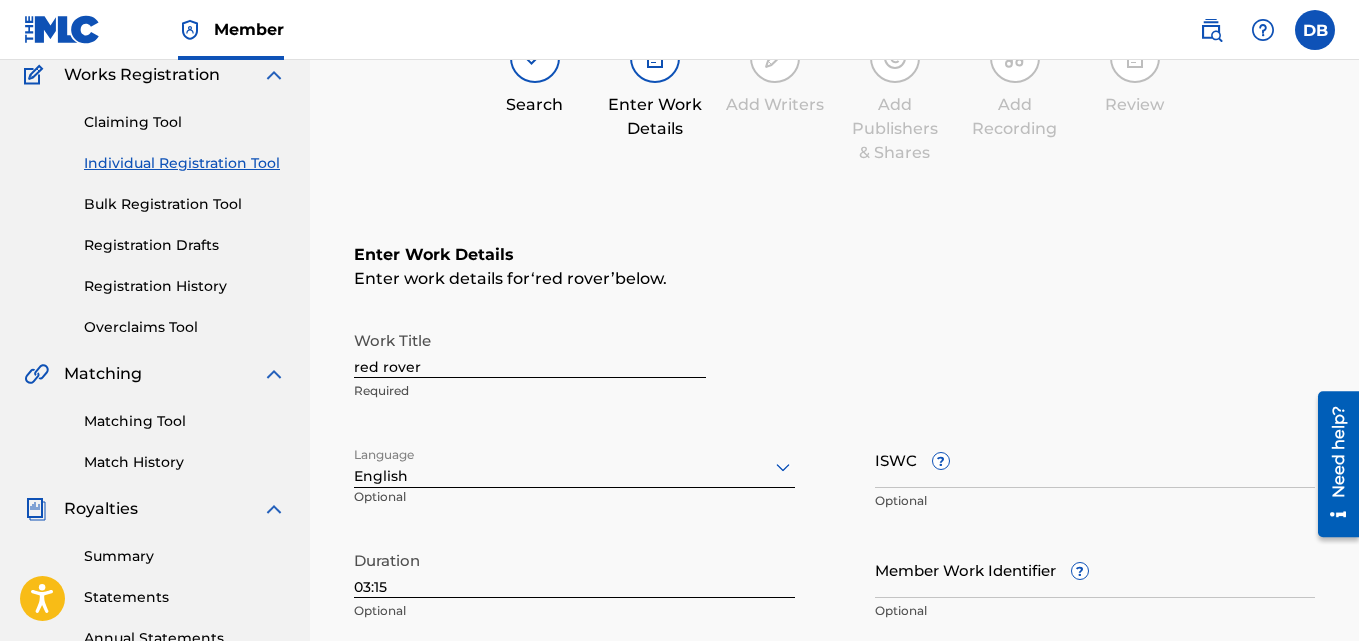 click on "red rover" at bounding box center [530, 349] 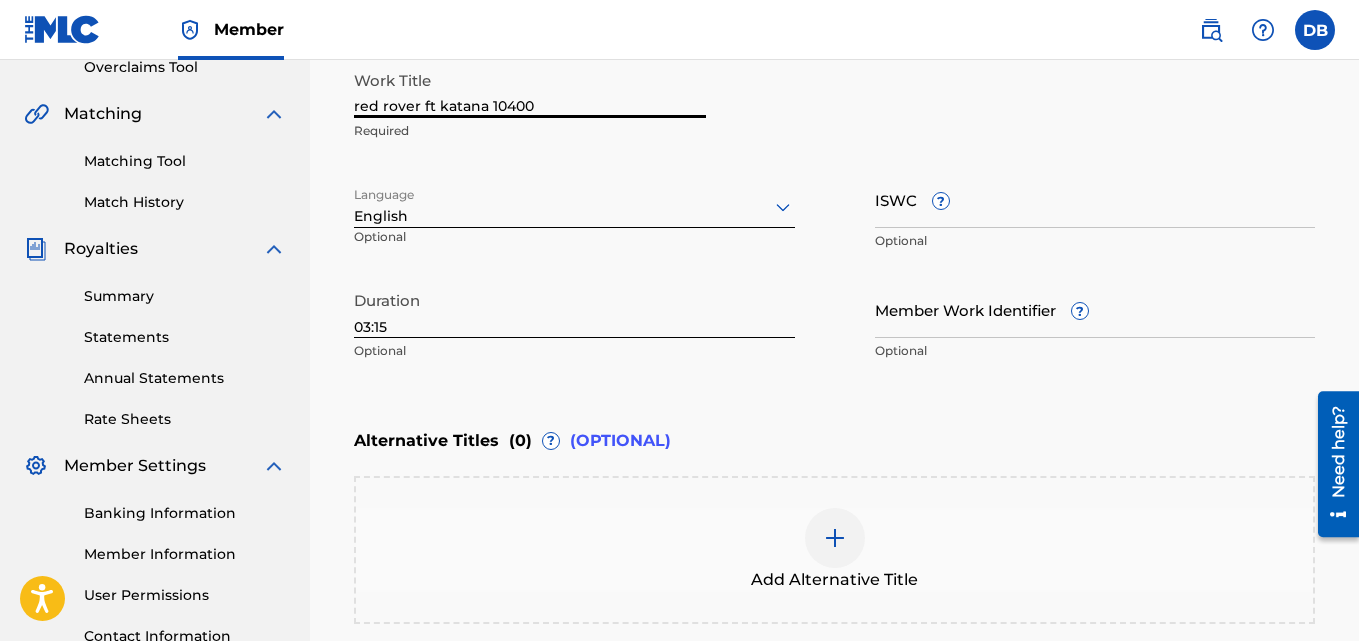 scroll, scrollTop: 573, scrollLeft: 0, axis: vertical 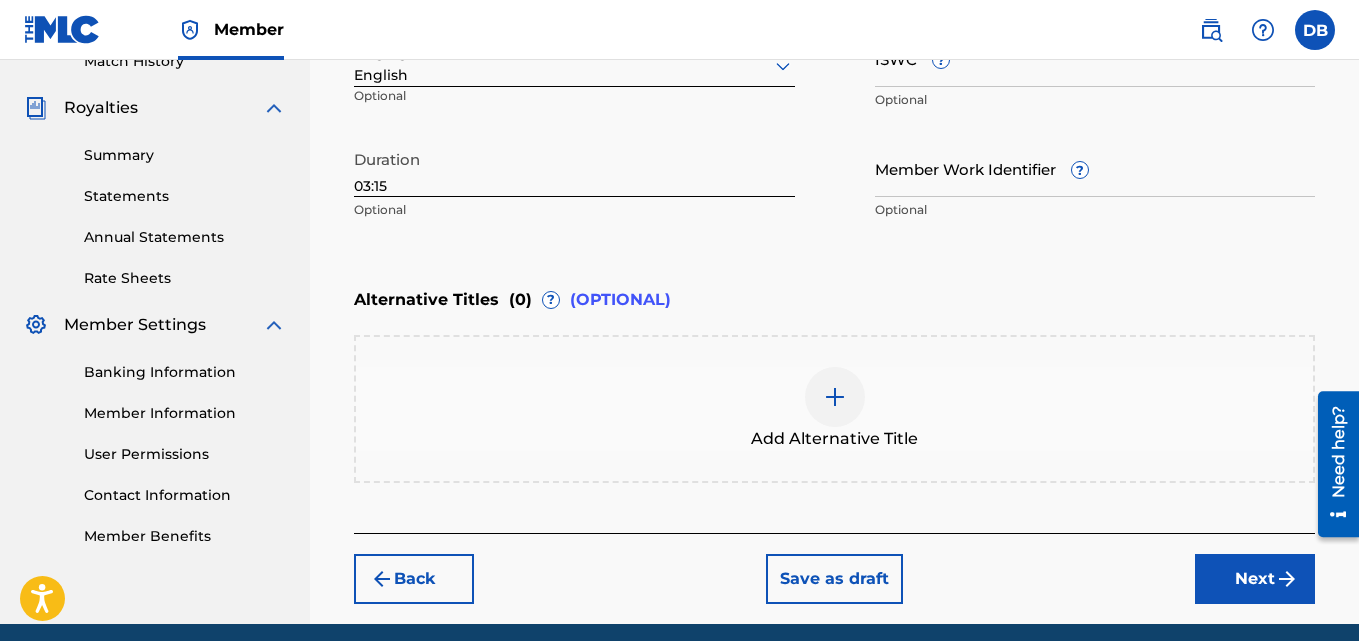 type on "red rover ft katana 10400" 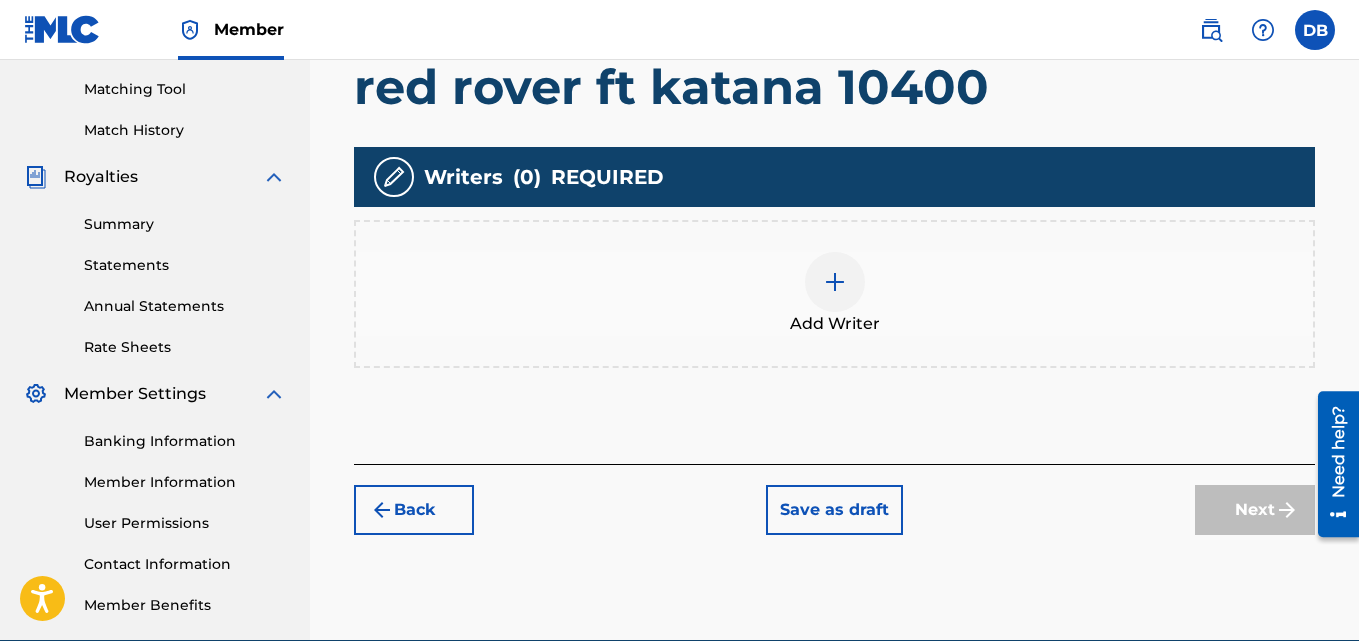 scroll, scrollTop: 528, scrollLeft: 0, axis: vertical 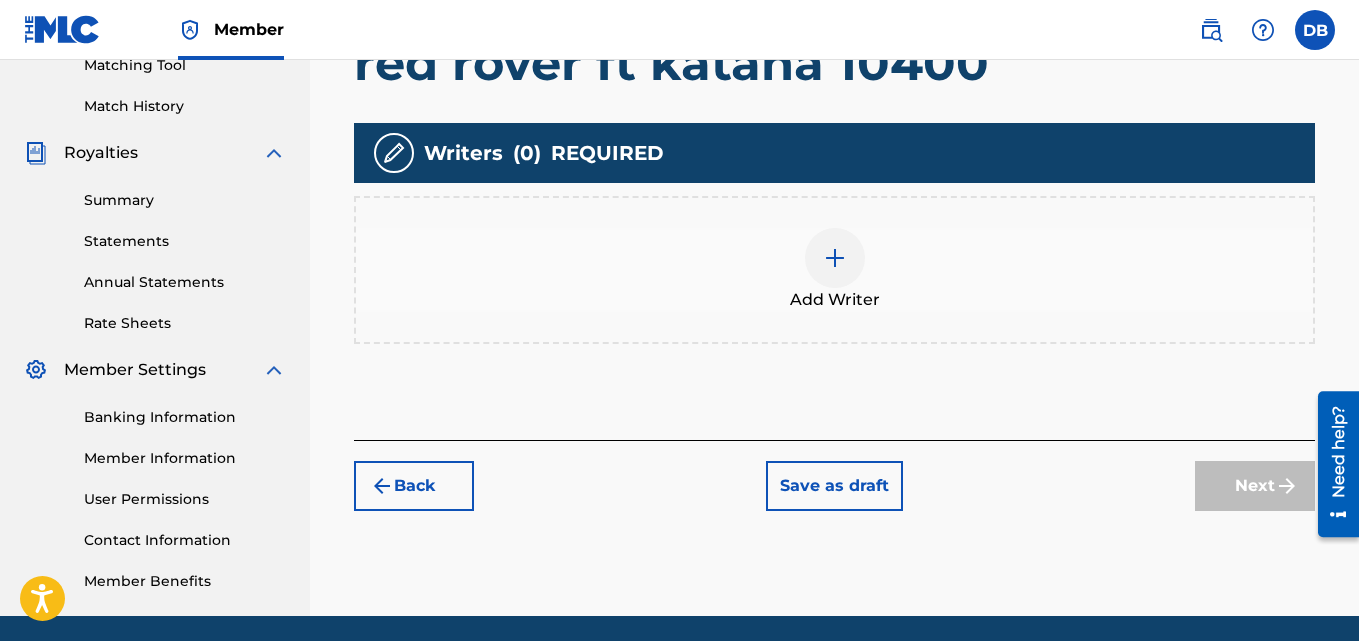 click at bounding box center [835, 258] 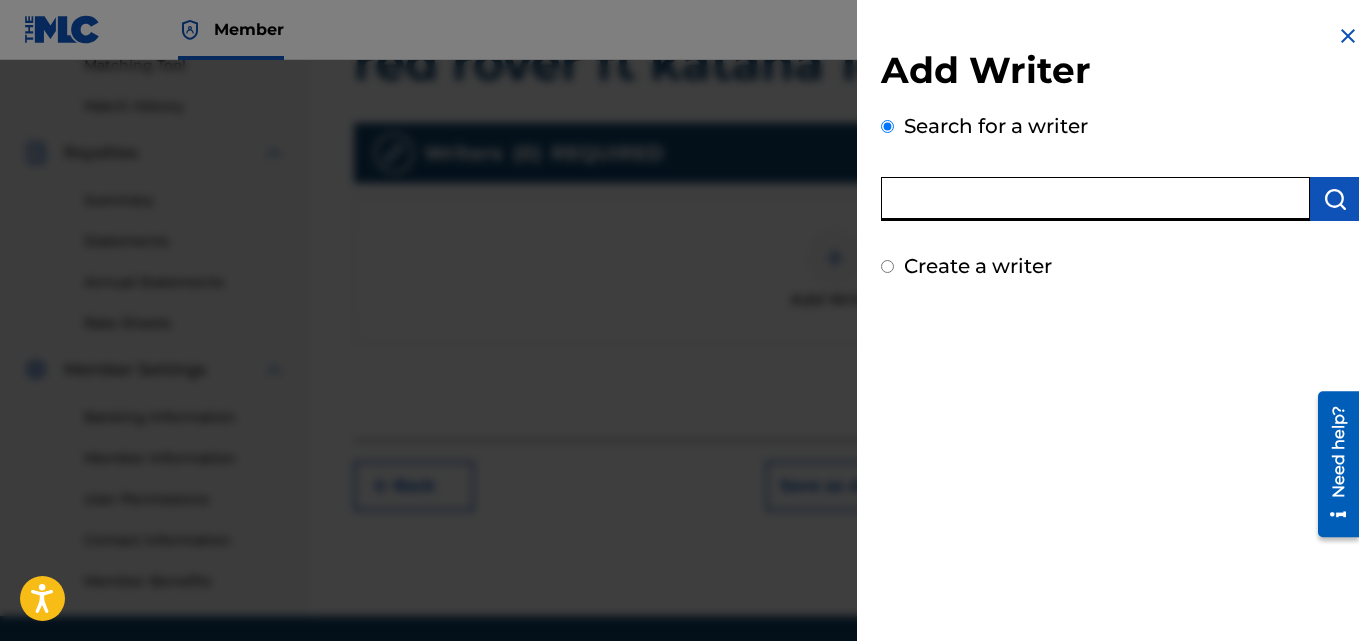 click at bounding box center [1095, 199] 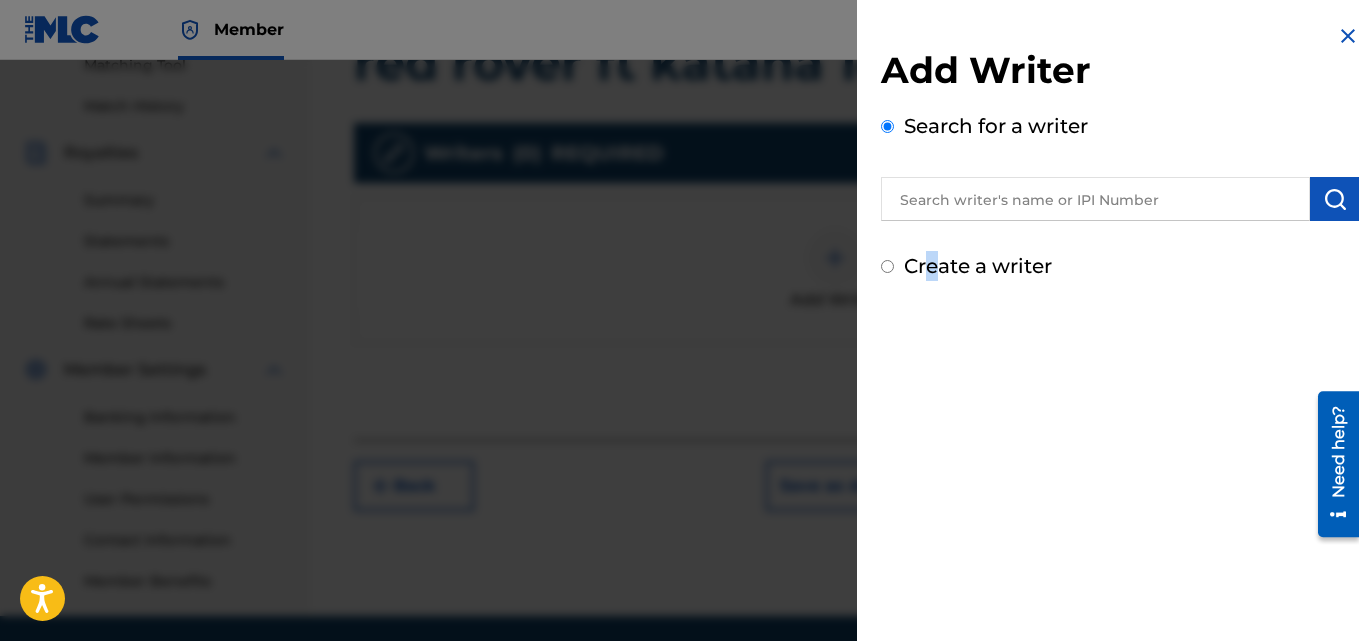 click on "Create a writer" at bounding box center [978, 266] 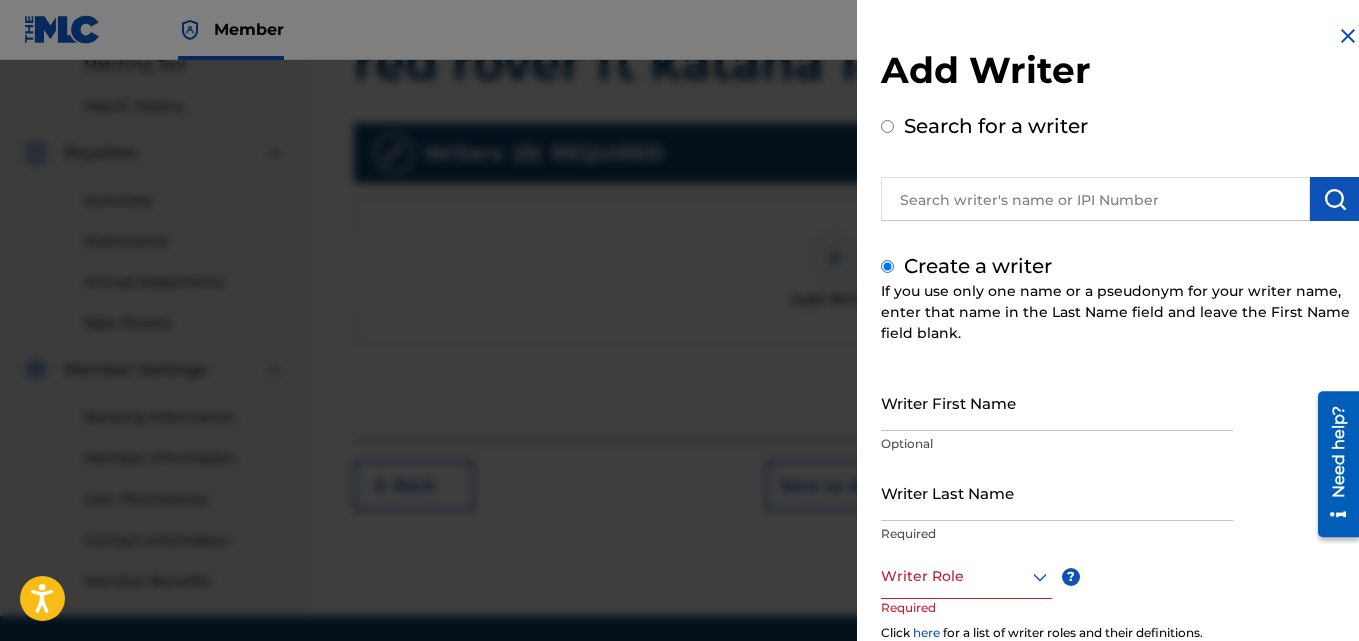 click on "Writer First Name   Optional" at bounding box center (1057, 419) 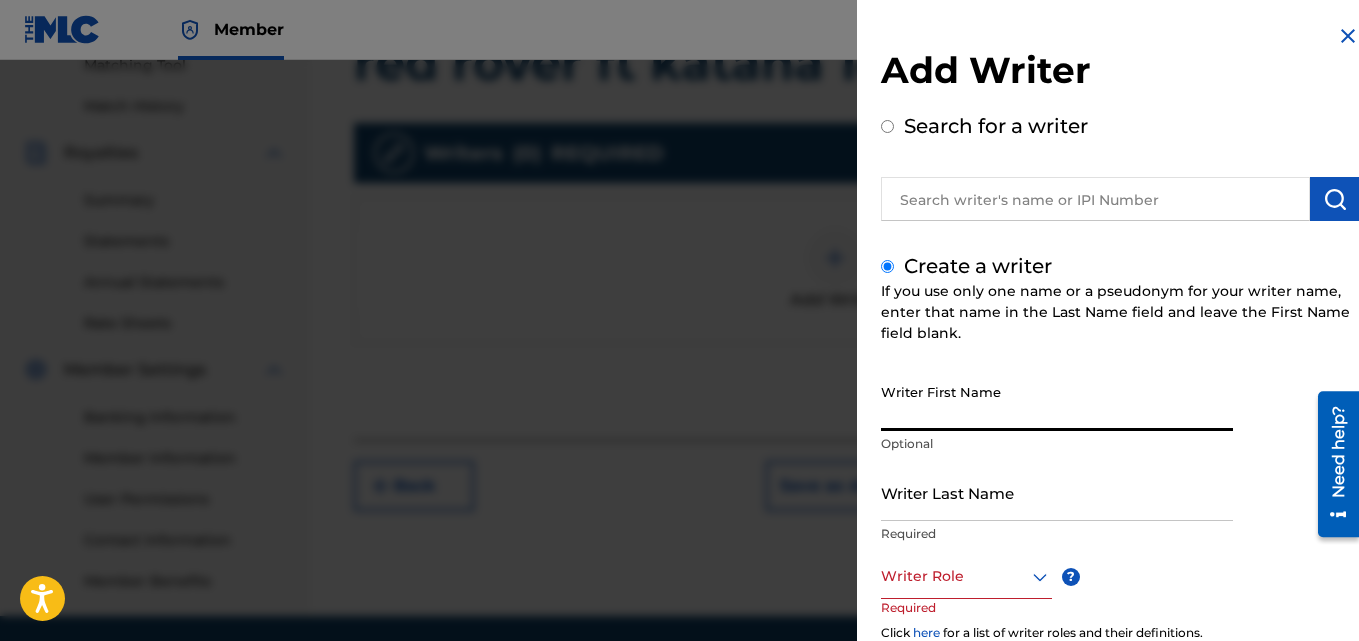 type on "Dontreus" 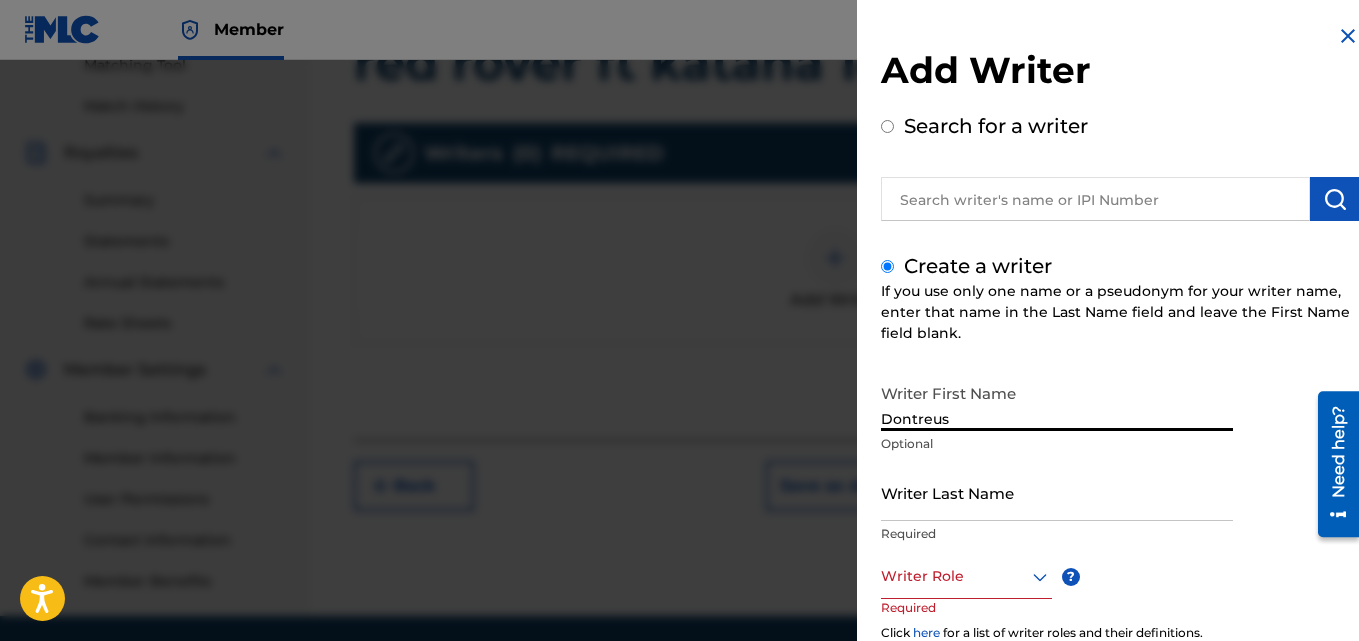click on "Writer Last Name" at bounding box center [1057, 492] 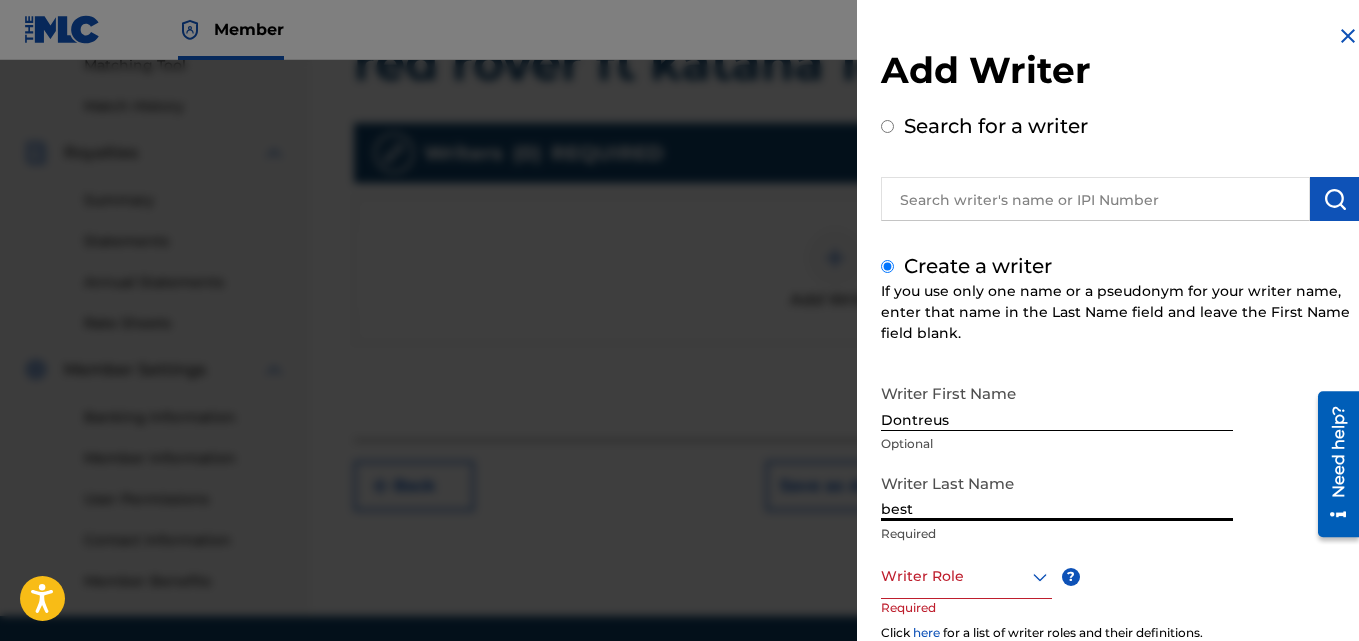 type on "best" 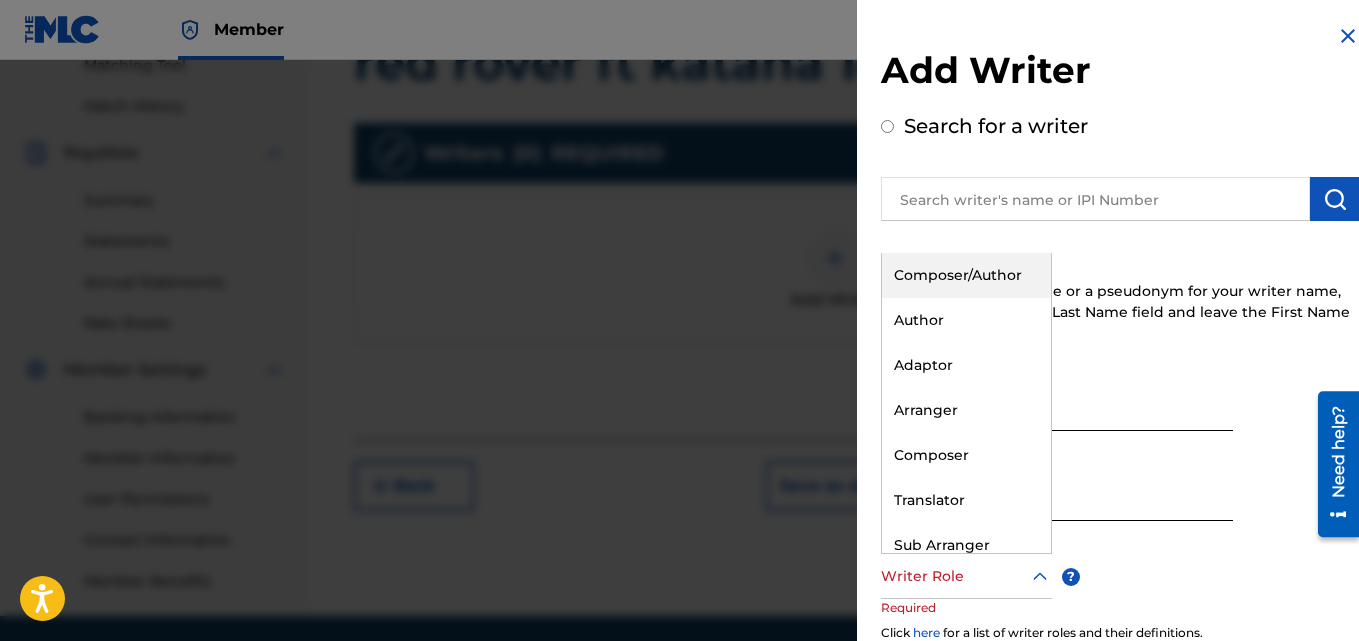 click on "Composer/Author" at bounding box center (966, 275) 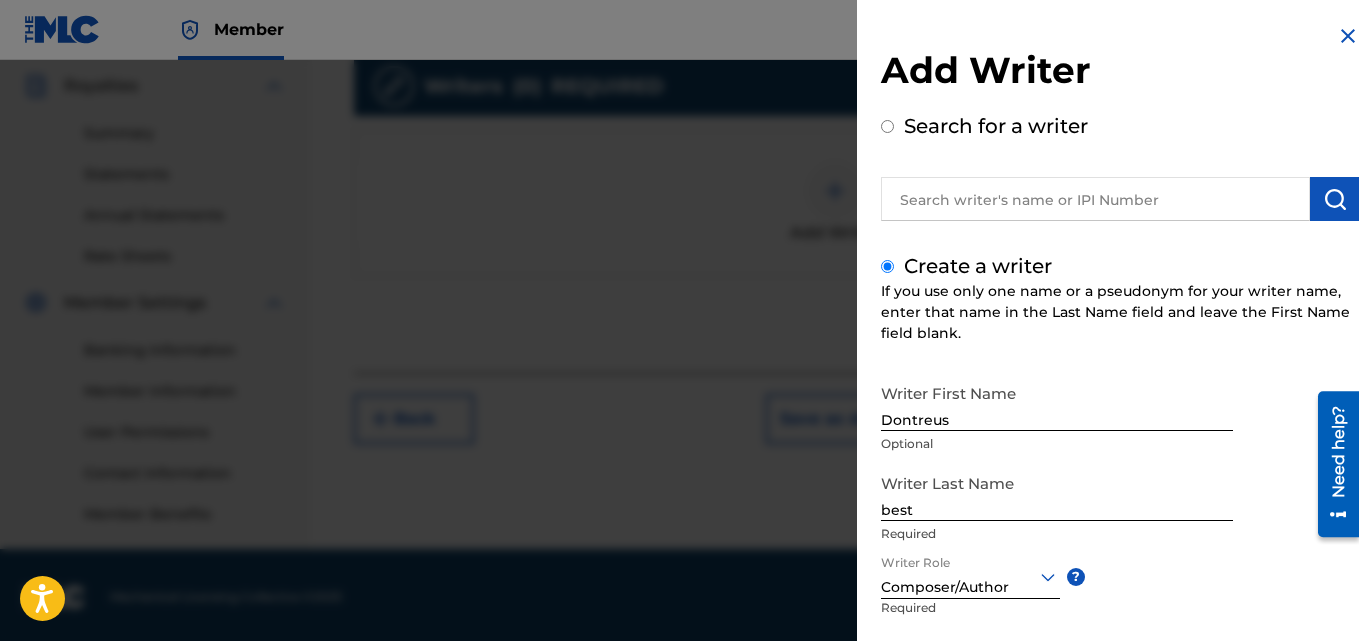 scroll, scrollTop: 599, scrollLeft: 0, axis: vertical 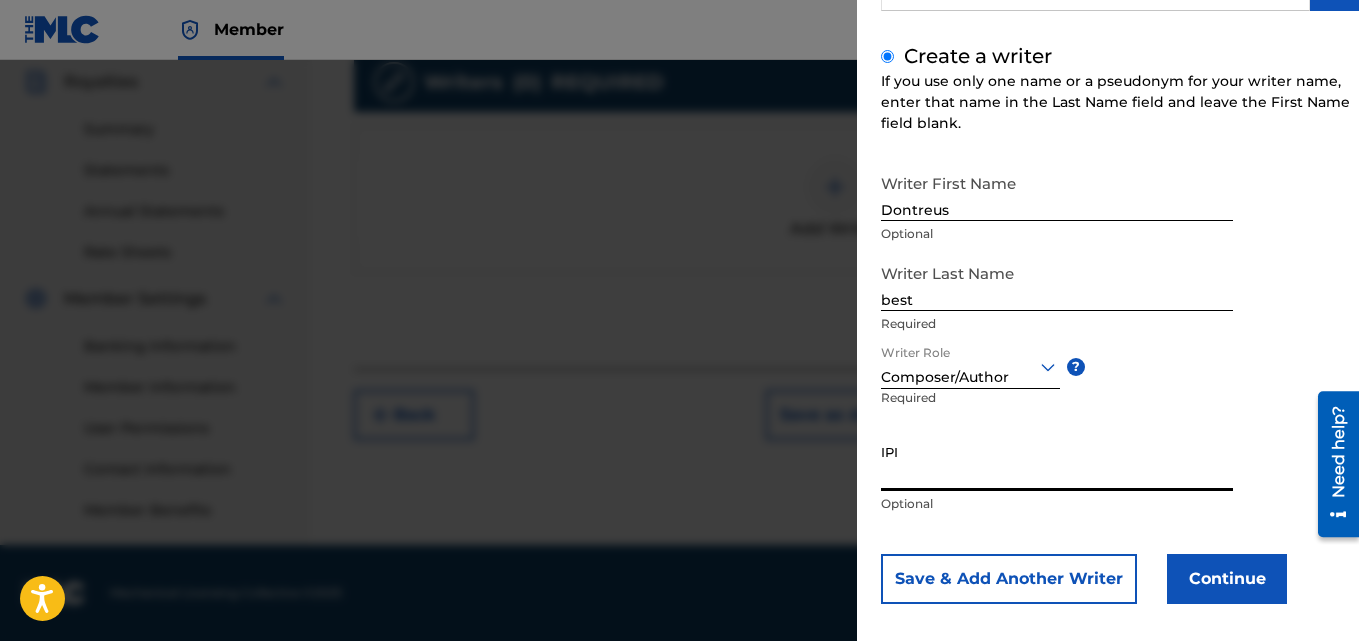 drag, startPoint x: 1194, startPoint y: 443, endPoint x: 1251, endPoint y: 582, distance: 150.23315 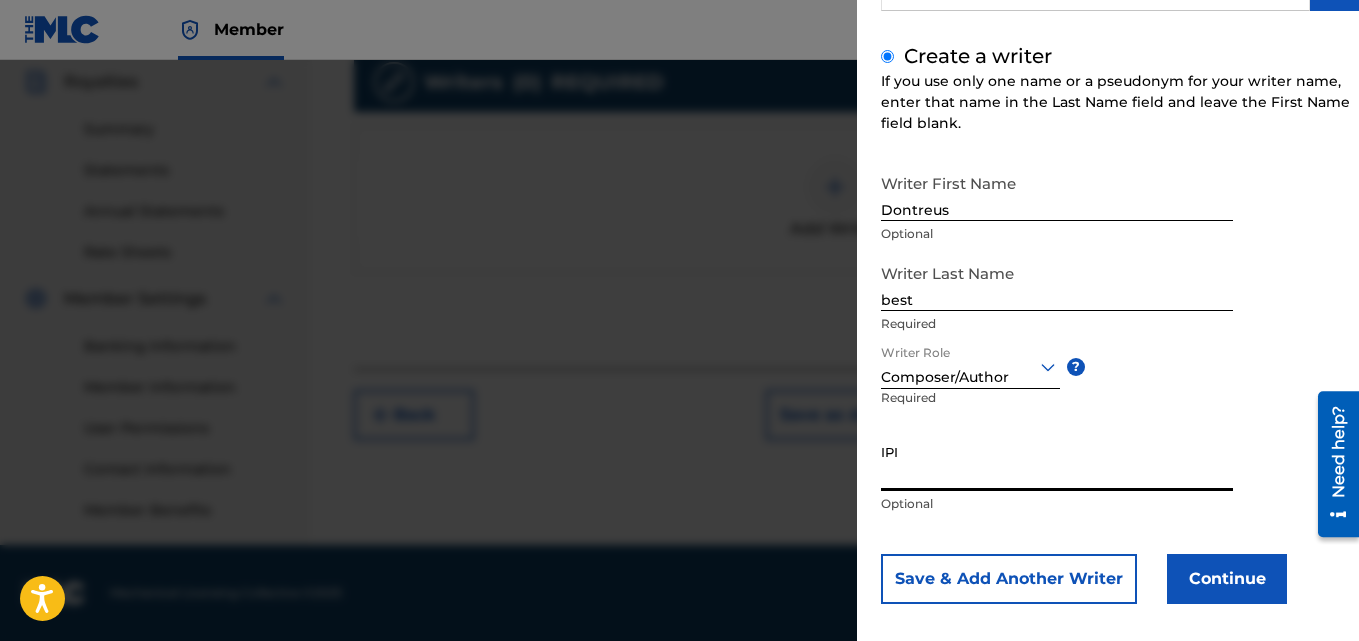 click on "Continue" at bounding box center (1227, 579) 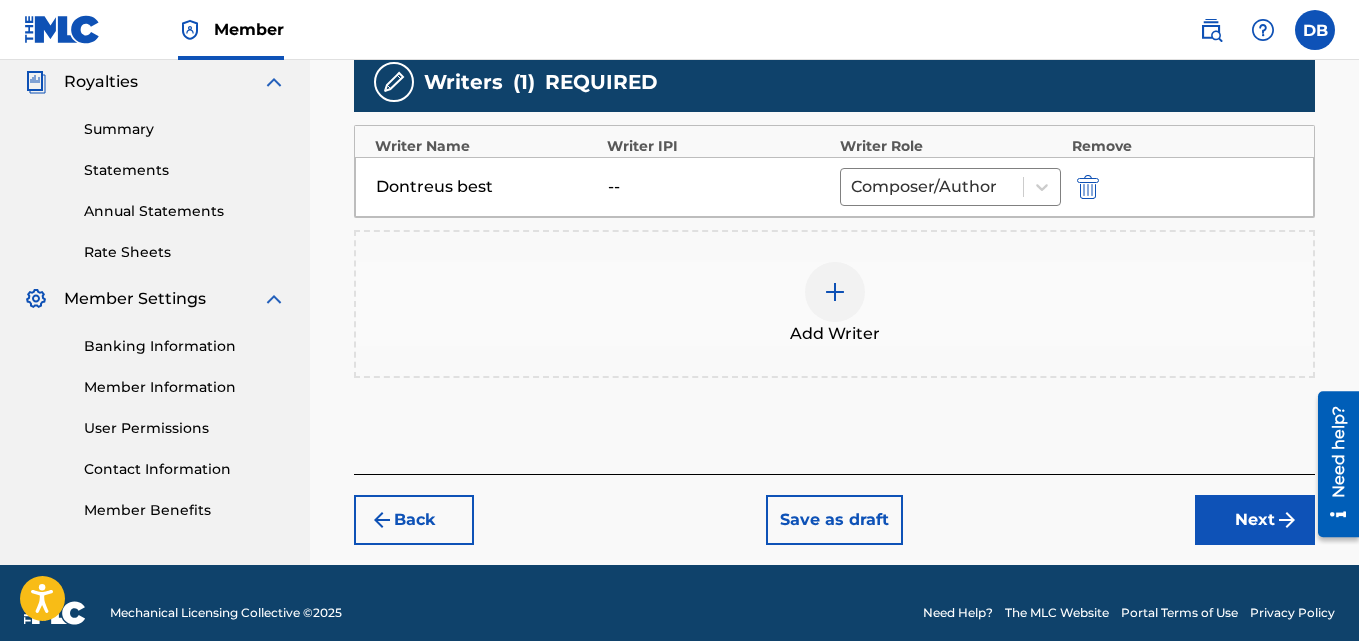 click on "Next" at bounding box center (1255, 520) 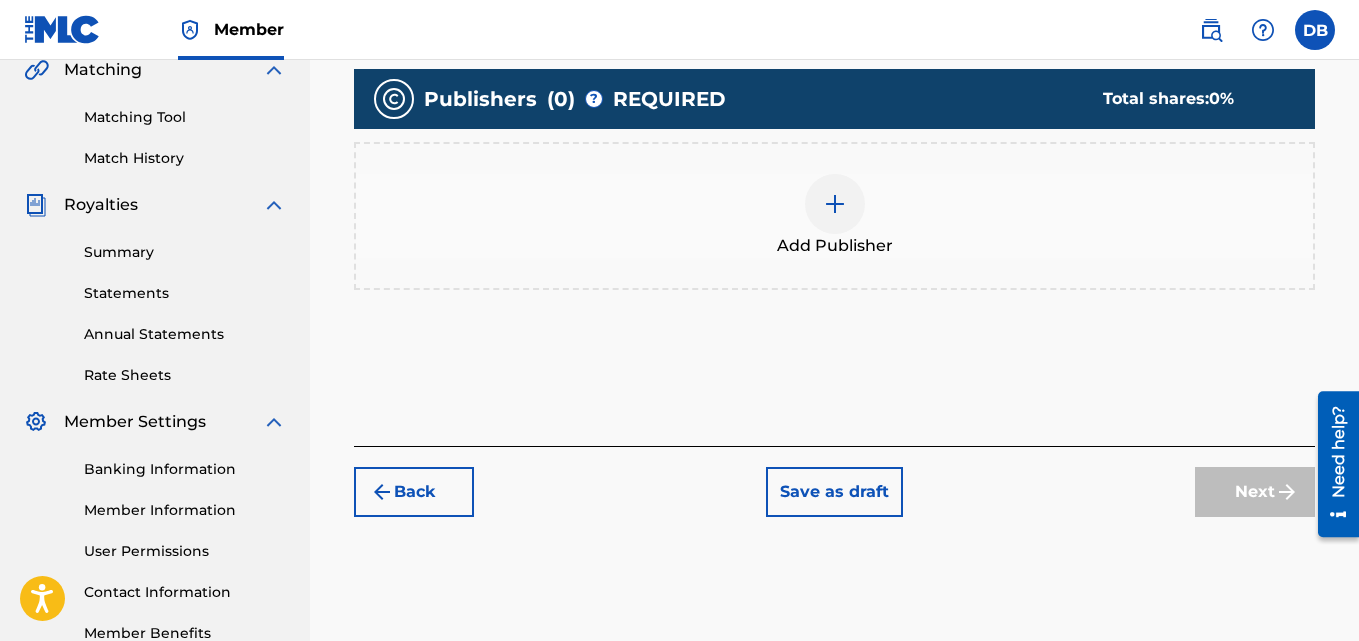 scroll, scrollTop: 531, scrollLeft: 0, axis: vertical 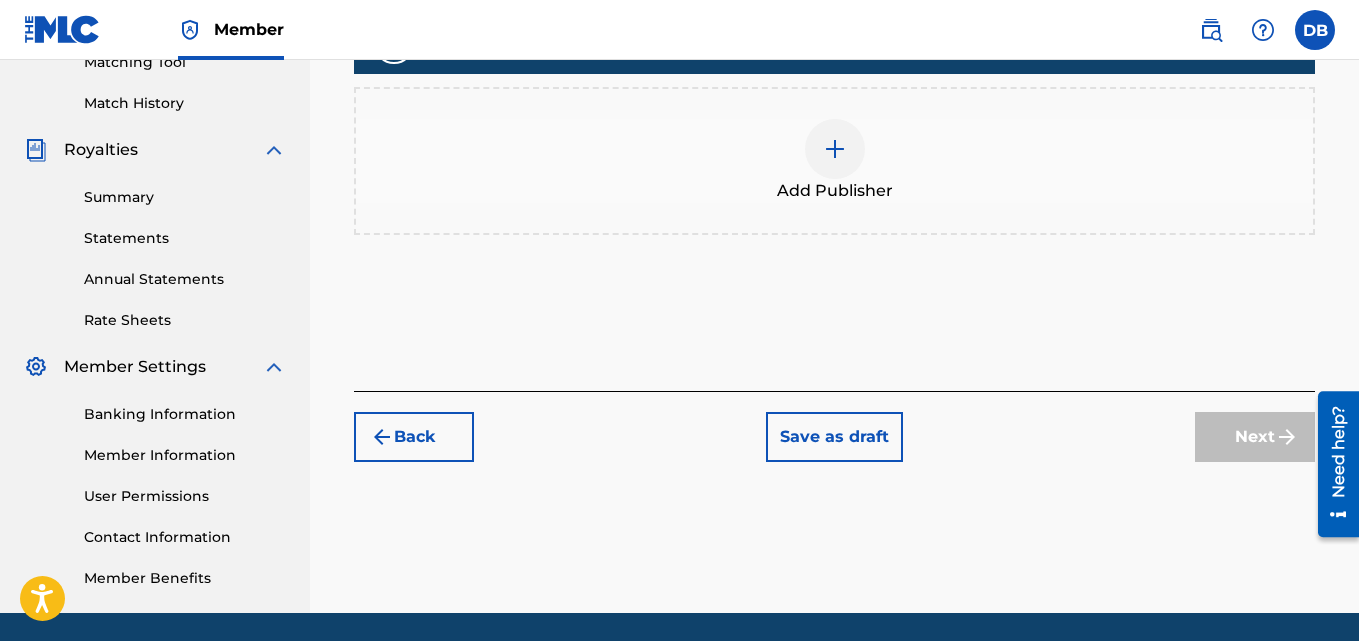 click on "Add Publisher" at bounding box center (834, 161) 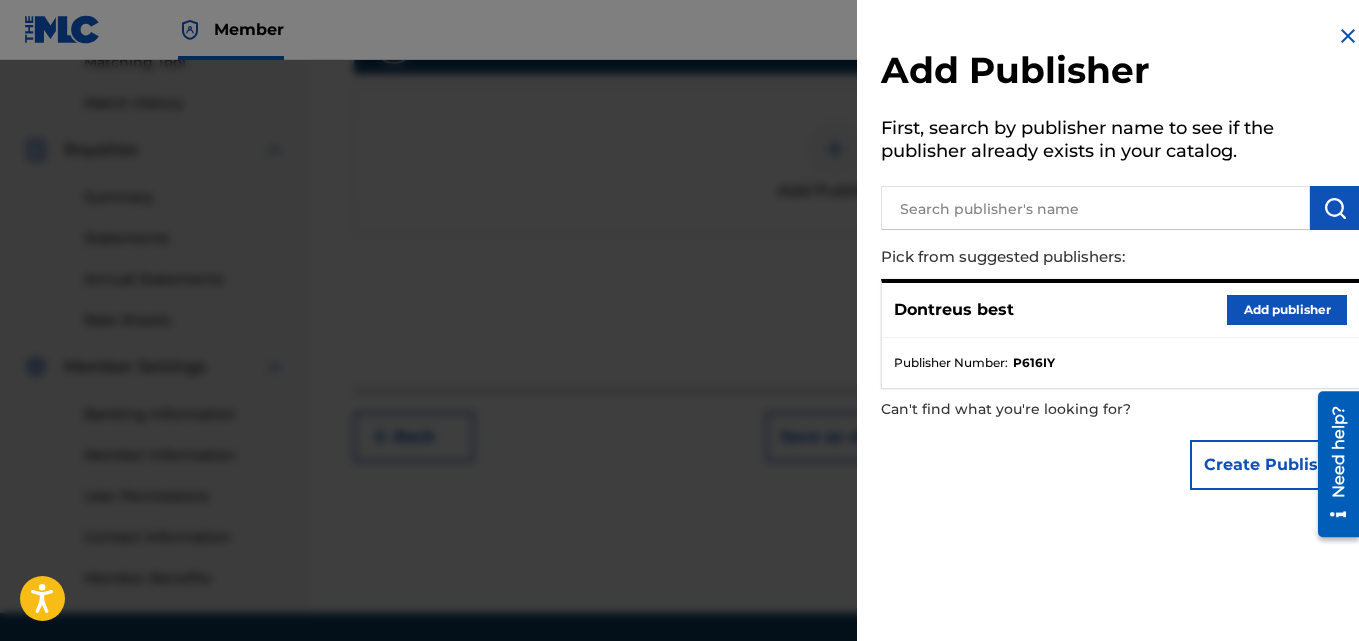 click at bounding box center [1095, 208] 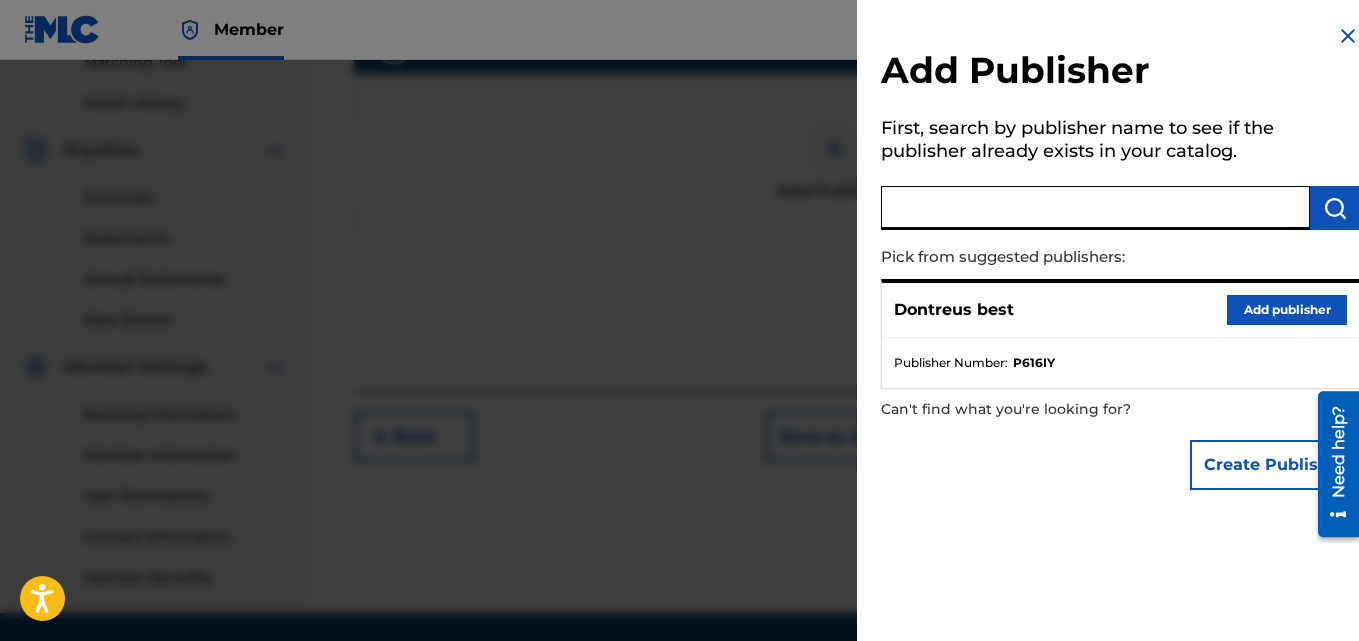 click on "Add publisher" at bounding box center (1287, 310) 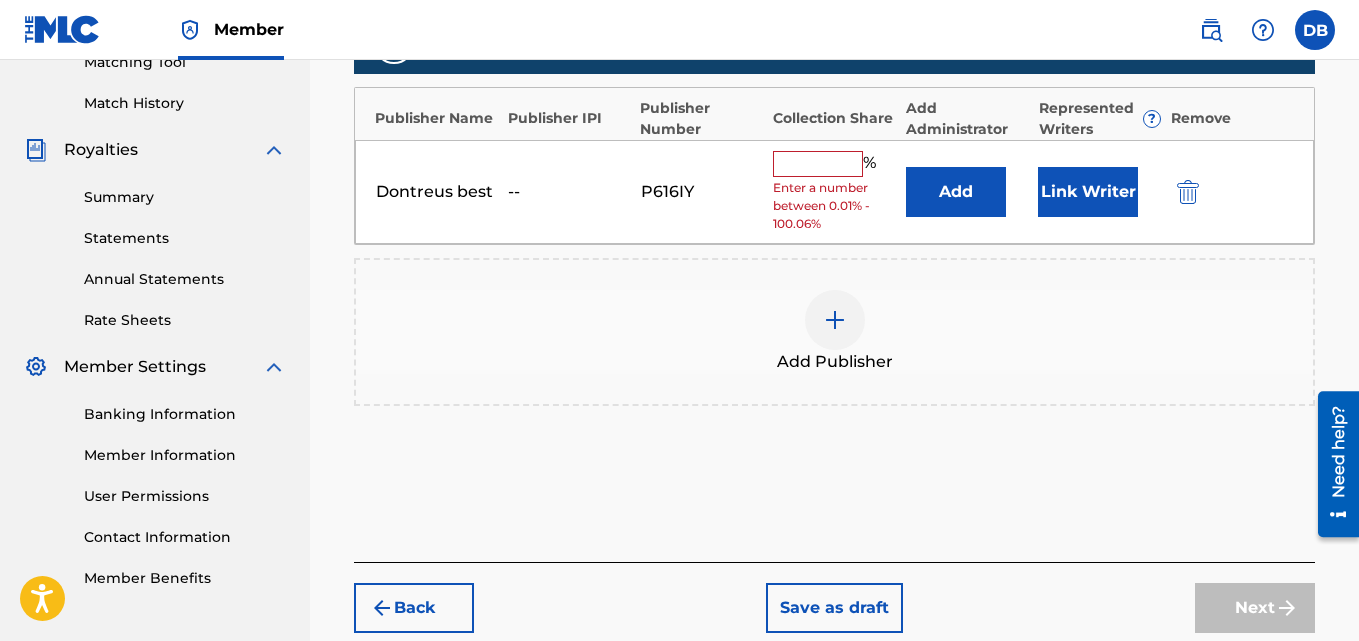 click at bounding box center (818, 164) 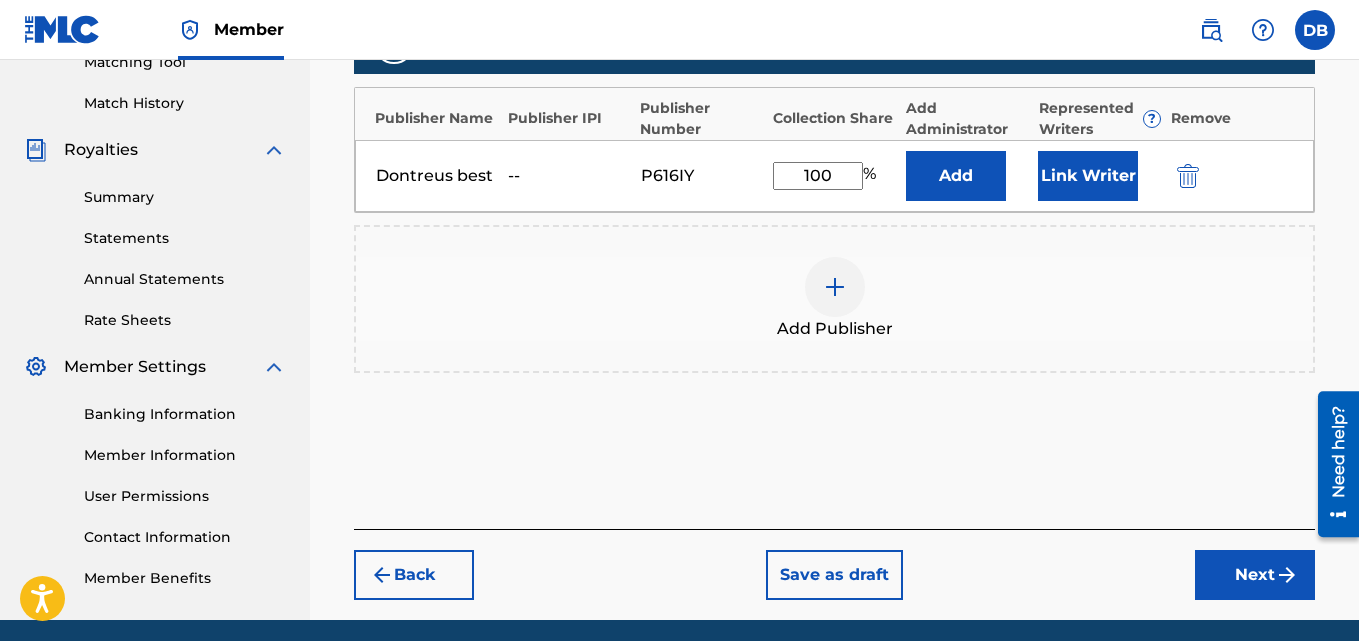 type on "100" 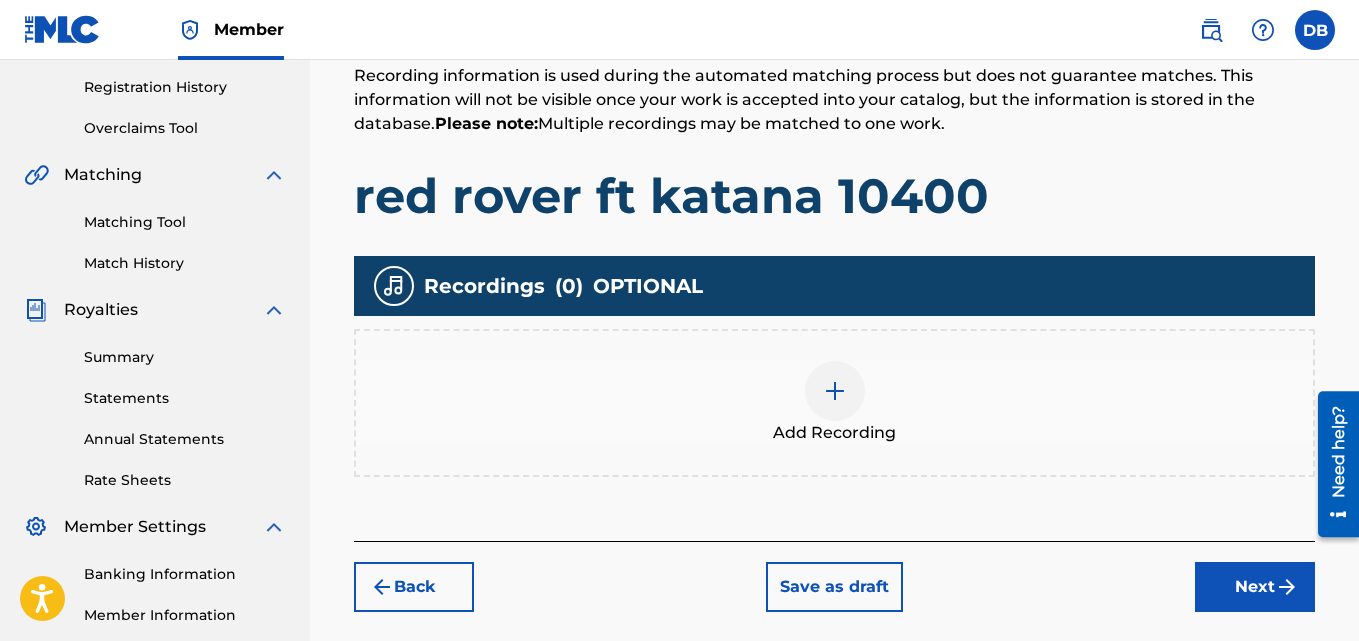 scroll, scrollTop: 528, scrollLeft: 0, axis: vertical 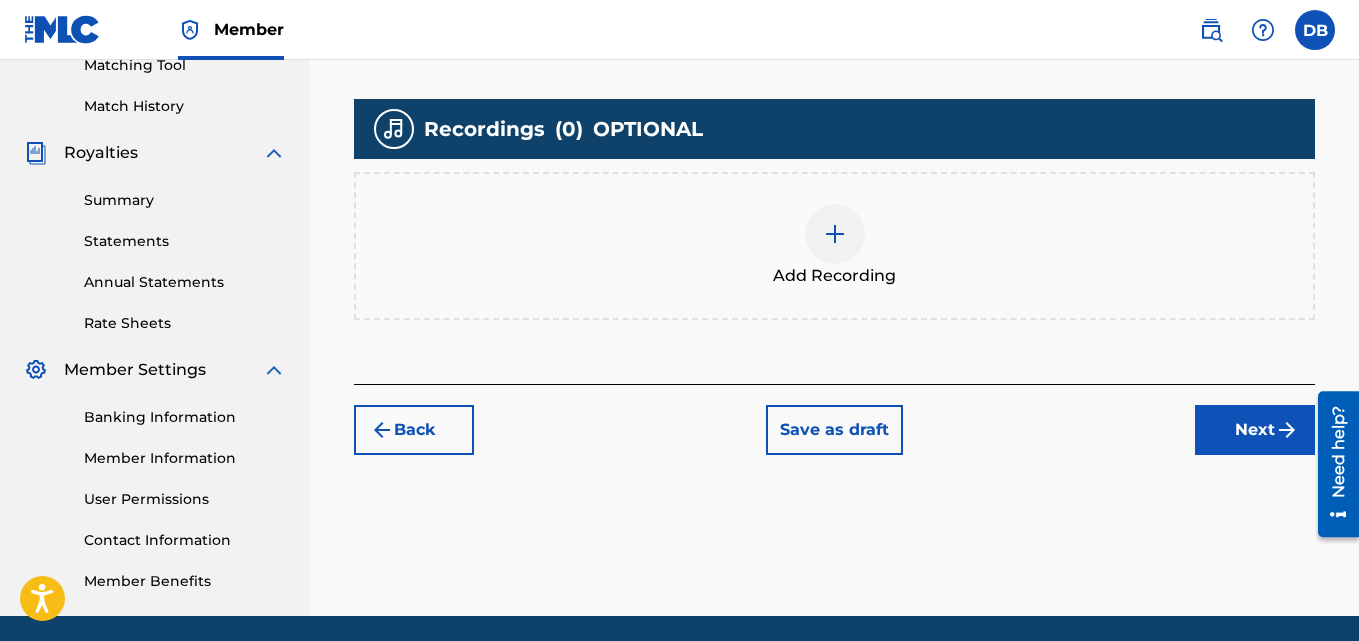 click at bounding box center [835, 234] 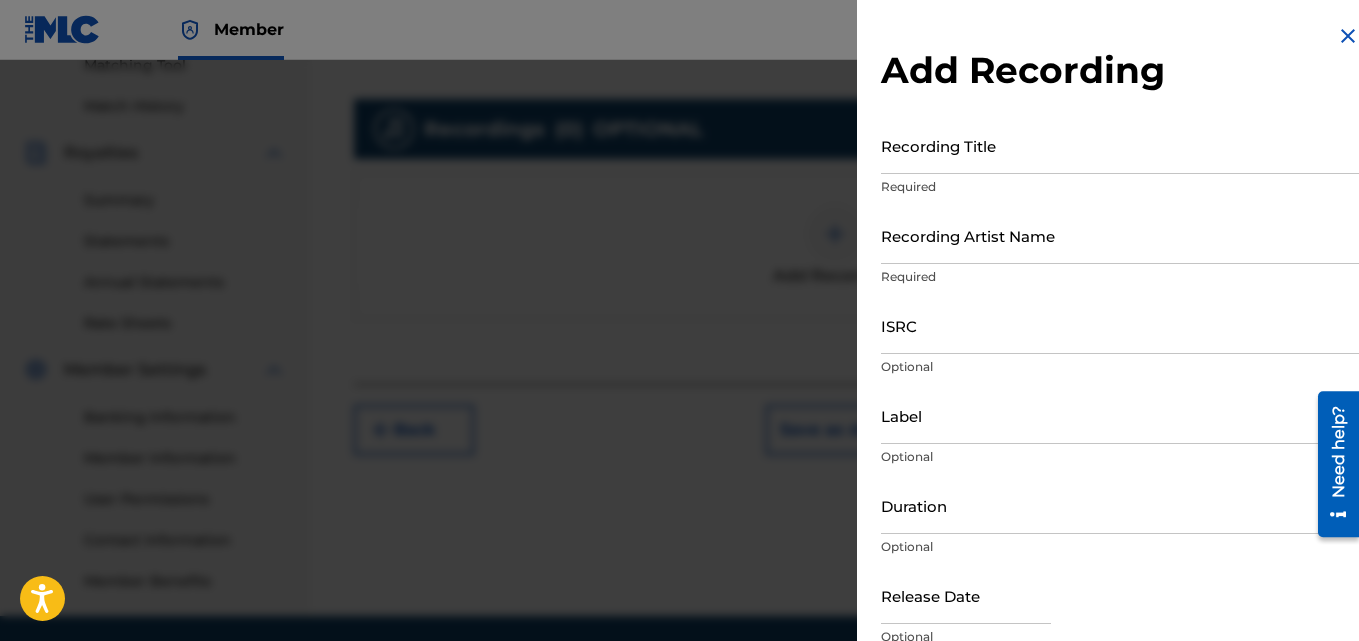 click on "Recording Title" at bounding box center (1120, 145) 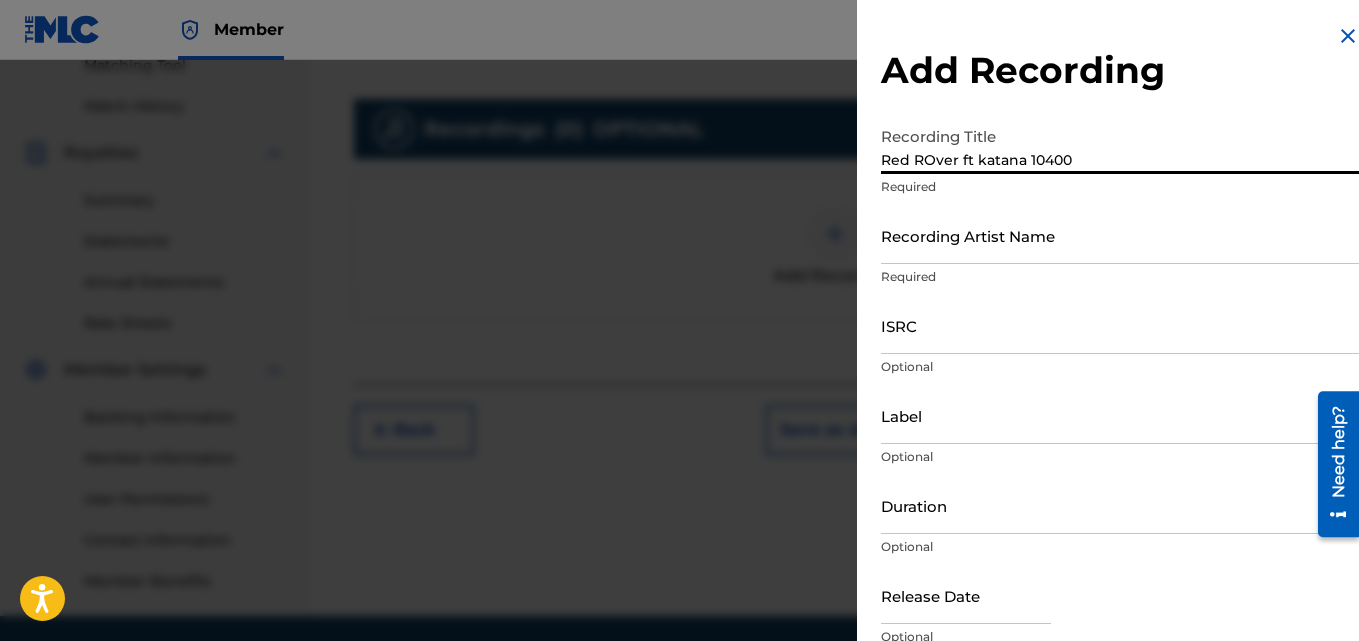 click on "Red ROver ft katana 10400" at bounding box center (1120, 145) 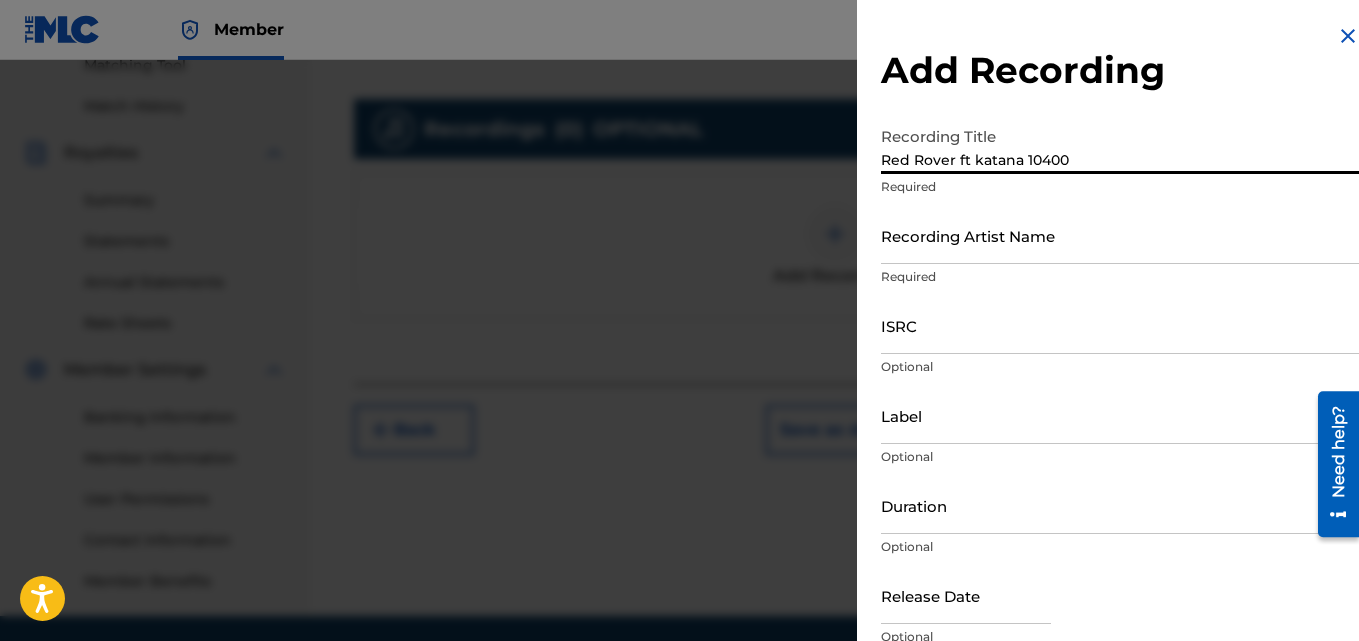 type on "Red Rover ft katana 10400" 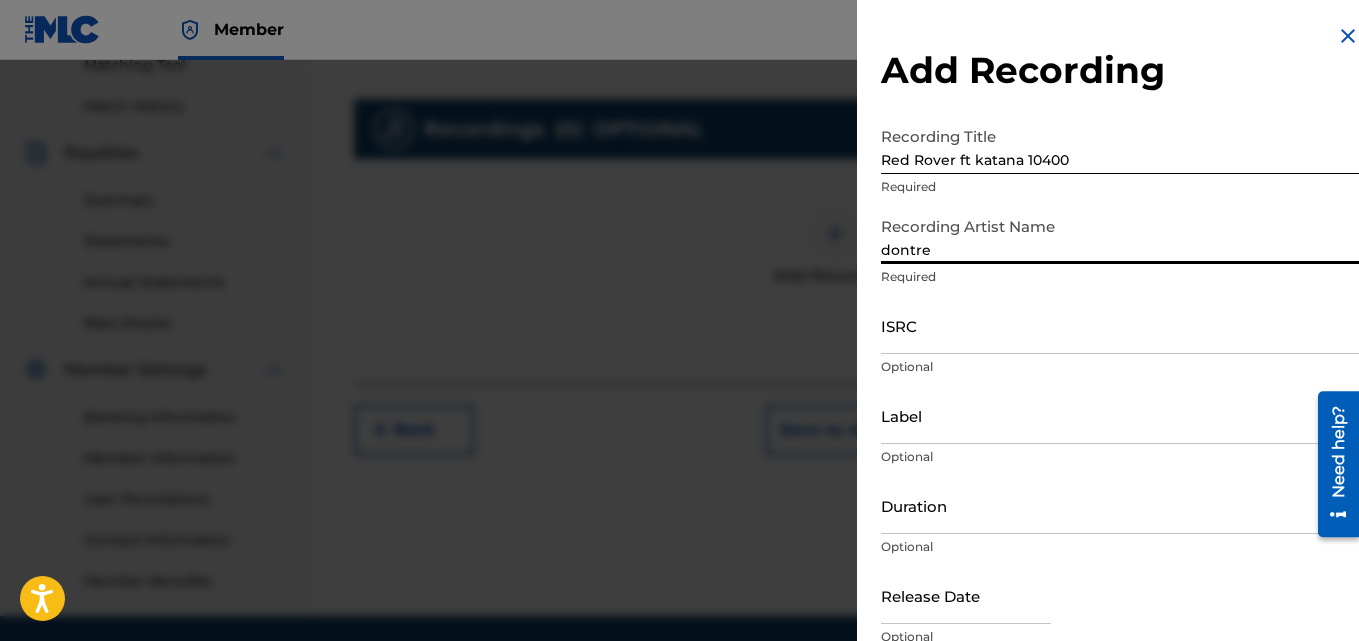 type on "dontre" 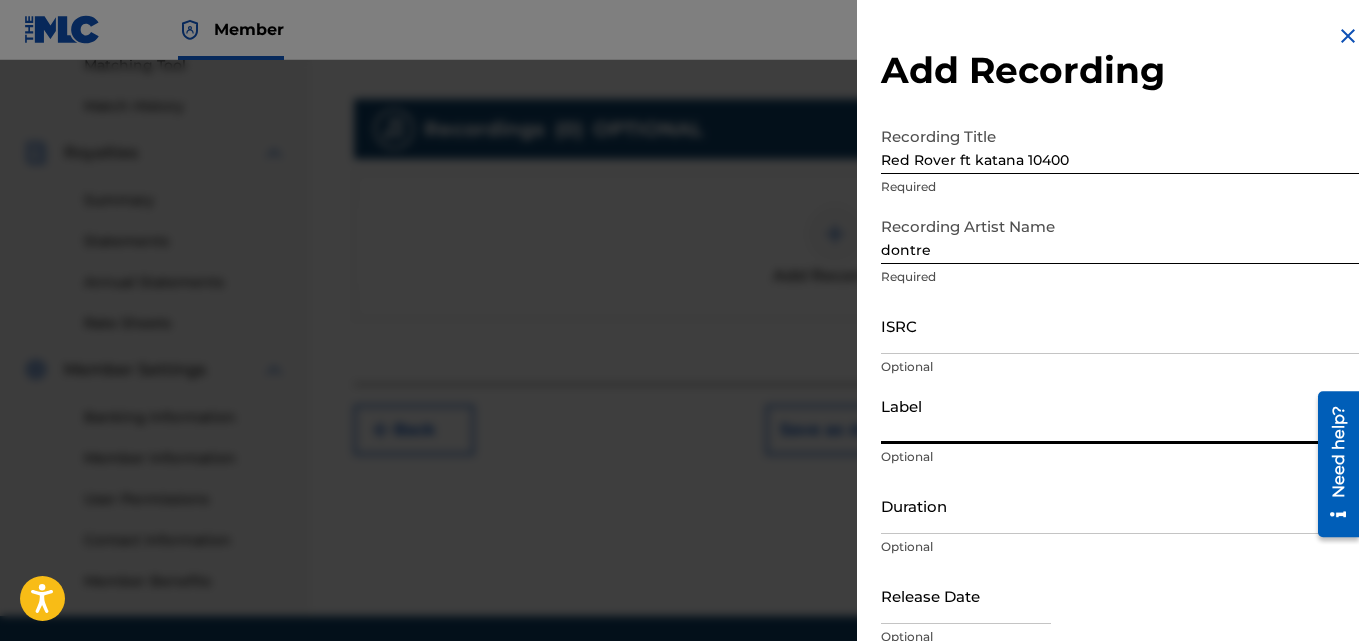 click on "Duration" at bounding box center [1120, 505] 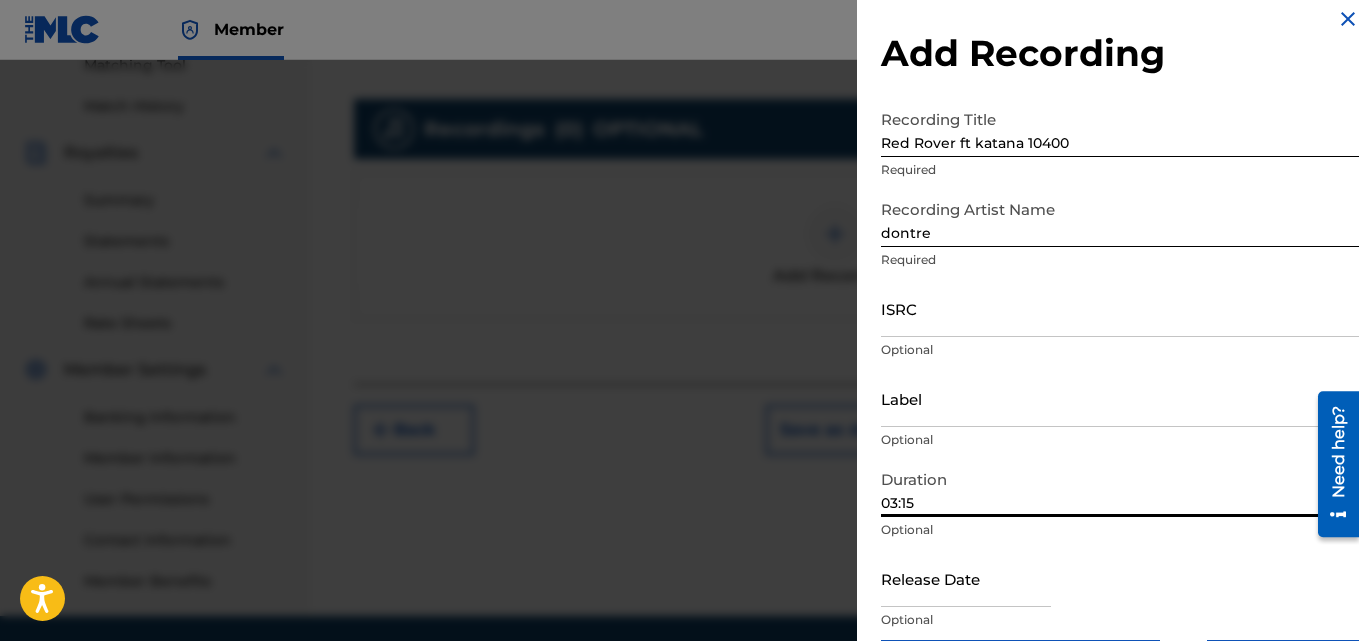 scroll, scrollTop: 37, scrollLeft: 0, axis: vertical 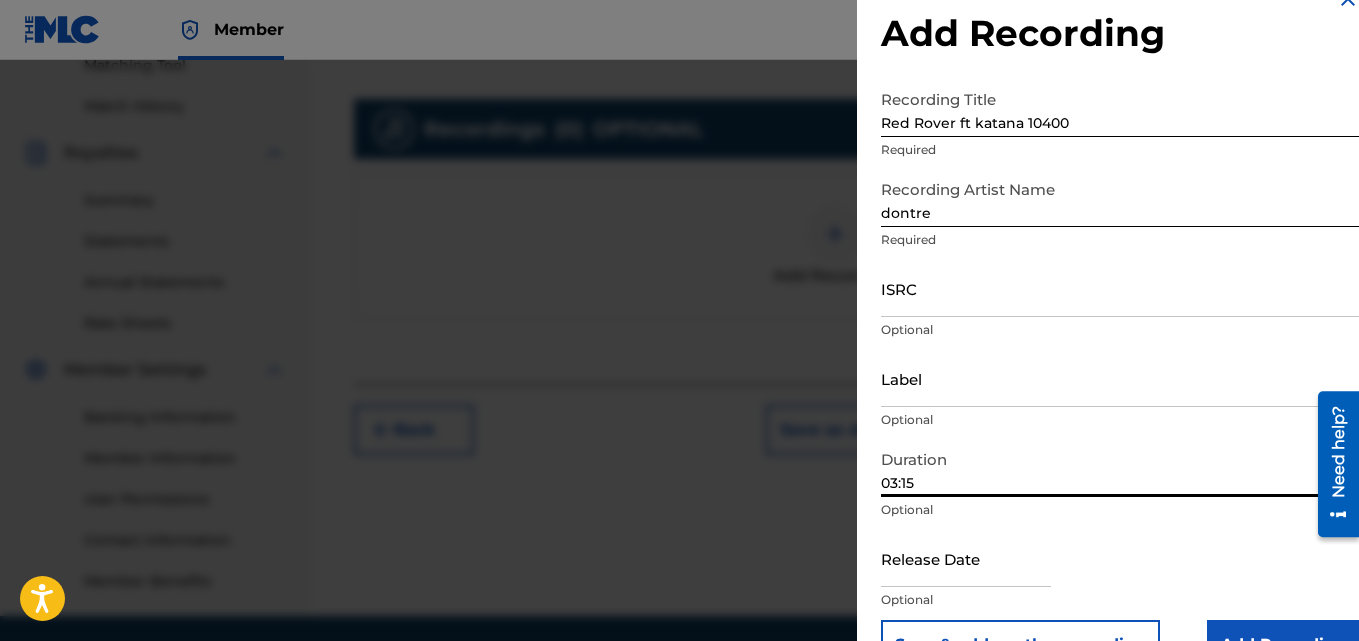 type on "03:15" 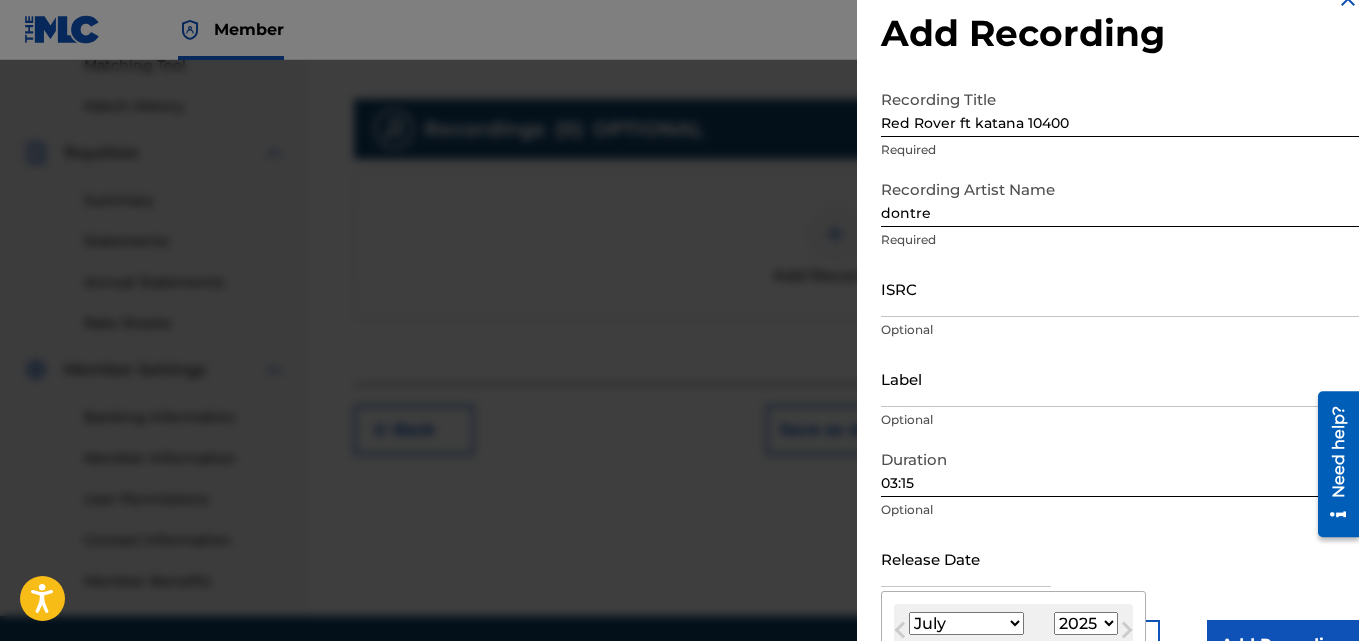 click on "1899 1900 1901 1902 1903 1904 1905 1906 1907 1908 1909 1910 1911 1912 1913 1914 1915 1916 1917 1918 1919 1920 1921 1922 1923 1924 1925 1926 1927 1928 1929 1930 1931 1932 1933 1934 1935 1936 1937 1938 1939 1940 1941 1942 1943 1944 1945 1946 1947 1948 1949 1950 1951 1952 1953 1954 1955 1956 1957 1958 1959 1960 1961 1962 1963 1964 1965 1966 1967 1968 1969 1970 1971 1972 1973 1974 1975 1976 1977 1978 1979 1980 1981 1982 1983 1984 1985 1986 1987 1988 1989 1990 1991 1992 1993 1994 1995 1996 1997 1998 1999 2000 2001 2002 2003 2004 2005 2006 2007 2008 2009 2010 2011 2012 2013 2014 2015 2016 2017 2018 2019 2020 2021 2022 2023 2024 2025 2026 2027 2028 2029 2030 2031 2032 2033 2034 2035 2036 2037 2038 2039 2040 2041 2042 2043 2044 2045 2046 2047 2048 2049 2050 2051 2052 2053 2054 2055 2056 2057 2058 2059 2060 2061 2062 2063 2064 2065 2066 2067 2068 2069 2070 2071 2072 2073 2074 2075 2076 2077 2078 2079 2080 2081 2082 2083 2084 2085 2086 2087 2088 2089 2090 2091 2092 2093 2094 2095 2096 2097 2098 2099 2100" at bounding box center [1086, 623] 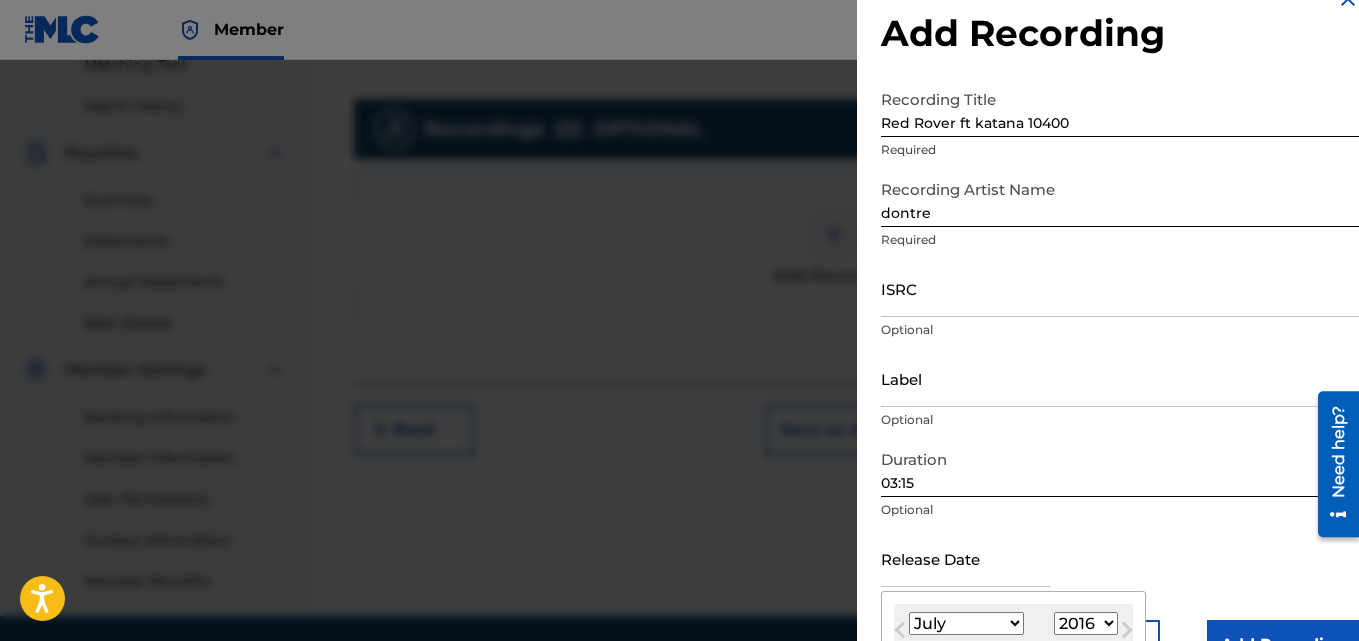 click on "1899 1900 1901 1902 1903 1904 1905 1906 1907 1908 1909 1910 1911 1912 1913 1914 1915 1916 1917 1918 1919 1920 1921 1922 1923 1924 1925 1926 1927 1928 1929 1930 1931 1932 1933 1934 1935 1936 1937 1938 1939 1940 1941 1942 1943 1944 1945 1946 1947 1948 1949 1950 1951 1952 1953 1954 1955 1956 1957 1958 1959 1960 1961 1962 1963 1964 1965 1966 1967 1968 1969 1970 1971 1972 1973 1974 1975 1976 1977 1978 1979 1980 1981 1982 1983 1984 1985 1986 1987 1988 1989 1990 1991 1992 1993 1994 1995 1996 1997 1998 1999 2000 2001 2002 2003 2004 2005 2006 2007 2008 2009 2010 2011 2012 2013 2014 2015 2016 2017 2018 2019 2020 2021 2022 2023 2024 2025 2026 2027 2028 2029 2030 2031 2032 2033 2034 2035 2036 2037 2038 2039 2040 2041 2042 2043 2044 2045 2046 2047 2048 2049 2050 2051 2052 2053 2054 2055 2056 2057 2058 2059 2060 2061 2062 2063 2064 2065 2066 2067 2068 2069 2070 2071 2072 2073 2074 2075 2076 2077 2078 2079 2080 2081 2082 2083 2084 2085 2086 2087 2088 2089 2090 2091 2092 2093 2094 2095 2096 2097 2098 2099 2100" at bounding box center [1086, 623] 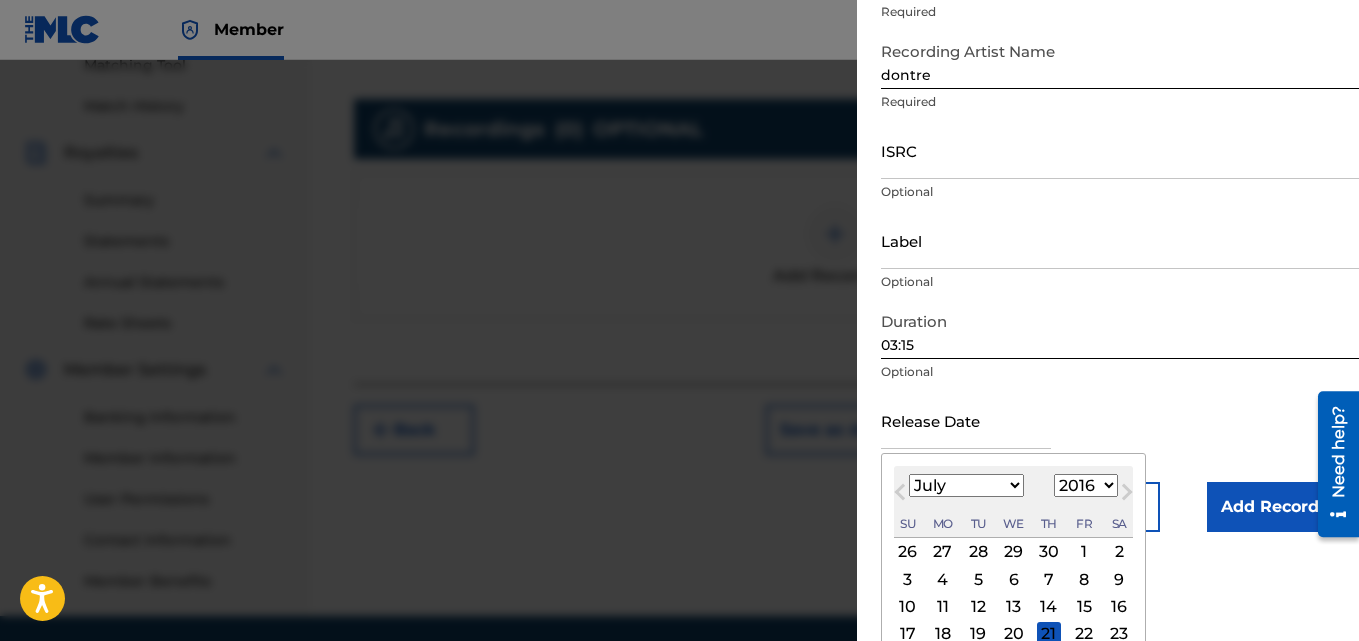 scroll, scrollTop: 193, scrollLeft: 0, axis: vertical 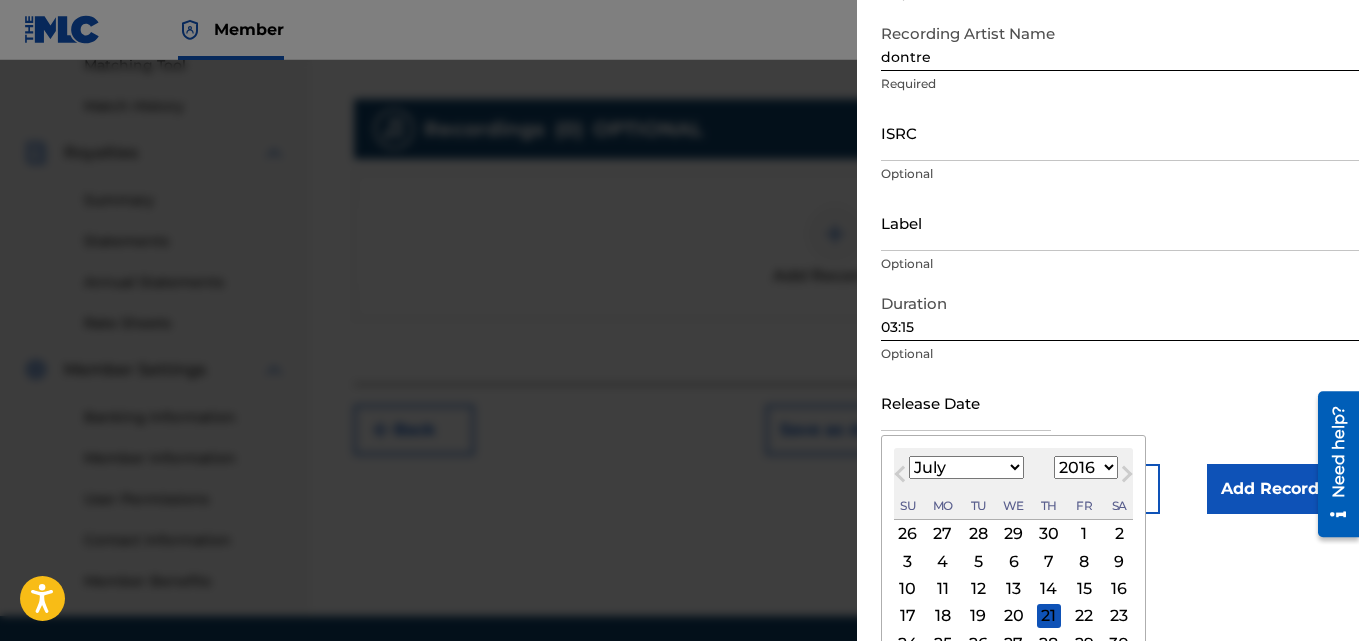 click on "January February March April May June July August September October November December" at bounding box center [966, 467] 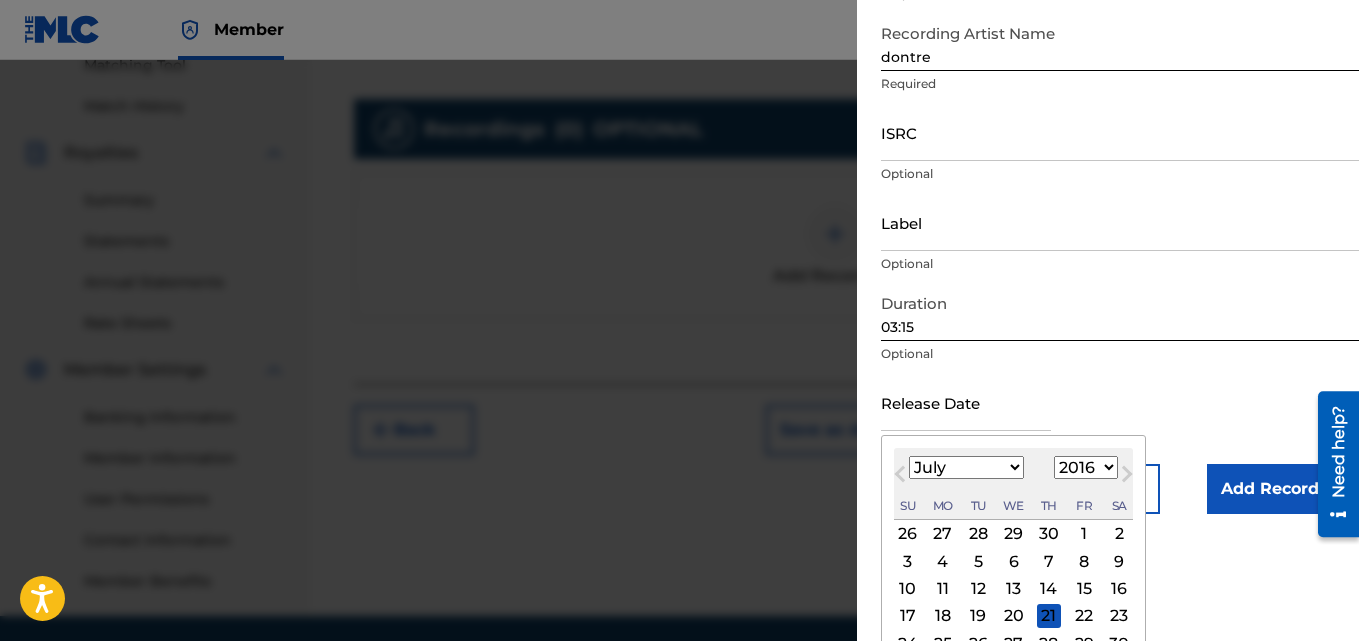 select on "10" 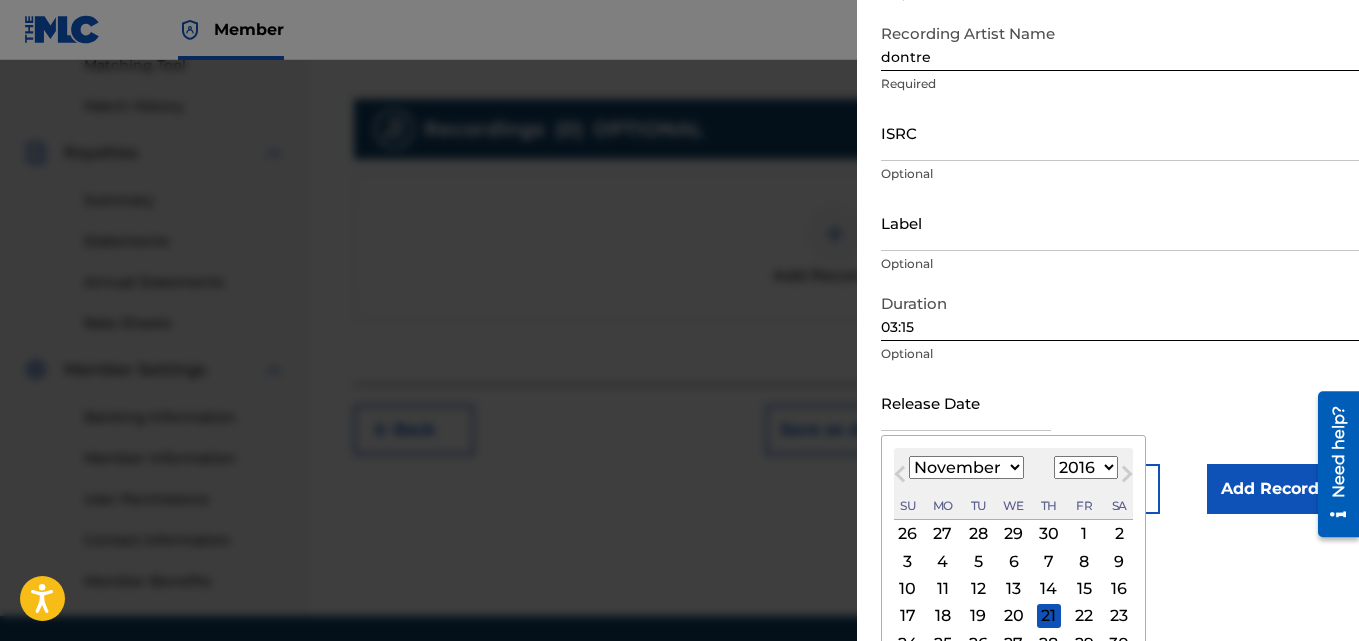 click on "January February March April May June July August September October November December" at bounding box center [966, 467] 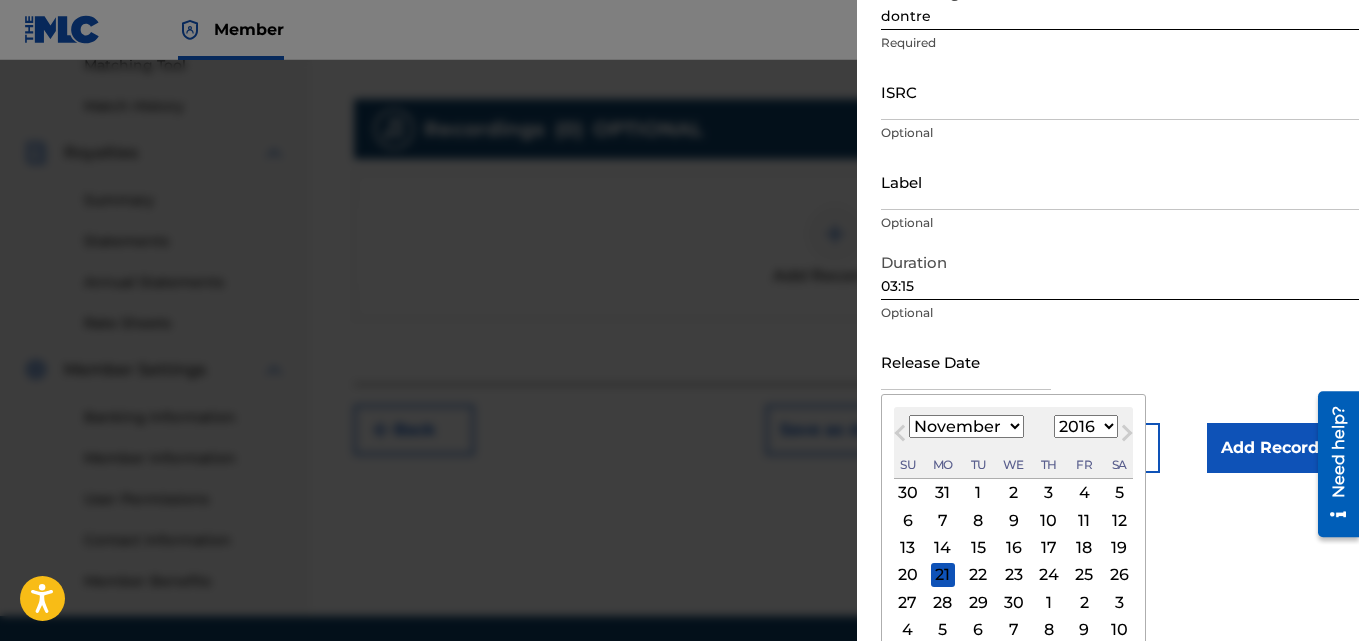 scroll, scrollTop: 240, scrollLeft: 0, axis: vertical 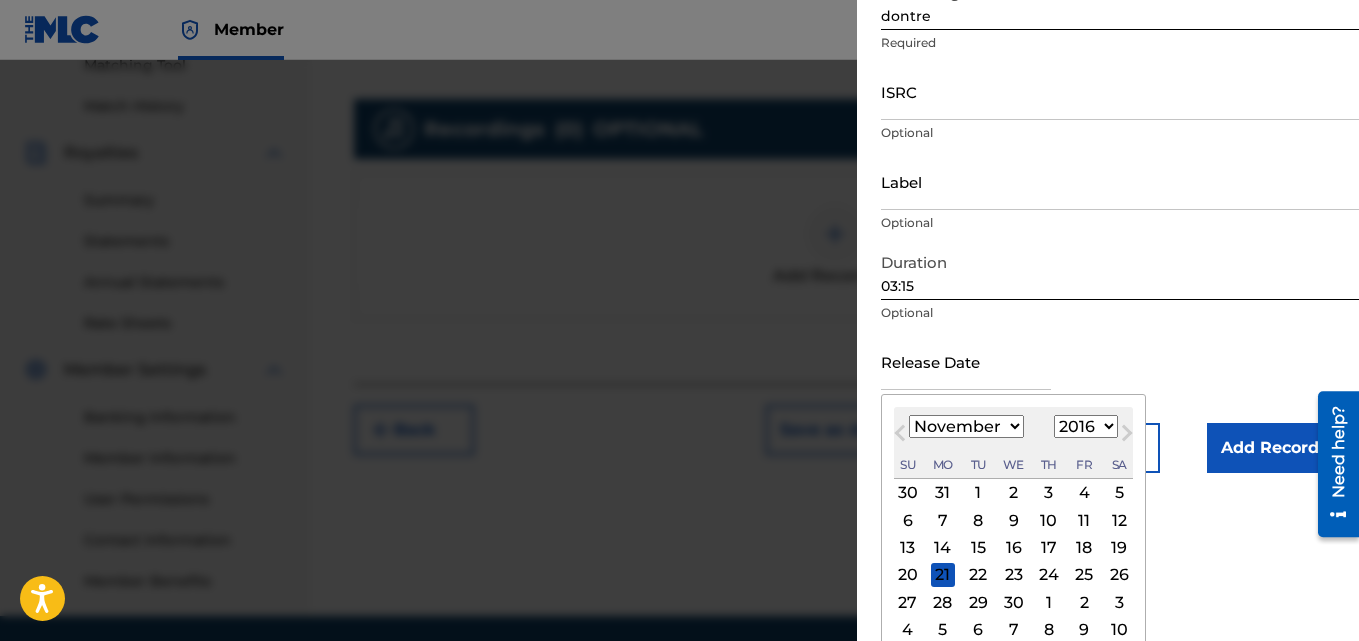 click on "27 28 29 30 1 2 3" at bounding box center (1013, 602) 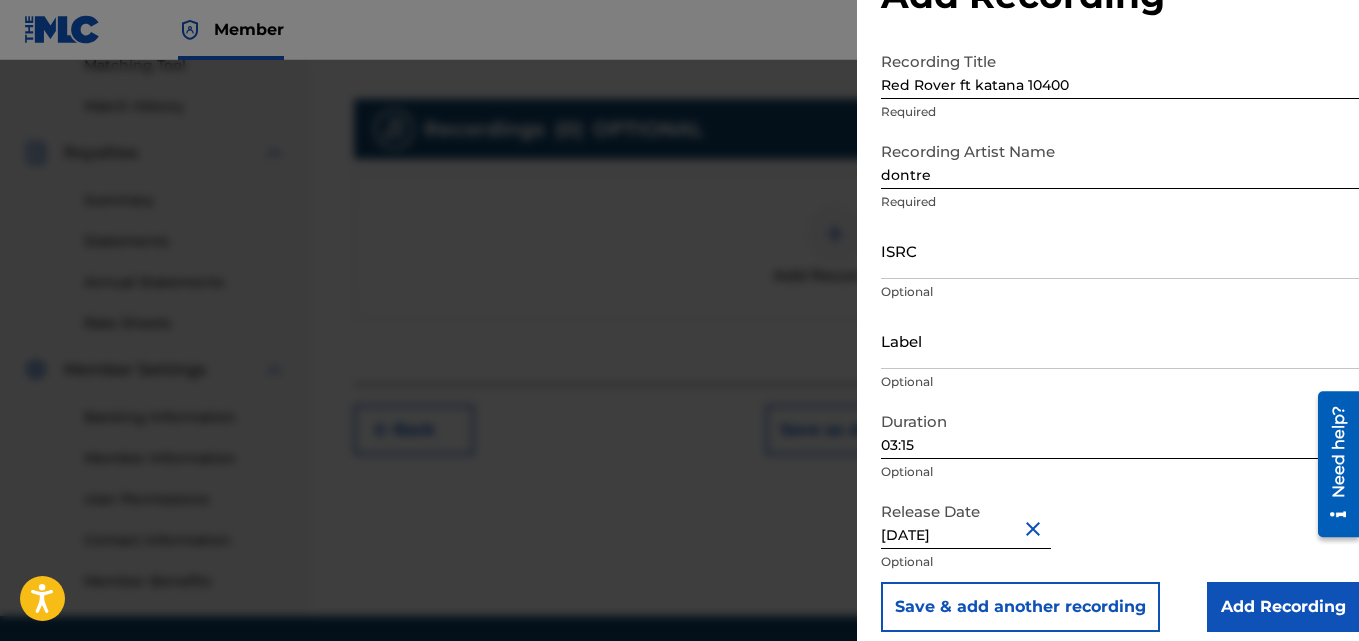 scroll, scrollTop: 90, scrollLeft: 0, axis: vertical 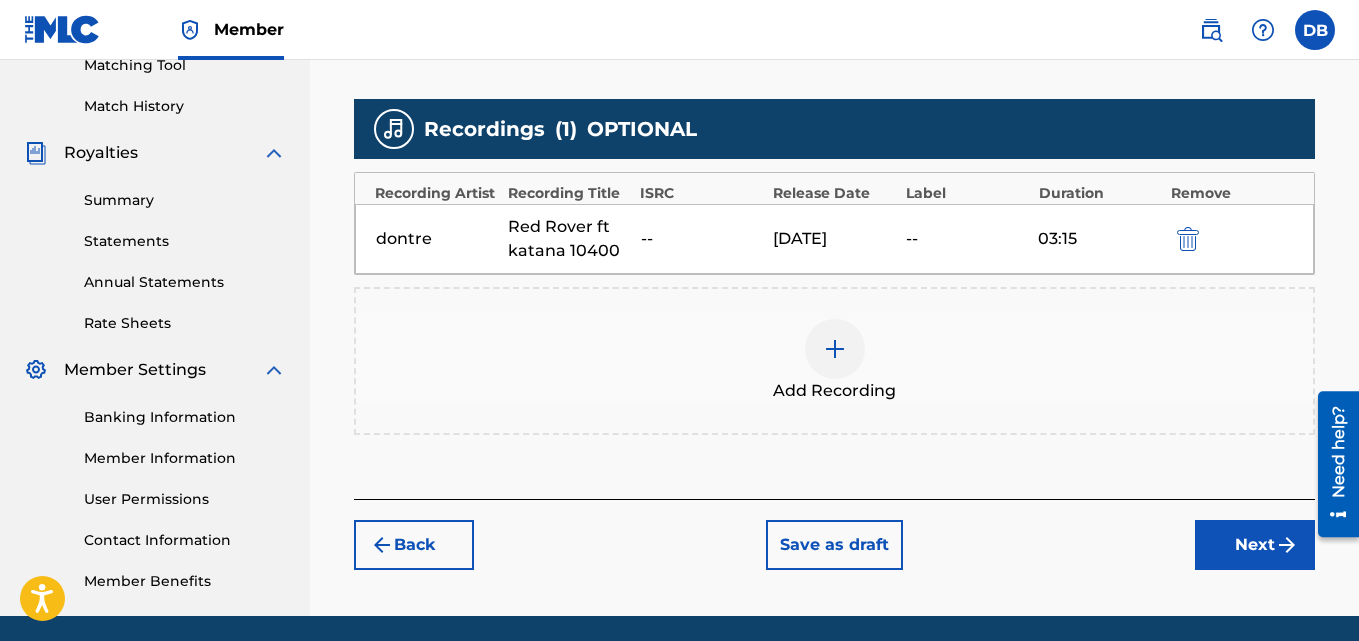 click on "Next" at bounding box center (1255, 545) 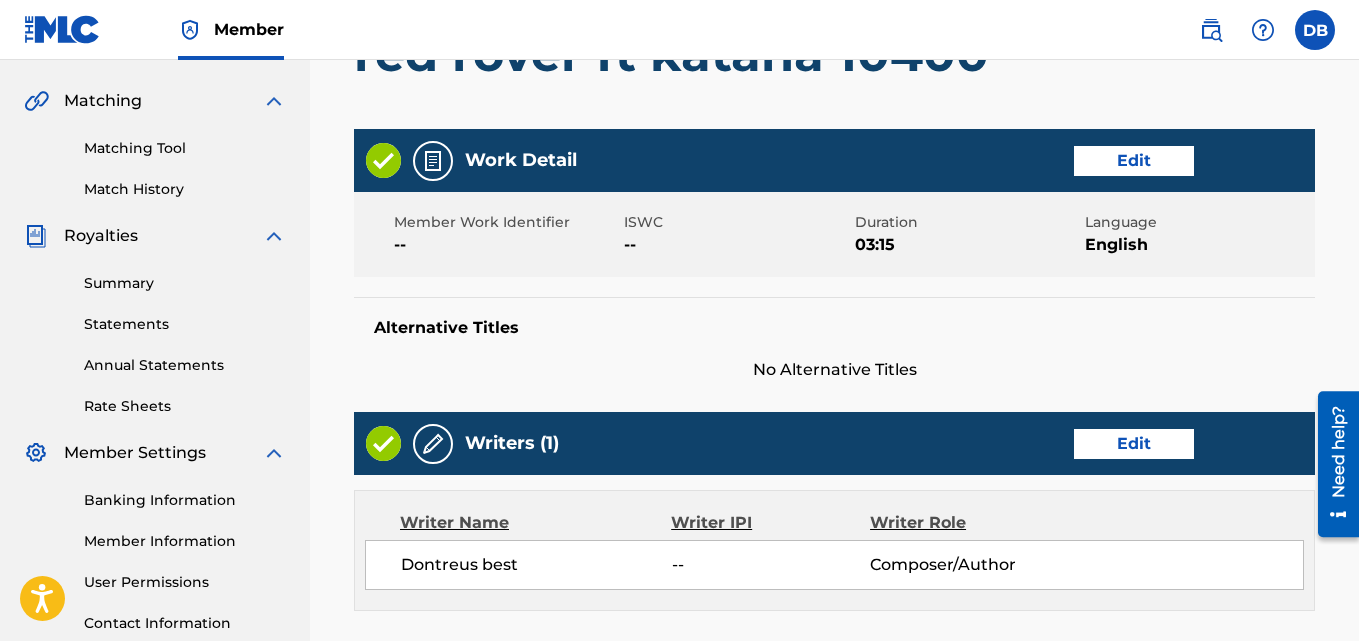 scroll, scrollTop: 447, scrollLeft: 0, axis: vertical 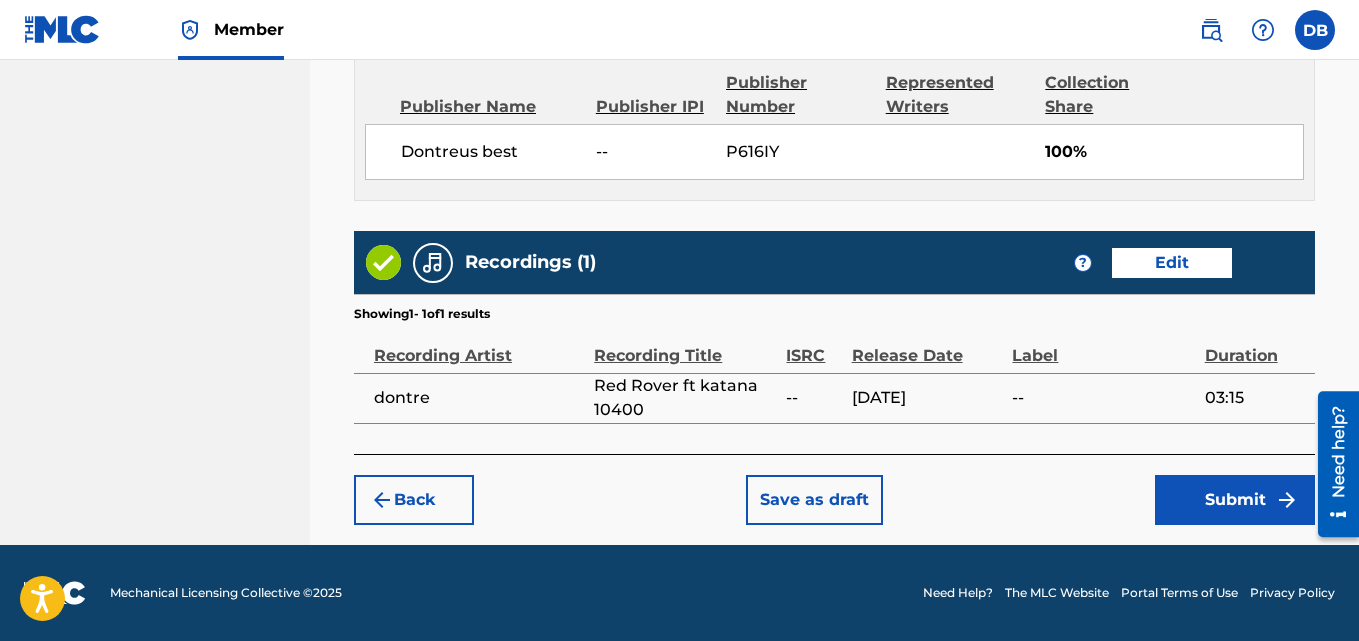 drag, startPoint x: 1365, startPoint y: 258, endPoint x: 55, endPoint y: 126, distance: 1316.6335 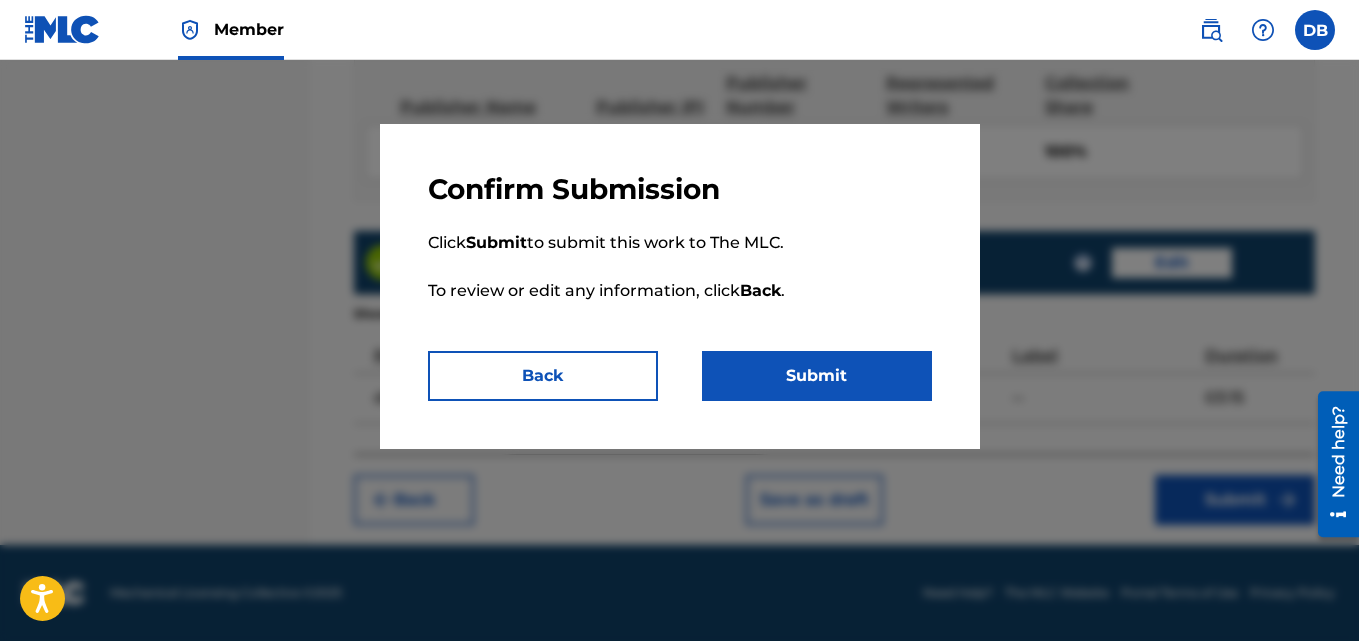 click on "Submit" at bounding box center (817, 376) 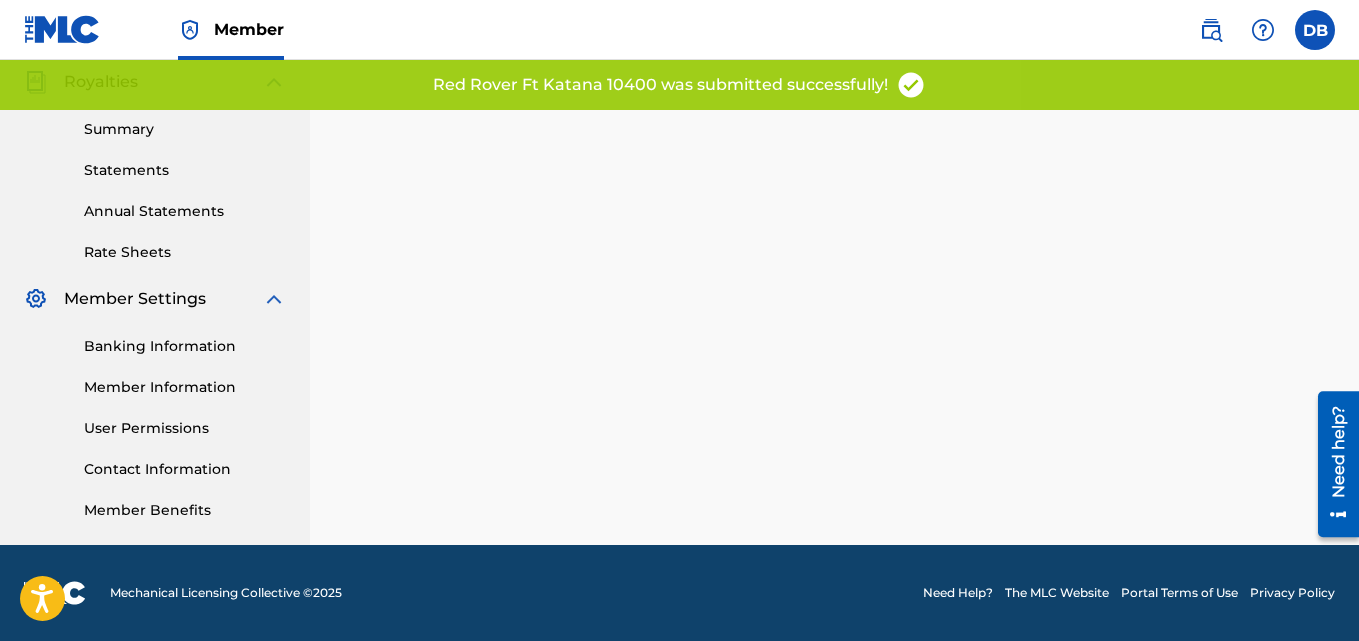 scroll, scrollTop: 0, scrollLeft: 0, axis: both 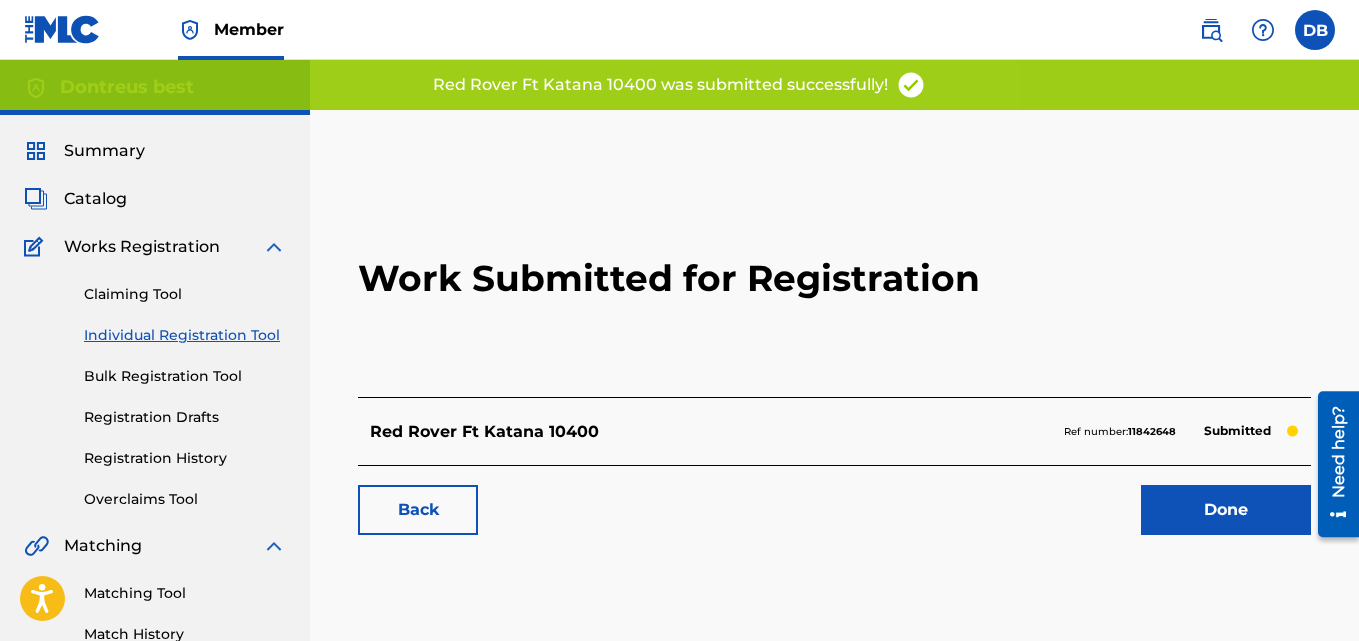 click on "Done" at bounding box center [1226, 510] 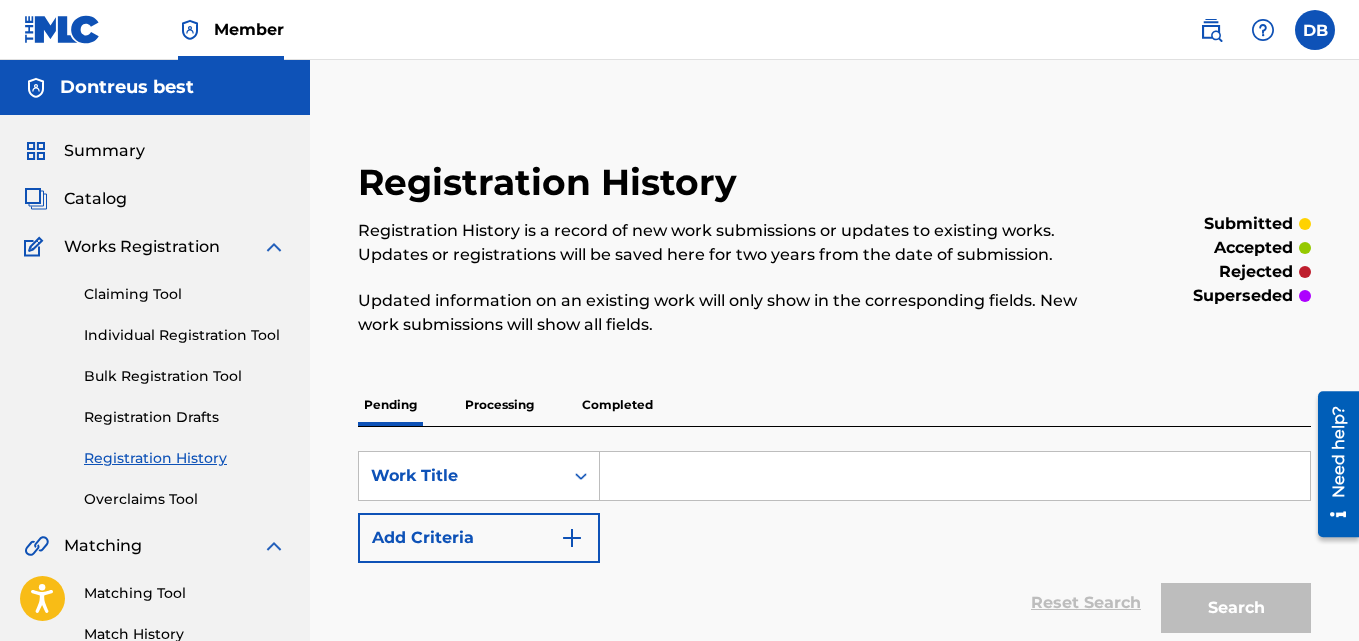click on "Individual Registration Tool" at bounding box center [185, 335] 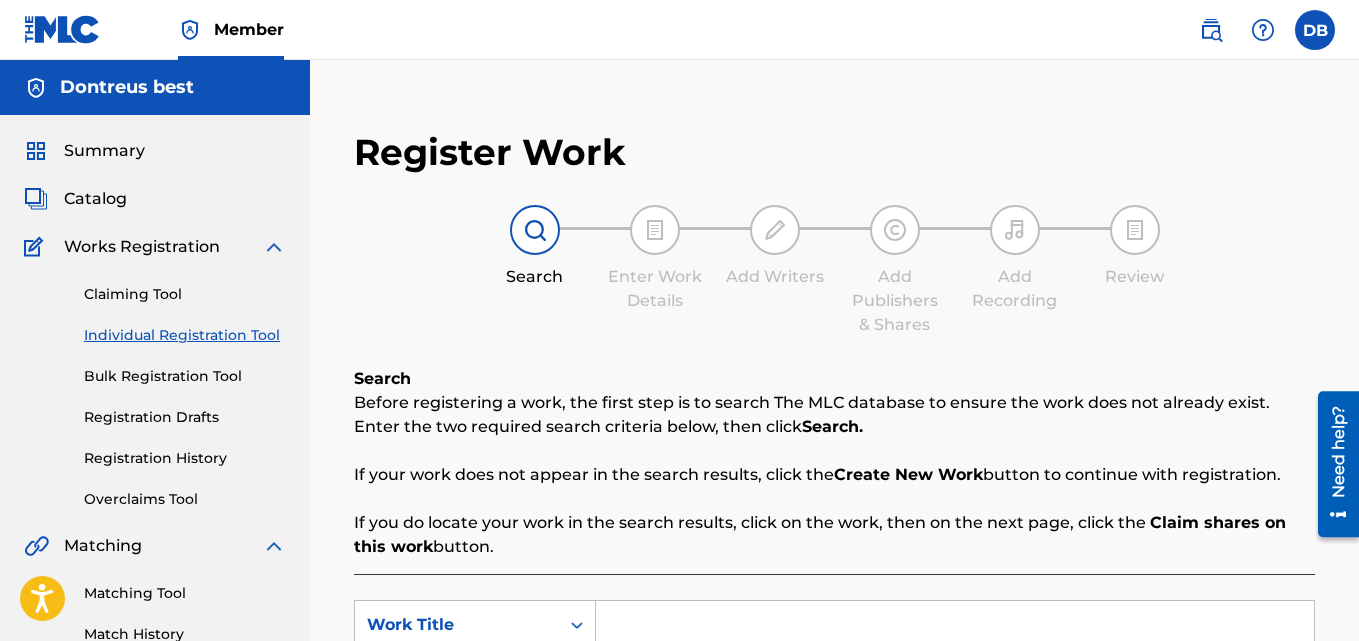 click at bounding box center [955, 625] 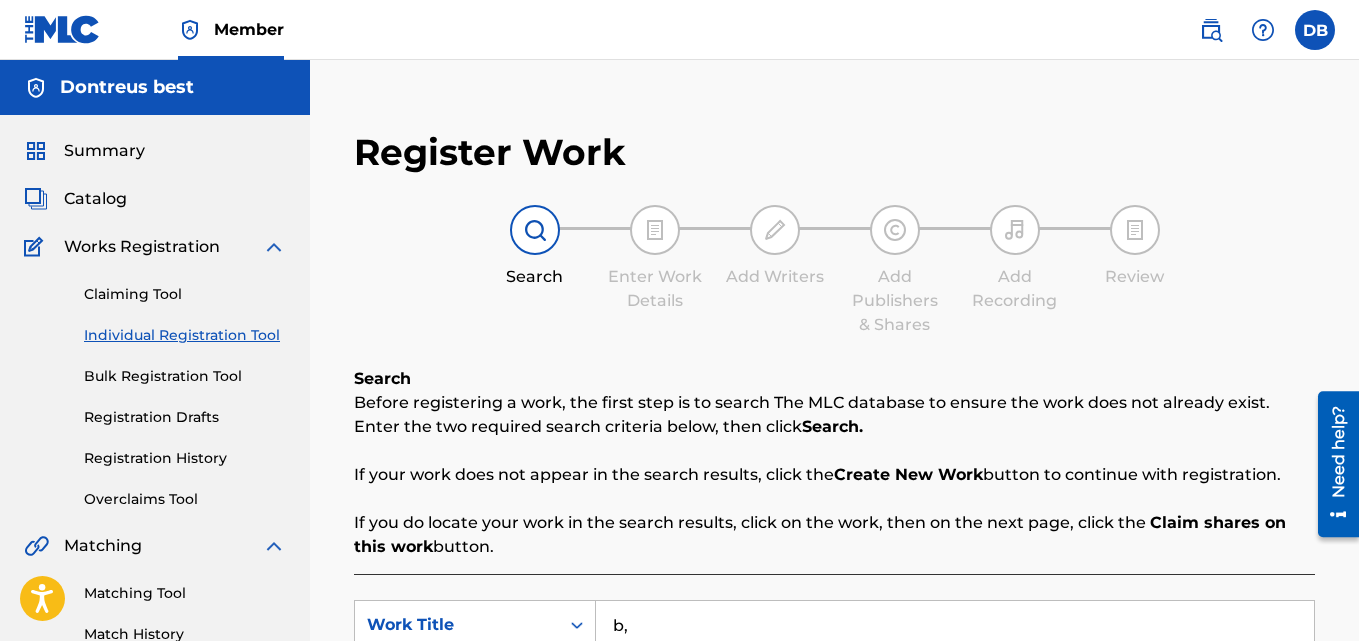 type on "b" 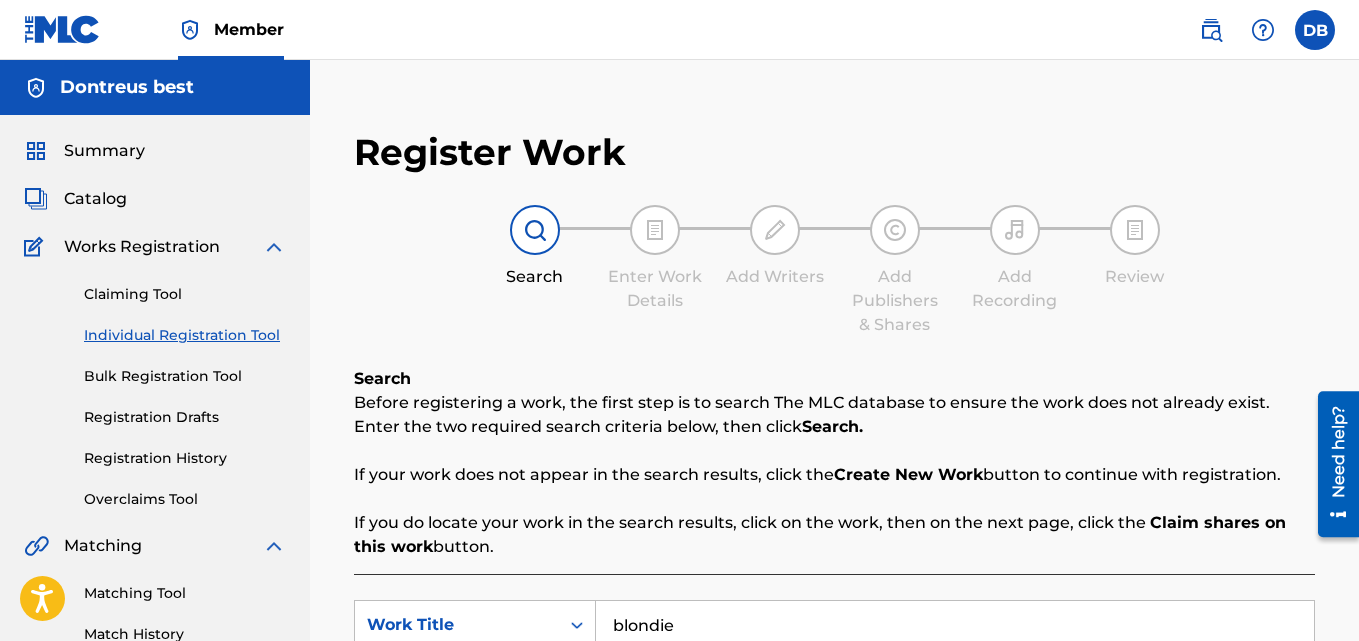 type on "blondie" 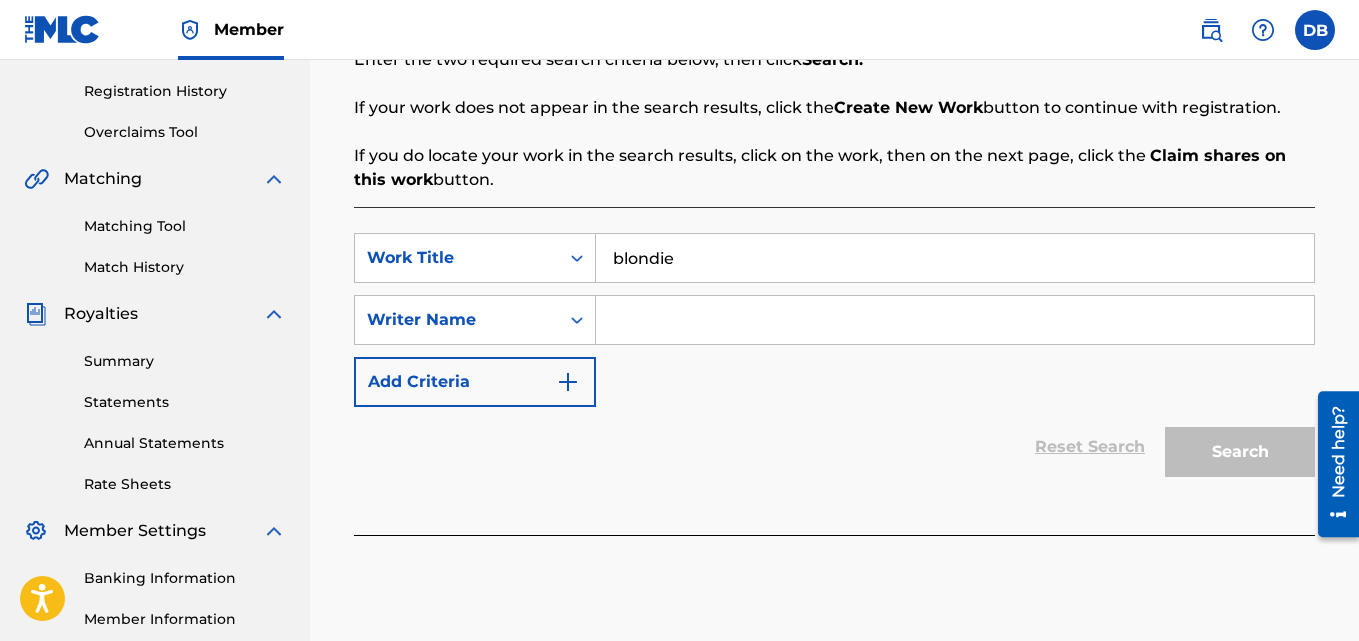 type 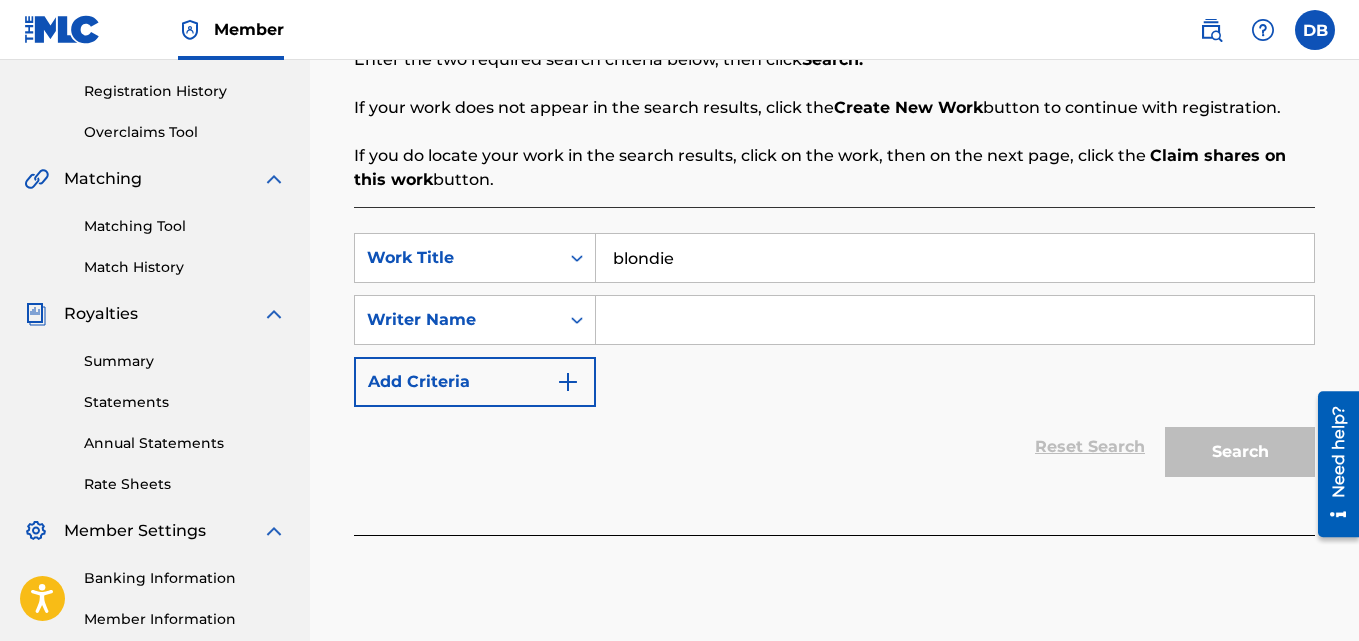 click at bounding box center (955, 320) 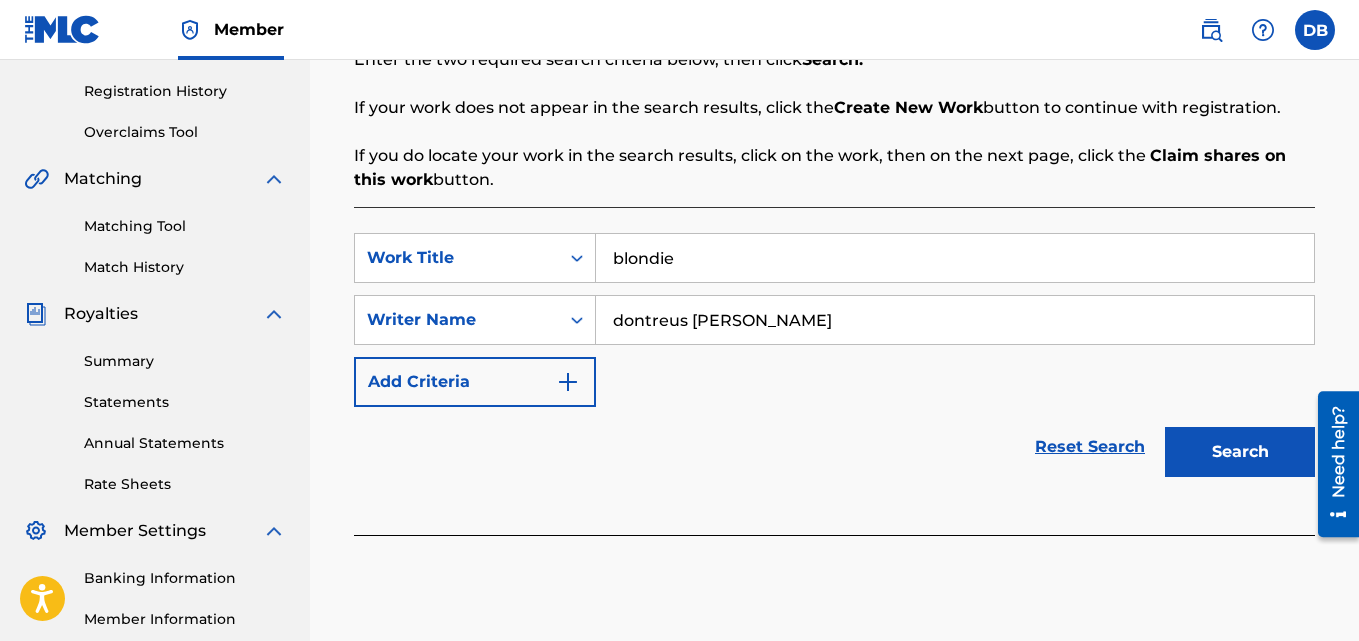 drag, startPoint x: 758, startPoint y: 325, endPoint x: 668, endPoint y: 328, distance: 90.04999 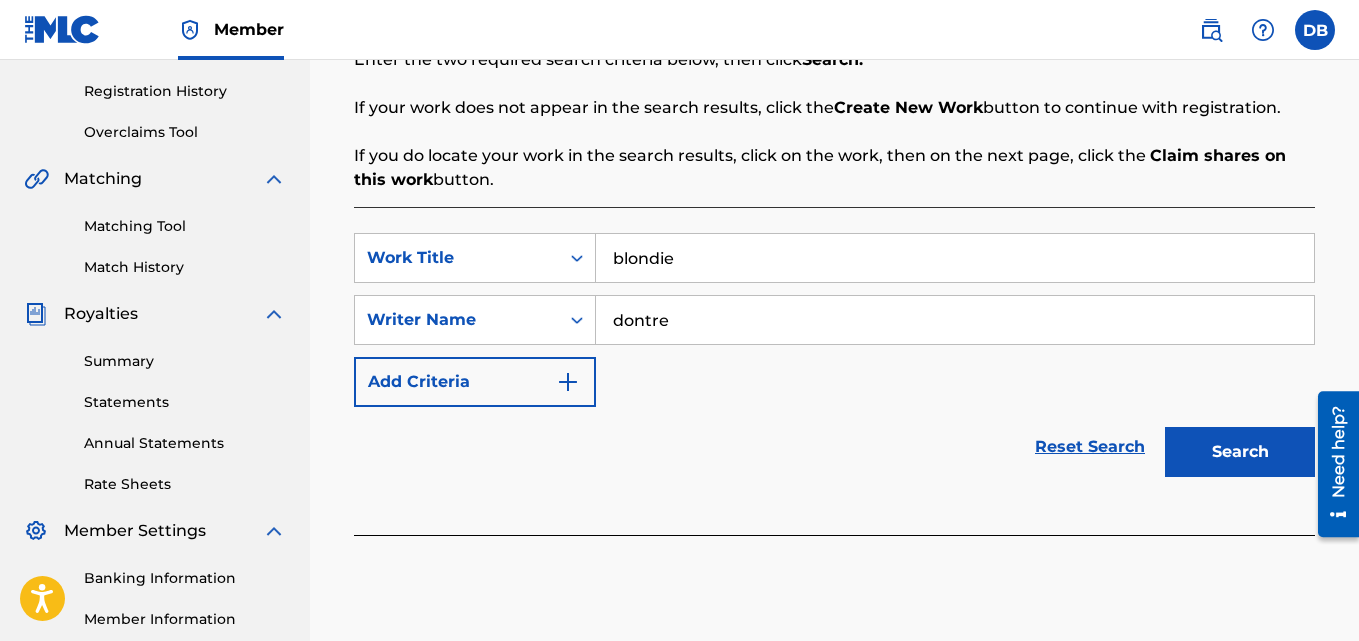 type on "dontre" 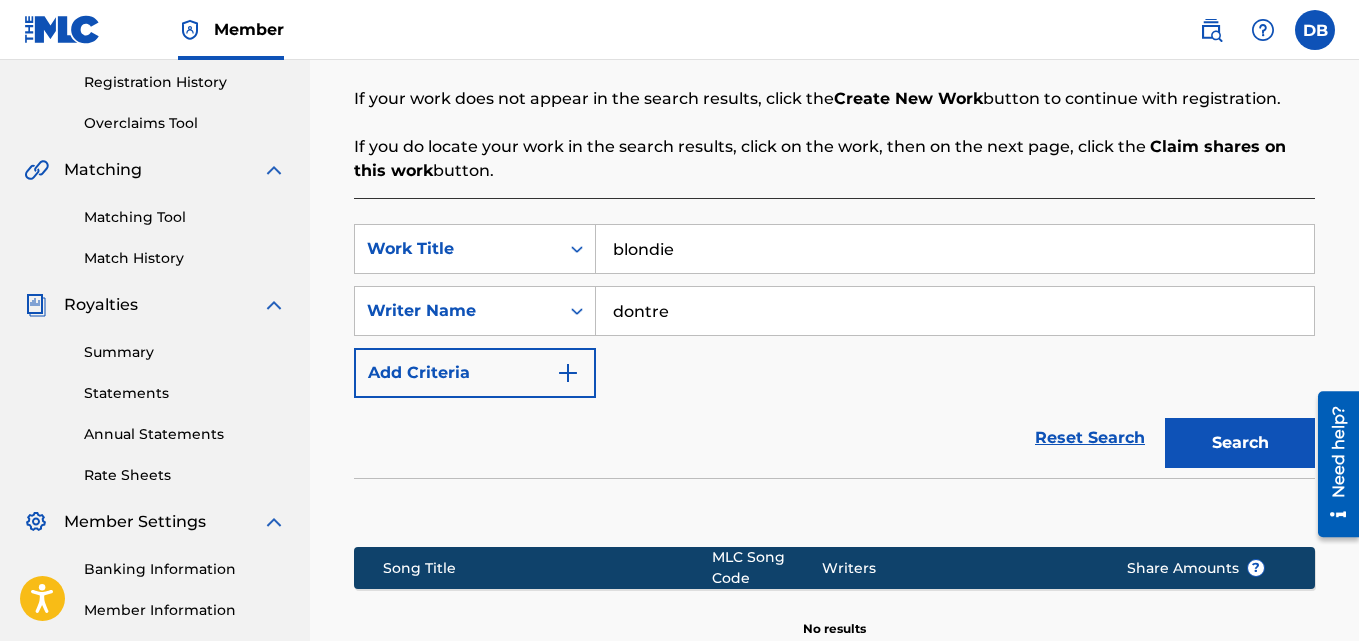 scroll, scrollTop: 640, scrollLeft: 0, axis: vertical 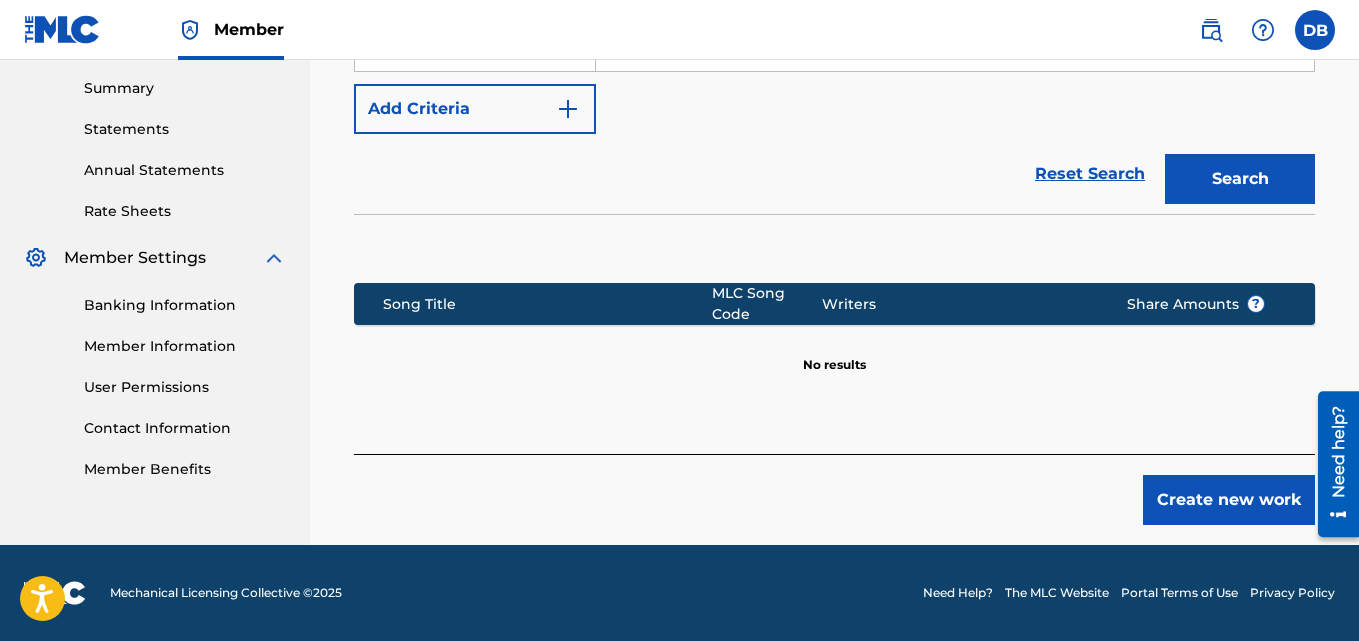 click on "Register Work Search Enter Work Details Add Writers Add Publishers & Shares Add Recording Review Search Before registering a work, the first step is to search The MLC database to ensure the work does not already exist. Enter the two required search criteria below, then click   Search.  If your work does not appear in the search results, click the  Create New Work   button to continue with registration. If you do locate your work in the search results, click on the work, then on the next page, click the   Claim shares on this work  button. SearchWithCriteria23bf5275-05e4-41e4-bb0c-04690aa8c2ef Work Title blondie SearchWithCriteriaae66c14c-33ce-42c3-a33b-d5ffb09aee77 Writer Name dontre Add Criteria Reset Search Search Song Title MLC Song Code Writers Share Amounts ? No results Create new work" at bounding box center [834, 7] 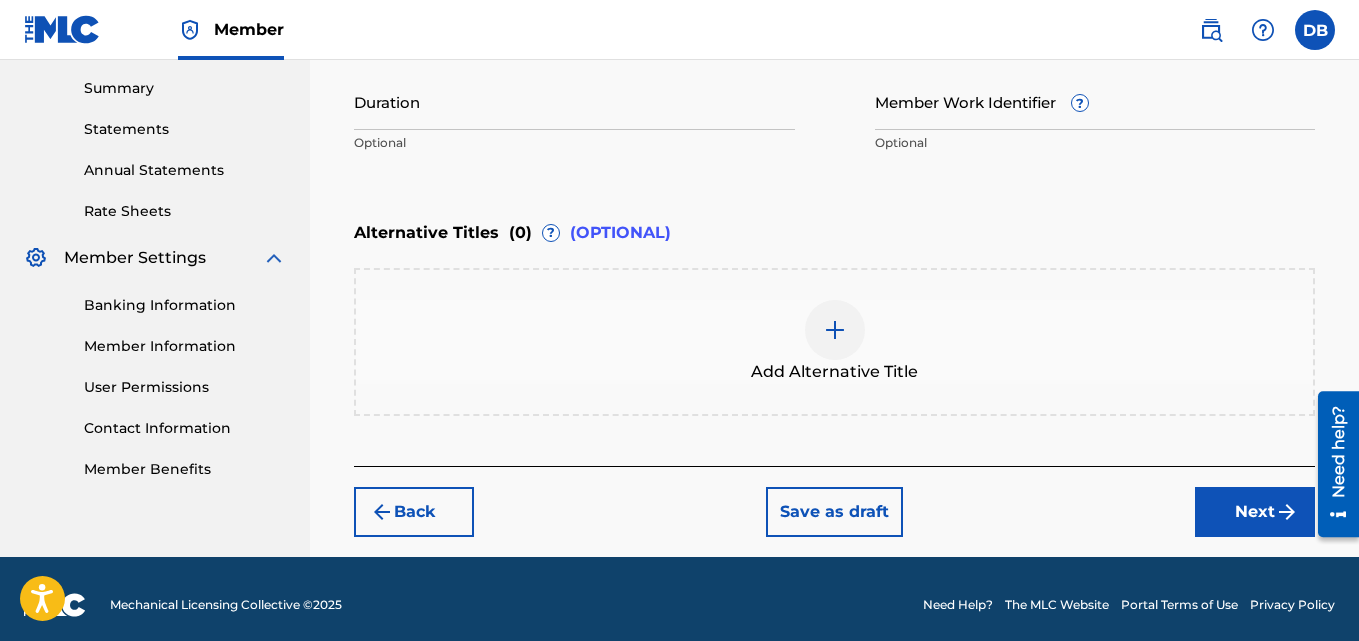 click on "Next" at bounding box center (1255, 512) 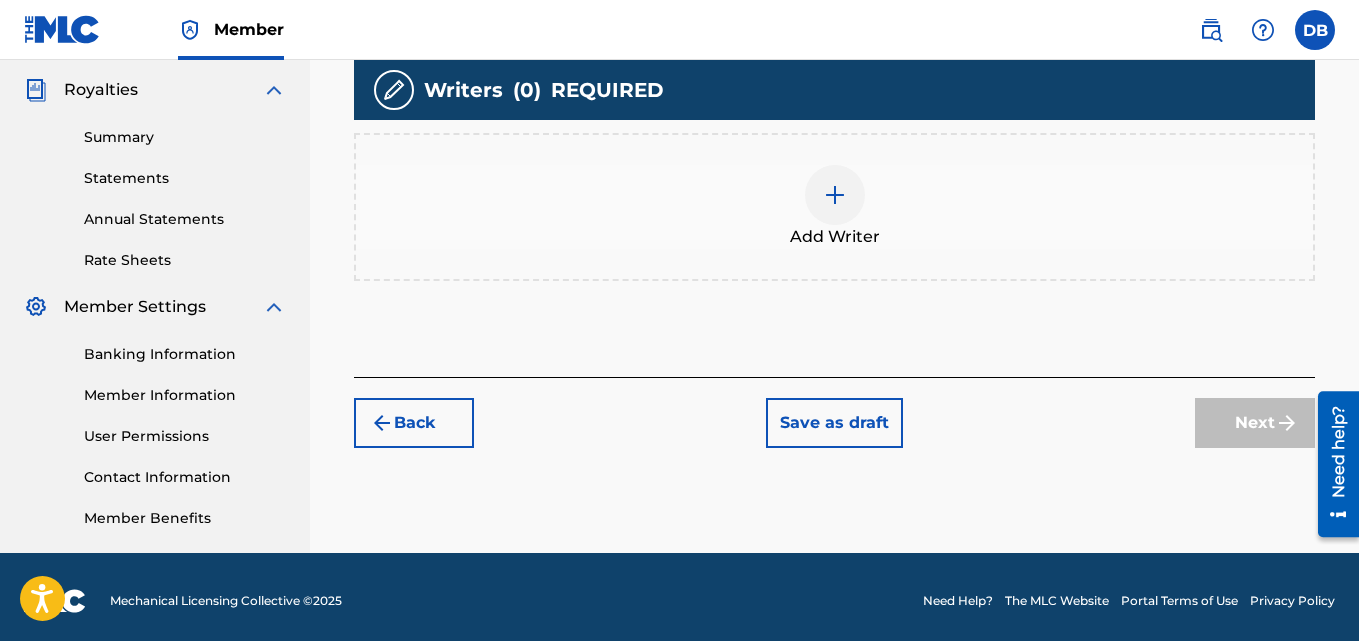 scroll, scrollTop: 593, scrollLeft: 0, axis: vertical 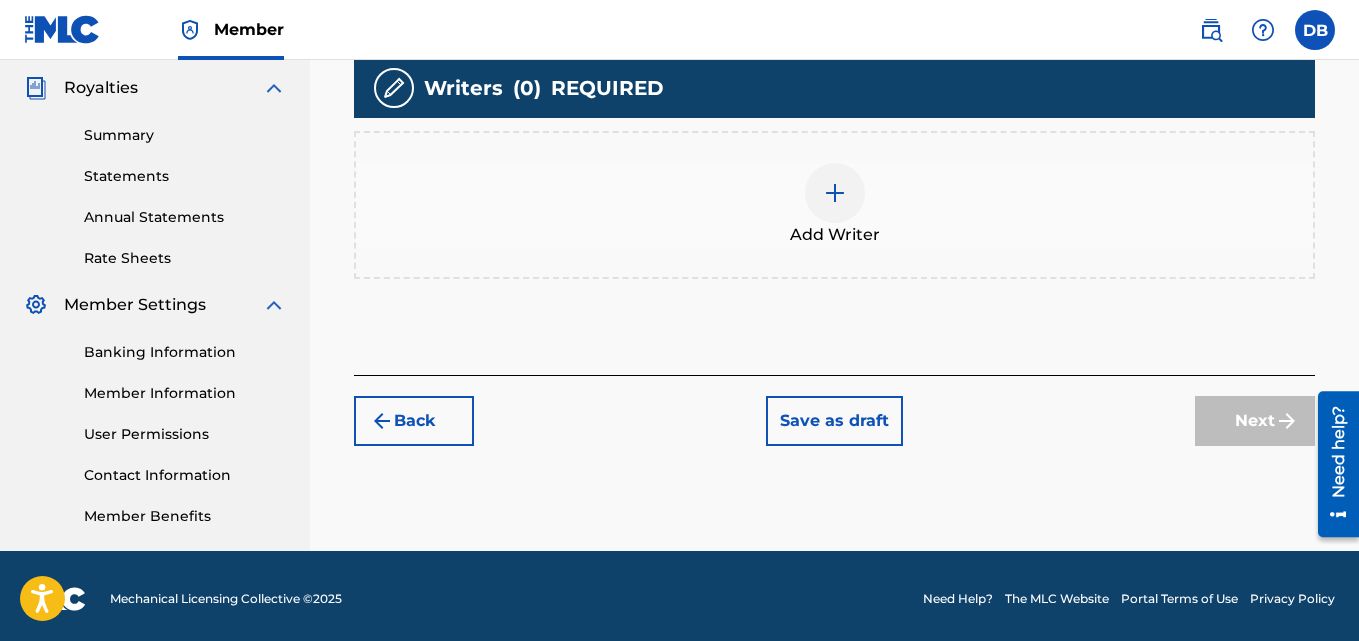 click on "Back" at bounding box center (414, 421) 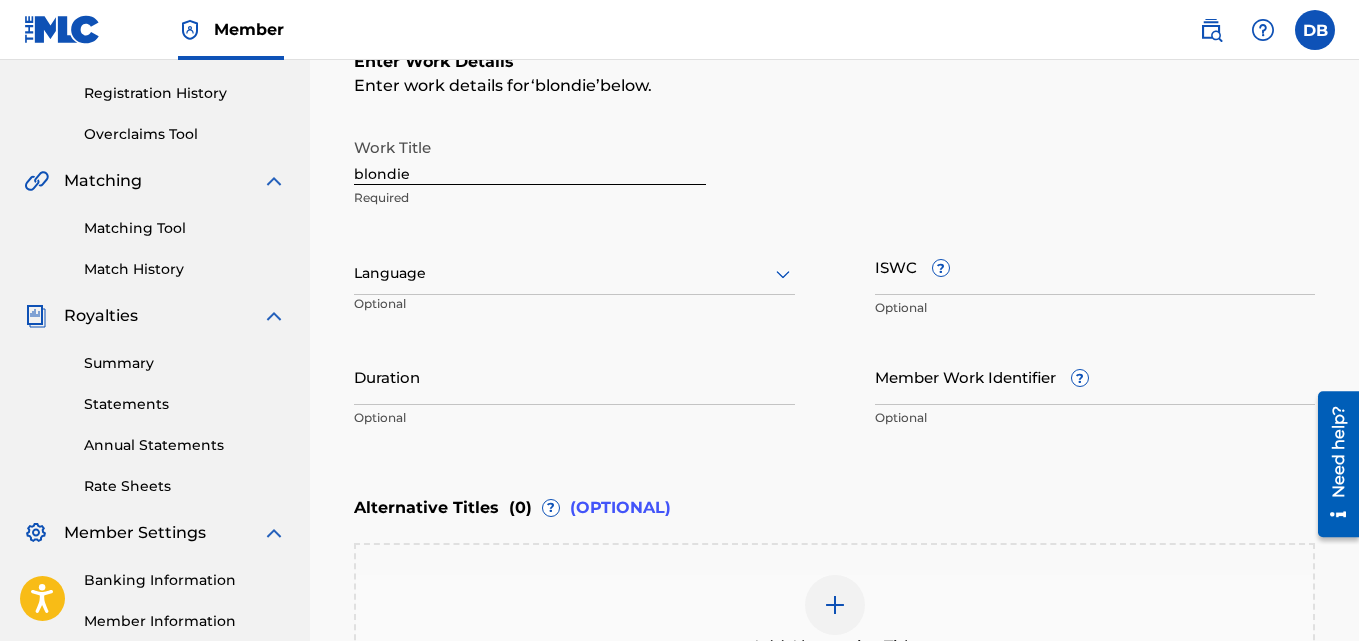 scroll, scrollTop: 369, scrollLeft: 0, axis: vertical 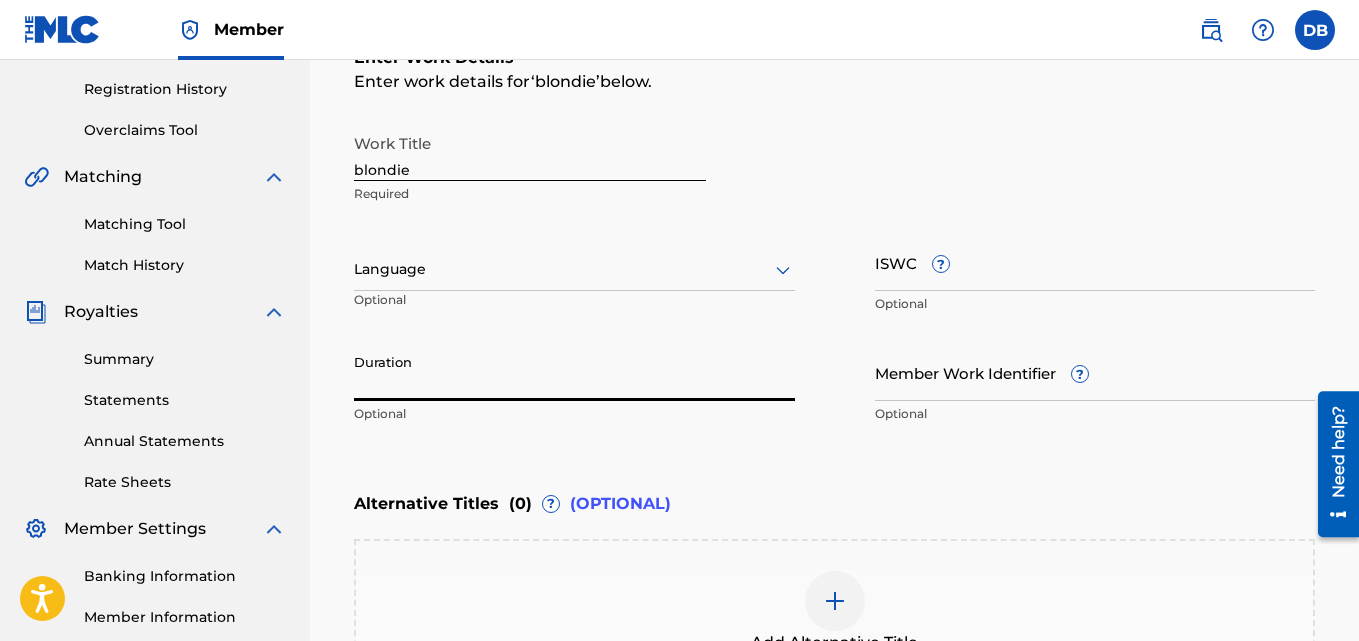 click on "Duration" at bounding box center [574, 372] 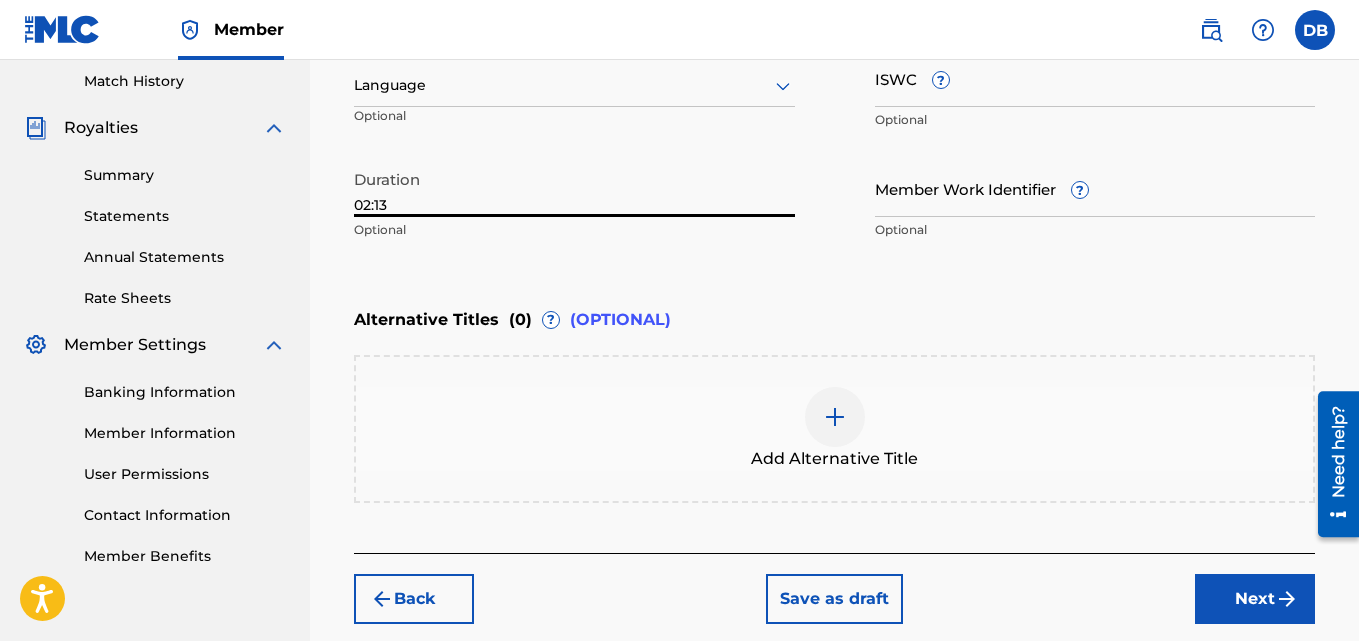 scroll, scrollTop: 560, scrollLeft: 0, axis: vertical 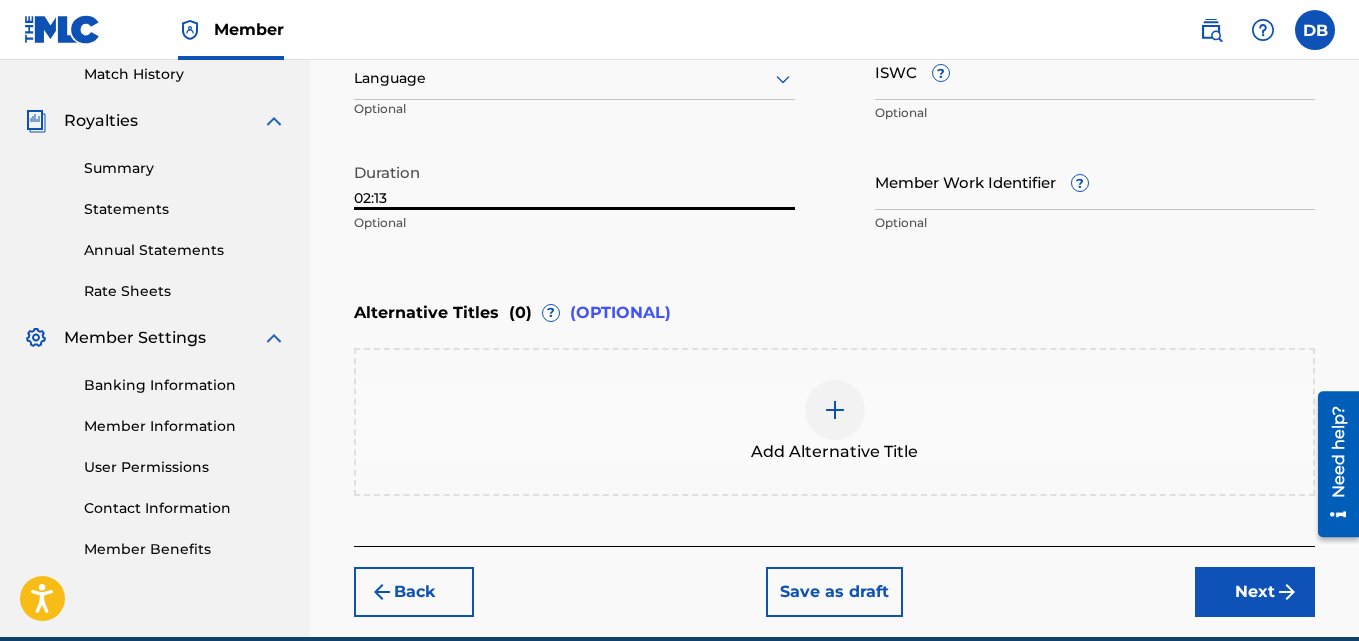 type on "02:13" 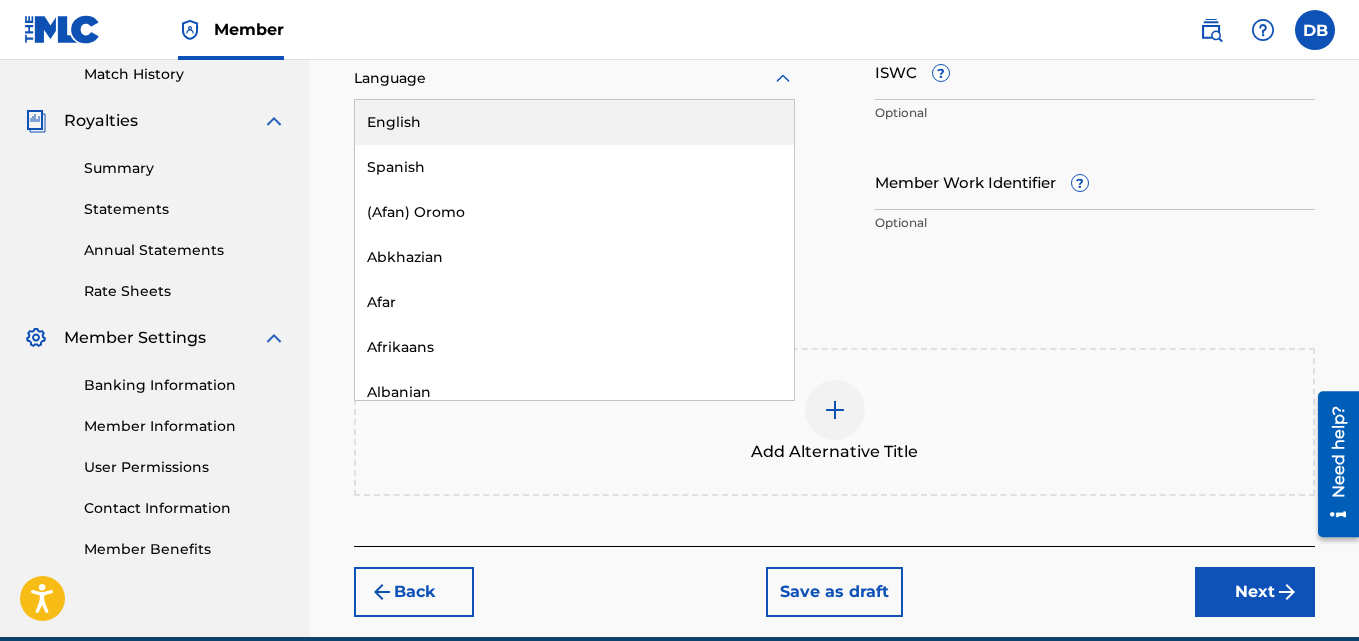 click on "English" at bounding box center (574, 122) 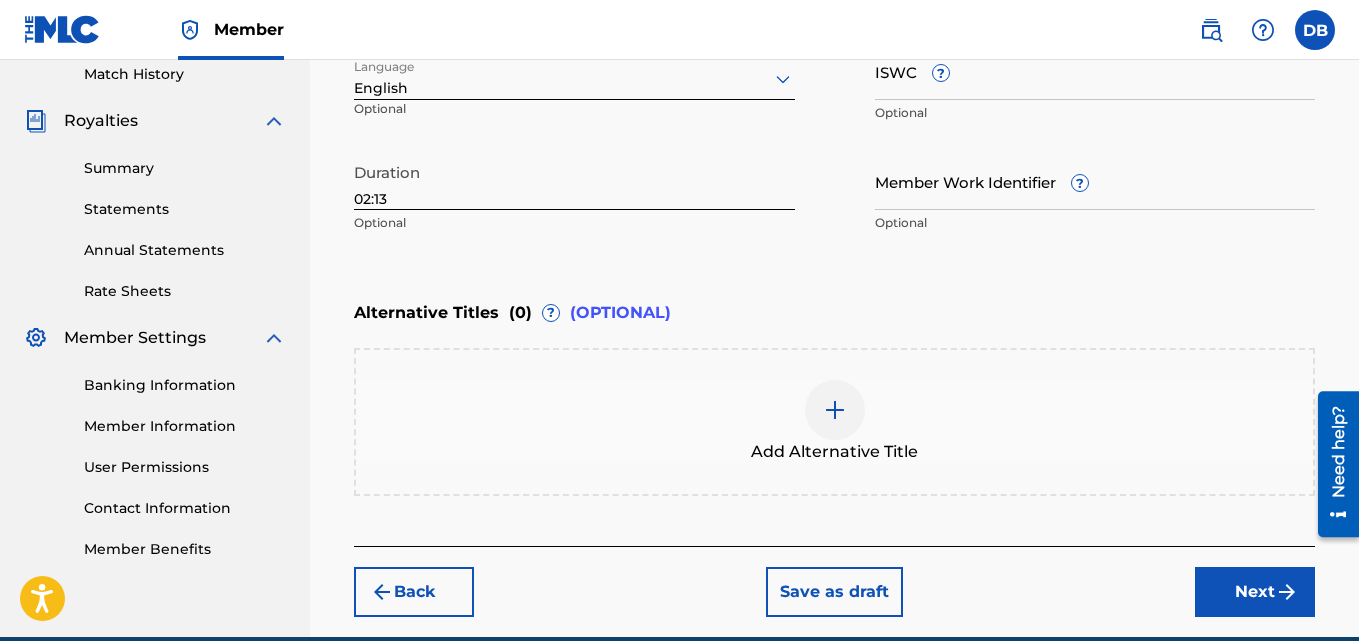 click at bounding box center (835, 410) 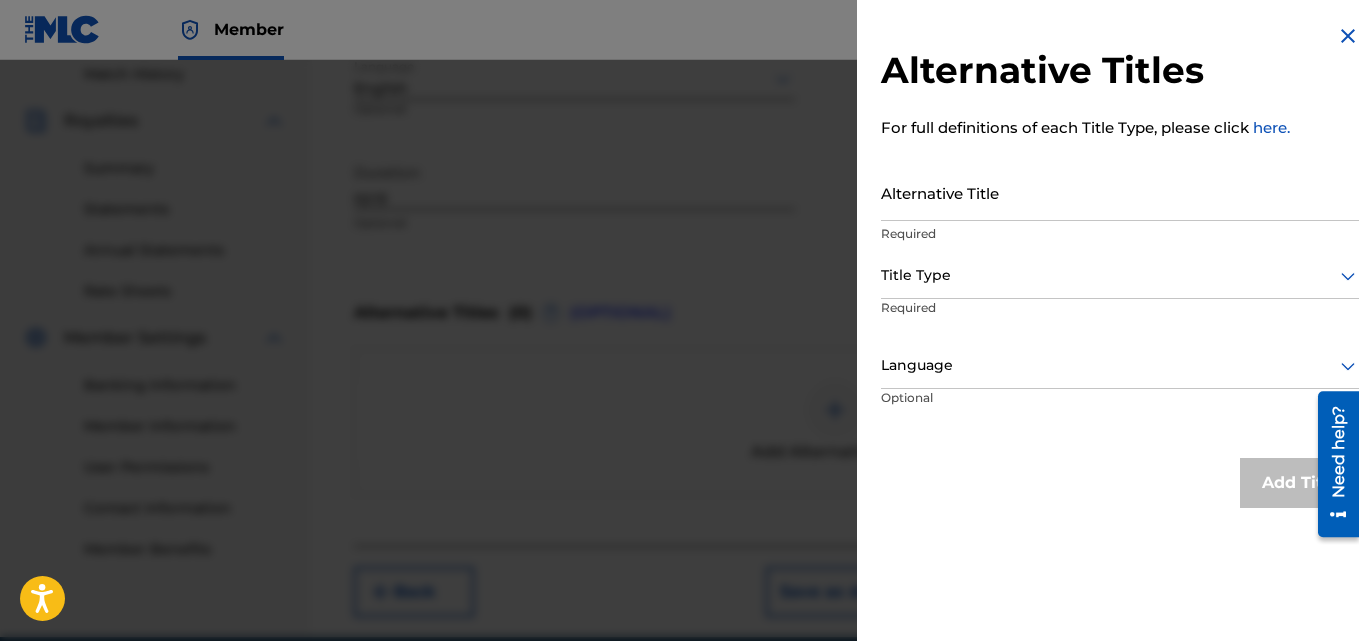 click at bounding box center (1348, 36) 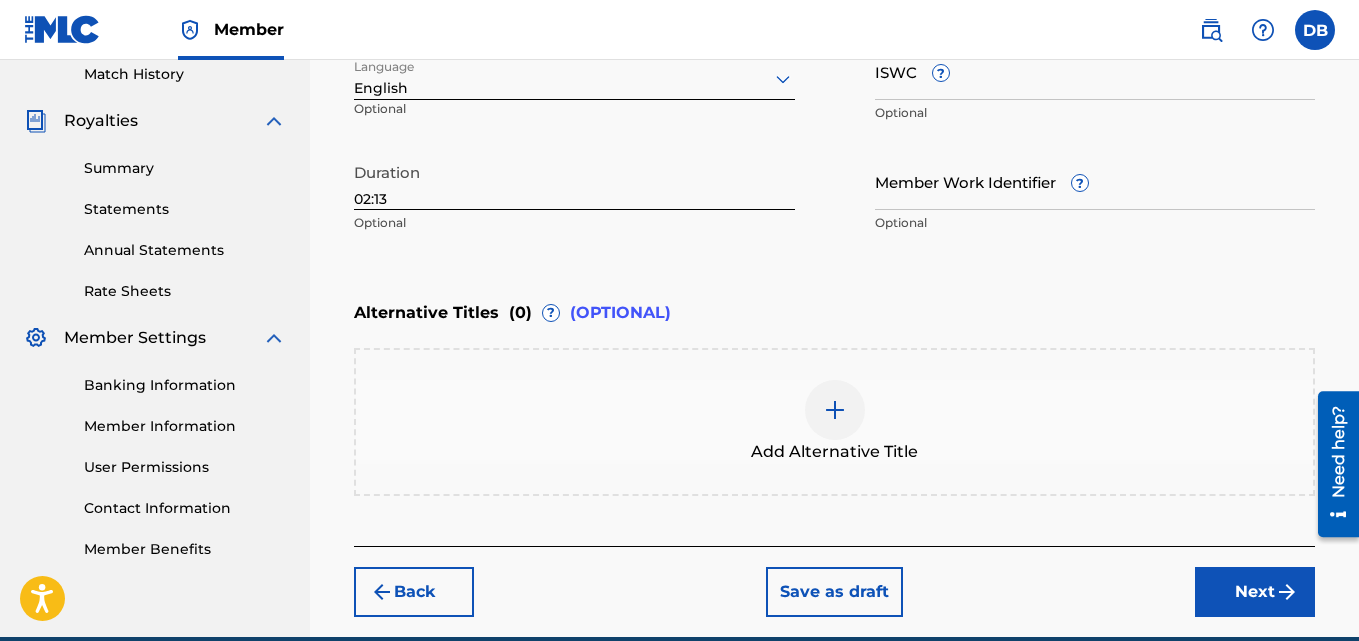 click on "Next" at bounding box center [1255, 592] 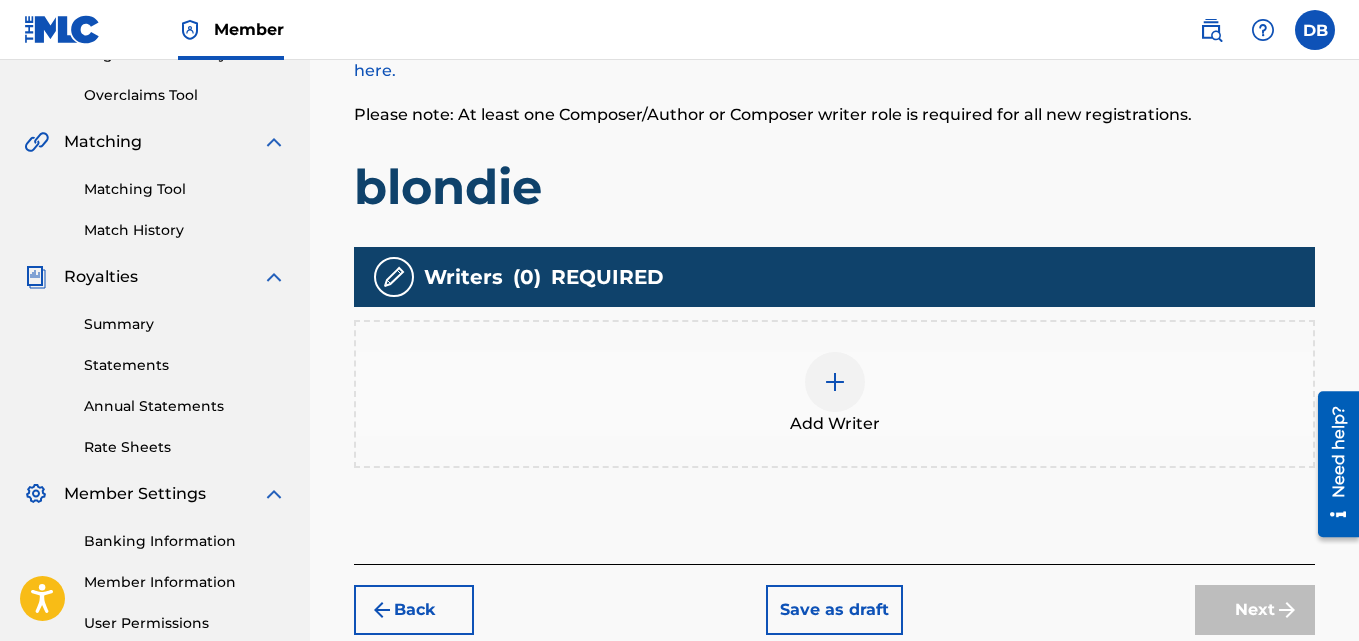 scroll, scrollTop: 423, scrollLeft: 0, axis: vertical 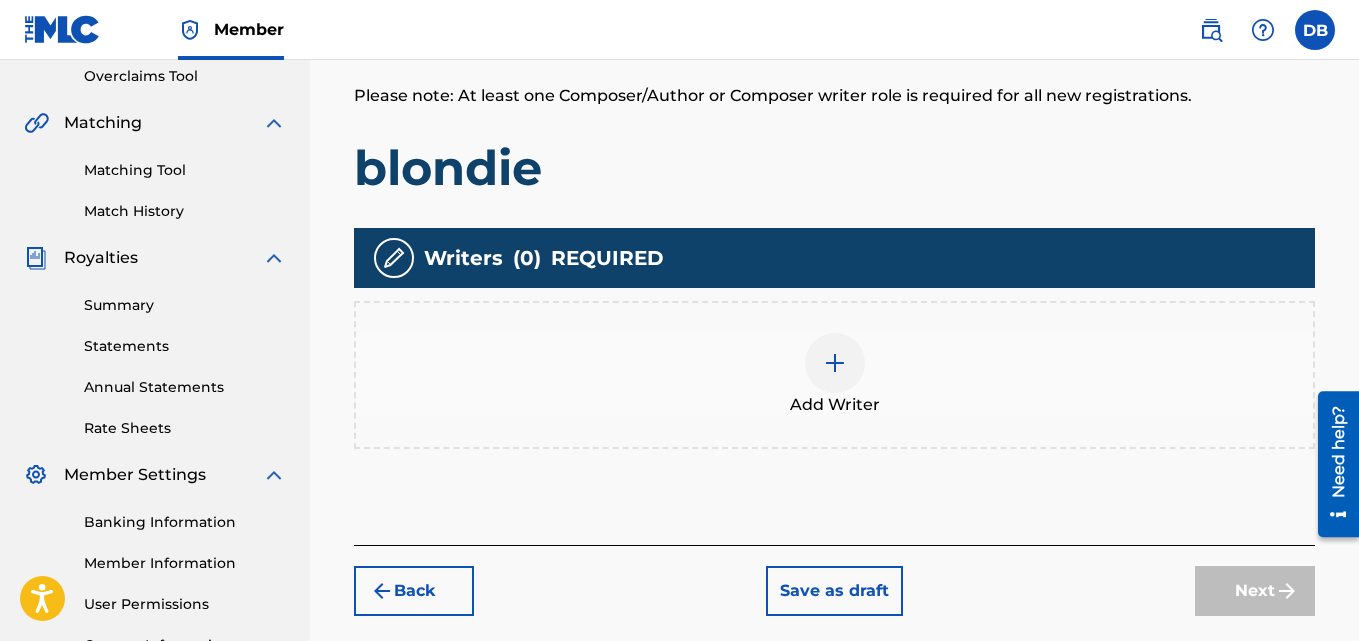click on "Add Writer" at bounding box center [835, 405] 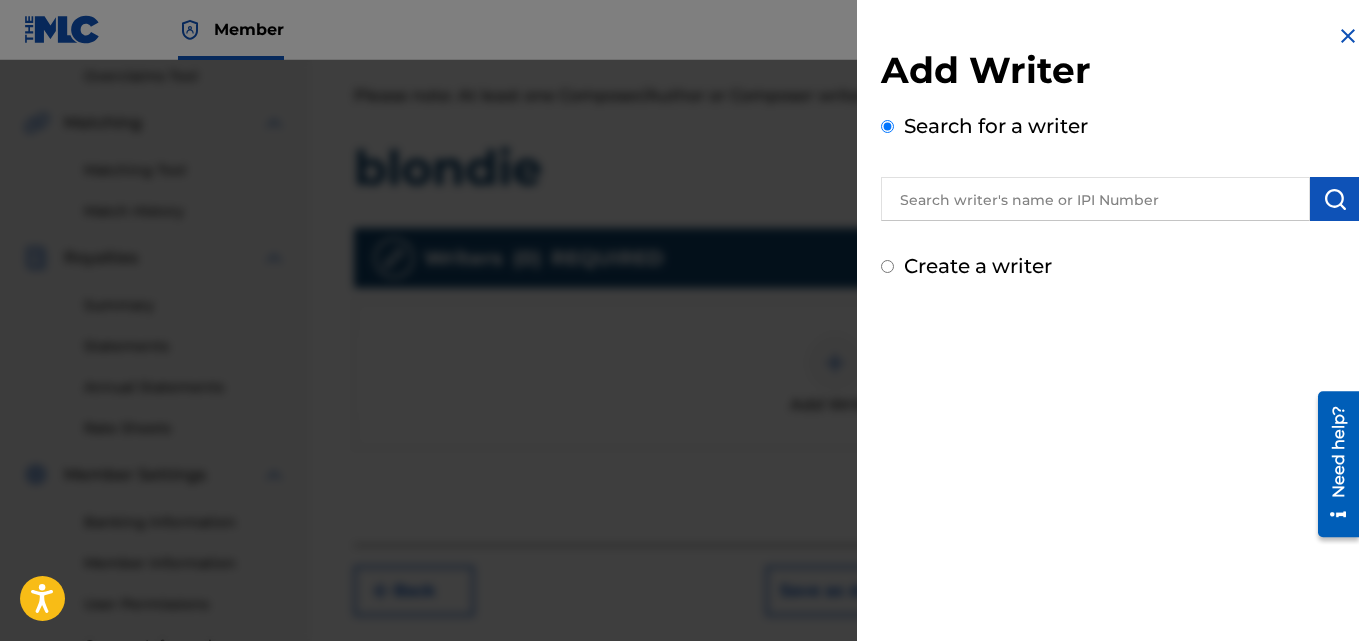 click at bounding box center (1095, 199) 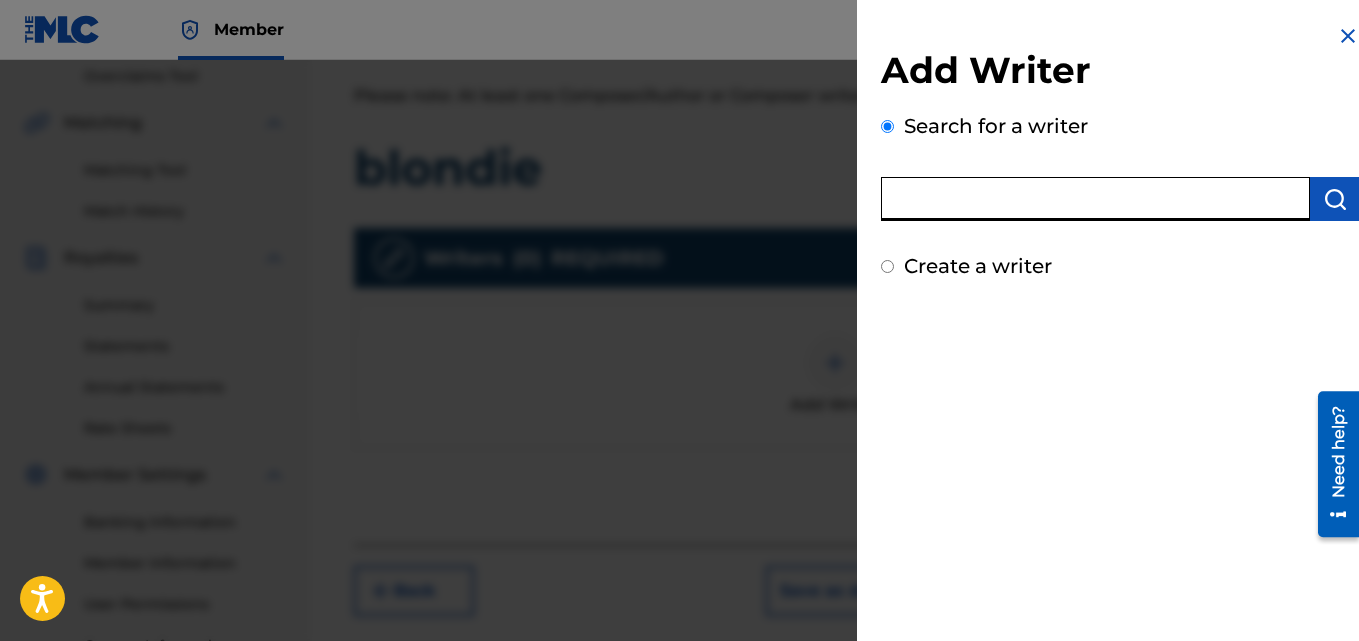click on "Create a writer" at bounding box center (887, 266) 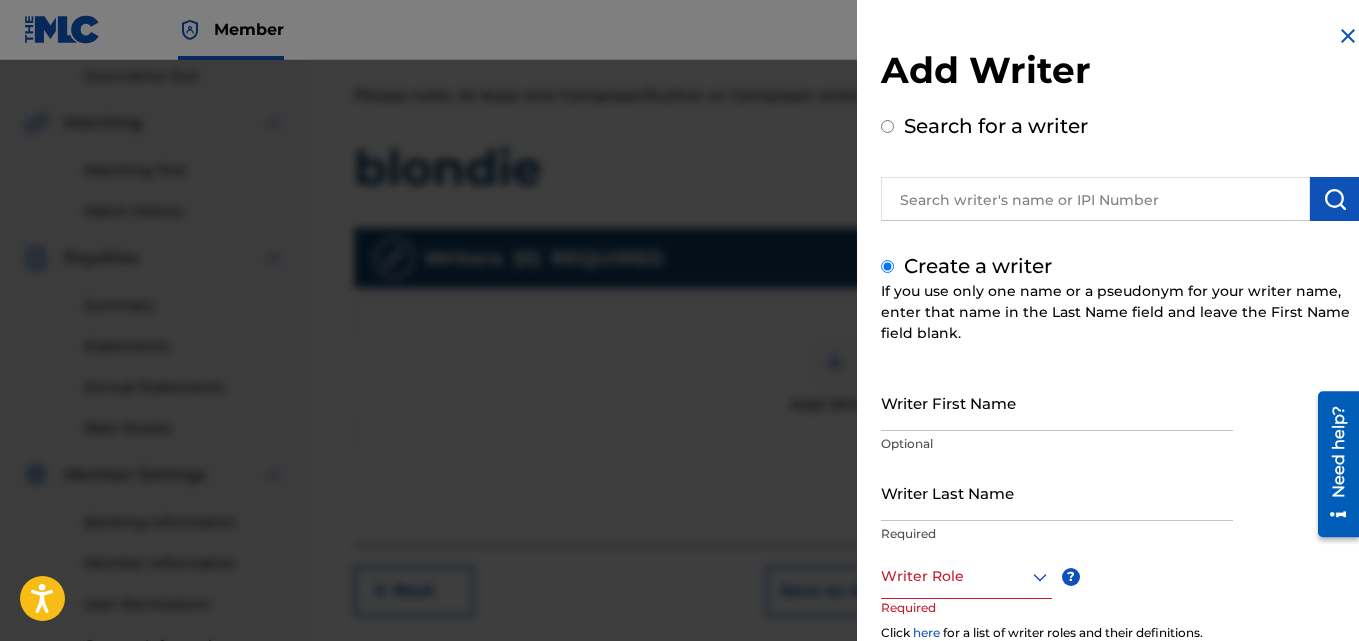 click on "Writer First Name" at bounding box center [1057, 402] 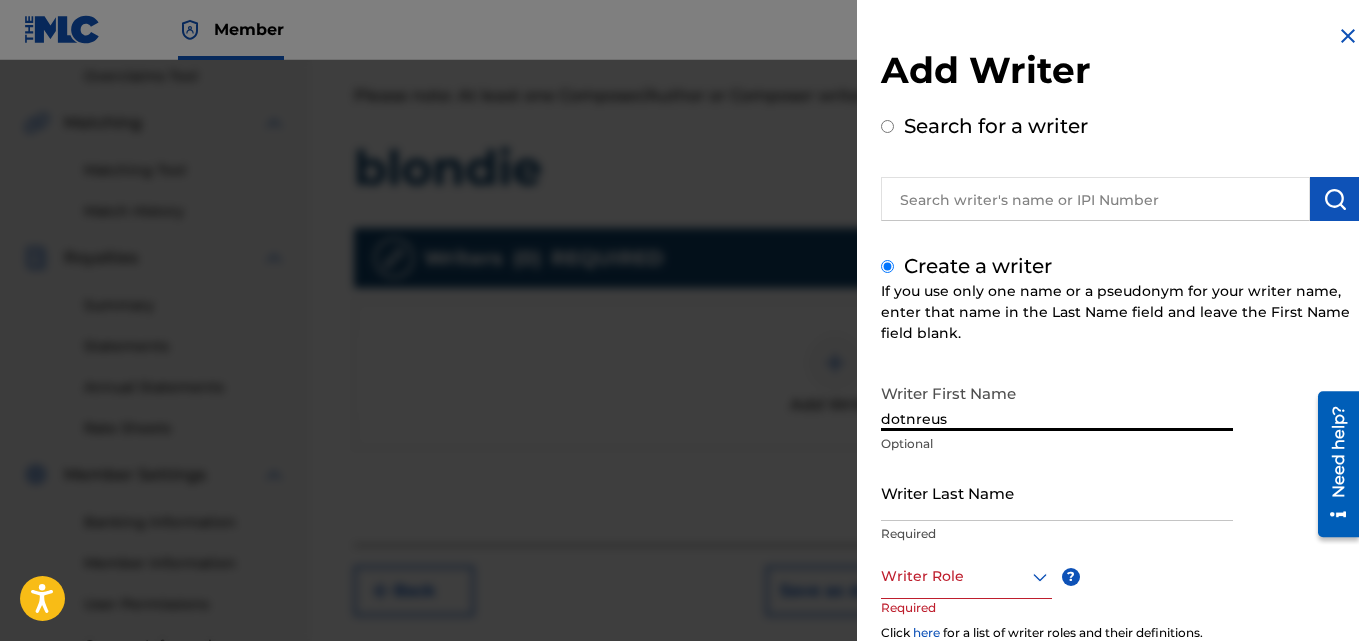 click on "dotnreus" at bounding box center [1057, 402] 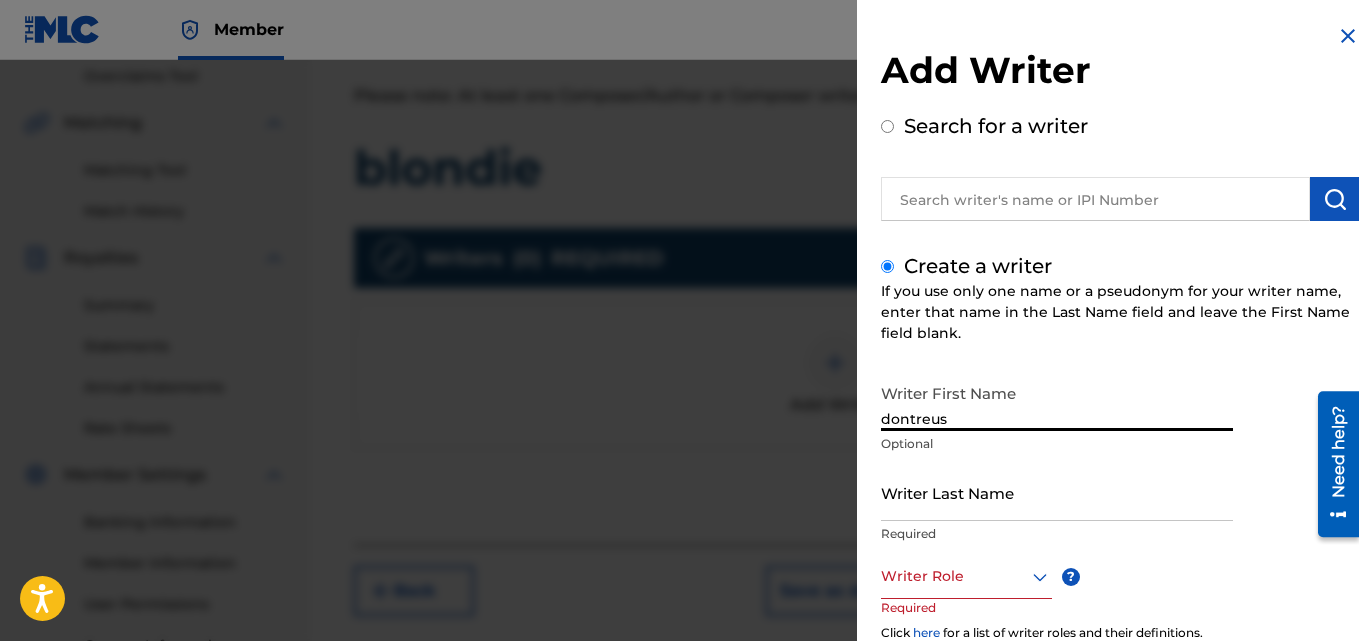 type on "dontreus" 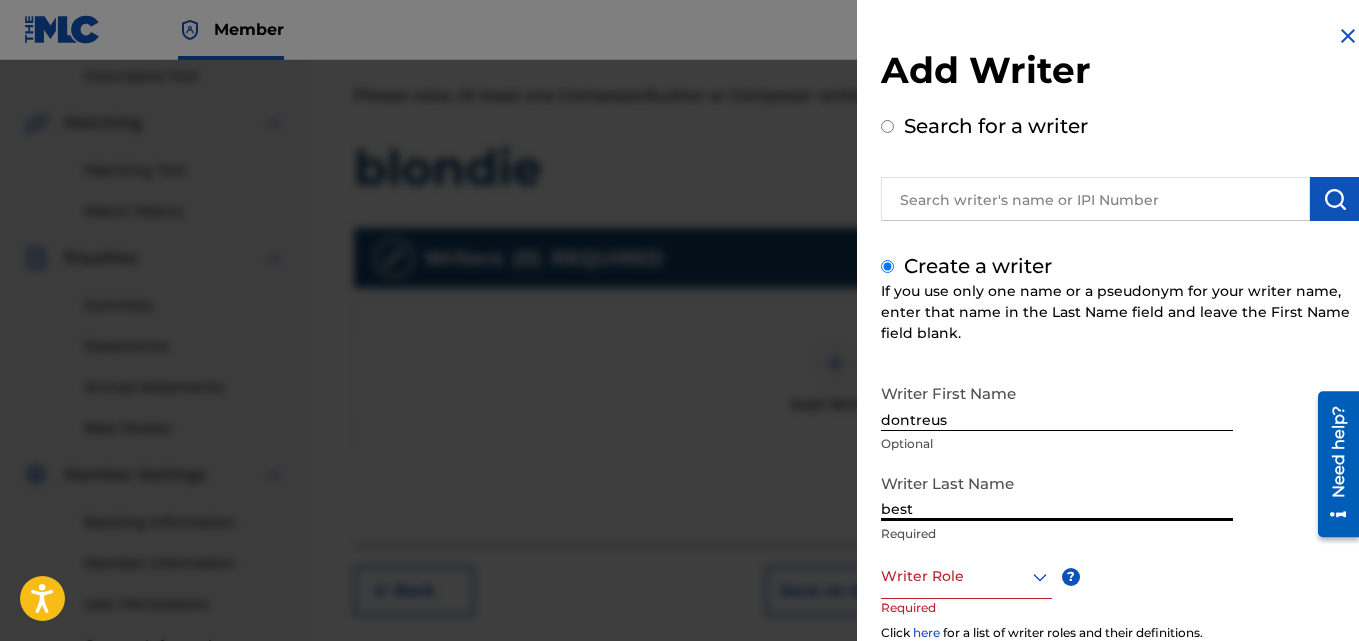 type on "best" 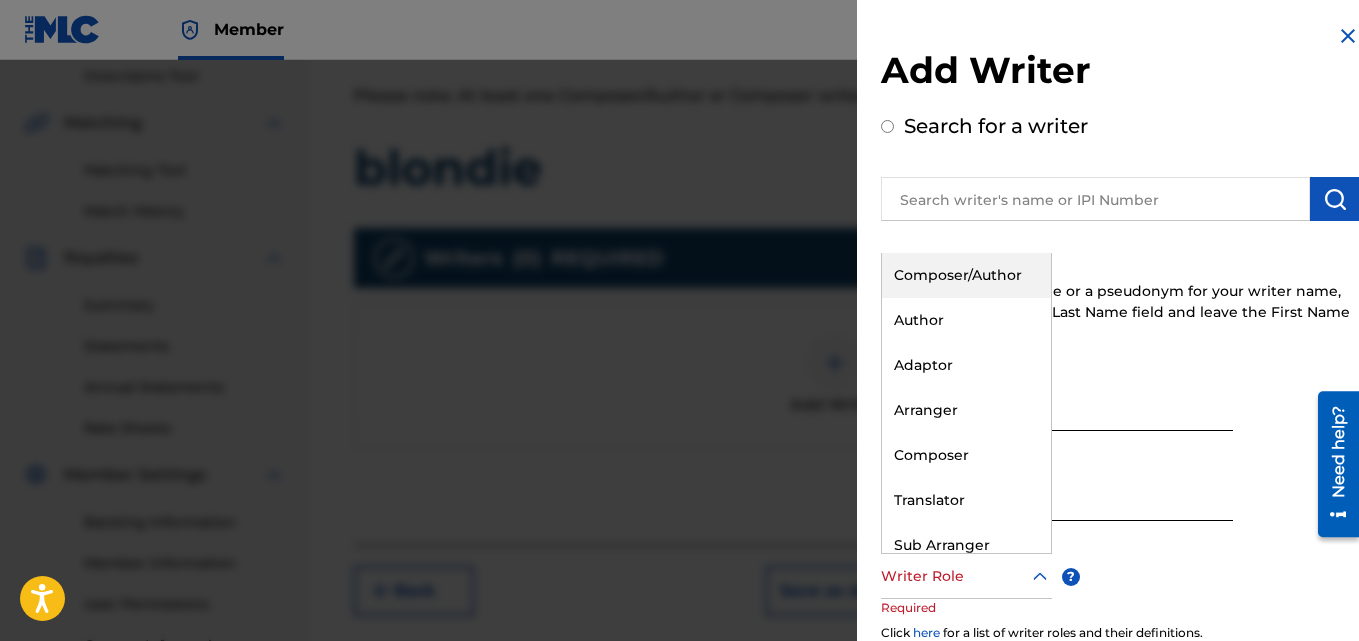 click on "Composer/Author" at bounding box center [966, 275] 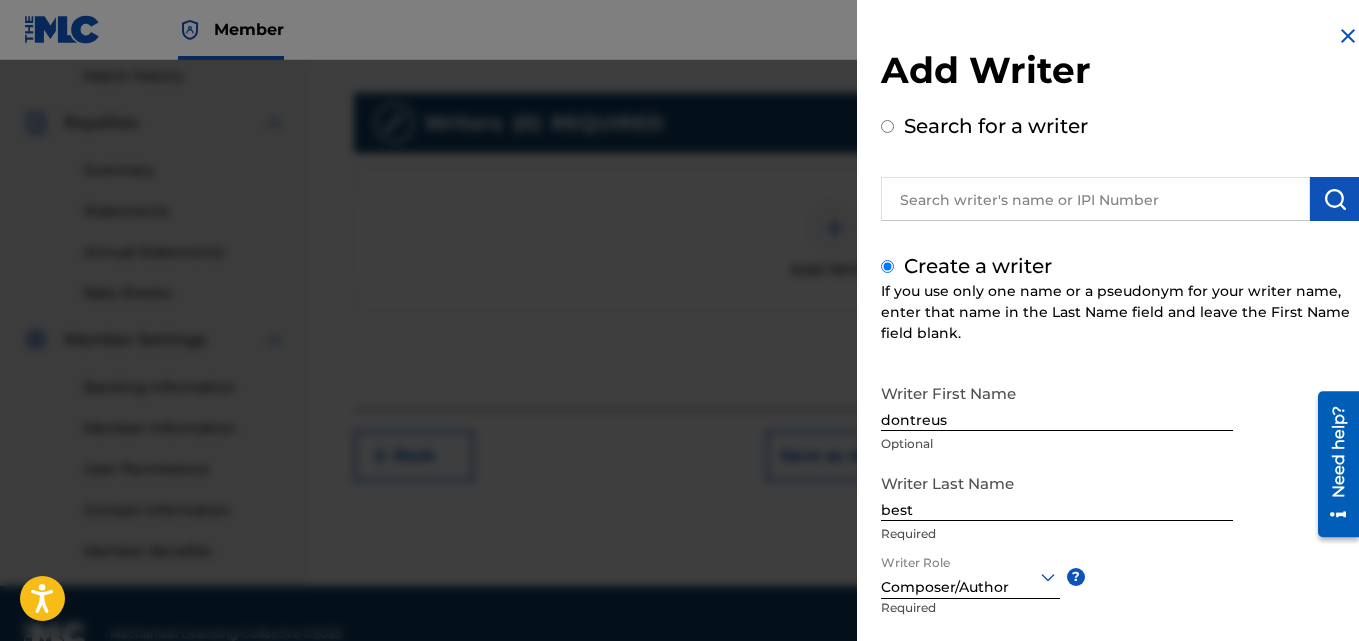 scroll, scrollTop: 599, scrollLeft: 0, axis: vertical 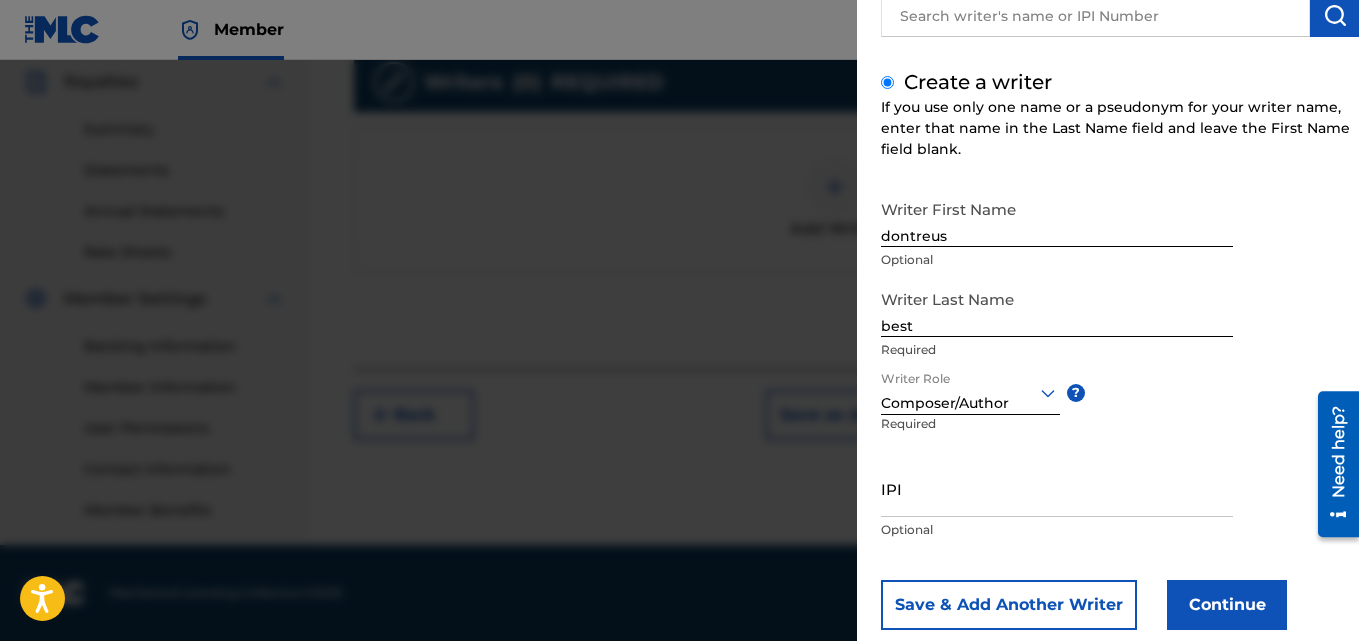 click on "Continue" at bounding box center [1227, 605] 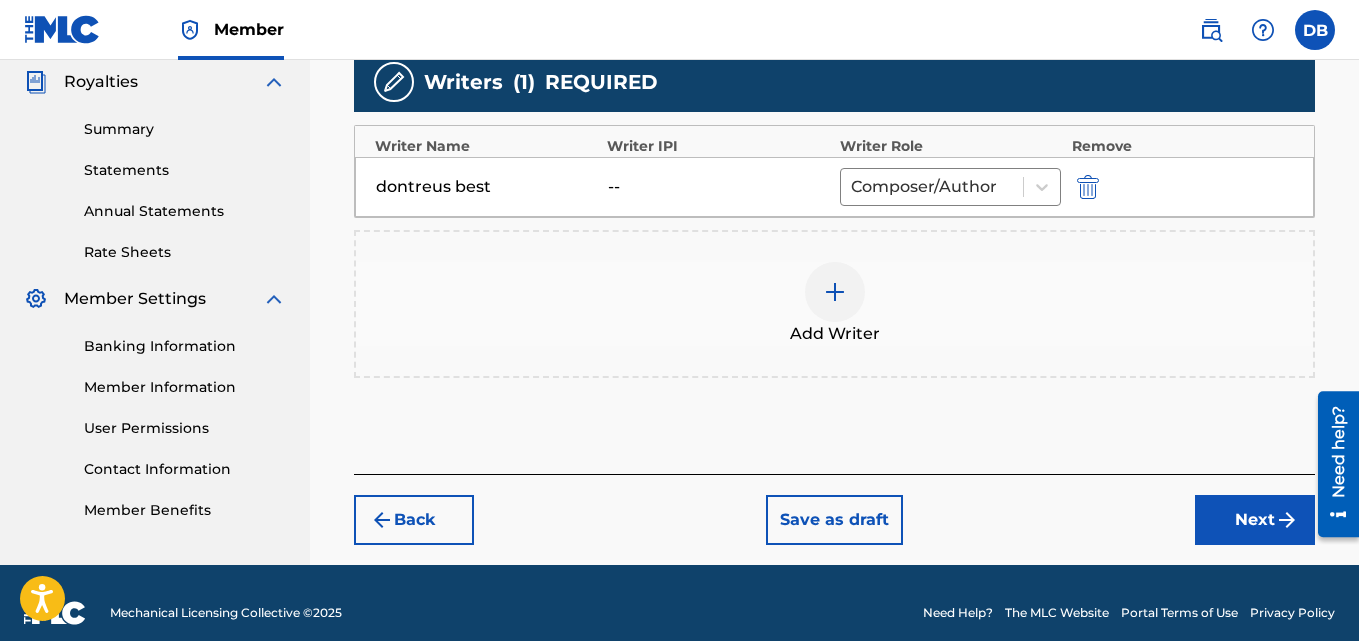 click on "Next" at bounding box center (1255, 520) 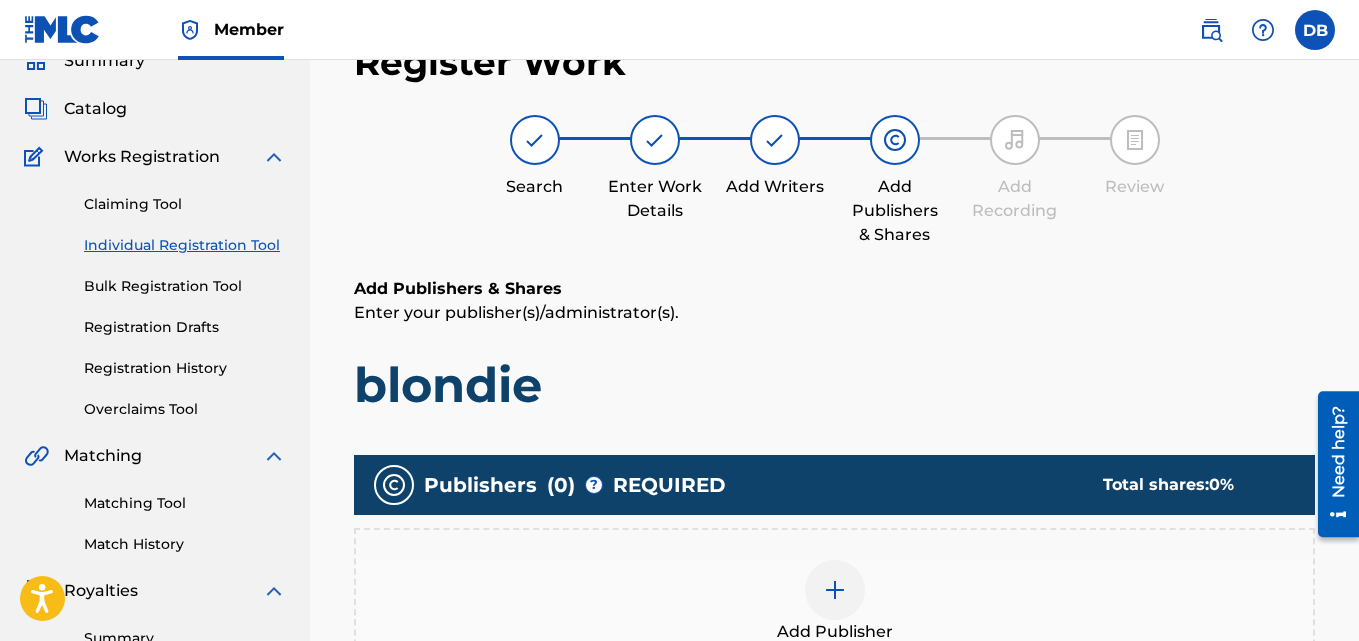 click on "Total shares:  0 %" at bounding box center (1189, 485) 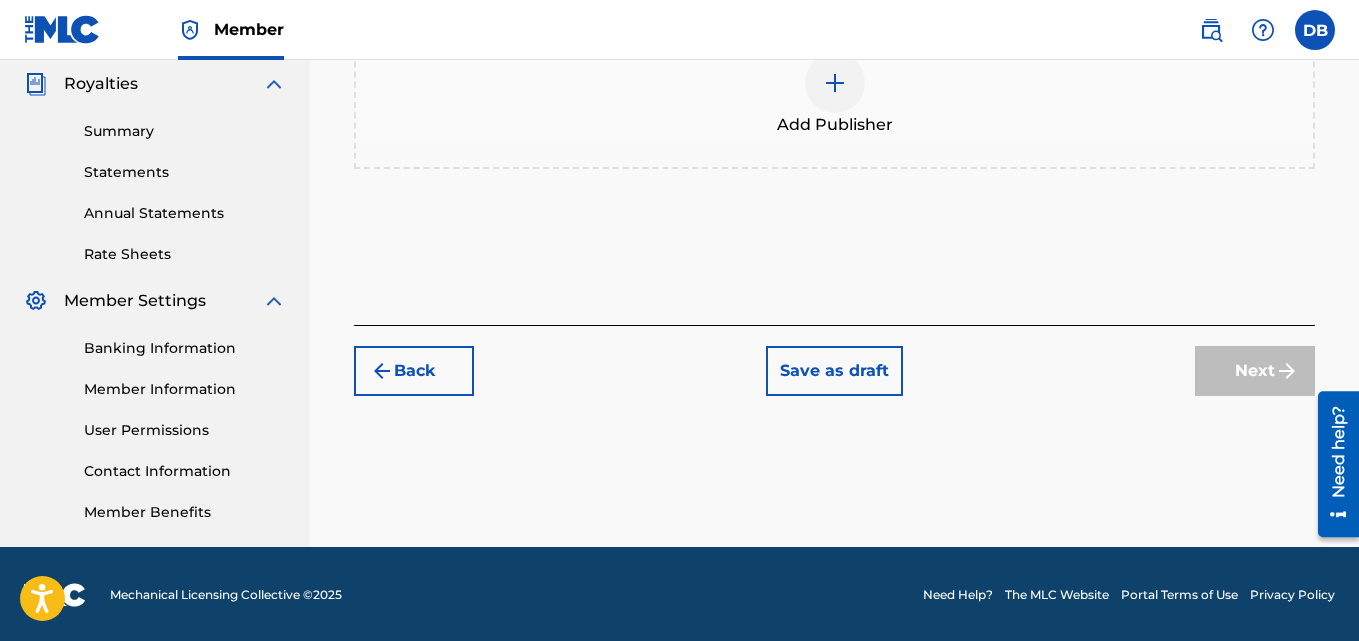 scroll, scrollTop: 599, scrollLeft: 0, axis: vertical 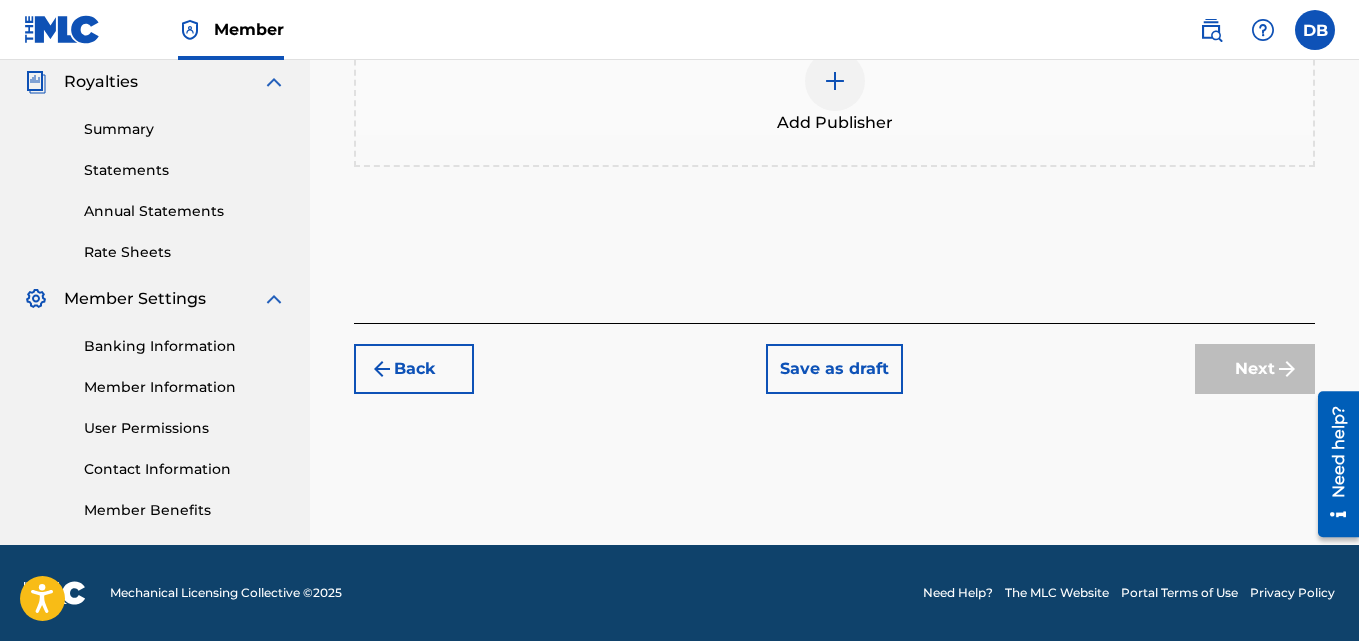 click at bounding box center (835, 81) 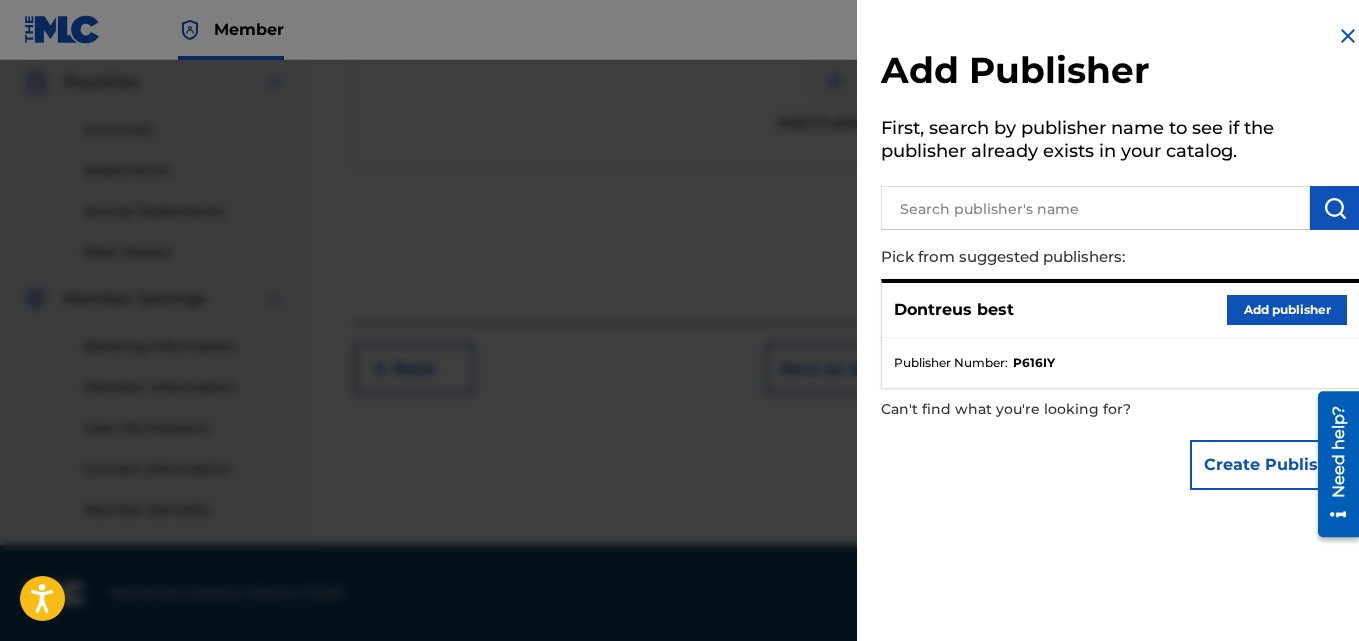 click on "Add publisher" at bounding box center (1287, 310) 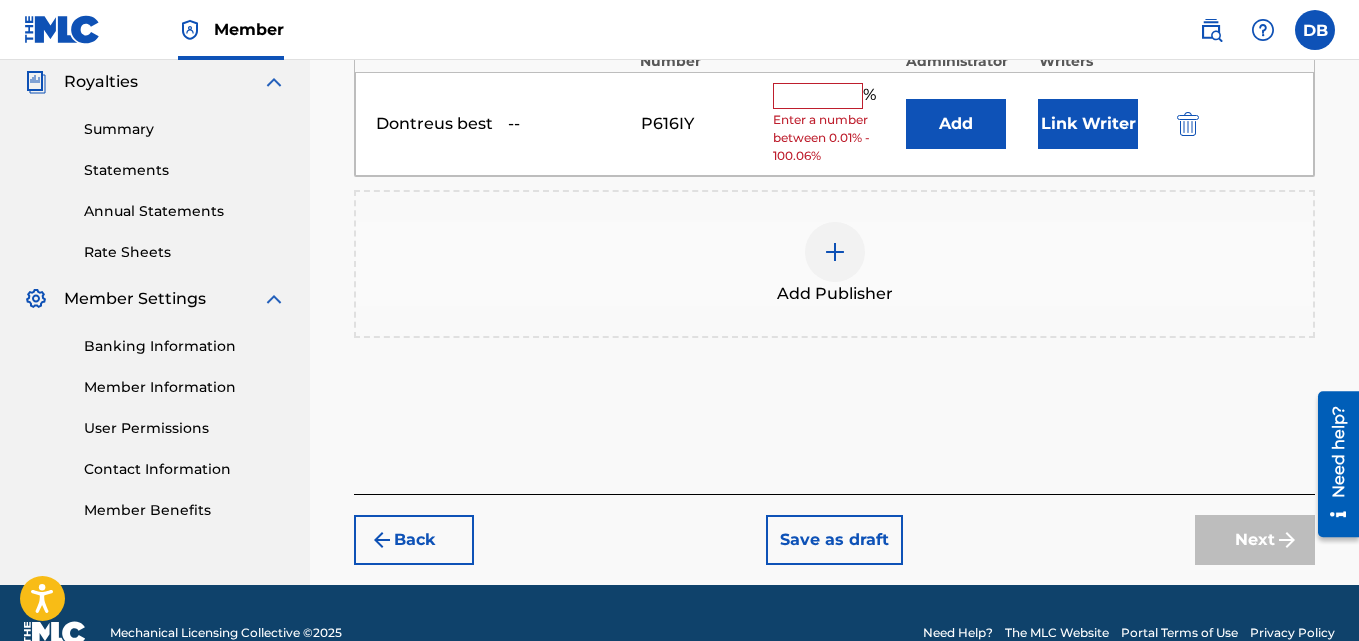 click at bounding box center (818, 96) 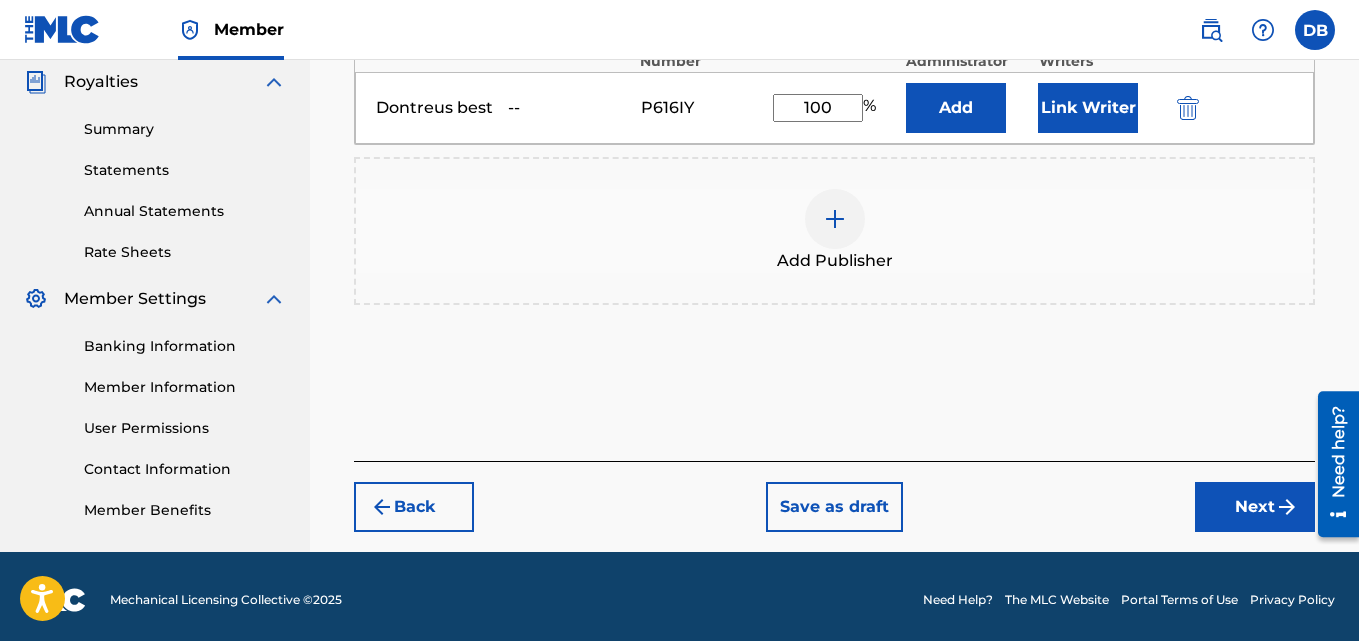 type on "100" 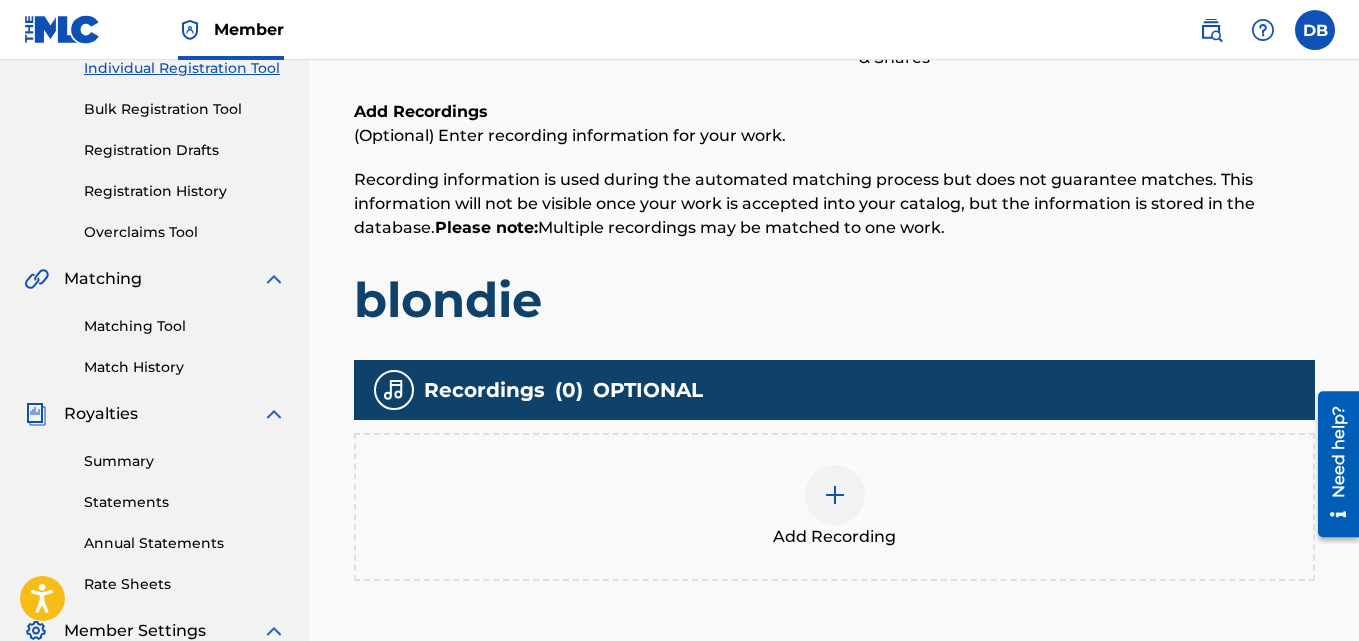 scroll, scrollTop: 431, scrollLeft: 0, axis: vertical 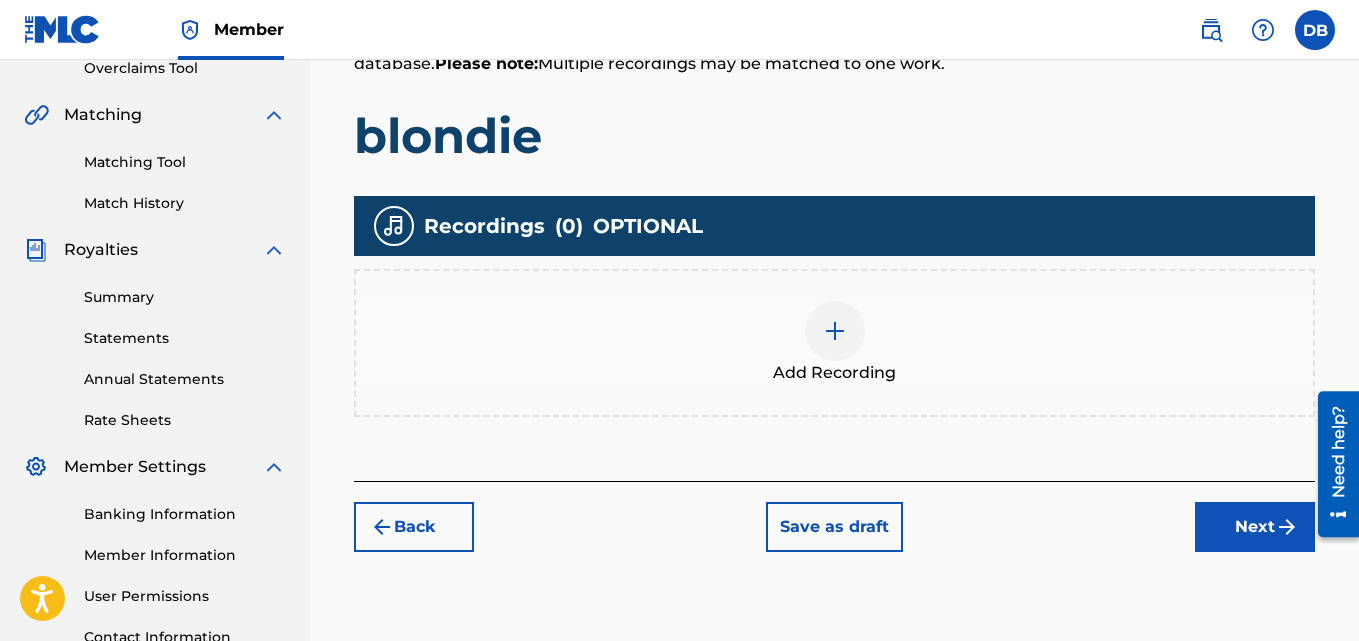 click at bounding box center (835, 331) 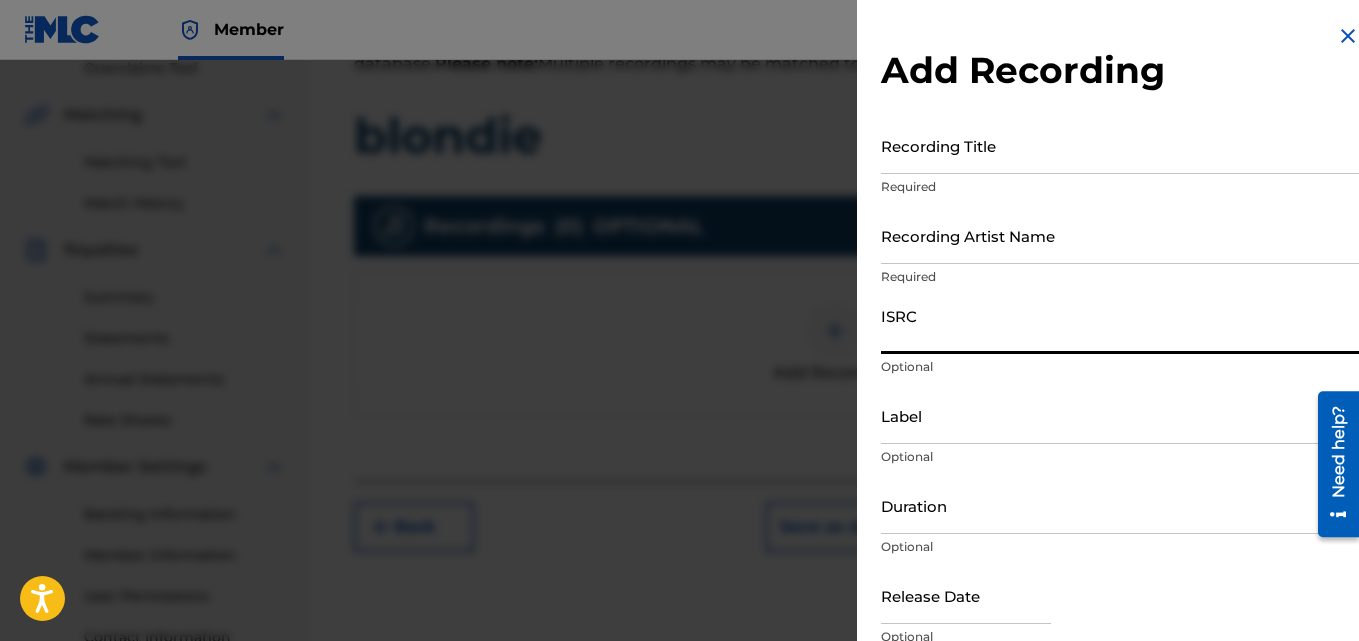 click on "ISRC" at bounding box center [1120, 325] 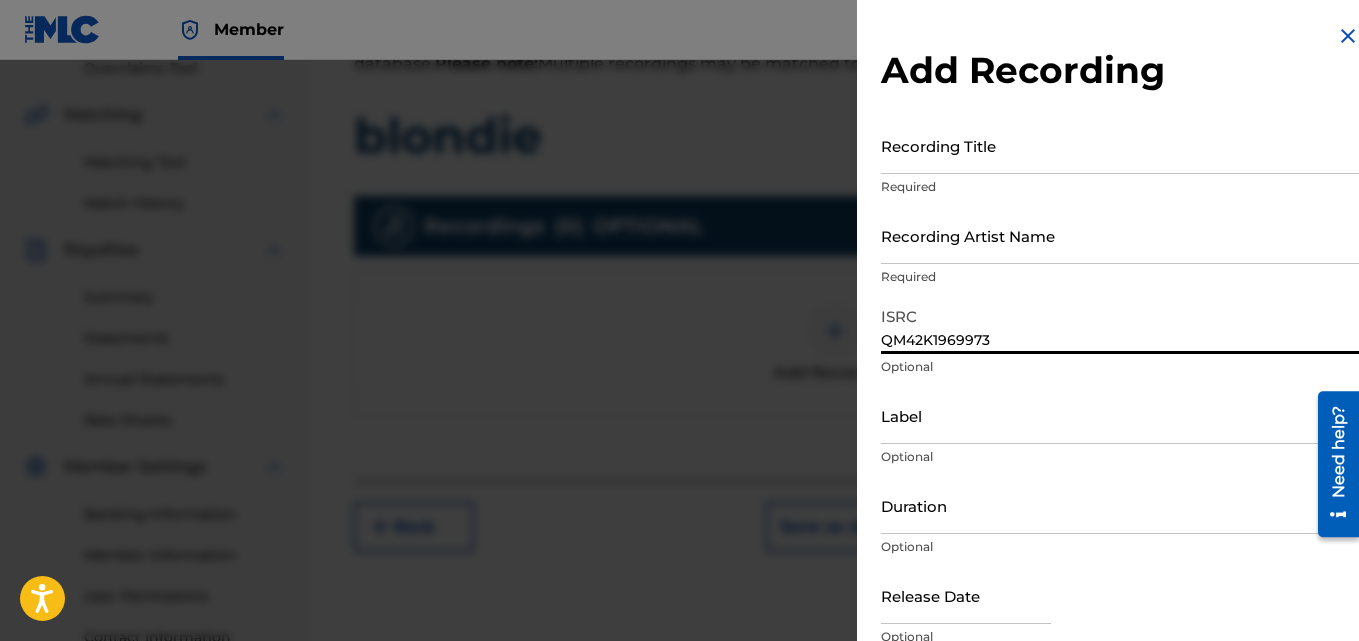 type on "QM42K1969973" 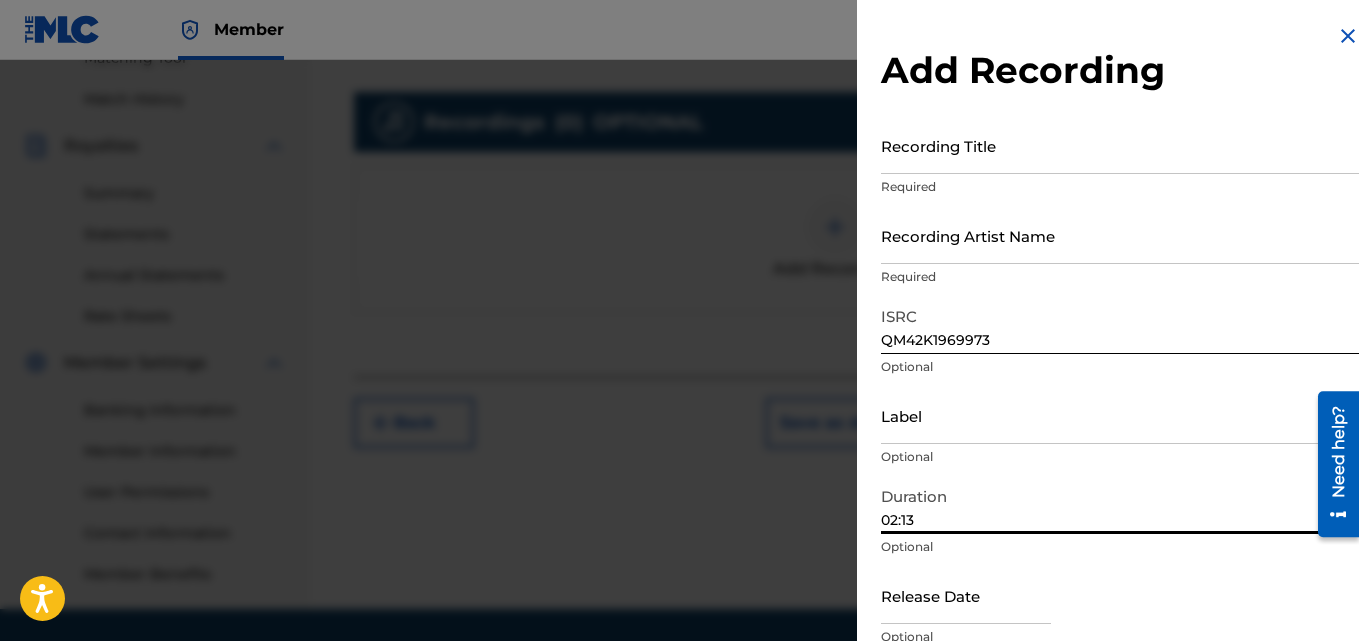 scroll, scrollTop: 585, scrollLeft: 0, axis: vertical 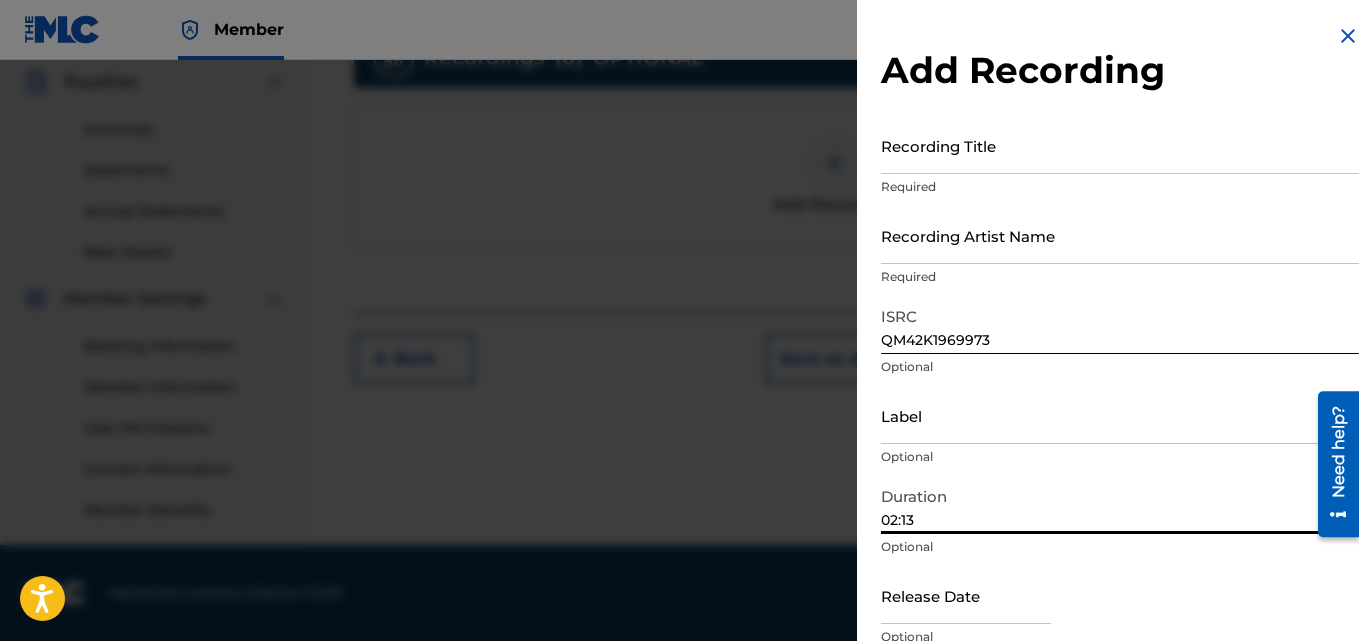 type on "02:13" 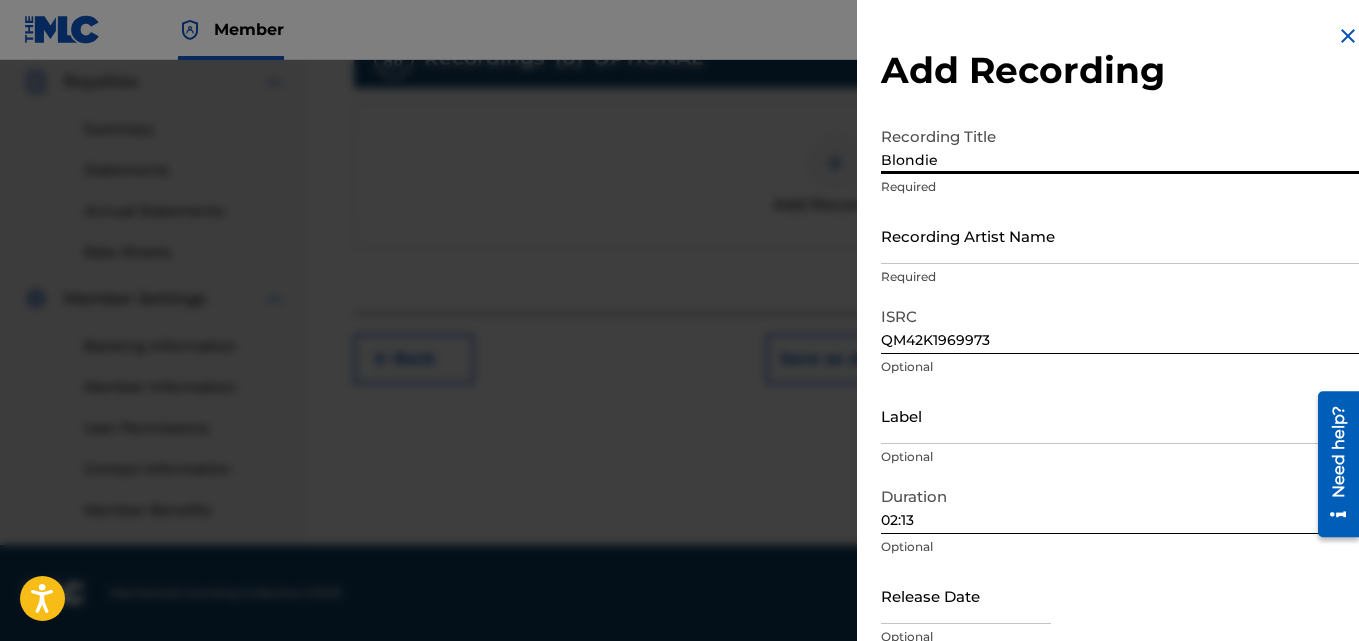 type on "Blondie" 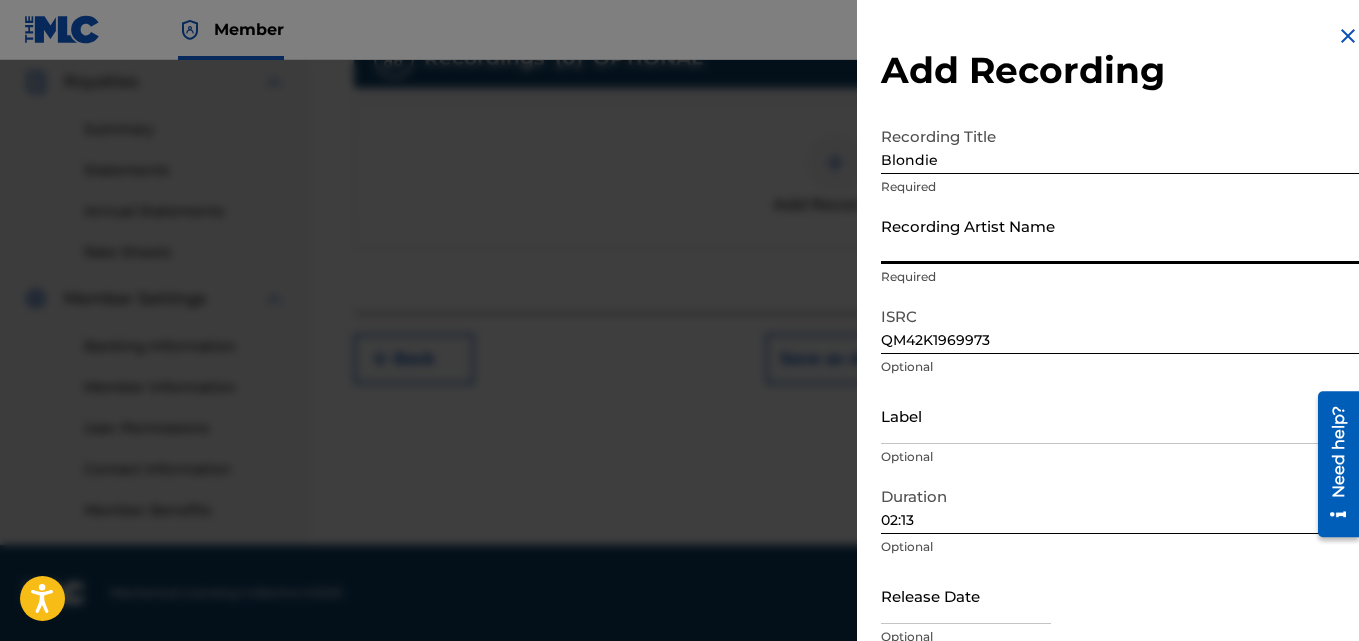 type on "dontre" 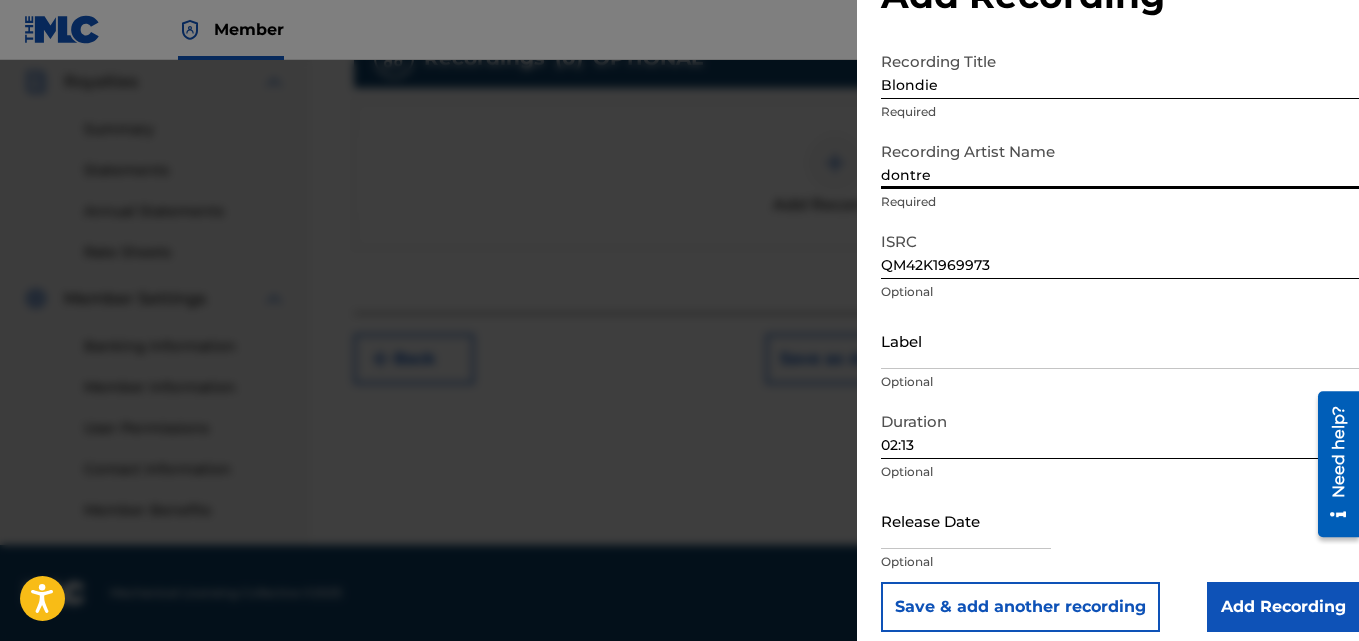 scroll, scrollTop: 90, scrollLeft: 0, axis: vertical 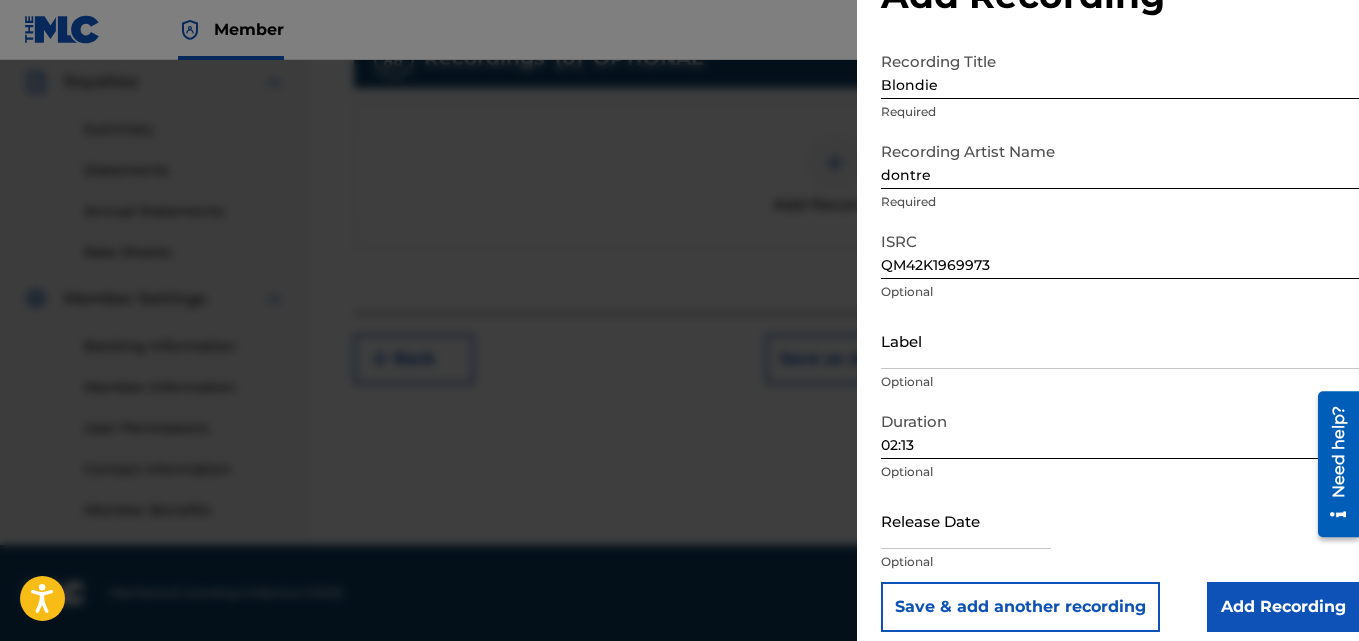click at bounding box center [966, 520] 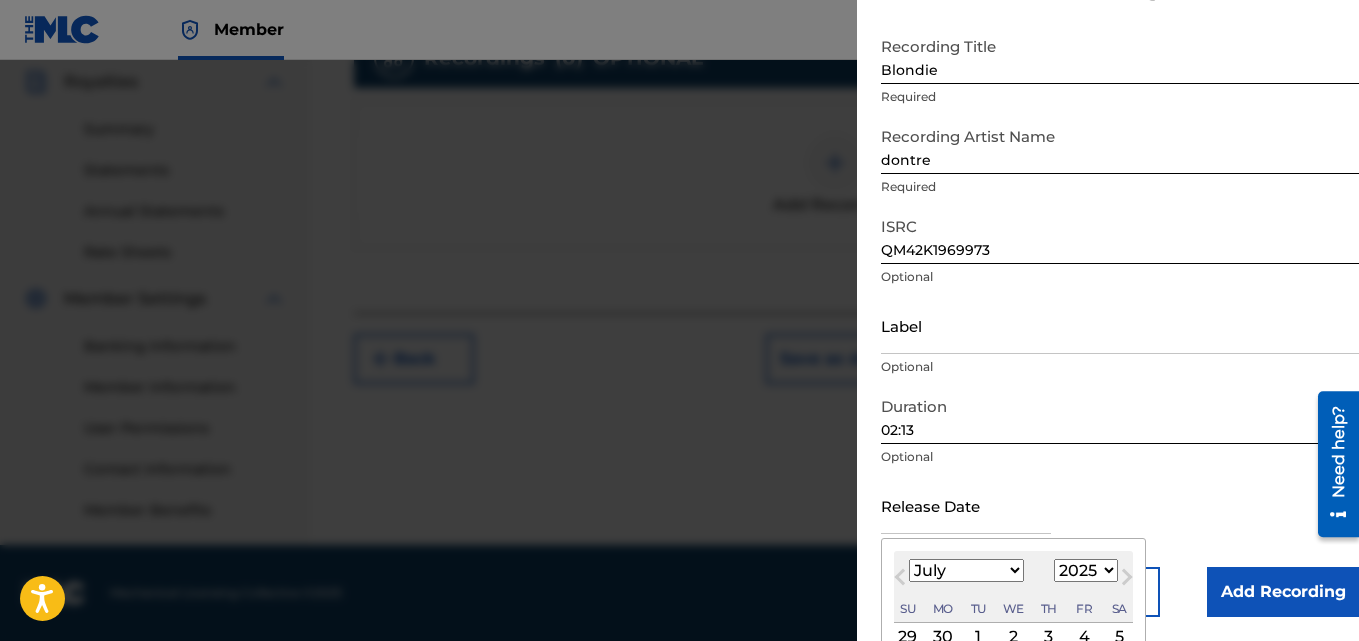 click on "1899 1900 1901 1902 1903 1904 1905 1906 1907 1908 1909 1910 1911 1912 1913 1914 1915 1916 1917 1918 1919 1920 1921 1922 1923 1924 1925 1926 1927 1928 1929 1930 1931 1932 1933 1934 1935 1936 1937 1938 1939 1940 1941 1942 1943 1944 1945 1946 1947 1948 1949 1950 1951 1952 1953 1954 1955 1956 1957 1958 1959 1960 1961 1962 1963 1964 1965 1966 1967 1968 1969 1970 1971 1972 1973 1974 1975 1976 1977 1978 1979 1980 1981 1982 1983 1984 1985 1986 1987 1988 1989 1990 1991 1992 1993 1994 1995 1996 1997 1998 1999 2000 2001 2002 2003 2004 2005 2006 2007 2008 2009 2010 2011 2012 2013 2014 2015 2016 2017 2018 2019 2020 2021 2022 2023 2024 2025 2026 2027 2028 2029 2030 2031 2032 2033 2034 2035 2036 2037 2038 2039 2040 2041 2042 2043 2044 2045 2046 2047 2048 2049 2050 2051 2052 2053 2054 2055 2056 2057 2058 2059 2060 2061 2062 2063 2064 2065 2066 2067 2068 2069 2070 2071 2072 2073 2074 2075 2076 2077 2078 2079 2080 2081 2082 2083 2084 2085 2086 2087 2088 2089 2090 2091 2092 2093 2094 2095 2096 2097 2098 2099 2100" at bounding box center (1086, 570) 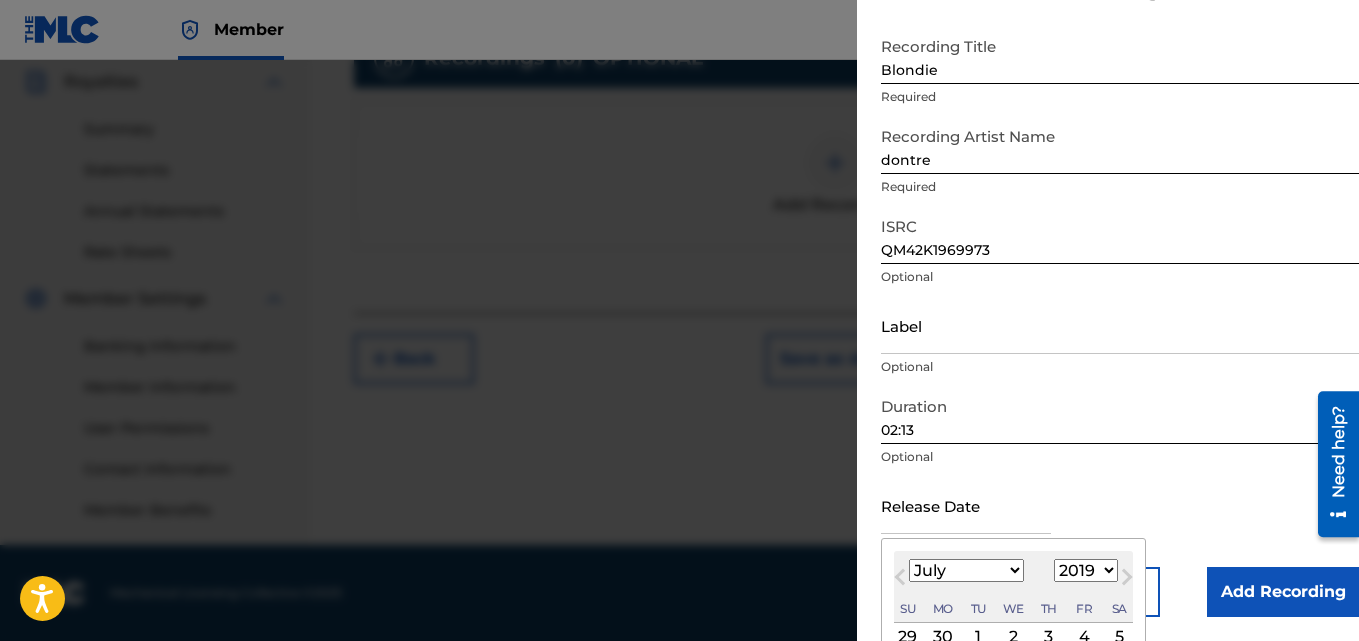 click on "1899 1900 1901 1902 1903 1904 1905 1906 1907 1908 1909 1910 1911 1912 1913 1914 1915 1916 1917 1918 1919 1920 1921 1922 1923 1924 1925 1926 1927 1928 1929 1930 1931 1932 1933 1934 1935 1936 1937 1938 1939 1940 1941 1942 1943 1944 1945 1946 1947 1948 1949 1950 1951 1952 1953 1954 1955 1956 1957 1958 1959 1960 1961 1962 1963 1964 1965 1966 1967 1968 1969 1970 1971 1972 1973 1974 1975 1976 1977 1978 1979 1980 1981 1982 1983 1984 1985 1986 1987 1988 1989 1990 1991 1992 1993 1994 1995 1996 1997 1998 1999 2000 2001 2002 2003 2004 2005 2006 2007 2008 2009 2010 2011 2012 2013 2014 2015 2016 2017 2018 2019 2020 2021 2022 2023 2024 2025 2026 2027 2028 2029 2030 2031 2032 2033 2034 2035 2036 2037 2038 2039 2040 2041 2042 2043 2044 2045 2046 2047 2048 2049 2050 2051 2052 2053 2054 2055 2056 2057 2058 2059 2060 2061 2062 2063 2064 2065 2066 2067 2068 2069 2070 2071 2072 2073 2074 2075 2076 2077 2078 2079 2080 2081 2082 2083 2084 2085 2086 2087 2088 2089 2090 2091 2092 2093 2094 2095 2096 2097 2098 2099 2100" at bounding box center [1086, 570] 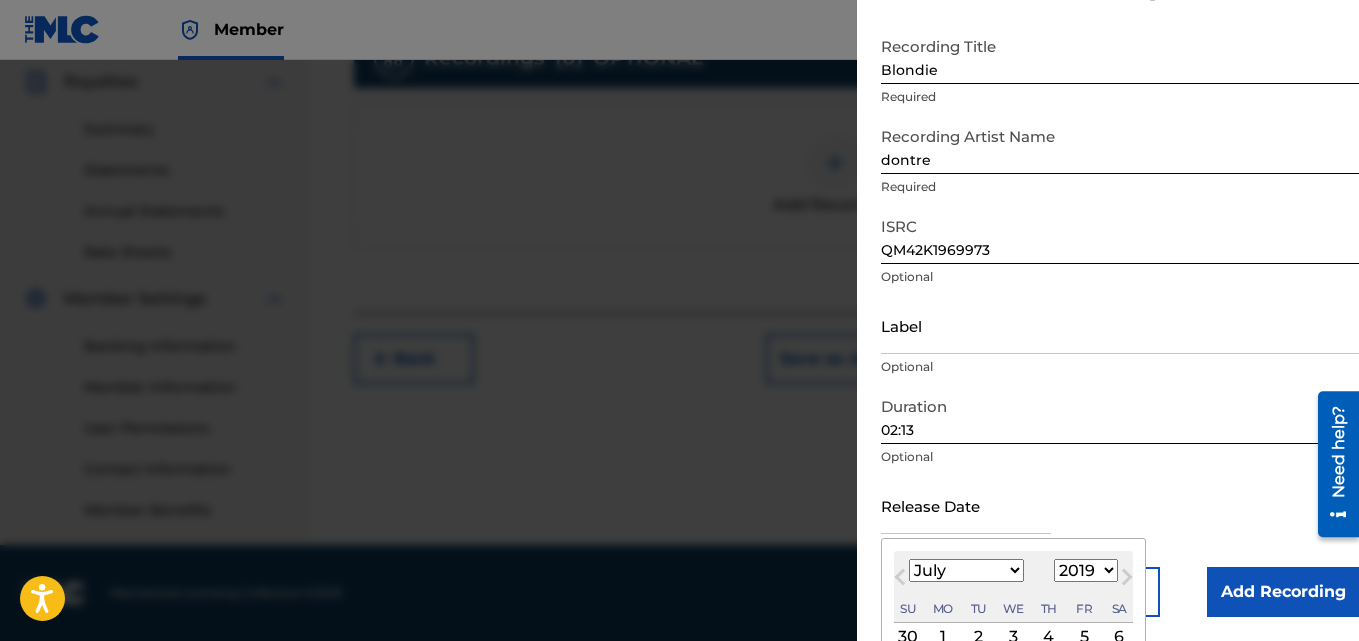 click on "January February March April May June July August September October November December" at bounding box center (966, 570) 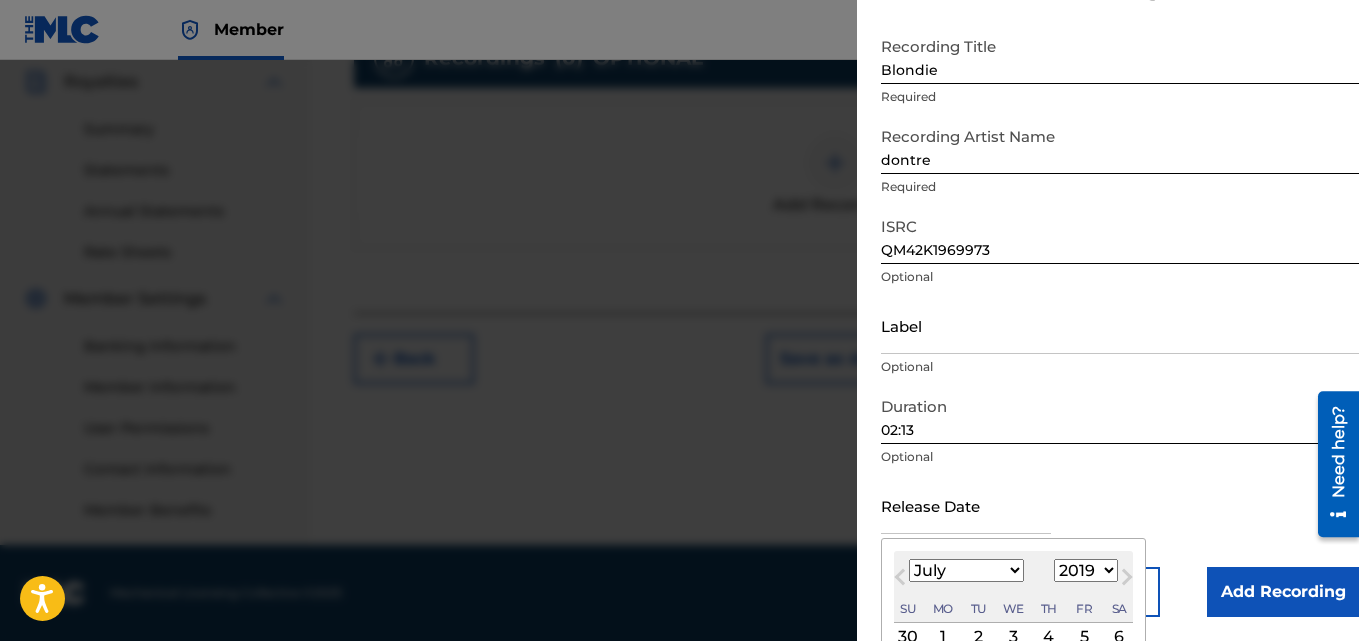 select on "0" 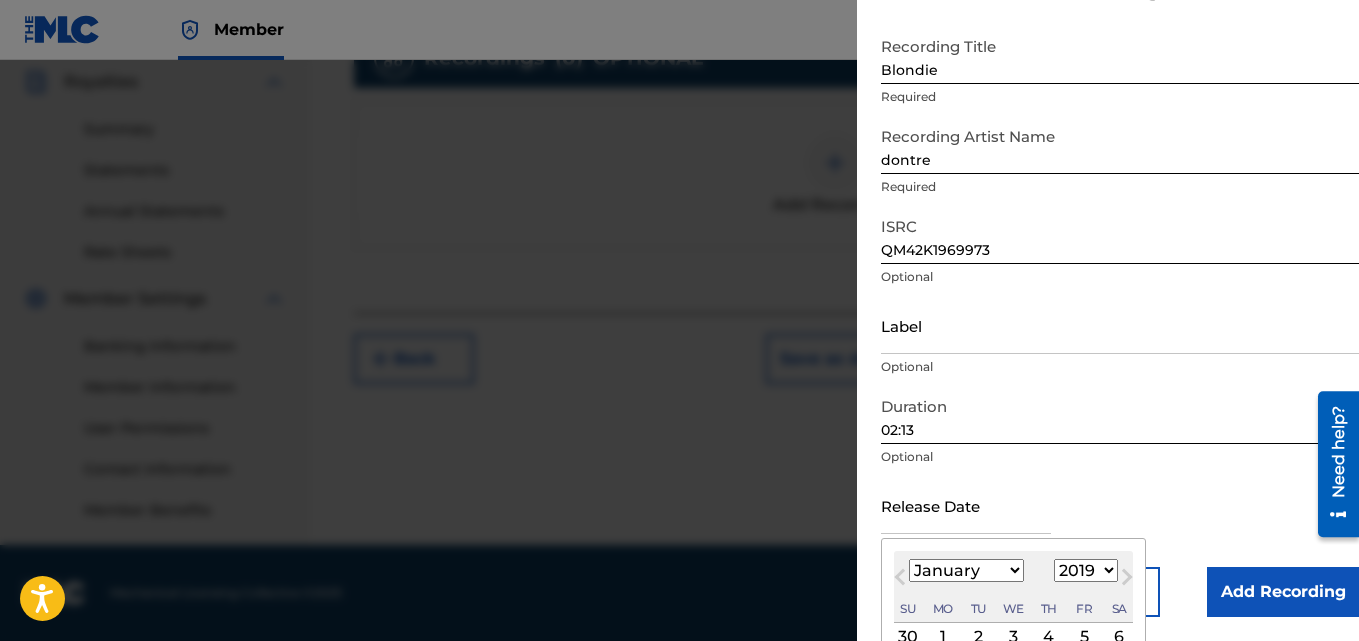 click on "January February March April May June July August September October November December" at bounding box center (966, 570) 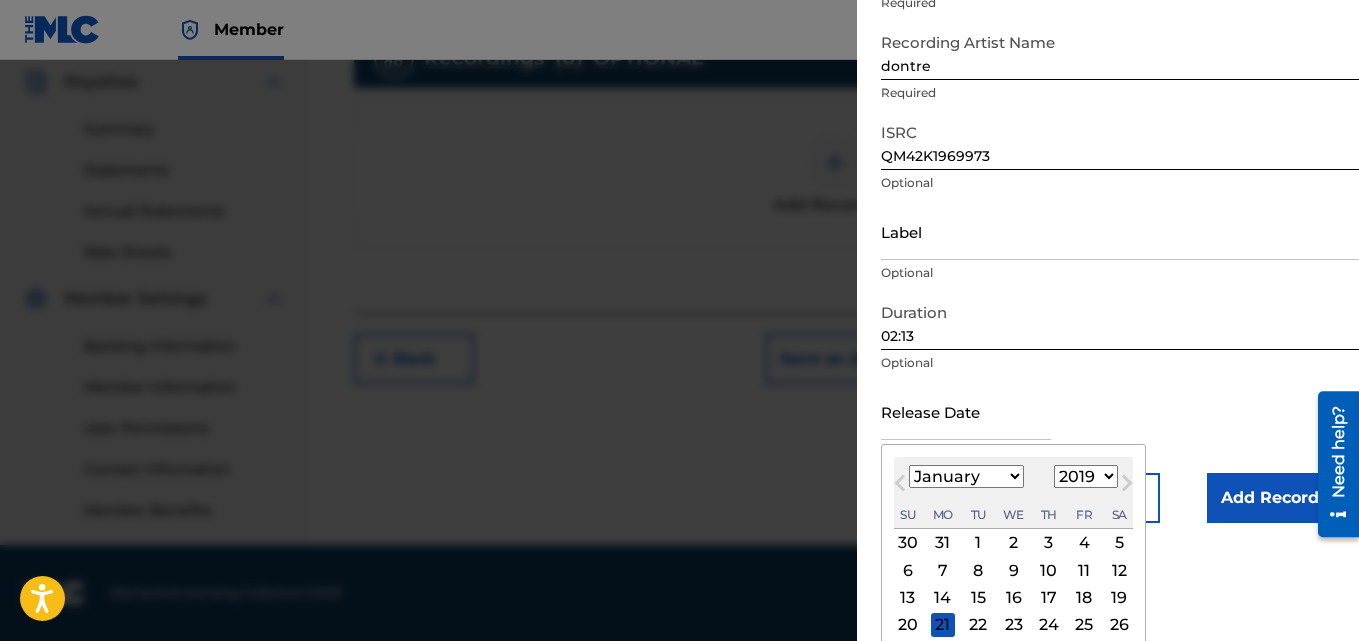 drag, startPoint x: 1028, startPoint y: 581, endPoint x: 1016, endPoint y: 566, distance: 19.209373 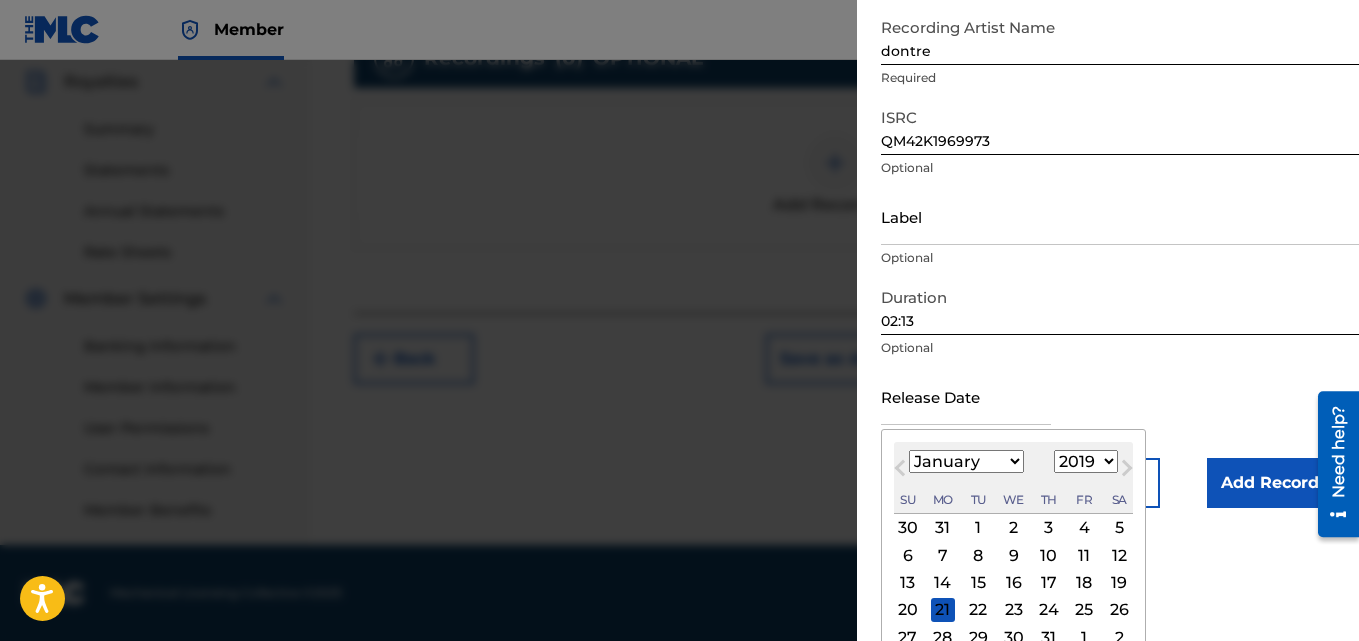 scroll, scrollTop: 200, scrollLeft: 0, axis: vertical 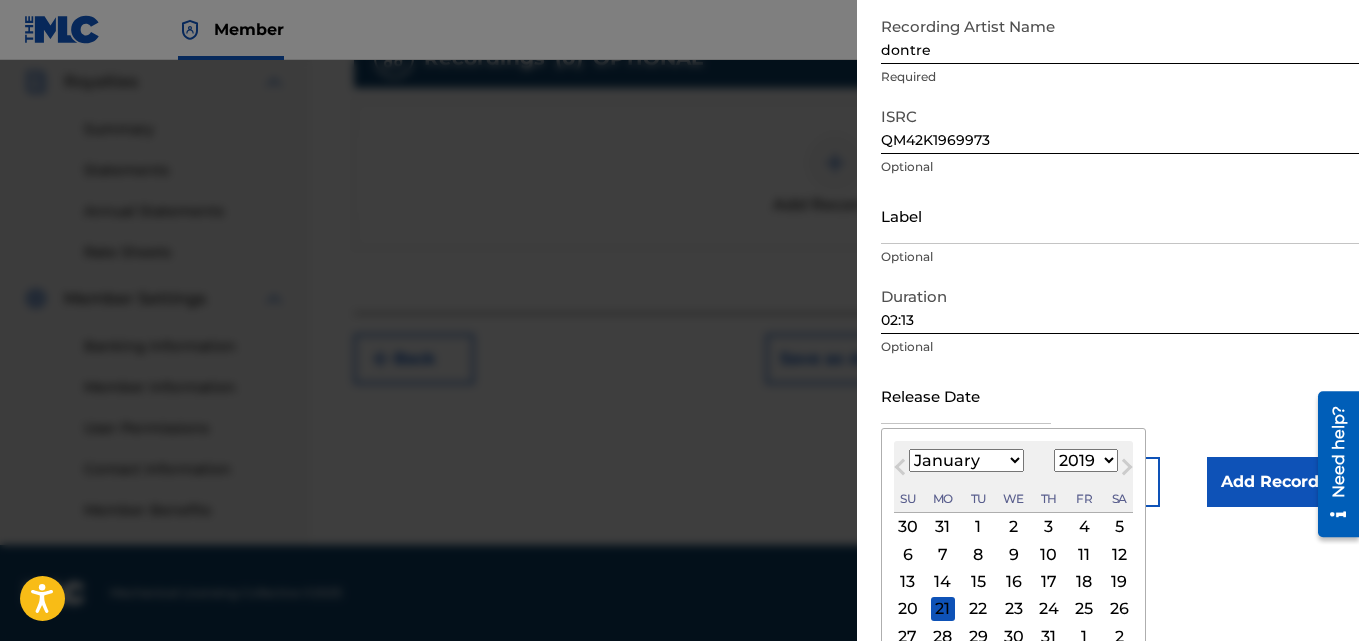 click on "17" at bounding box center (1049, 582) 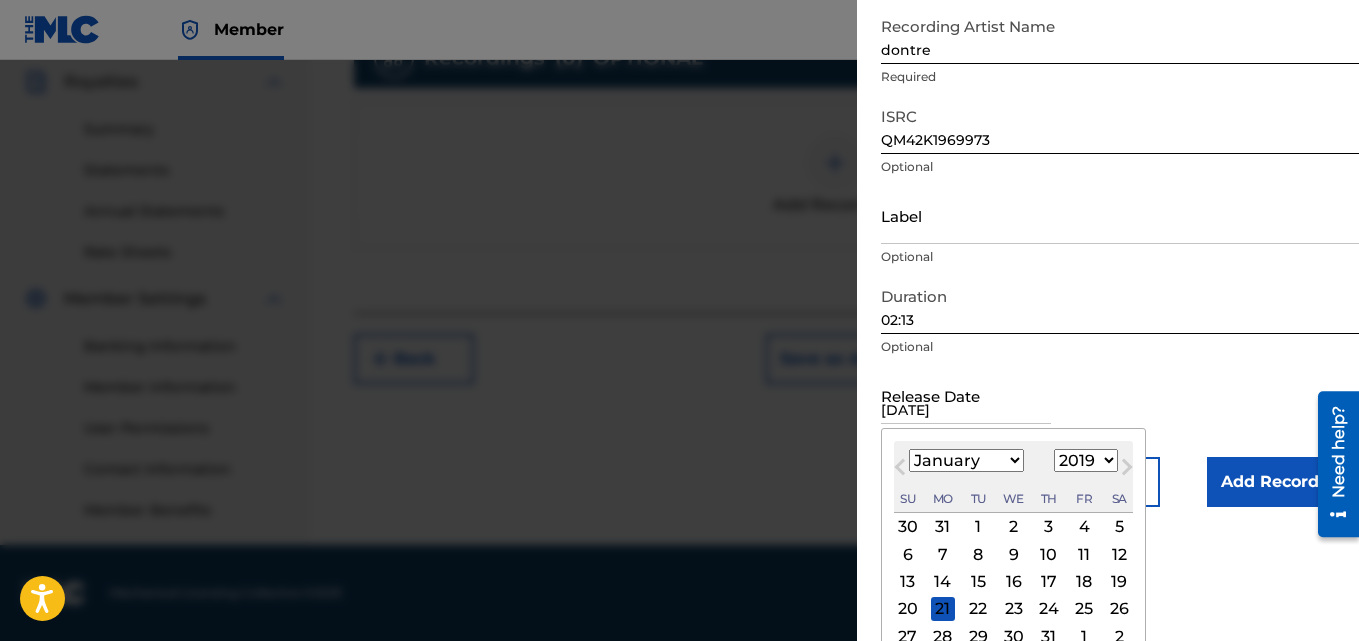 scroll, scrollTop: 90, scrollLeft: 0, axis: vertical 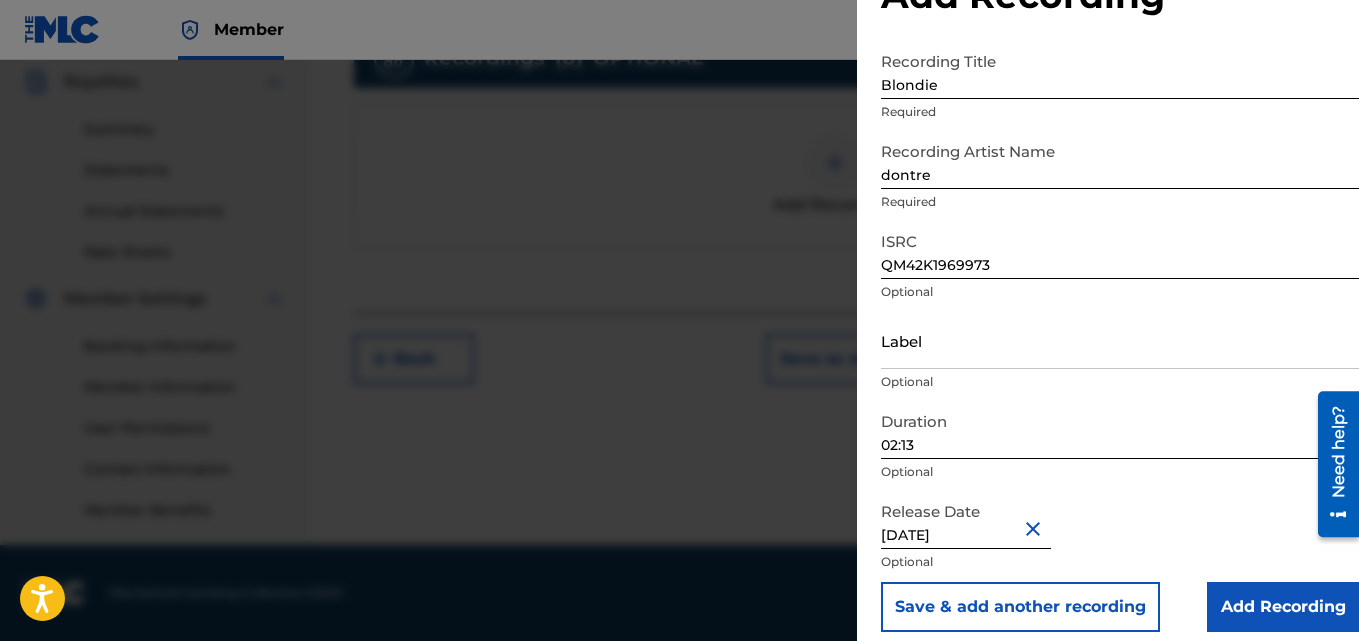 click on "Add Recording" at bounding box center (1283, 607) 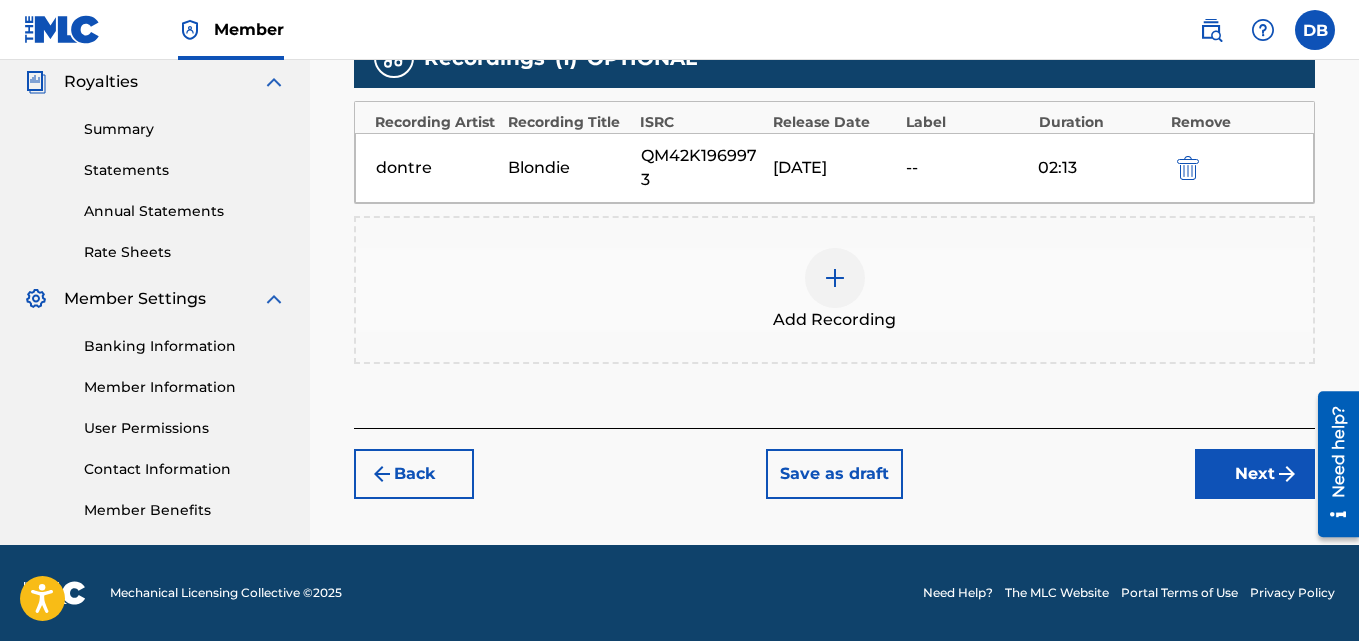 click on "Next" at bounding box center (1255, 474) 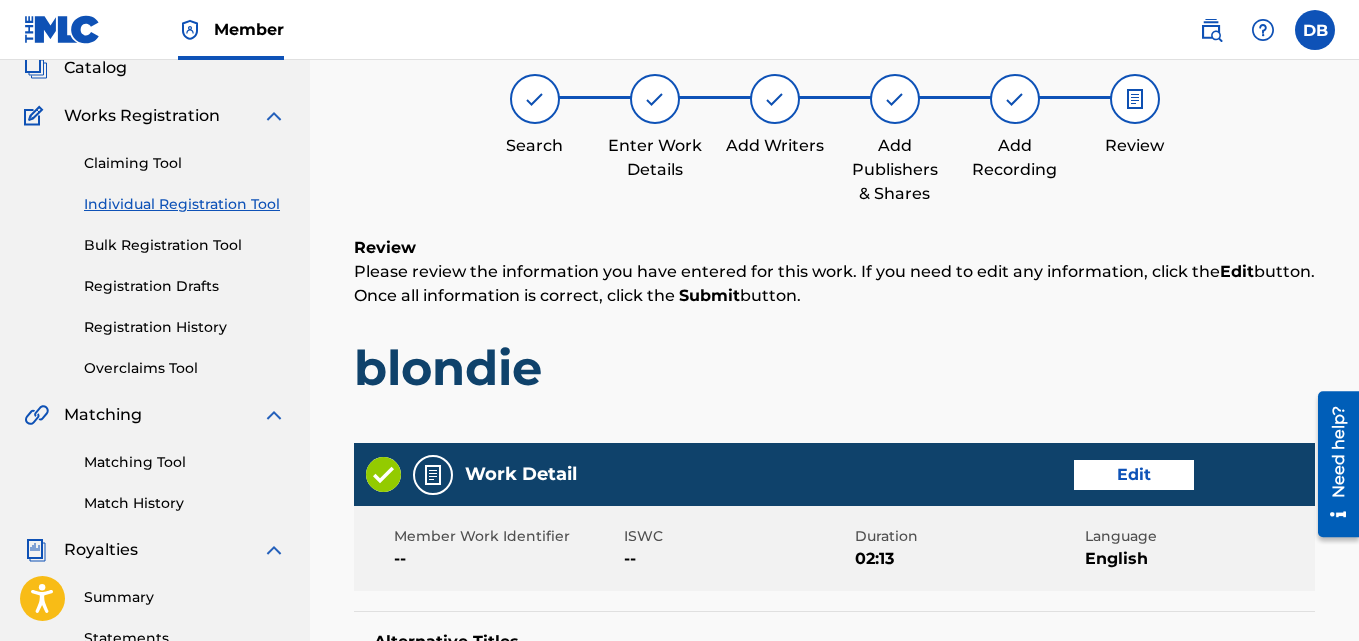 scroll, scrollTop: 90, scrollLeft: 0, axis: vertical 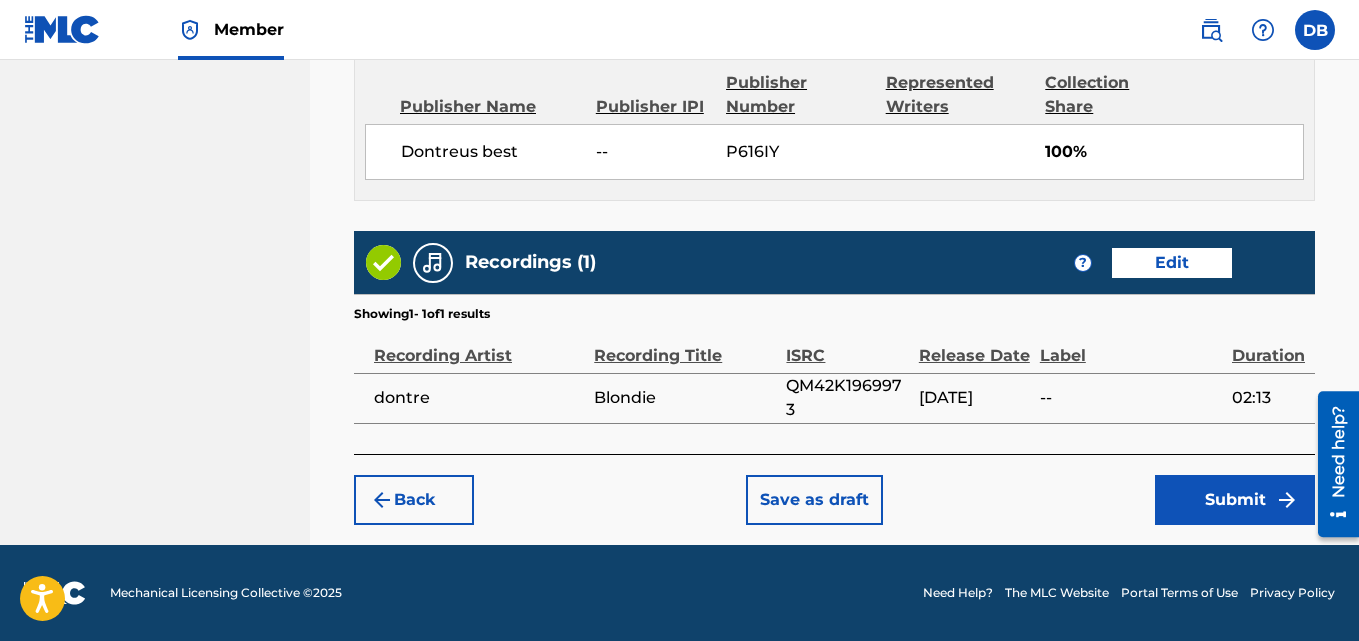click on "Submit" at bounding box center (1235, 500) 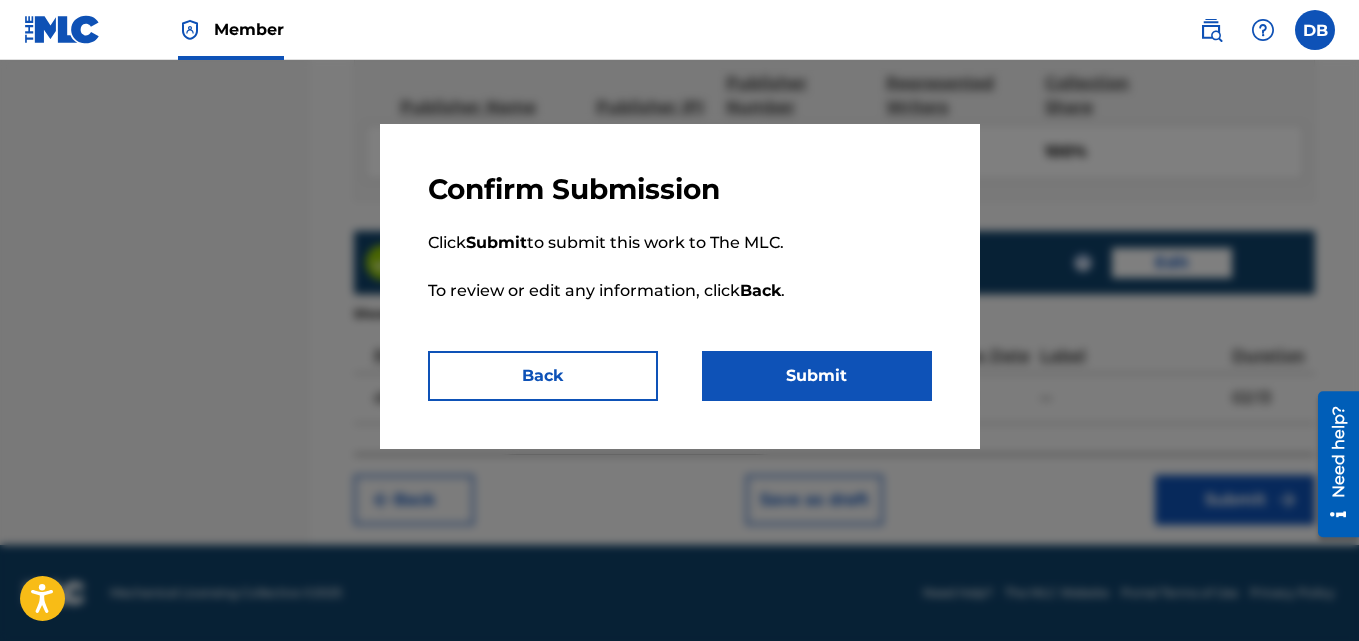 click on "Submit" at bounding box center (817, 376) 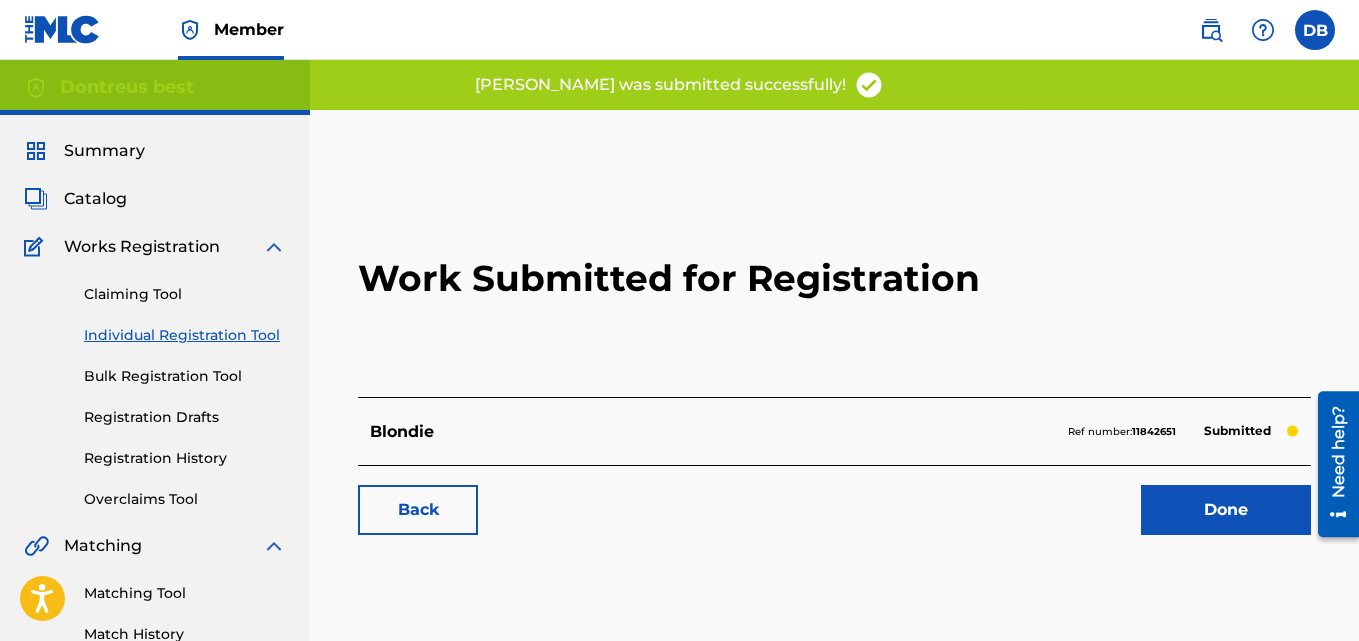 click on "Individual Registration Tool" at bounding box center [185, 335] 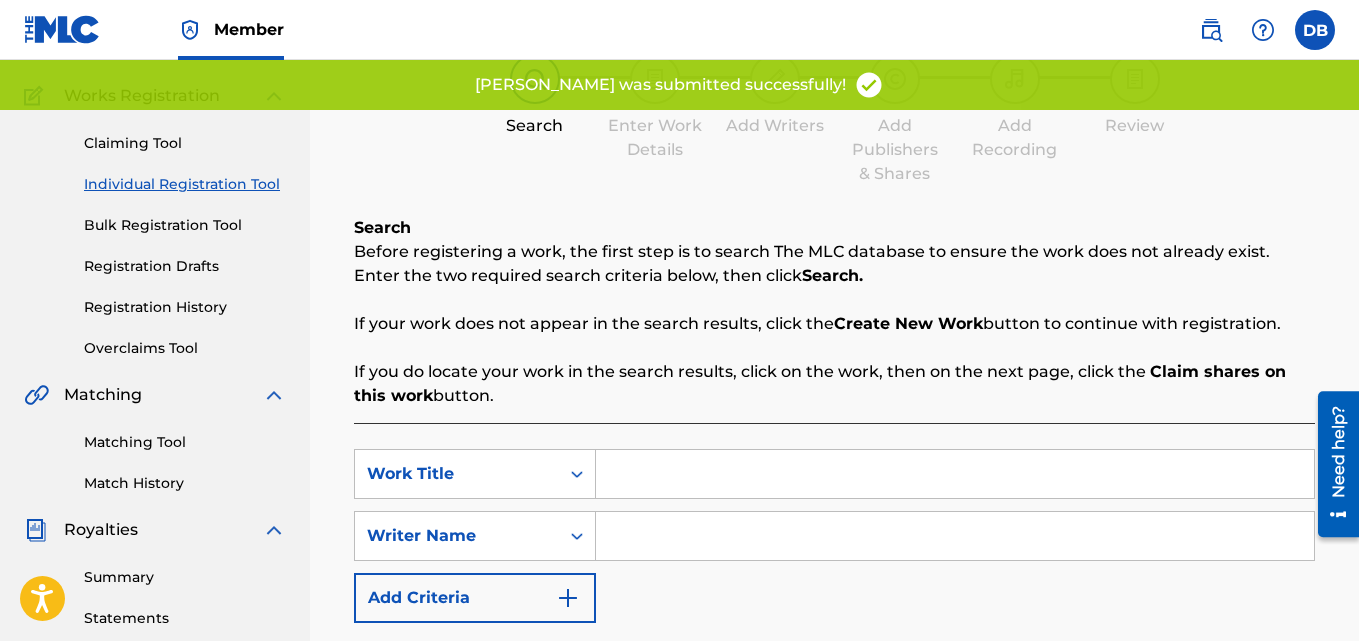 scroll, scrollTop: 154, scrollLeft: 0, axis: vertical 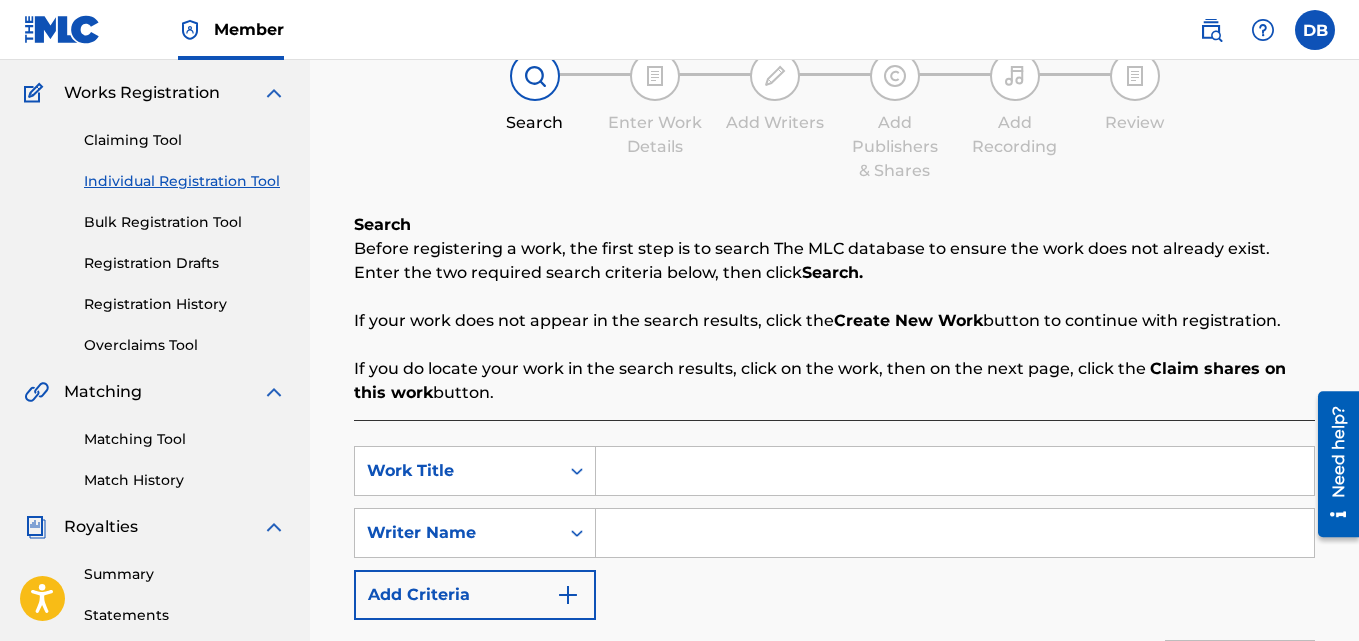 click at bounding box center (955, 471) 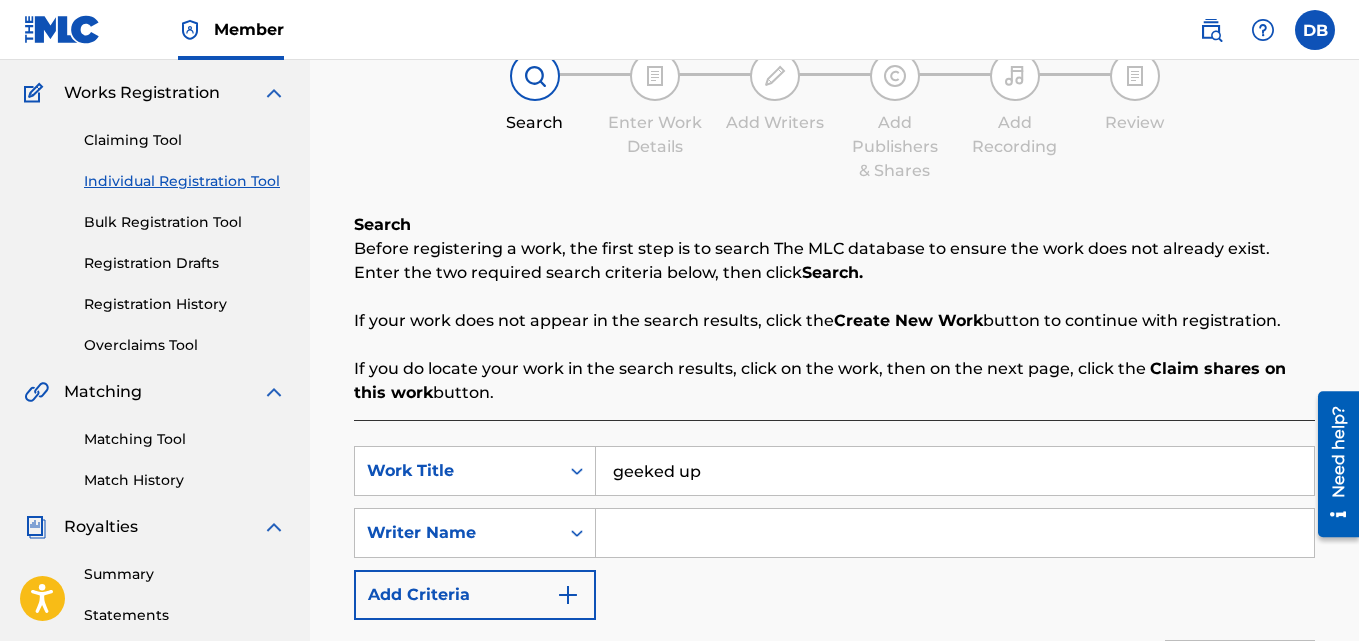 type on "geeked up" 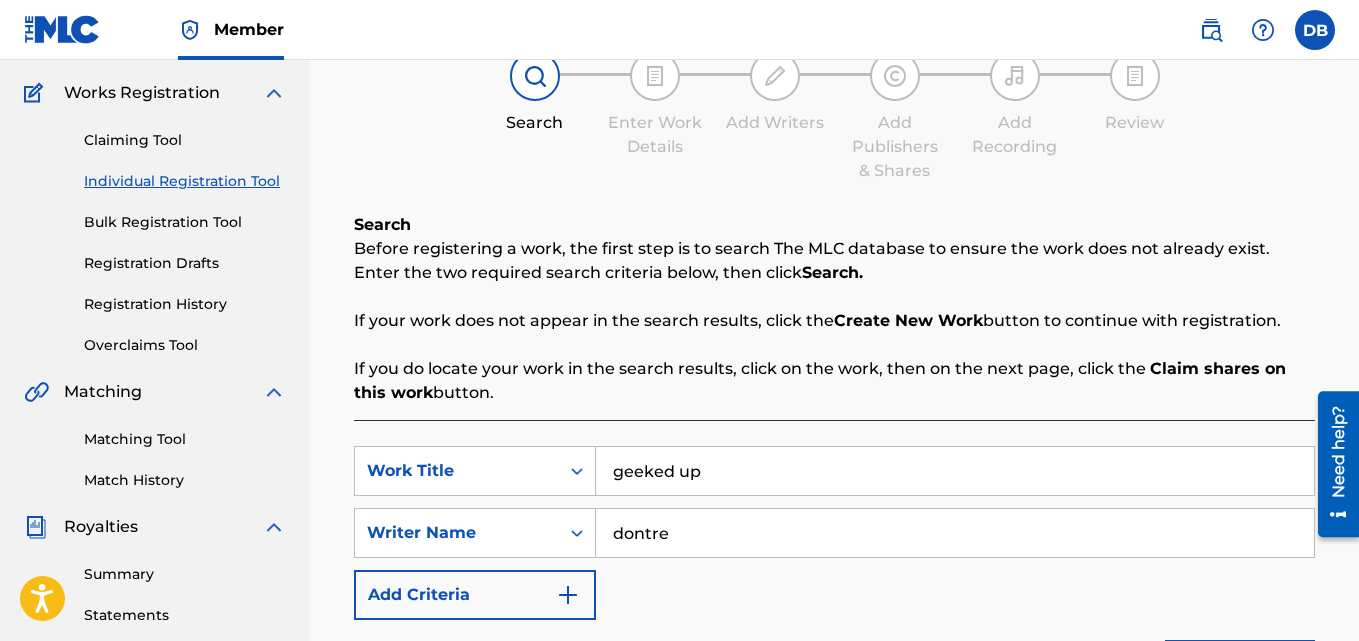 type on "dontre" 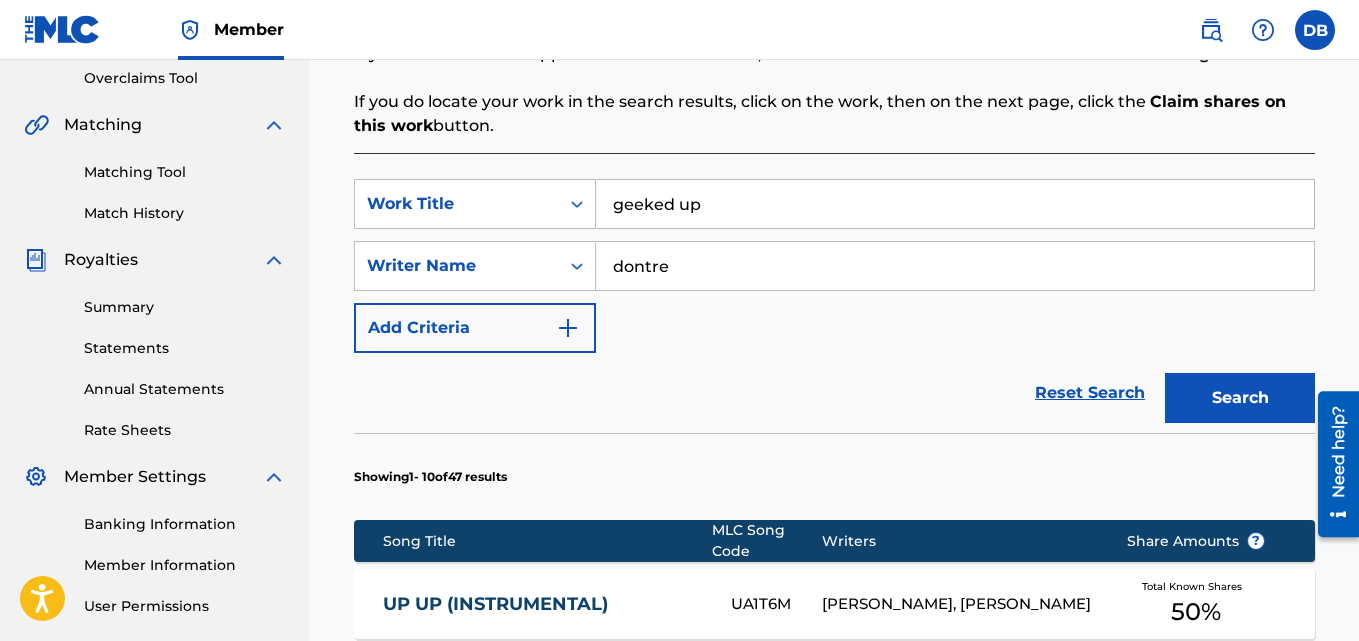scroll, scrollTop: 647, scrollLeft: 0, axis: vertical 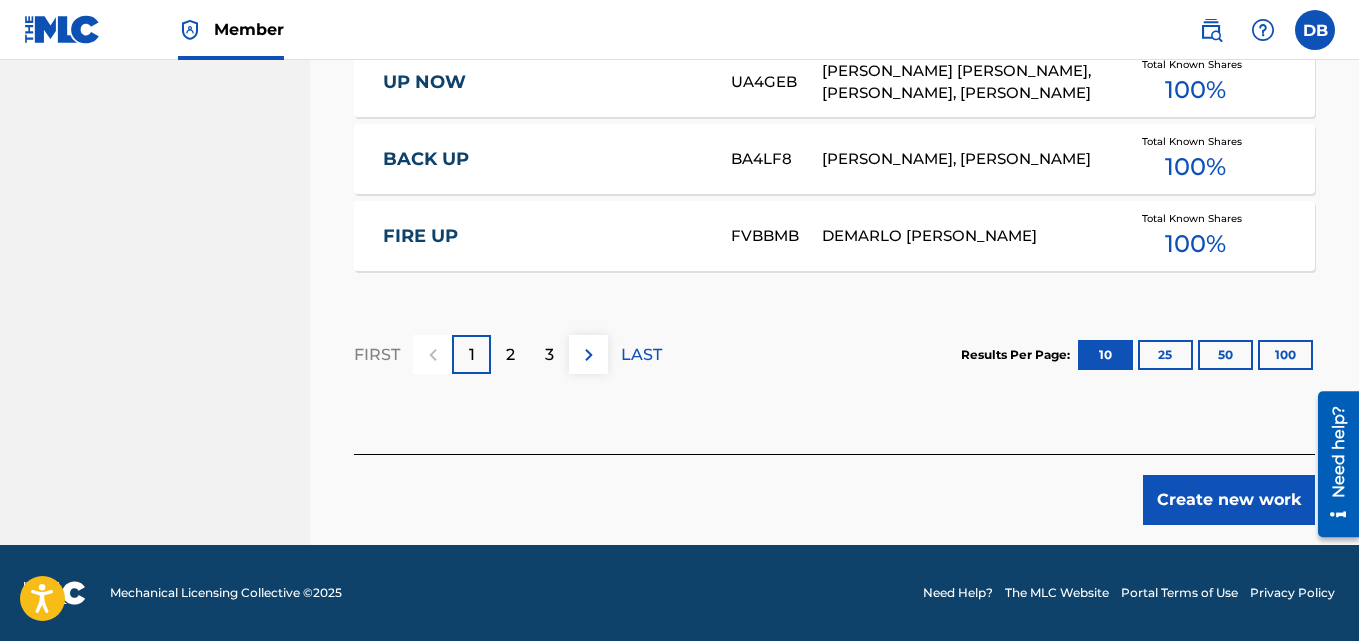 click on "Create new work" at bounding box center (1229, 500) 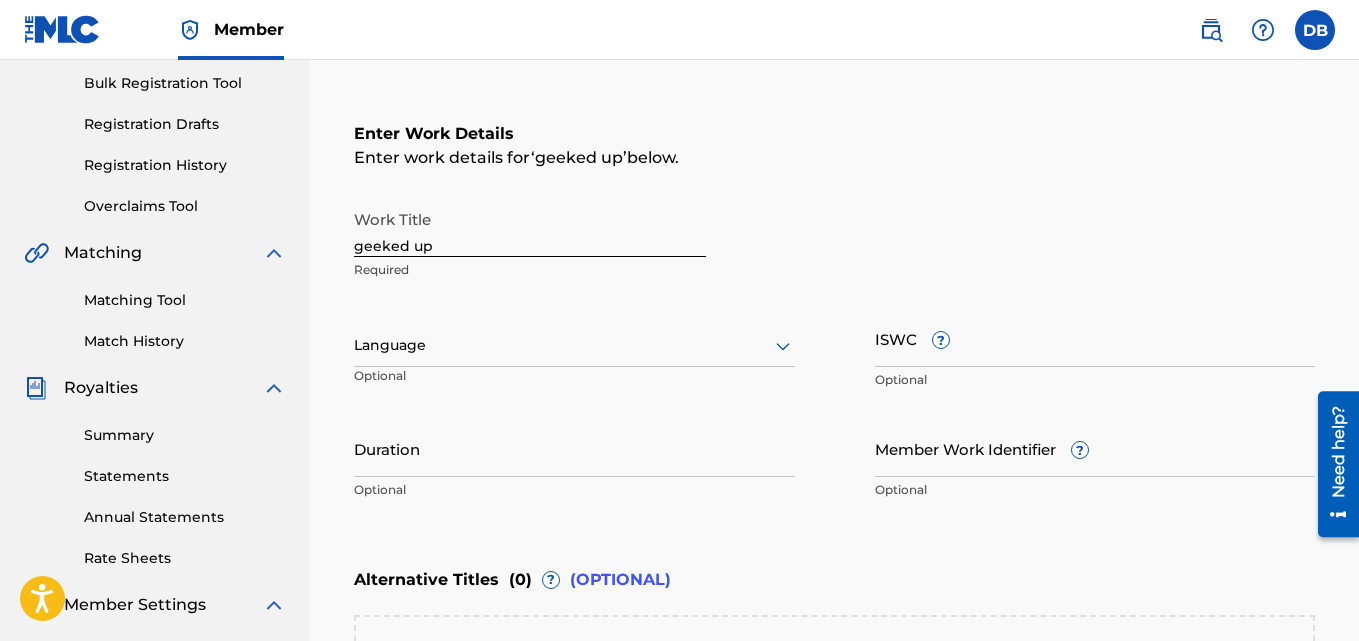 scroll, scrollTop: 288, scrollLeft: 0, axis: vertical 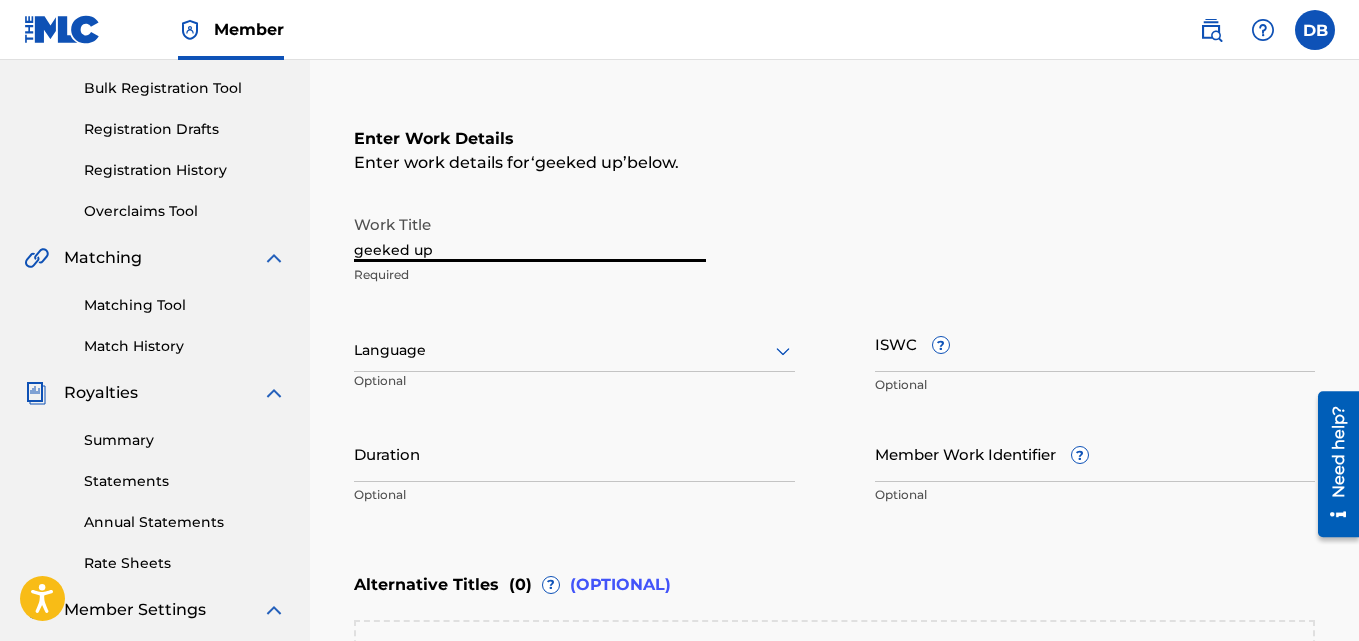 click on "geeked up" at bounding box center [530, 233] 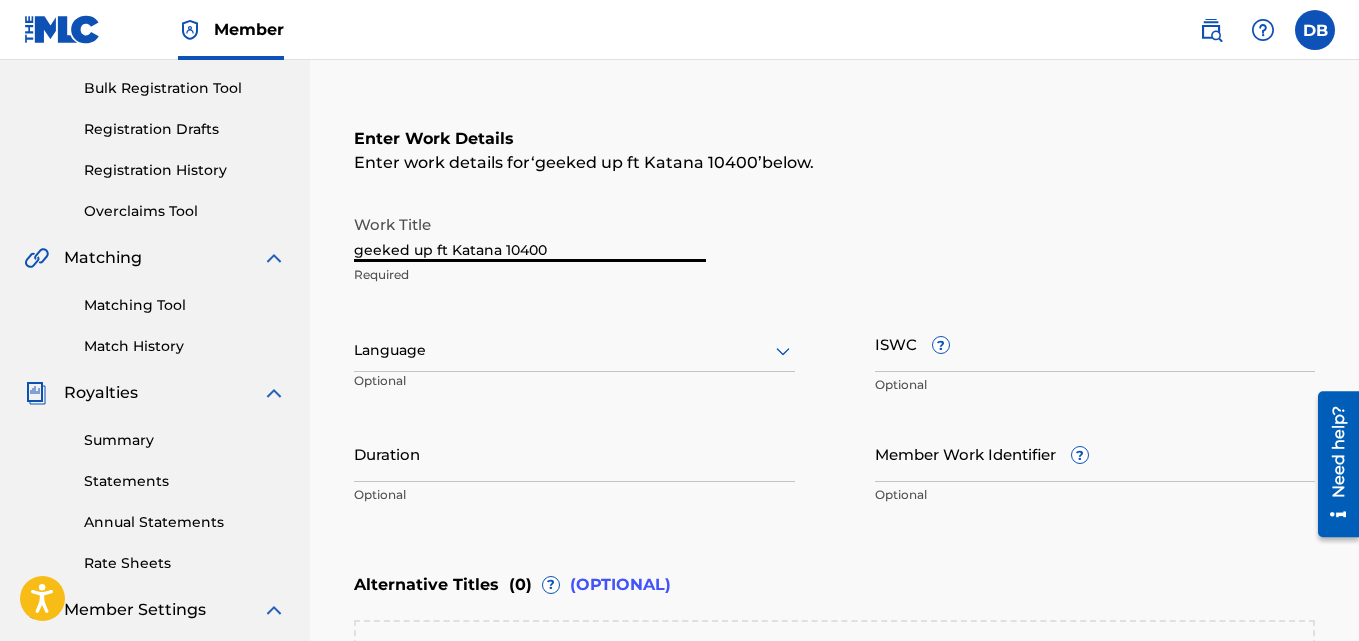 type on "geeked up ft Katana 10400" 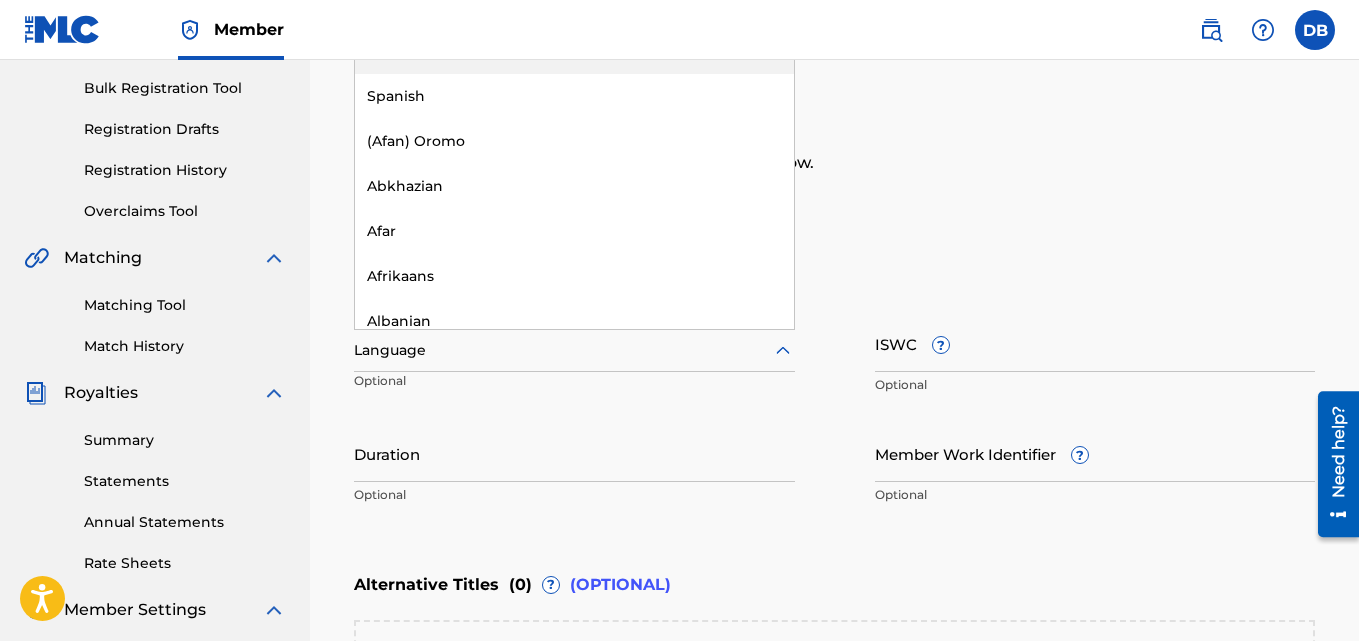click on "English" at bounding box center (574, 51) 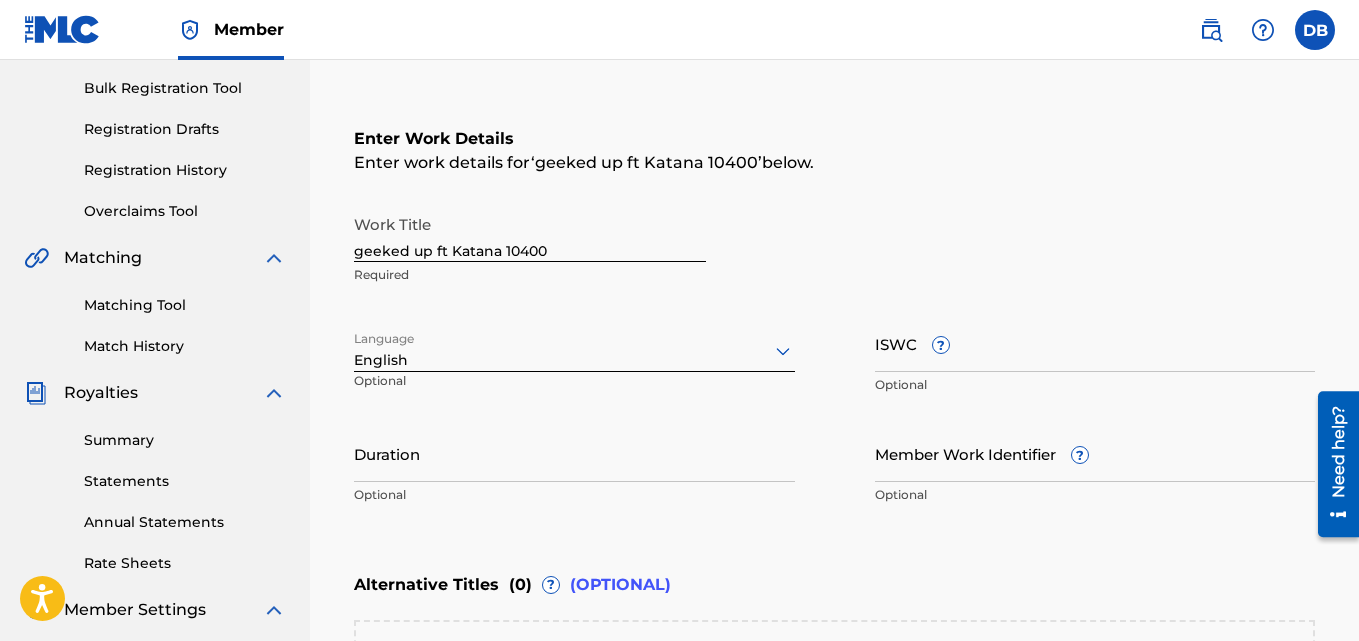 click on "Duration" at bounding box center [574, 453] 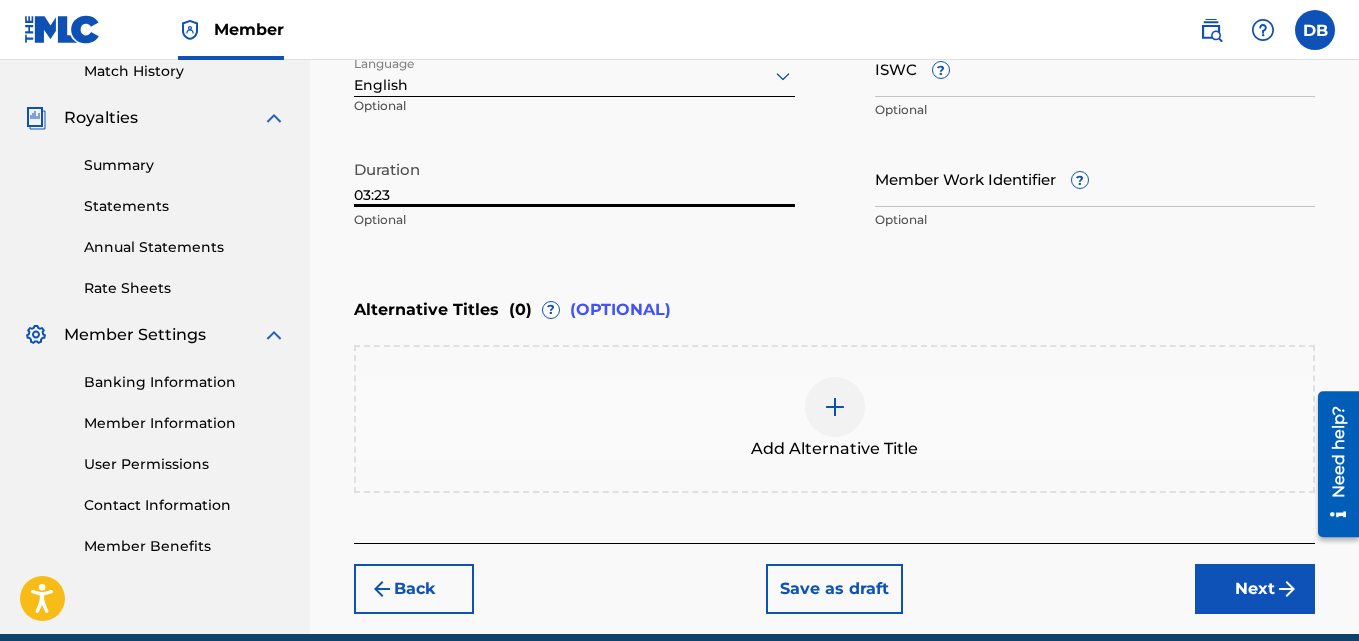 scroll, scrollTop: 567, scrollLeft: 0, axis: vertical 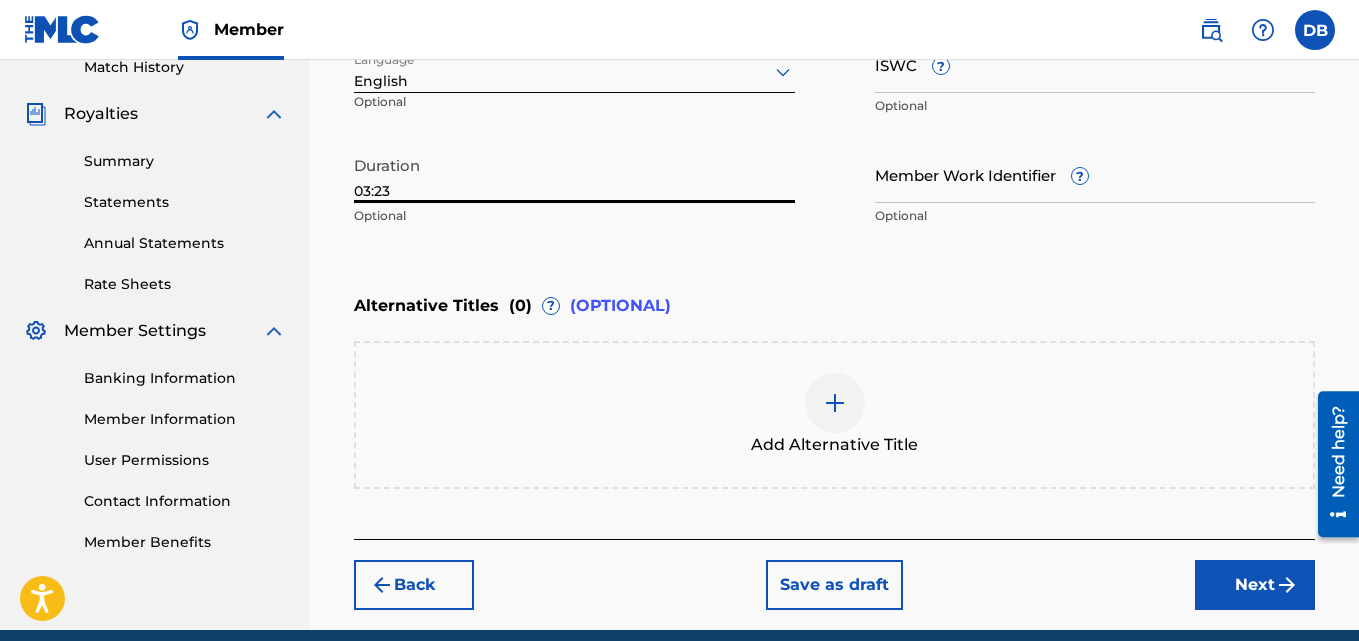 type on "03:23" 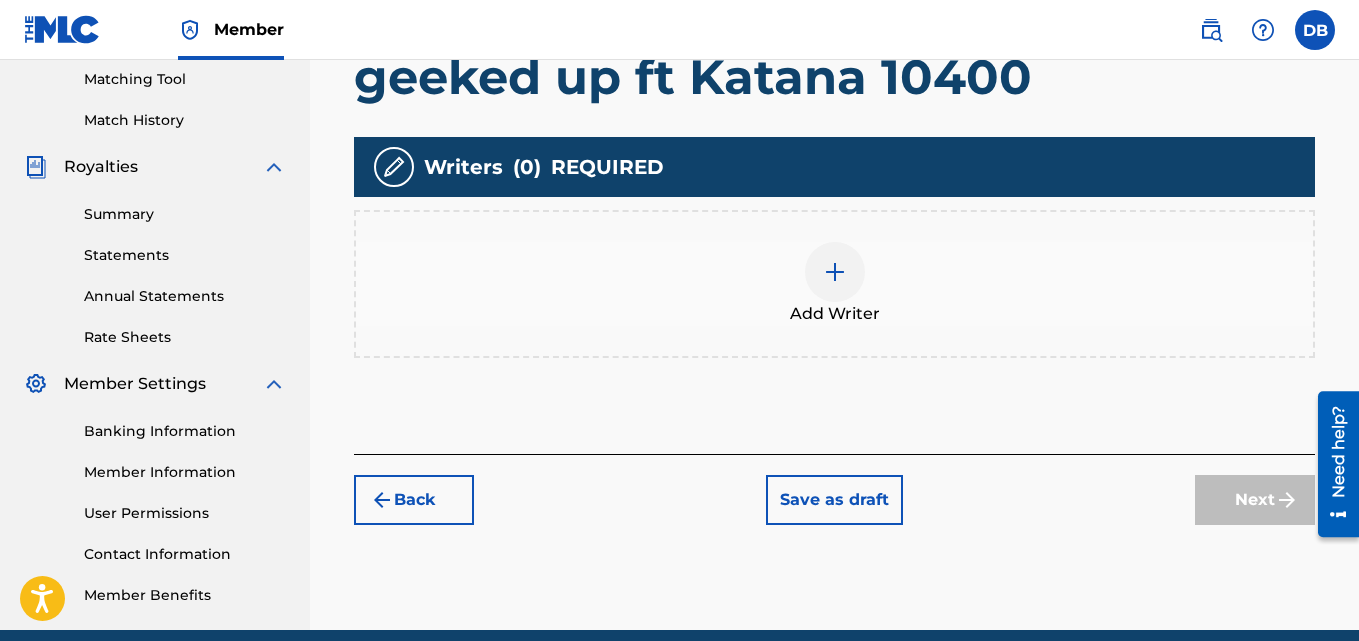 scroll, scrollTop: 516, scrollLeft: 0, axis: vertical 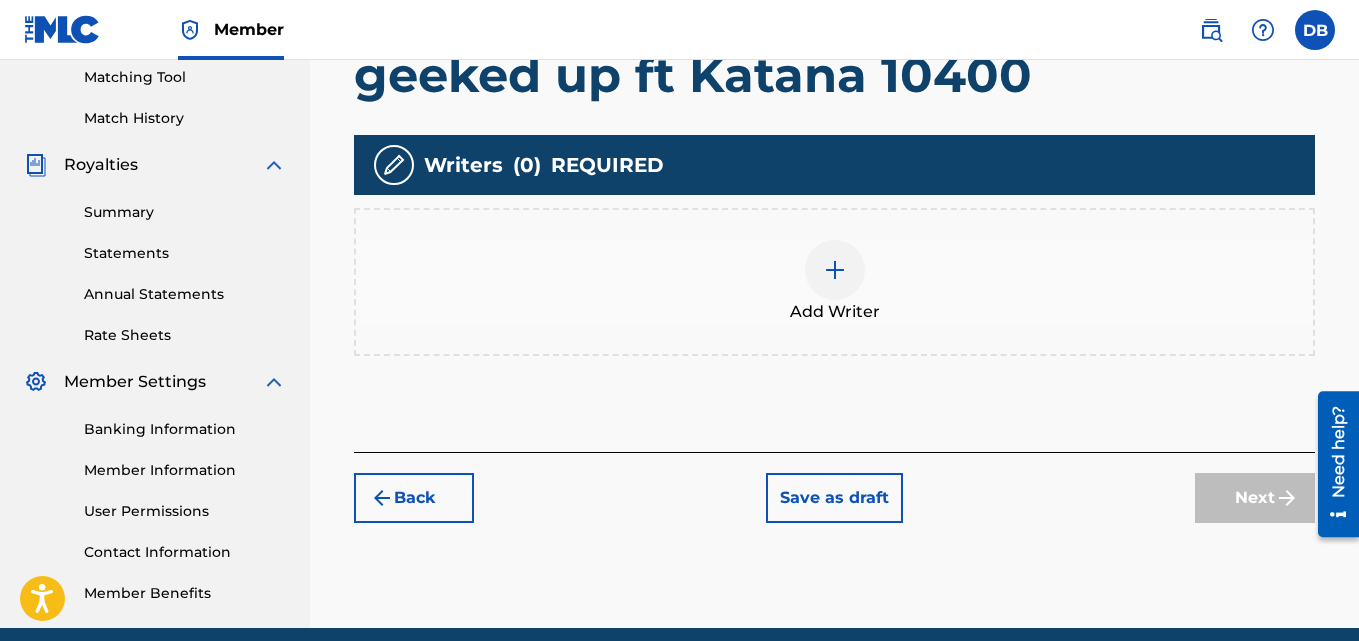 click at bounding box center [835, 270] 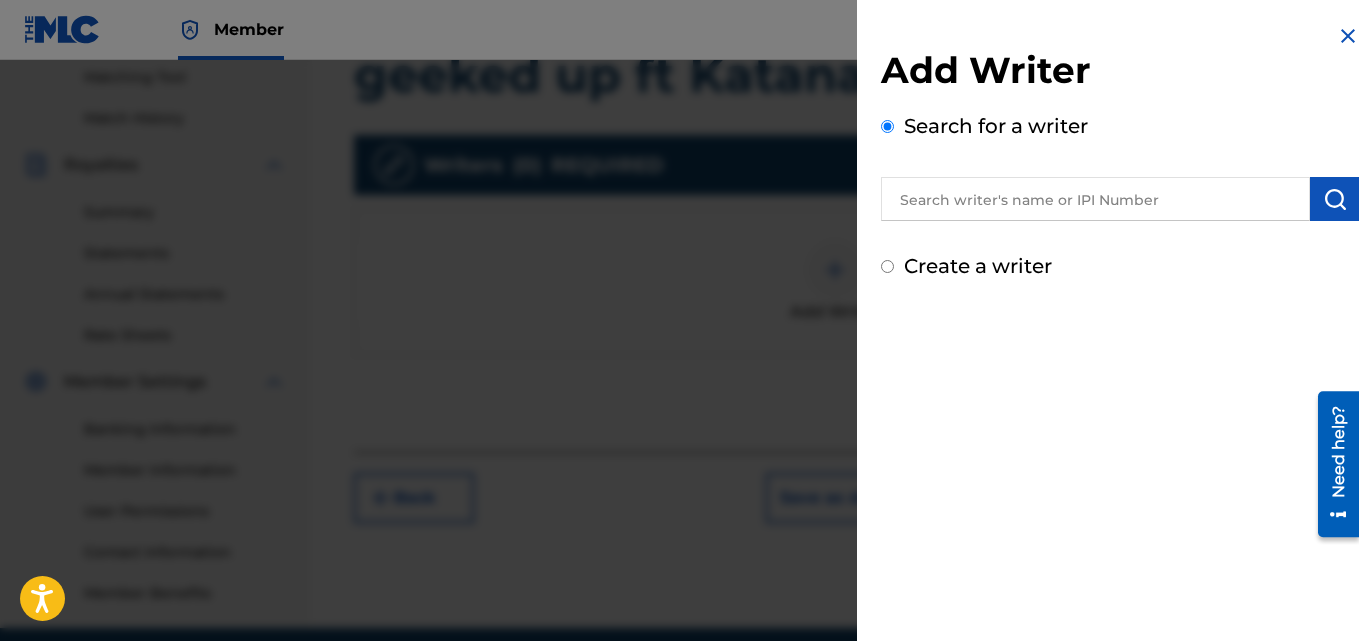 click at bounding box center [1095, 199] 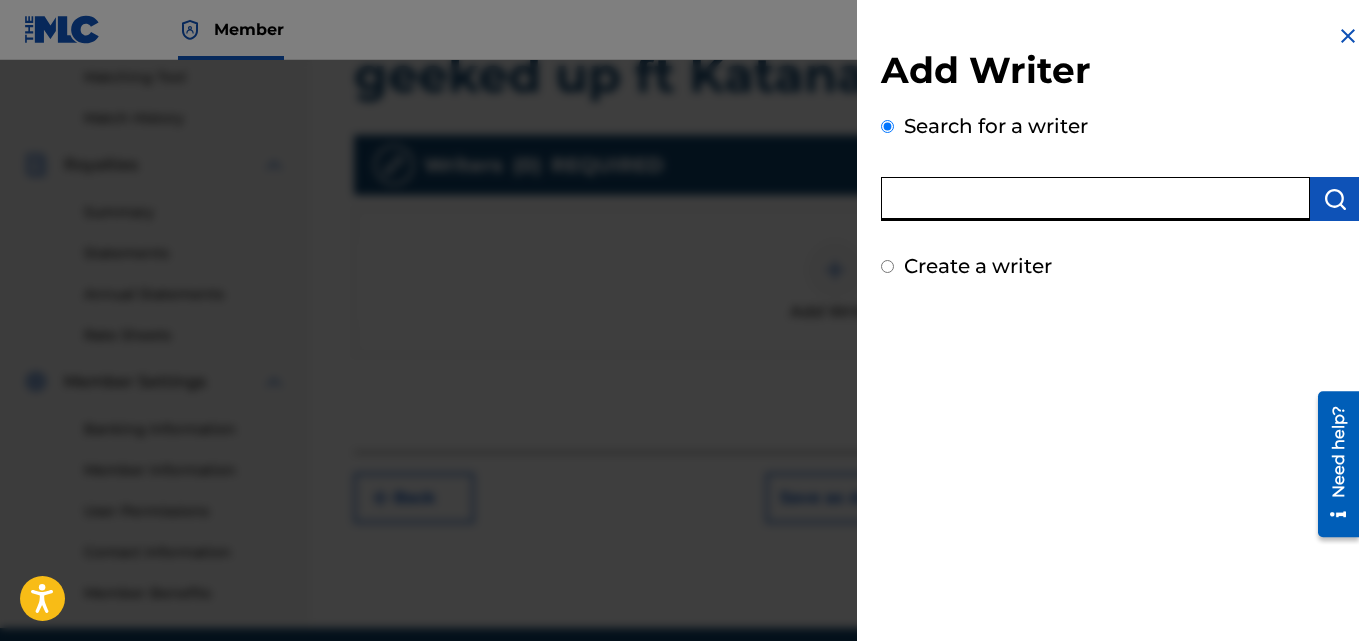 click on "Add Writer Search for a writer Create a writer" at bounding box center [1120, 164] 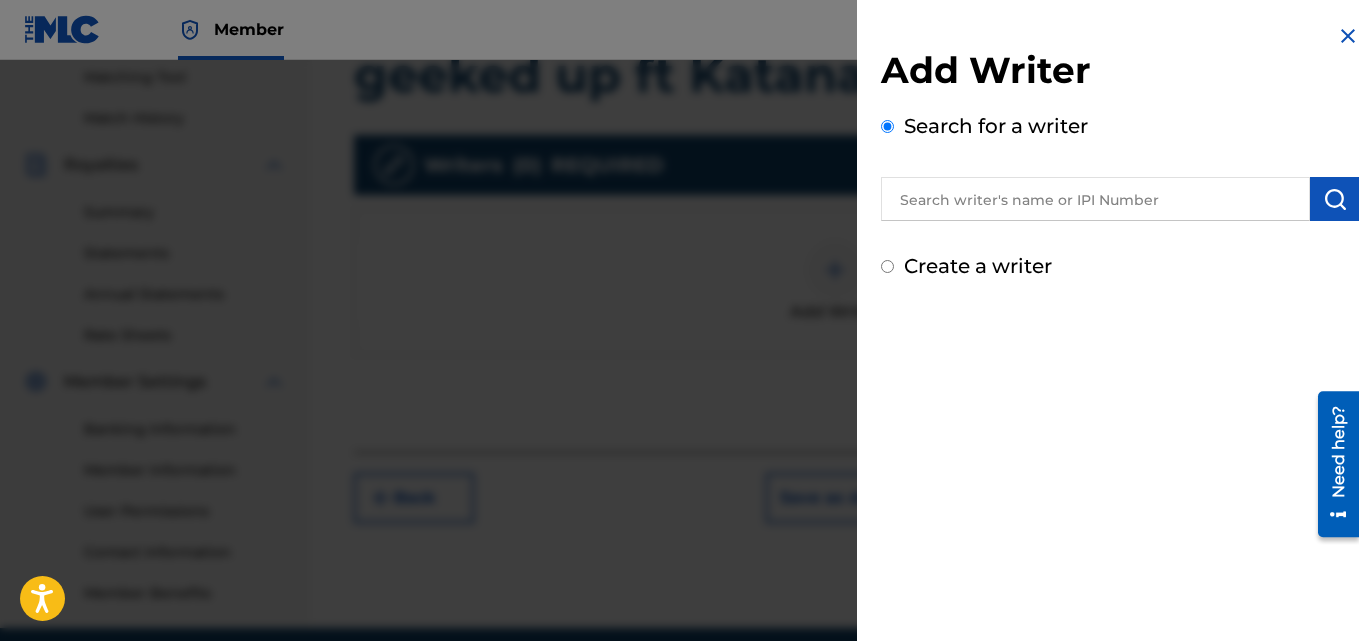 click on "Create a writer" at bounding box center [978, 266] 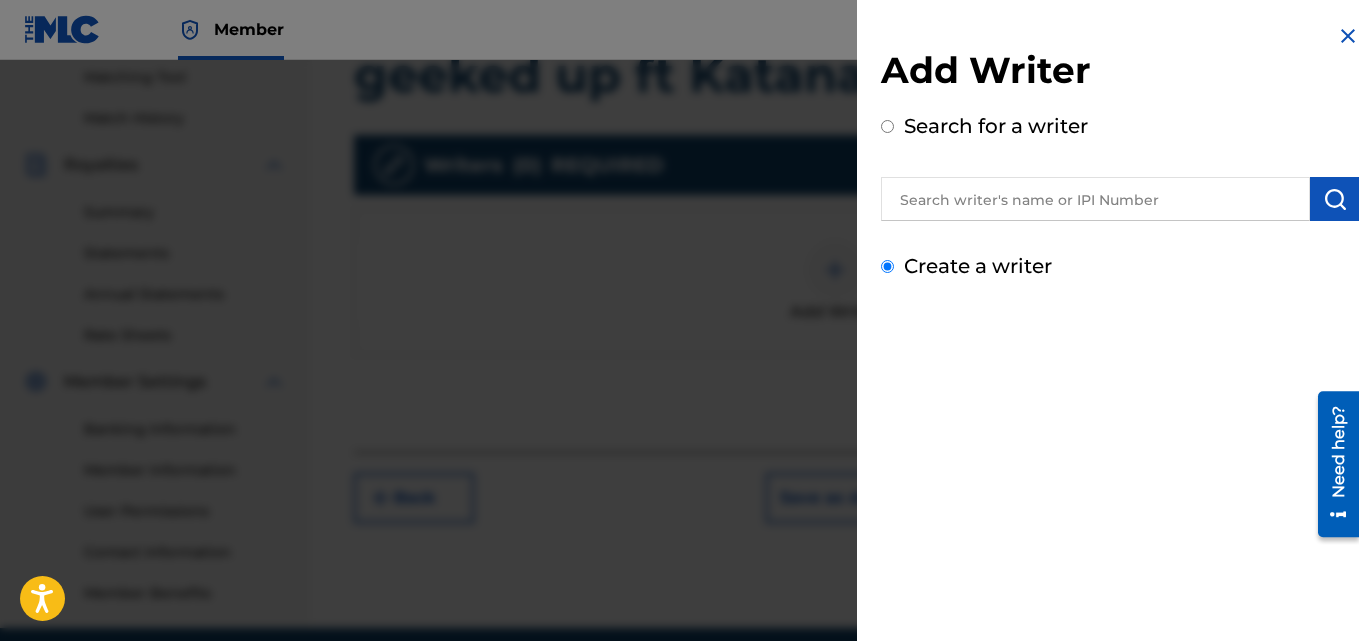 click on "Create a writer" at bounding box center [887, 266] 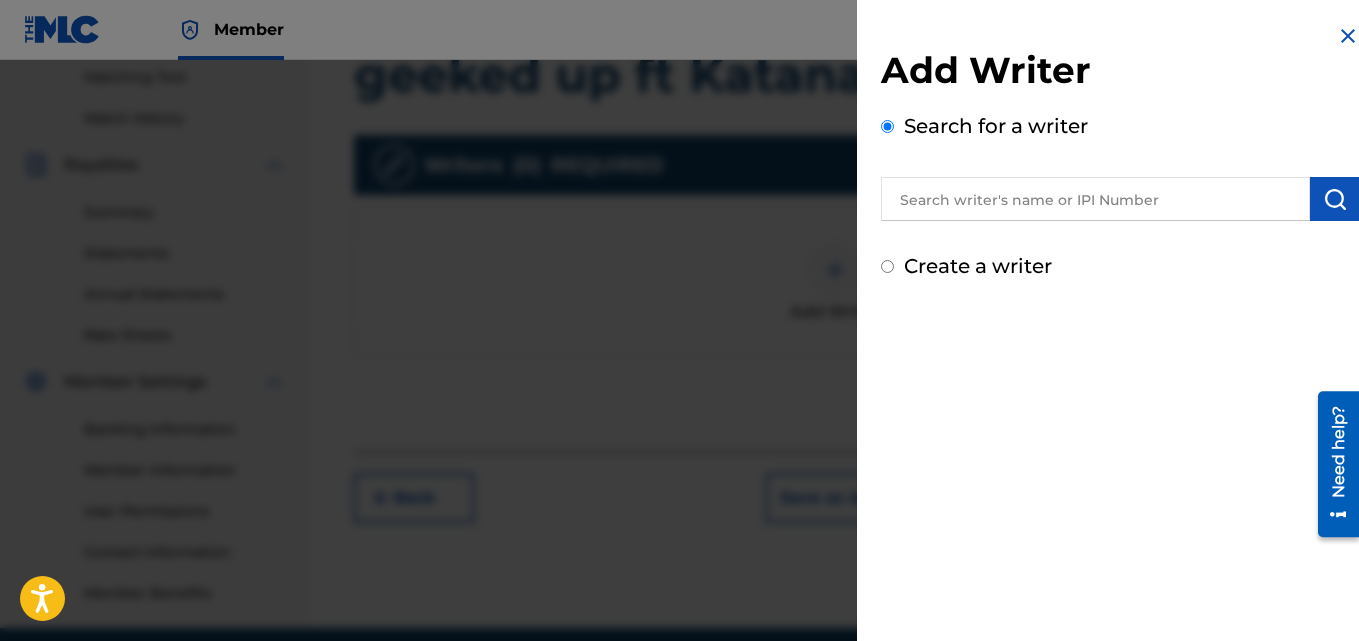 radio on "false" 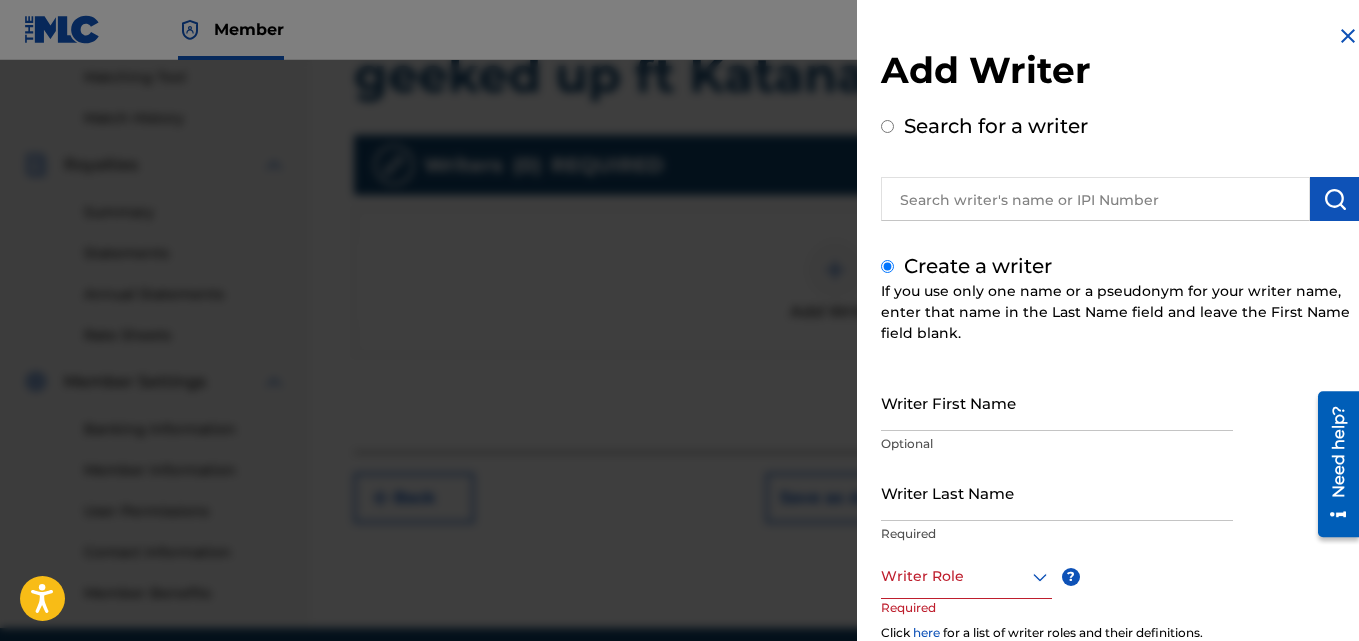 click on "Writer First Name" at bounding box center [1057, 402] 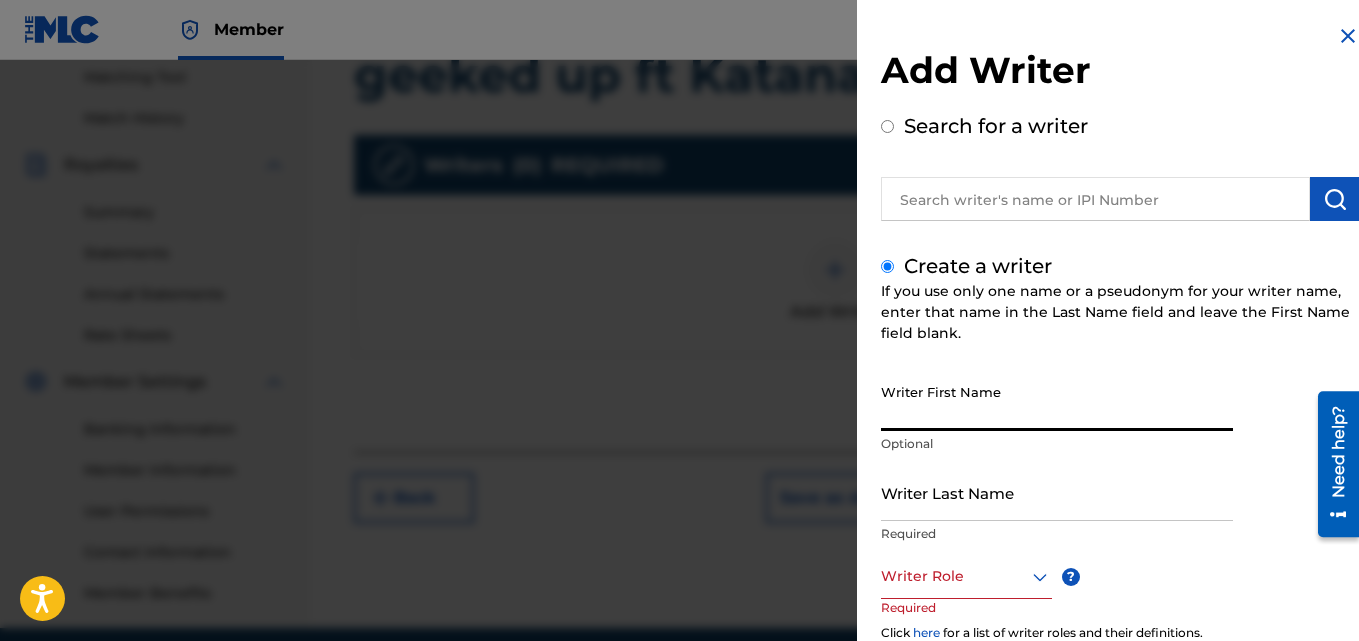 type on "Dontreus" 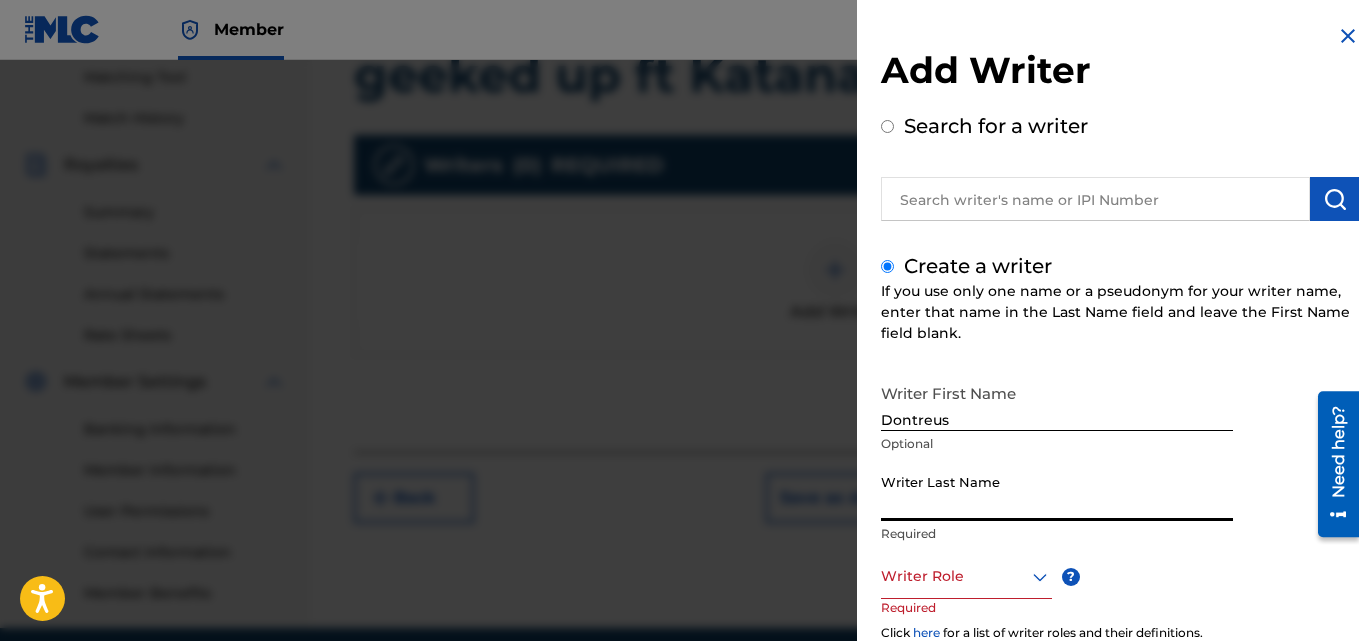 click on "Writer Last Name" at bounding box center (1057, 492) 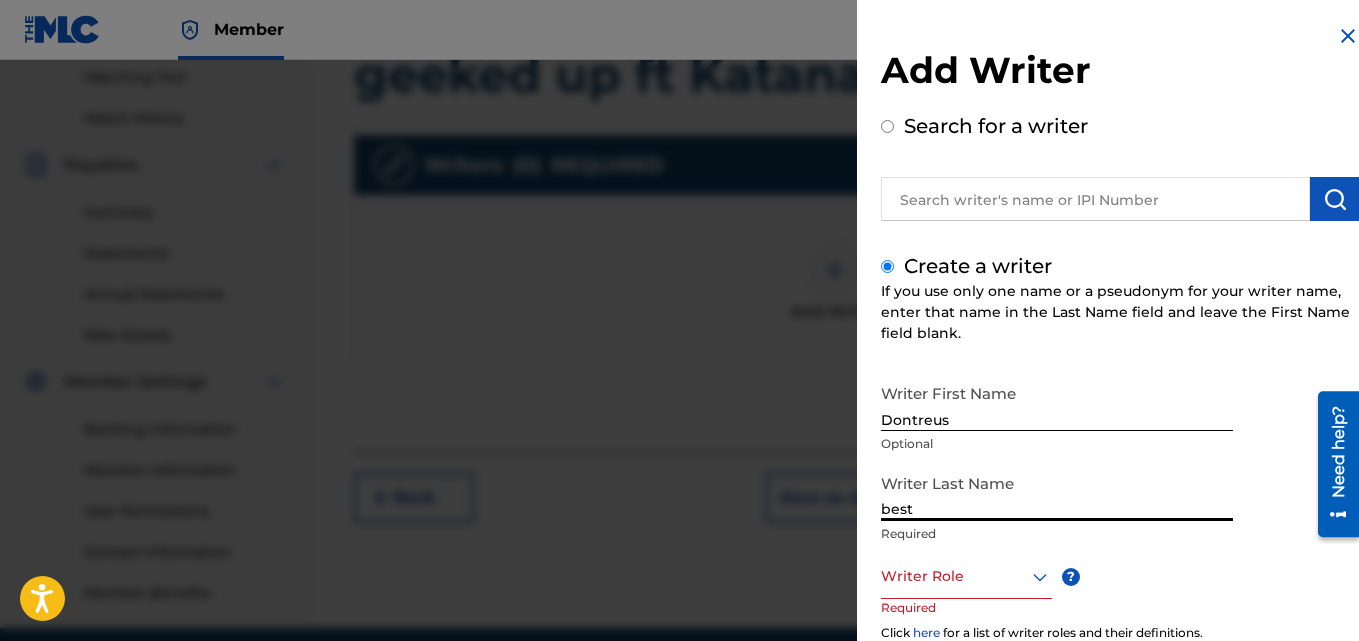 type on "best" 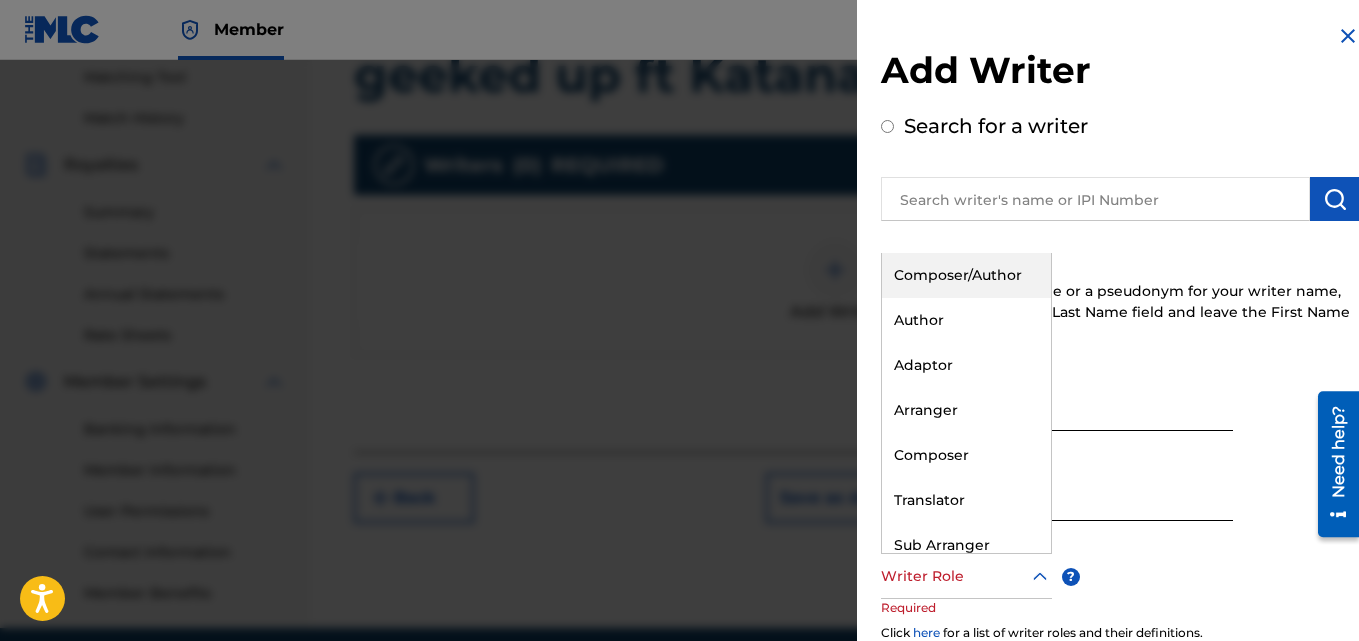click at bounding box center [966, 576] 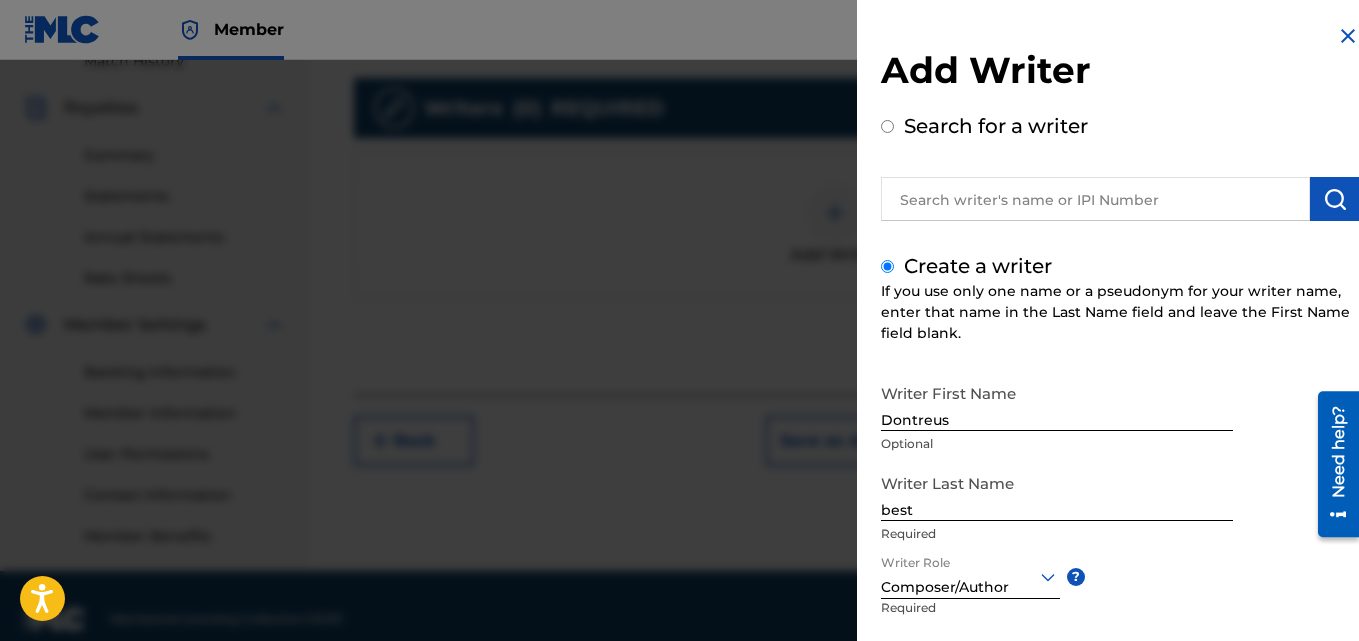scroll, scrollTop: 599, scrollLeft: 0, axis: vertical 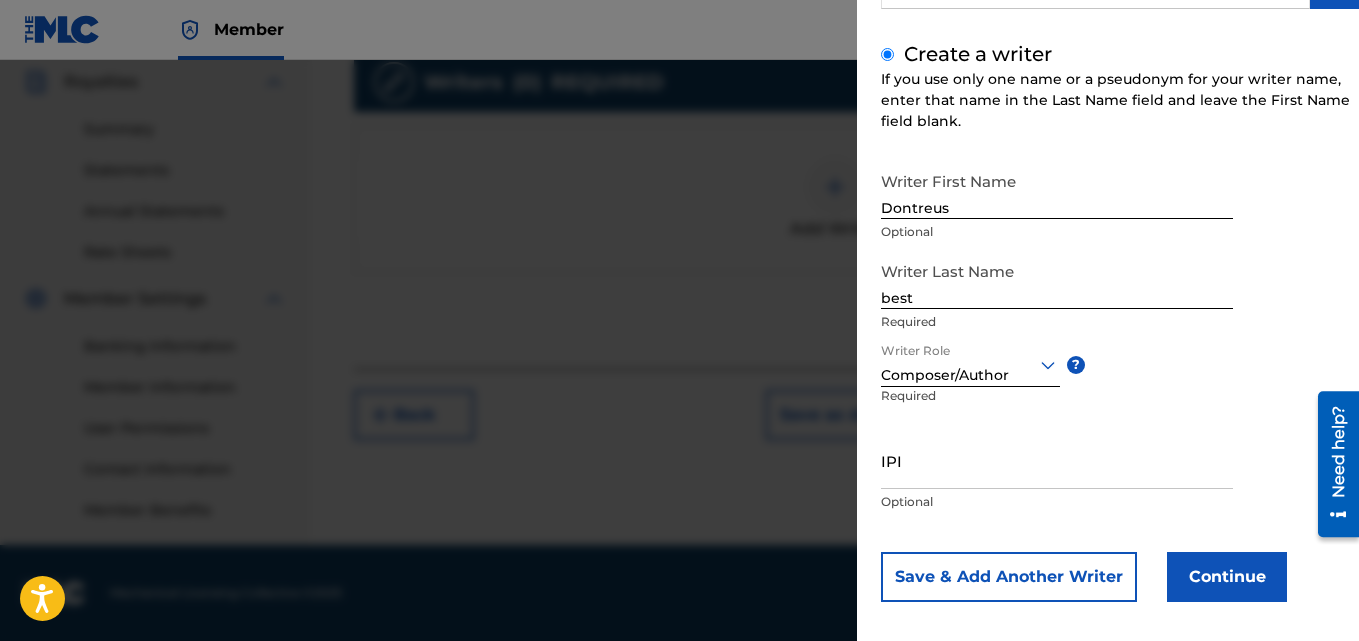 click on "Continue" at bounding box center [1227, 577] 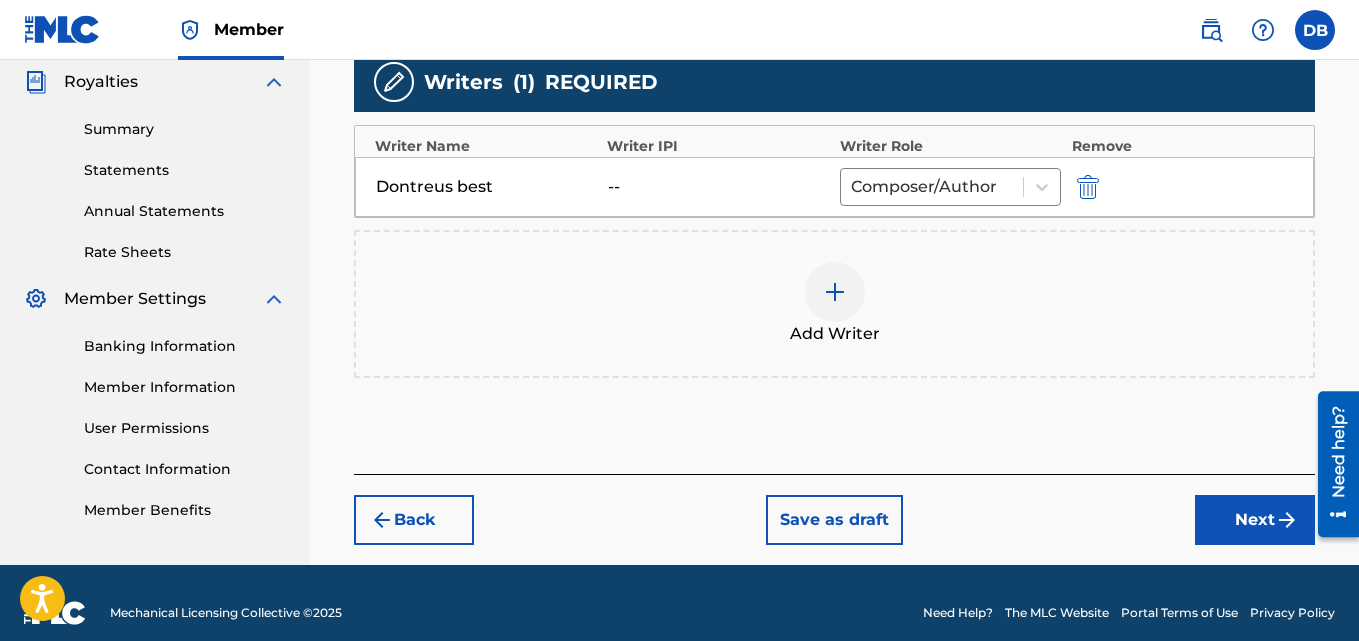 click on "Next" at bounding box center (1255, 520) 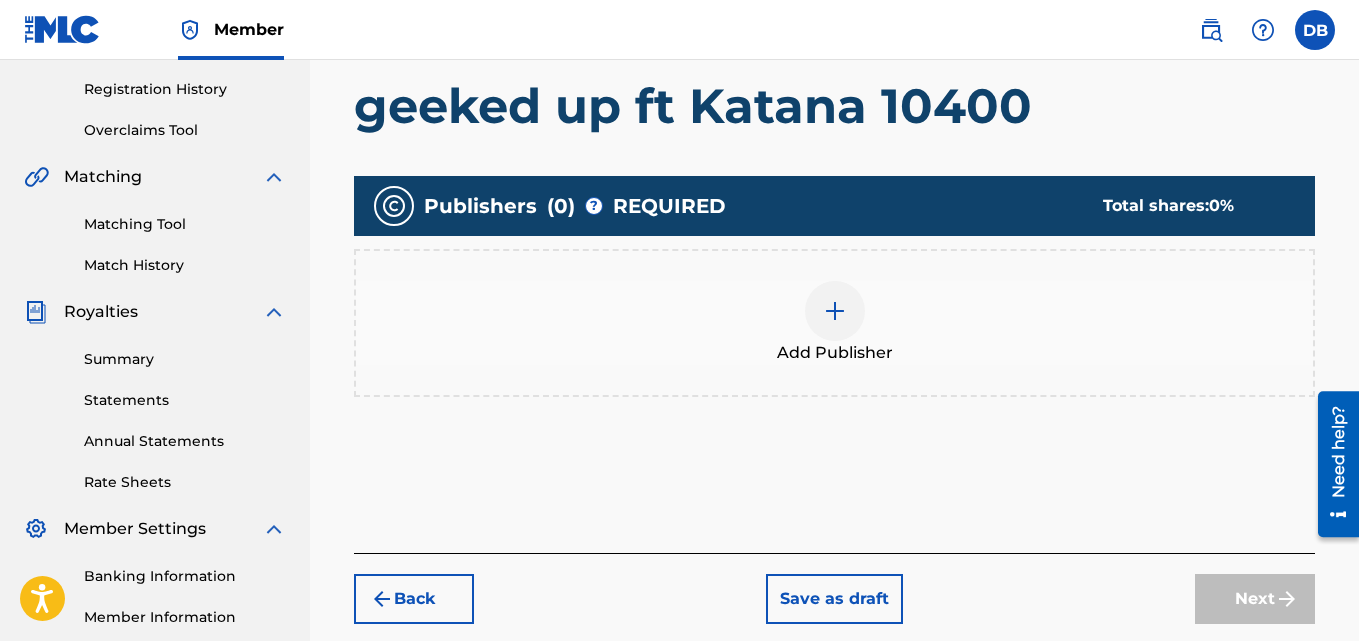 scroll, scrollTop: 464, scrollLeft: 0, axis: vertical 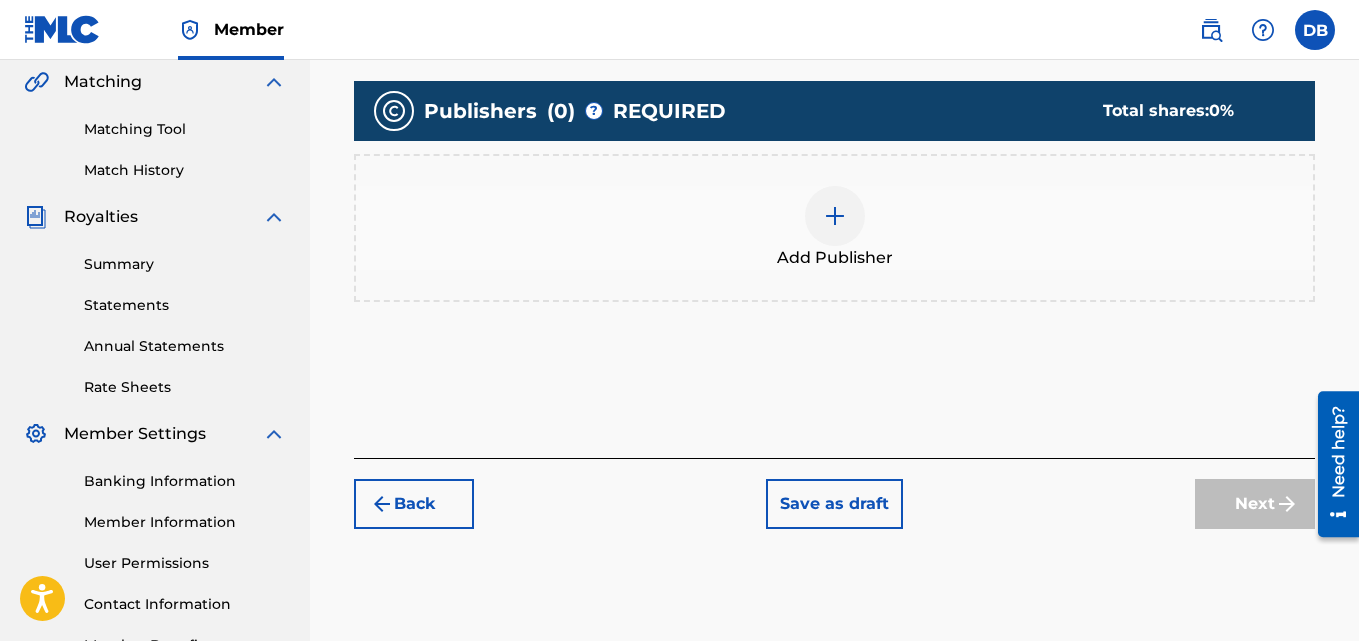 click at bounding box center [835, 216] 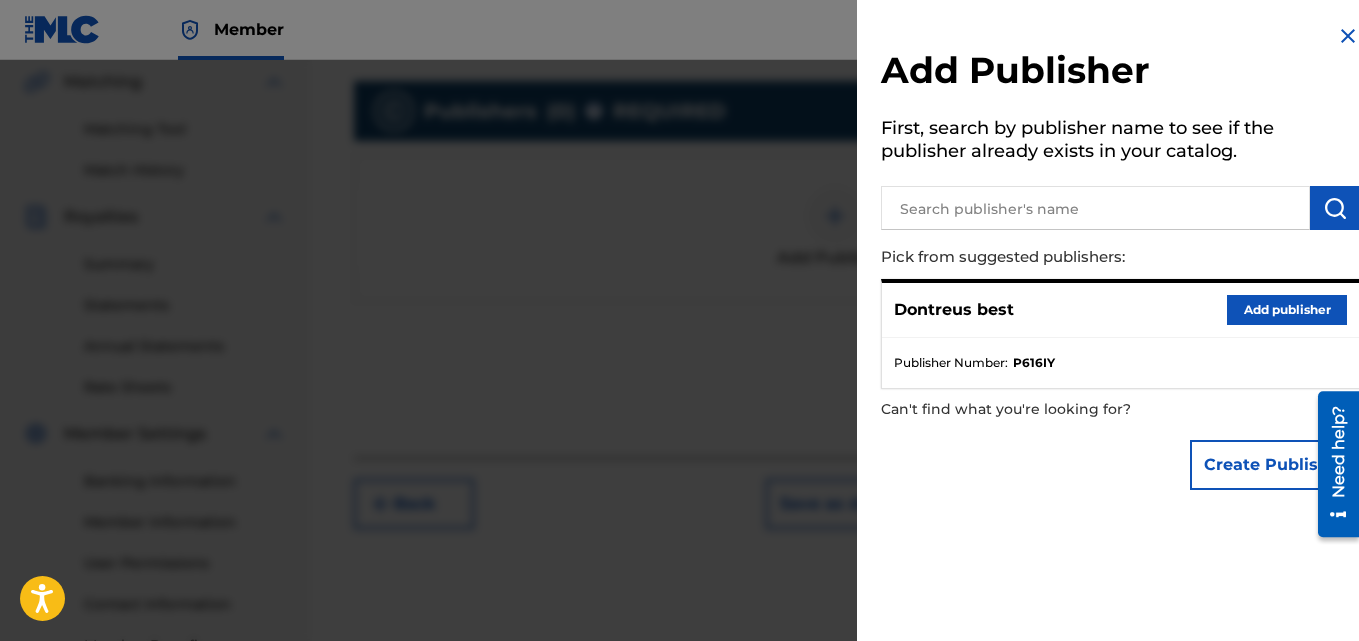 click on "Dontreus best Add publisher" at bounding box center (1120, 310) 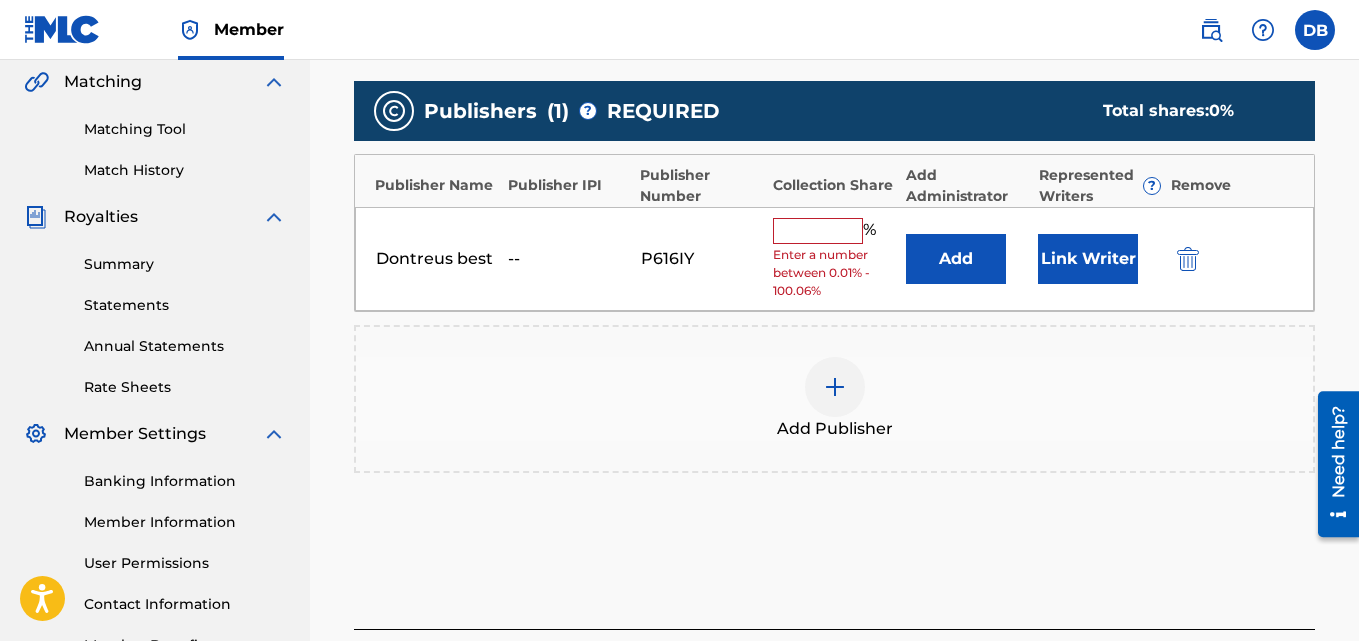 click at bounding box center [818, 231] 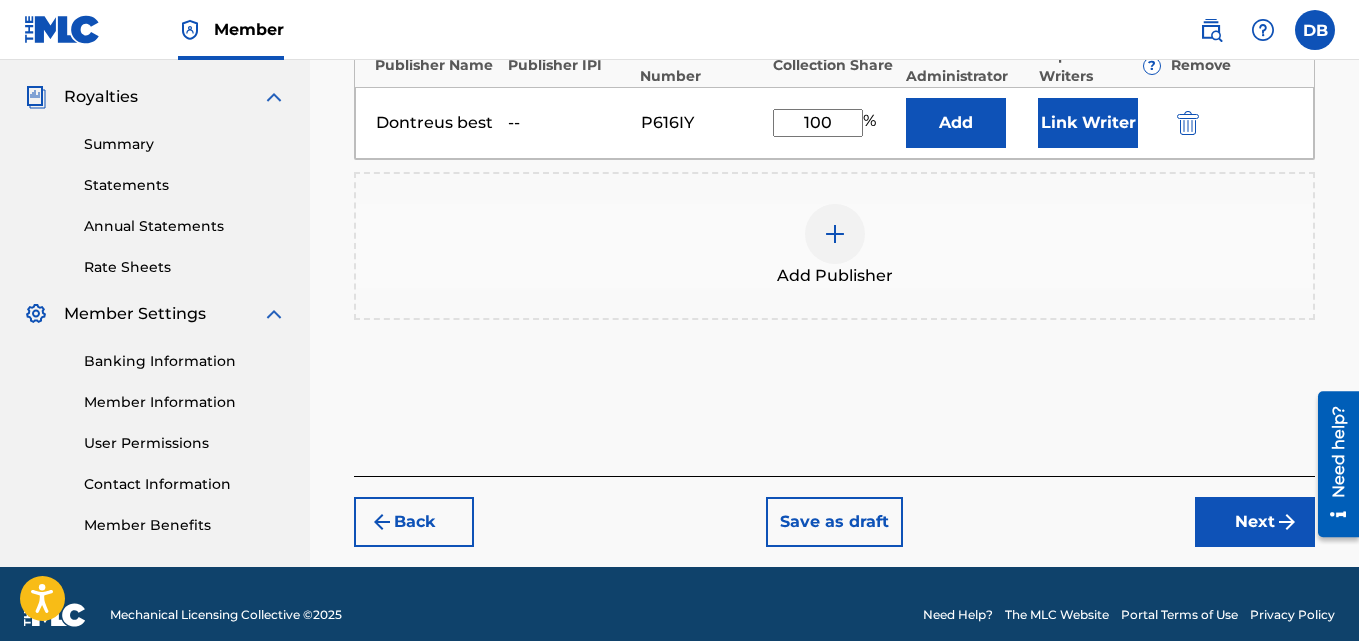 type on "100" 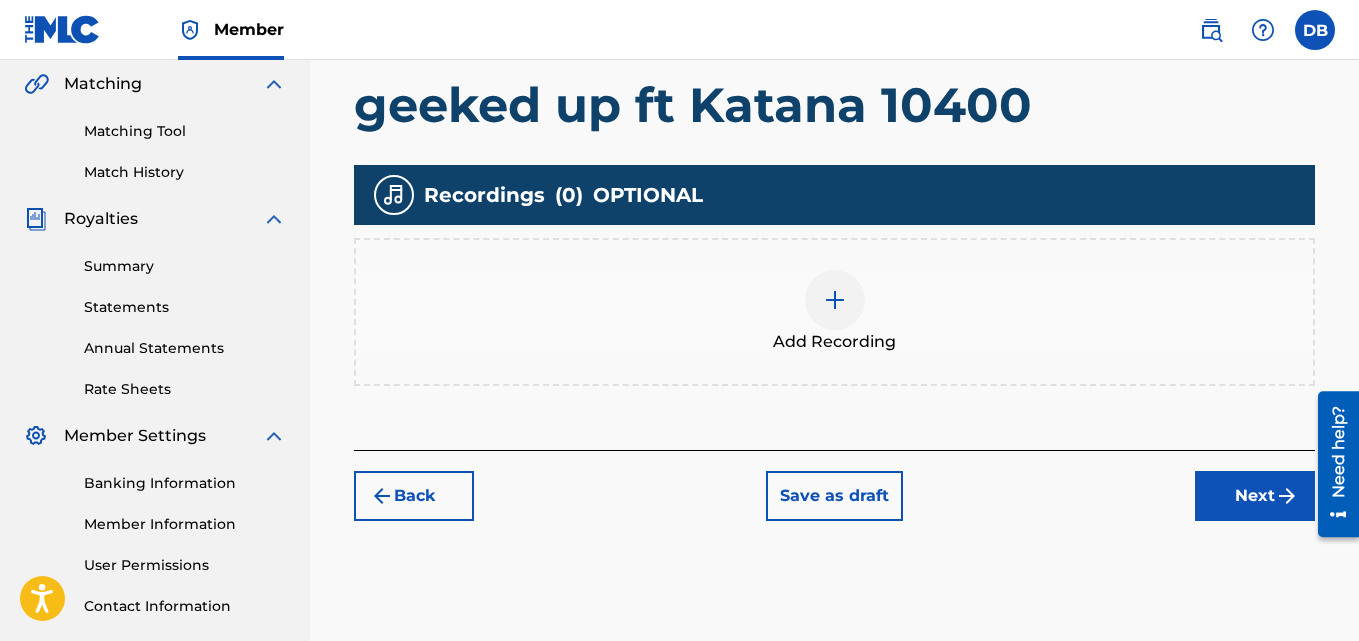 scroll, scrollTop: 469, scrollLeft: 0, axis: vertical 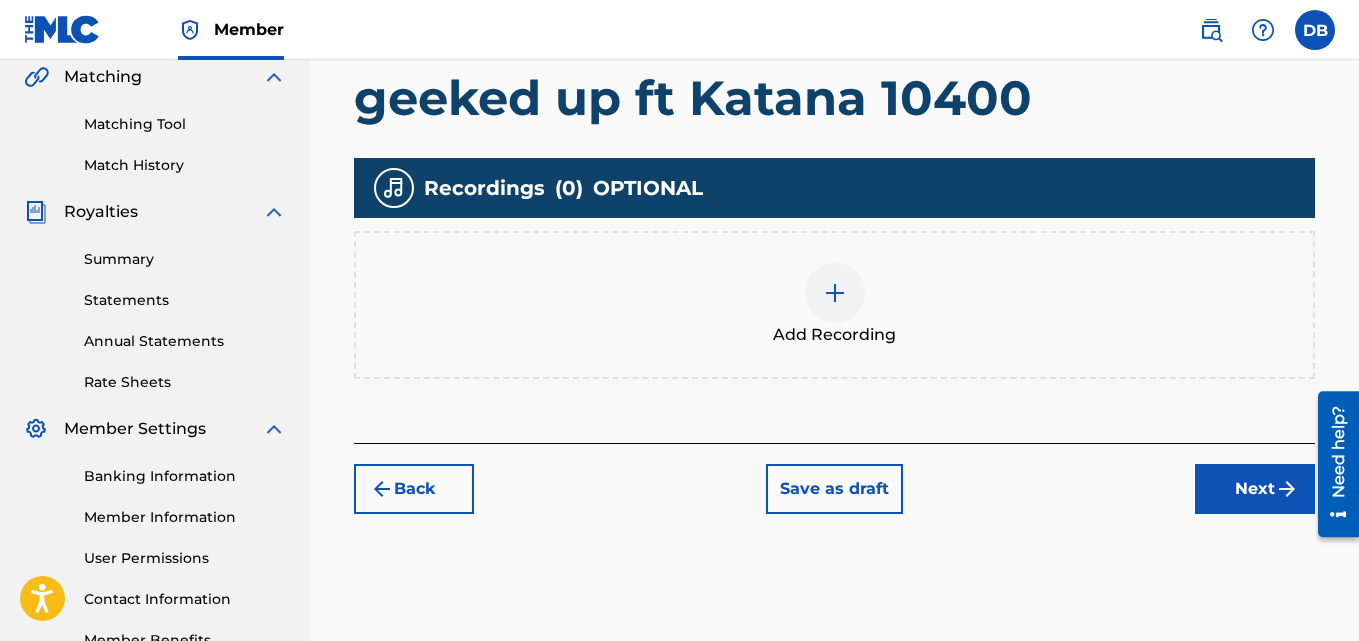 click at bounding box center (835, 293) 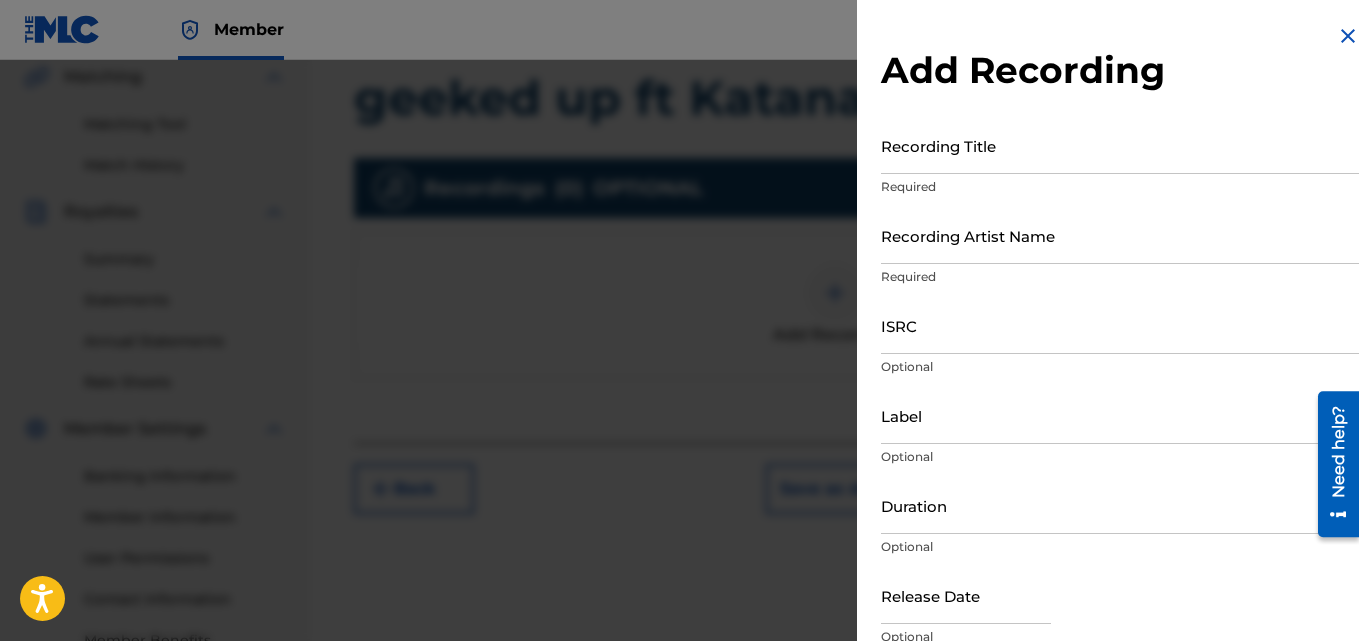 click on "Recording Title" at bounding box center [1120, 145] 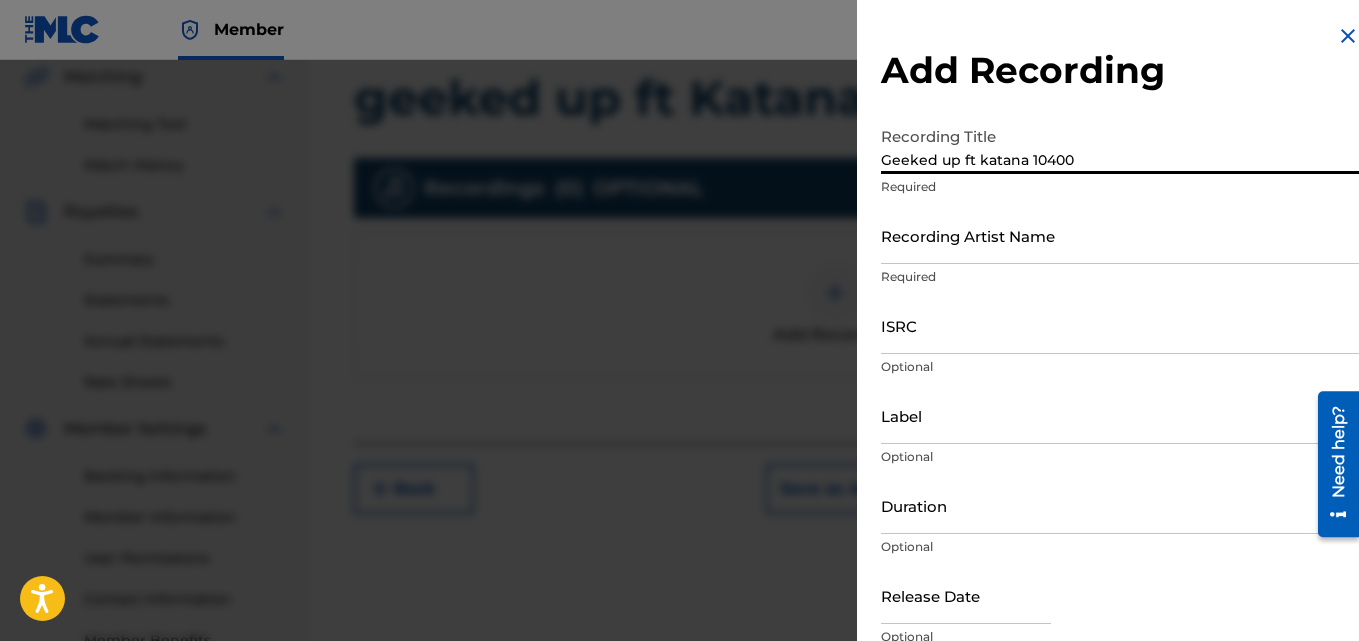 type on "Geeked up ft katana 10400" 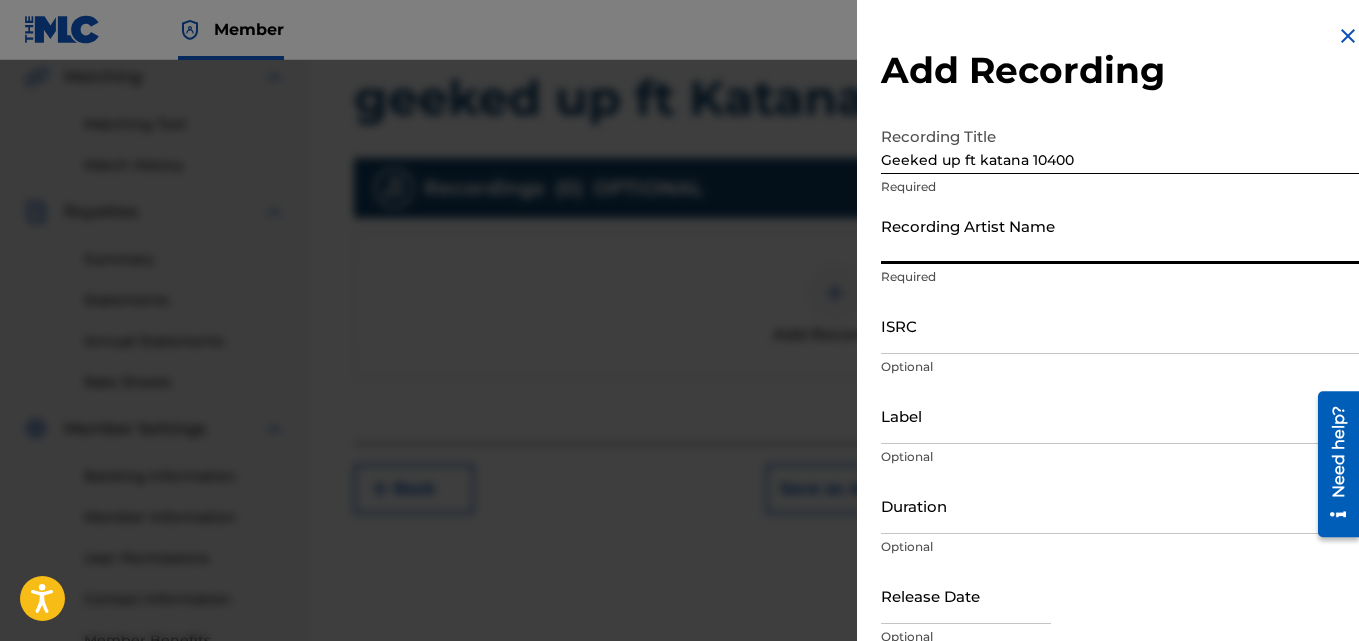 type on "Dontre" 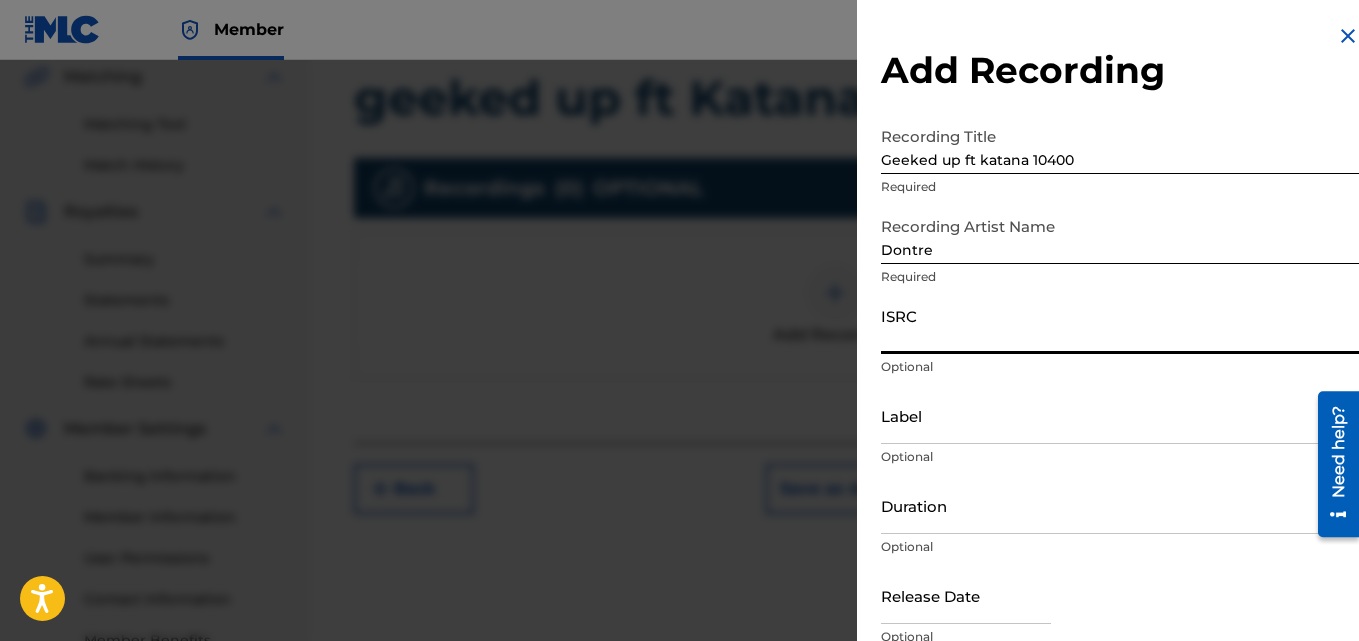 click on "ISRC" at bounding box center [1120, 325] 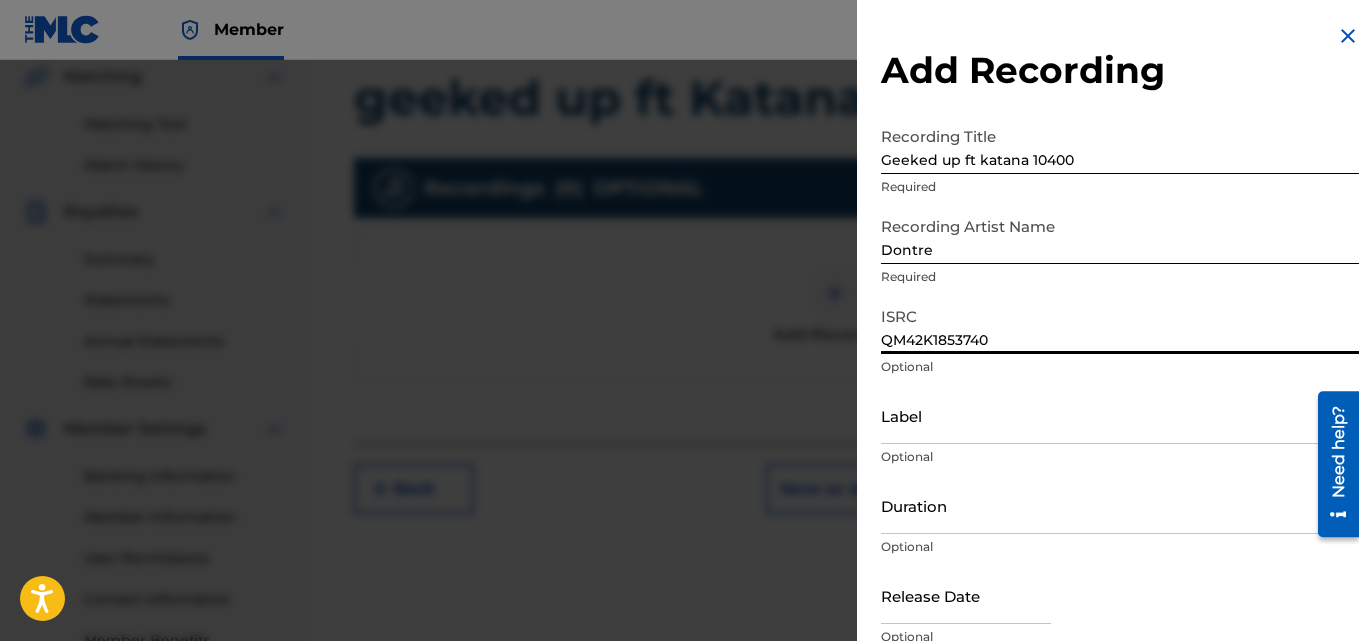 type on "QM42K1853740" 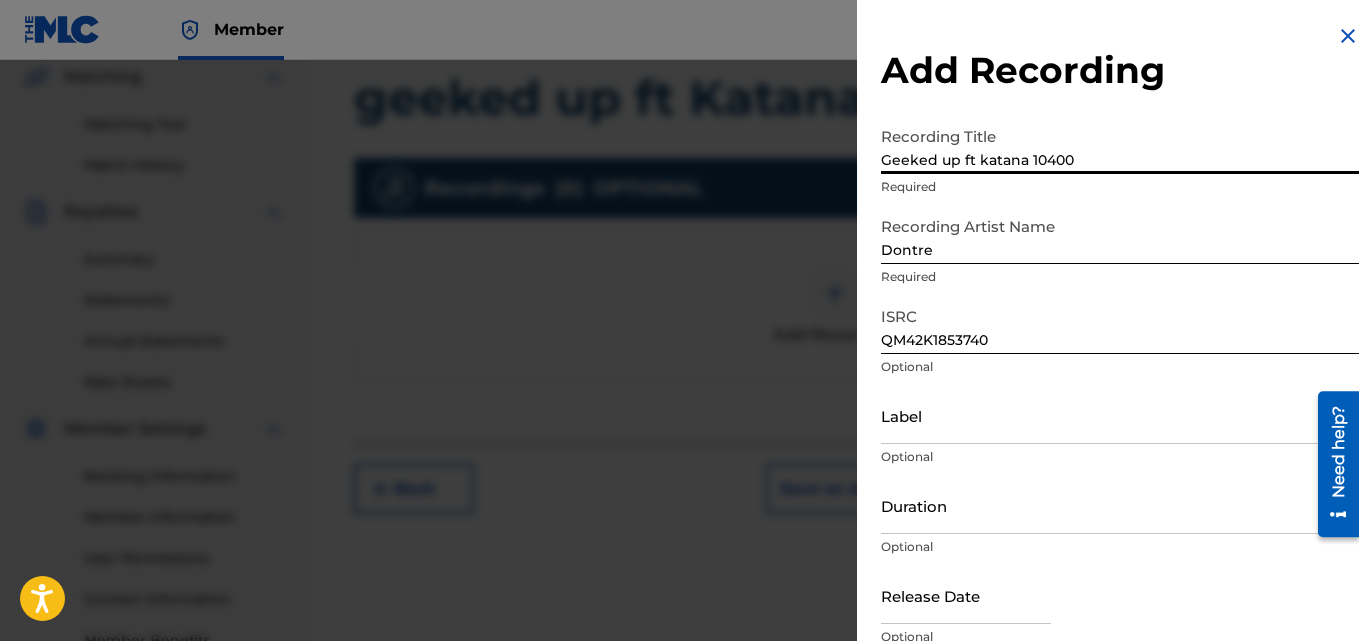 drag, startPoint x: 1077, startPoint y: 148, endPoint x: 960, endPoint y: 172, distance: 119.43617 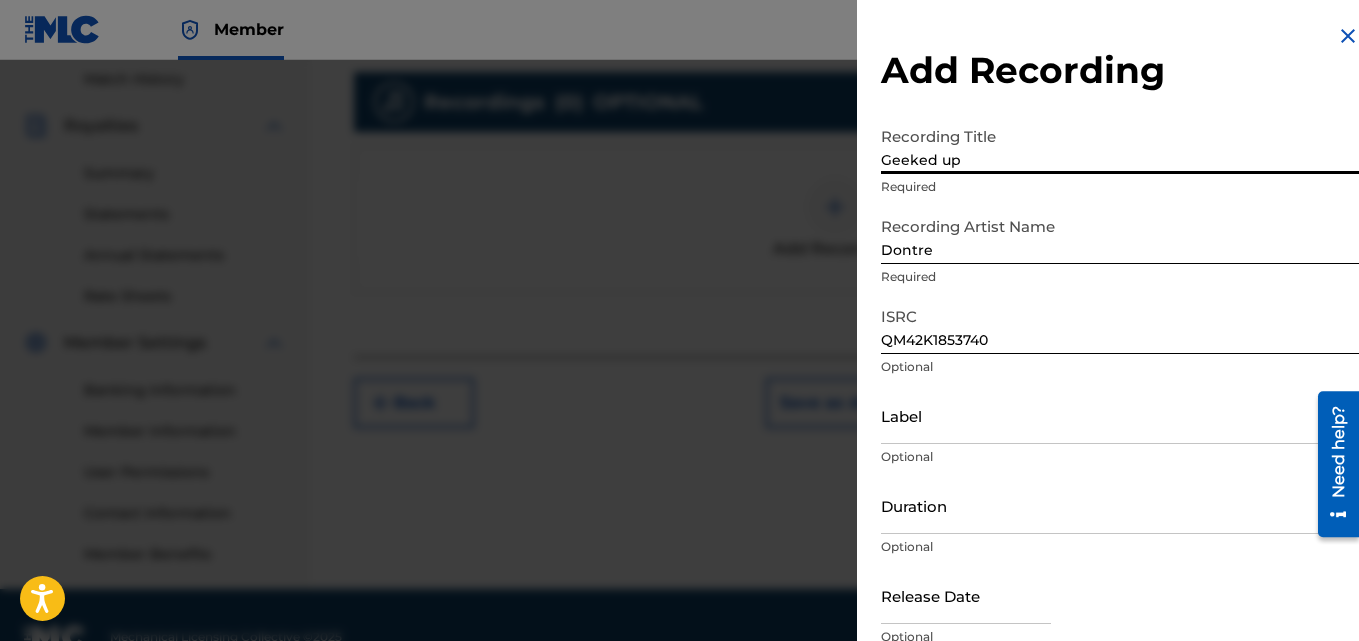 scroll, scrollTop: 599, scrollLeft: 0, axis: vertical 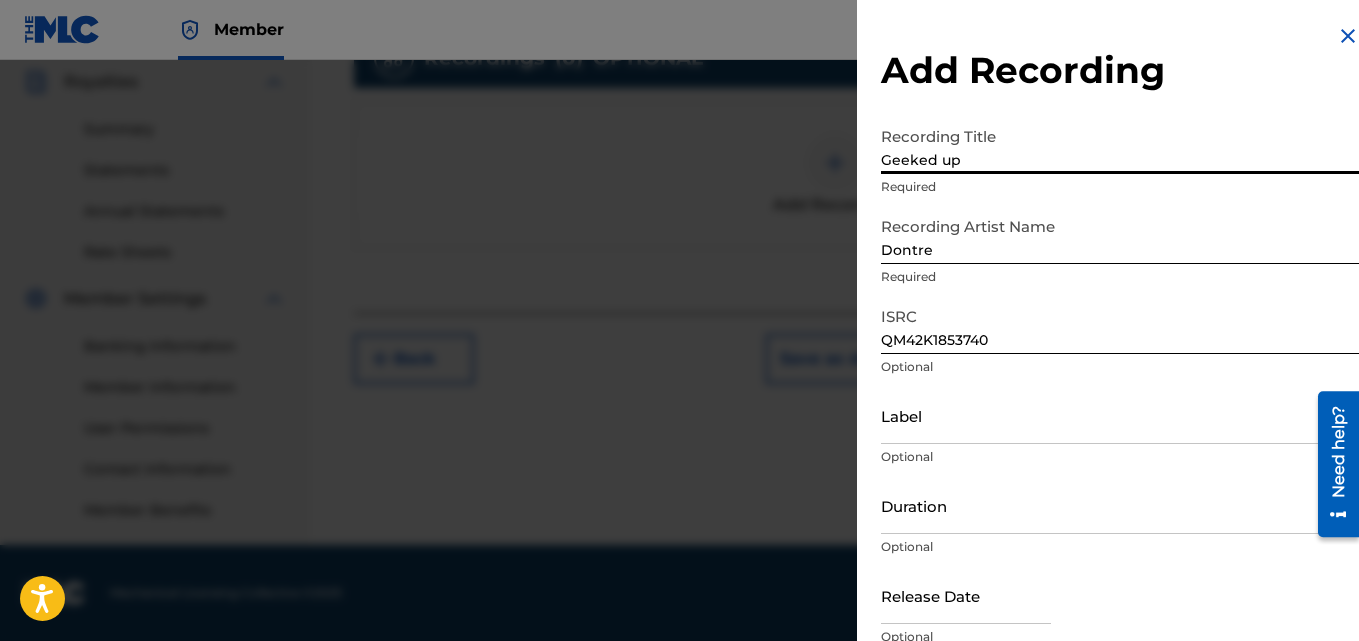 type on "Geeked up" 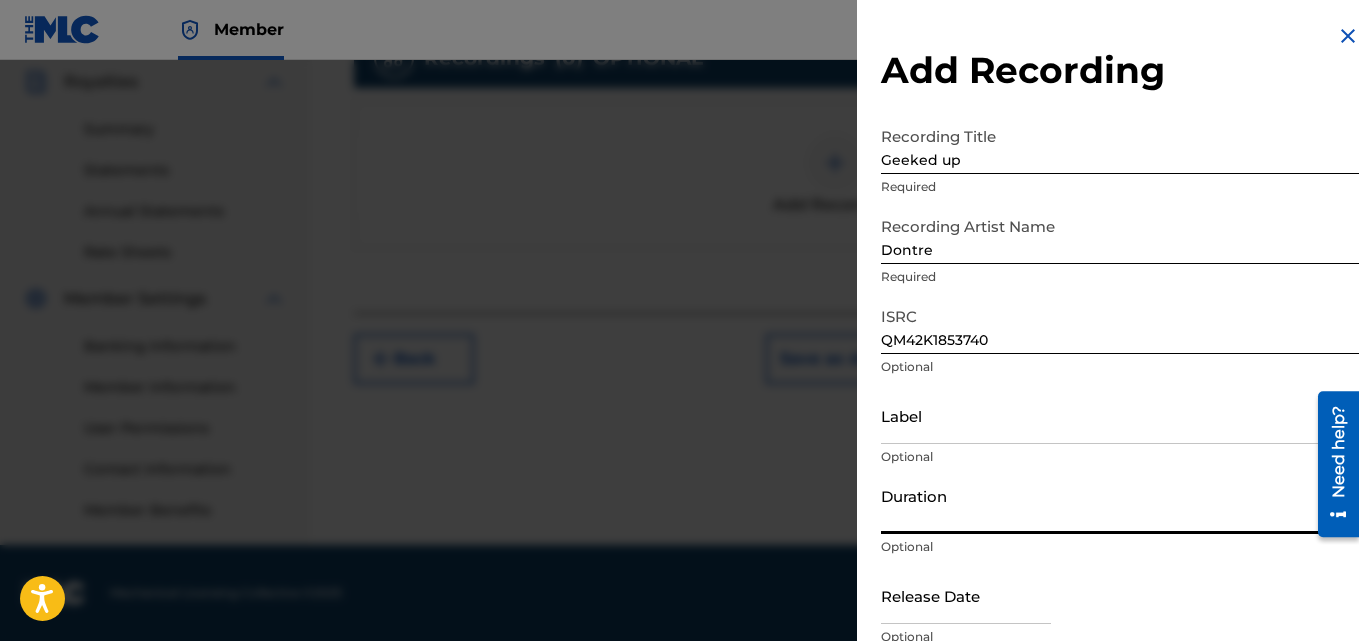 click on "Duration" at bounding box center (1120, 505) 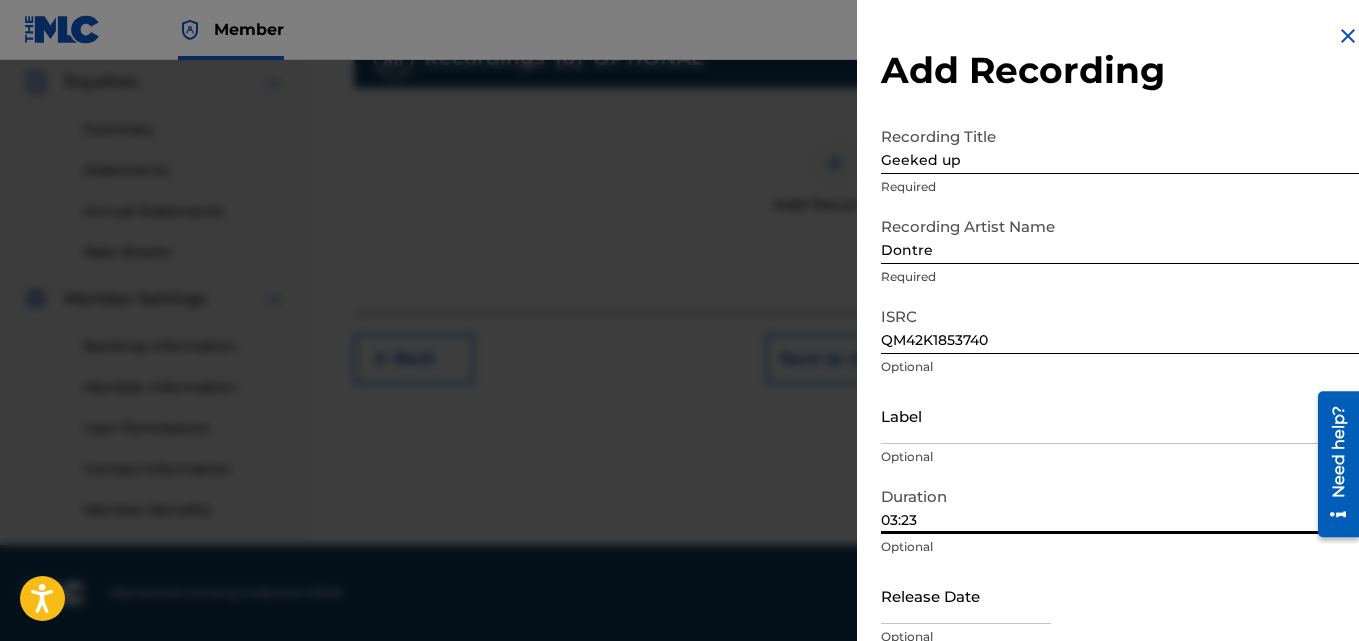 type on "03:23" 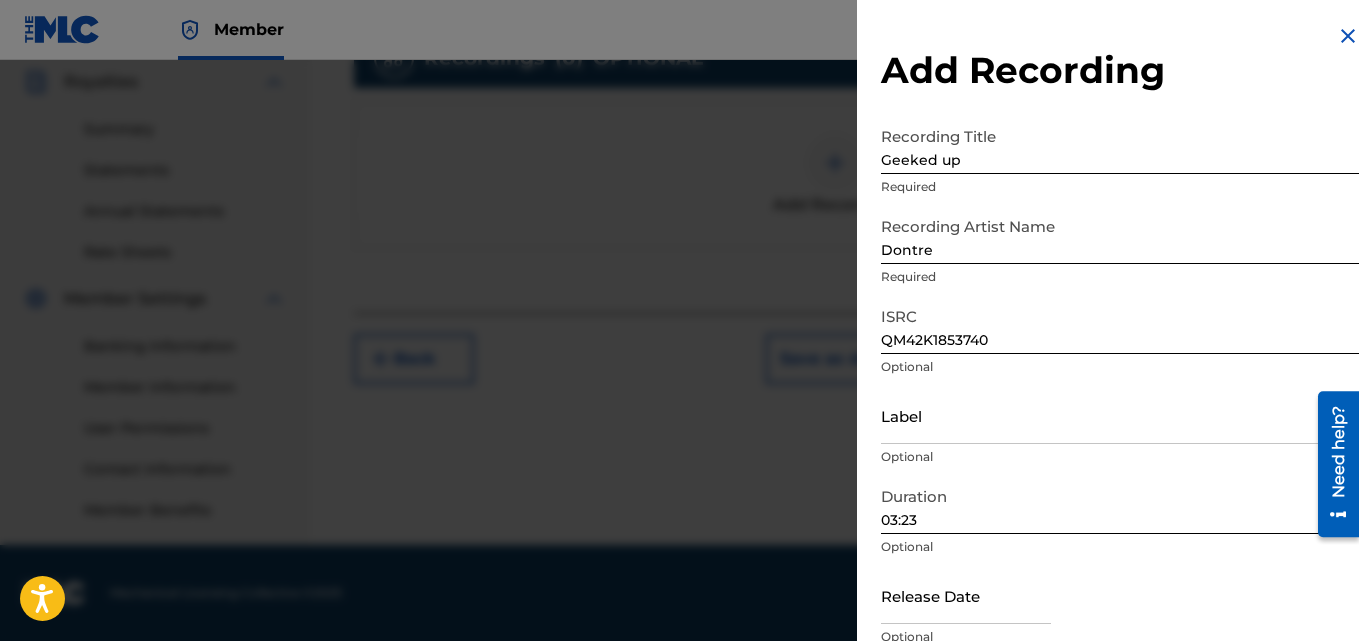 click at bounding box center (966, 595) 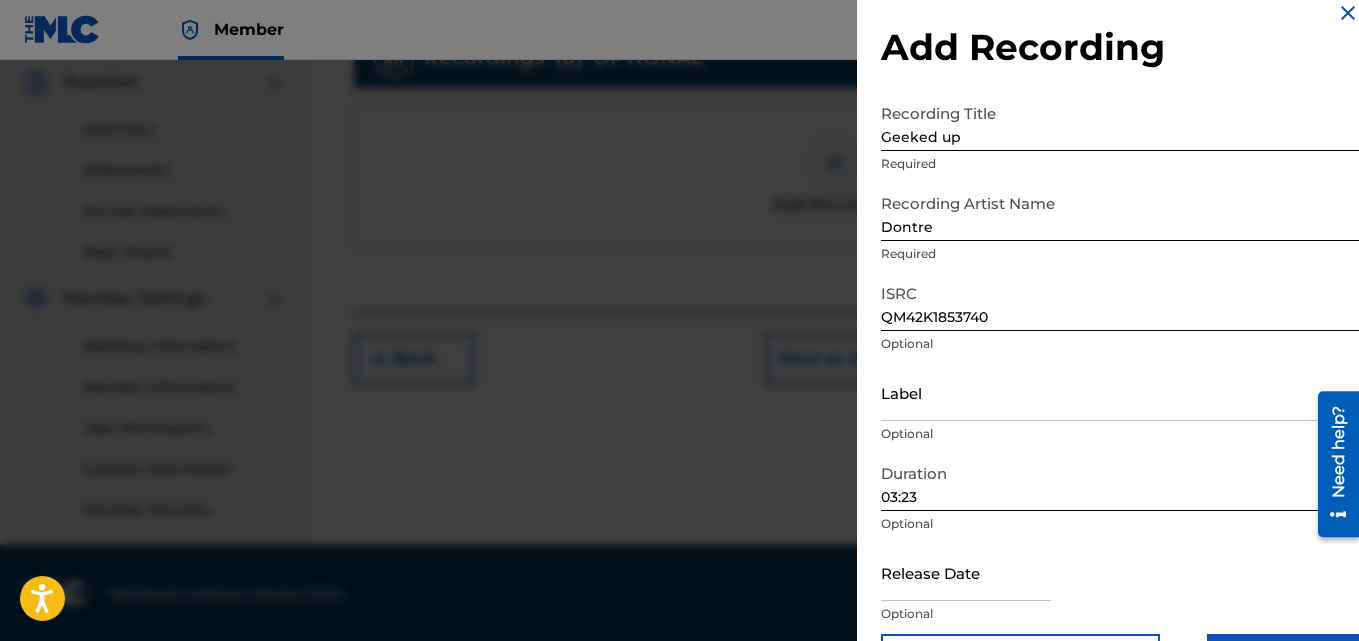 scroll, scrollTop: 90, scrollLeft: 0, axis: vertical 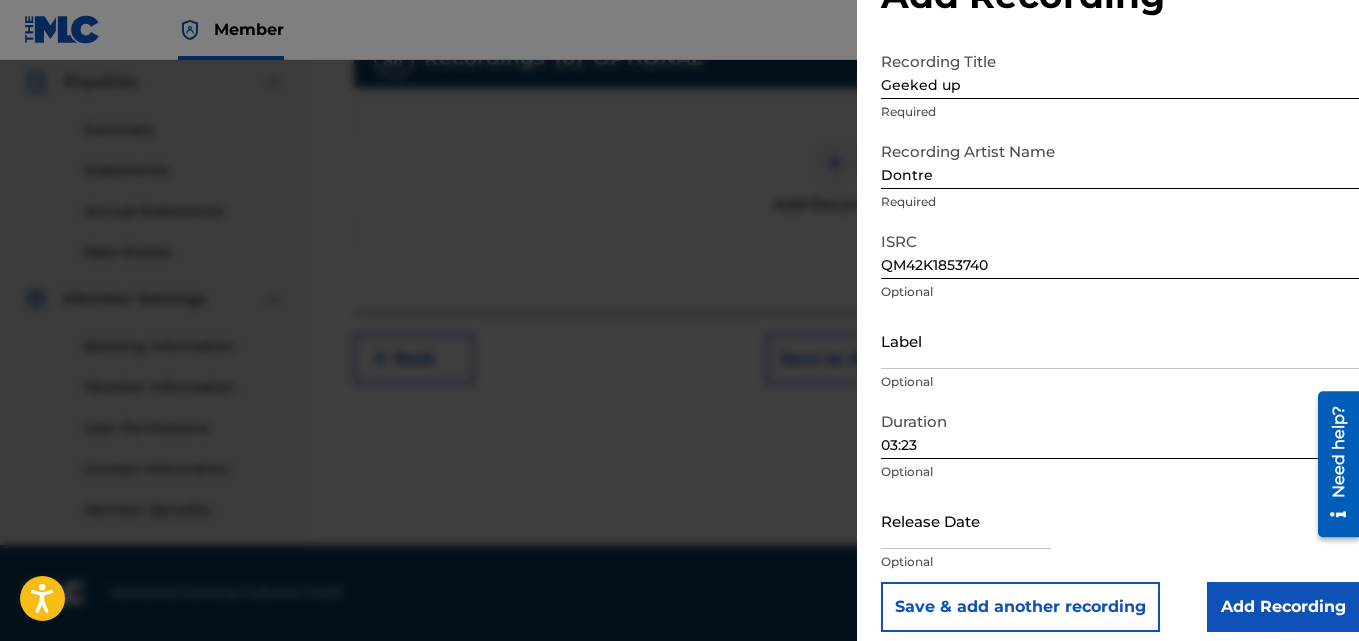 click at bounding box center (966, 520) 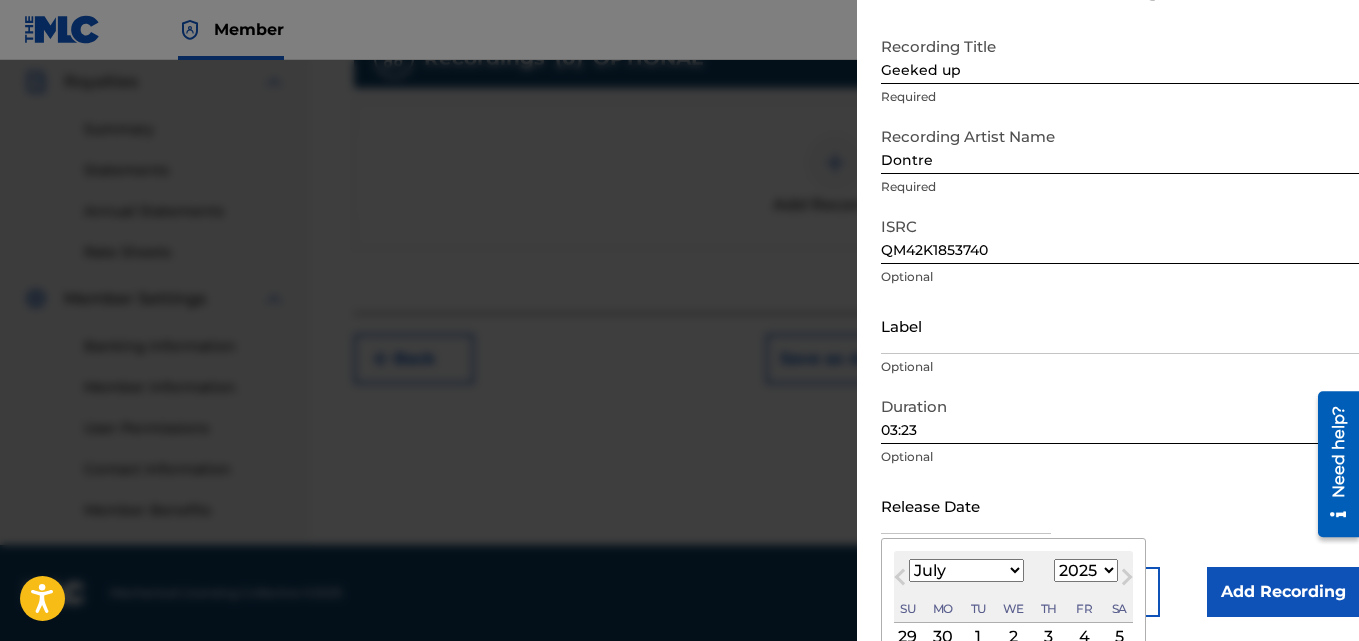 click on "1899 1900 1901 1902 1903 1904 1905 1906 1907 1908 1909 1910 1911 1912 1913 1914 1915 1916 1917 1918 1919 1920 1921 1922 1923 1924 1925 1926 1927 1928 1929 1930 1931 1932 1933 1934 1935 1936 1937 1938 1939 1940 1941 1942 1943 1944 1945 1946 1947 1948 1949 1950 1951 1952 1953 1954 1955 1956 1957 1958 1959 1960 1961 1962 1963 1964 1965 1966 1967 1968 1969 1970 1971 1972 1973 1974 1975 1976 1977 1978 1979 1980 1981 1982 1983 1984 1985 1986 1987 1988 1989 1990 1991 1992 1993 1994 1995 1996 1997 1998 1999 2000 2001 2002 2003 2004 2005 2006 2007 2008 2009 2010 2011 2012 2013 2014 2015 2016 2017 2018 2019 2020 2021 2022 2023 2024 2025 2026 2027 2028 2029 2030 2031 2032 2033 2034 2035 2036 2037 2038 2039 2040 2041 2042 2043 2044 2045 2046 2047 2048 2049 2050 2051 2052 2053 2054 2055 2056 2057 2058 2059 2060 2061 2062 2063 2064 2065 2066 2067 2068 2069 2070 2071 2072 2073 2074 2075 2076 2077 2078 2079 2080 2081 2082 2083 2084 2085 2086 2087 2088 2089 2090 2091 2092 2093 2094 2095 2096 2097 2098 2099 2100" at bounding box center [1086, 571] 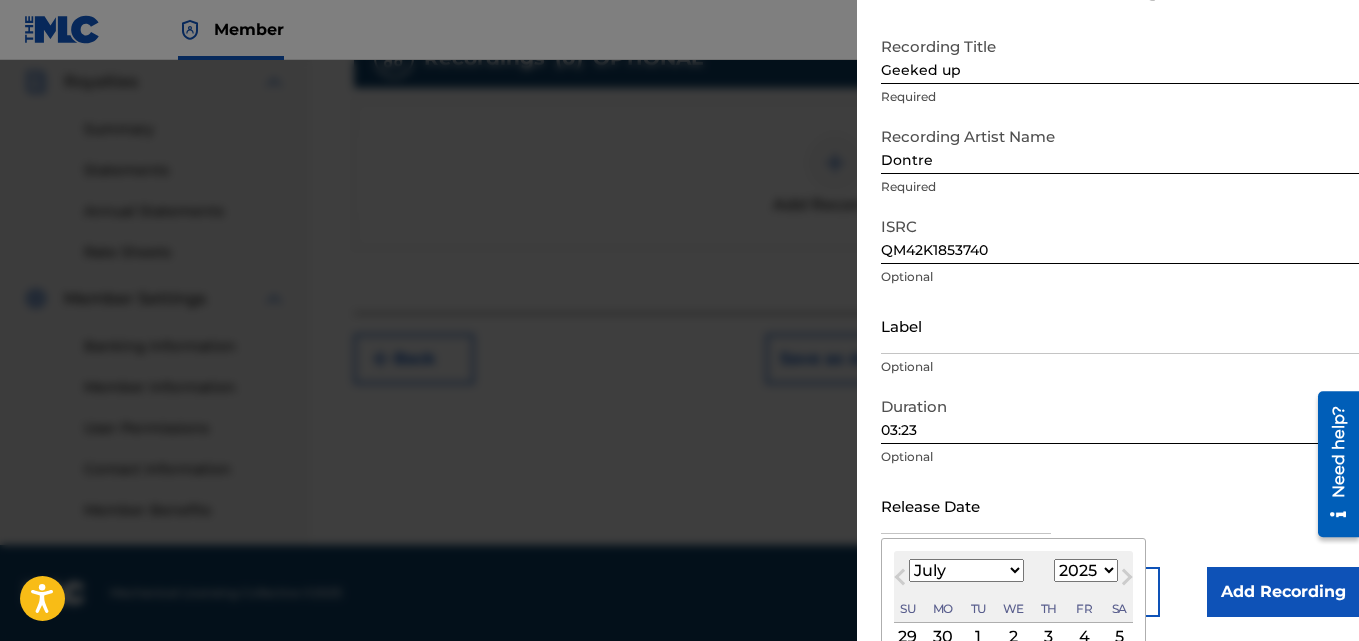 select on "2018" 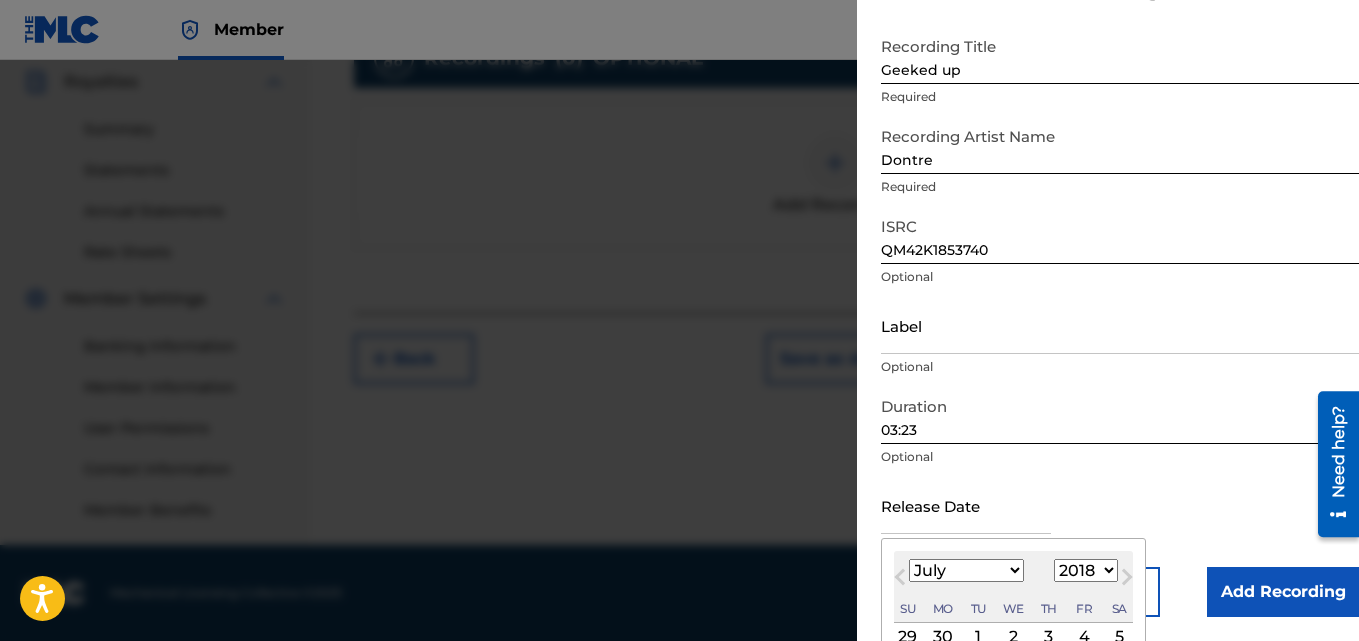 click on "1899 1900 1901 1902 1903 1904 1905 1906 1907 1908 1909 1910 1911 1912 1913 1914 1915 1916 1917 1918 1919 1920 1921 1922 1923 1924 1925 1926 1927 1928 1929 1930 1931 1932 1933 1934 1935 1936 1937 1938 1939 1940 1941 1942 1943 1944 1945 1946 1947 1948 1949 1950 1951 1952 1953 1954 1955 1956 1957 1958 1959 1960 1961 1962 1963 1964 1965 1966 1967 1968 1969 1970 1971 1972 1973 1974 1975 1976 1977 1978 1979 1980 1981 1982 1983 1984 1985 1986 1987 1988 1989 1990 1991 1992 1993 1994 1995 1996 1997 1998 1999 2000 2001 2002 2003 2004 2005 2006 2007 2008 2009 2010 2011 2012 2013 2014 2015 2016 2017 2018 2019 2020 2021 2022 2023 2024 2025 2026 2027 2028 2029 2030 2031 2032 2033 2034 2035 2036 2037 2038 2039 2040 2041 2042 2043 2044 2045 2046 2047 2048 2049 2050 2051 2052 2053 2054 2055 2056 2057 2058 2059 2060 2061 2062 2063 2064 2065 2066 2067 2068 2069 2070 2071 2072 2073 2074 2075 2076 2077 2078 2079 2080 2081 2082 2083 2084 2085 2086 2087 2088 2089 2090 2091 2092 2093 2094 2095 2096 2097 2098 2099 2100" at bounding box center [1086, 570] 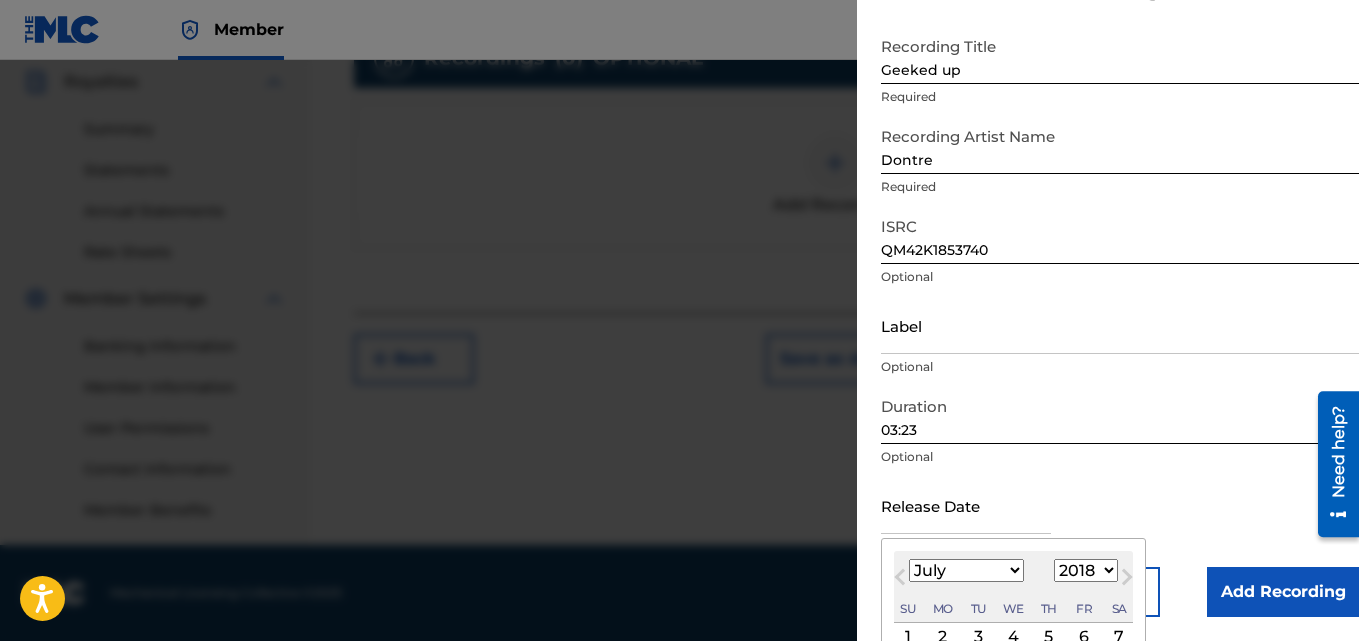 click on "January February March April May June July August September October November December" at bounding box center (966, 570) 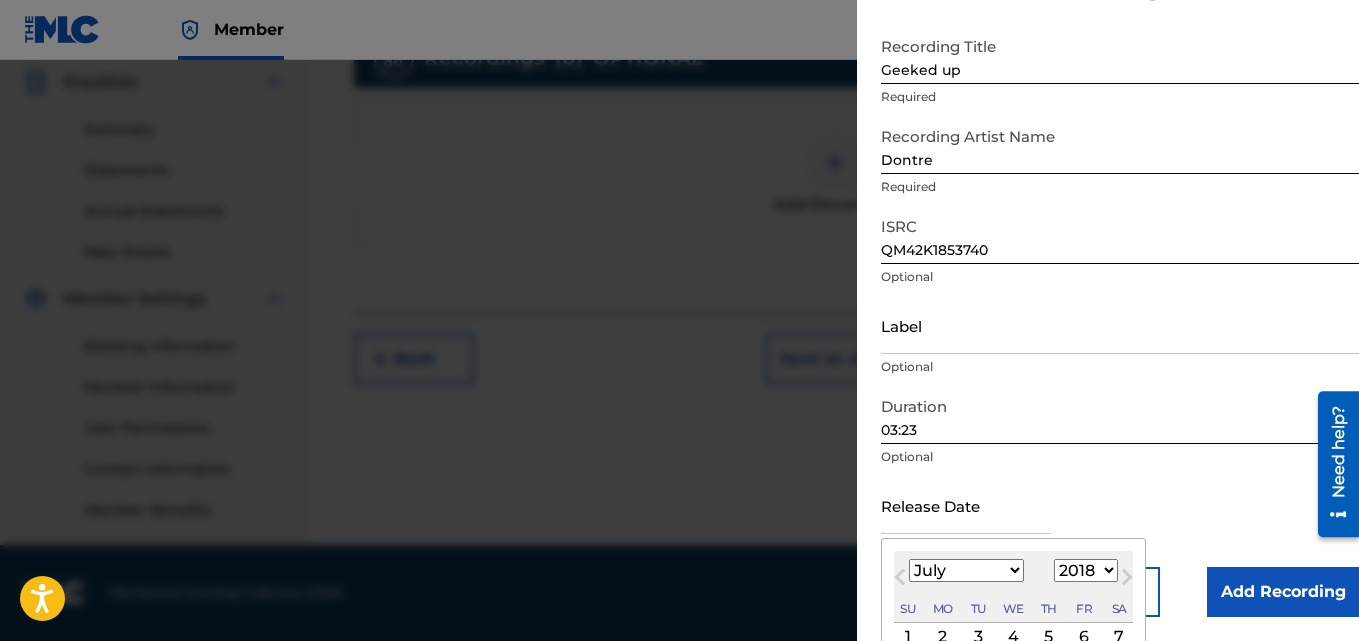 select on "0" 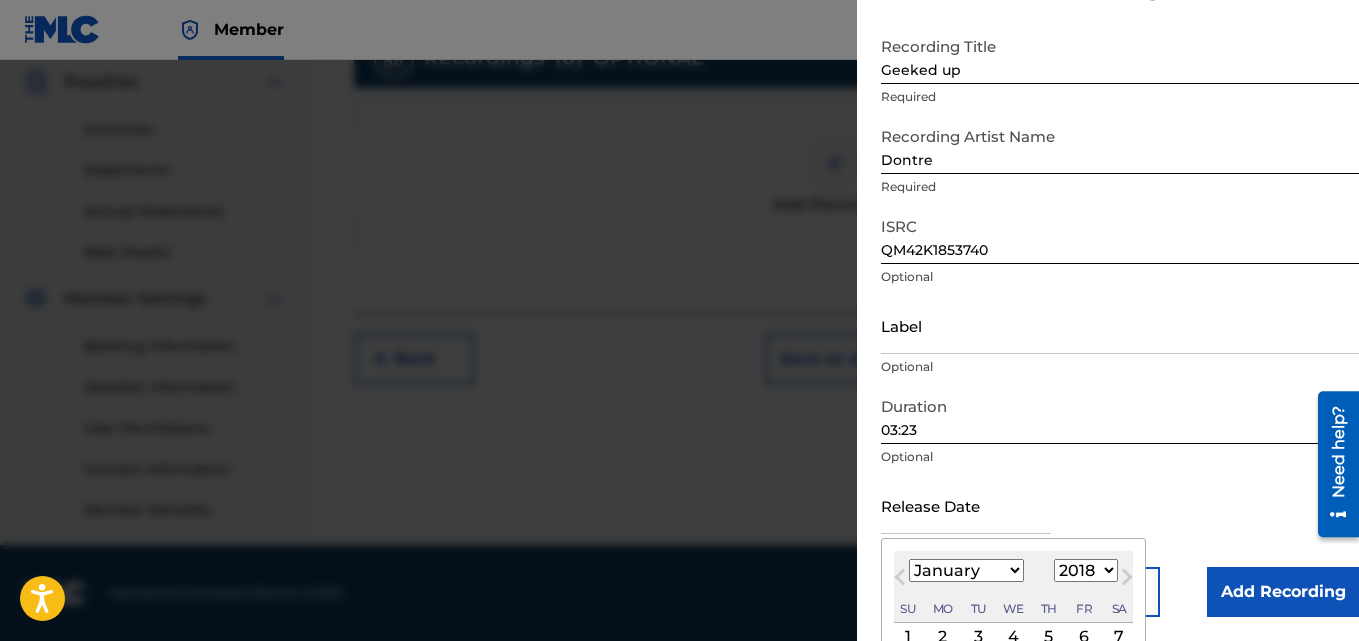 click on "January February March April May June July August September October November December" at bounding box center [966, 570] 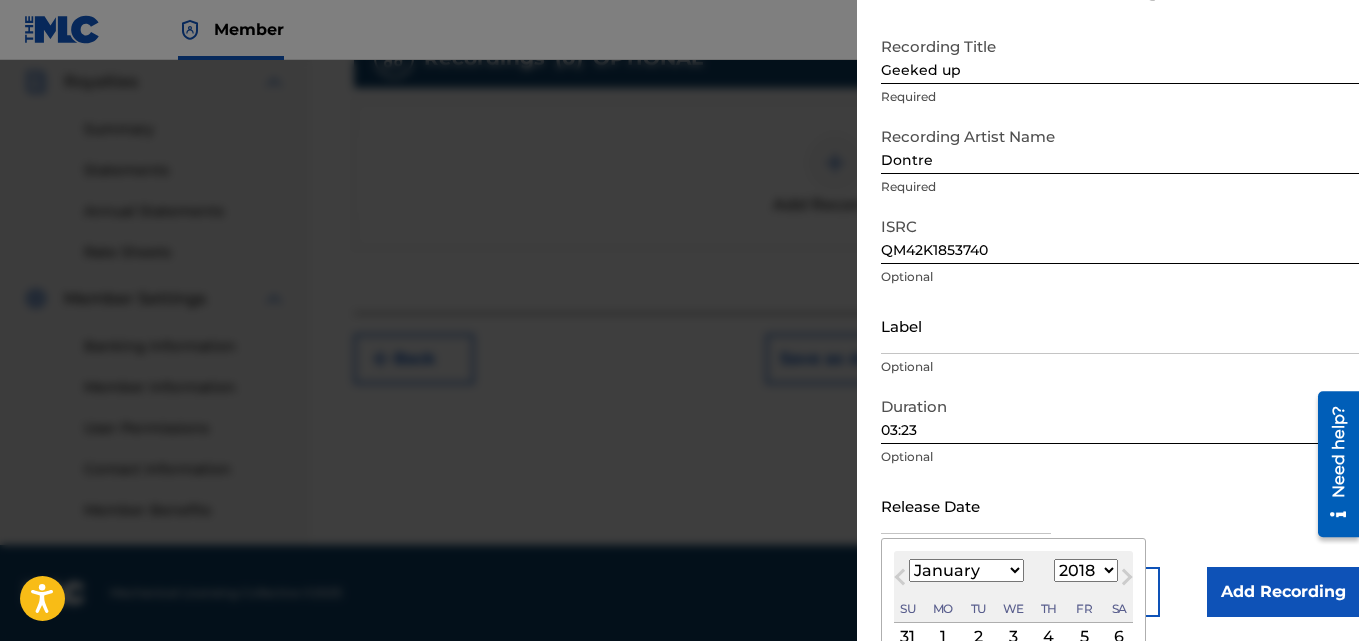 click on "4" at bounding box center [1049, 637] 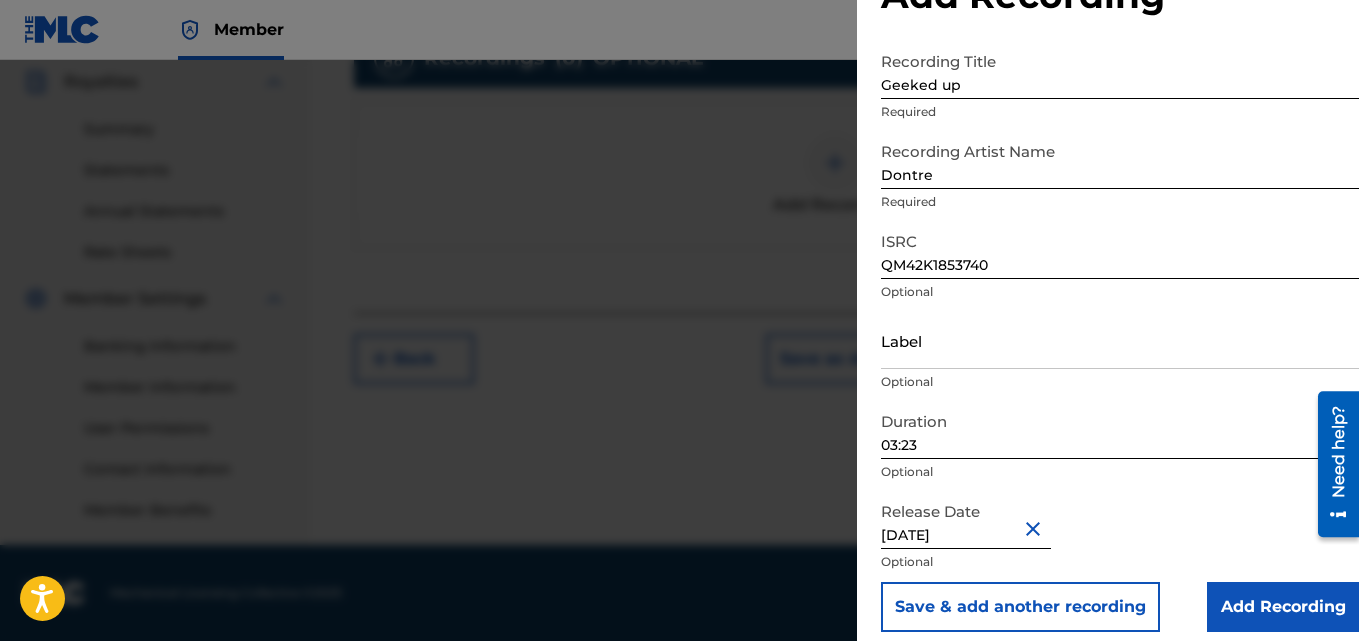 click on "Add Recording" at bounding box center (1283, 607) 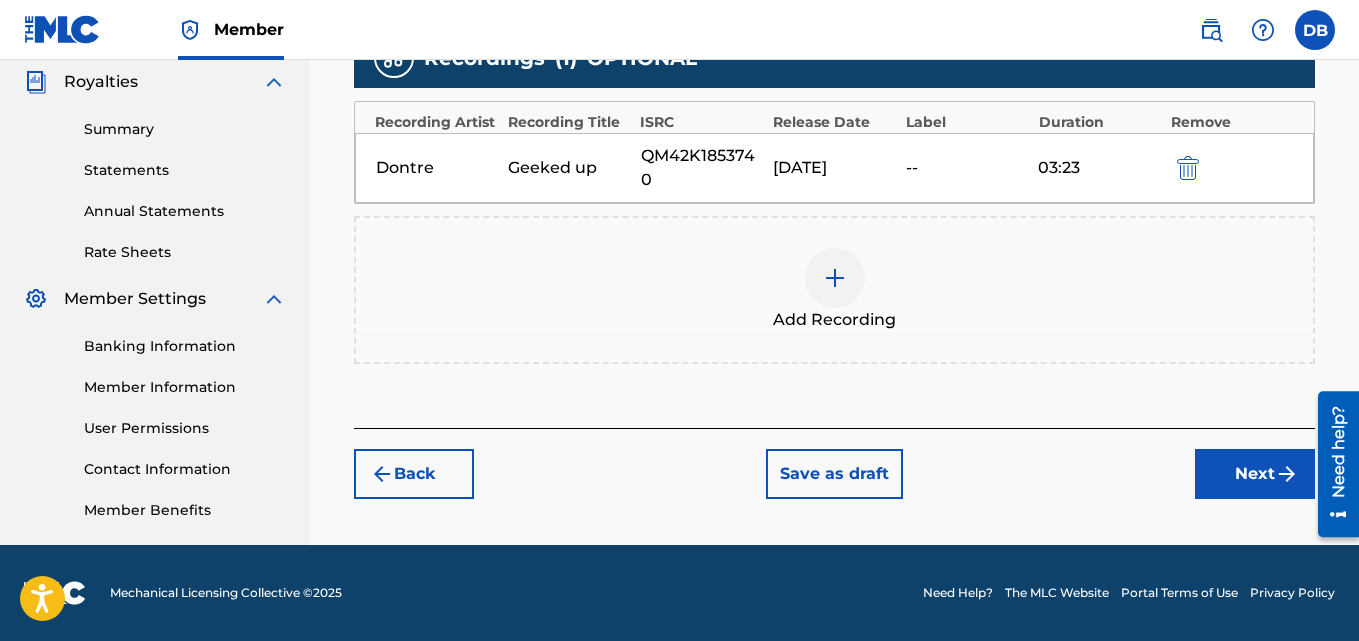 click on "Next" at bounding box center (1255, 474) 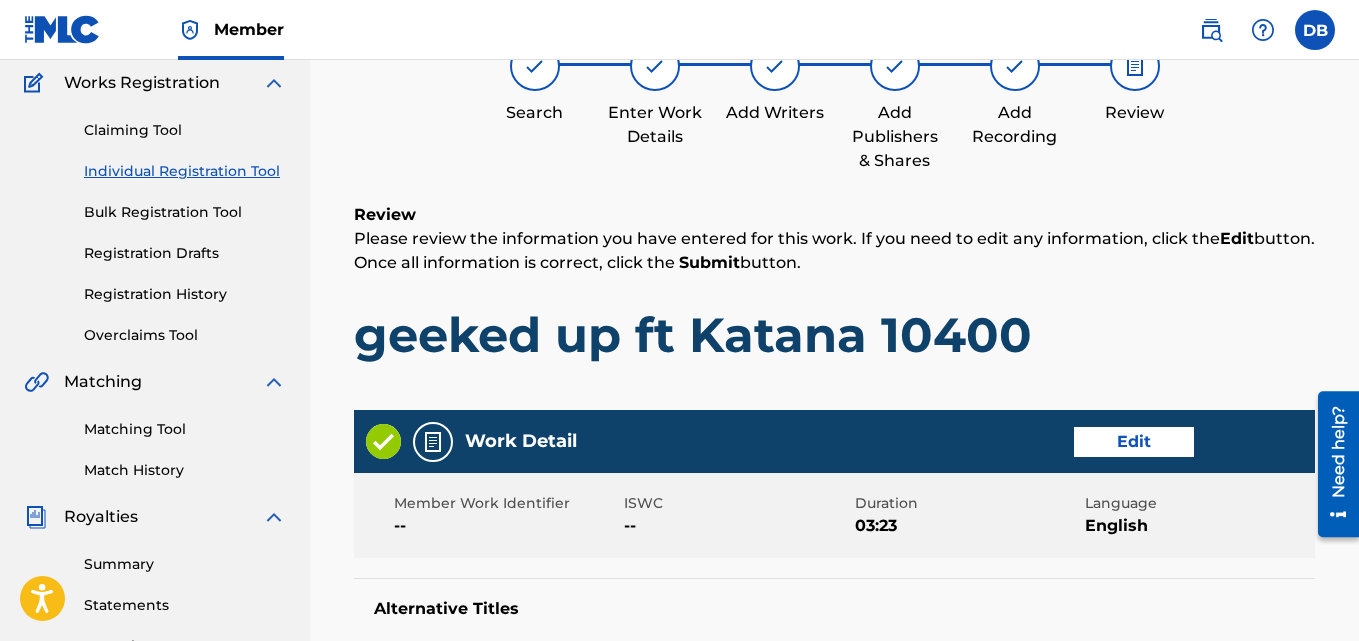 scroll, scrollTop: 90, scrollLeft: 0, axis: vertical 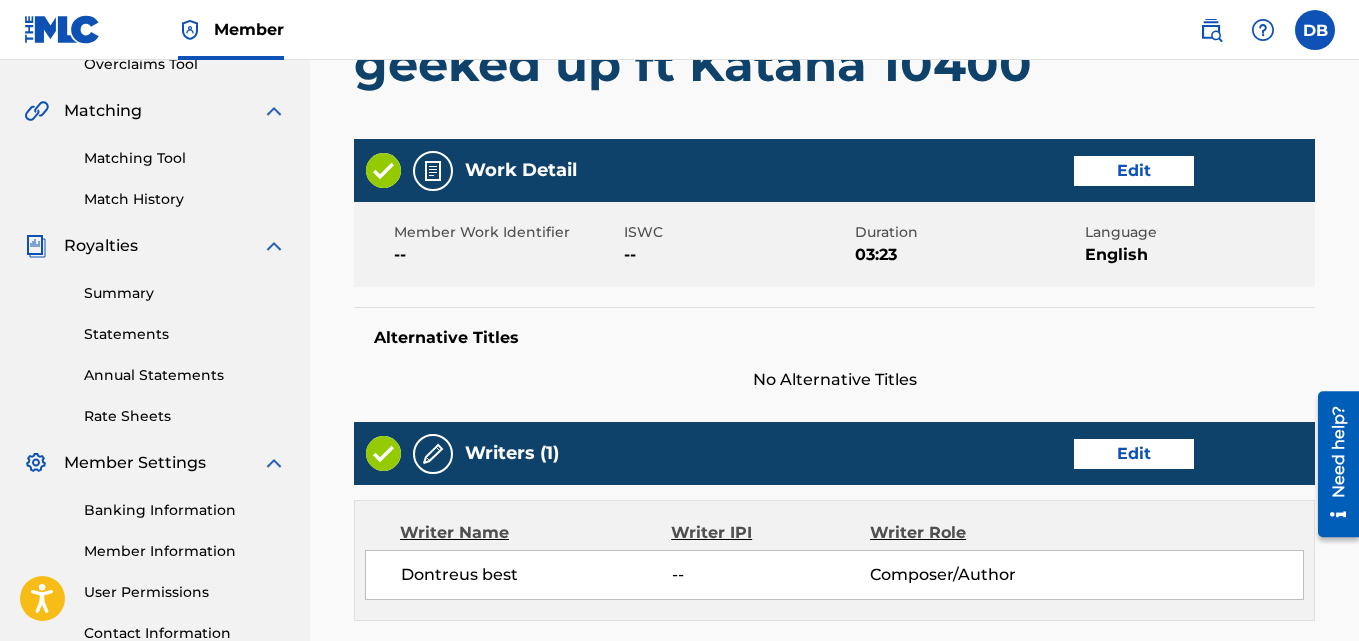 click on "Work Detail   Edit" at bounding box center [834, 170] 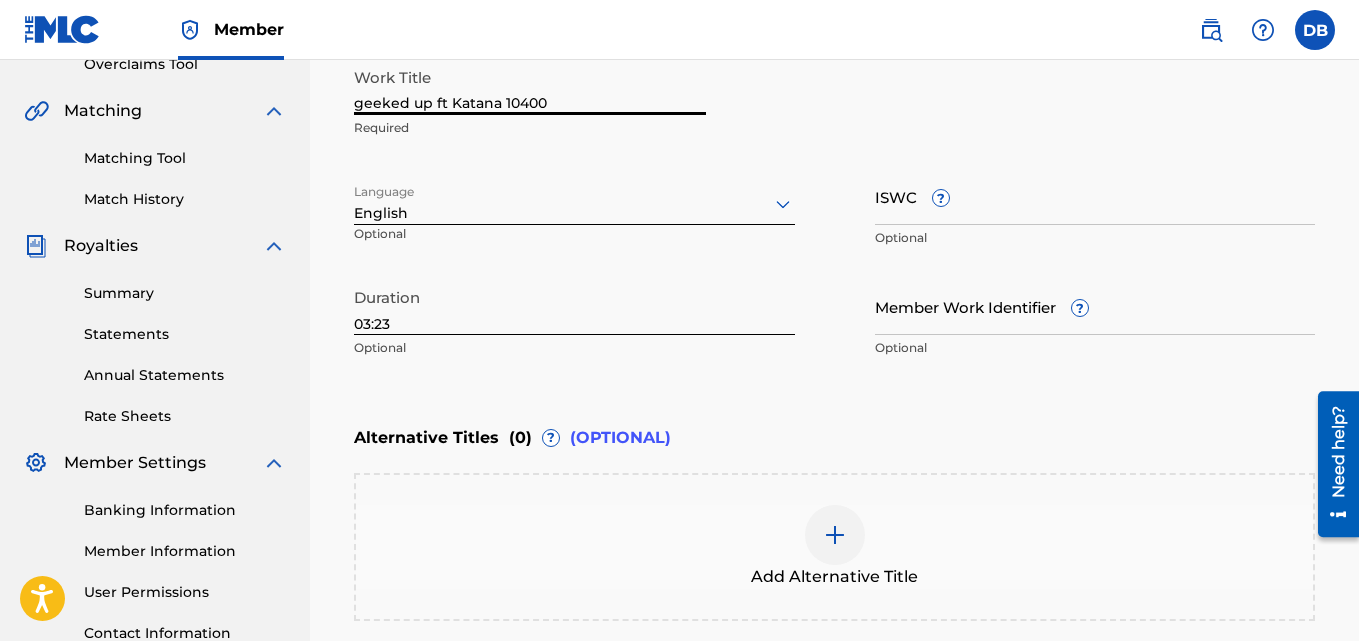 drag, startPoint x: 555, startPoint y: 99, endPoint x: 427, endPoint y: 104, distance: 128.09763 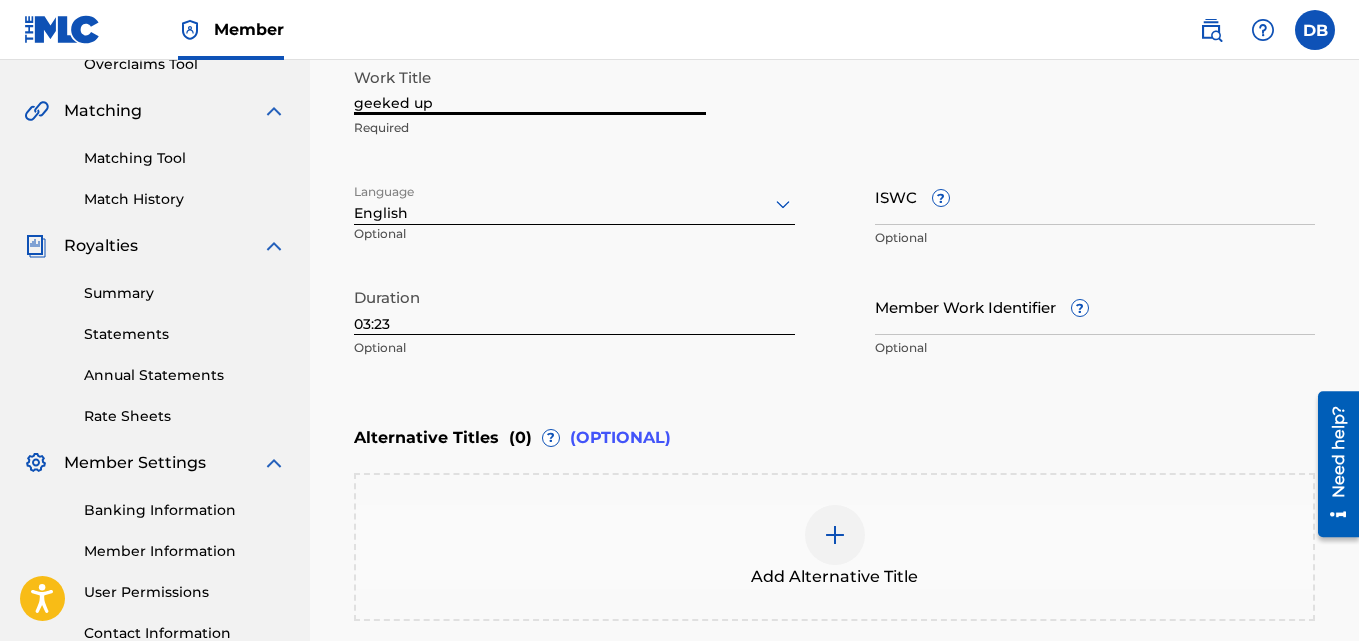type on "geeked up" 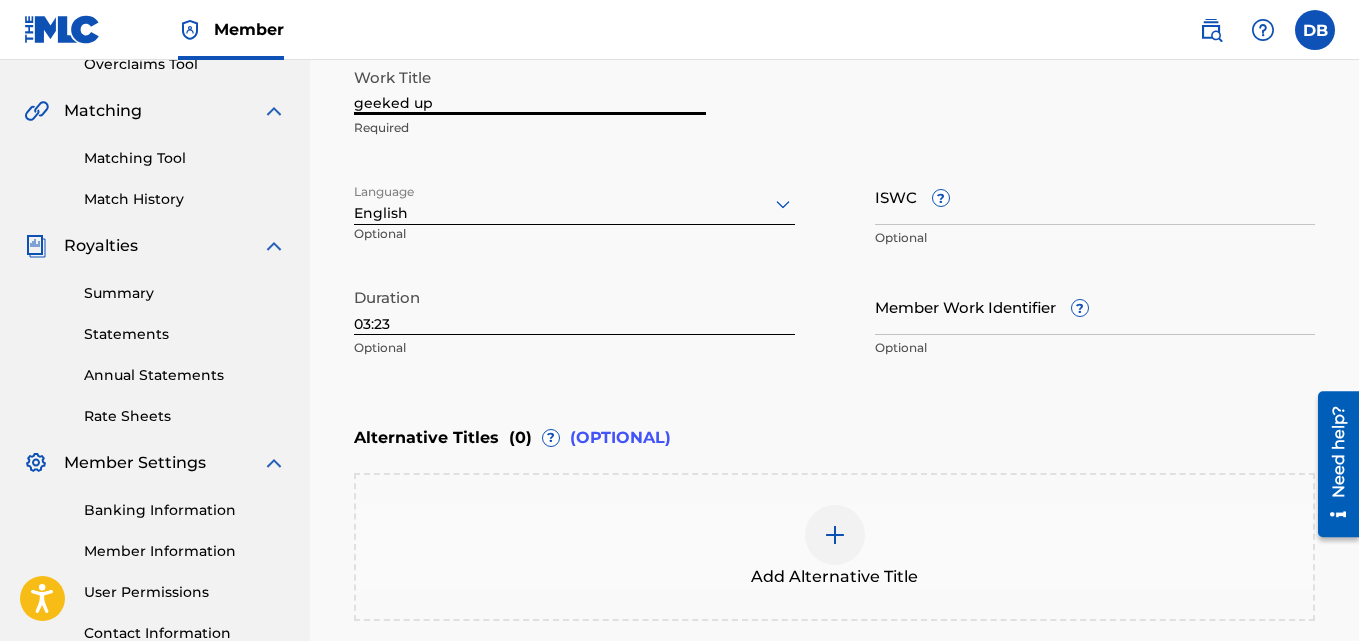 scroll, scrollTop: 652, scrollLeft: 0, axis: vertical 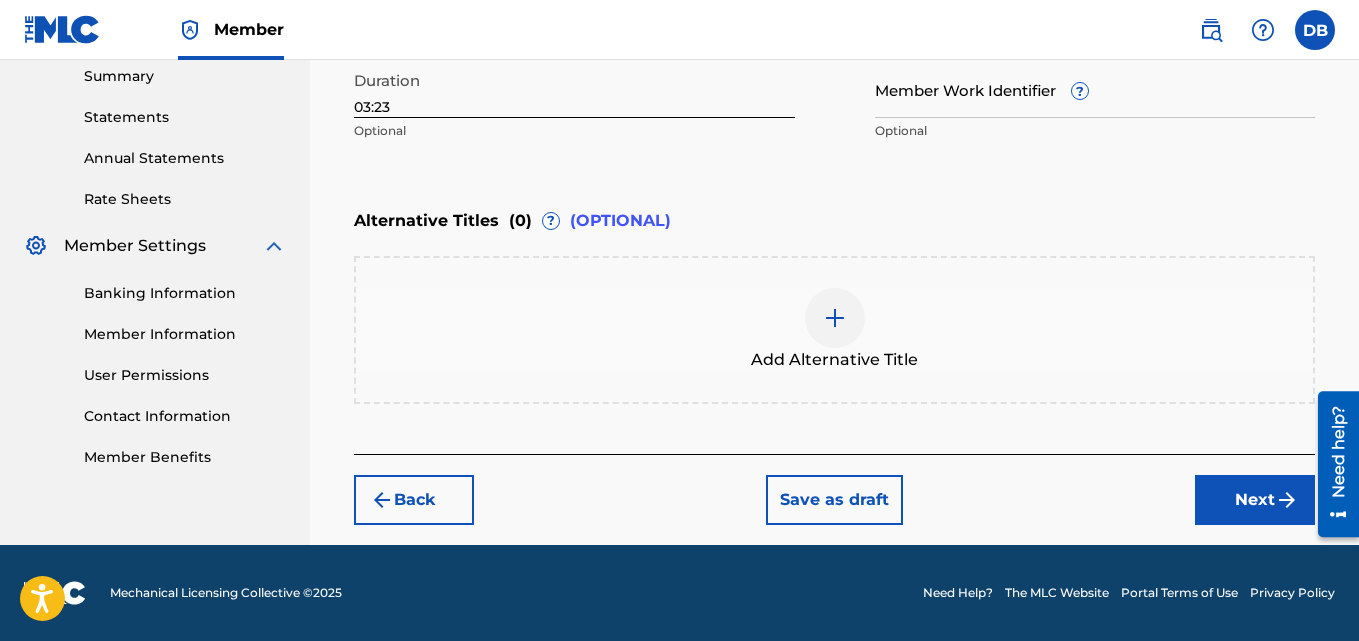 click on "Next" at bounding box center (1255, 500) 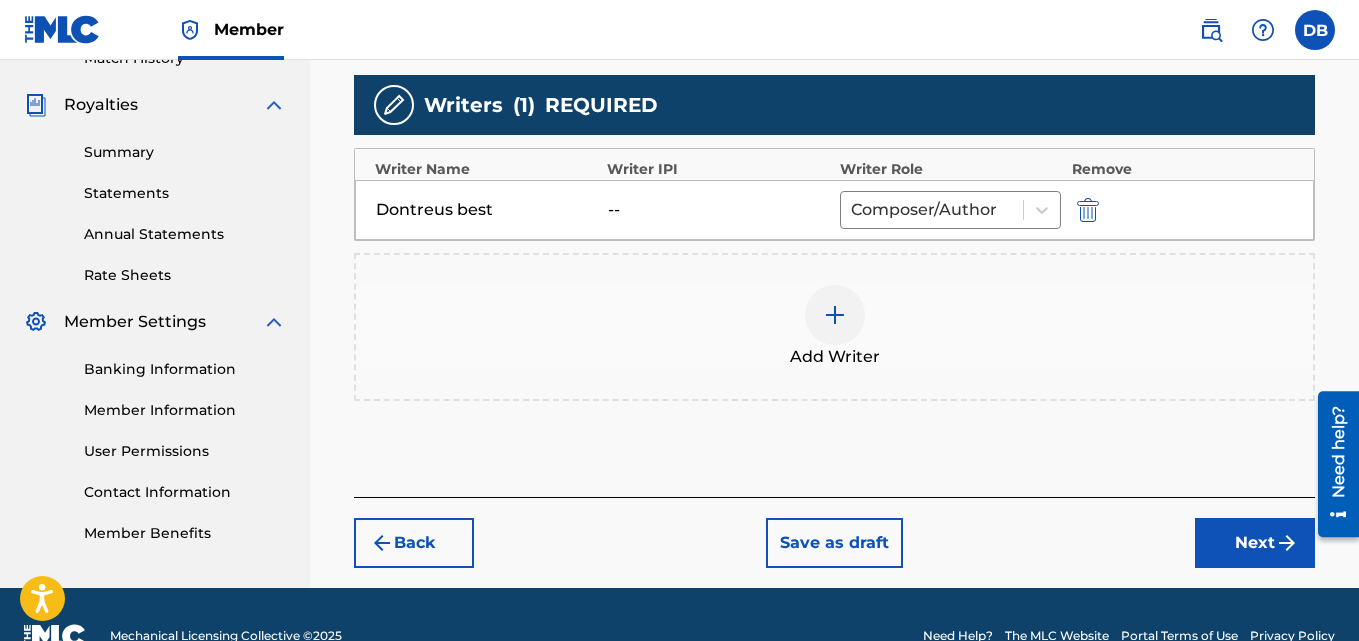 click on "Next" at bounding box center [1255, 543] 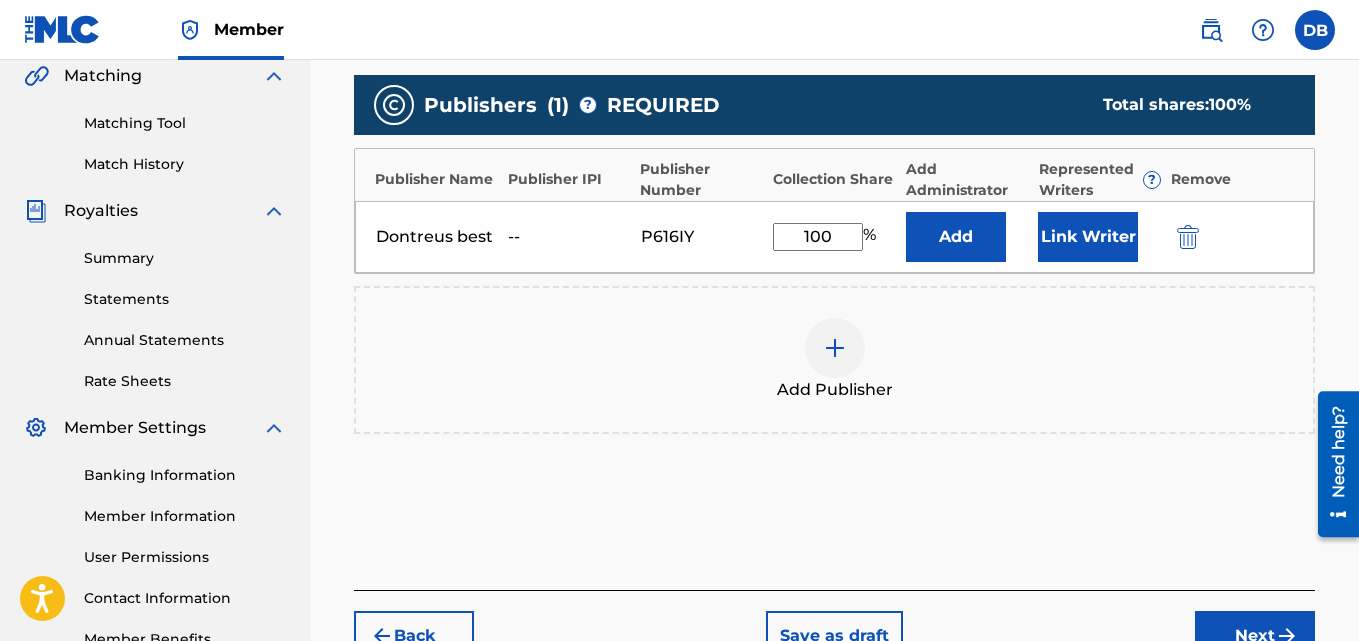 scroll, scrollTop: 473, scrollLeft: 0, axis: vertical 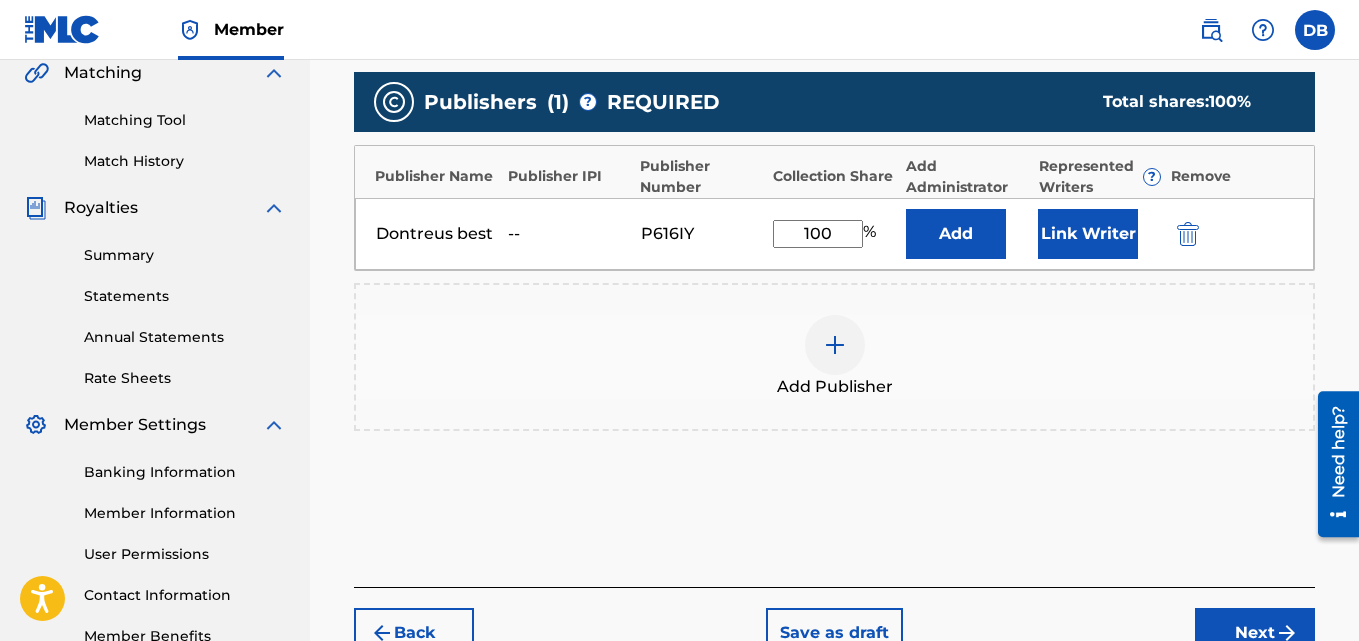 click on "Next" at bounding box center (1255, 633) 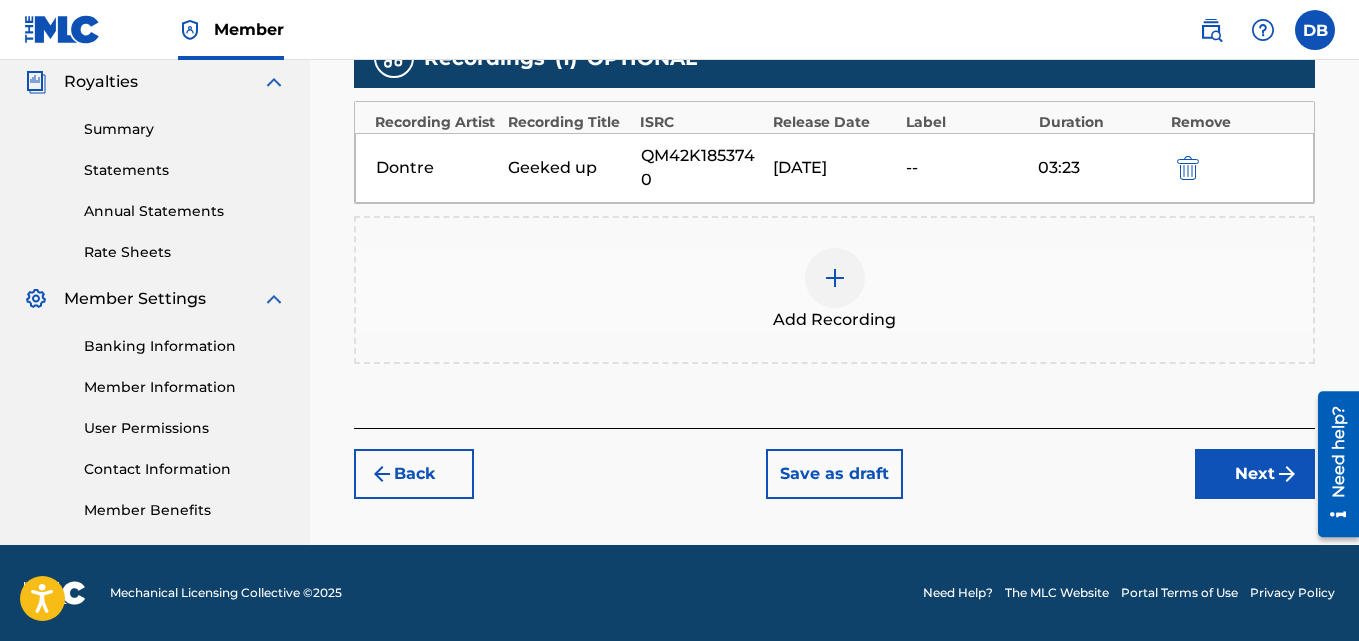 click on "Next" at bounding box center (1255, 474) 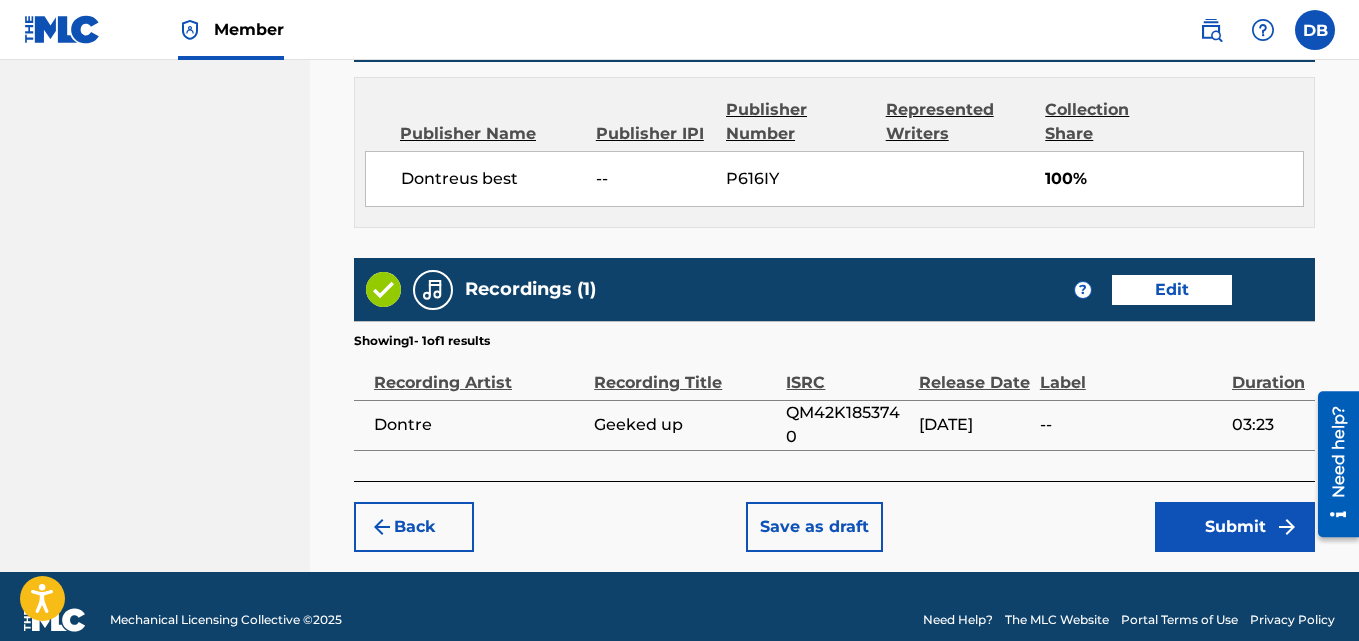 scroll, scrollTop: 1114, scrollLeft: 0, axis: vertical 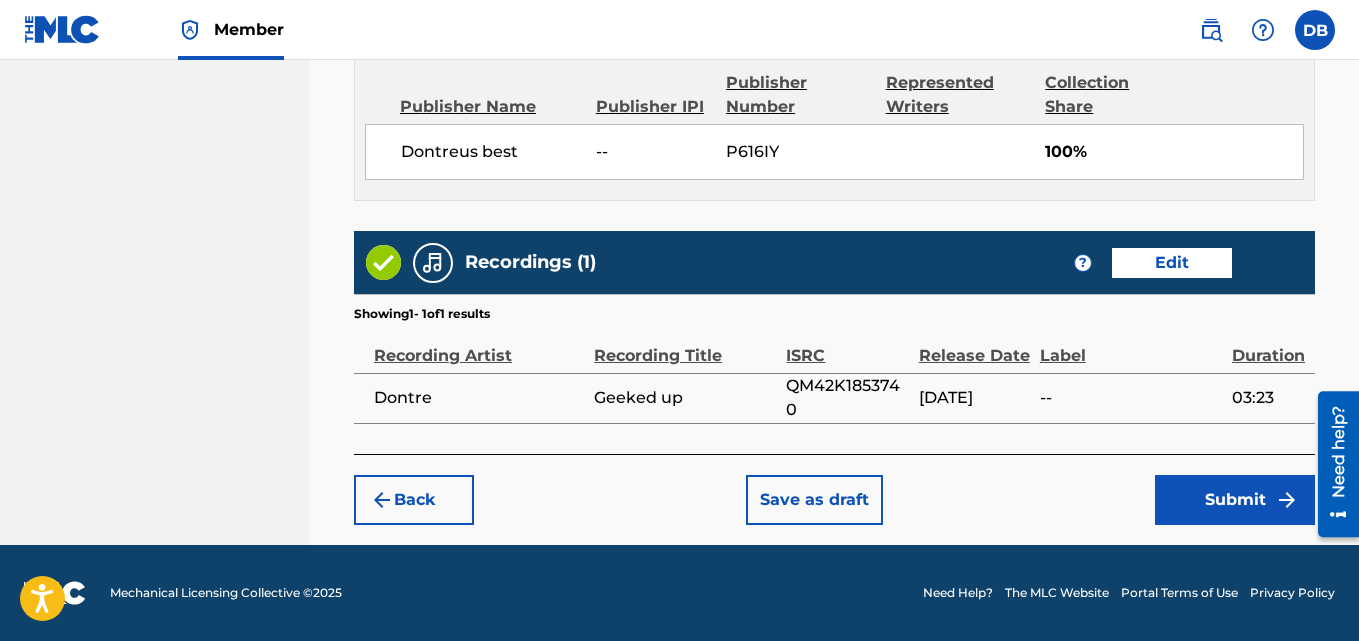 click on "Submit" at bounding box center (1235, 500) 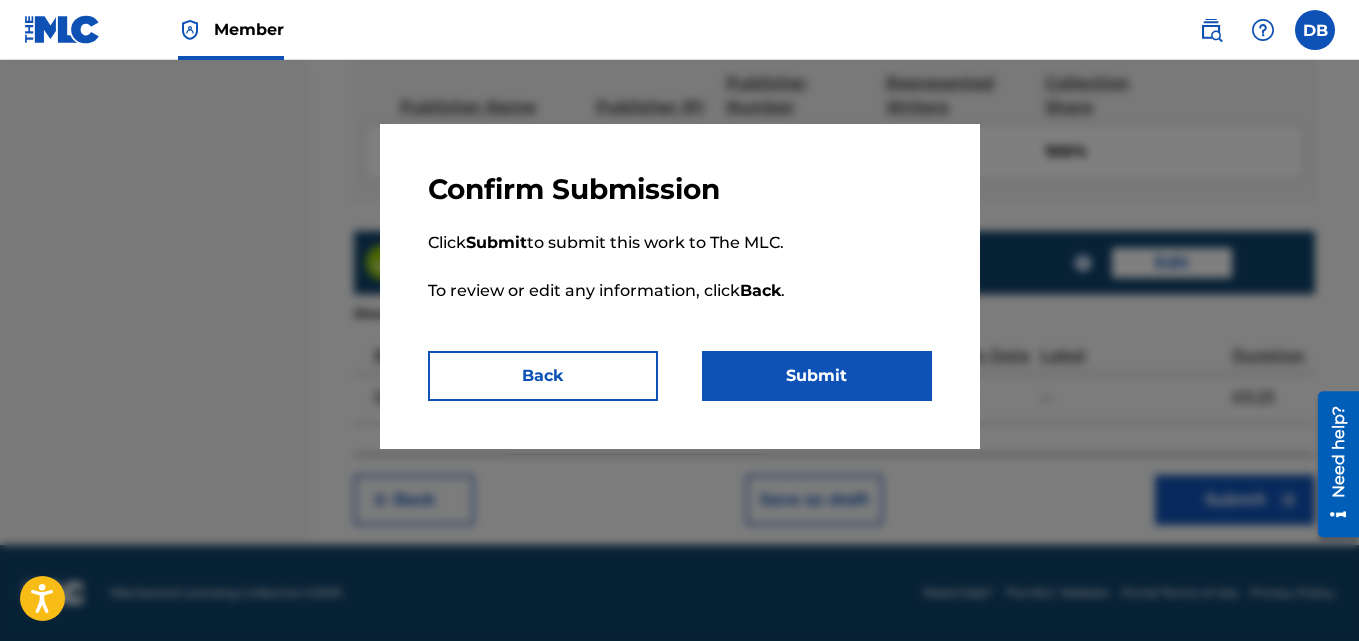 click on "Submit" at bounding box center [817, 376] 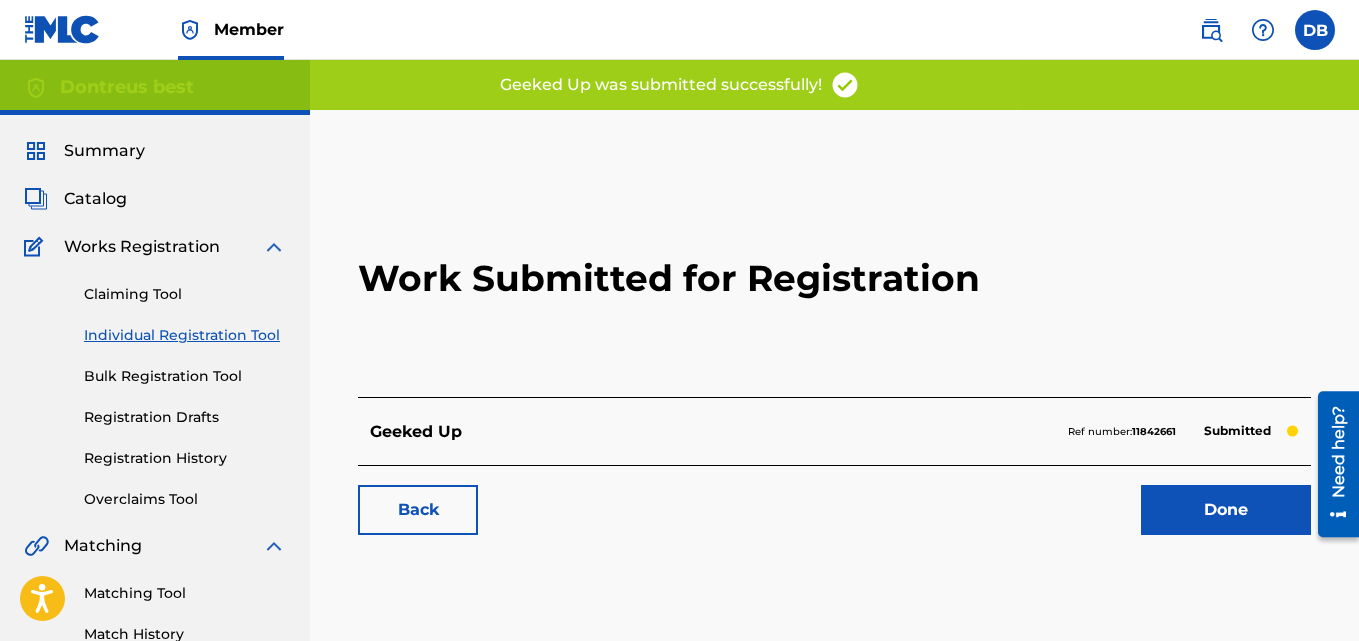 click on "Done" at bounding box center (1226, 510) 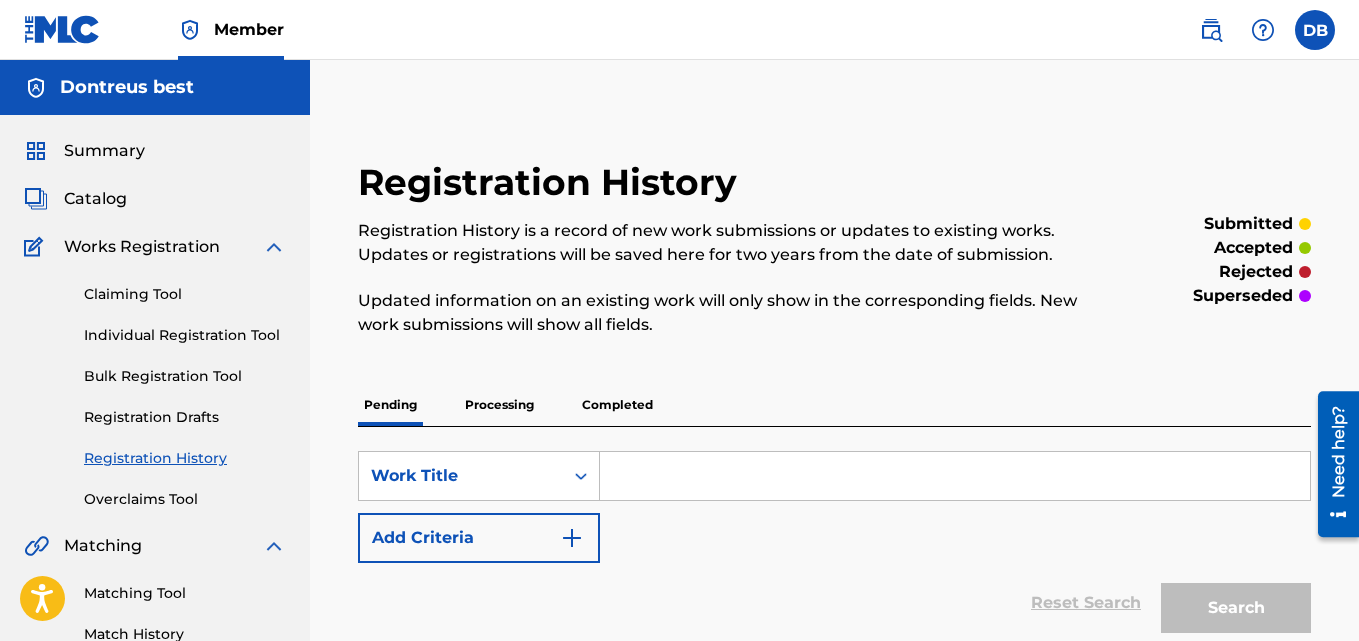 click on "Works Registration" at bounding box center (142, 247) 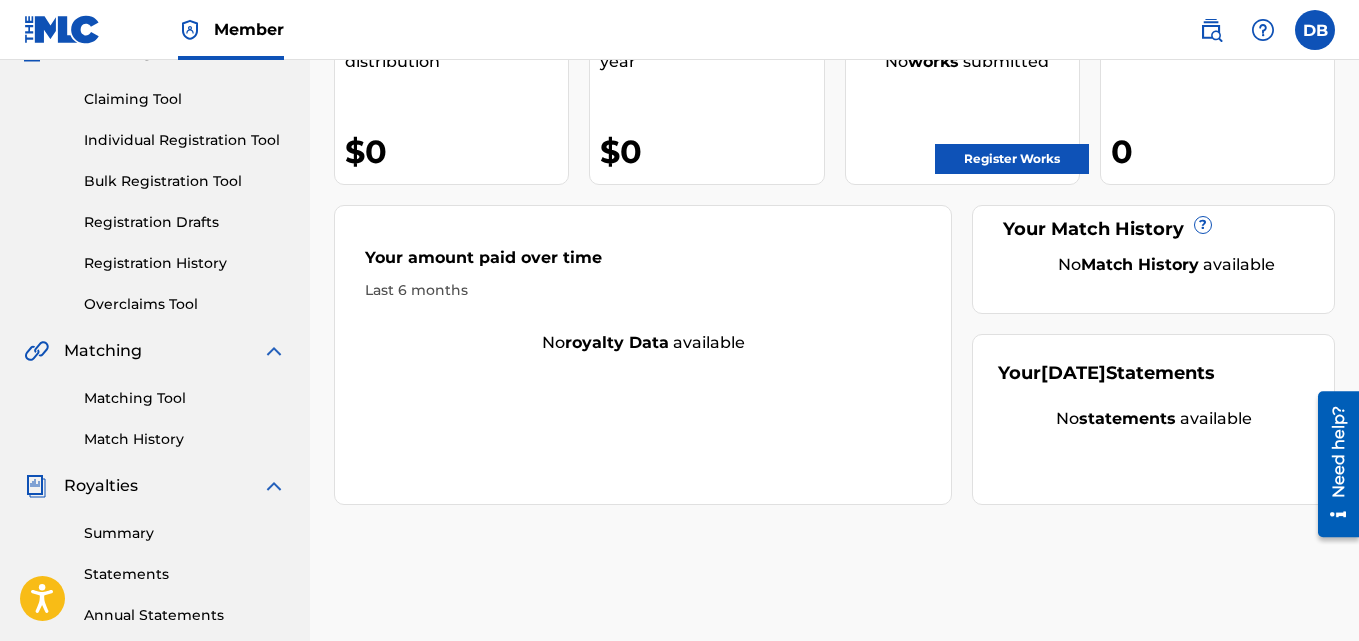 scroll, scrollTop: 83, scrollLeft: 0, axis: vertical 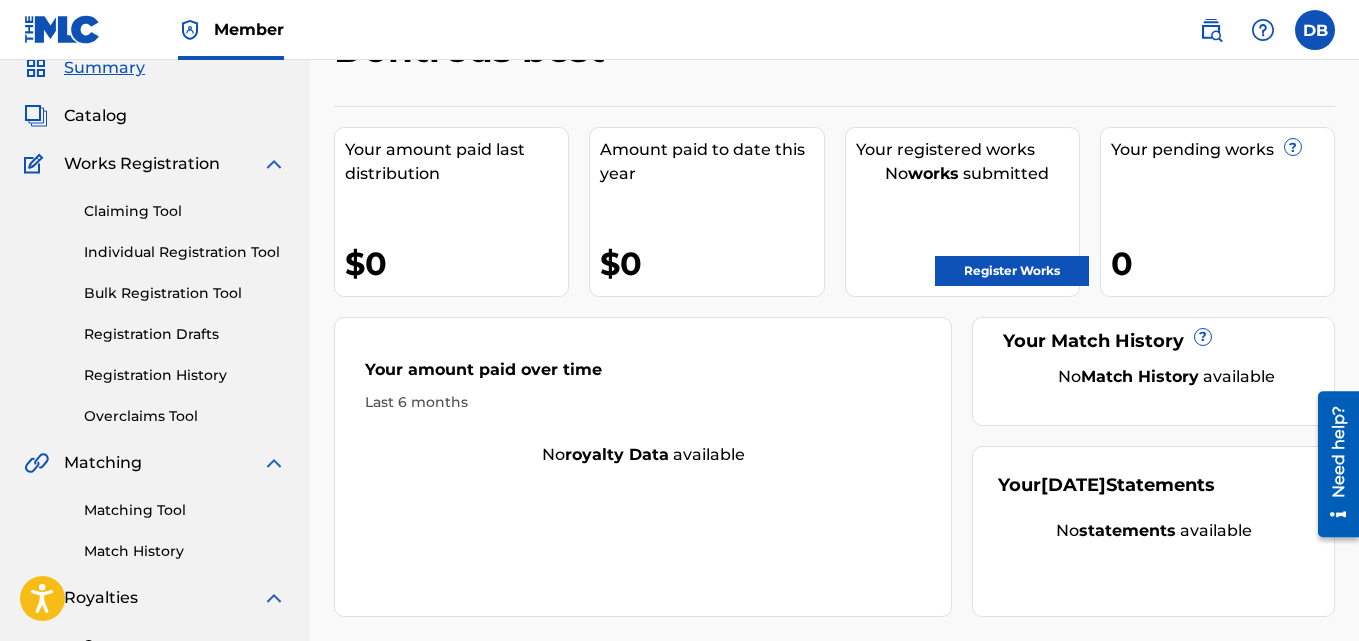 click on "Claiming Tool" at bounding box center (185, 211) 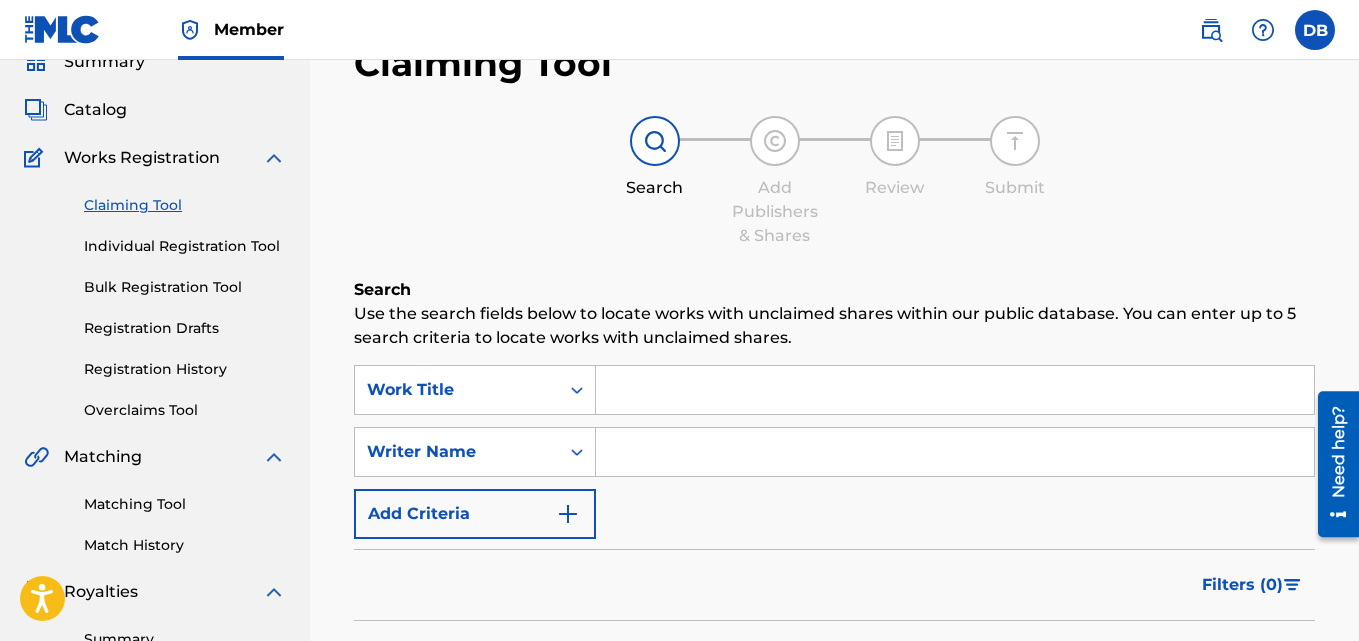 scroll, scrollTop: 110, scrollLeft: 0, axis: vertical 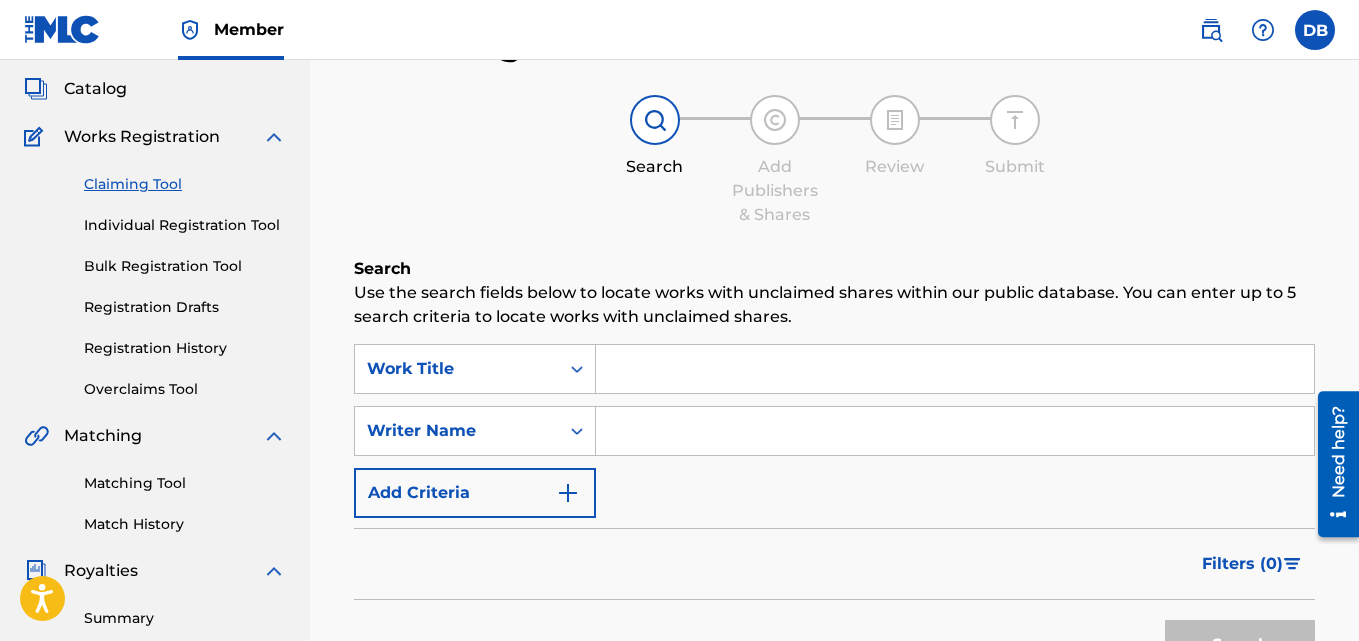 click on "Claiming Tool Individual Registration Tool Bulk Registration Tool Registration Drafts Registration History Overclaims Tool" at bounding box center [155, 274] 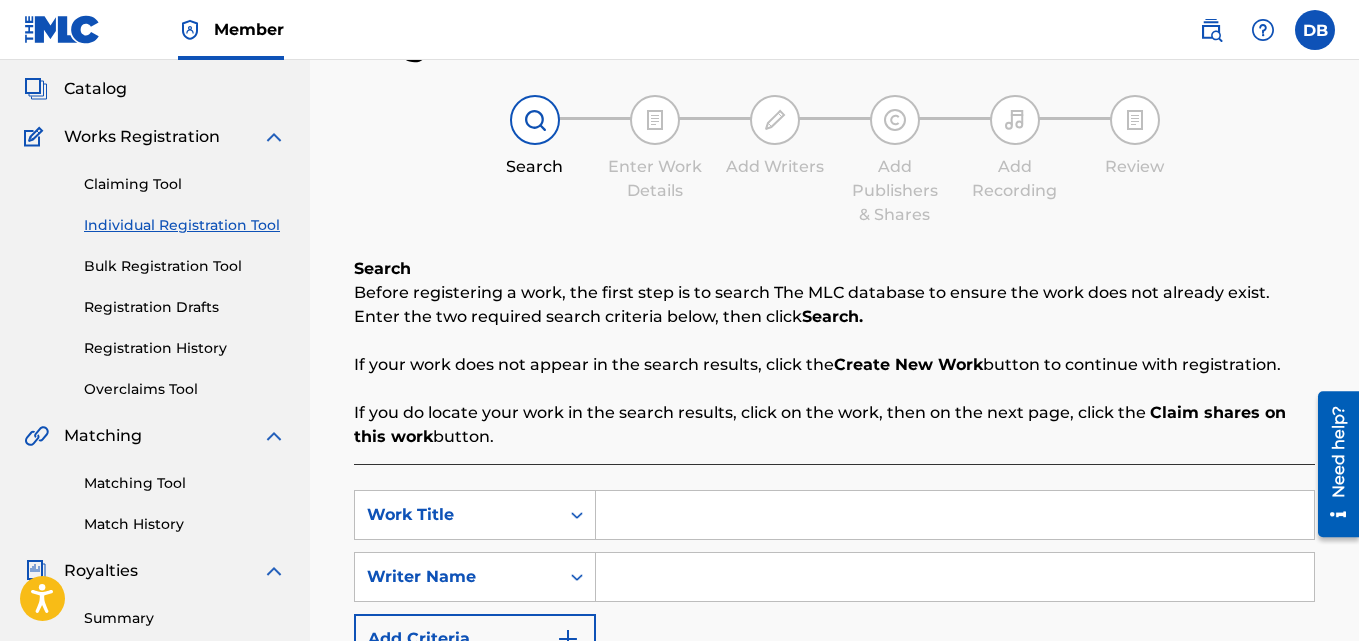 scroll, scrollTop: 0, scrollLeft: 0, axis: both 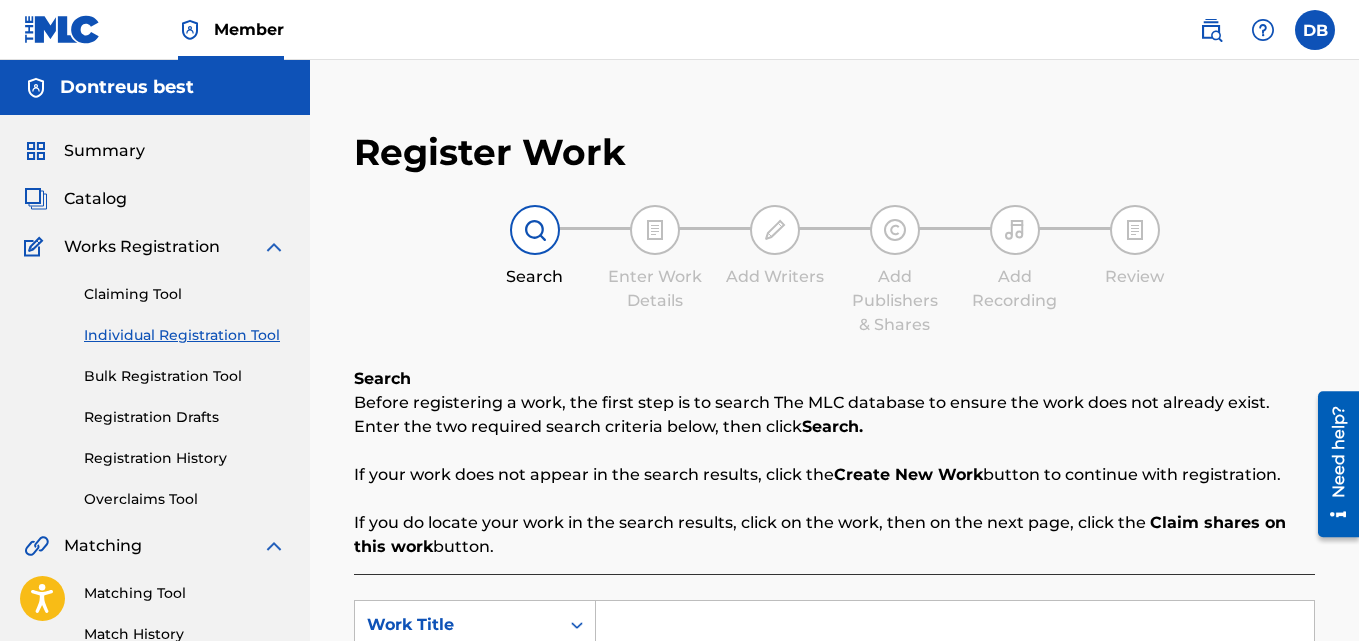 click on "Claiming Tool" at bounding box center [185, 294] 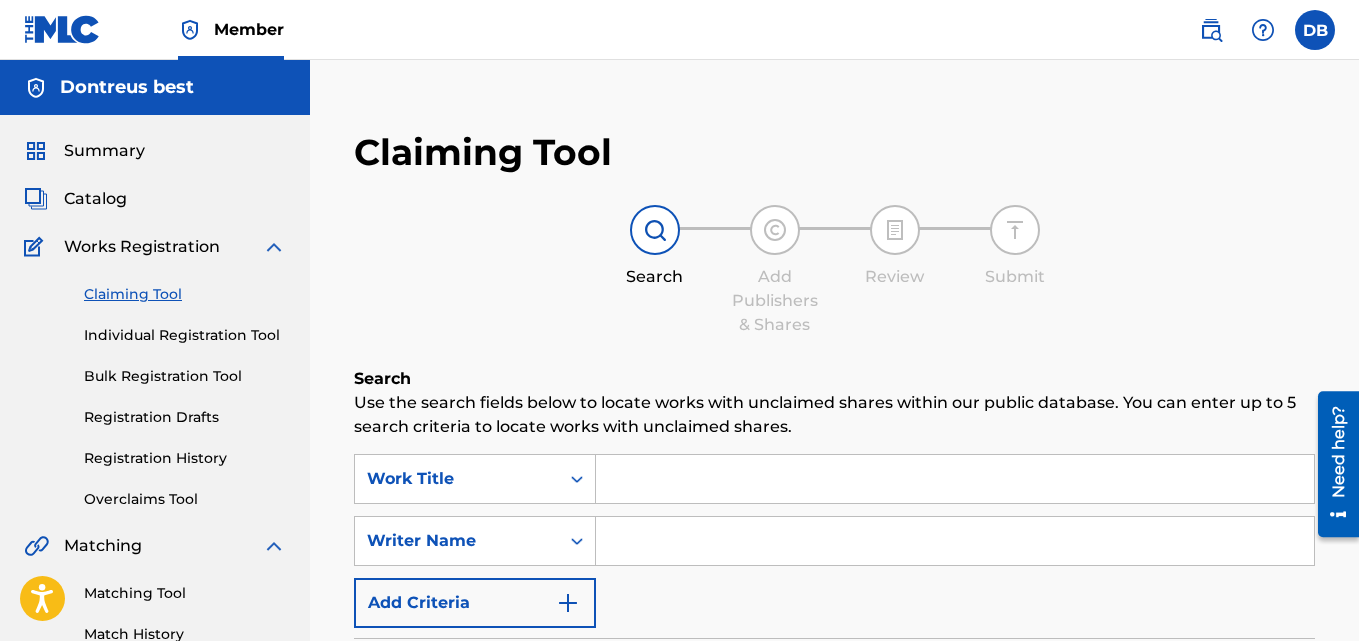 click at bounding box center (955, 479) 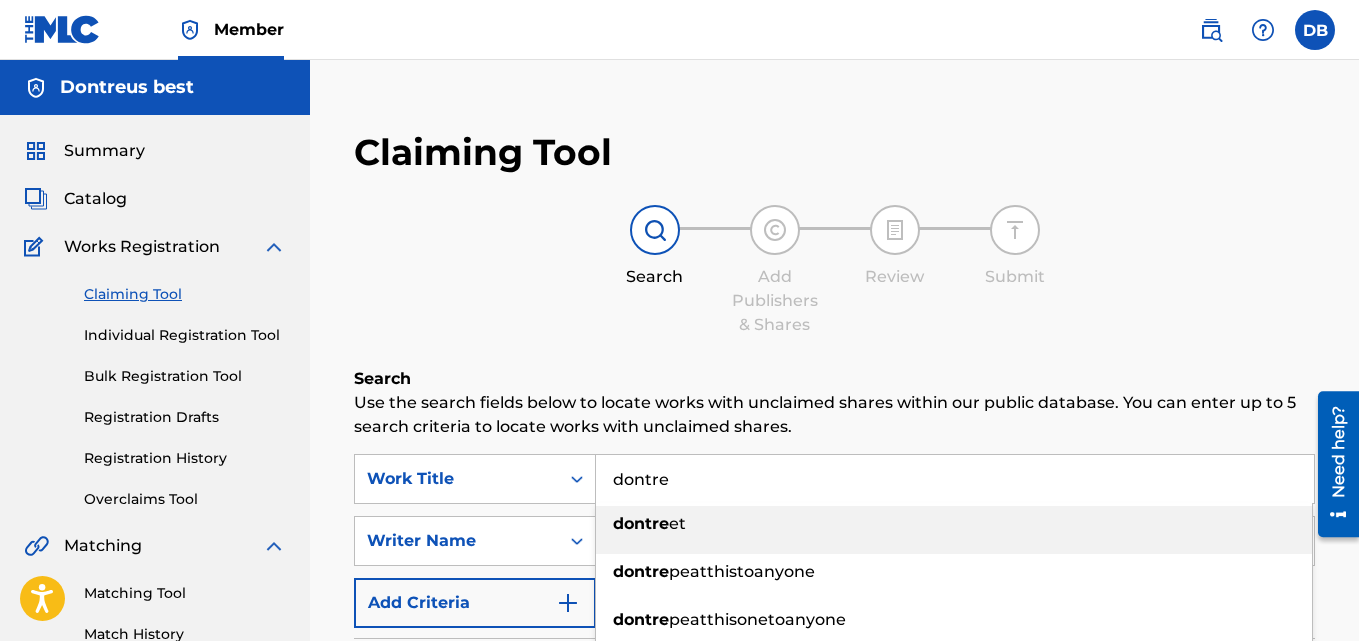 type on "dontre" 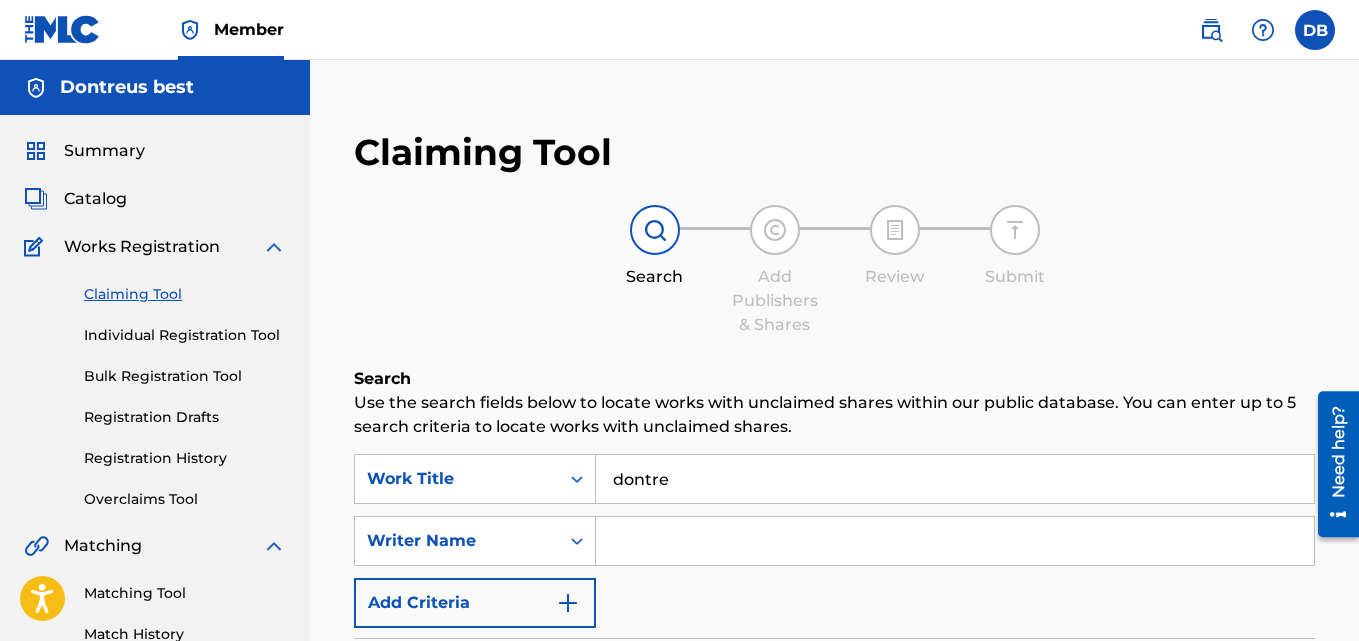 click on "SearchWithCriteria23bf5275-05e4-41e4-bb0c-04690aa8c2ef Work Title dontre SearchWithCriteriaae66c14c-33ce-42c3-a33b-d5ffb09aee77 Writer Name Add Criteria" at bounding box center [834, 541] 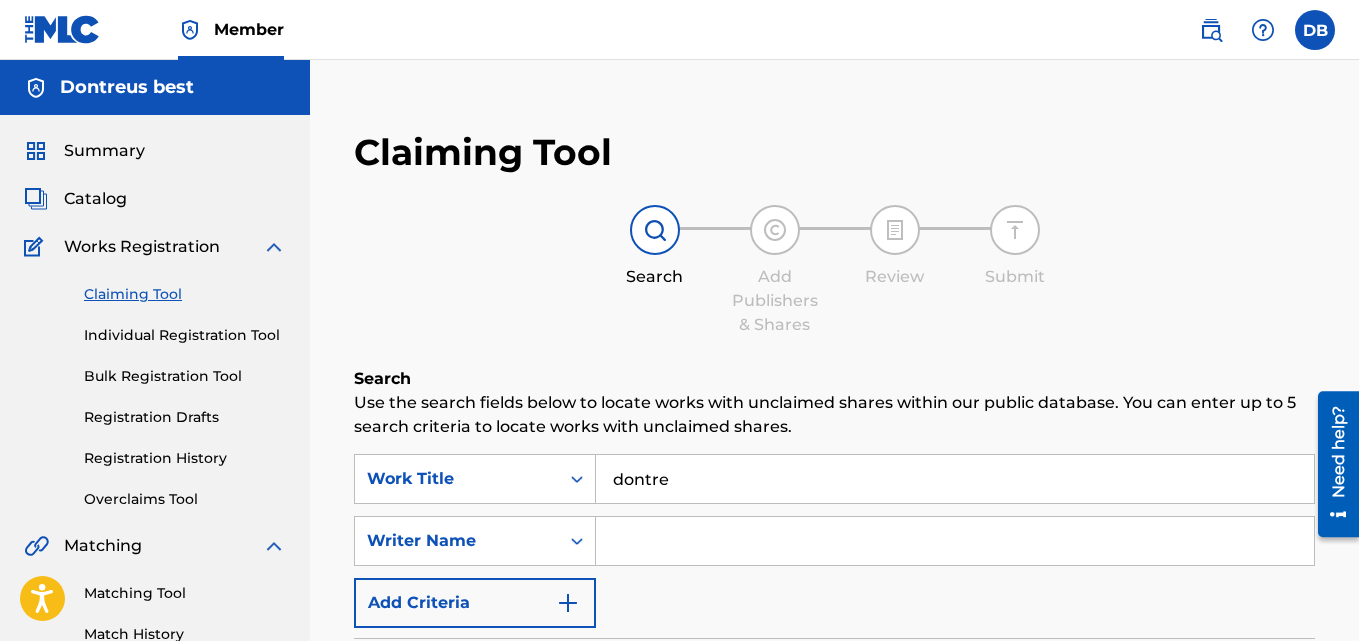 click at bounding box center (955, 541) 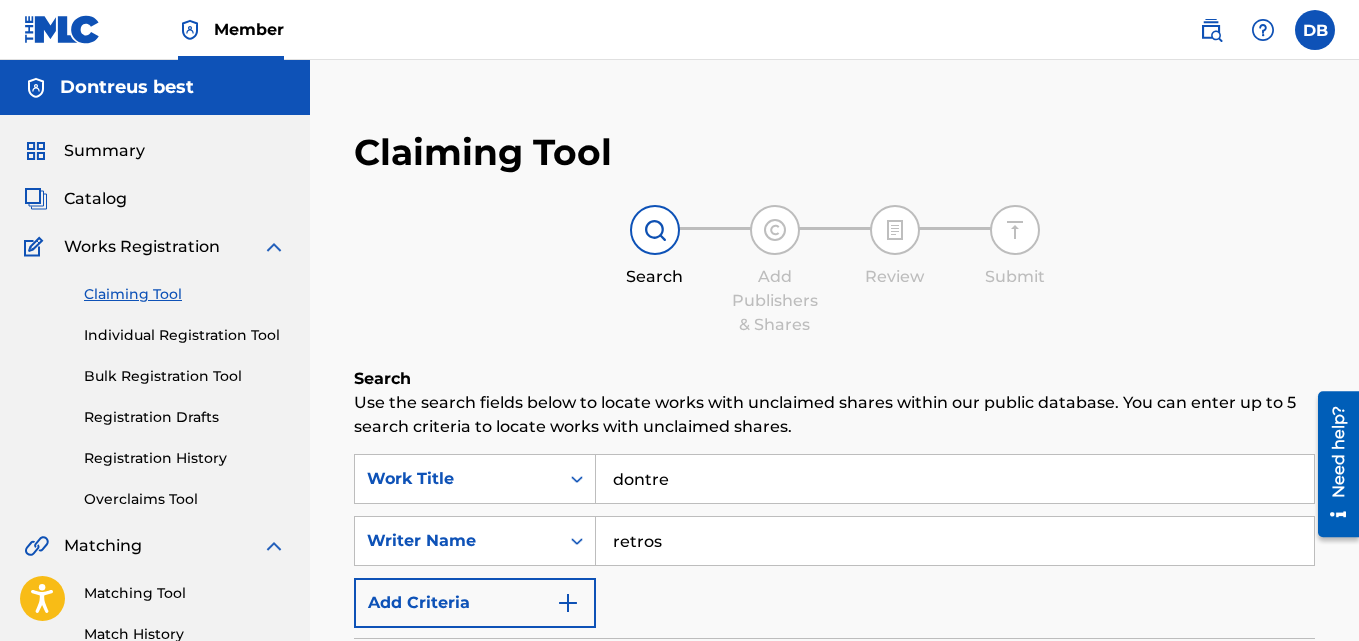 type on "retros" 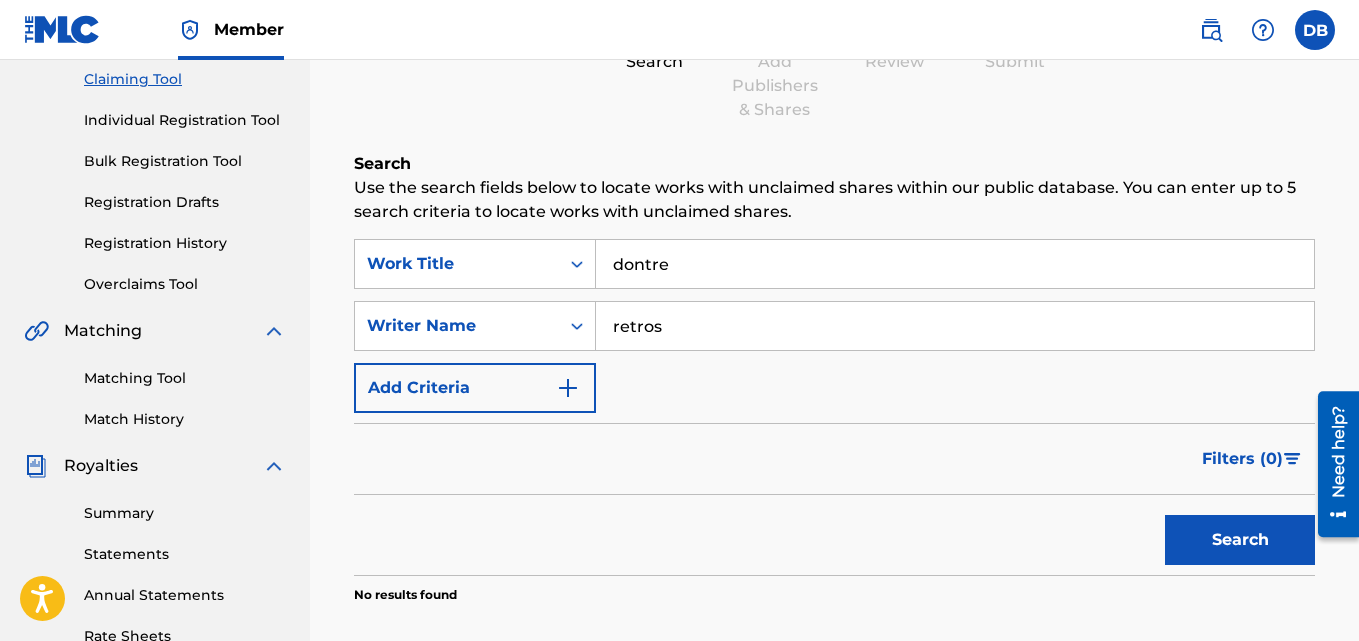 scroll, scrollTop: 263, scrollLeft: 0, axis: vertical 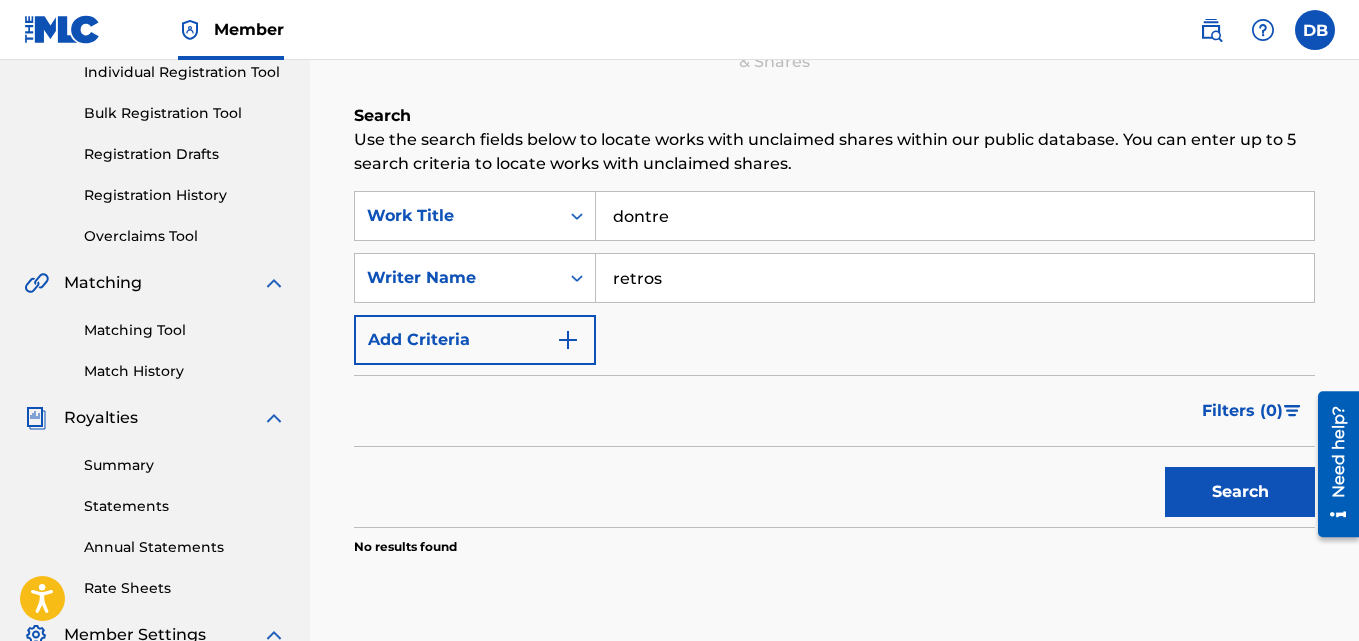 click on "Search" at bounding box center [1240, 492] 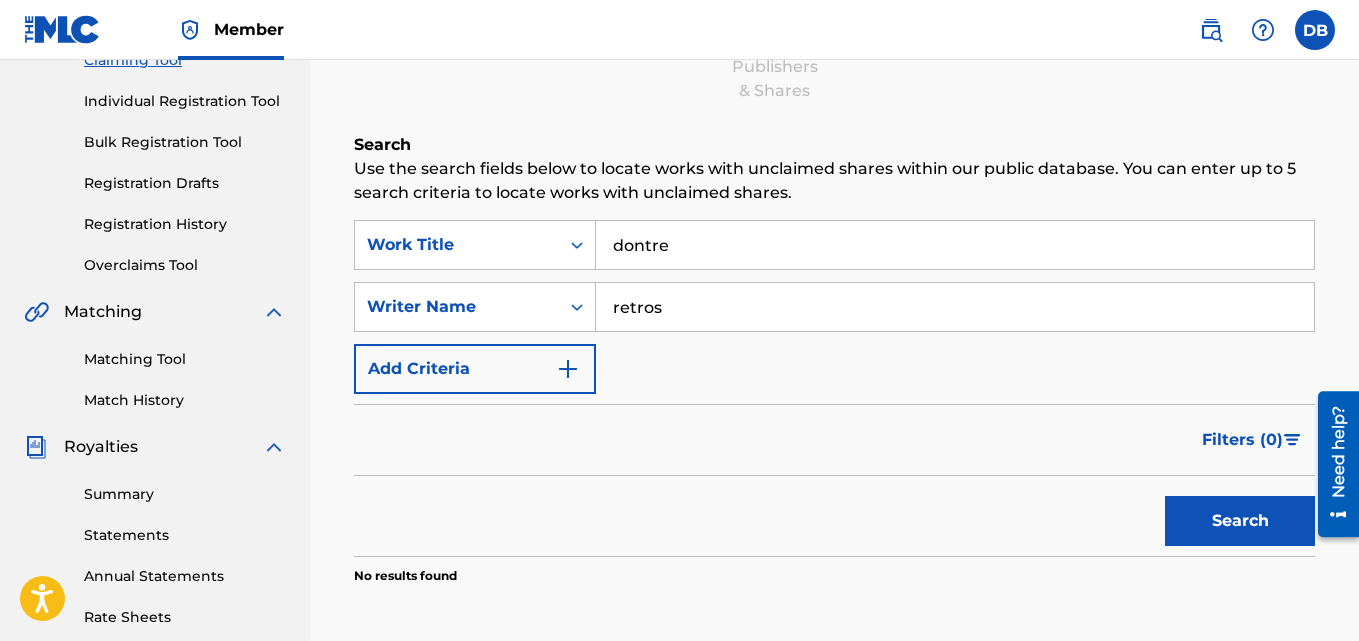 scroll, scrollTop: 232, scrollLeft: 0, axis: vertical 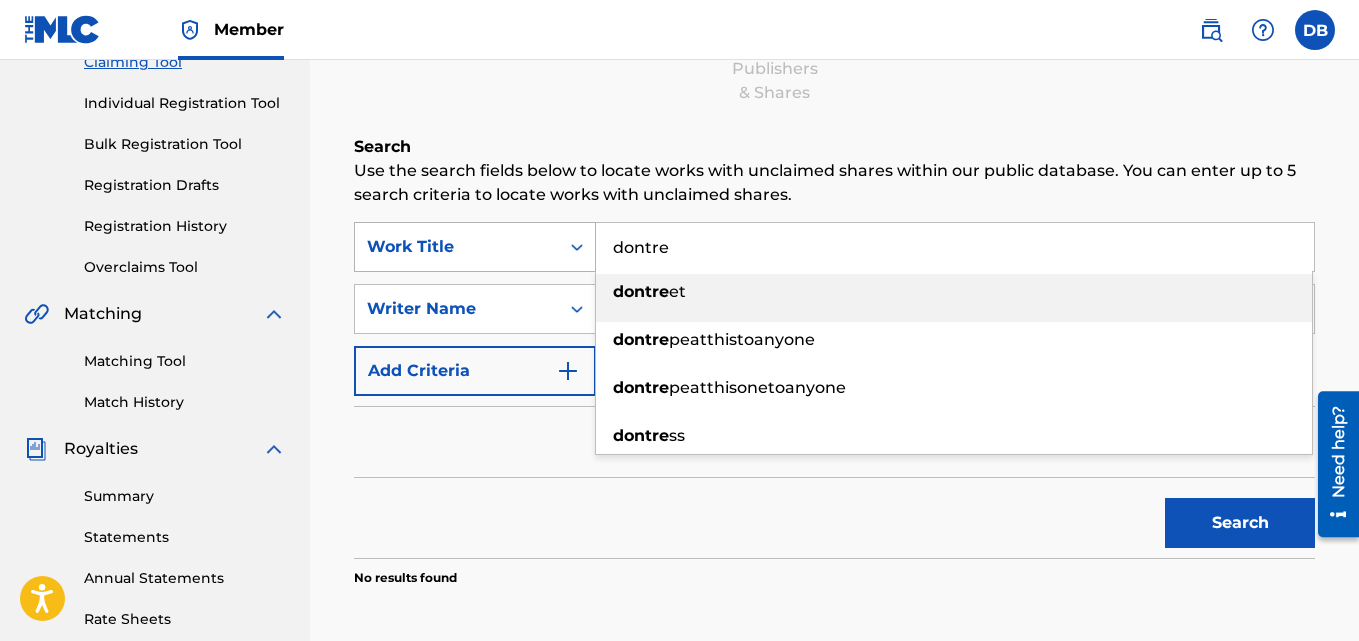 drag, startPoint x: 722, startPoint y: 261, endPoint x: 590, endPoint y: 234, distance: 134.73306 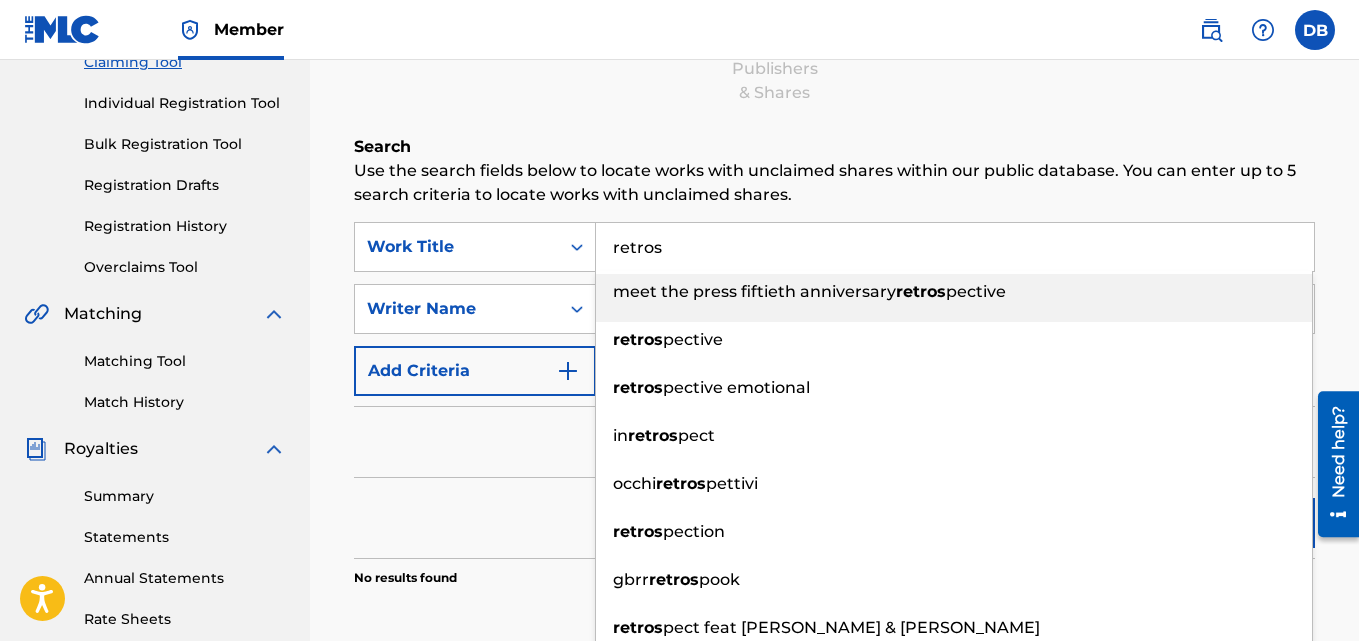 type on "retros" 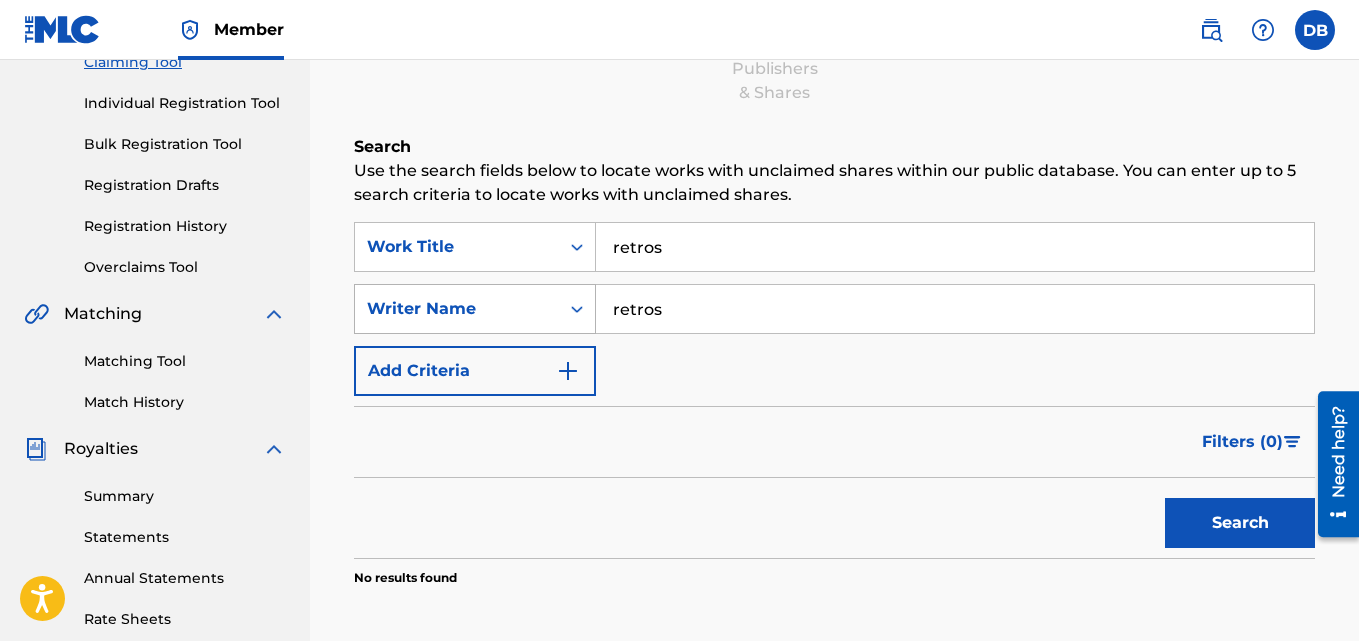 drag, startPoint x: 702, startPoint y: 298, endPoint x: 520, endPoint y: 327, distance: 184.29596 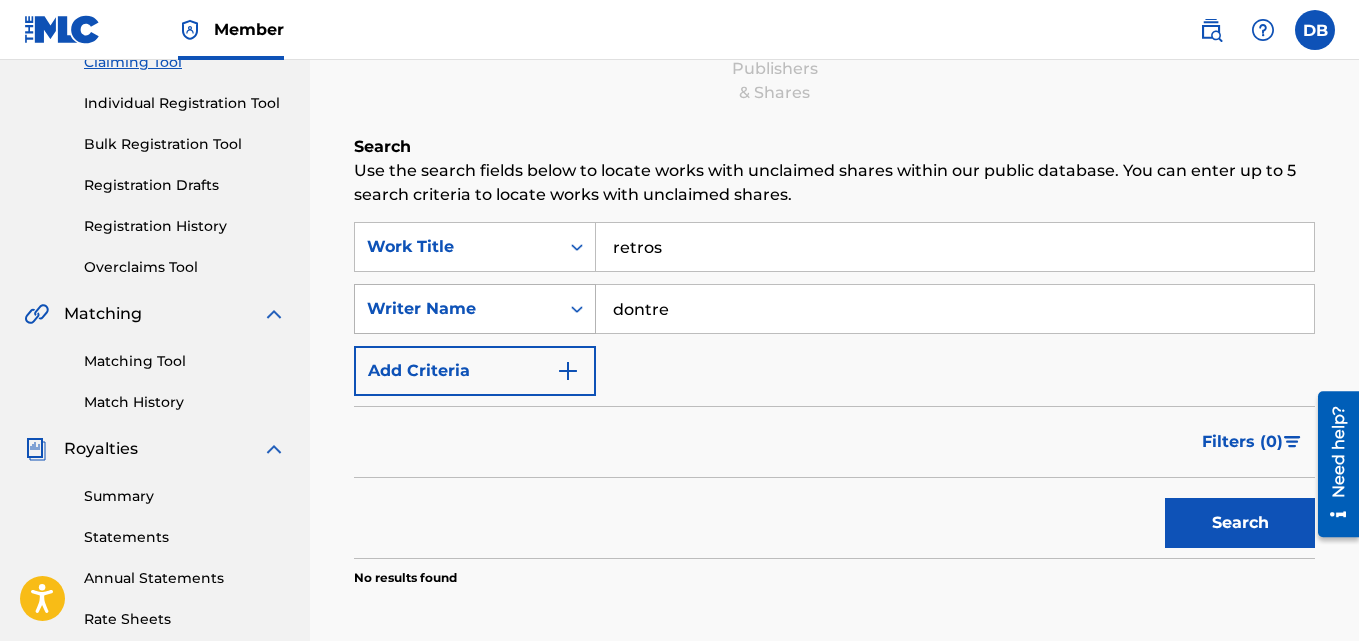 click on "Search" at bounding box center [1240, 523] 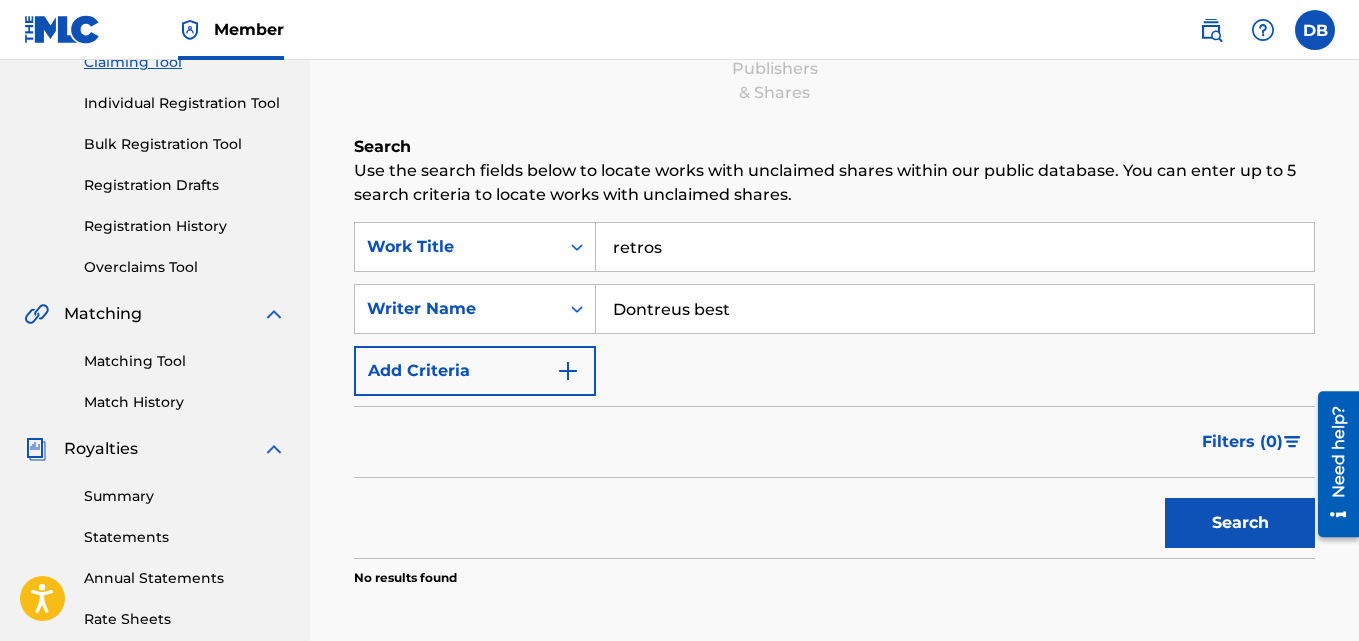 click on "Search" at bounding box center (1240, 523) 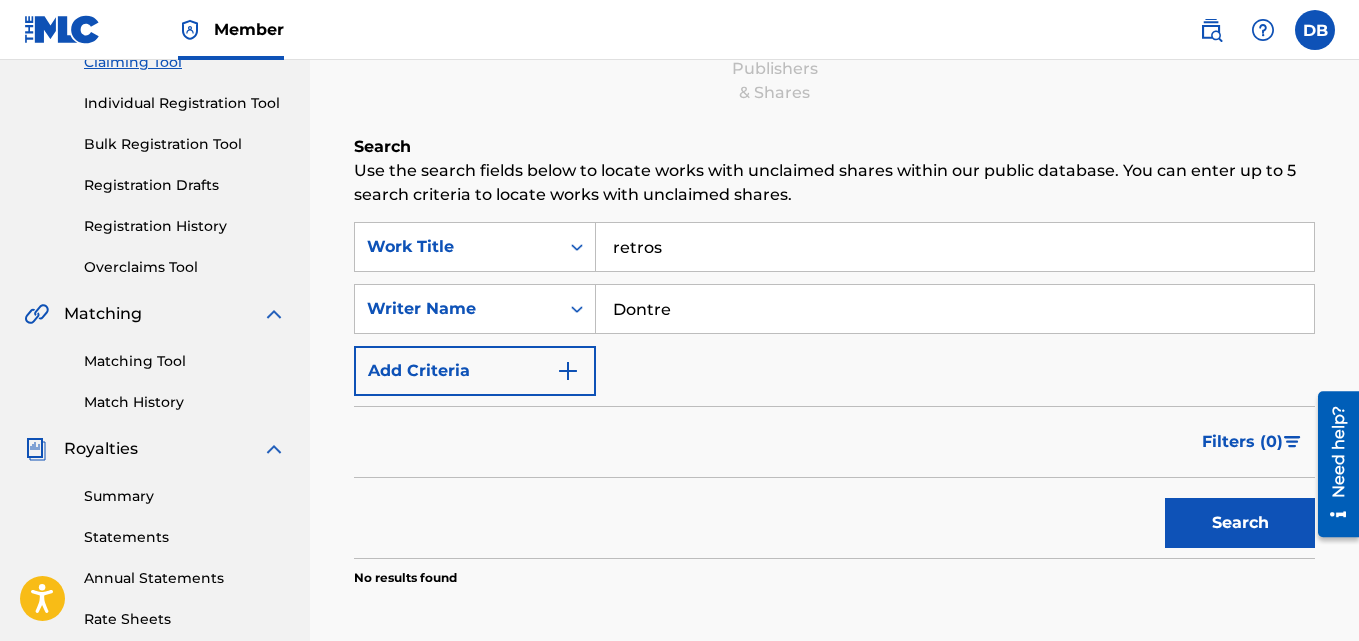 type on "Dontre" 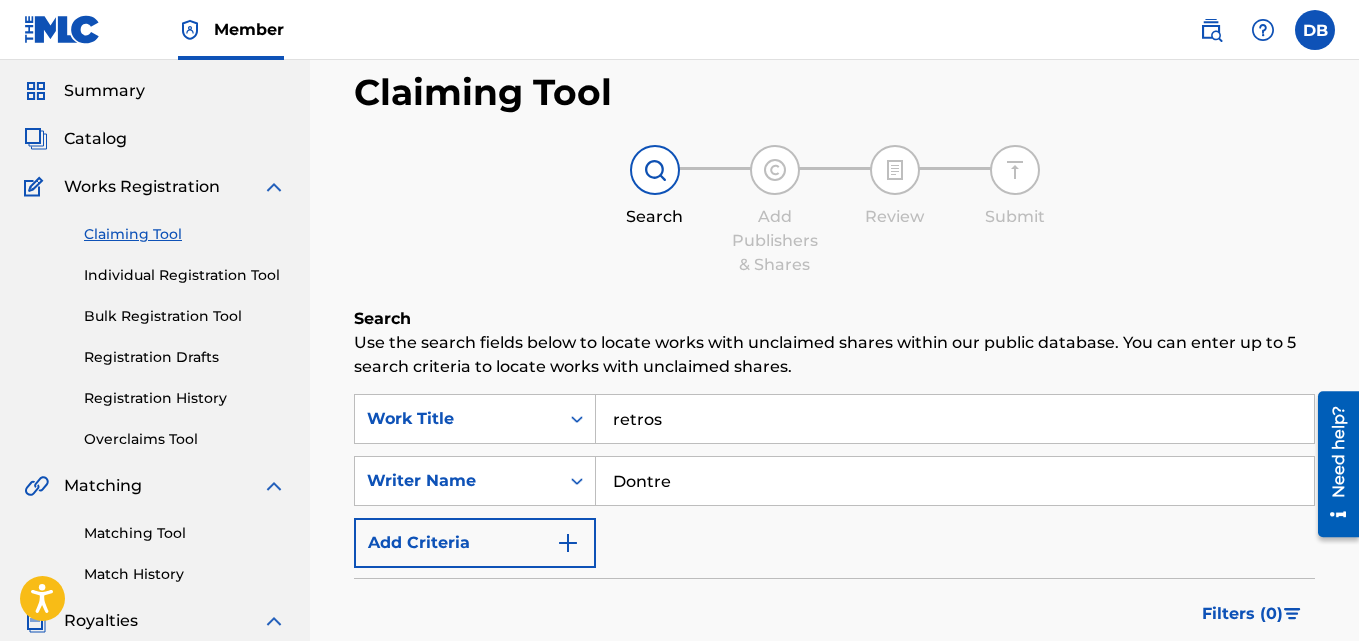 scroll, scrollTop: 0, scrollLeft: 0, axis: both 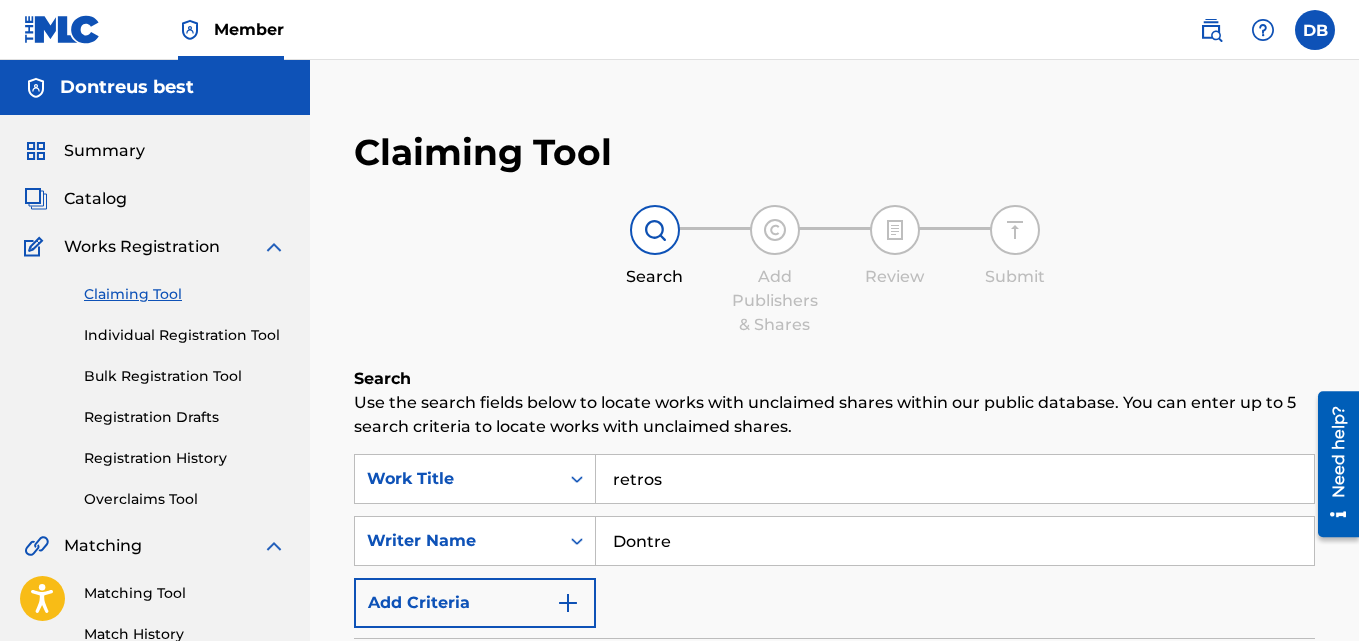click on "Summary Catalog Works Registration Claiming Tool Individual Registration Tool Bulk Registration Tool Registration Drafts Registration History Overclaims Tool Matching Matching Tool Match History Royalties Summary Statements Annual Statements Rate Sheets Member Settings Banking Information Member Information User Permissions Contact Information Member Benefits" at bounding box center (155, 629) 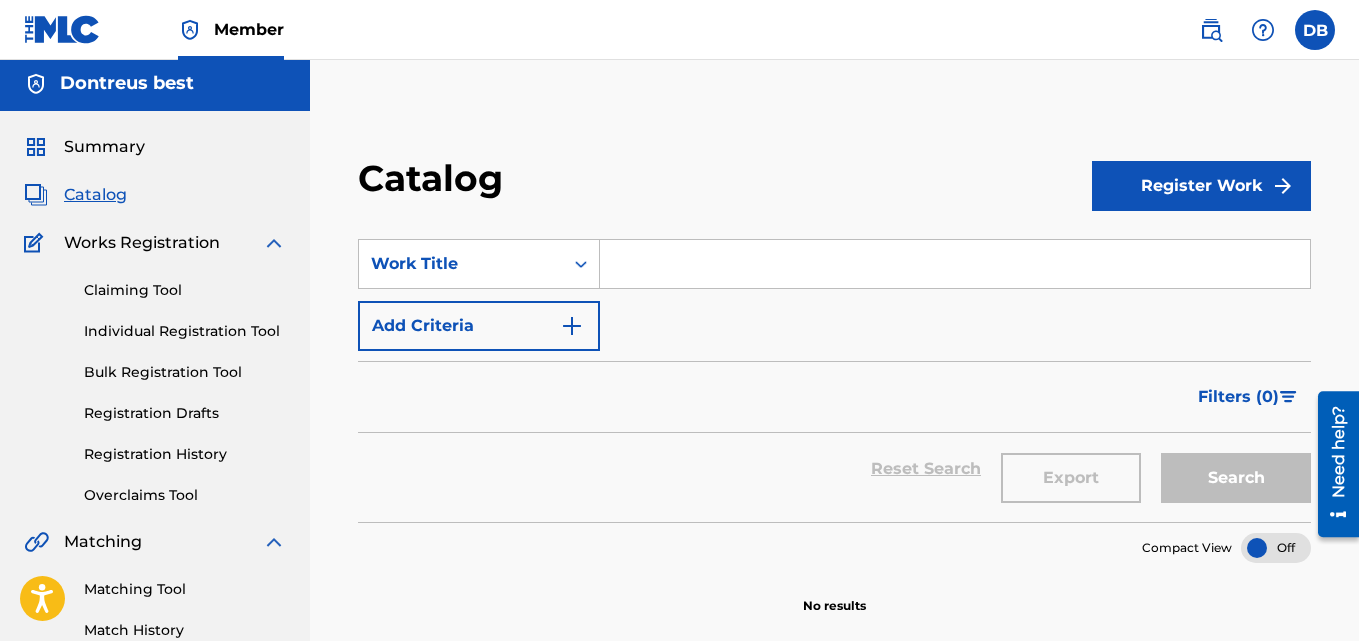 scroll, scrollTop: 0, scrollLeft: 0, axis: both 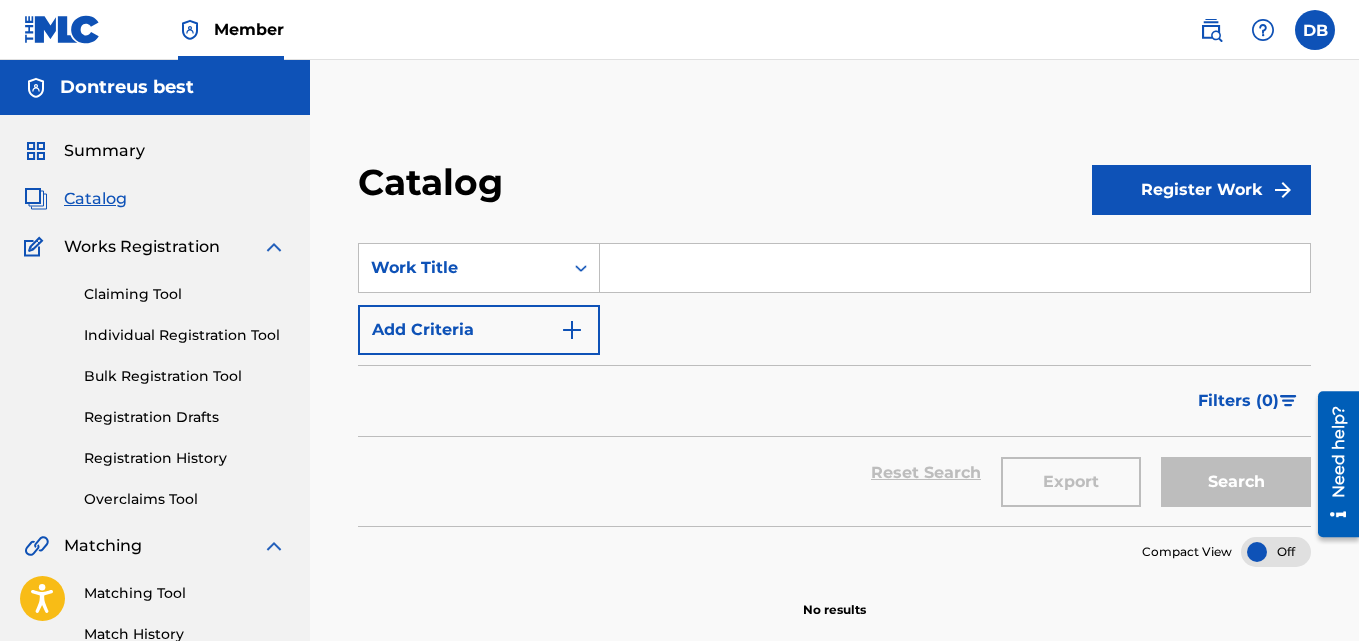 click on "Registration History" at bounding box center [185, 458] 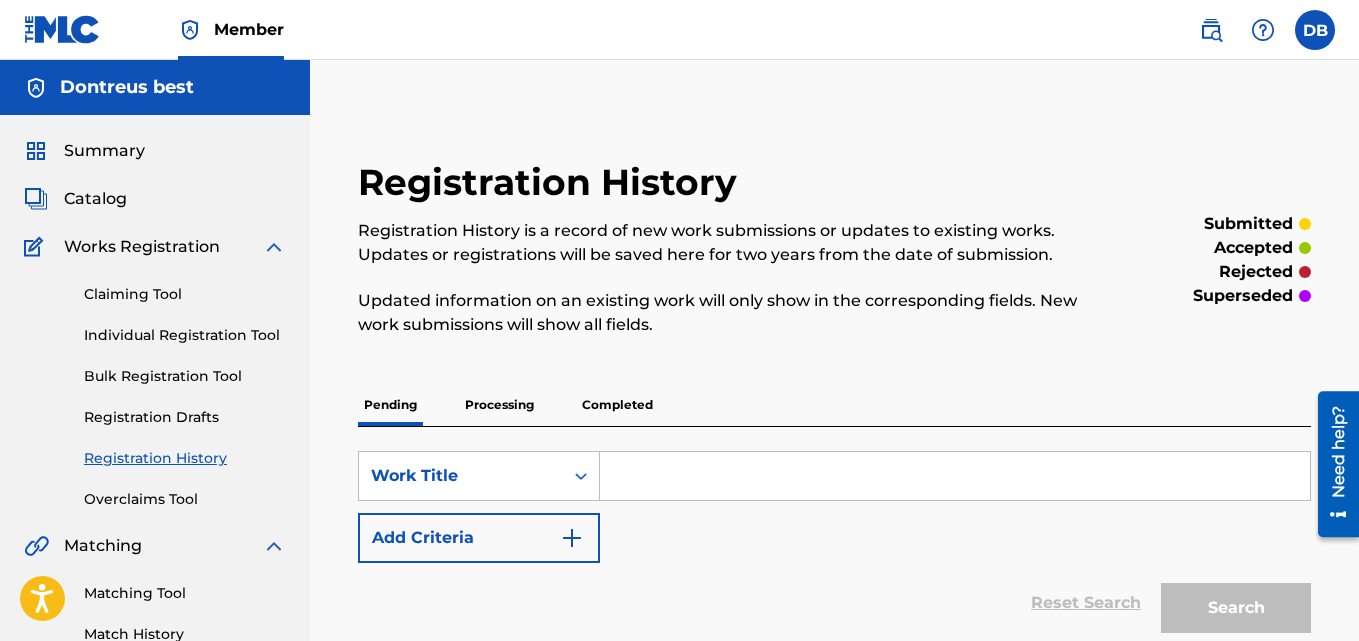 click on "Overclaims Tool" at bounding box center (185, 499) 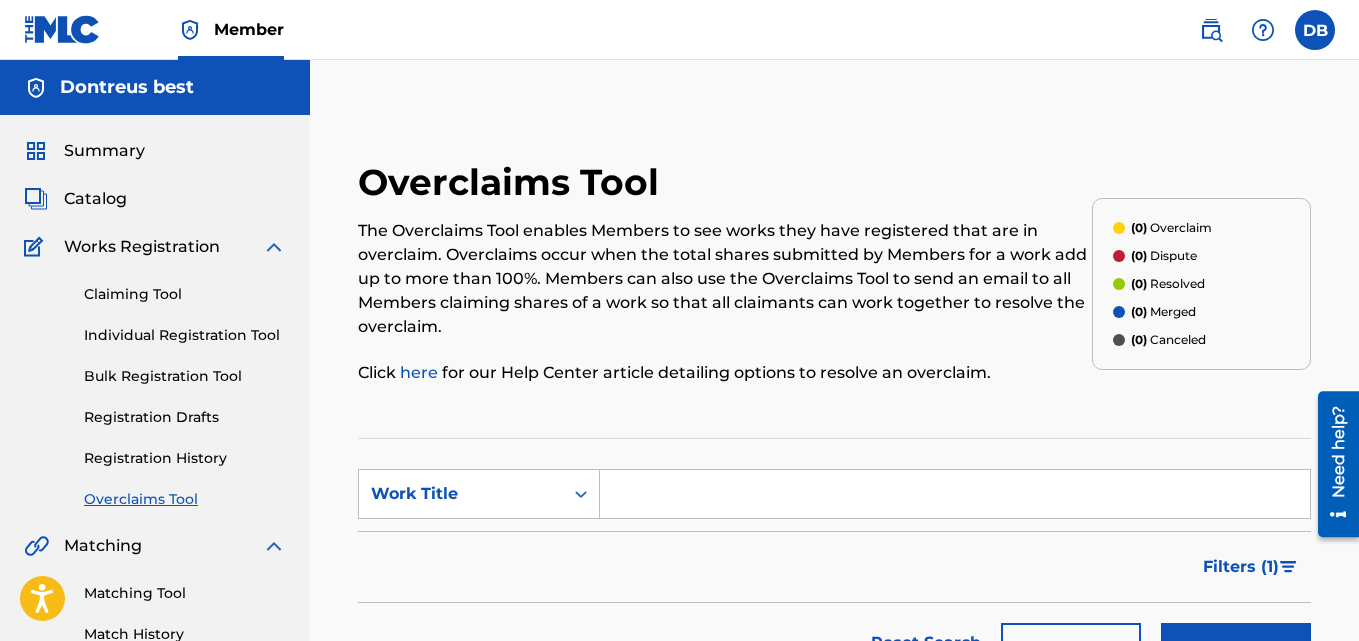 click on "Claiming Tool Individual Registration Tool Bulk Registration Tool Registration Drafts Registration History Overclaims Tool" at bounding box center (155, 384) 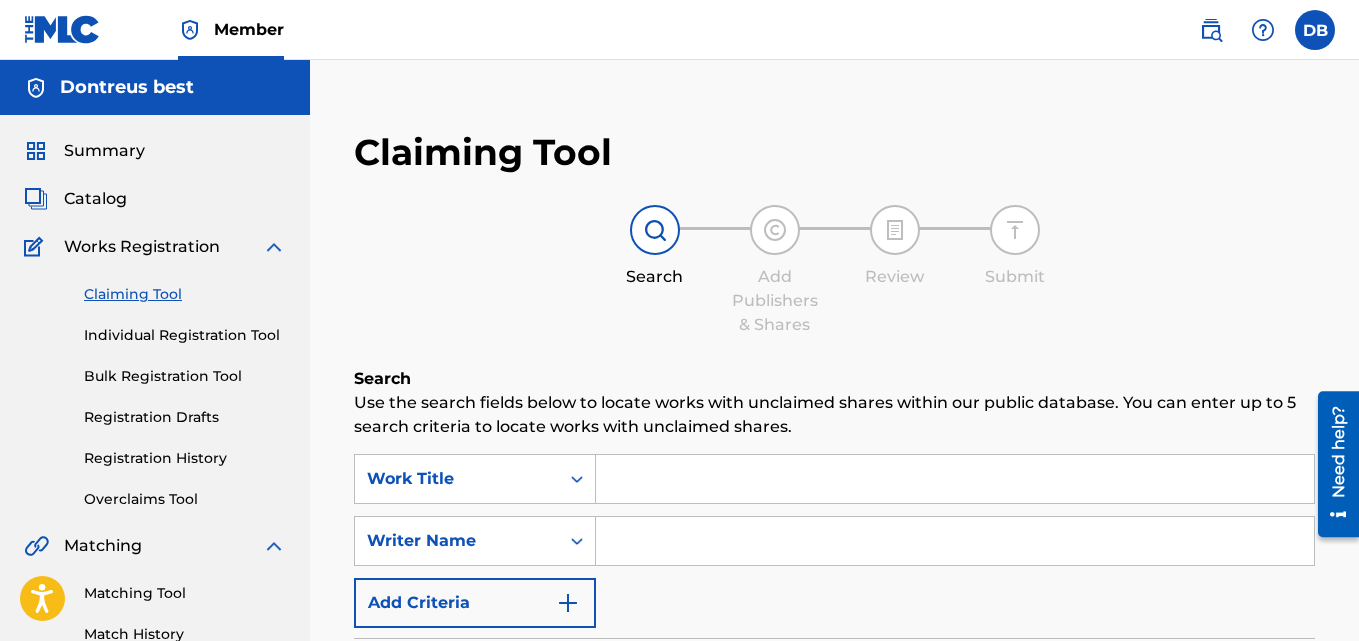 click on "Claiming Tool Individual Registration Tool Bulk Registration Tool Registration Drafts Registration History Overclaims Tool" at bounding box center (155, 384) 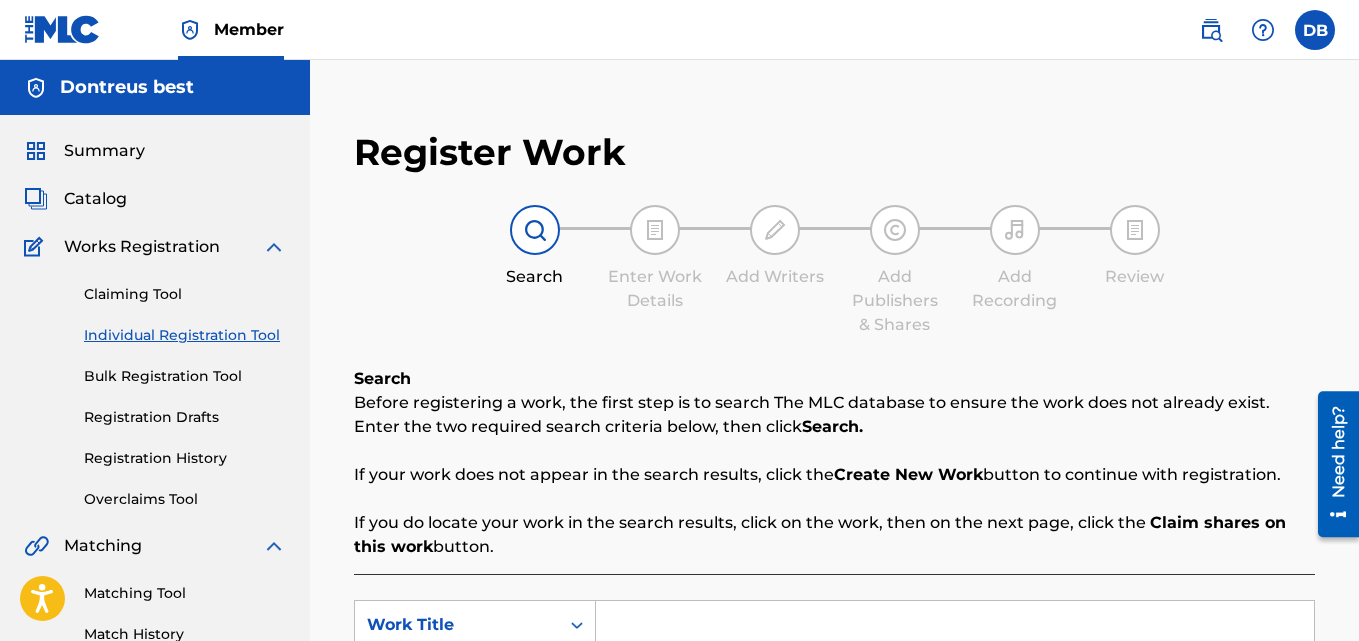 click on "Bulk Registration Tool" at bounding box center [185, 376] 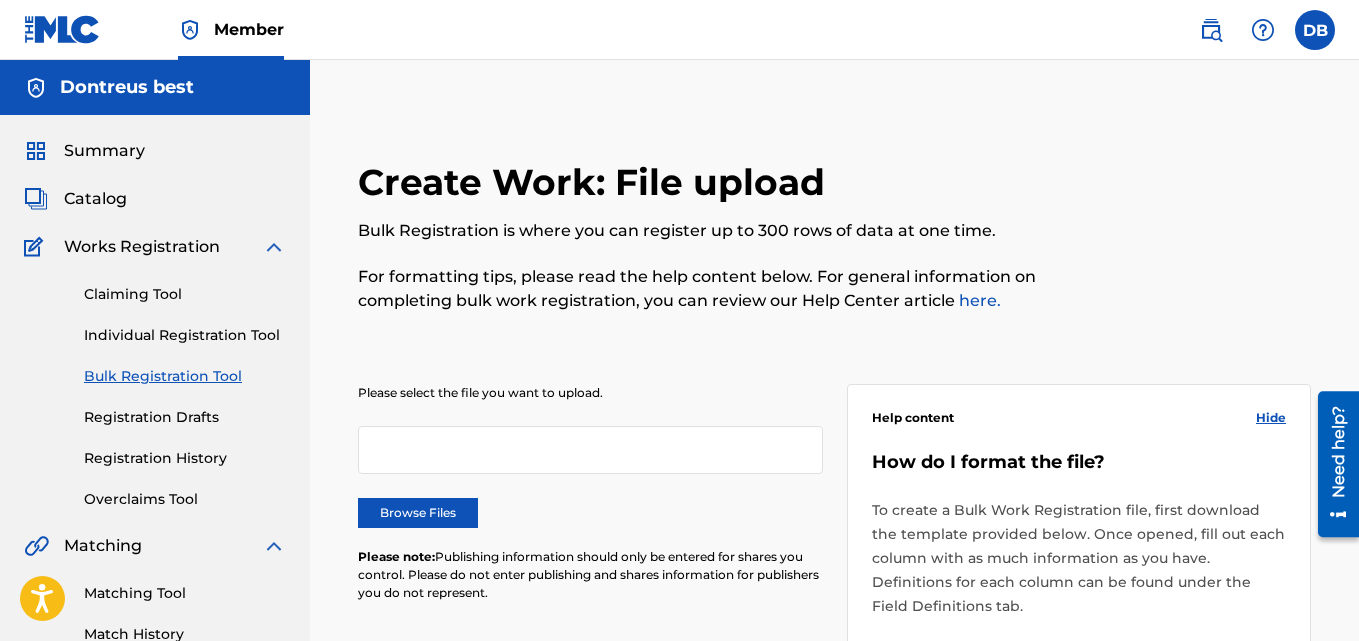 click on "Registration Drafts" at bounding box center (185, 417) 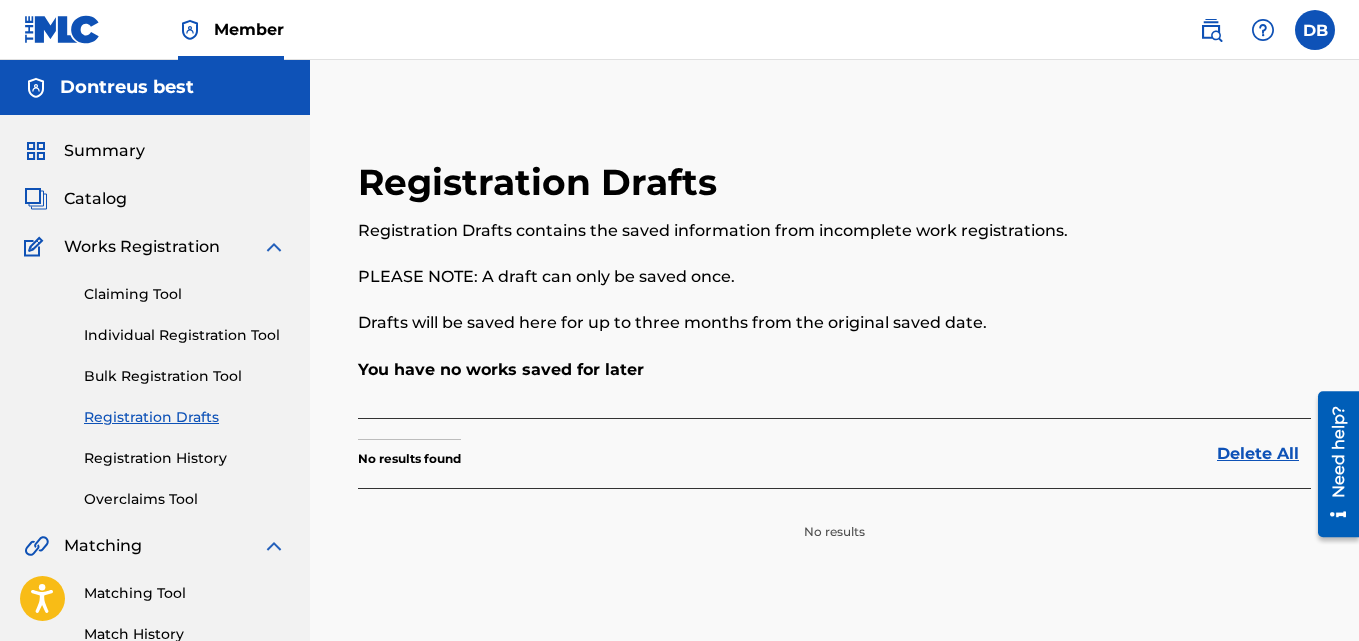 click on "Registration History" at bounding box center [185, 458] 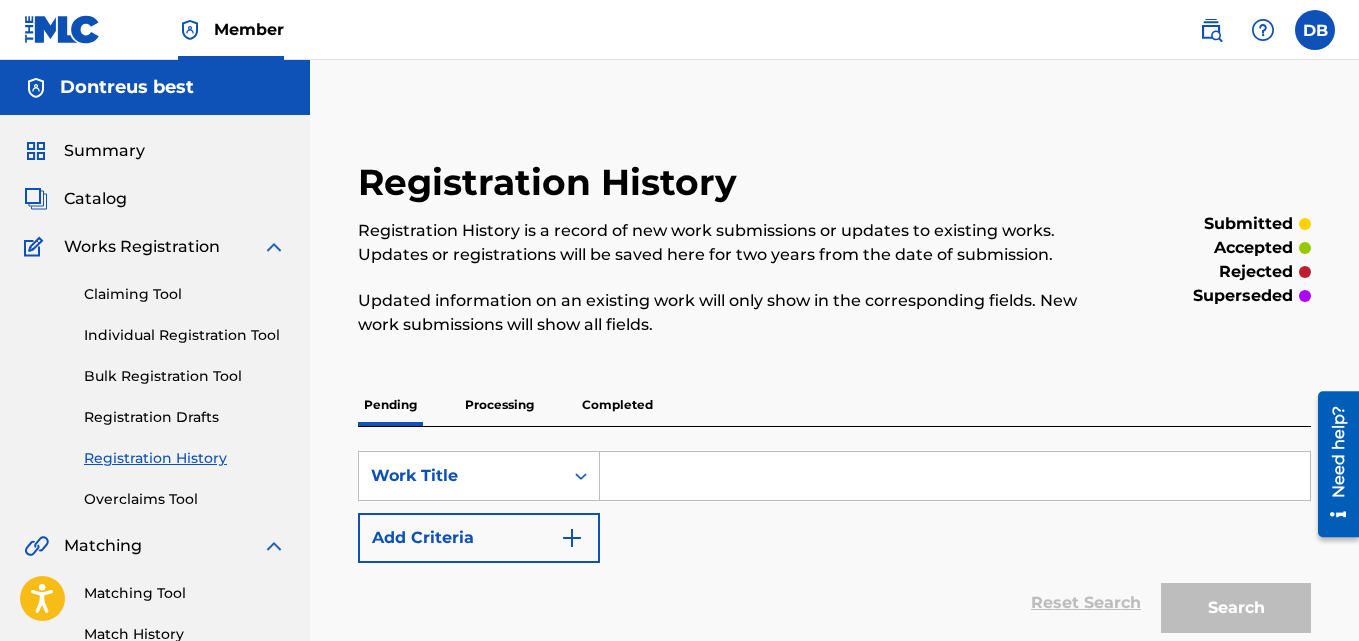 click at bounding box center (1211, 30) 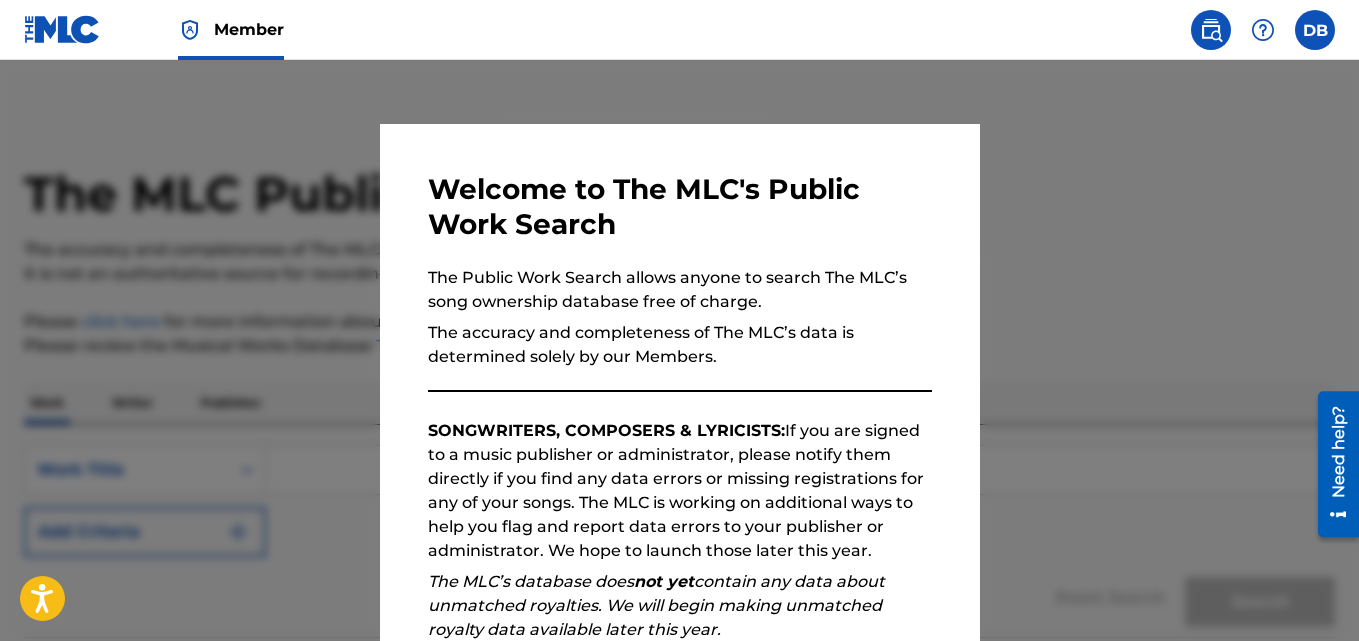 click at bounding box center [679, 380] 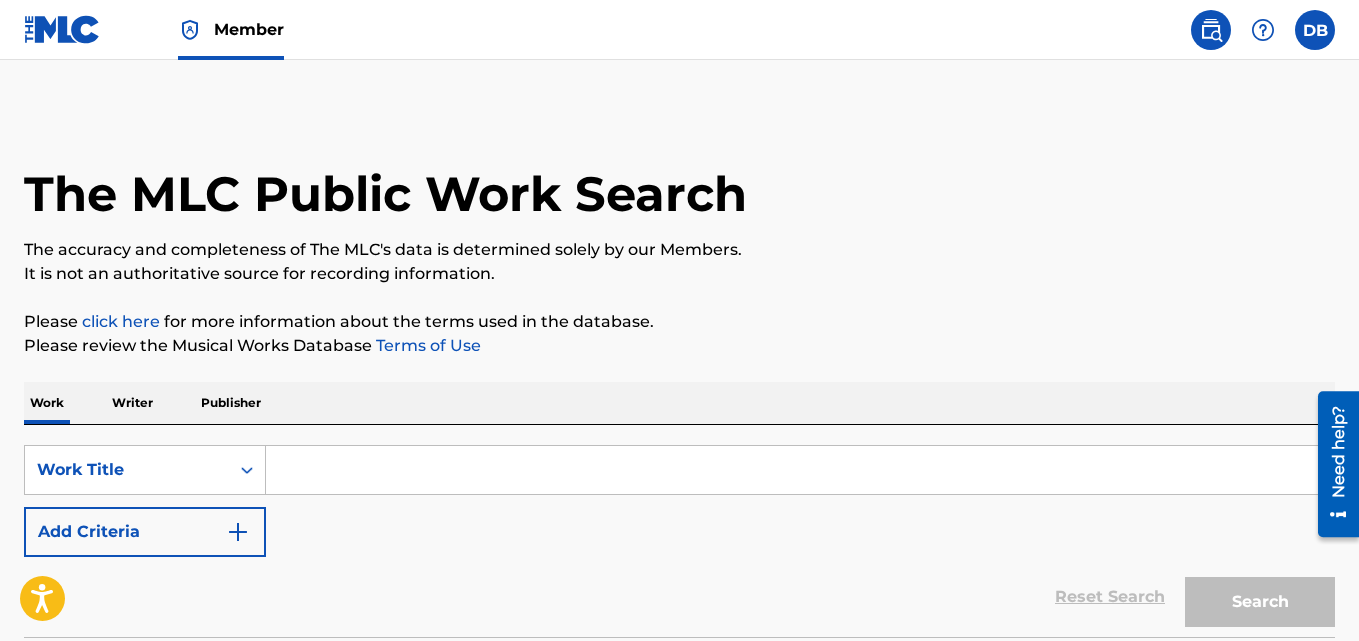 click at bounding box center [1315, 30] 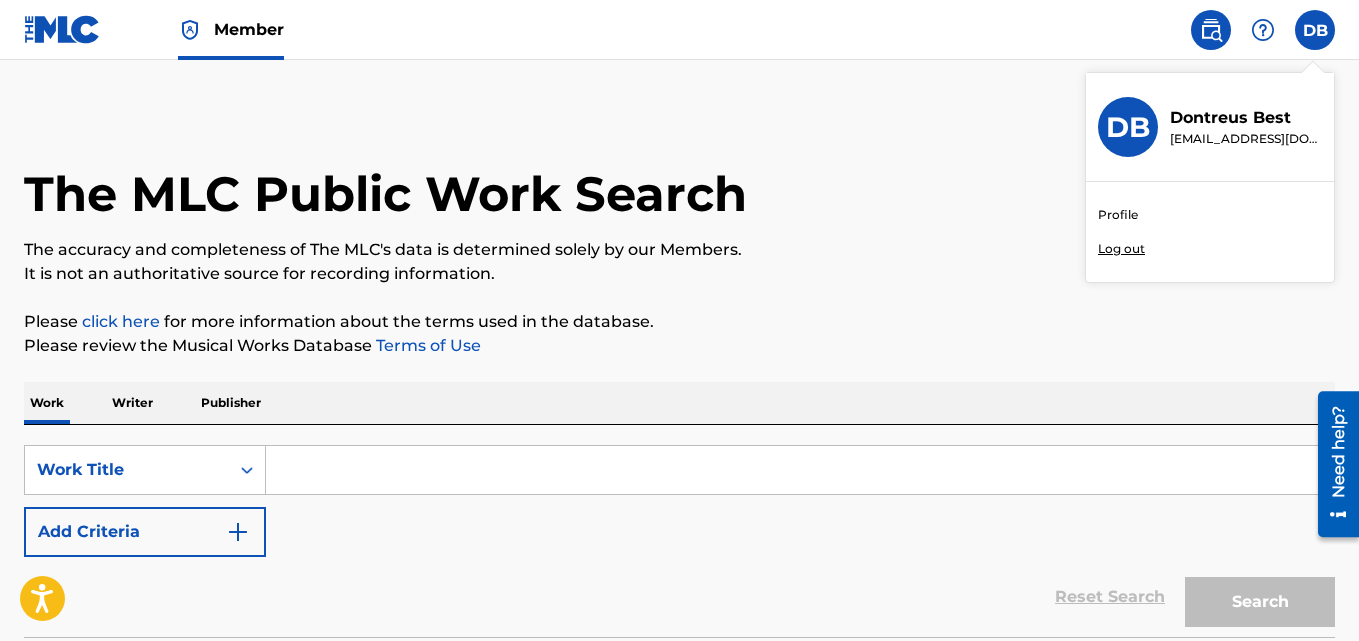click on "Profile" at bounding box center [1118, 215] 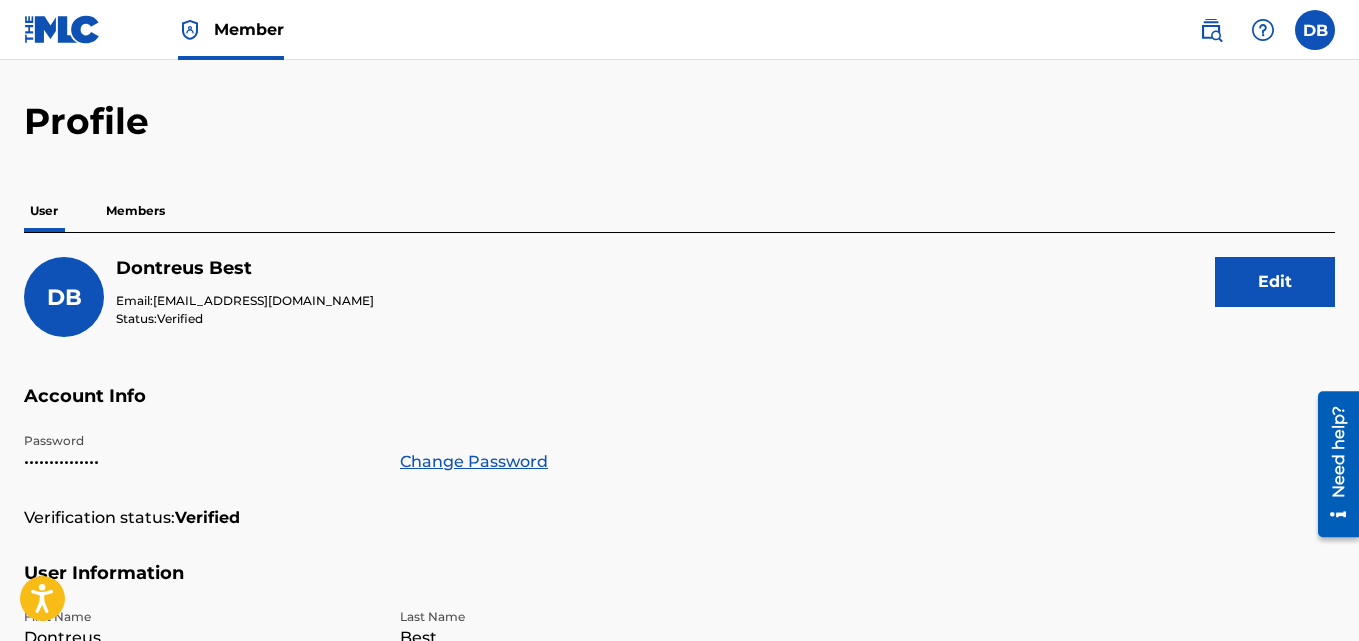 scroll, scrollTop: 0, scrollLeft: 0, axis: both 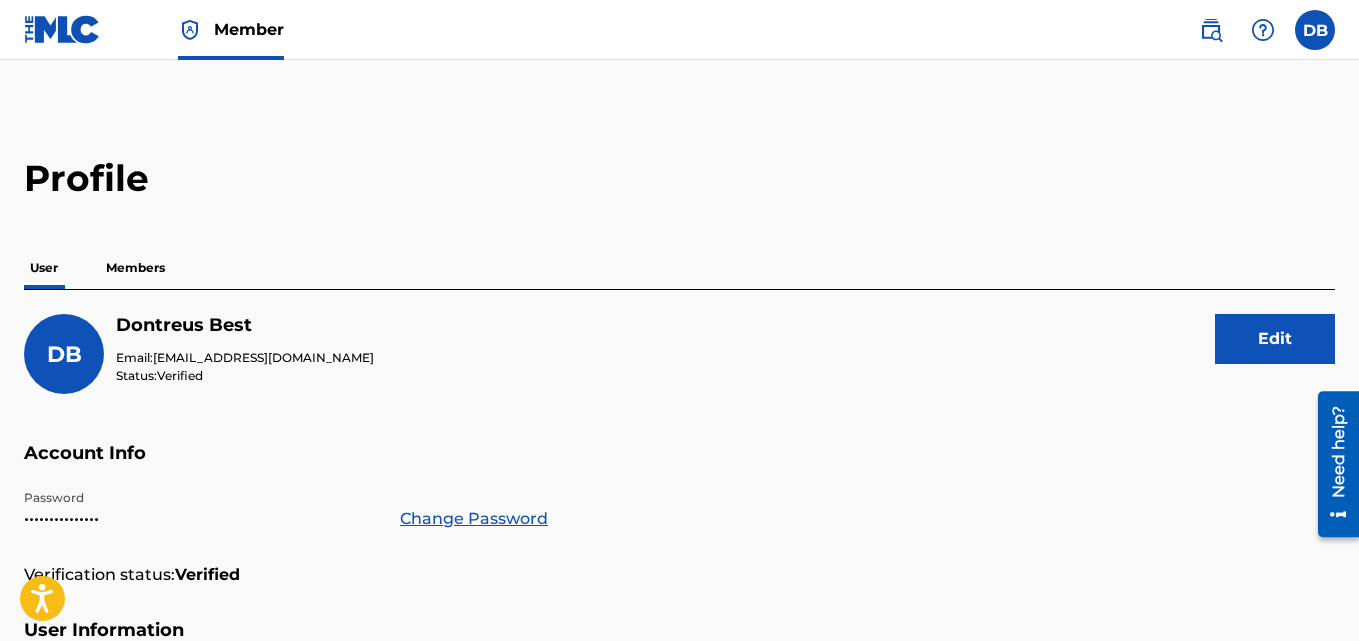 click at bounding box center [62, 29] 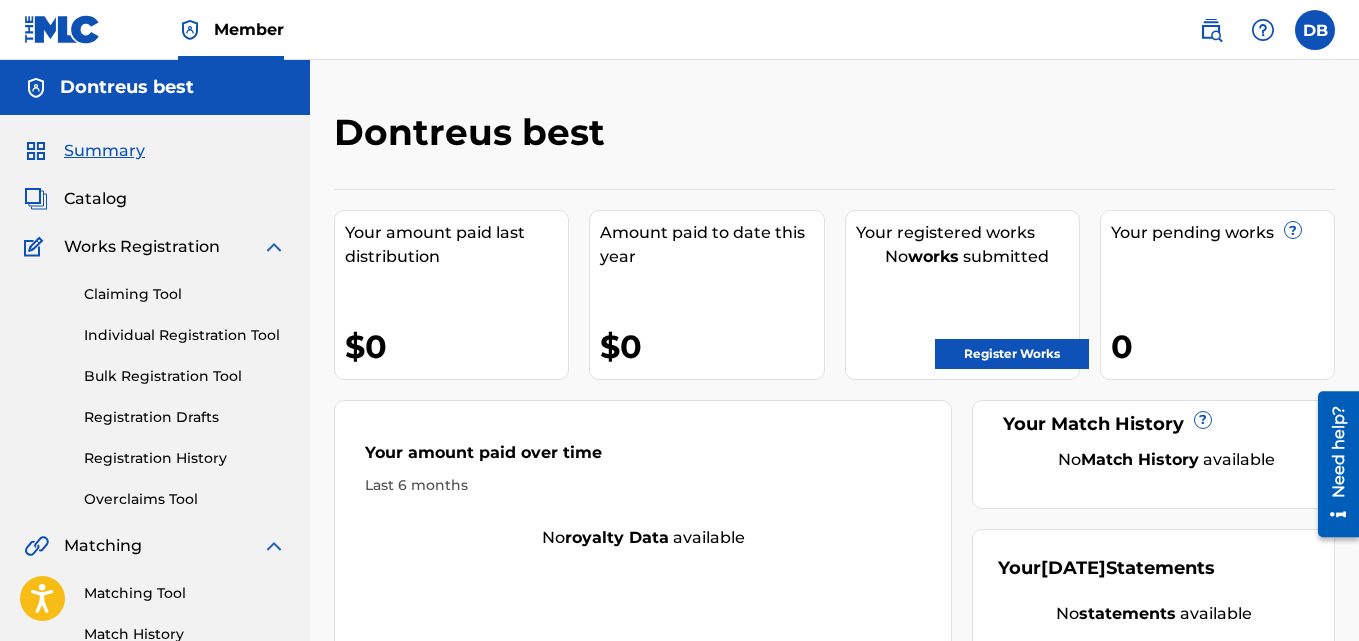 click on "Catalog" at bounding box center [95, 199] 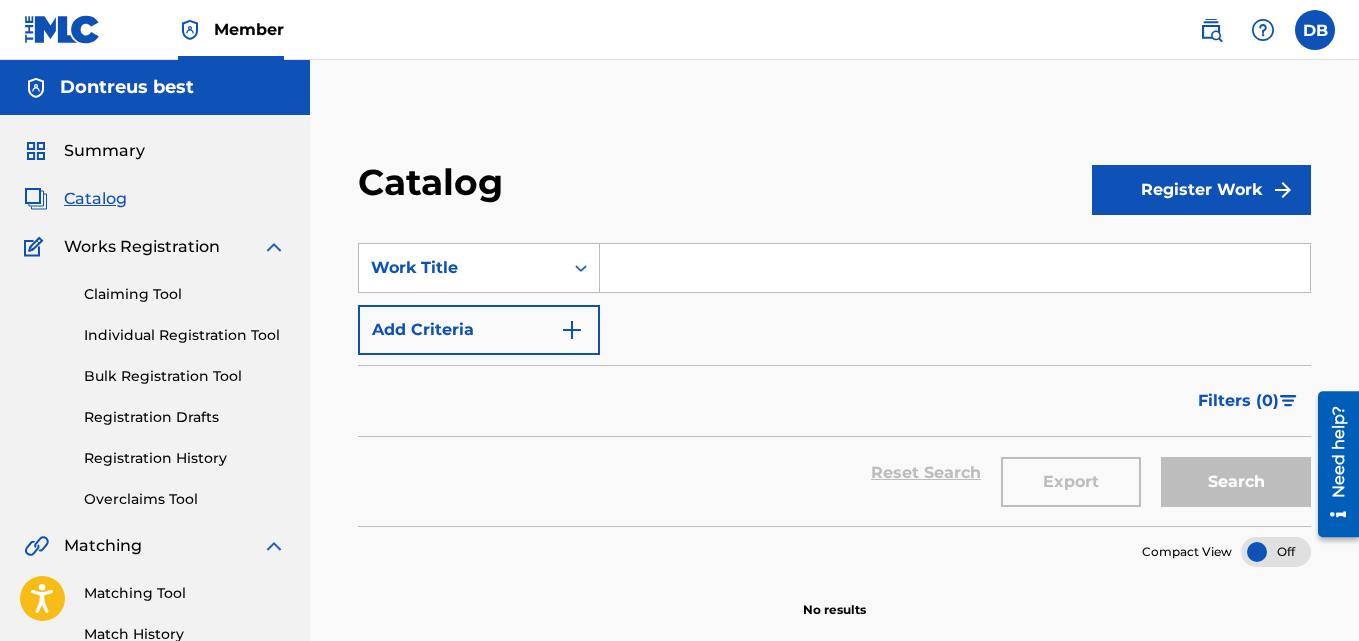 click on "Claiming Tool" at bounding box center [185, 294] 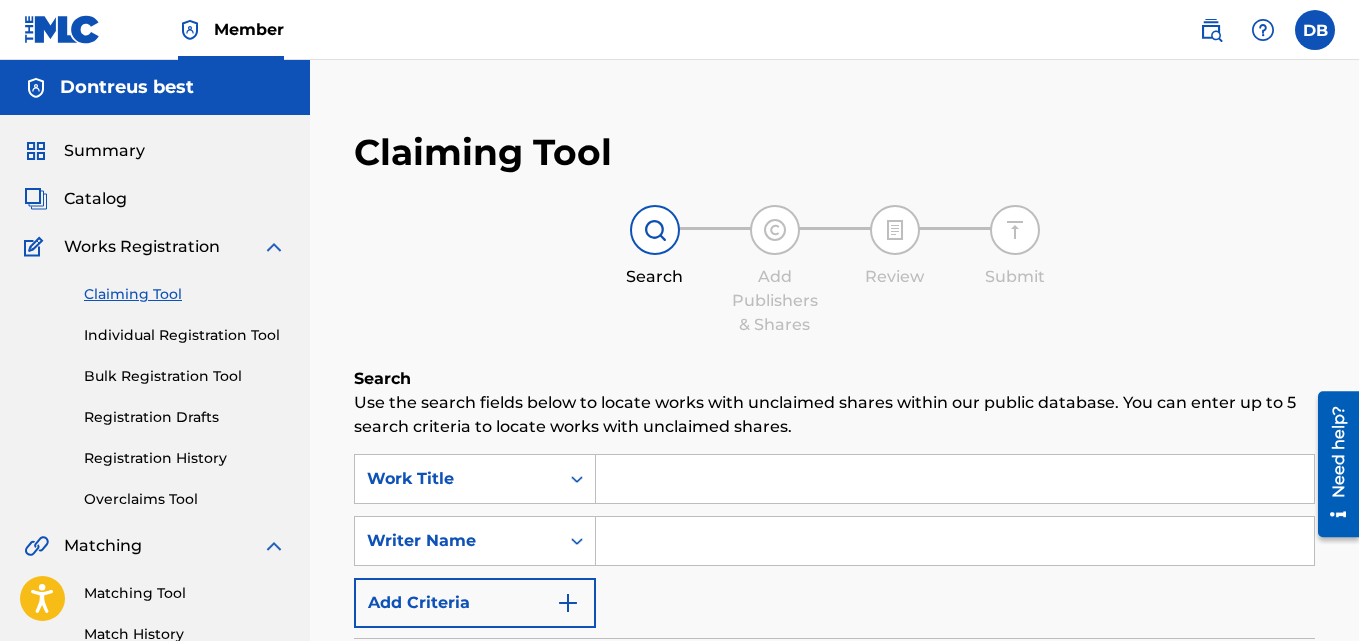 click on "Individual Registration Tool" at bounding box center [185, 335] 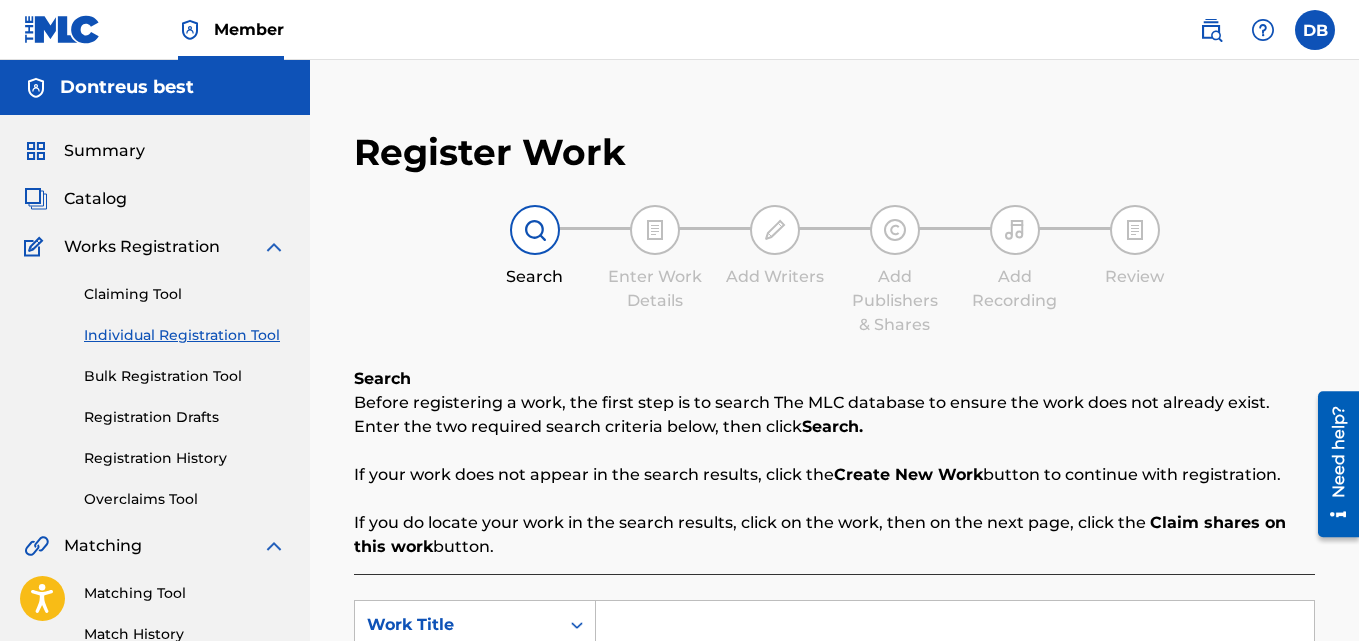 click on "Bulk Registration Tool" at bounding box center [185, 376] 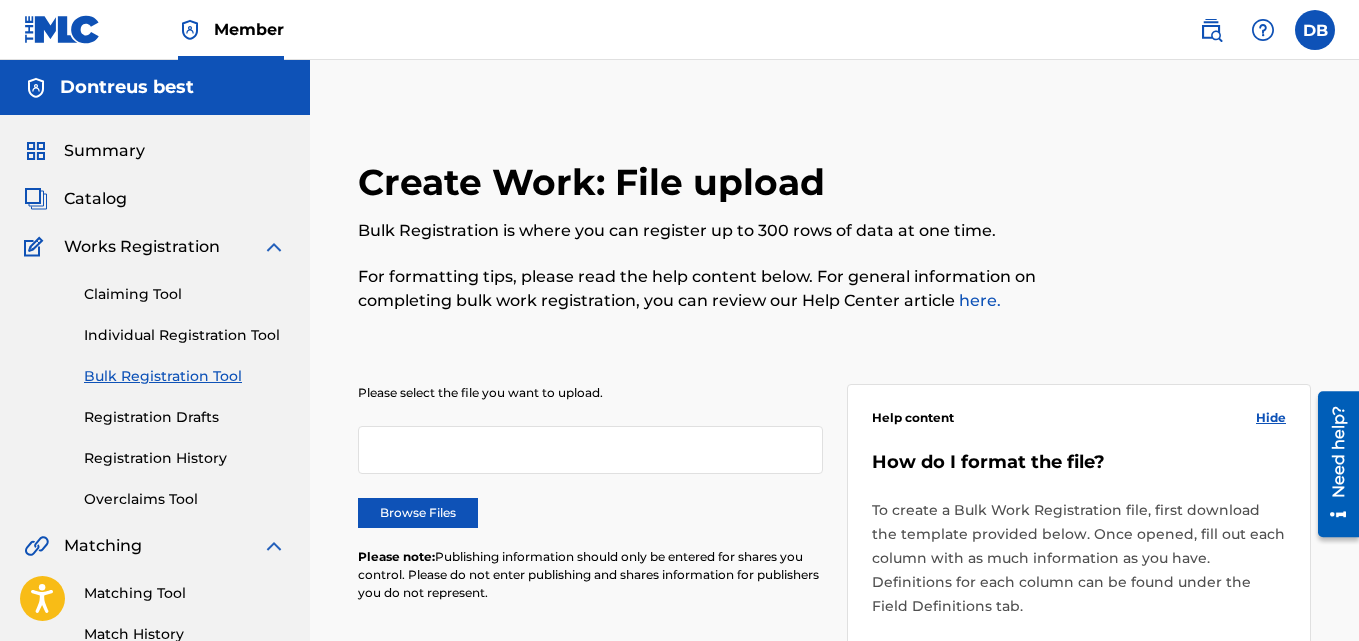 click on "Claiming Tool Individual Registration Tool Bulk Registration Tool Registration Drafts Registration History Overclaims Tool" at bounding box center (155, 384) 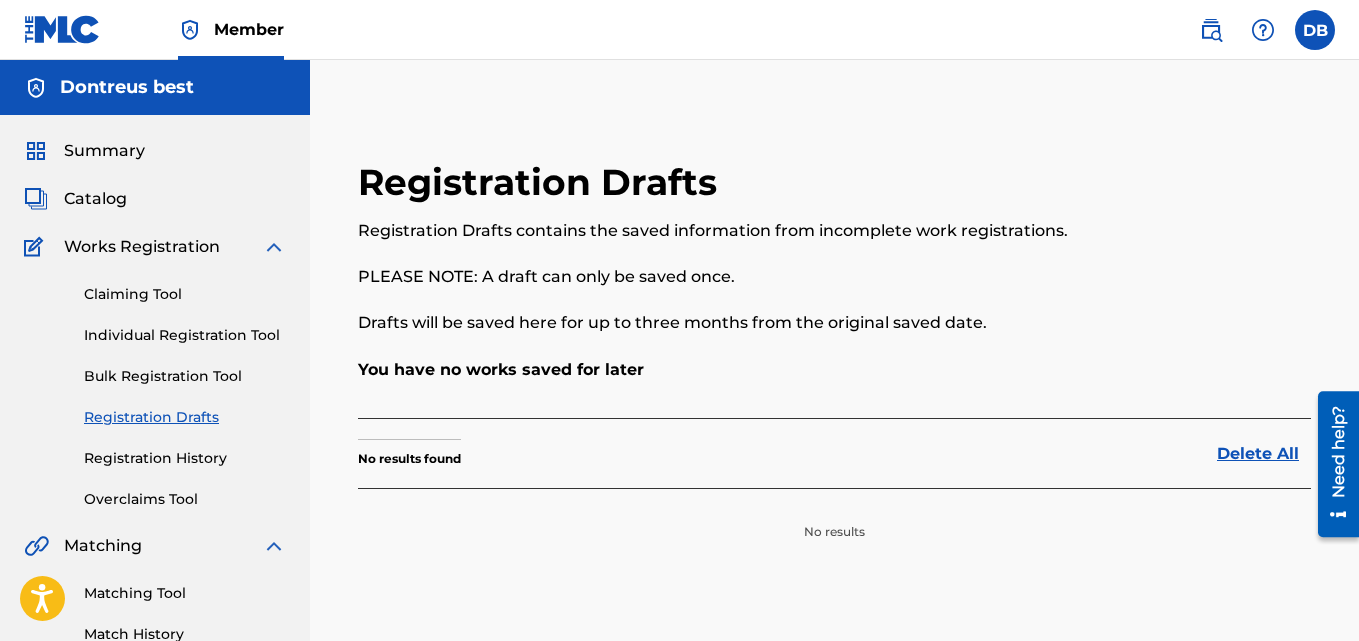 click on "Claiming Tool Individual Registration Tool Bulk Registration Tool Registration Drafts Registration History Overclaims Tool" at bounding box center [155, 384] 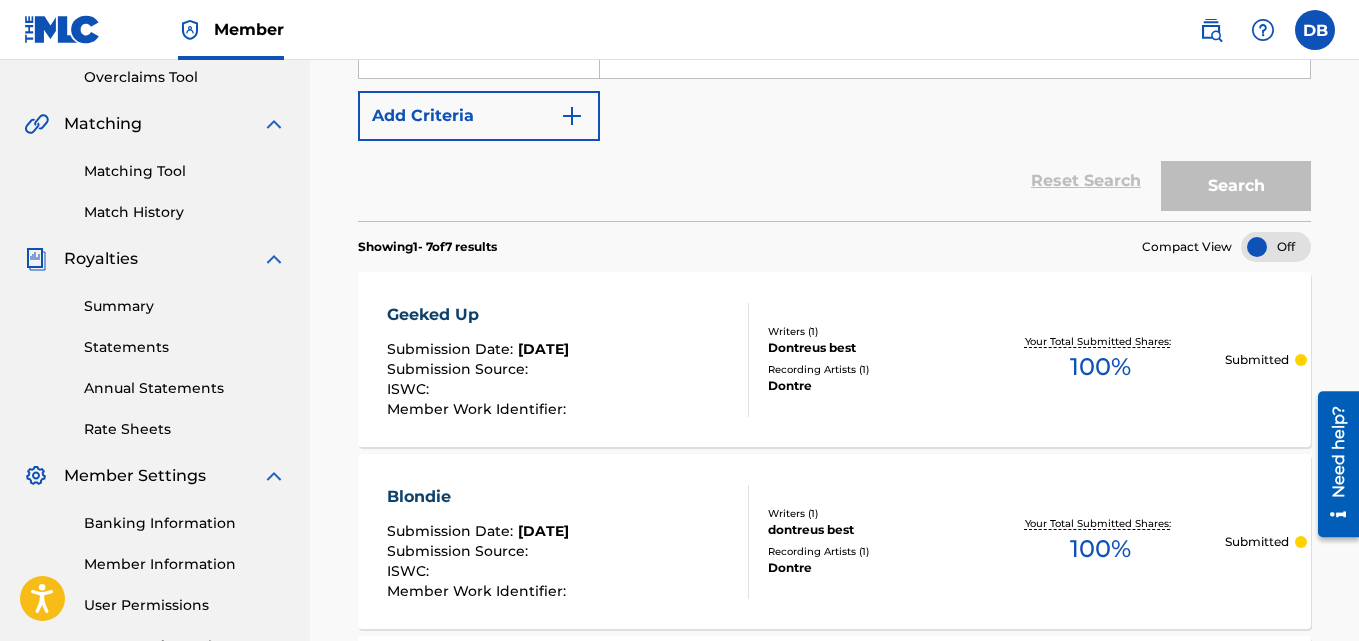 scroll, scrollTop: 415, scrollLeft: 0, axis: vertical 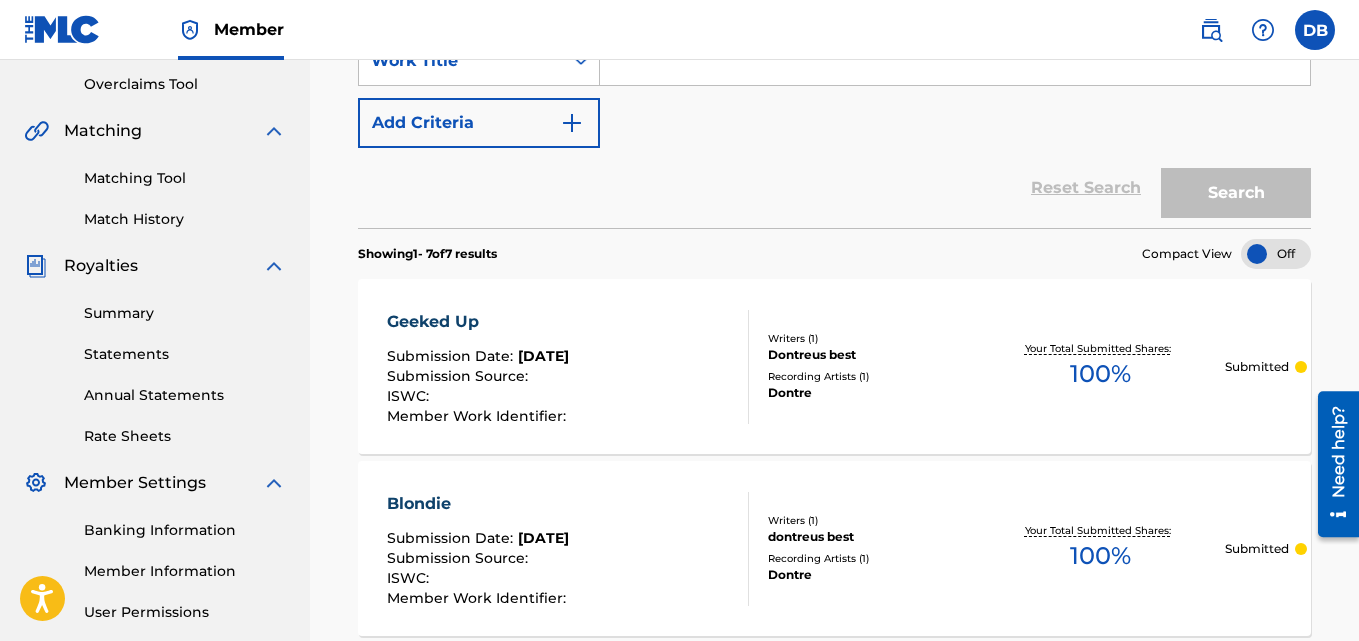 click at bounding box center [1276, 254] 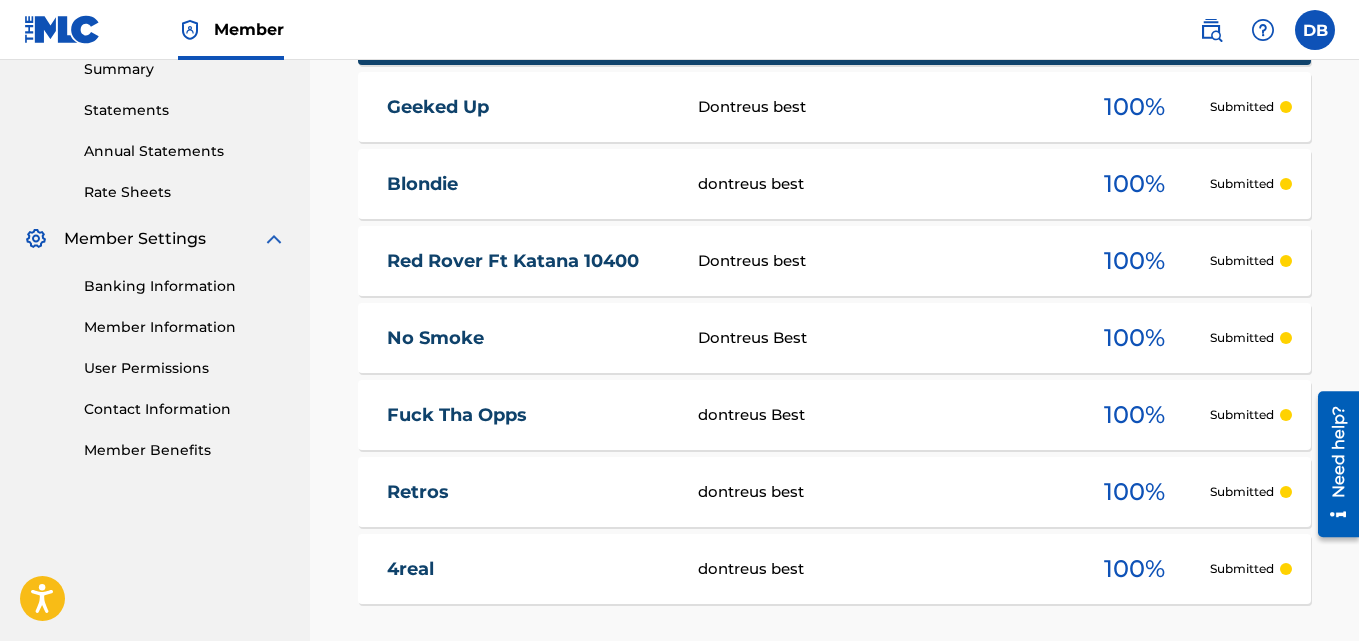 scroll, scrollTop: 656, scrollLeft: 0, axis: vertical 